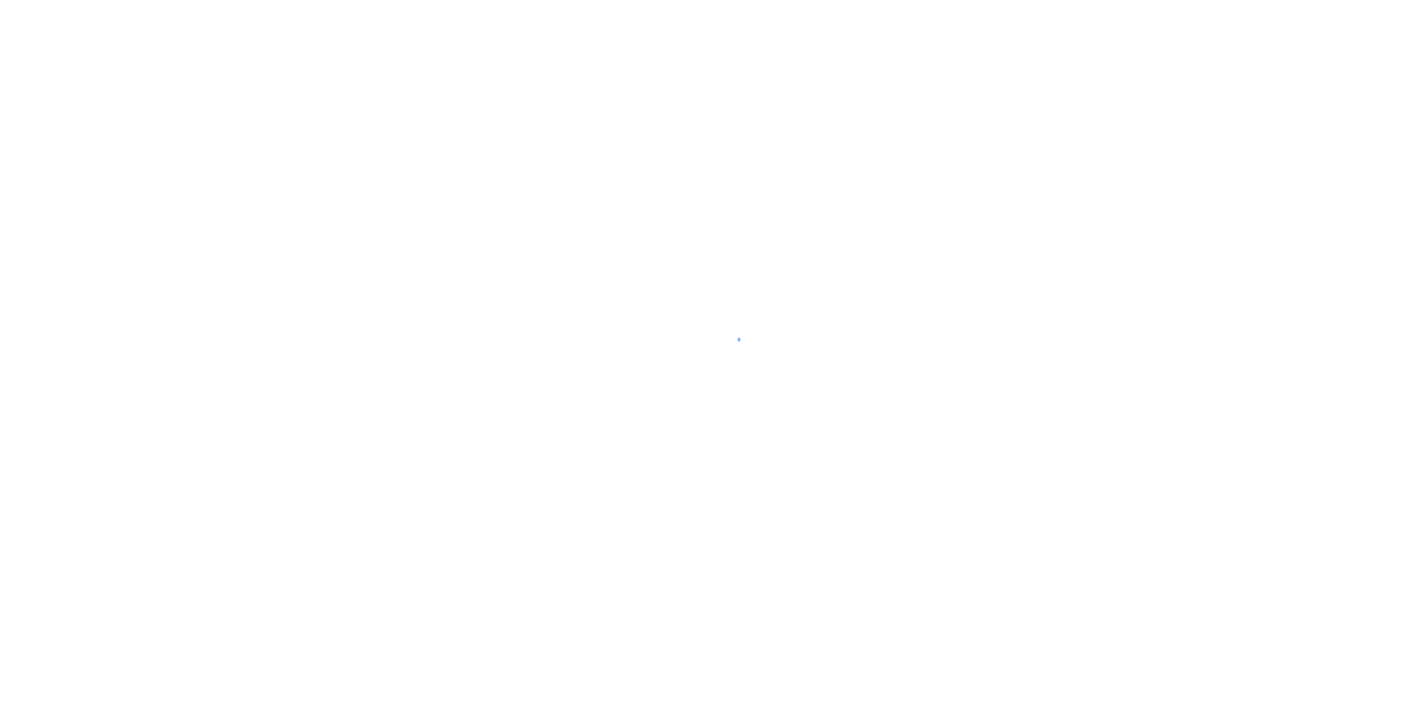 scroll, scrollTop: 0, scrollLeft: 0, axis: both 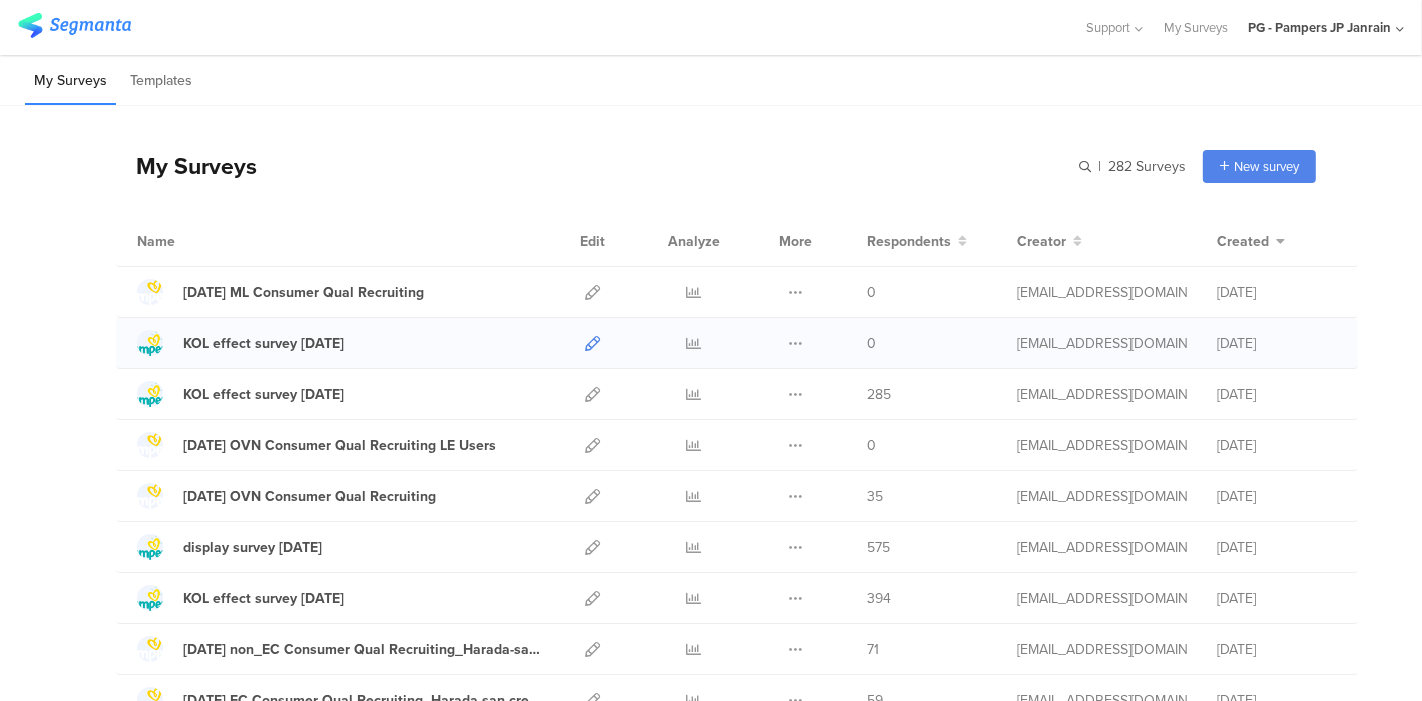 drag, startPoint x: 678, startPoint y: 348, endPoint x: 570, endPoint y: 339, distance: 108.37435 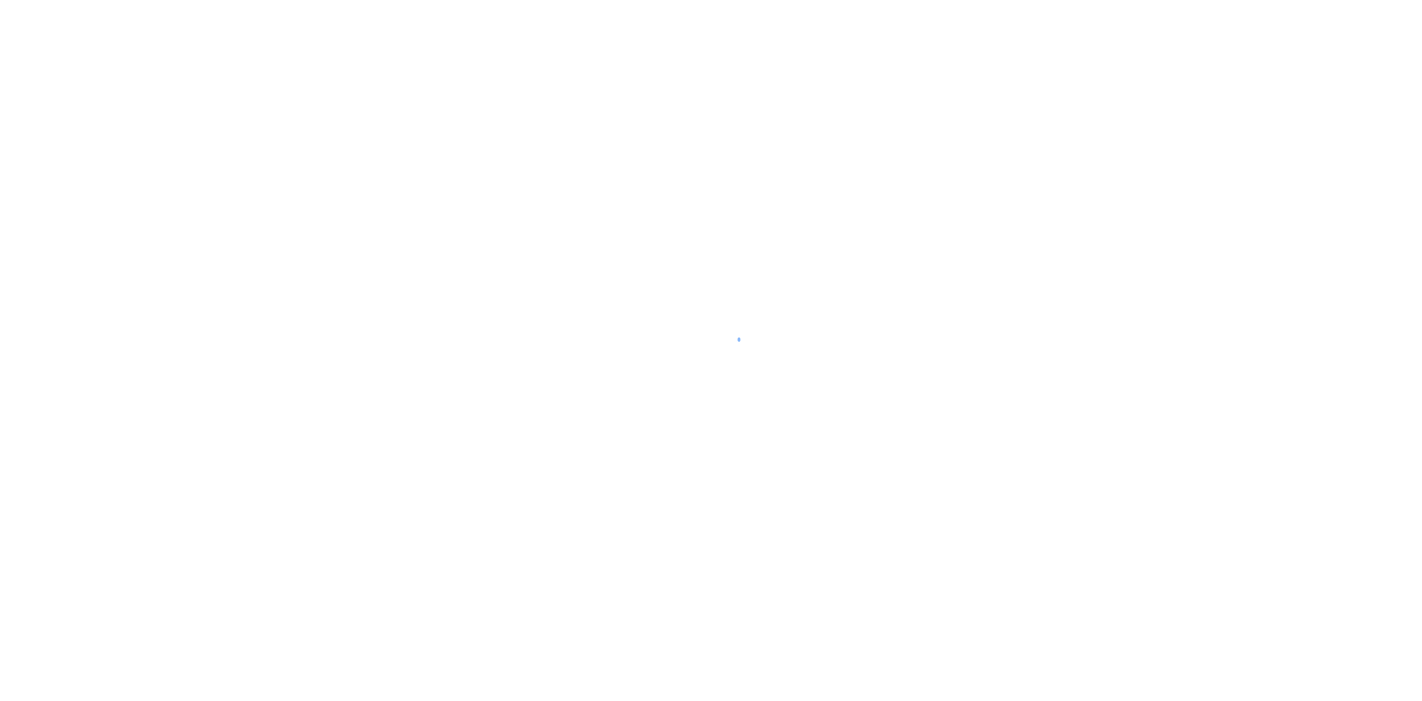 scroll, scrollTop: 0, scrollLeft: 0, axis: both 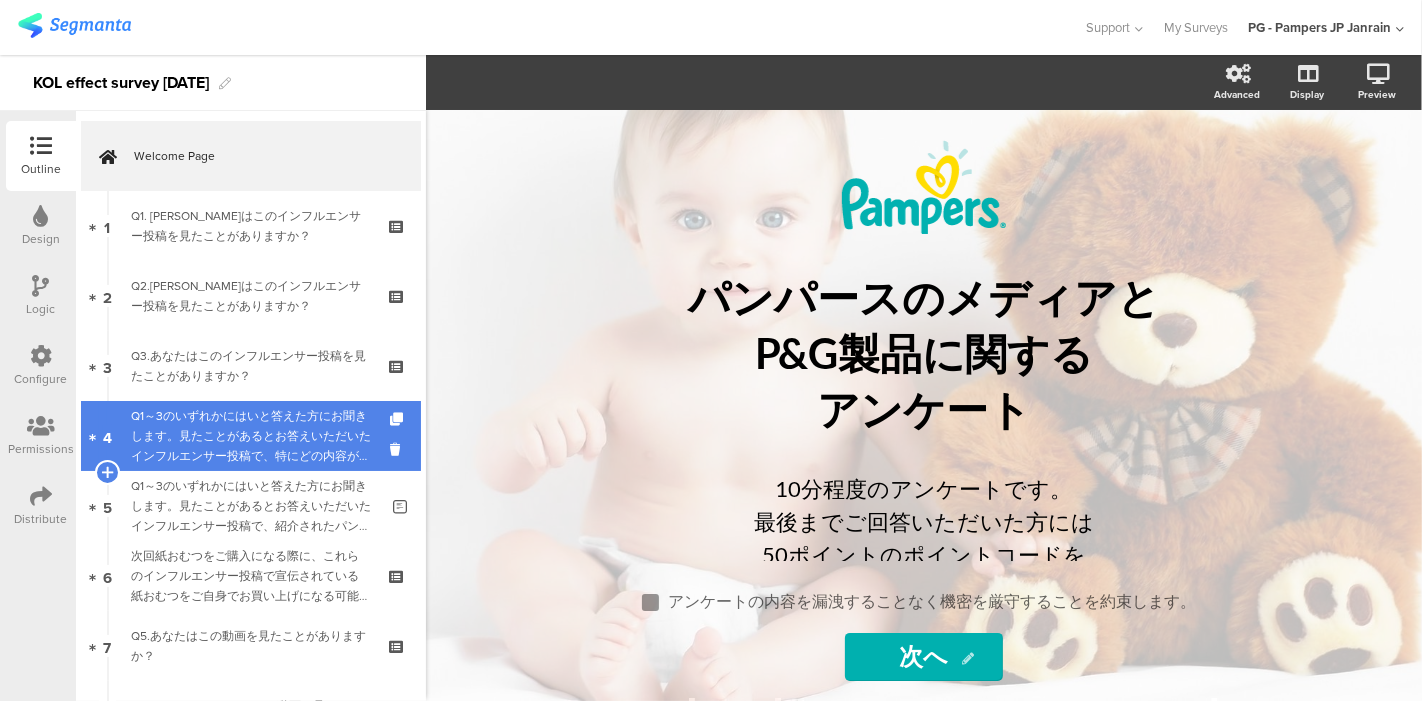 click on "Q1～3のいずれかにはいと答えた方にお聞きします。見たことがあるとお答えいただいたインフルエンサー投稿で、特にどの内容が印象に残りましたか？" at bounding box center [254, 436] 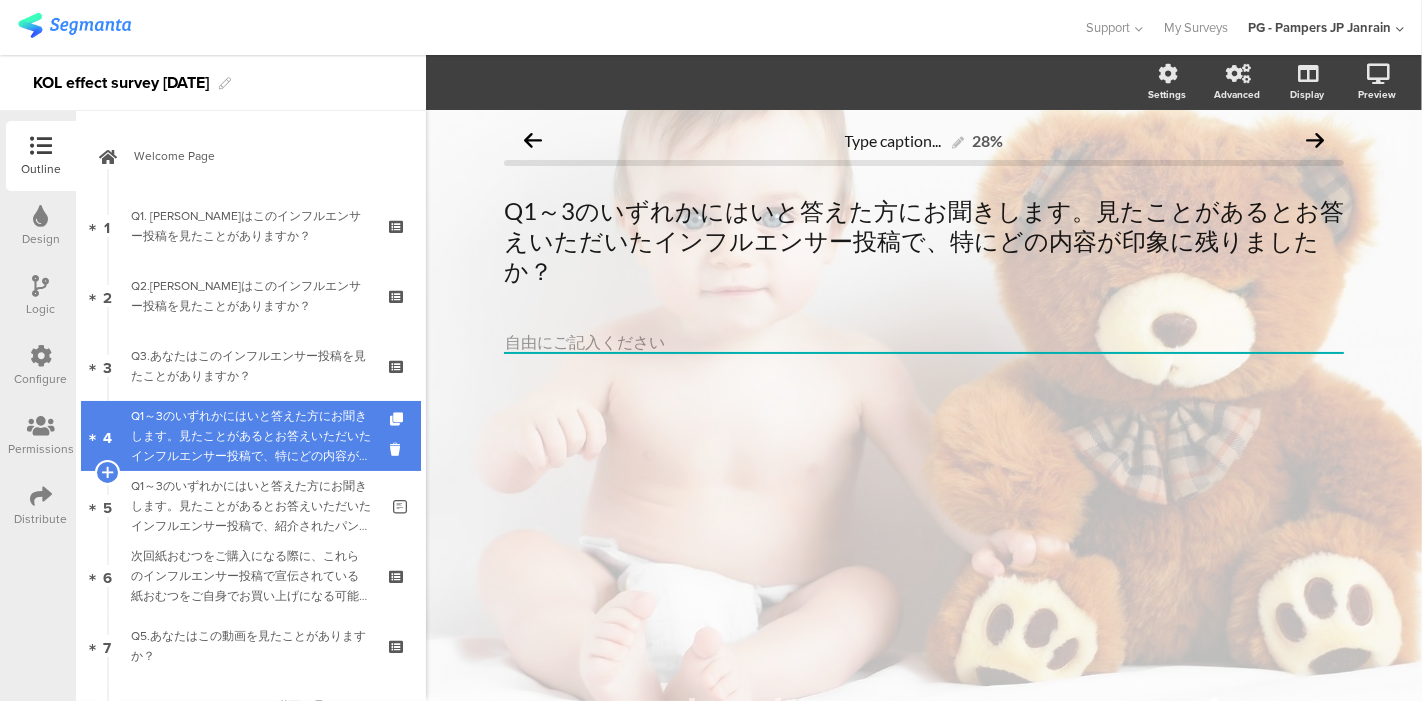 scroll, scrollTop: 2, scrollLeft: 0, axis: vertical 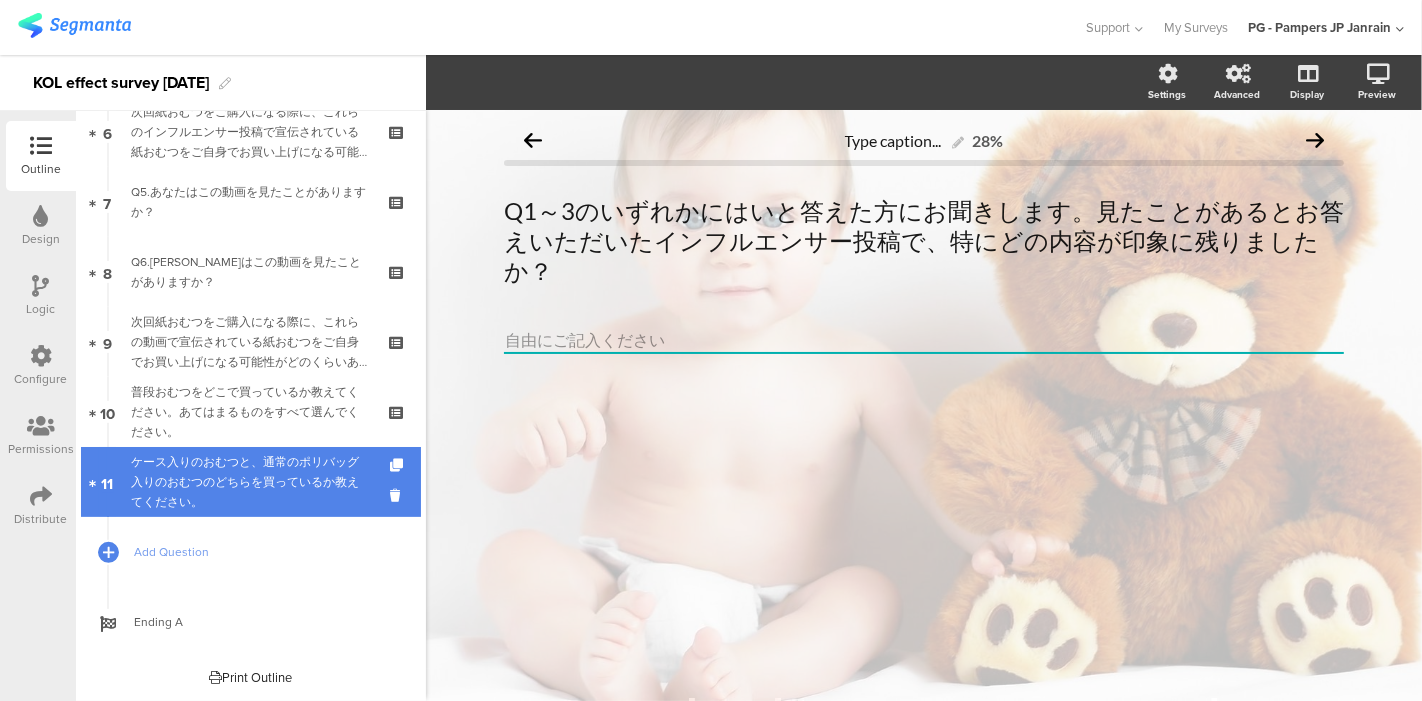 click on "ケース入りのおむつと、通常のポリバッグ入りのおむつのどちらを買っているか教えてください。" at bounding box center (250, 482) 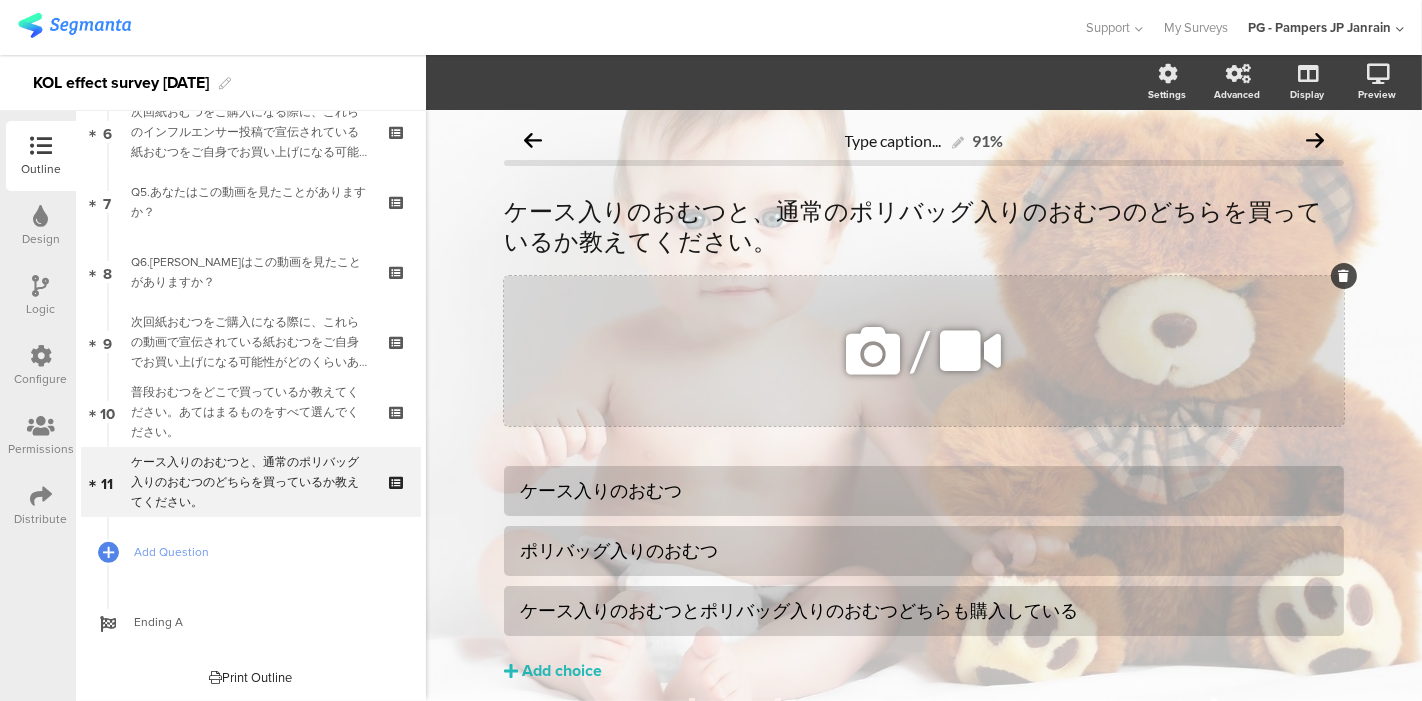 click 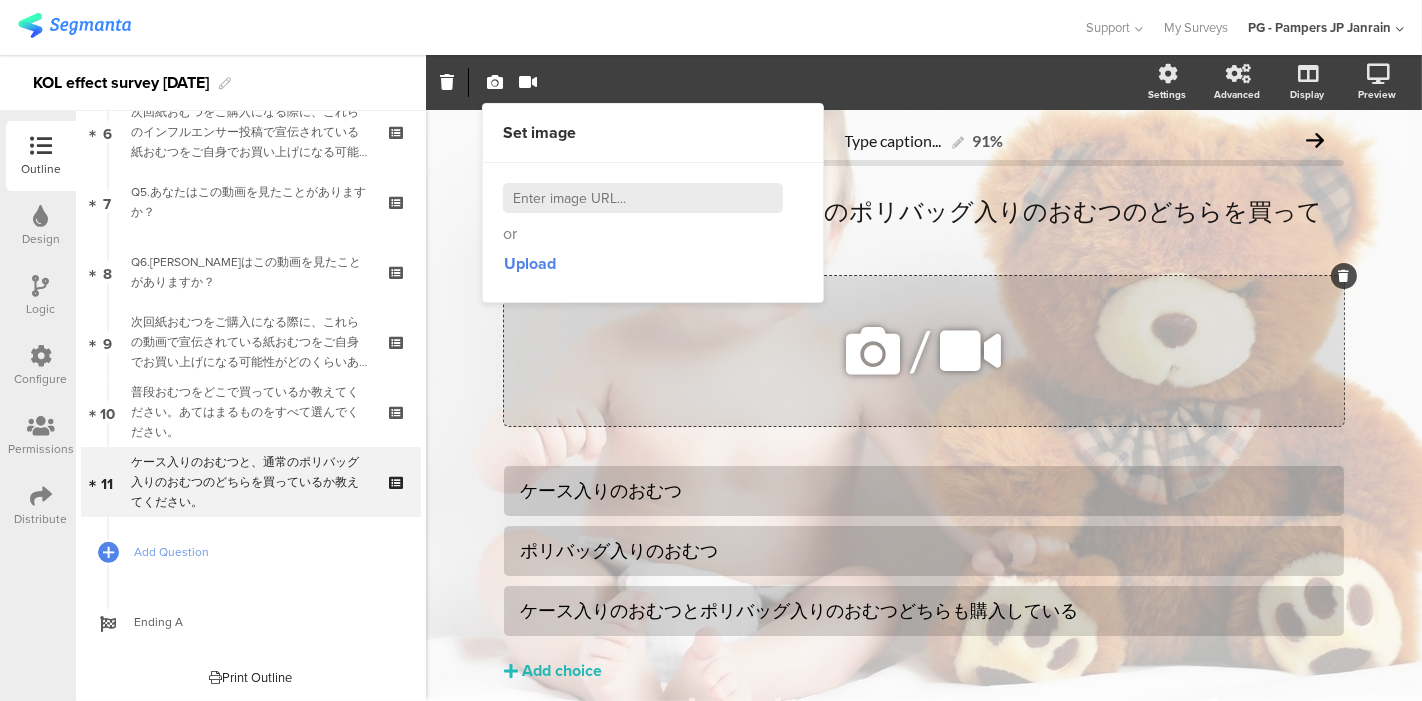 click 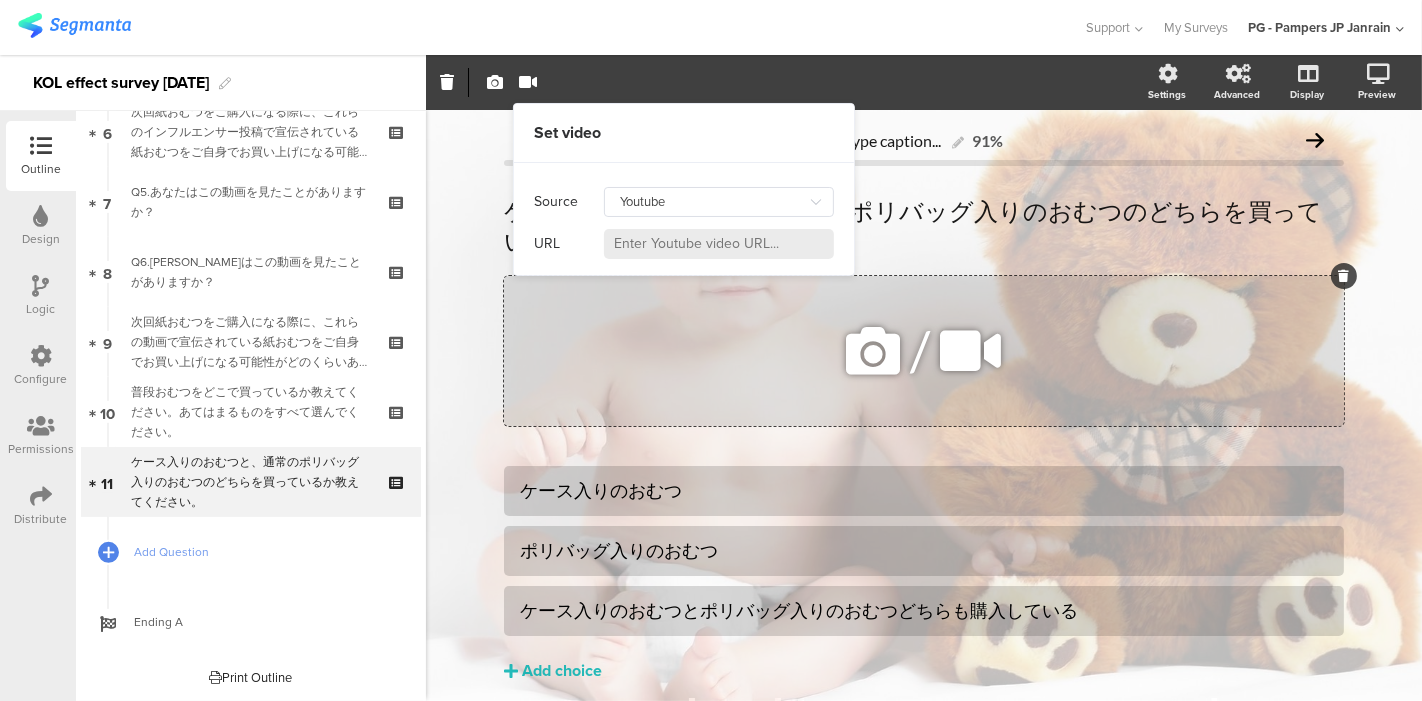 click 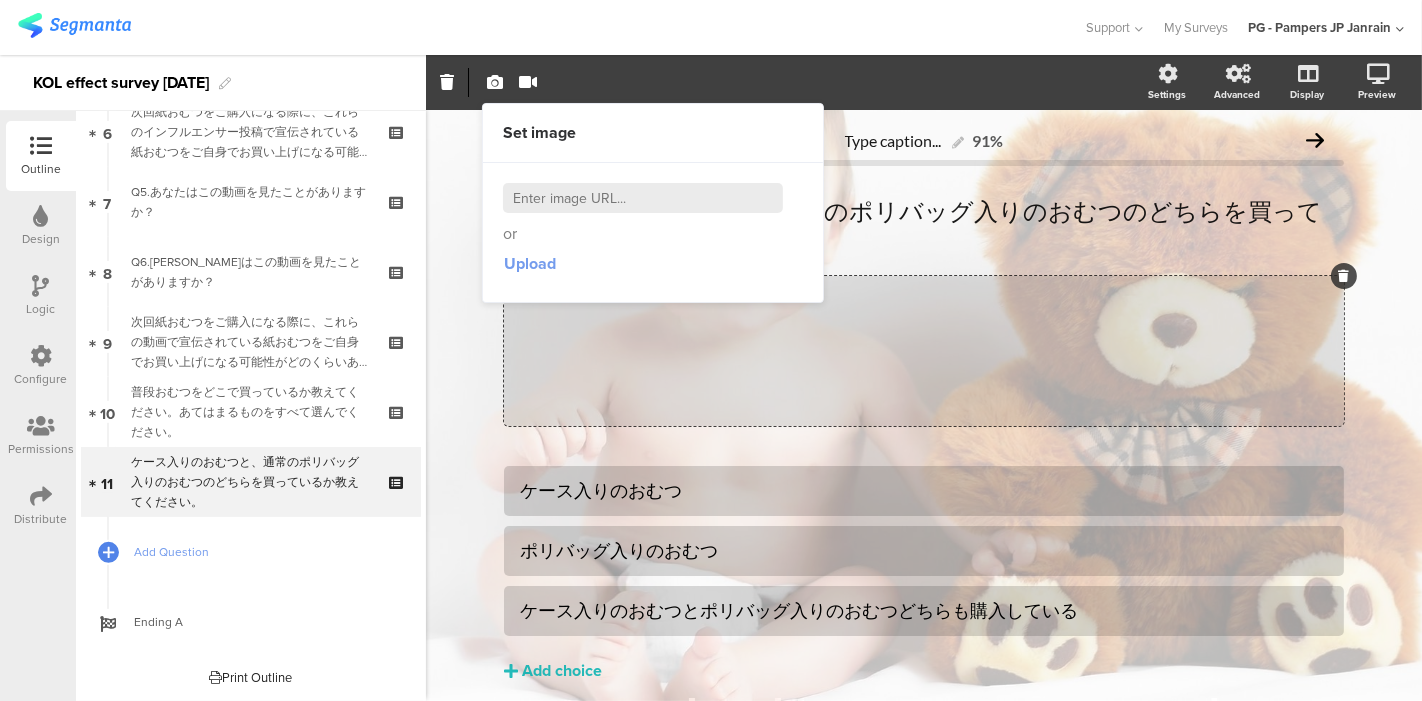 click on "Upload" at bounding box center [530, 263] 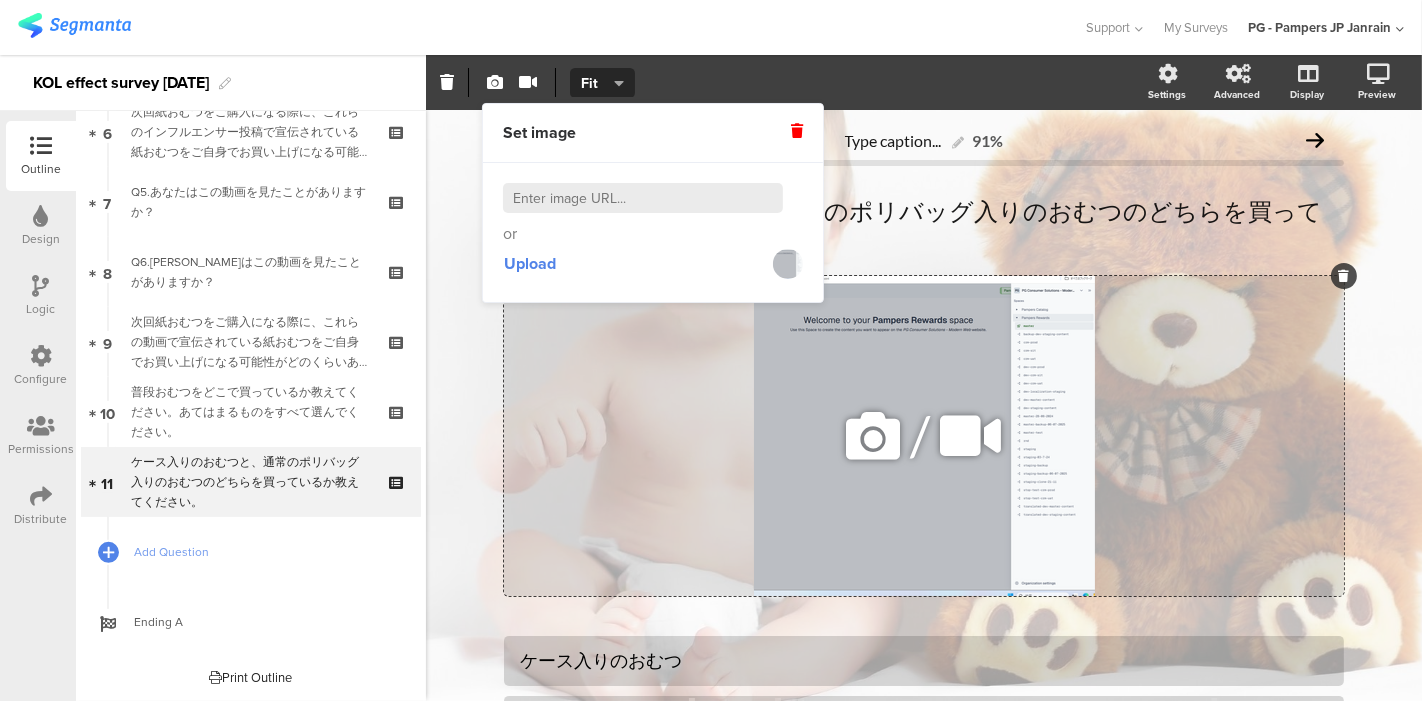 click 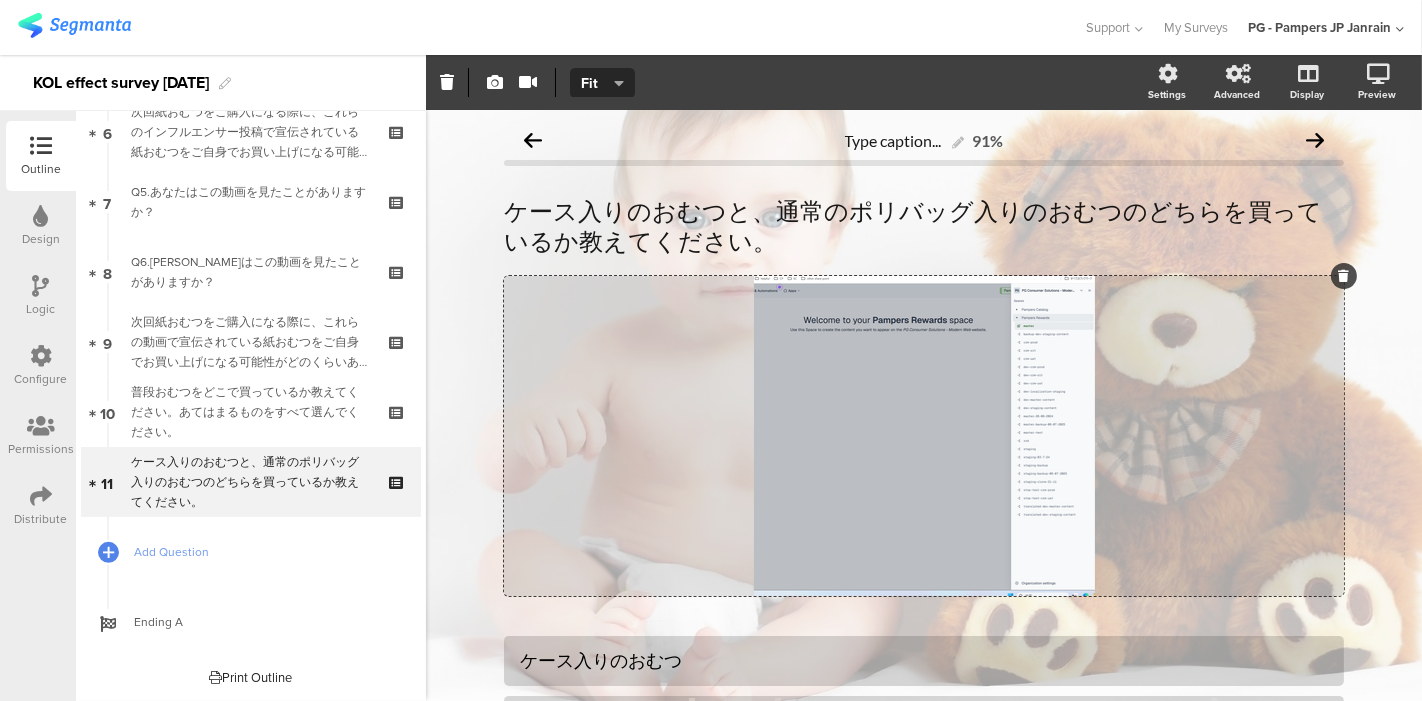 click 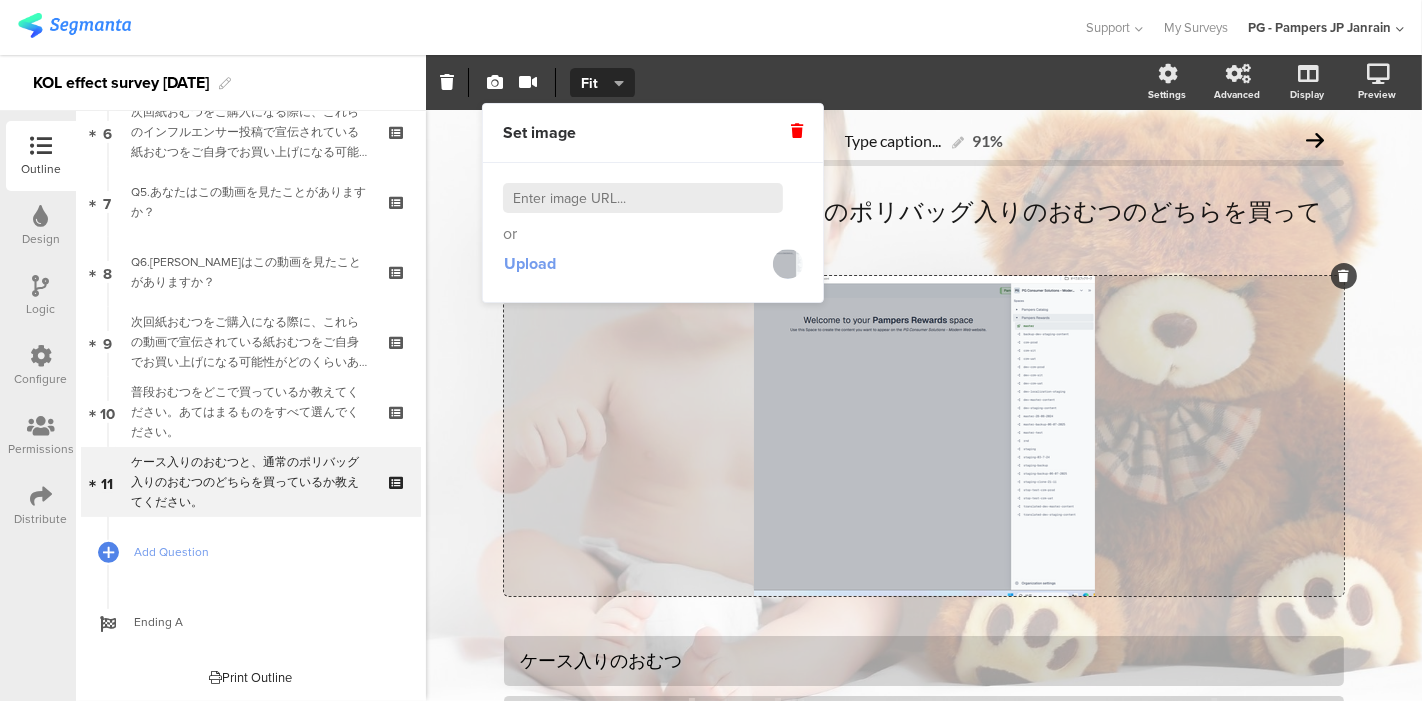 click on "Upload" at bounding box center [530, 263] 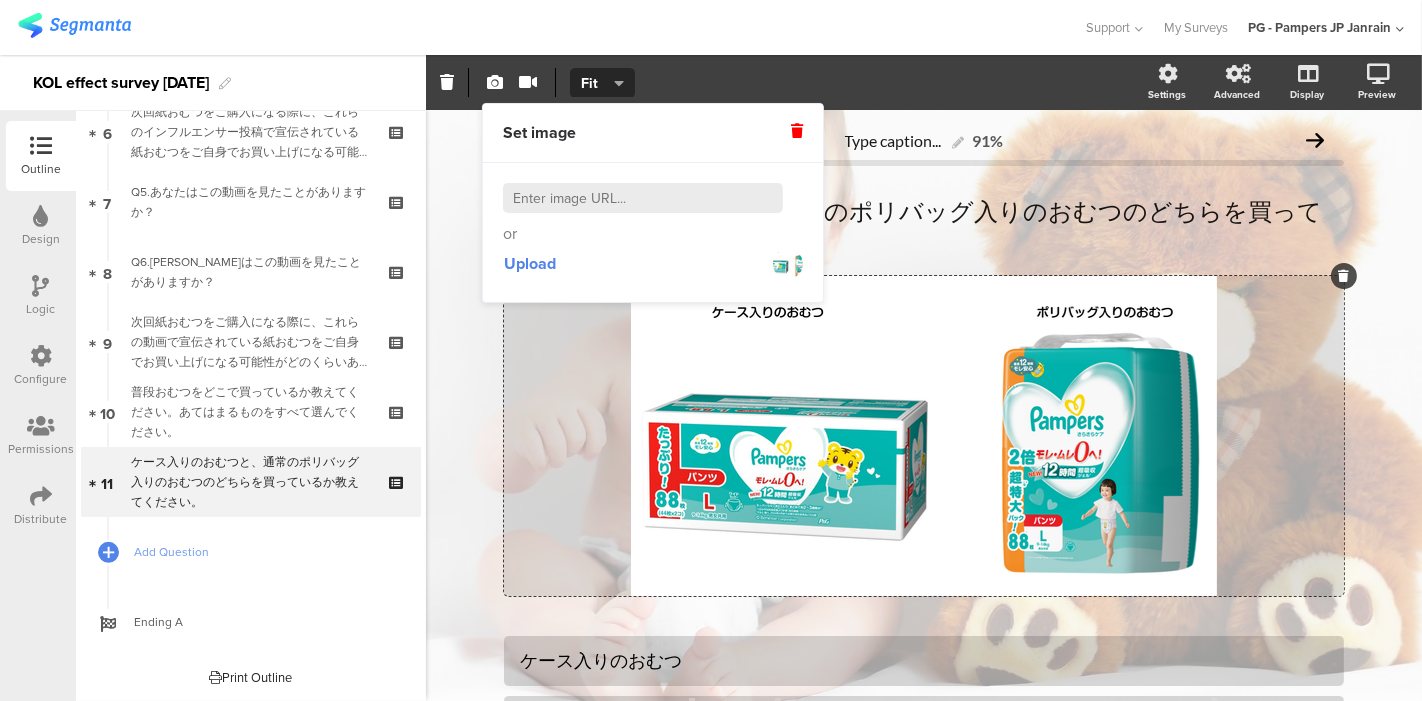 click on "Type caption...
91%
ケース入りのおむつと、通常のポリバッグ入りのおむつのどちらを買っているか教えてください。
ケース入りのおむつと、通常のポリバッグ入りのおむつのどちらを買っているか教えてください。
/" 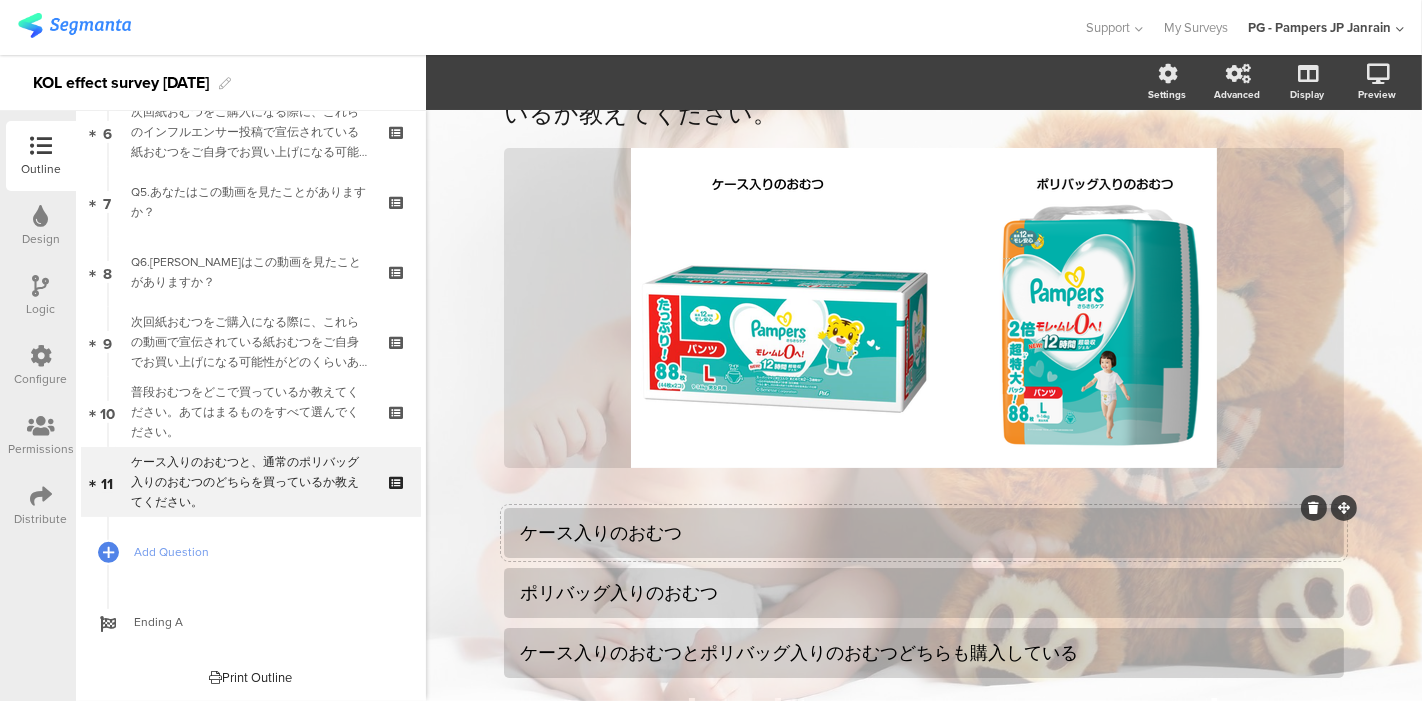 scroll, scrollTop: 244, scrollLeft: 0, axis: vertical 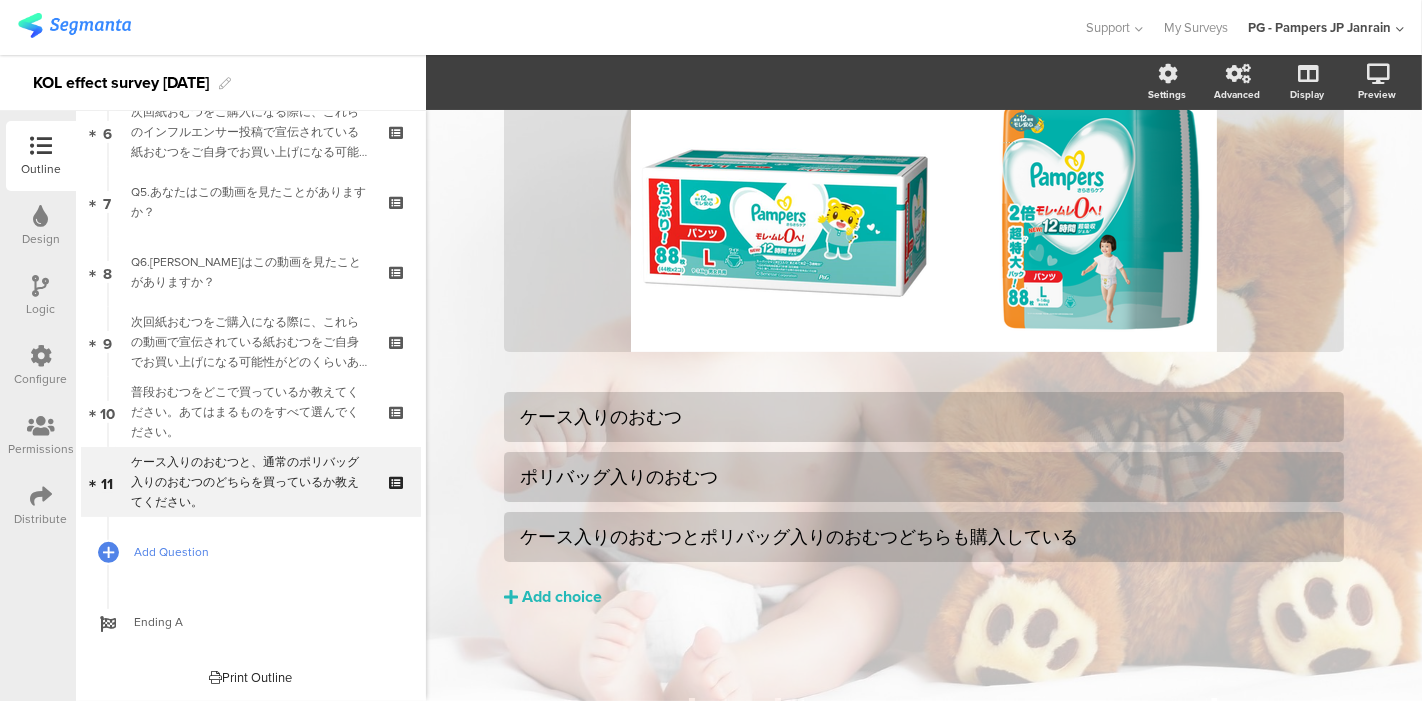 click on "Add Question" at bounding box center [262, 552] 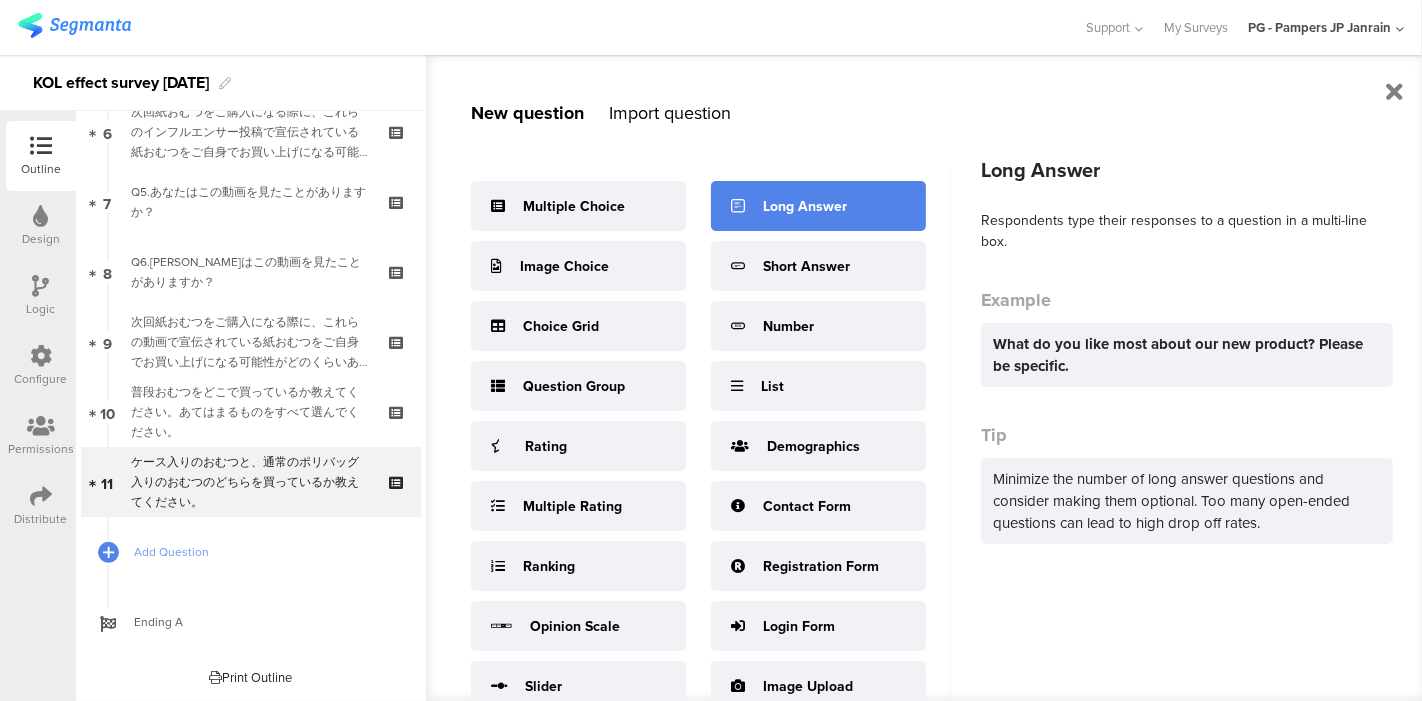 click on "Long Answer" at bounding box center (805, 206) 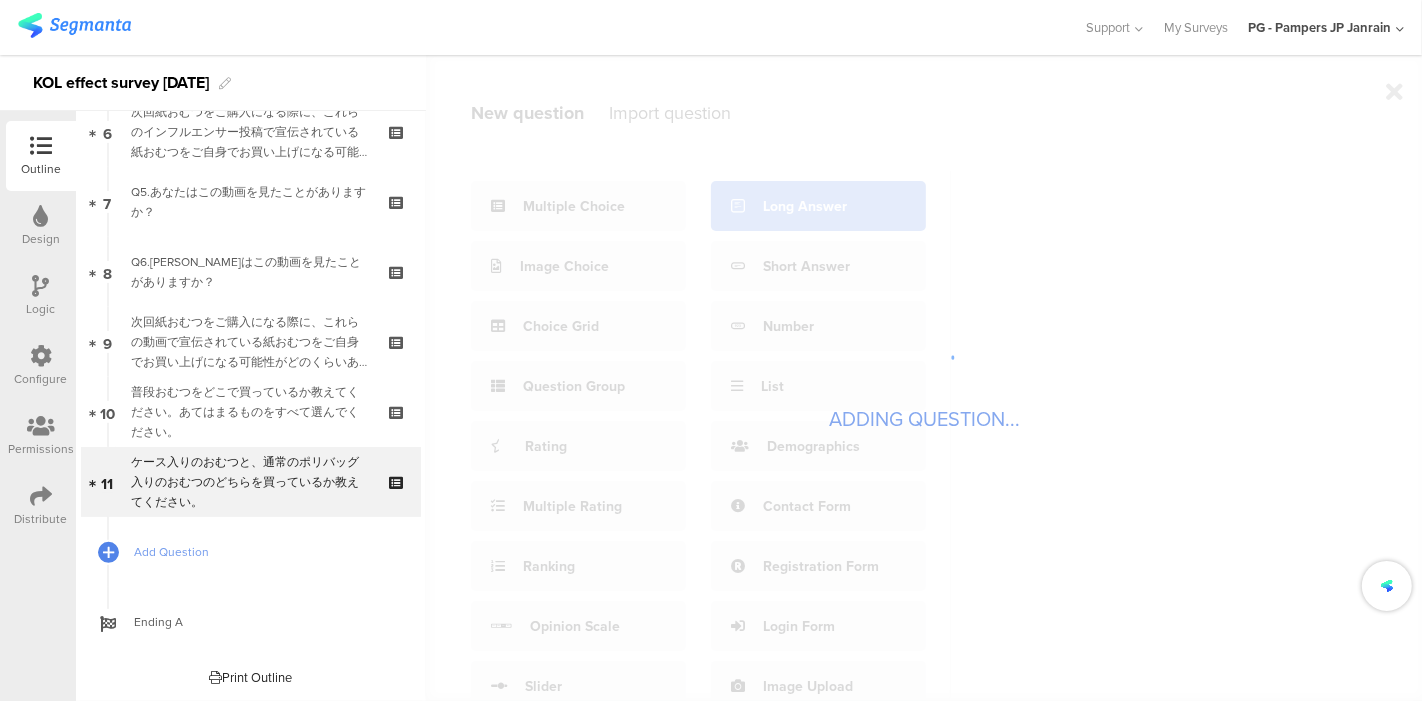 scroll, scrollTop: 0, scrollLeft: 0, axis: both 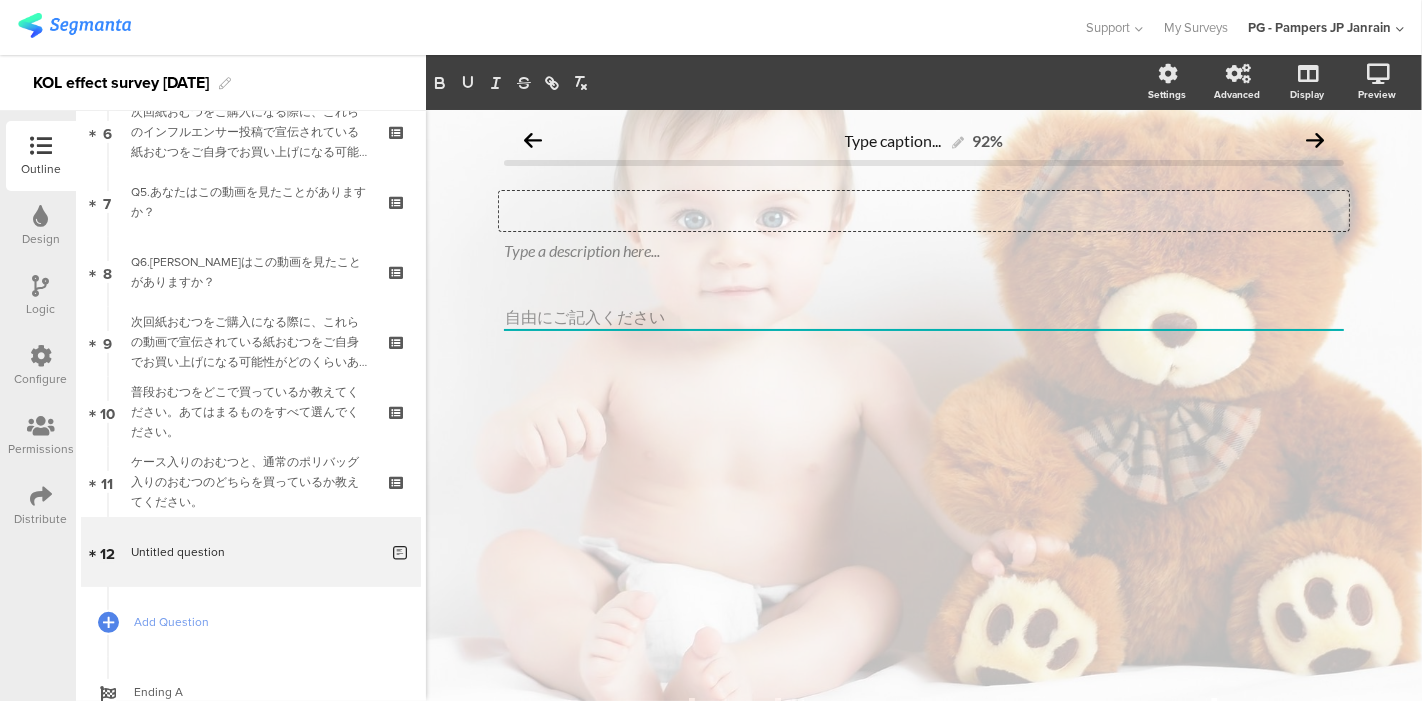click on "Type your question here..." 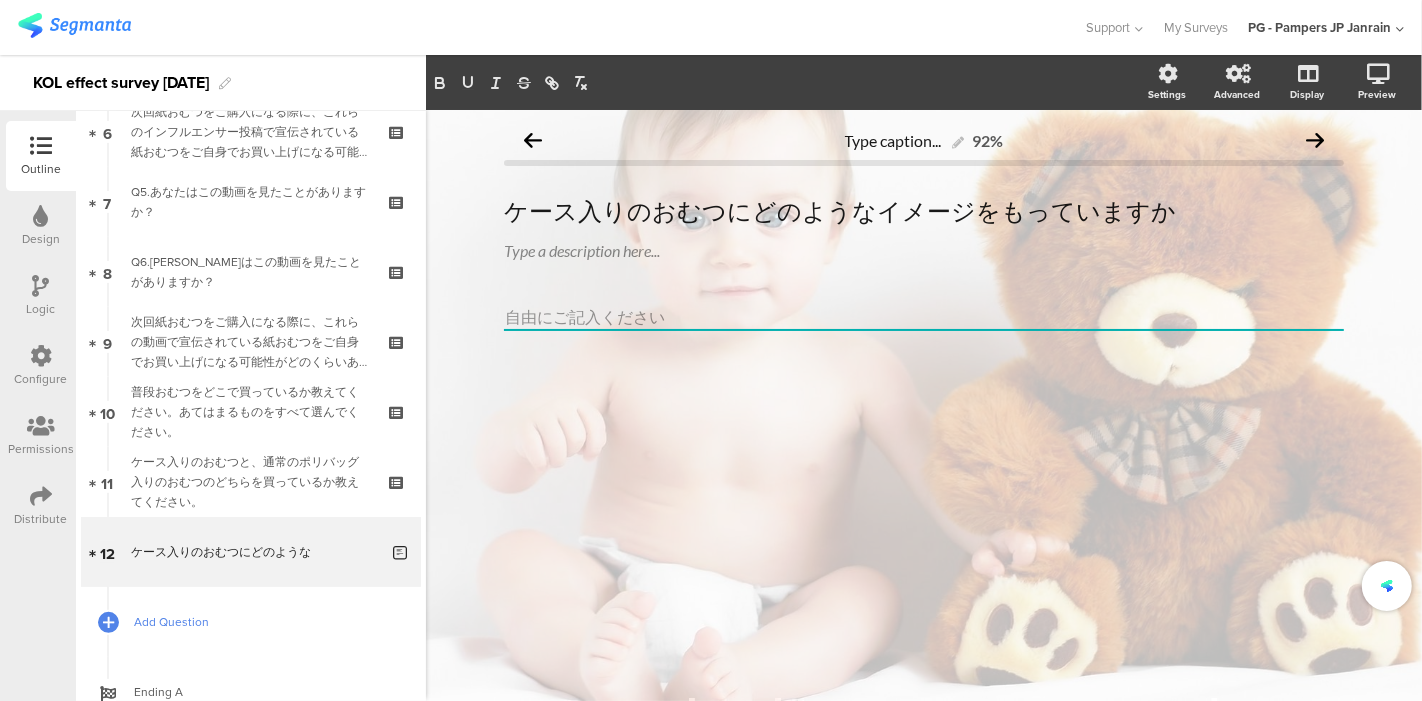 click on "Add Question" at bounding box center (262, 622) 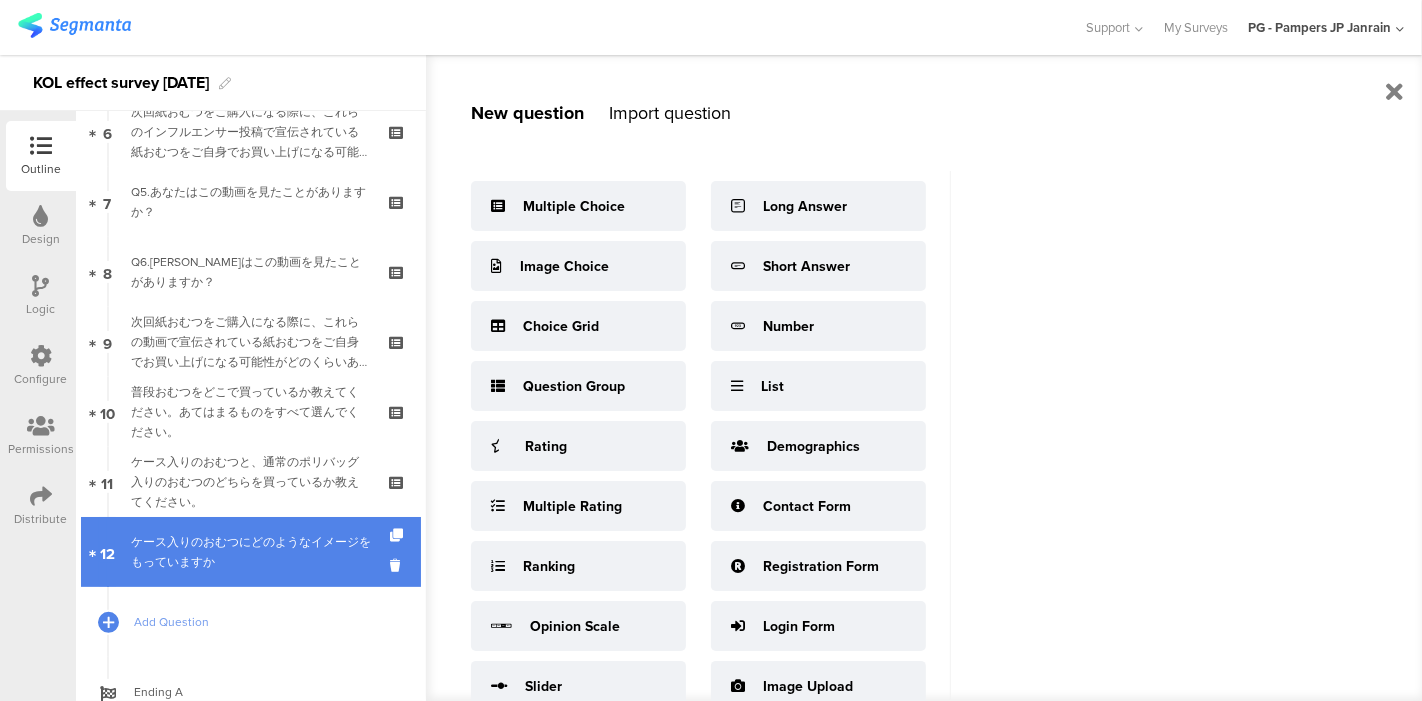 click on "ケース入りのおむつにどのようなイメージをもっていますか" at bounding box center [254, 552] 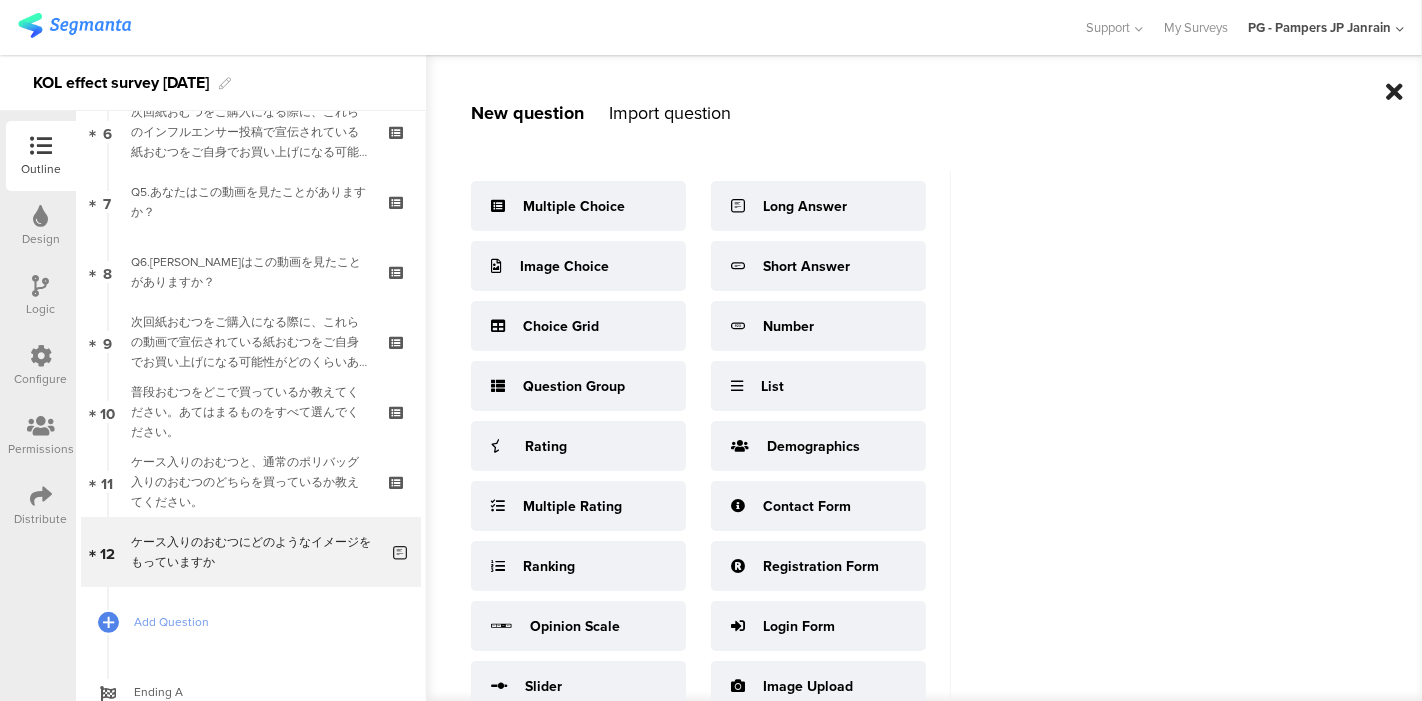 click at bounding box center (1394, 92) 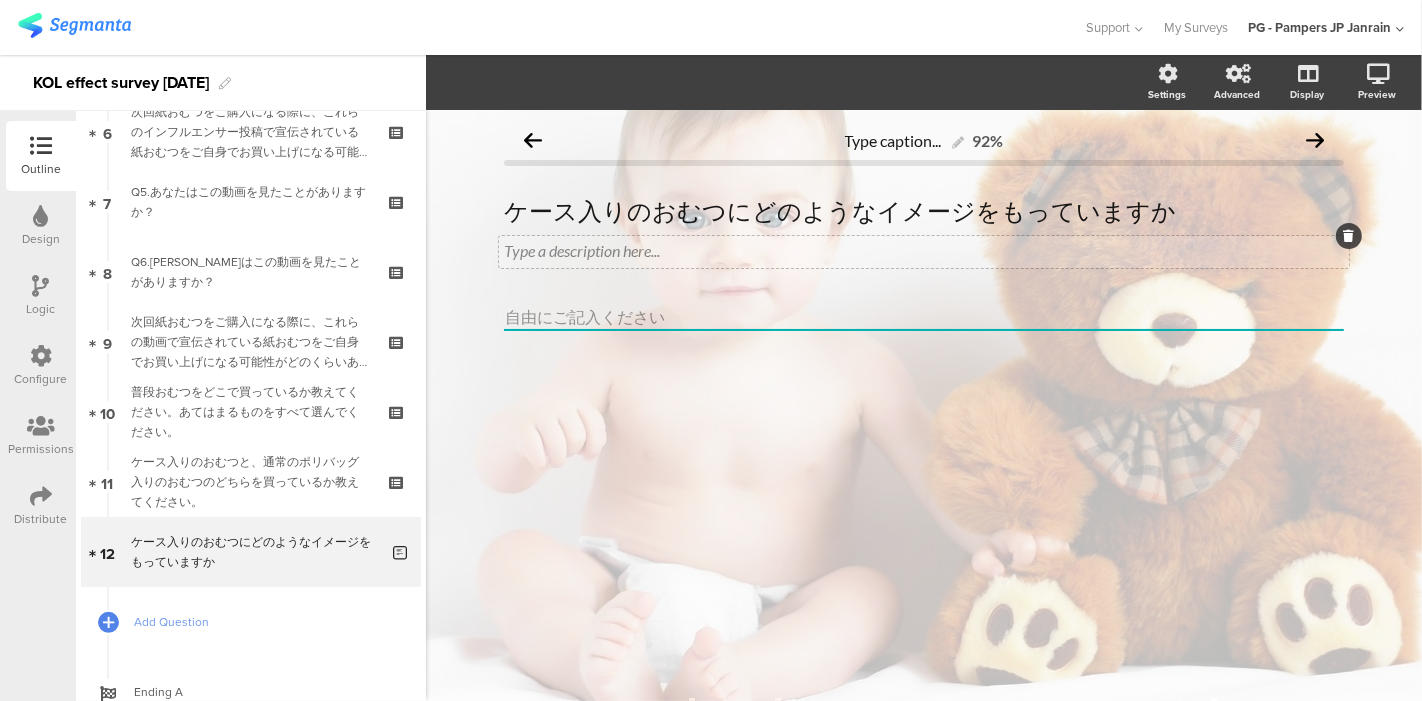 click 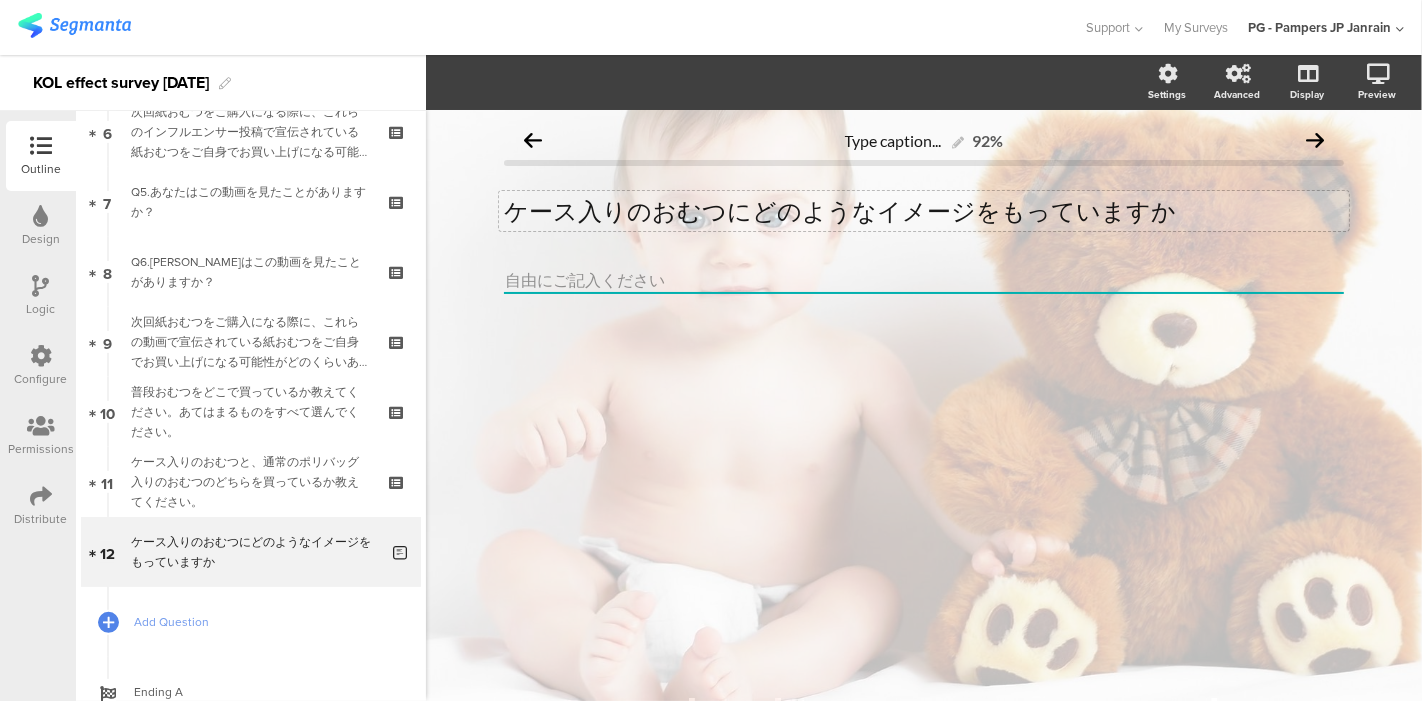 click on "ケース入りのおむつにどのようなイメージをもっていますか
ケース入りのおむつにどのようなイメージをもっていますか" 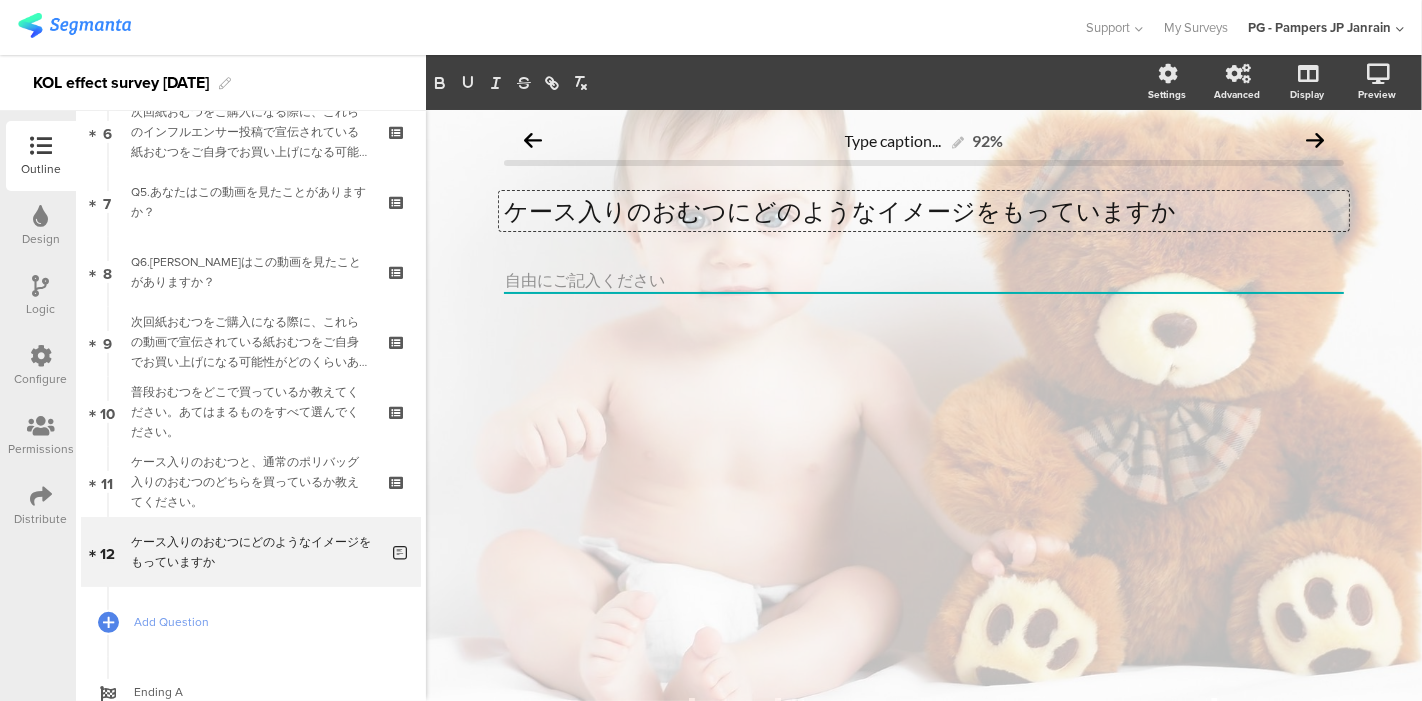 type 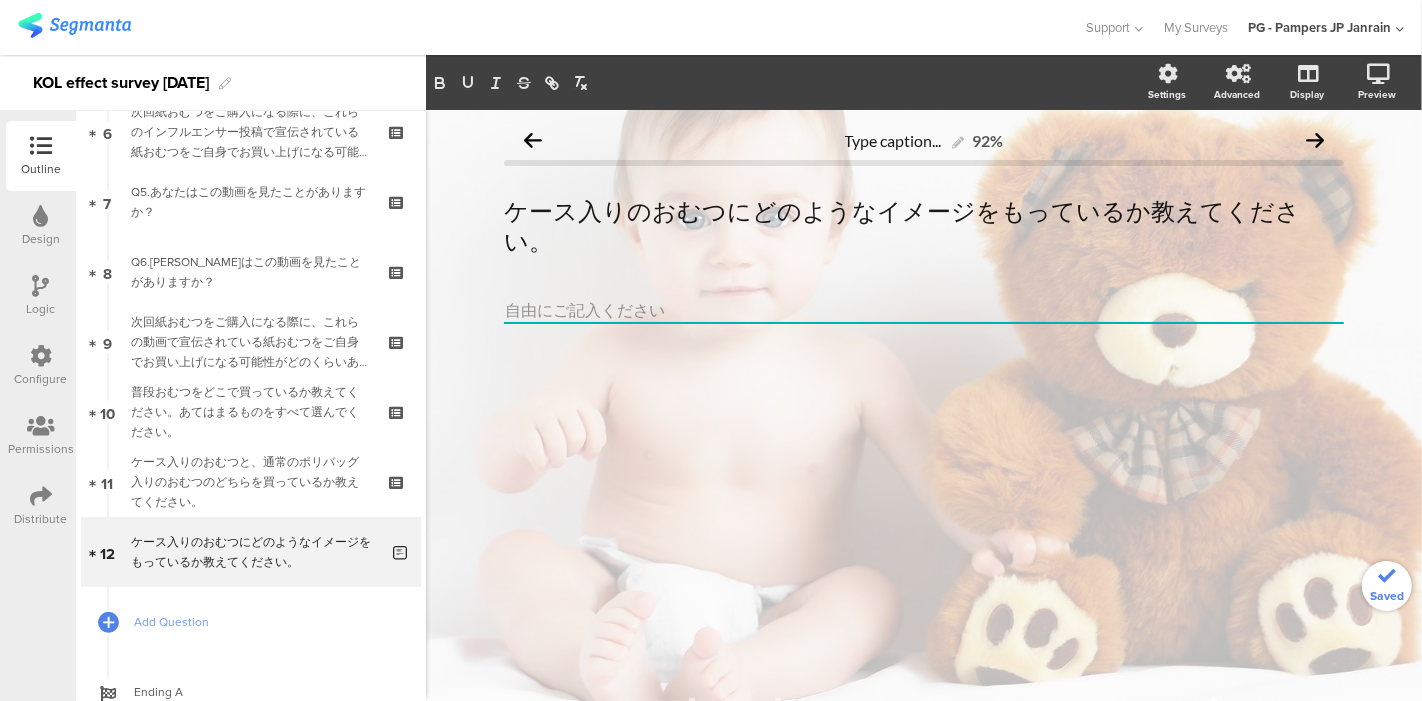 click 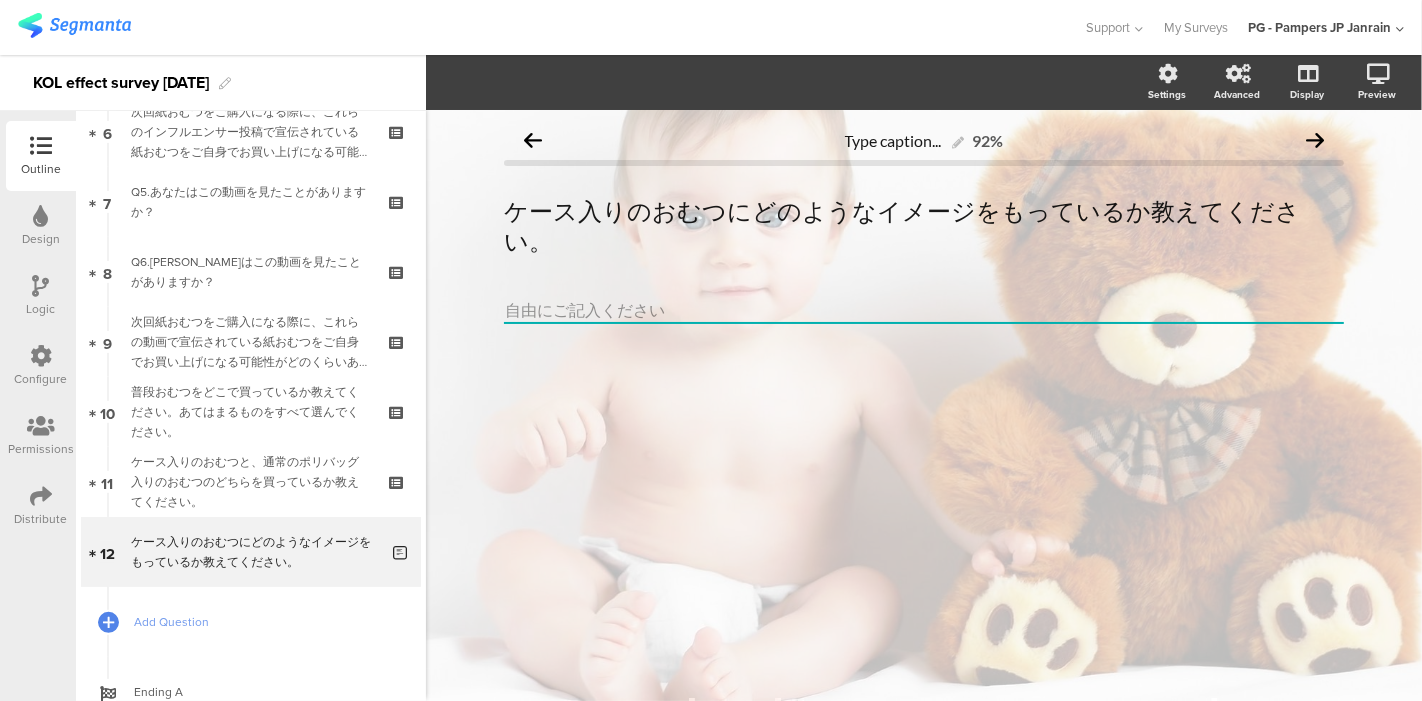 click 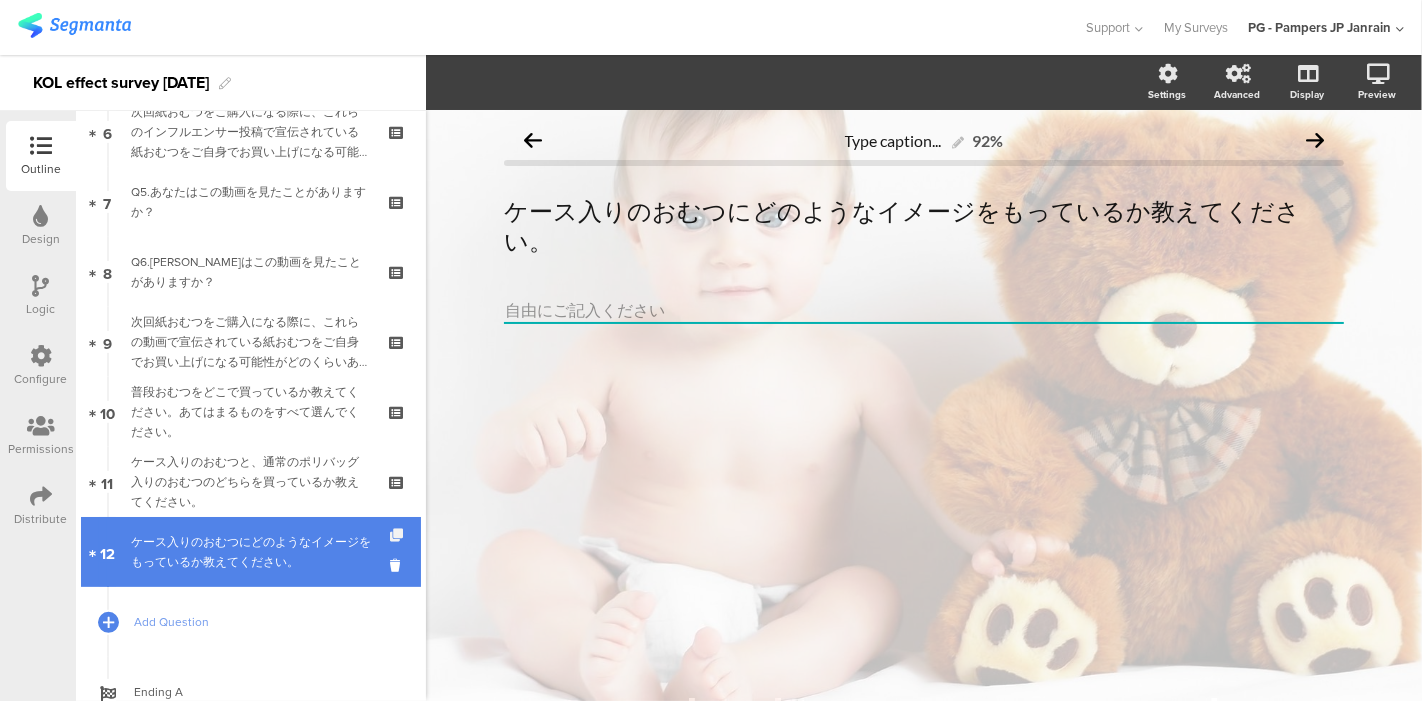 click at bounding box center (398, 535) 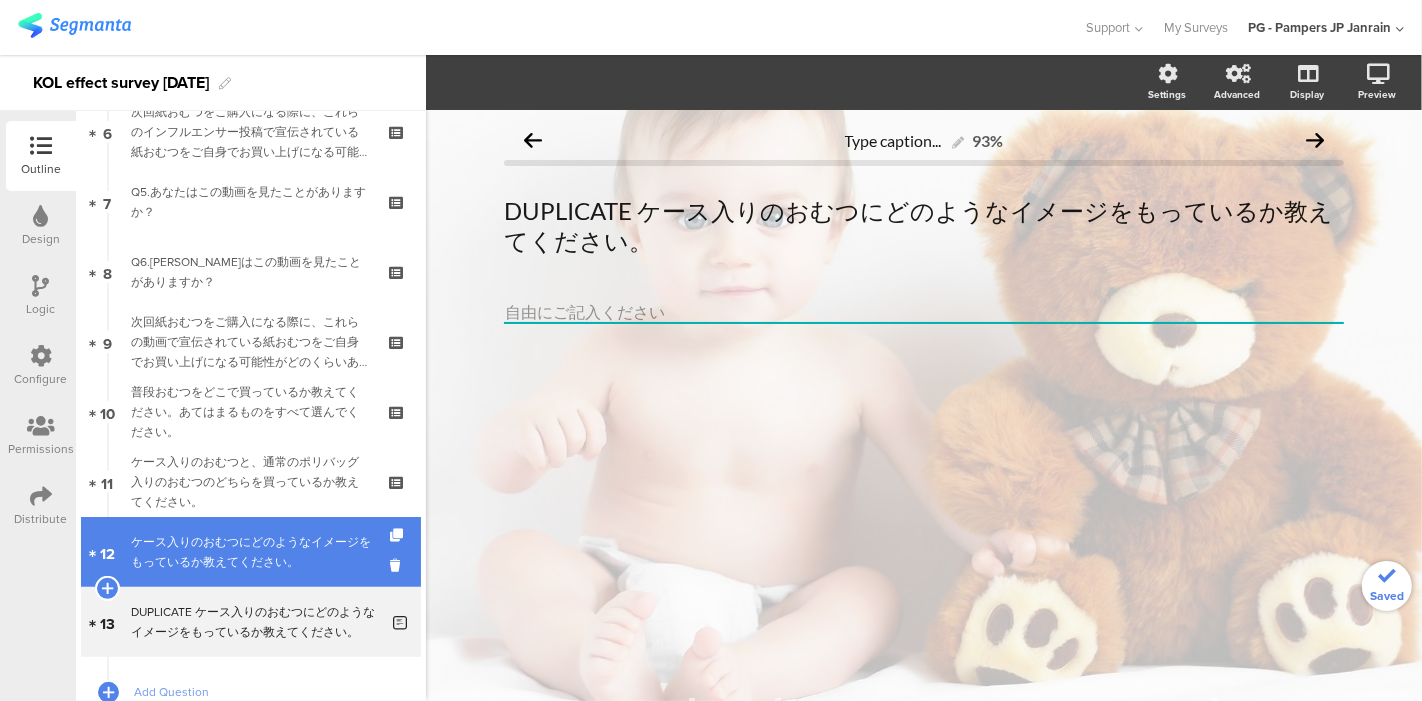 scroll, scrollTop: 2, scrollLeft: 0, axis: vertical 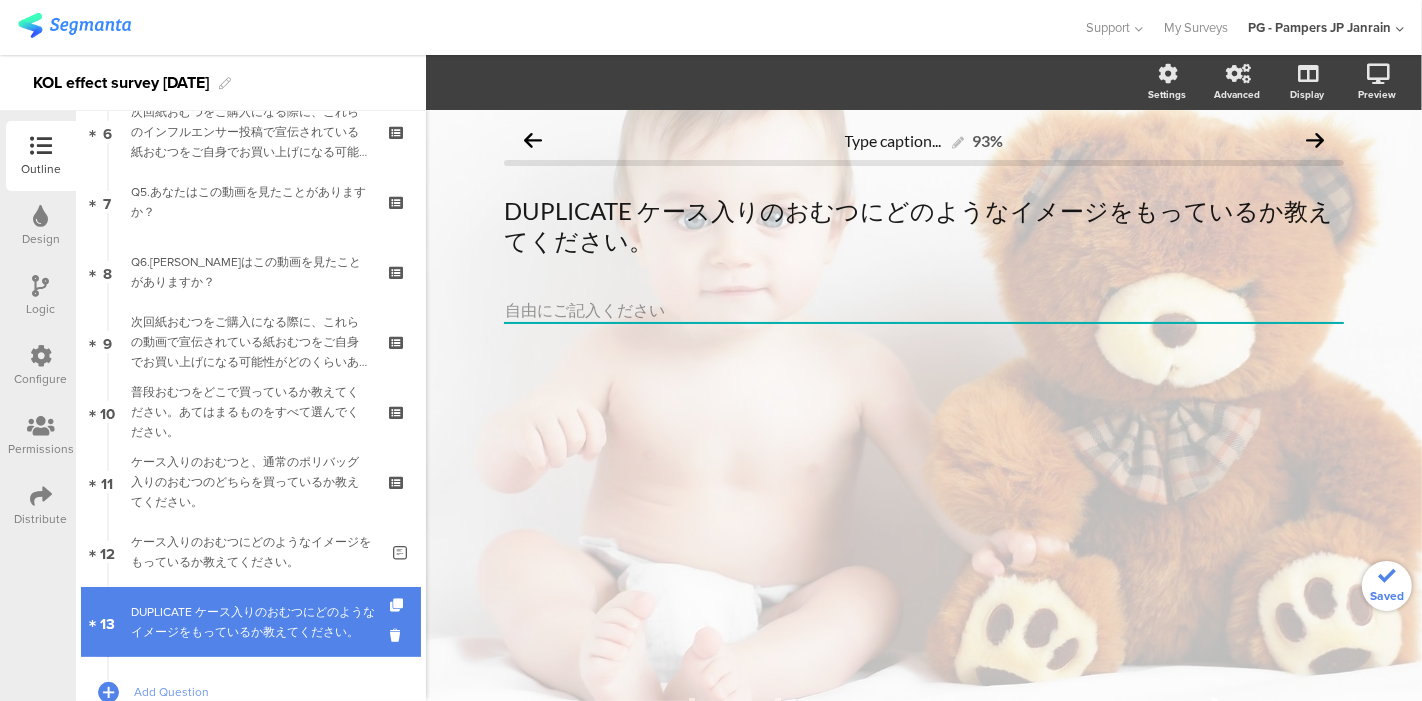 click on "DUPLICATE ケース入りのおむつにどのようなイメージをもっているか教えてください。" at bounding box center [254, 622] 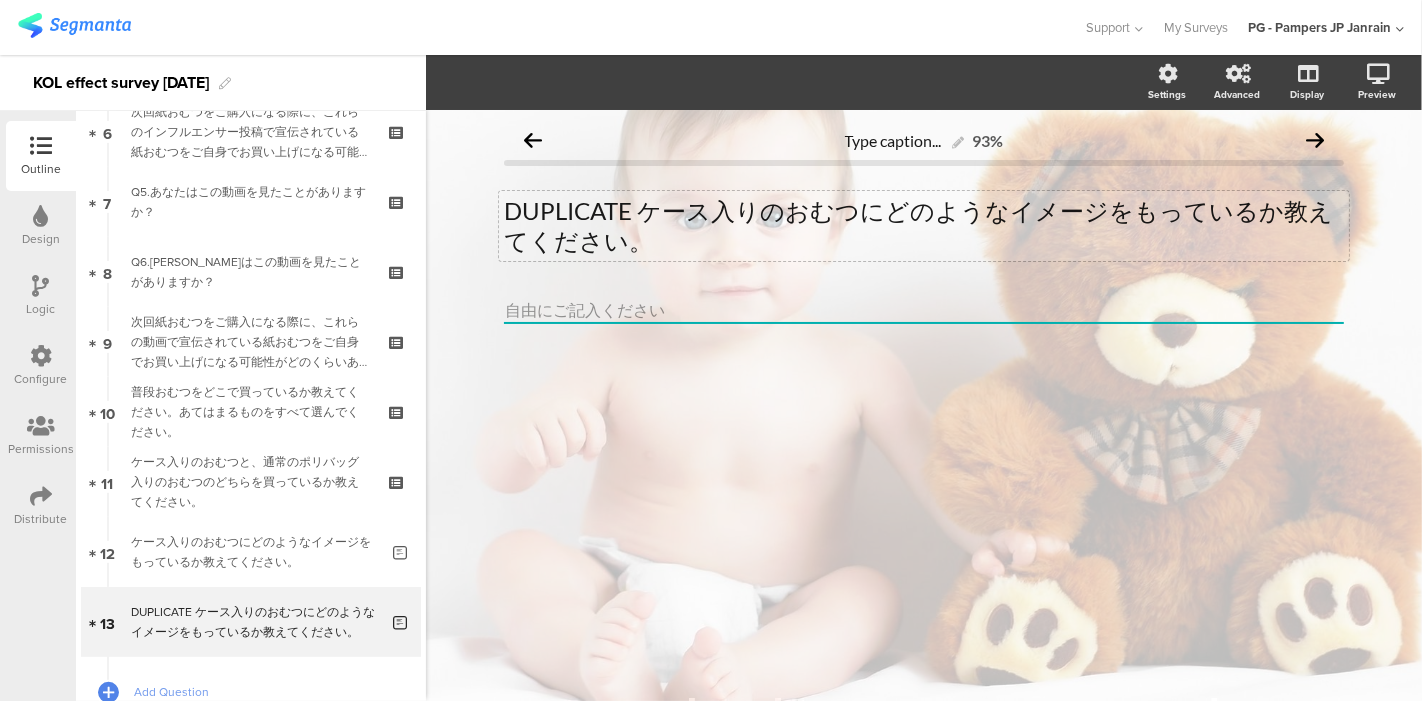 click on "DUPLICATE ケース入りのおむつにどのようなイメージをもっているか教えてください。
DUPLICATE ケース入りのおむつにどのようなイメージをもっているか教えてください。" 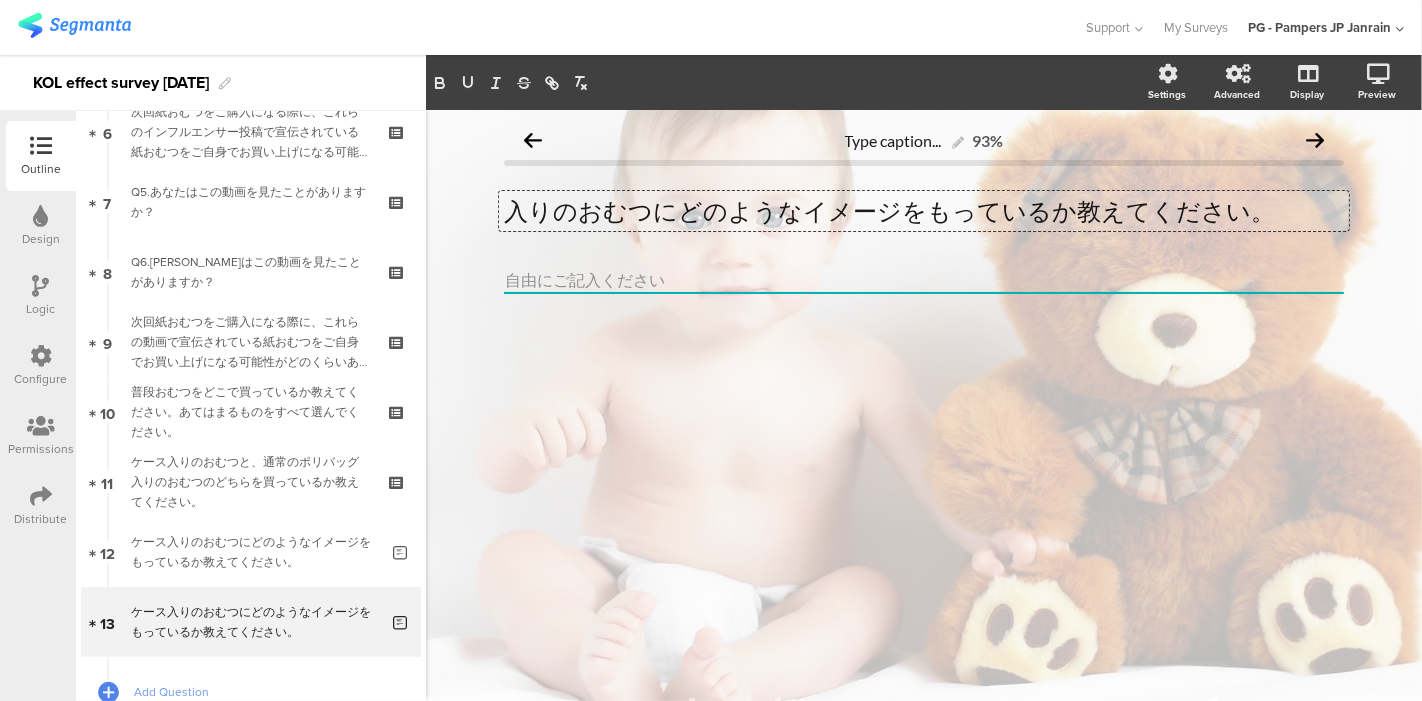 type 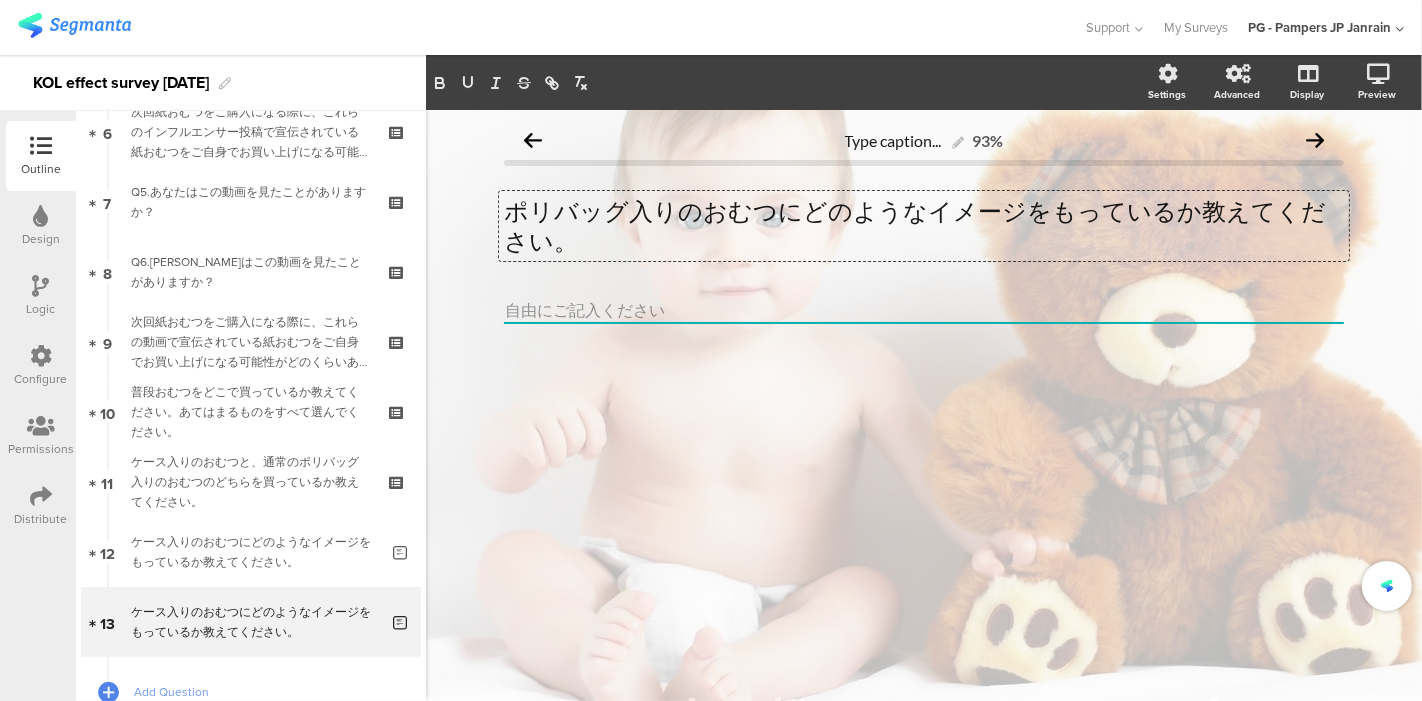 drag, startPoint x: 642, startPoint y: 469, endPoint x: 639, endPoint y: 484, distance: 15.297058 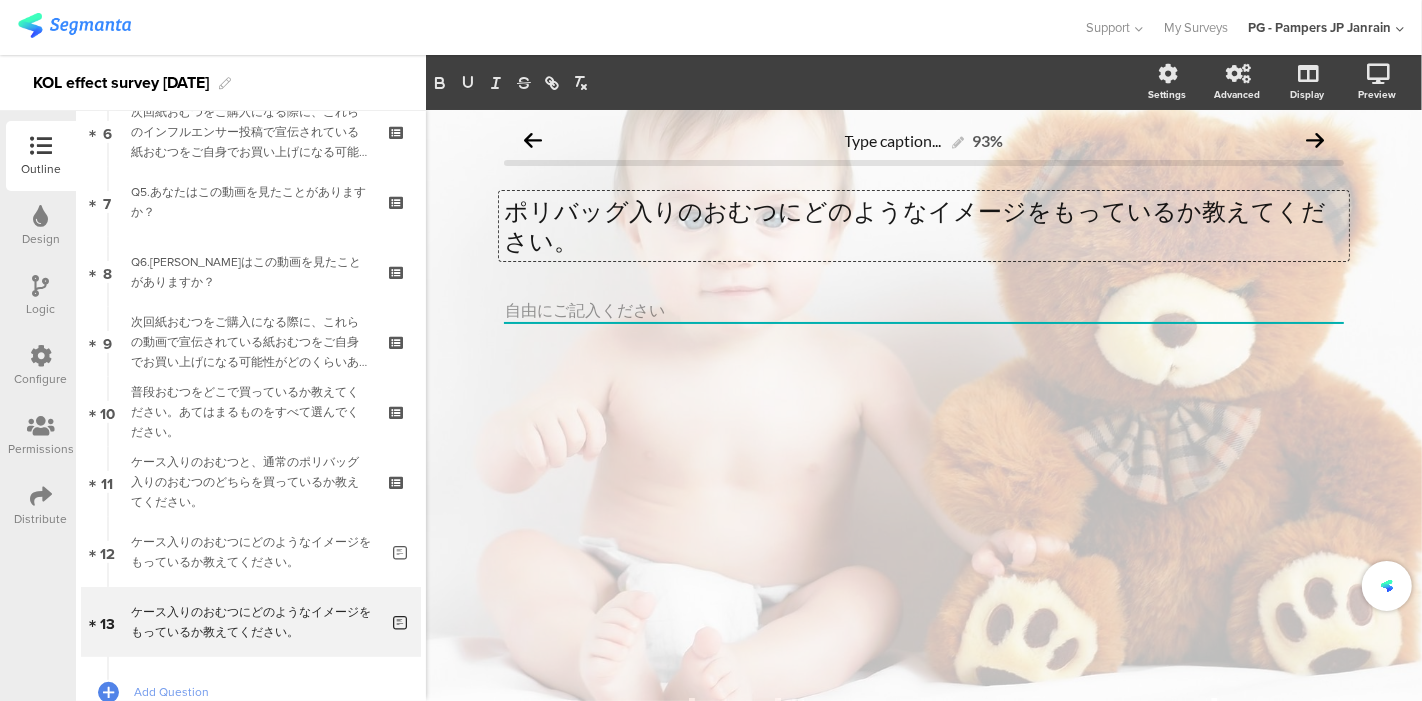 click on "Type caption...
93%
ポリバッグ入りのおむつにどのようなイメージをもっているか教えてください。
ポリバッグ入りのおむつにどのようなイメージをもっているか教えてください。
ポリバッグ入りのおむつにどのようなイメージをもっているか教えてください。" 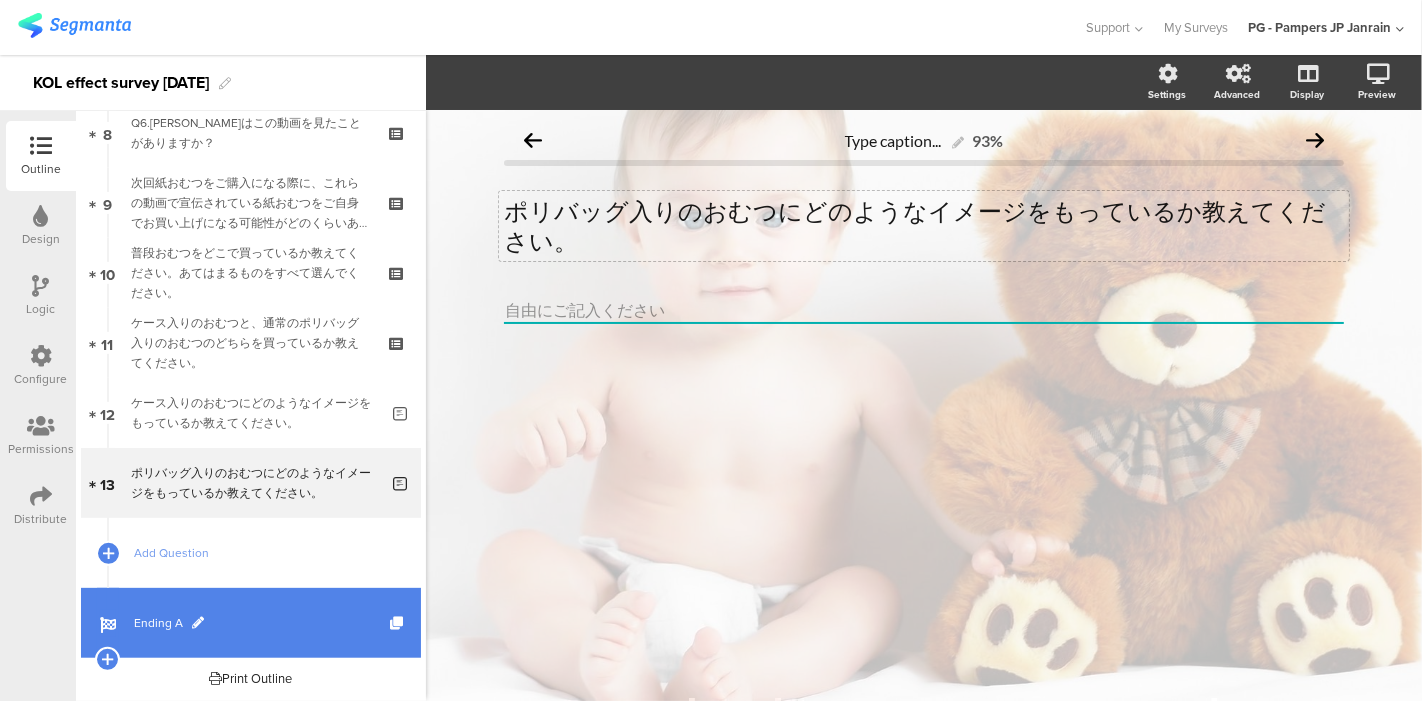 scroll, scrollTop: 584, scrollLeft: 0, axis: vertical 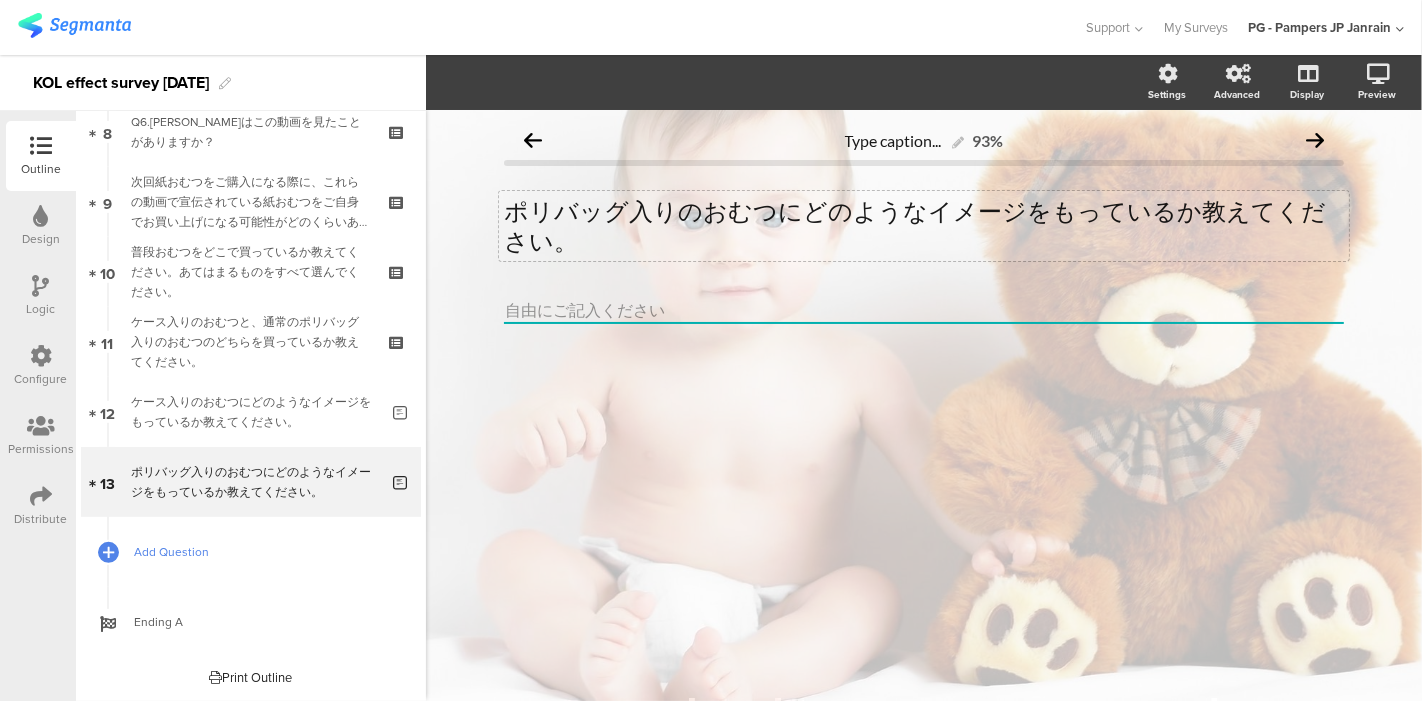click on "Add Question" at bounding box center [262, 552] 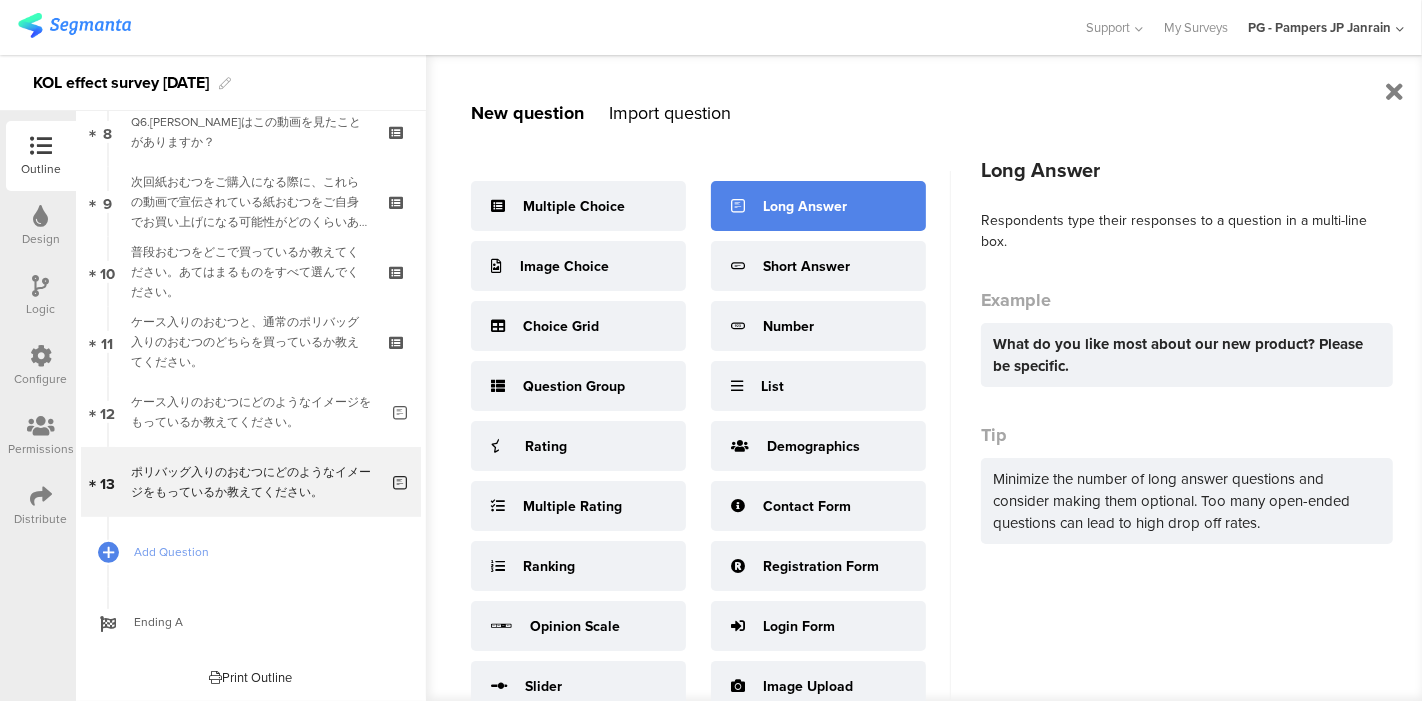 click on "Long Answer" at bounding box center [818, 206] 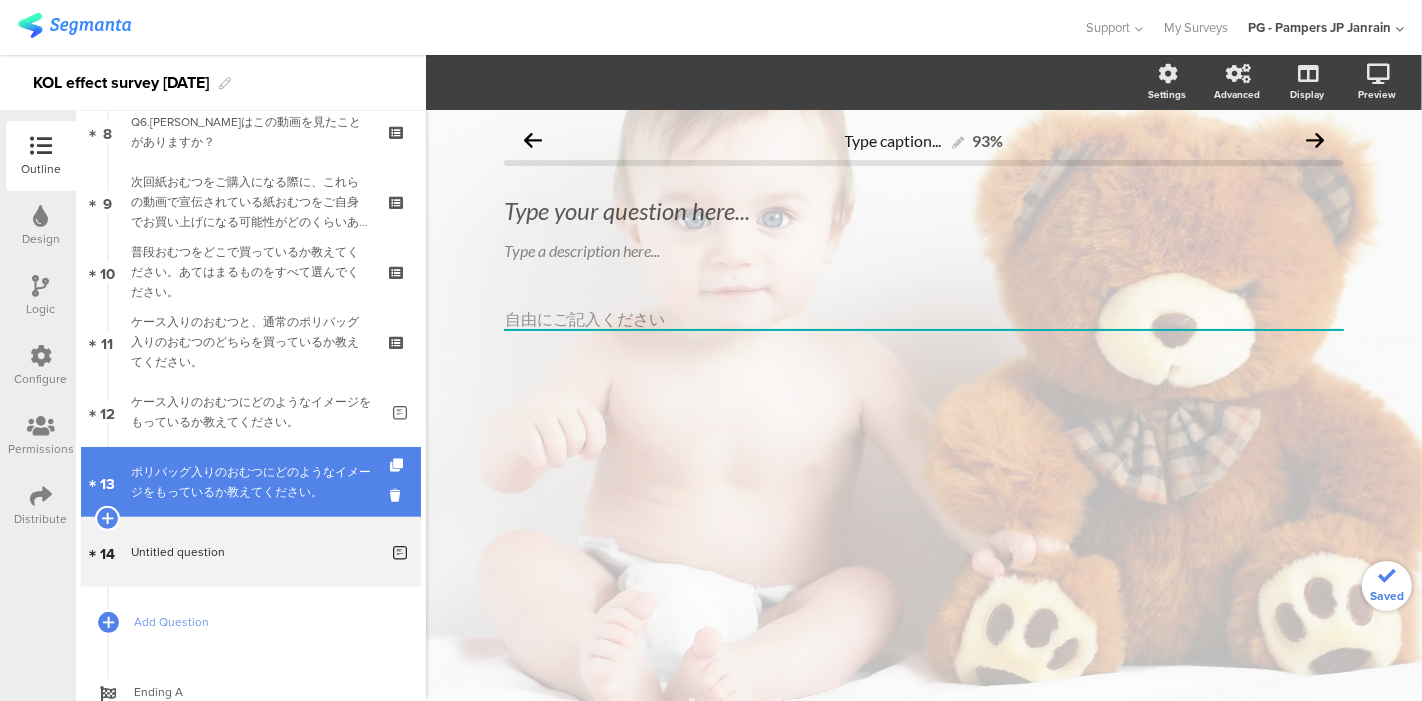 scroll, scrollTop: 2, scrollLeft: 0, axis: vertical 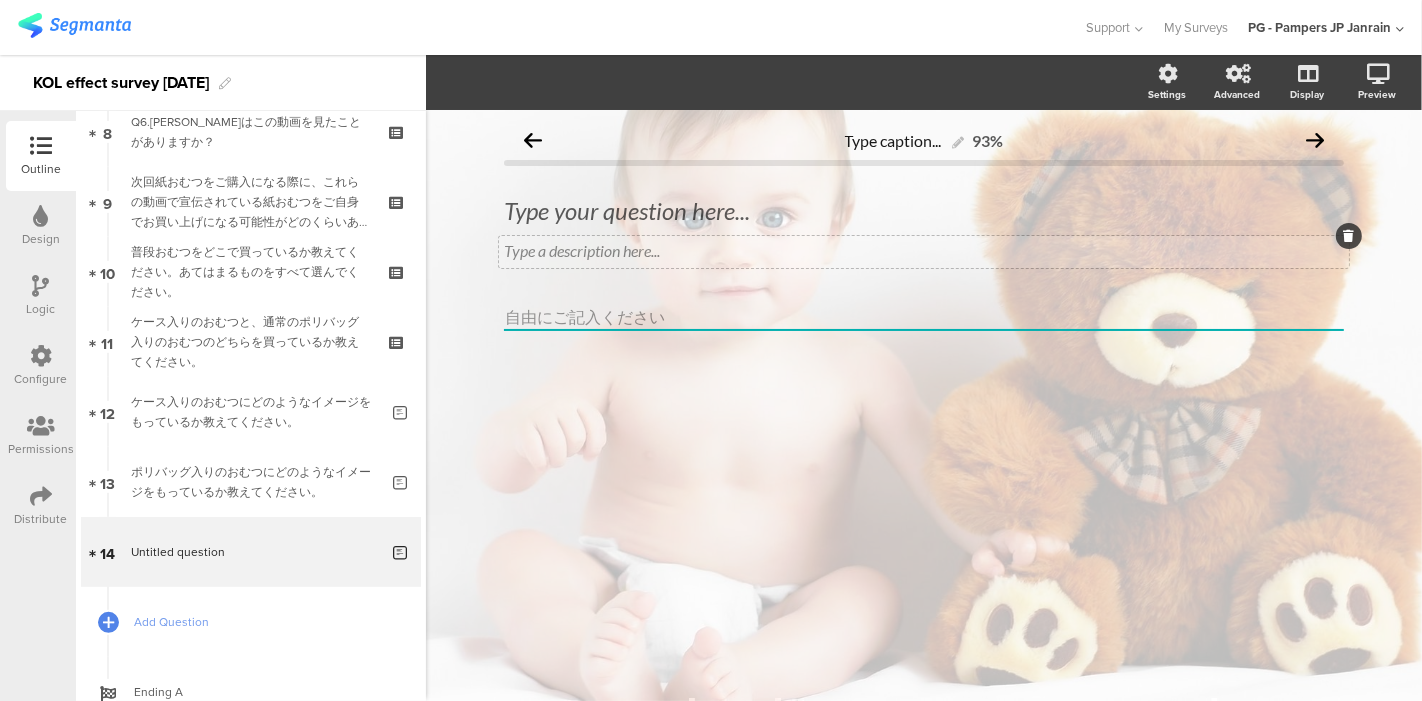 click on "Type a description here..." 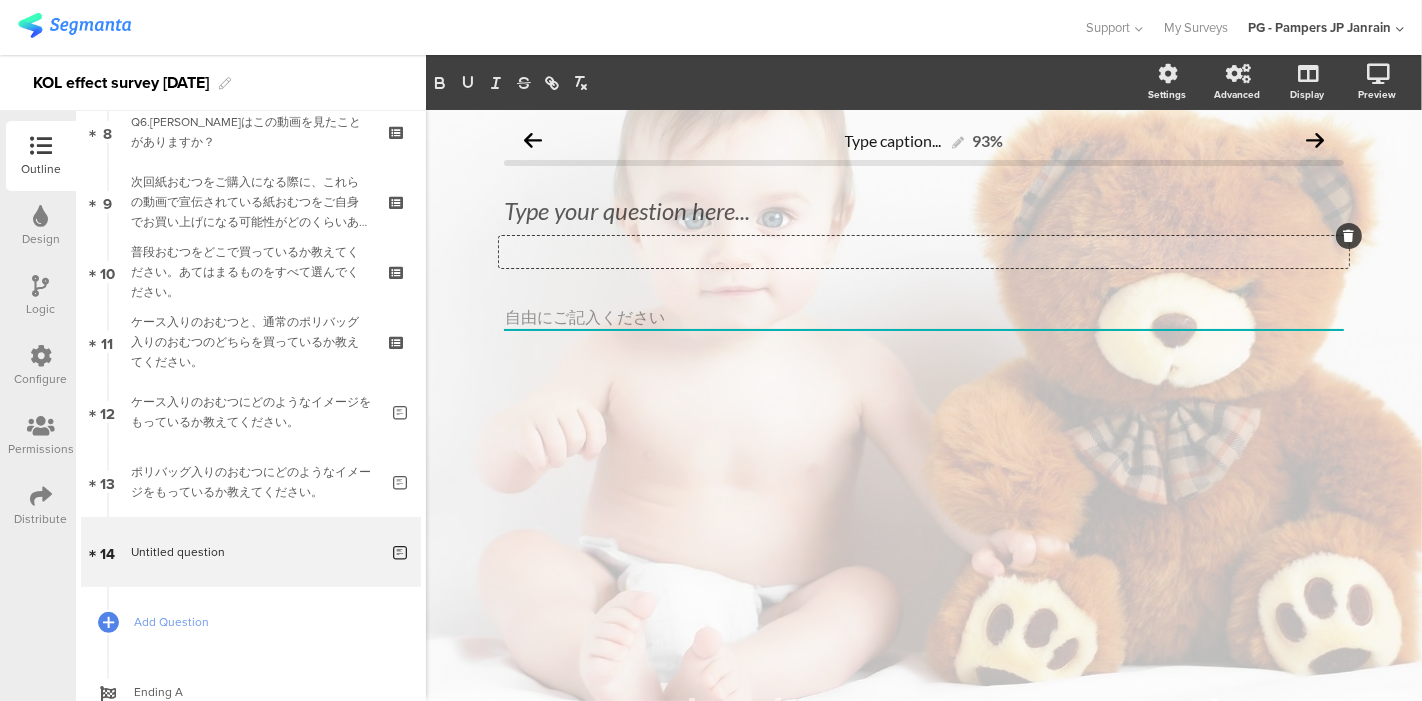 click 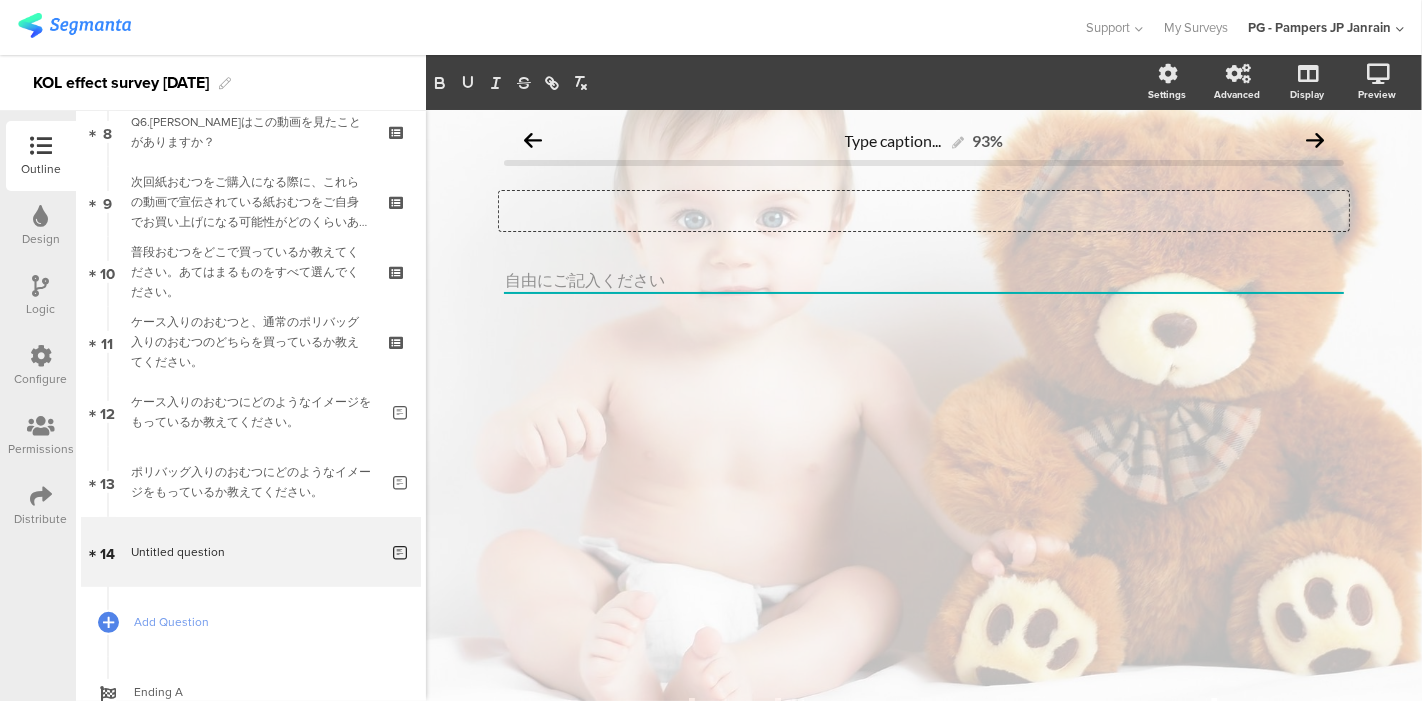 click on "Type your question here..." 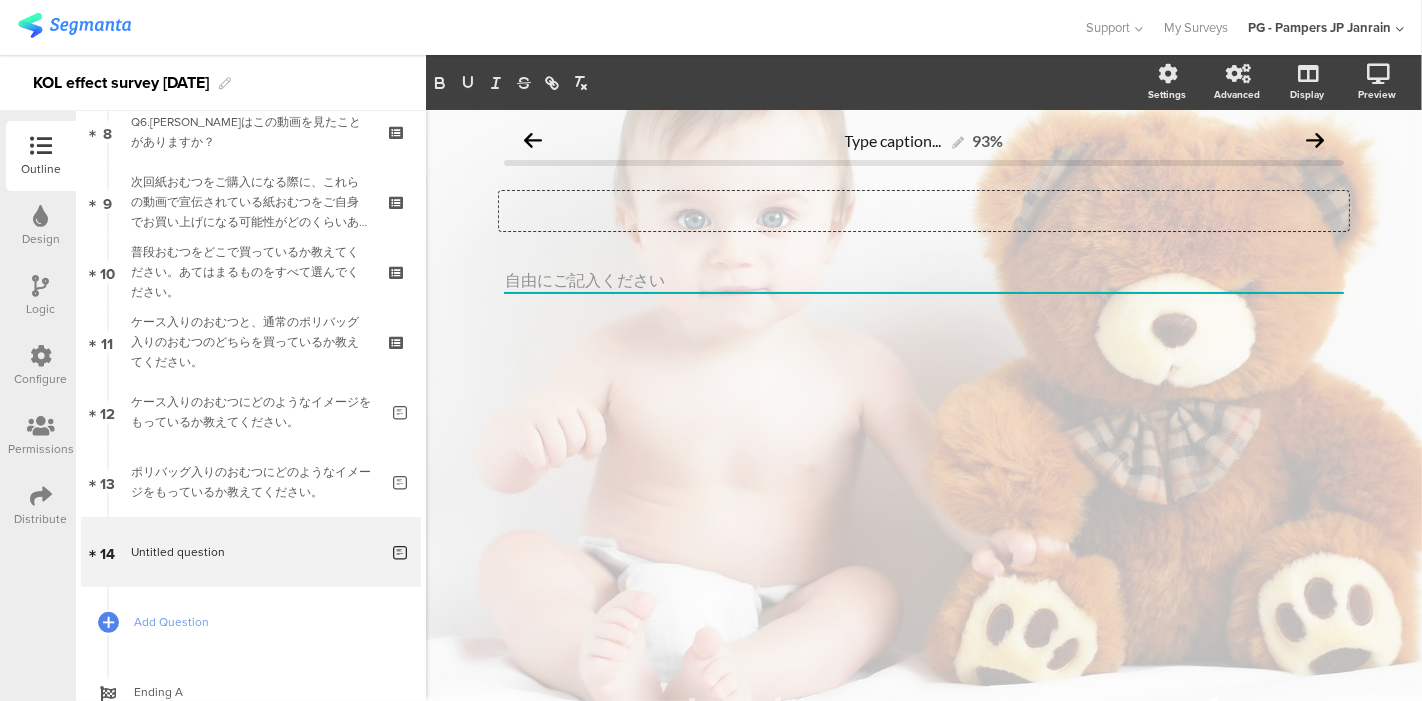 type 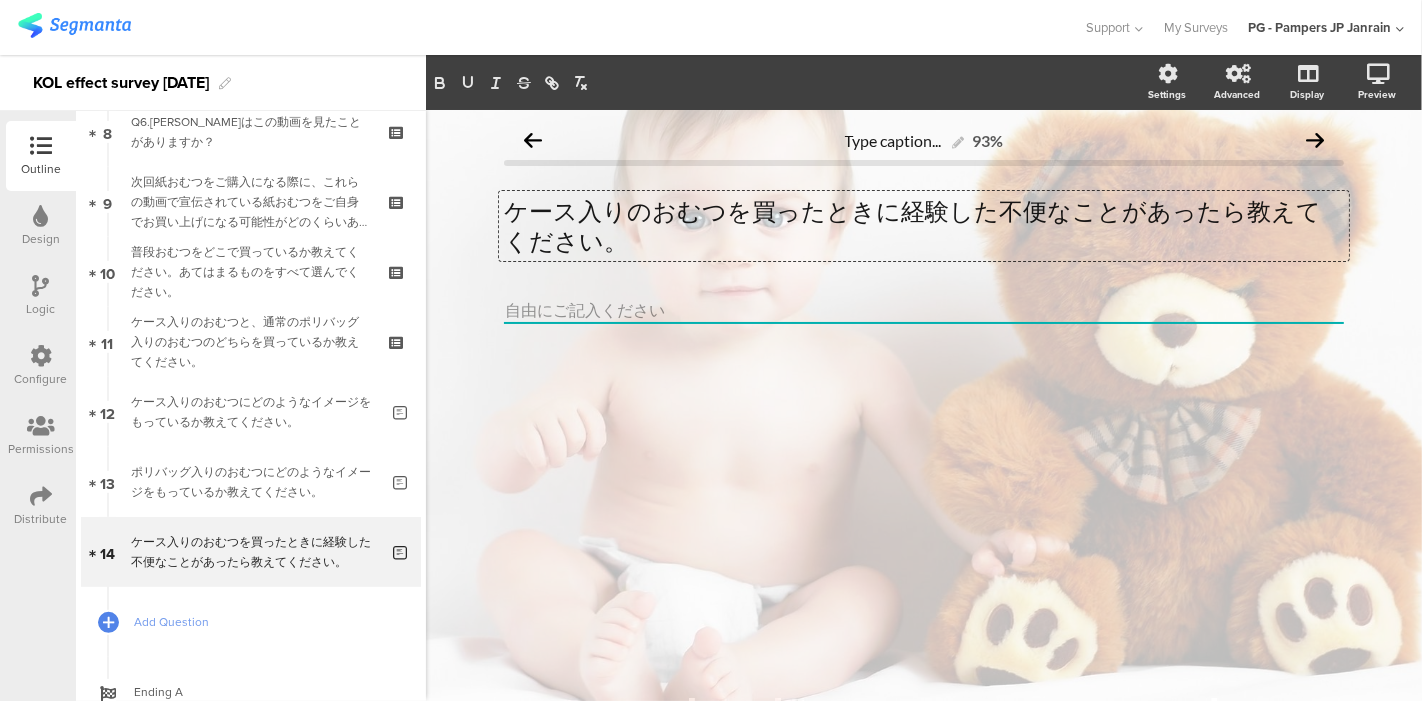 click on "Type caption...
93%
ケース入りのおむつを買ったときに経験した不便なことがあったら教えてください。
ケース入りのおむつを買ったときに経験した不便なことがあったら教えてください。
ケース入りのおむつを買ったときに経験した不便なことがあったら教えてください。" 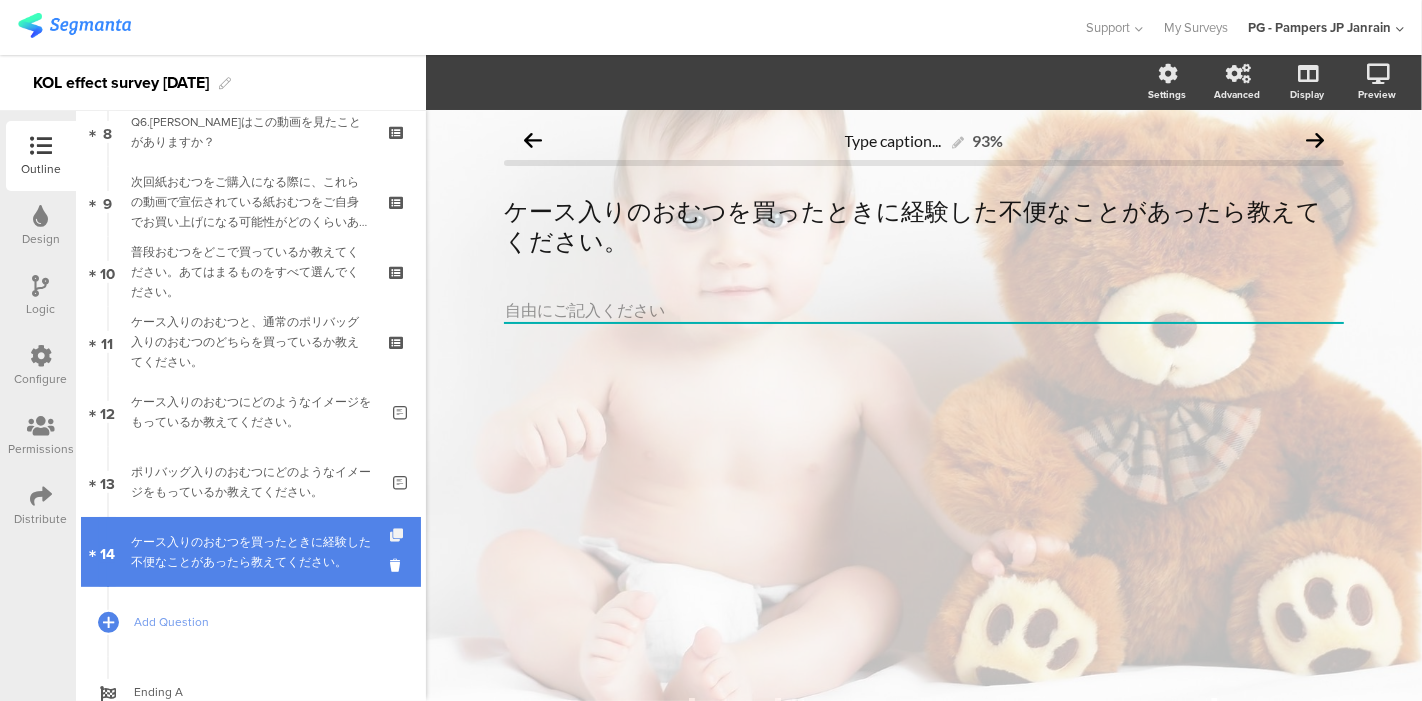 click at bounding box center [398, 535] 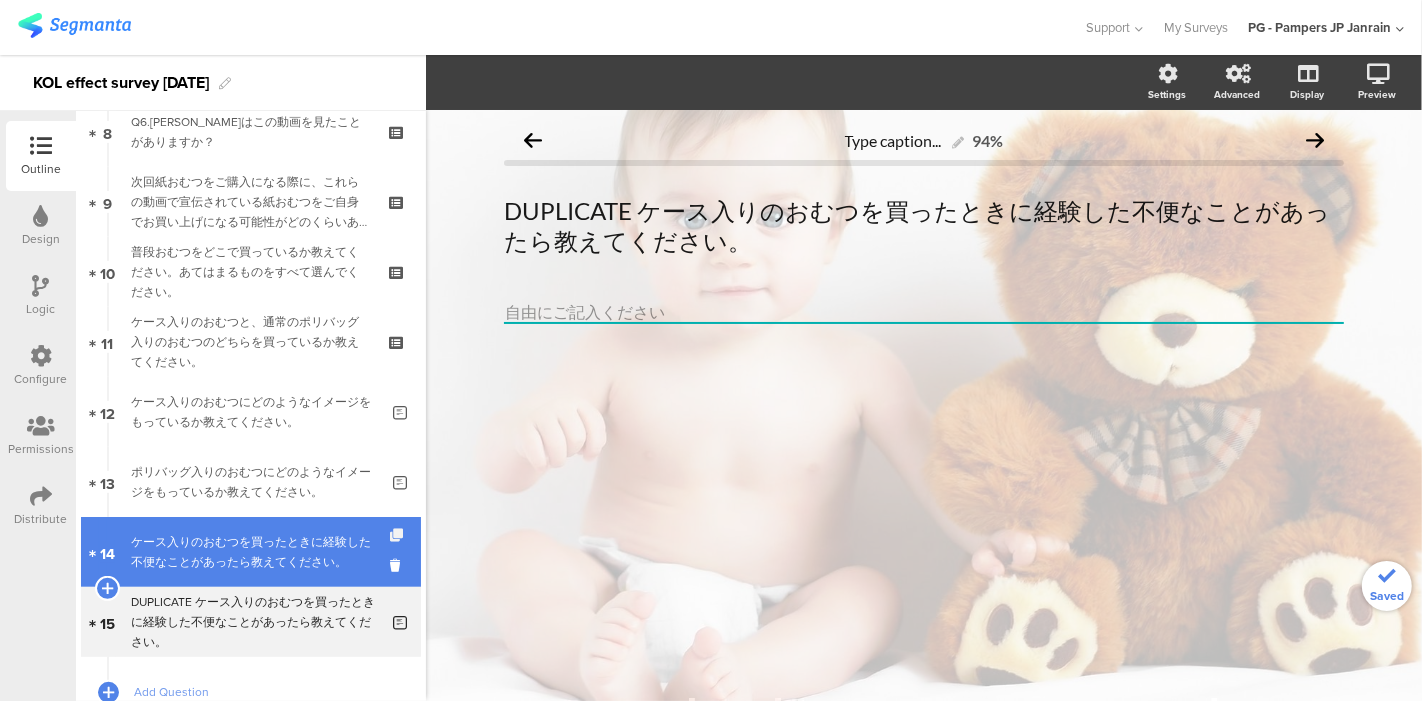 scroll, scrollTop: 2, scrollLeft: 0, axis: vertical 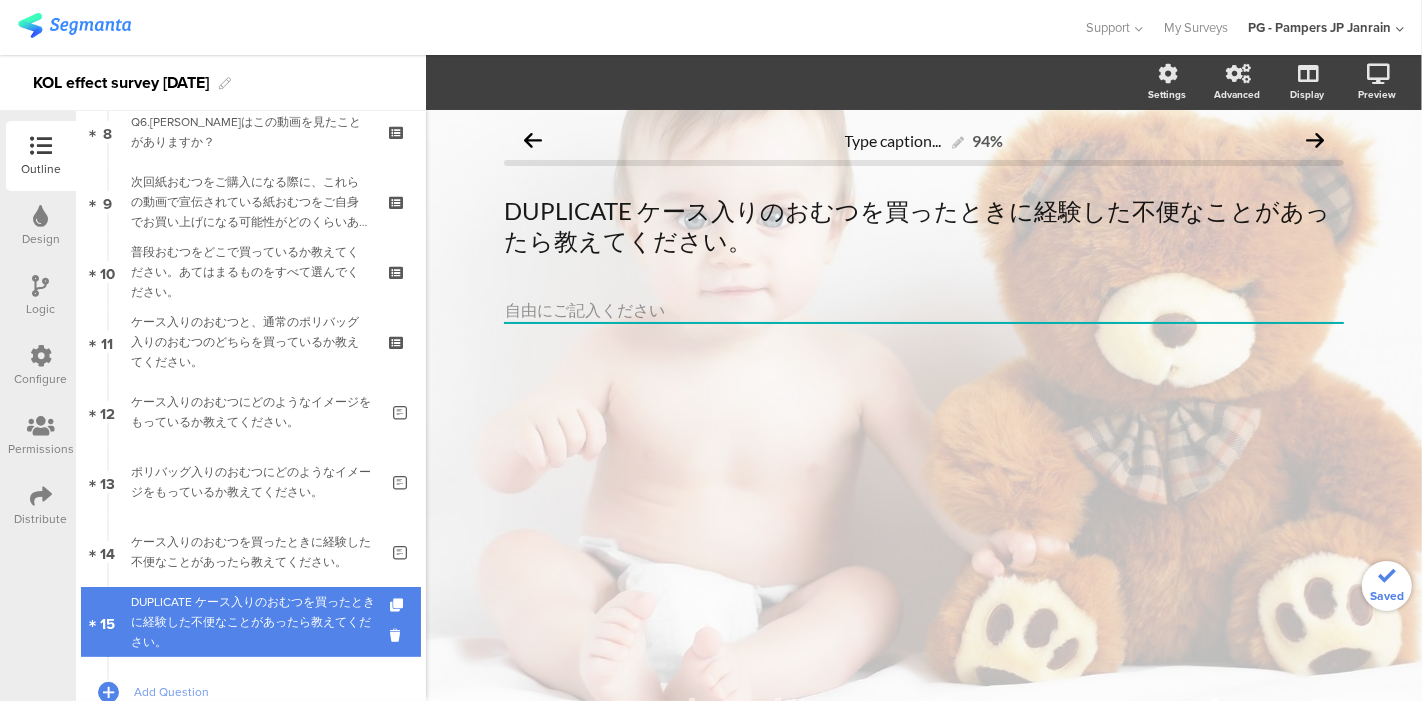 click on "DUPLICATE ケース入りのおむつを買ったときに経験した不便なことがあったら教えてください。" at bounding box center [254, 622] 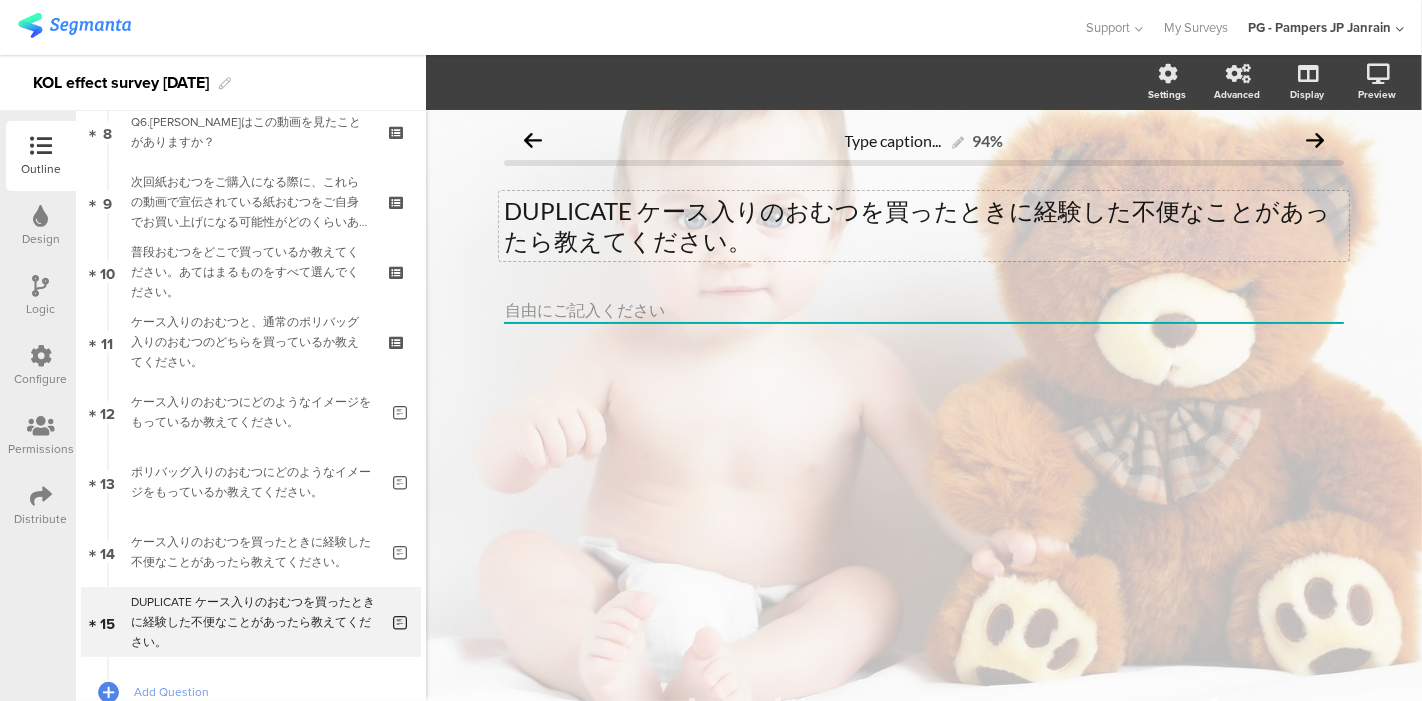 click on "DUPLICATE ケース入りのおむつを買ったときに経験した不便なことがあったら教えてください。
DUPLICATE ケース入りのおむつを買ったときに経験した不便なことがあったら教えてください。" 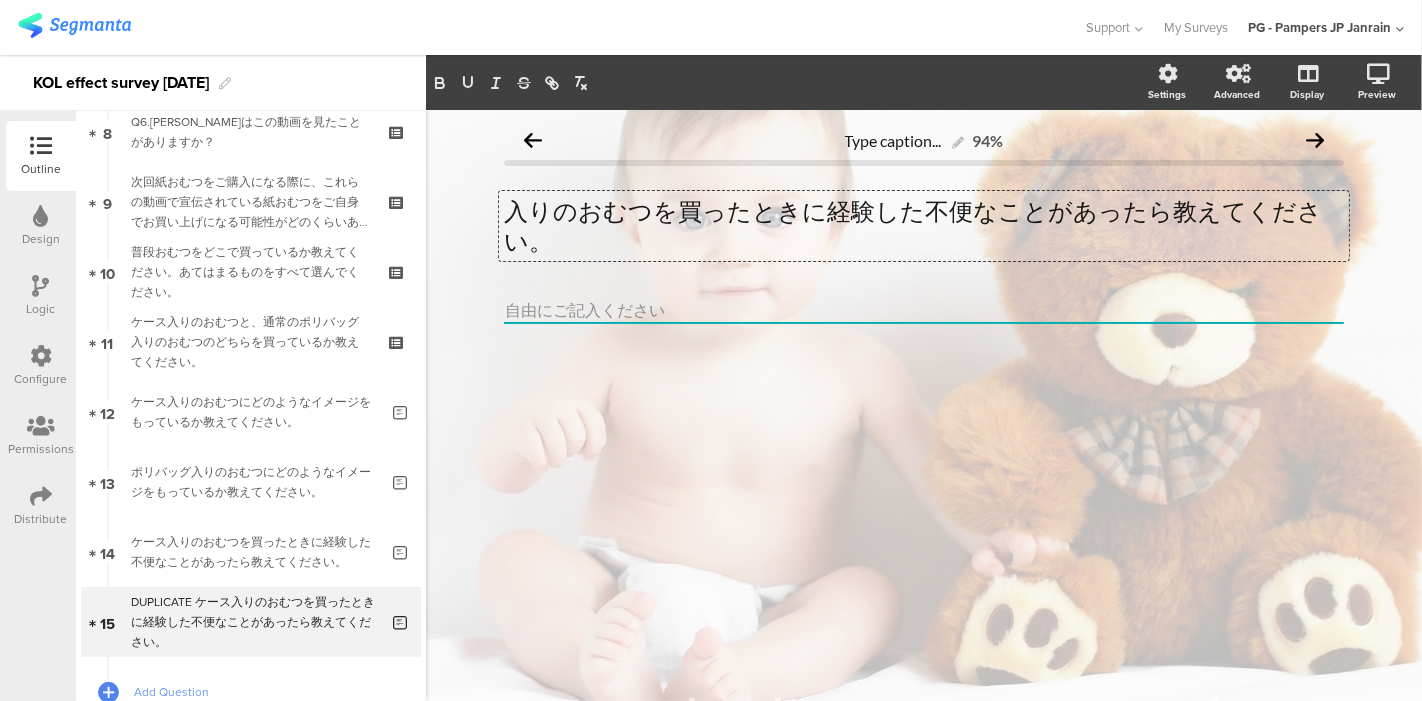 type 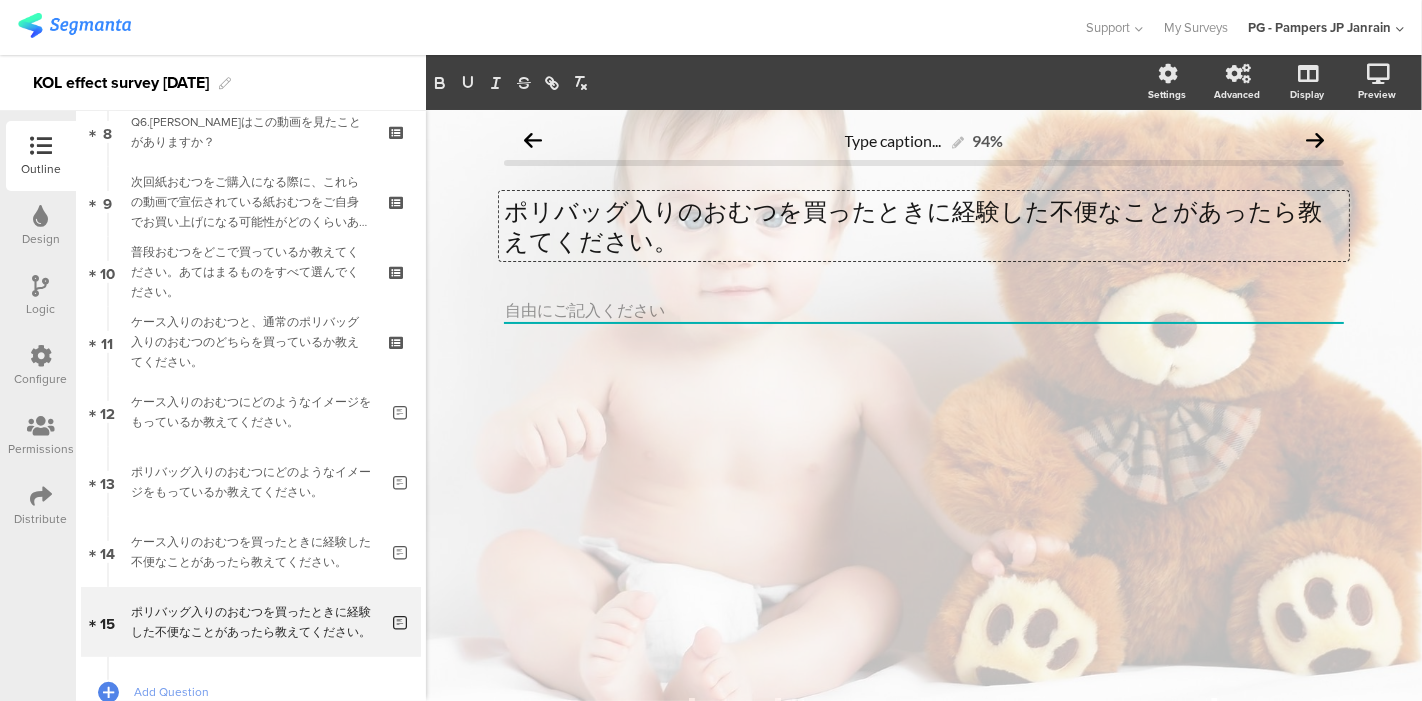 click on "Type caption...
94%
ポリバッグ入りのおむつを買ったときに経験した不便なことがあったら教えてください。
ポリバッグ入りのおむつを買ったときに経験した不便なことがあったら教えてください。
ポリバッグ入りのおむつを買ったときに経験した不便なことがあったら教えてください。" 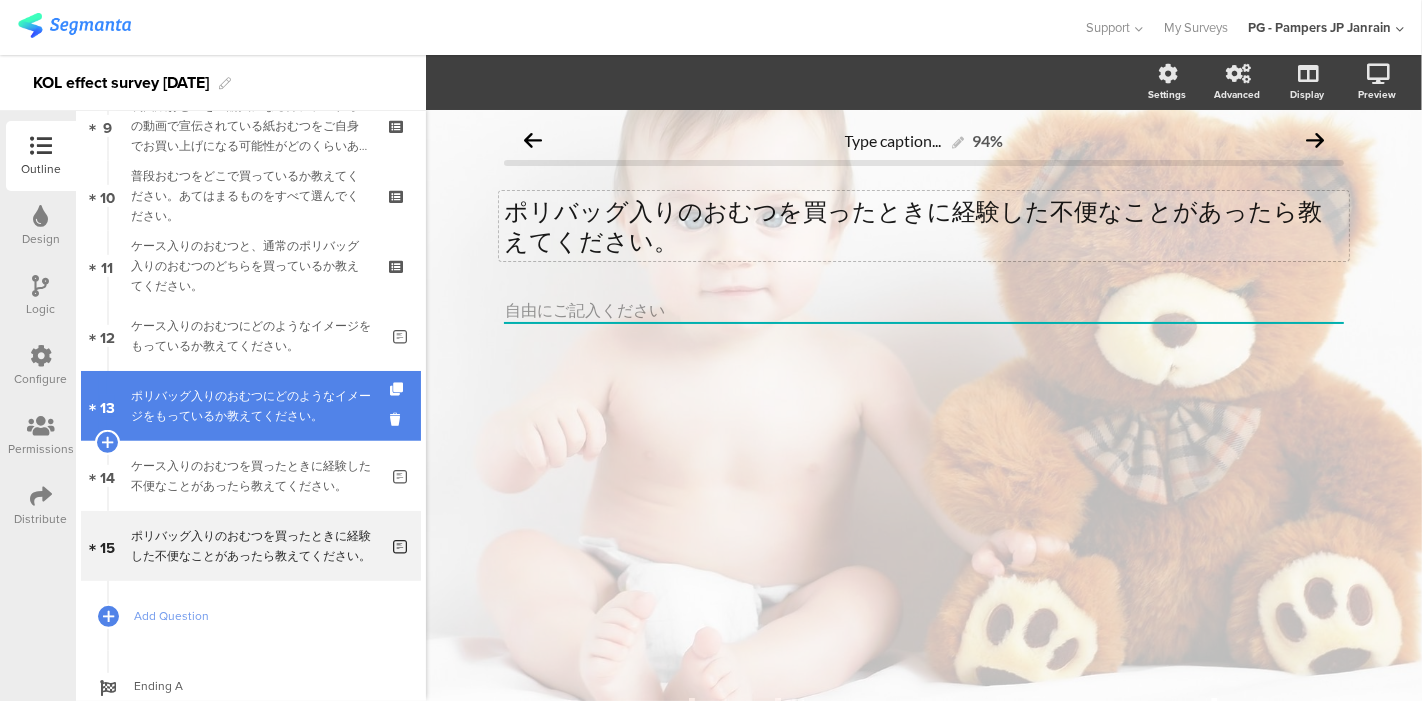 scroll, scrollTop: 724, scrollLeft: 0, axis: vertical 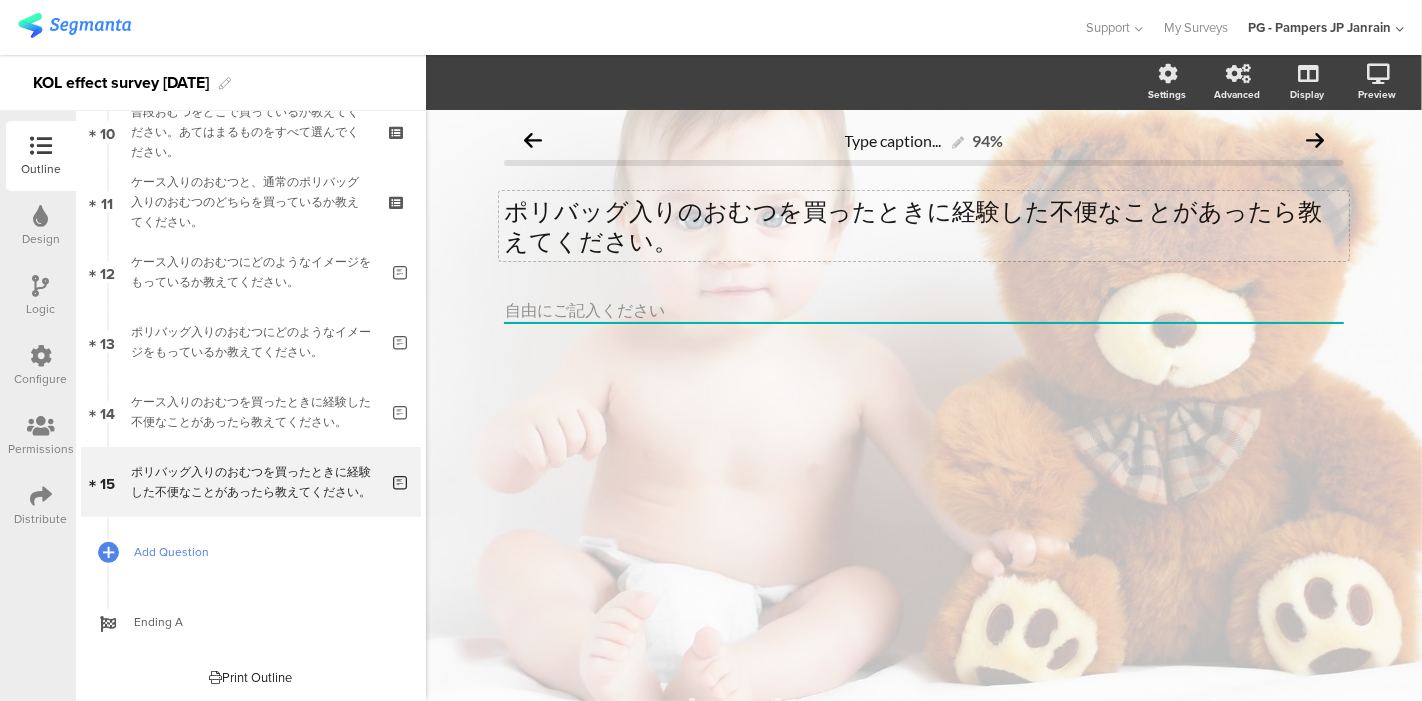 click on "Add Question" at bounding box center (262, 552) 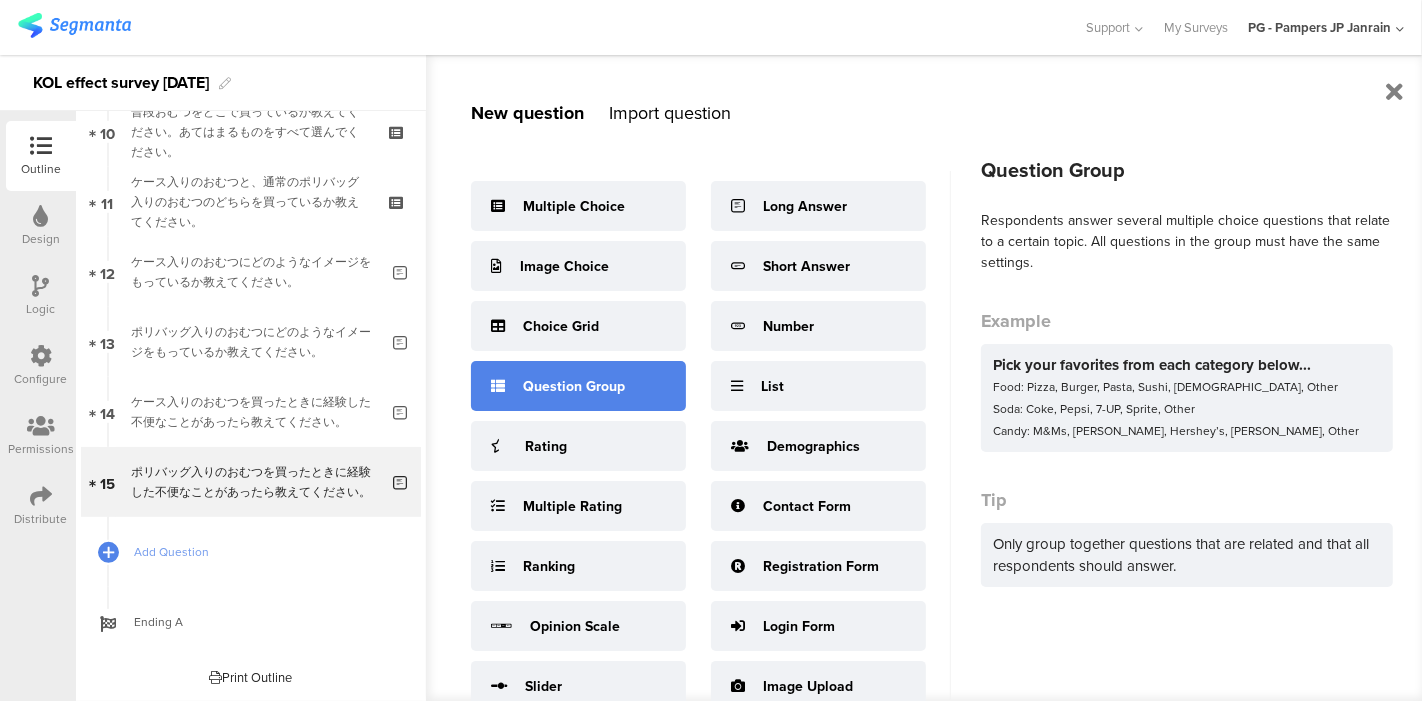 click on "Question Group" at bounding box center [578, 386] 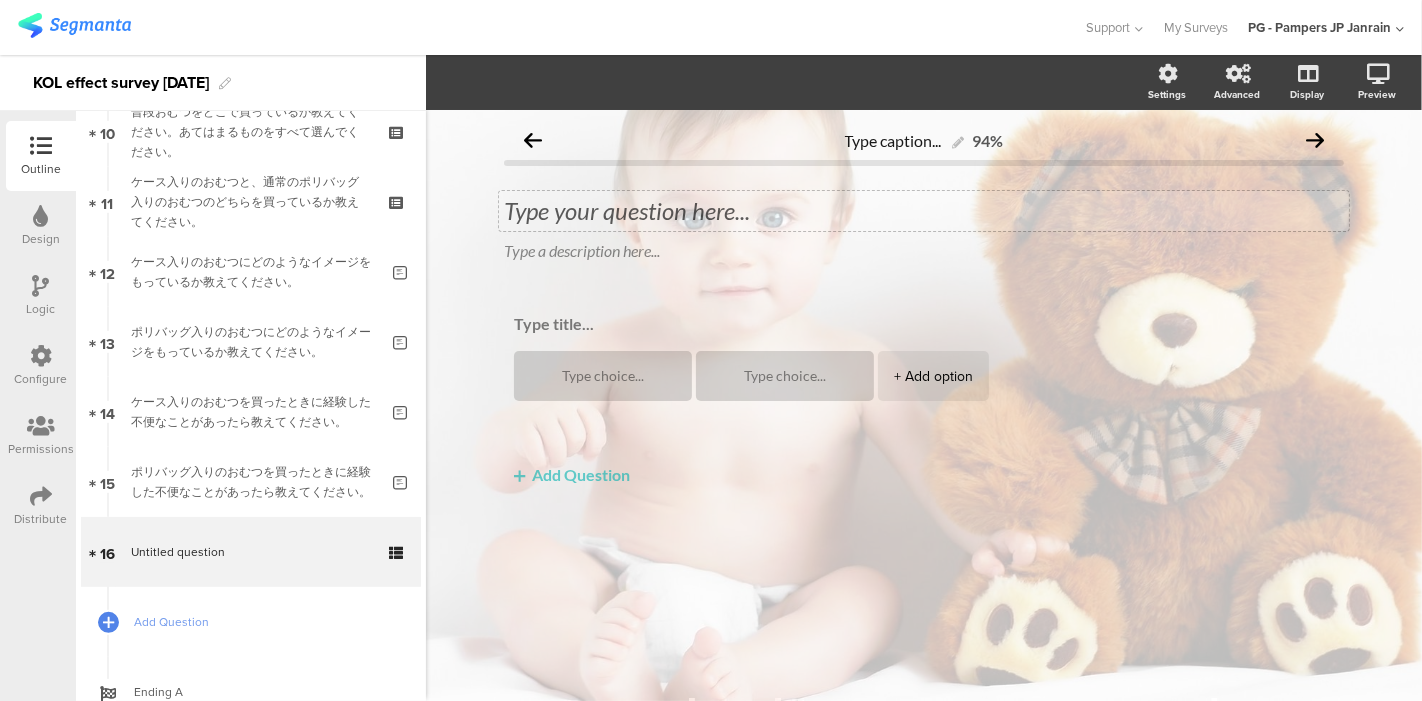 click on "Type your question here..." 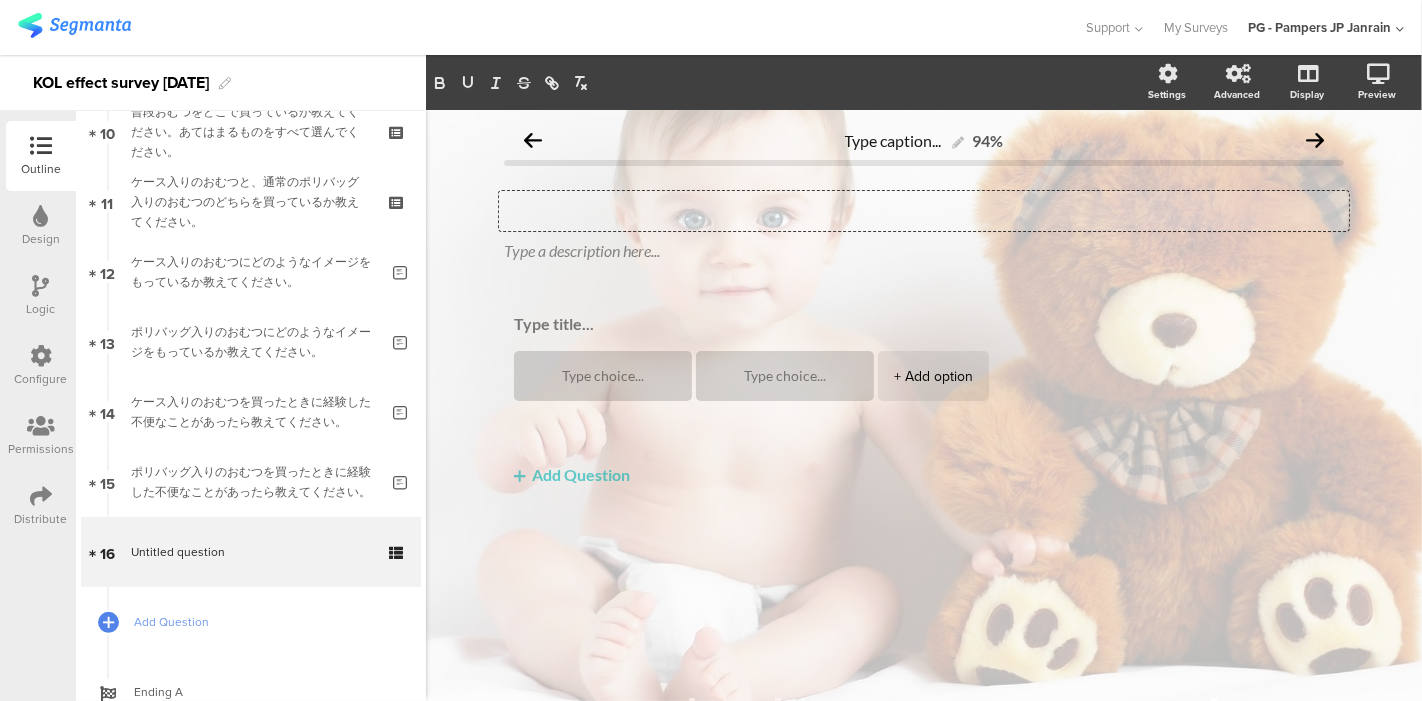 click 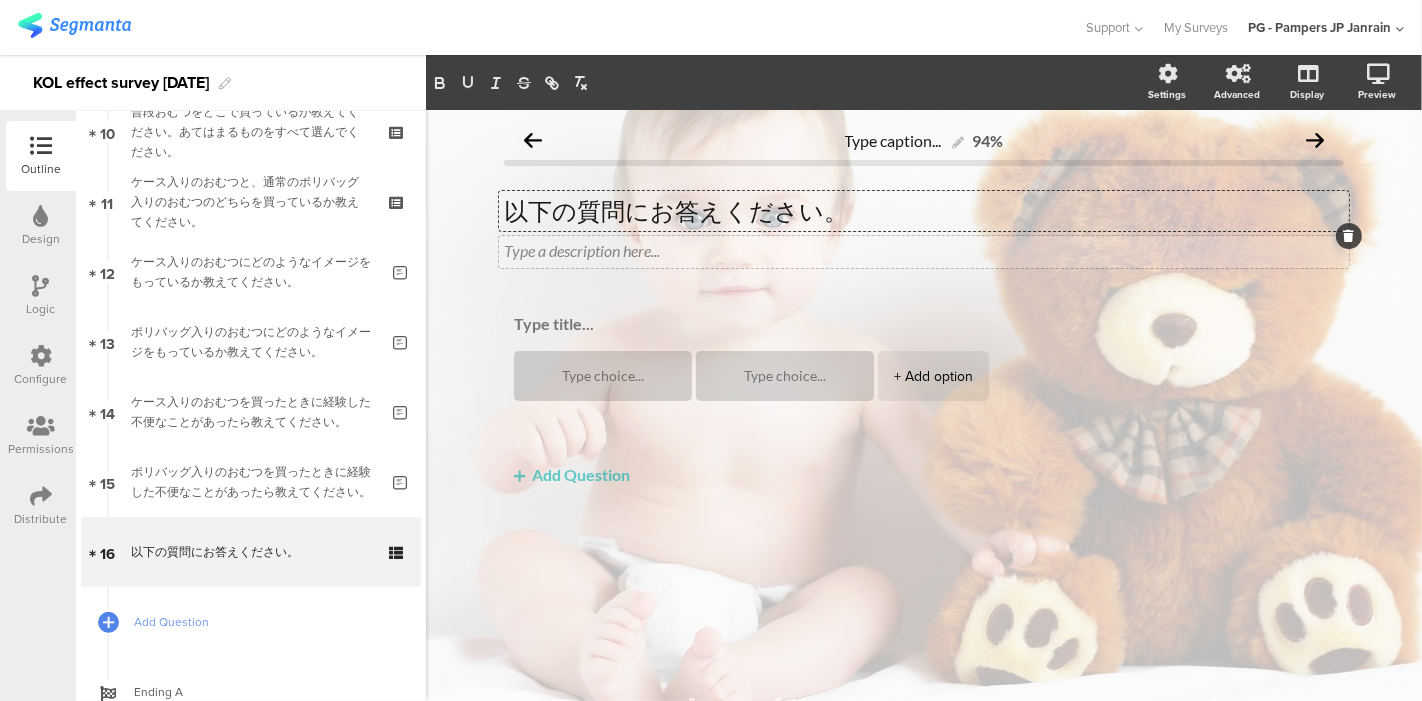 click 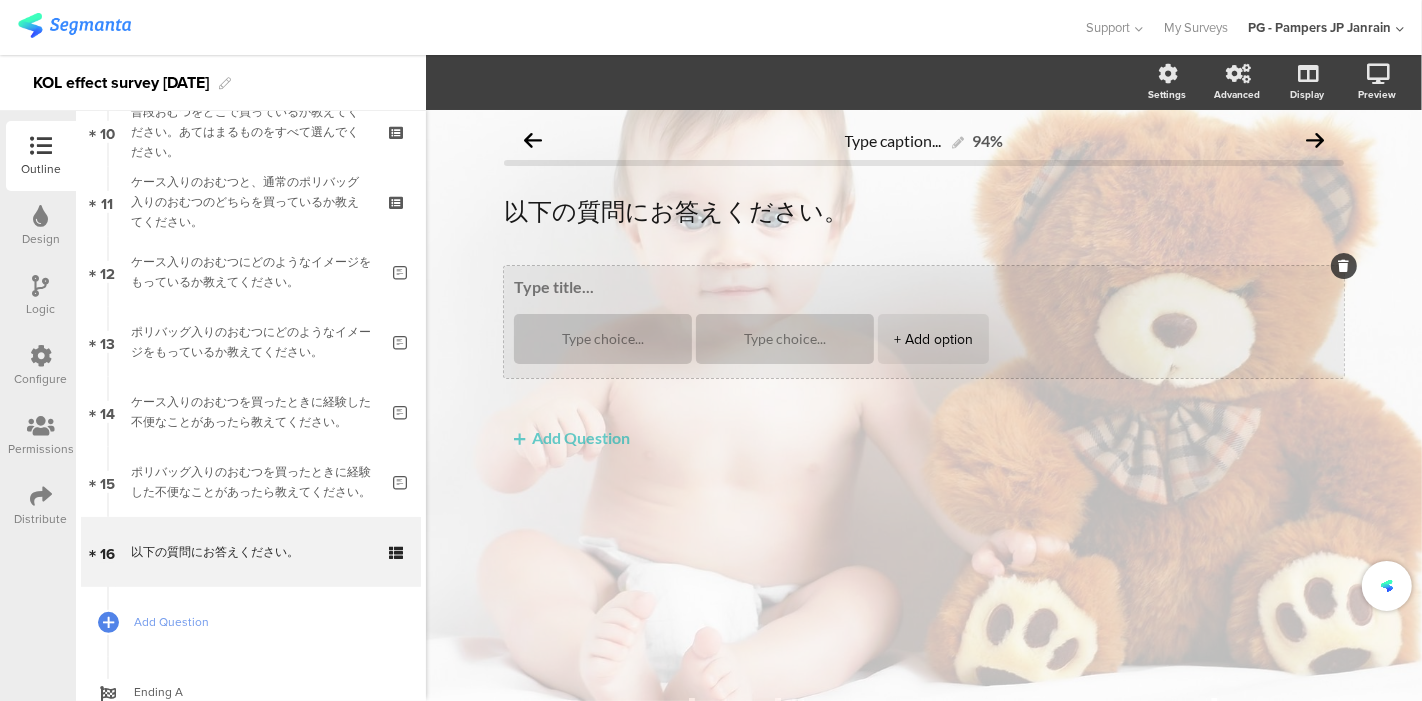 click at bounding box center (924, 286) 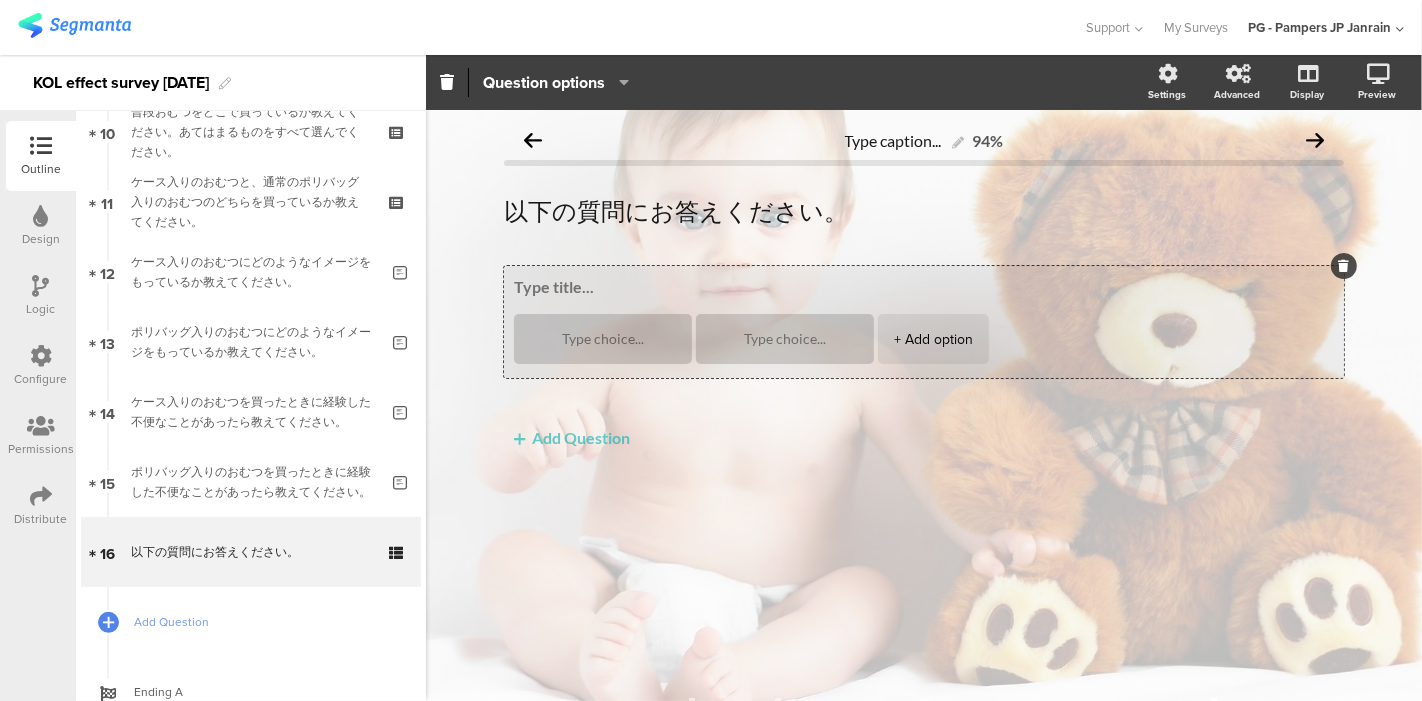 click at bounding box center (924, 286) 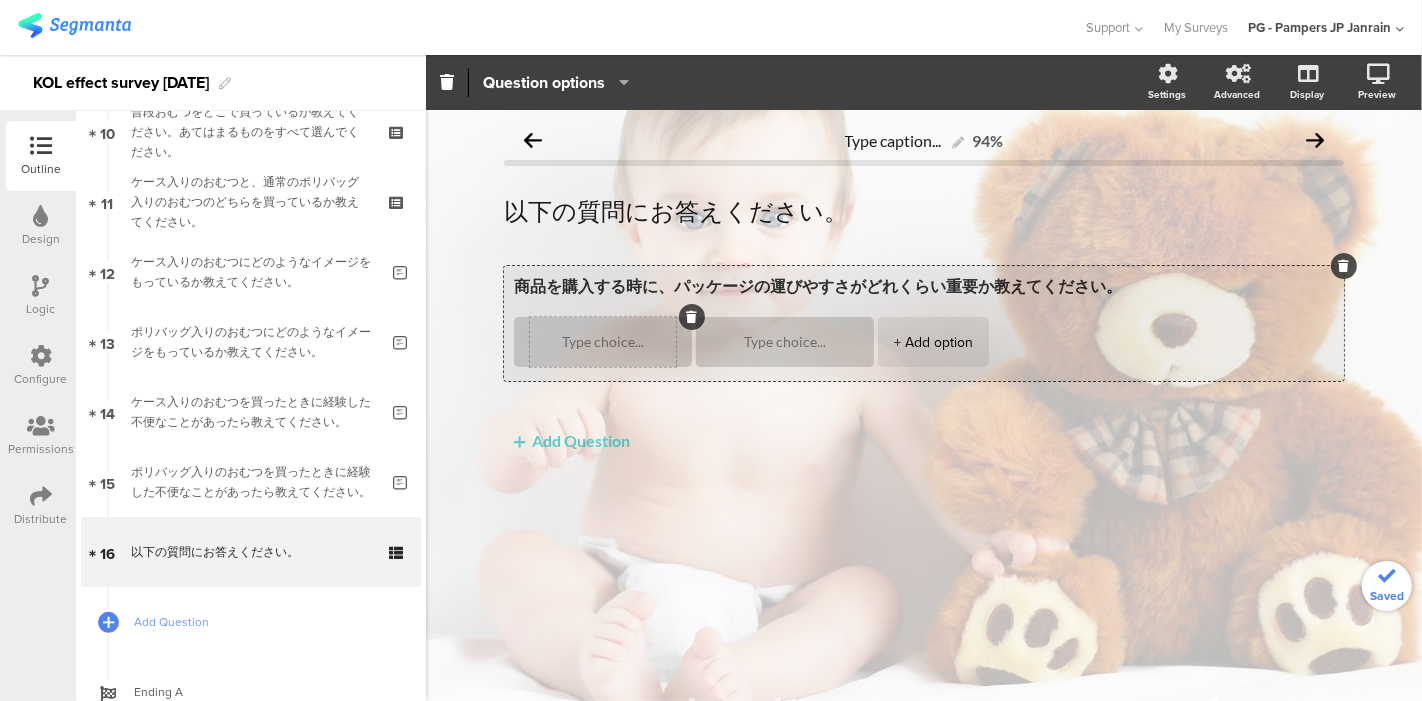 type on "商品を購入する時に、パッケージの運びやすさがどれくらい重要か教えてください。" 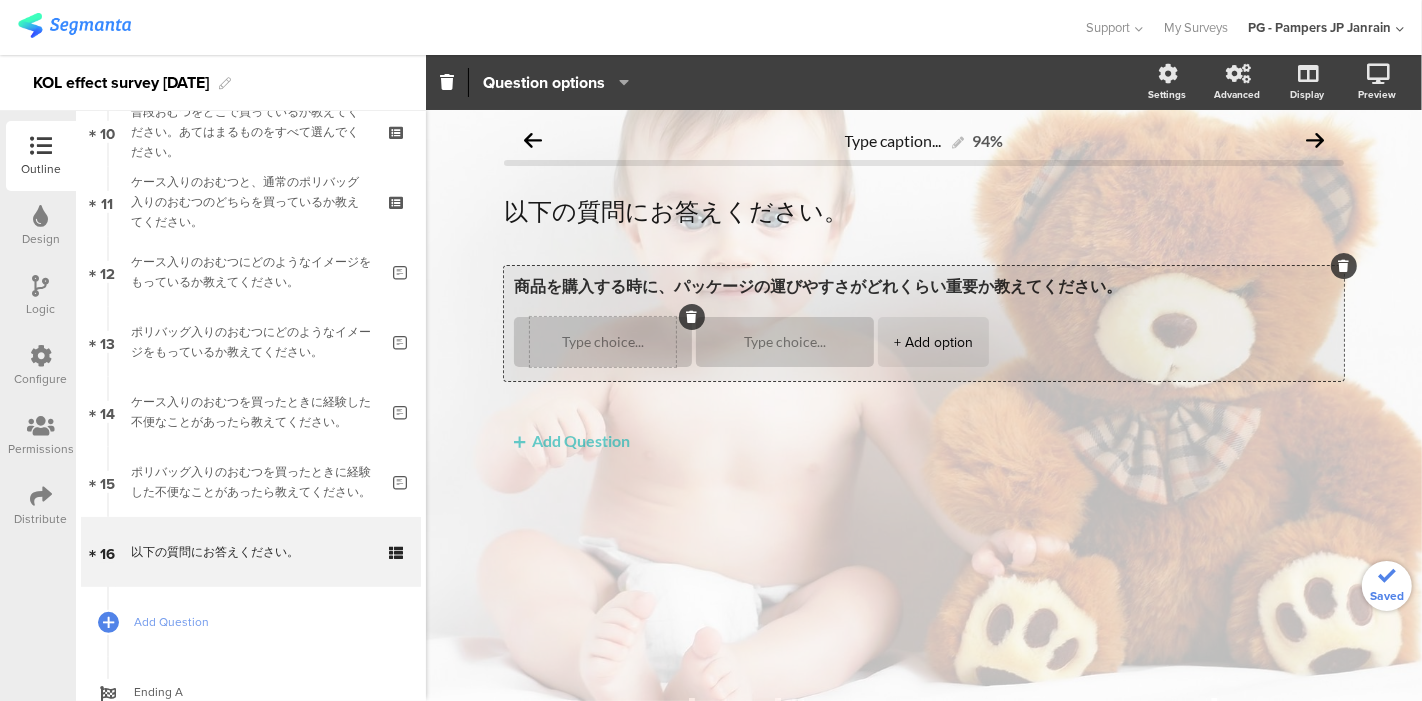 click at bounding box center (603, 342) 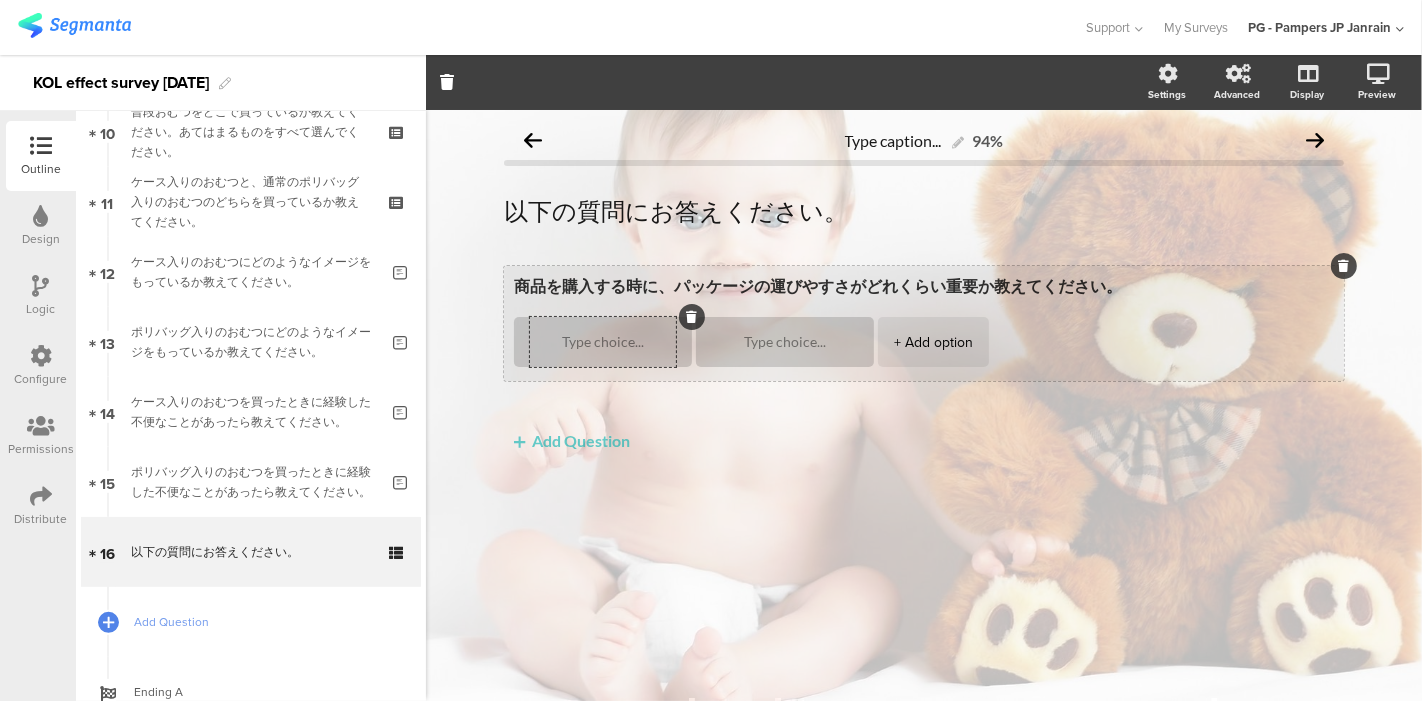 type on "ｔ" 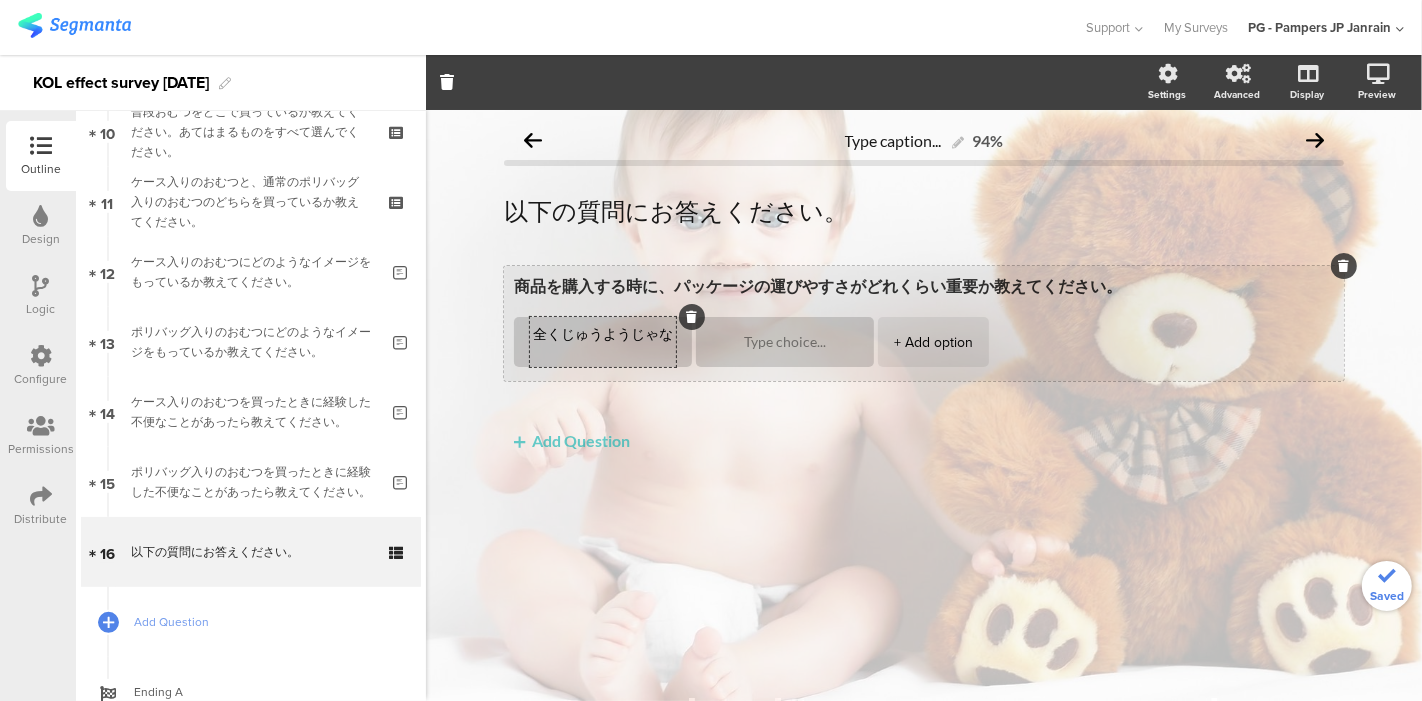 scroll, scrollTop: 0, scrollLeft: 0, axis: both 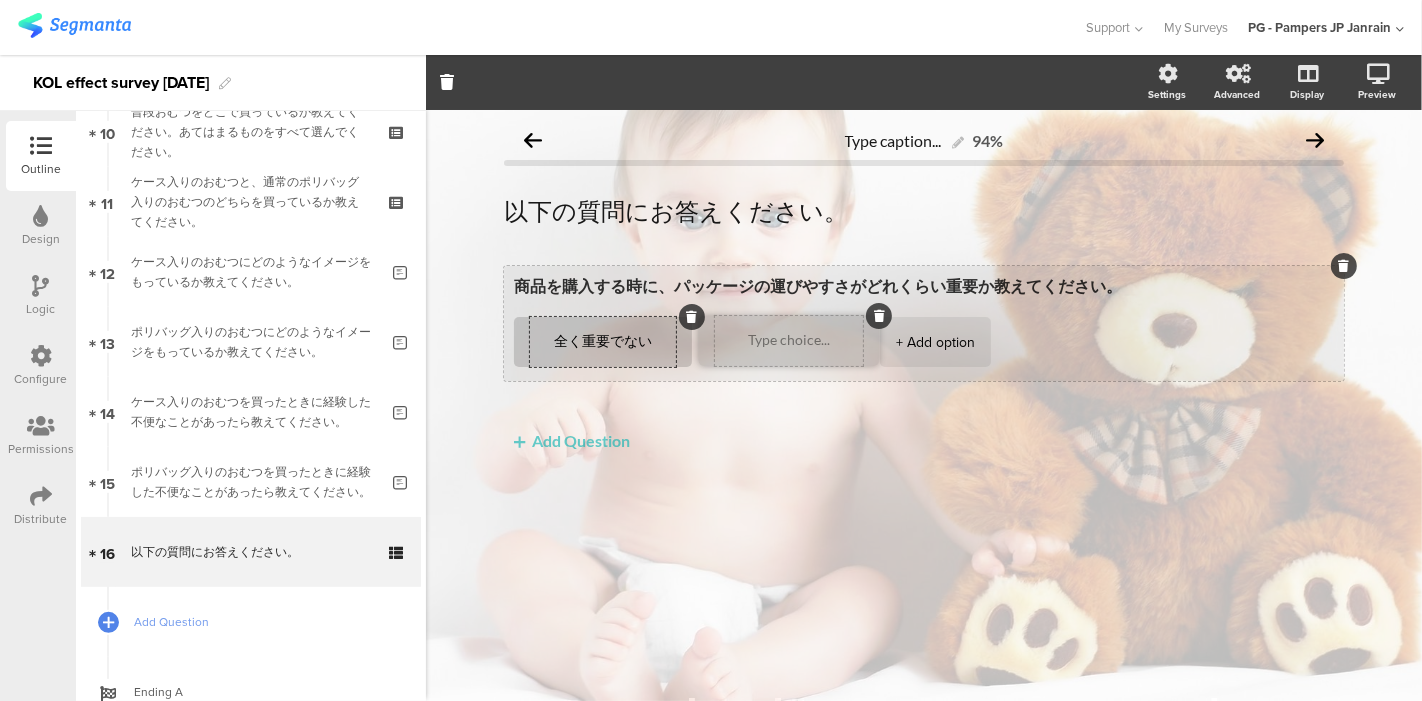 type on "全く重要でない" 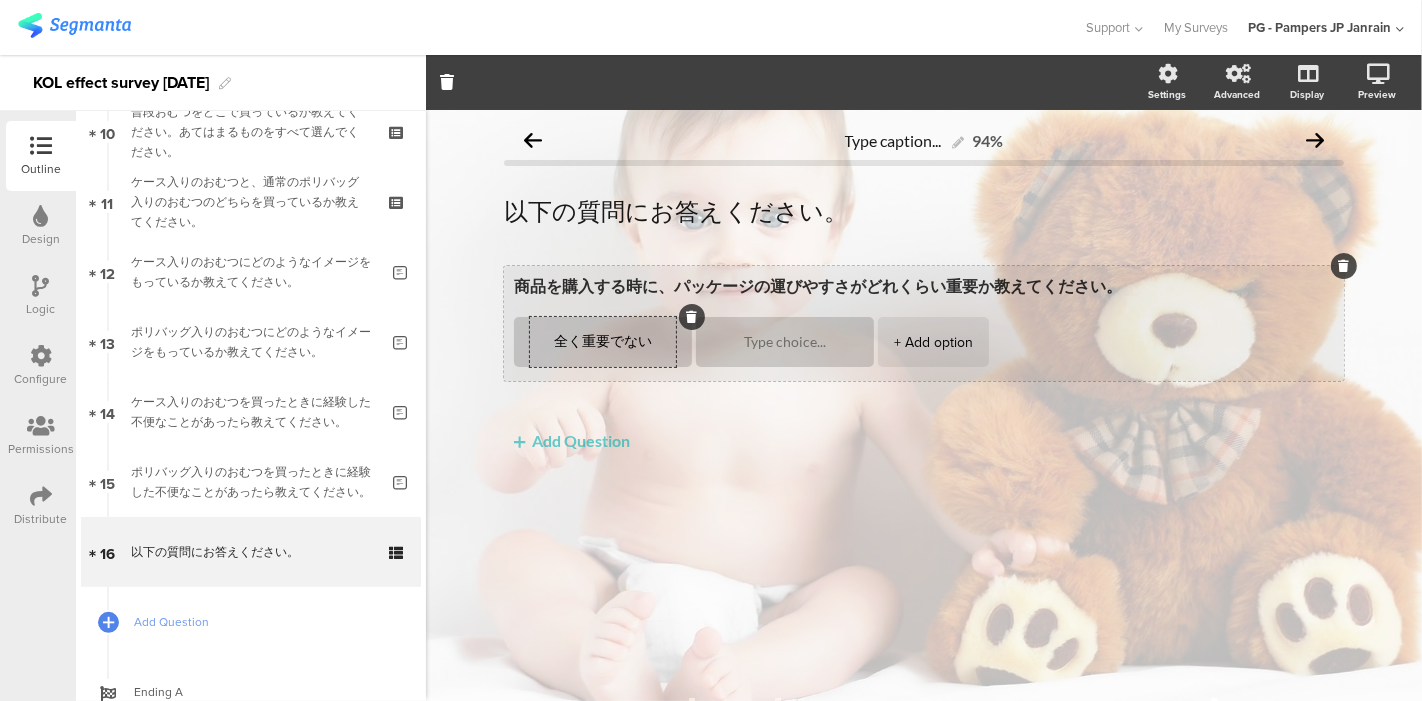 click at bounding box center [785, 342] 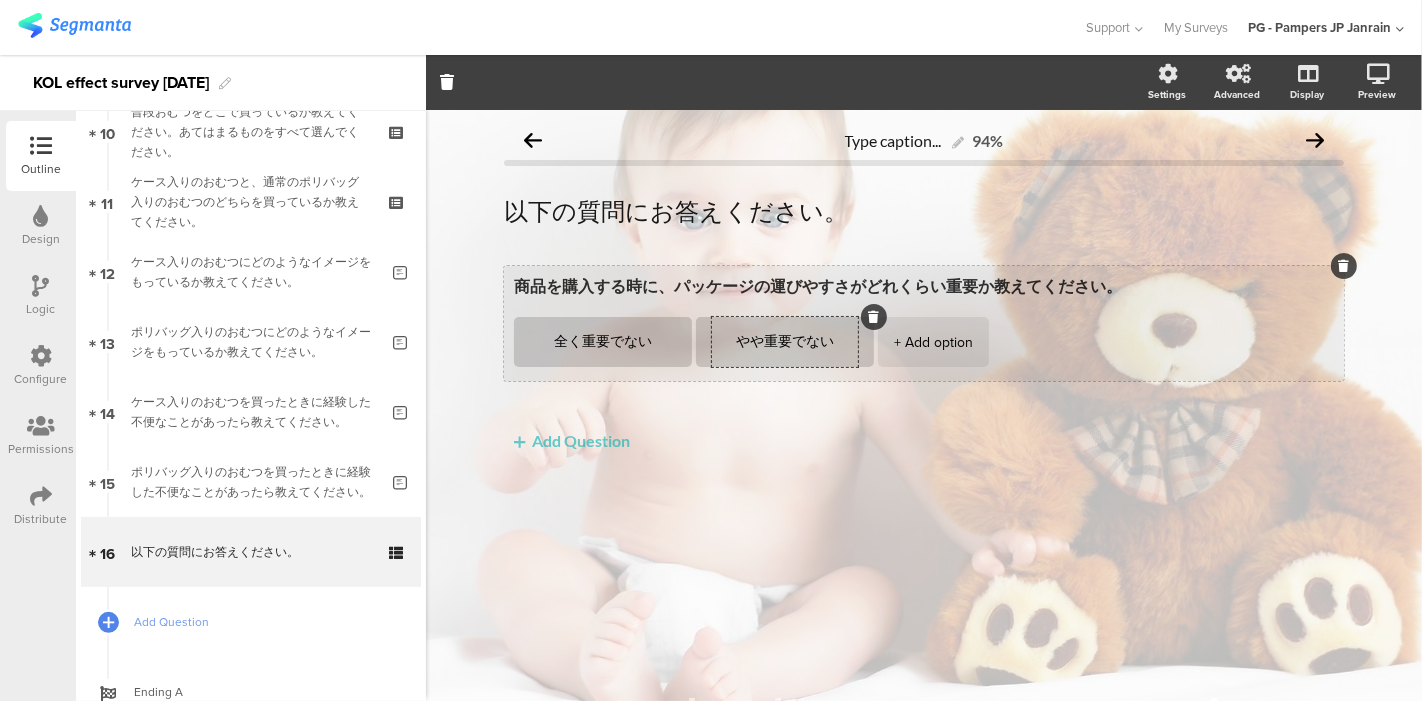 click on "+ Add option" at bounding box center (933, 342) 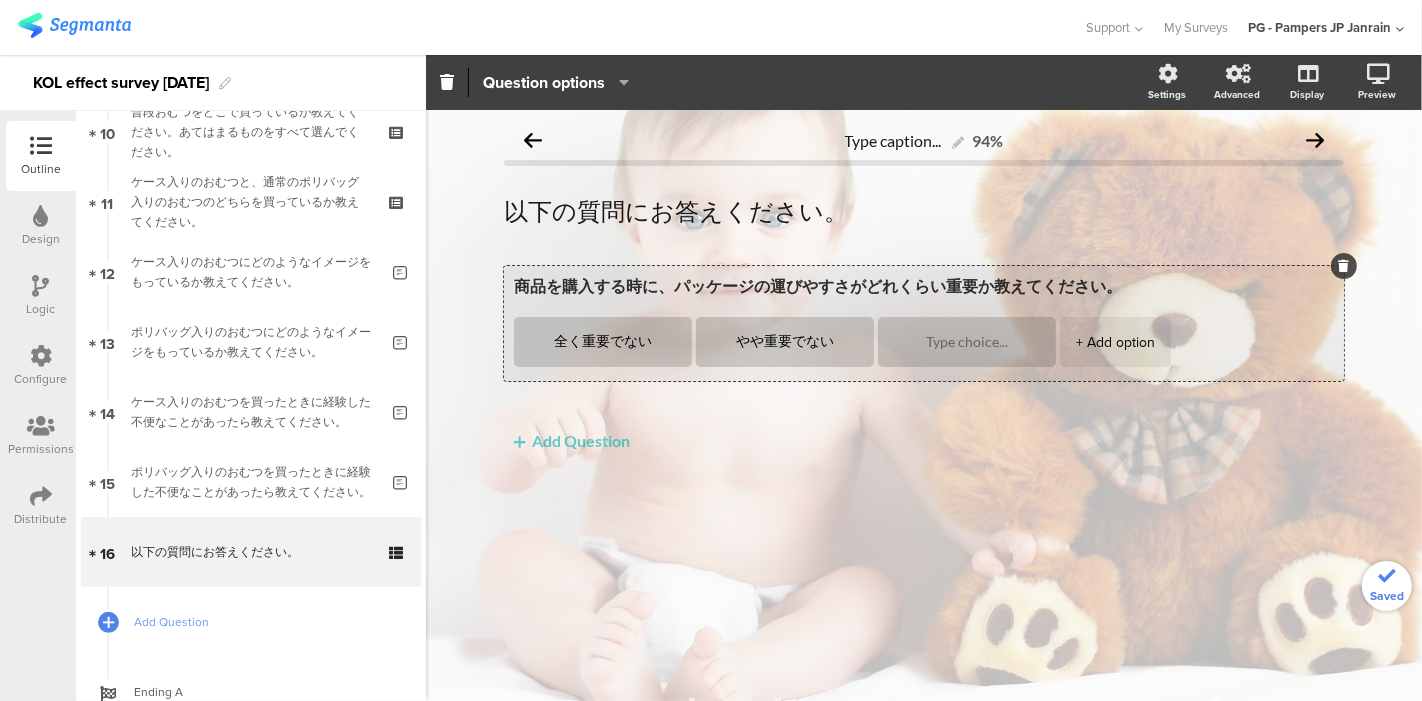 type on "やや重要でない" 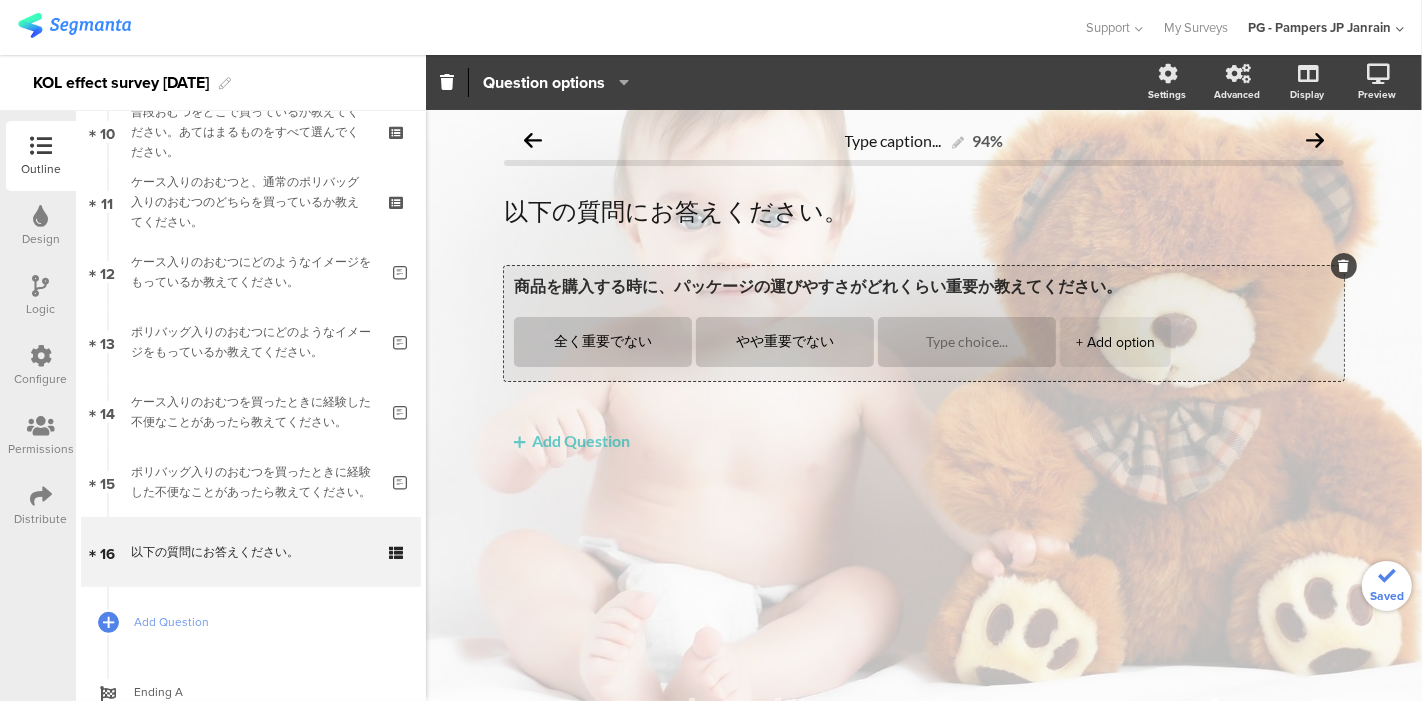 click at bounding box center [967, 342] 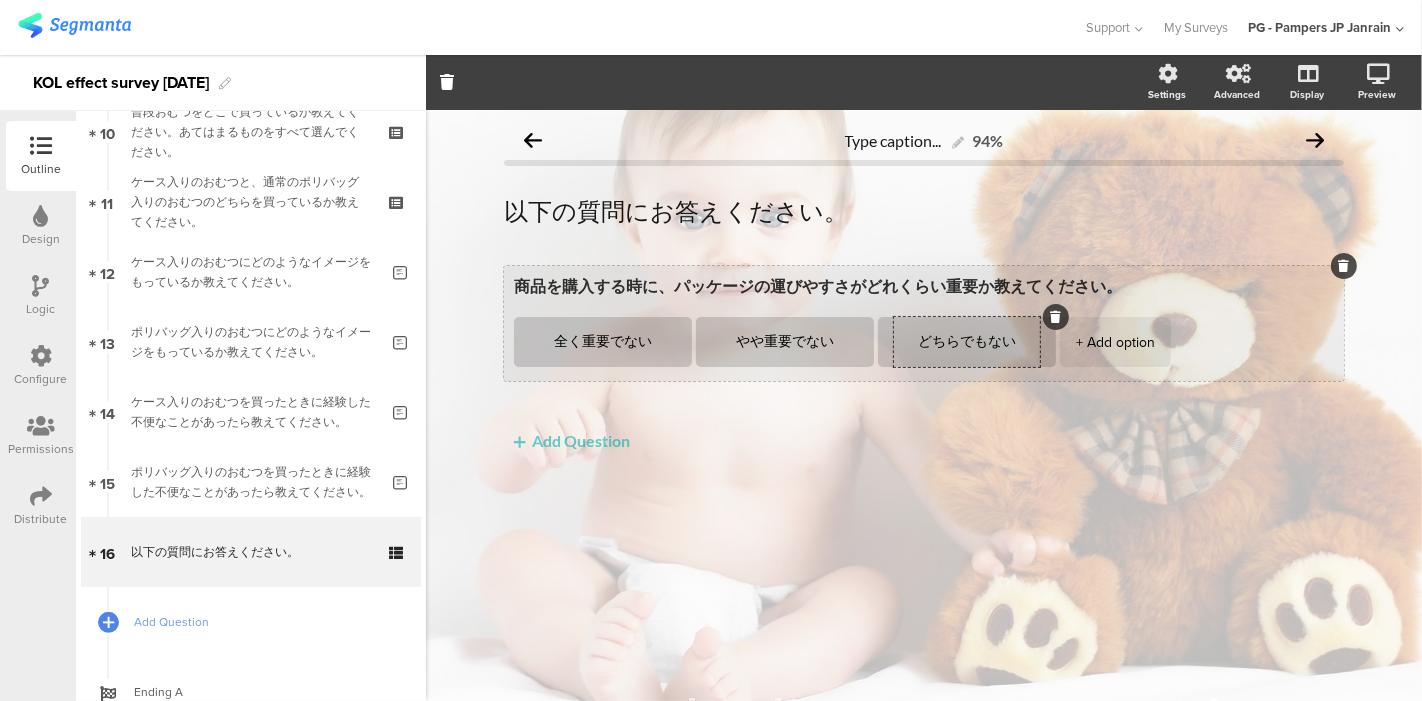 type on "どちらでもない" 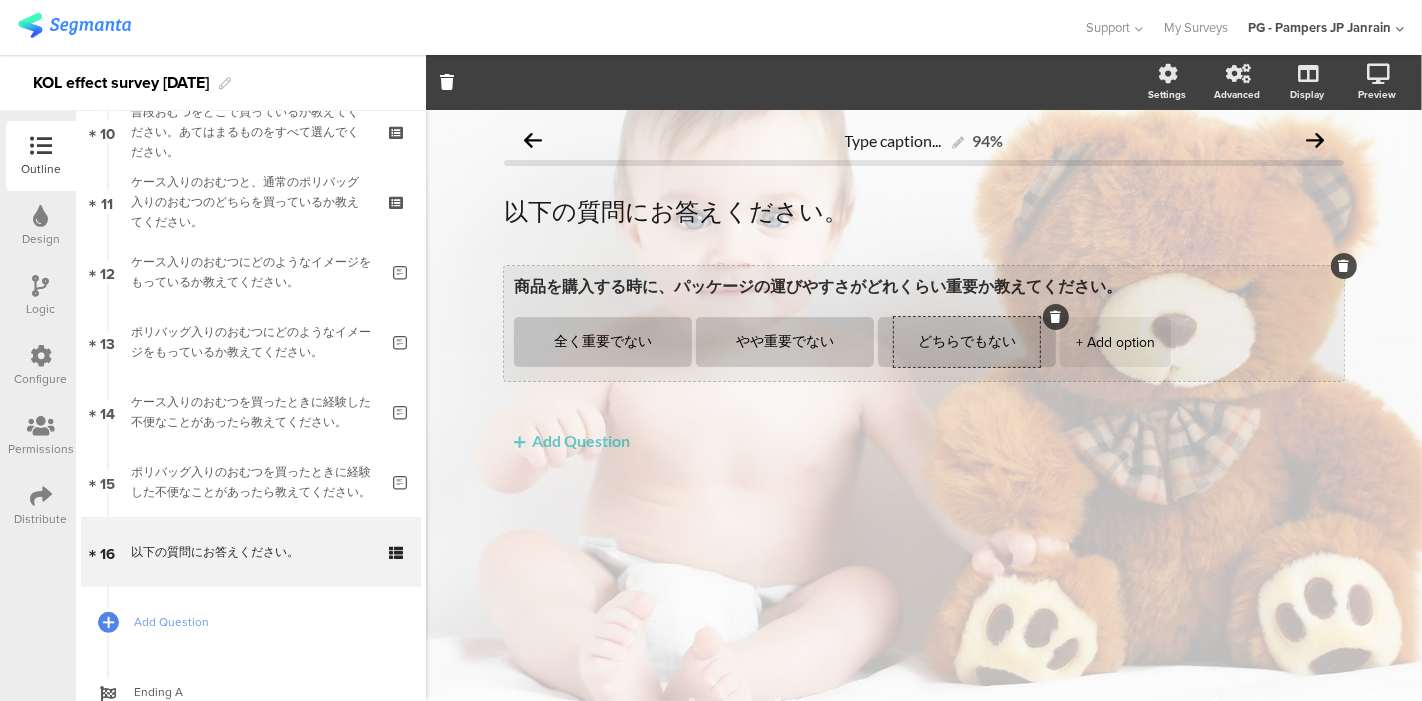 click on "+ Add option" at bounding box center [1115, 342] 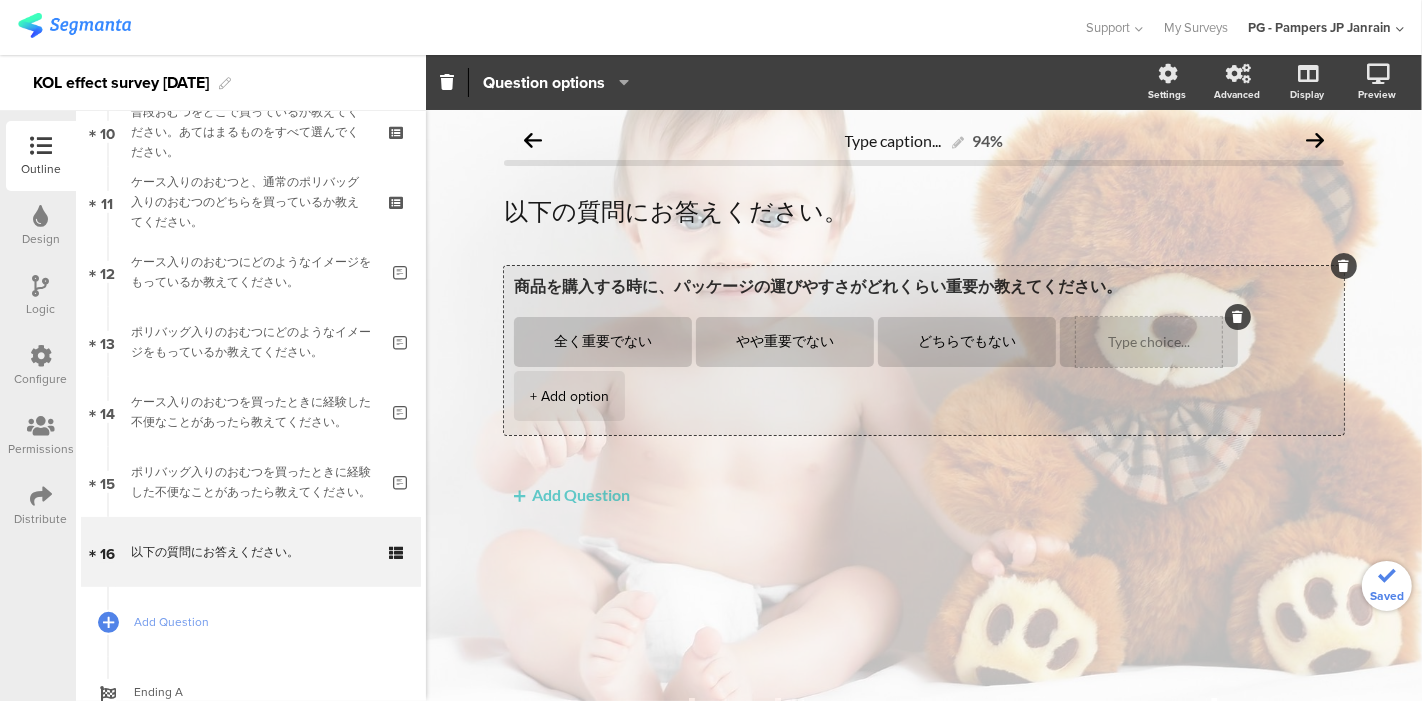 click at bounding box center [1149, 342] 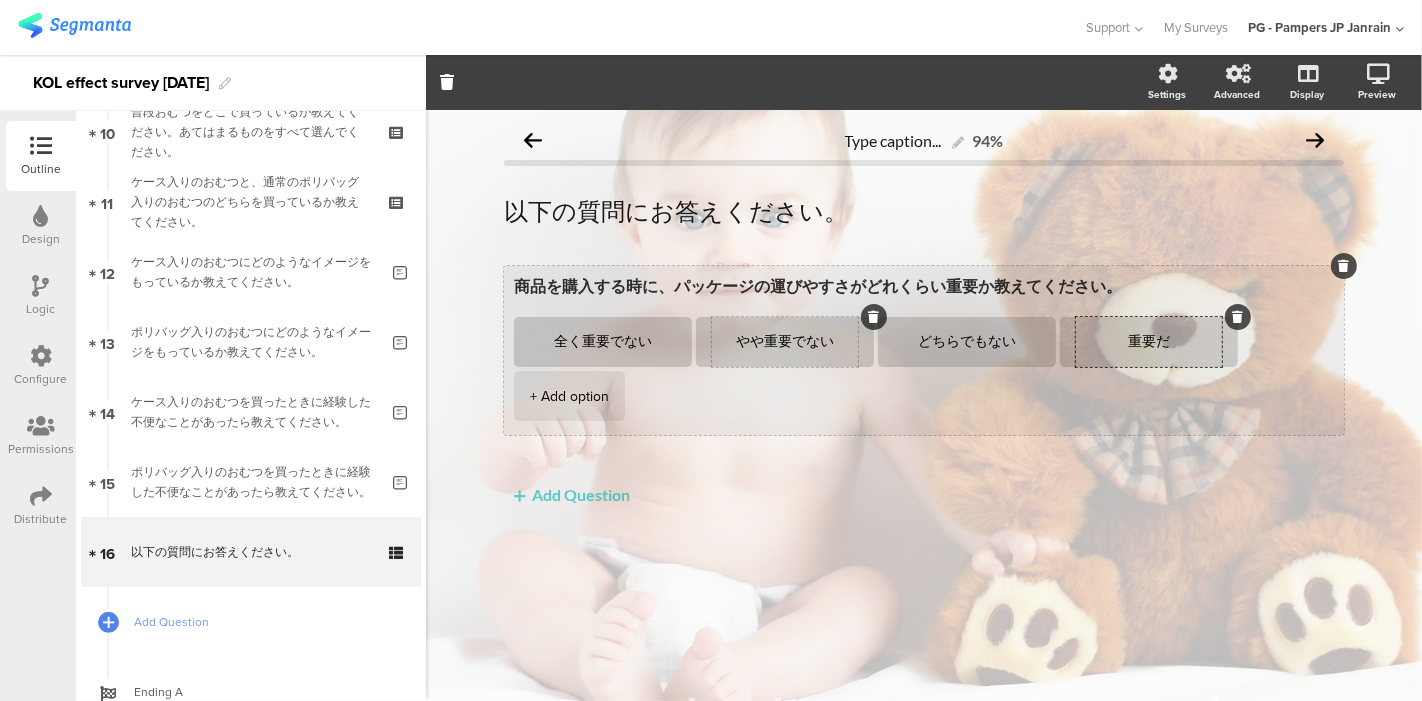 type on "重要だ" 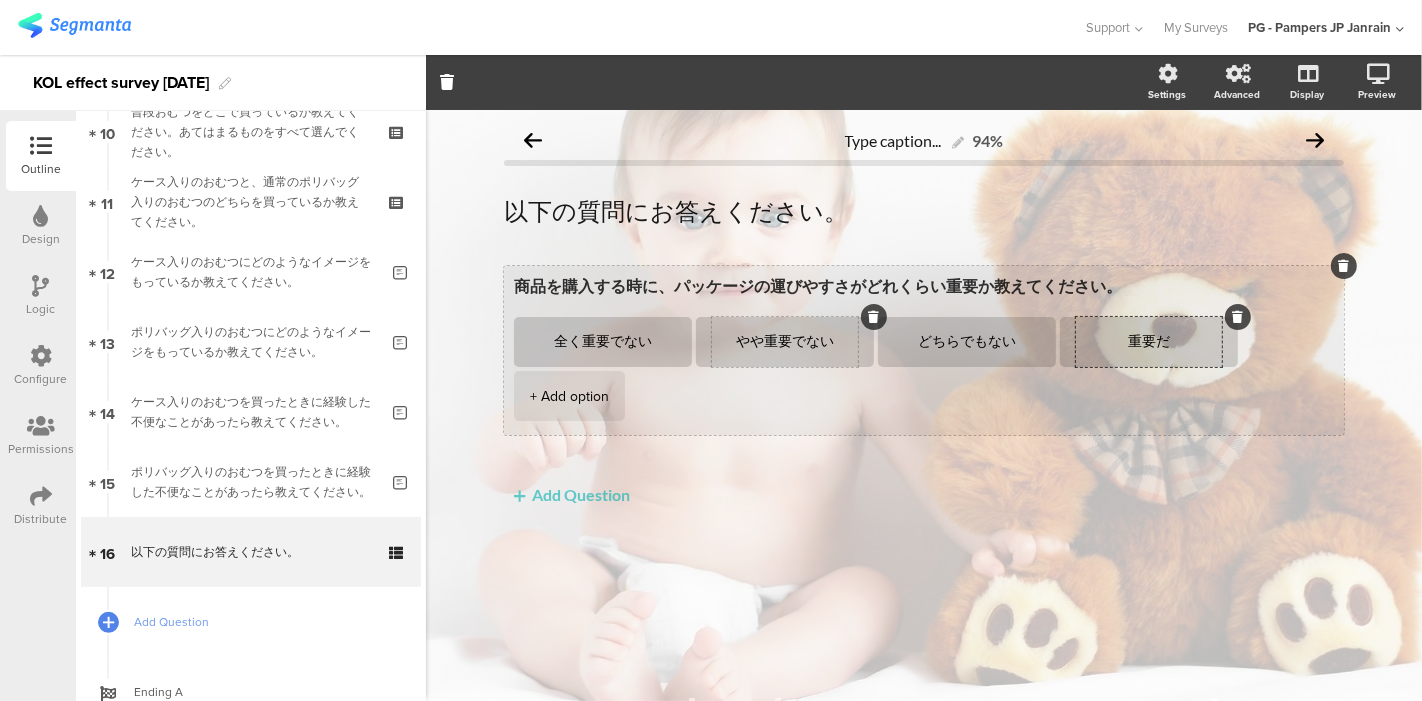 click on "やや重要でない" at bounding box center [785, 342] 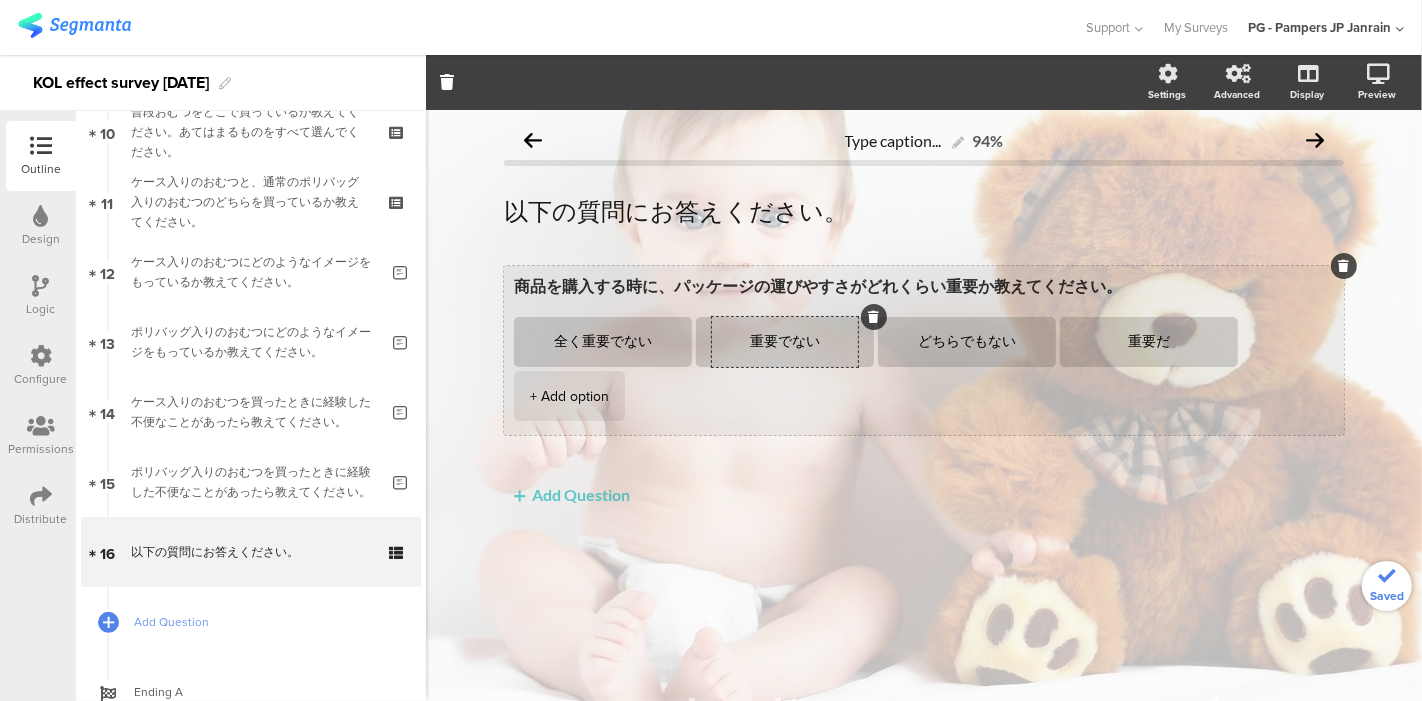 click on "+ Add option" at bounding box center (569, 396) 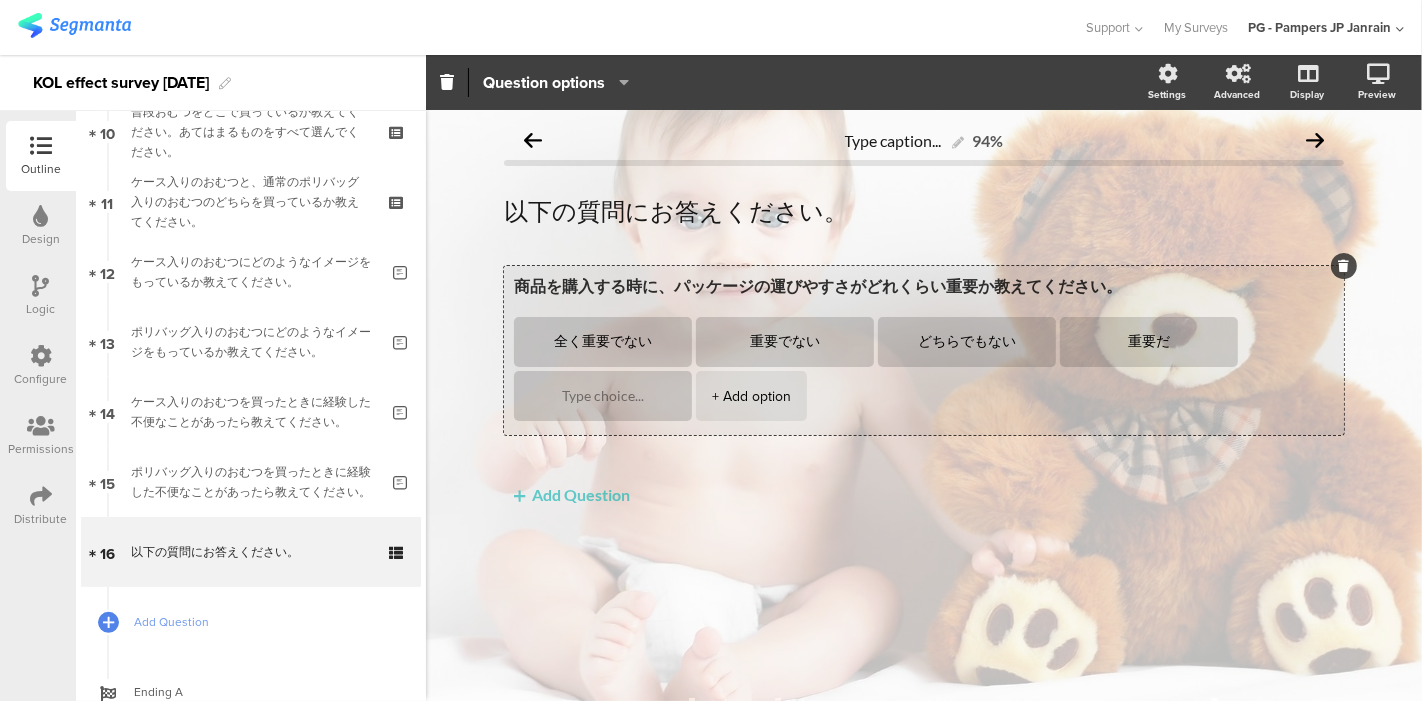 type on "重要でない" 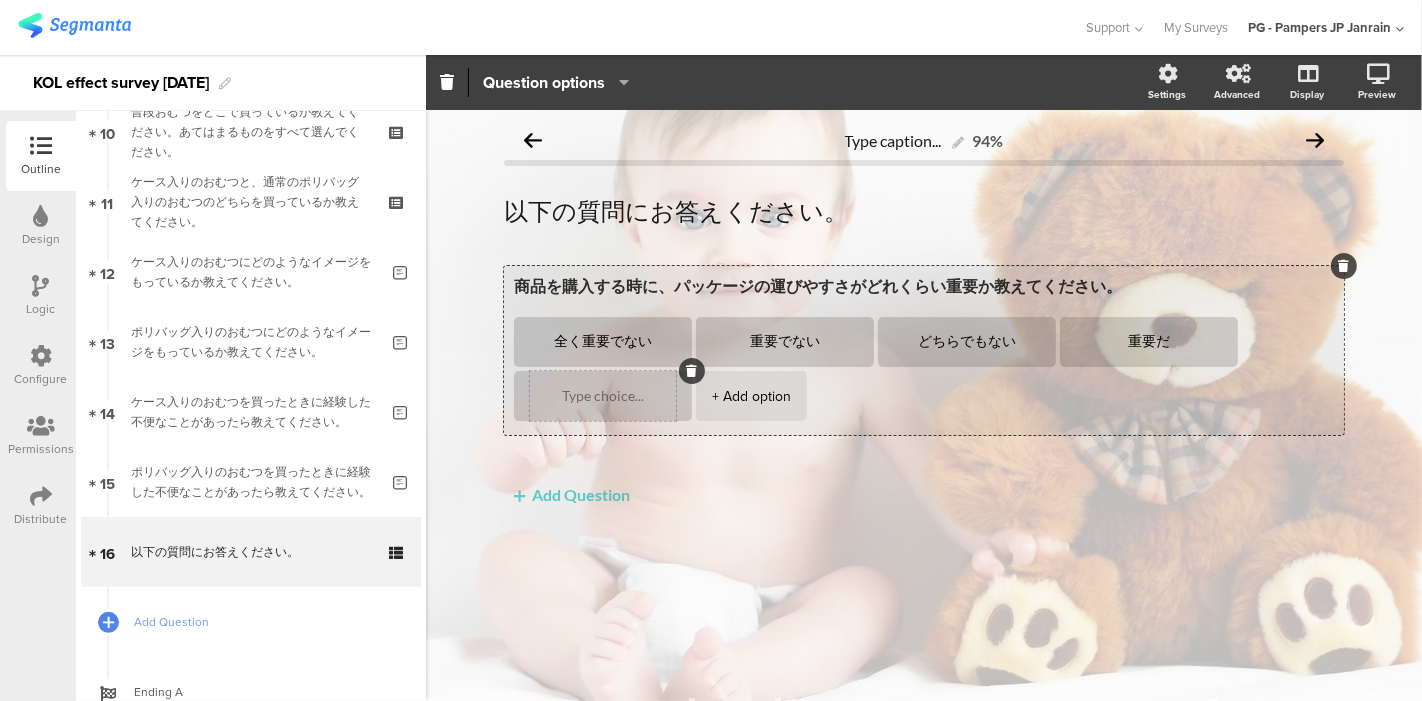 click at bounding box center (603, 396) 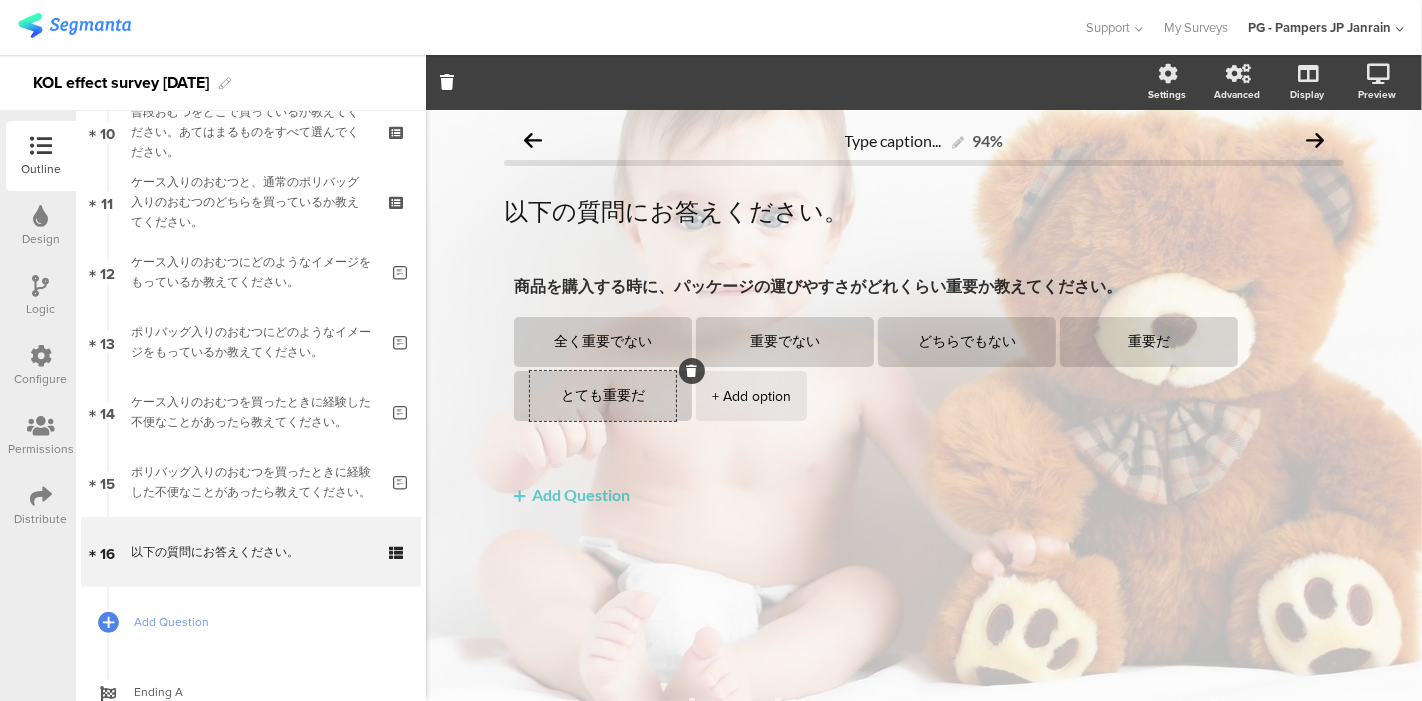 type on "とても重要だ" 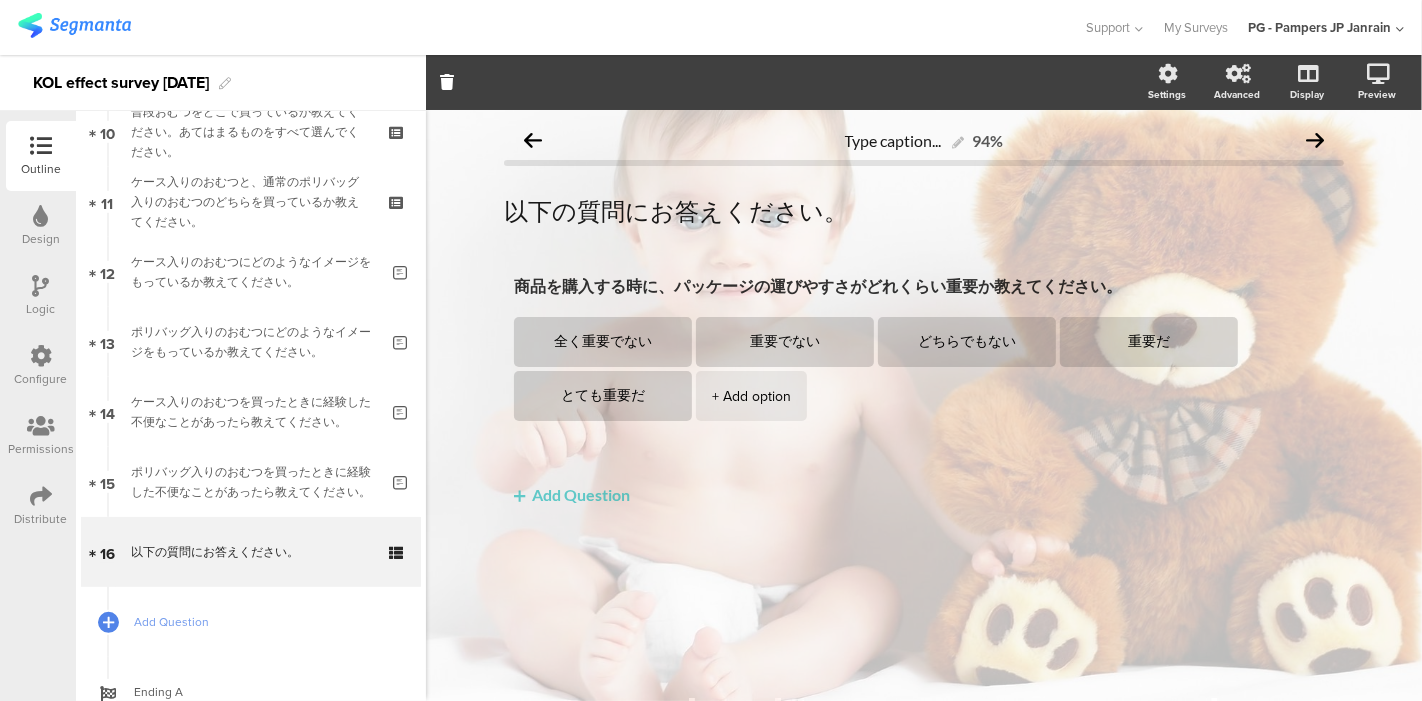 click on "商品を購入する時に、パッケージの運びやすさがどれくらい重要か教えてください。
全く重要でない
重要でない
どちらでもない
重要だ
とても重要だ
+ Add option
Add Question" 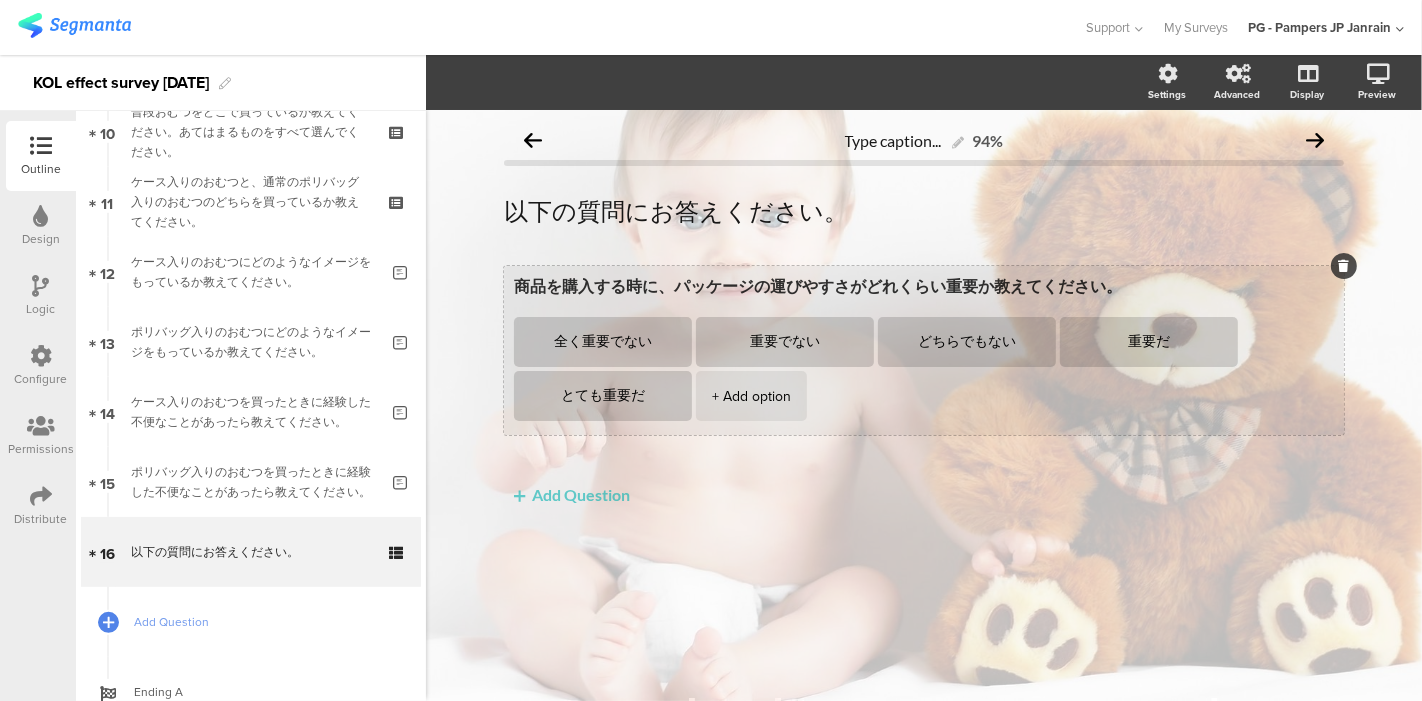 click on "全く重要でない
重要でない
どちらでもない
重要だ
とても重要だ
+ Add option" at bounding box center (929, 371) 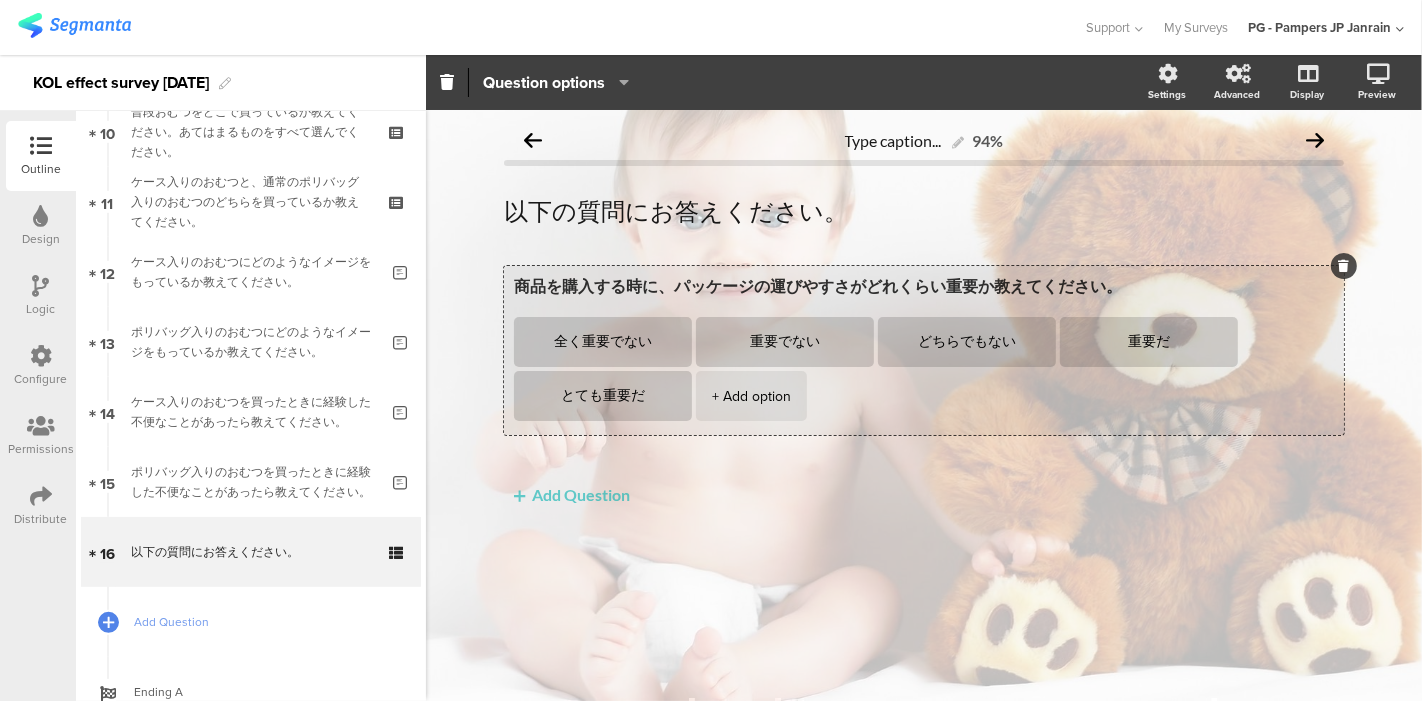 click on "全く重要でない
重要でない
どちらでもない
重要だ
とても重要だ
+ Add option" at bounding box center [929, 371] 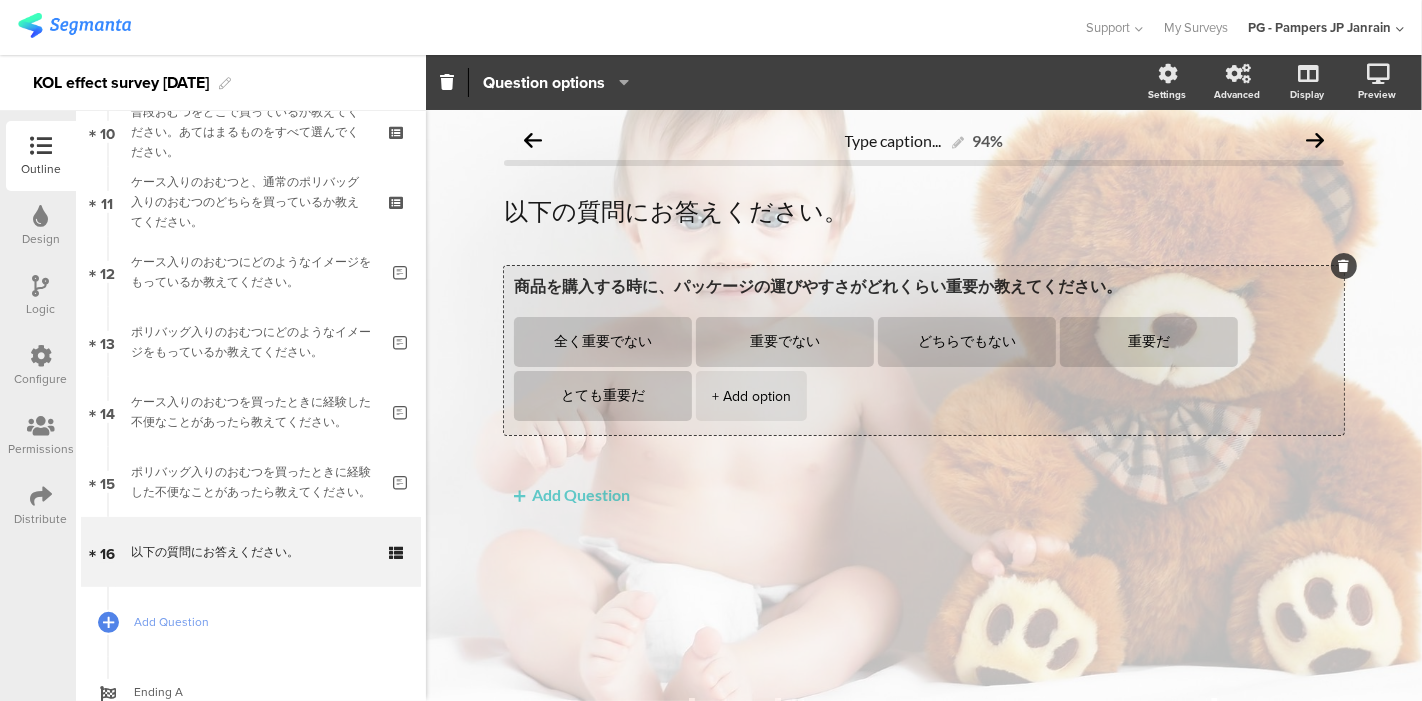 click on "商品を購入する時に、パッケージの運びやすさがどれくらい重要か教えてください。" at bounding box center (924, 287) 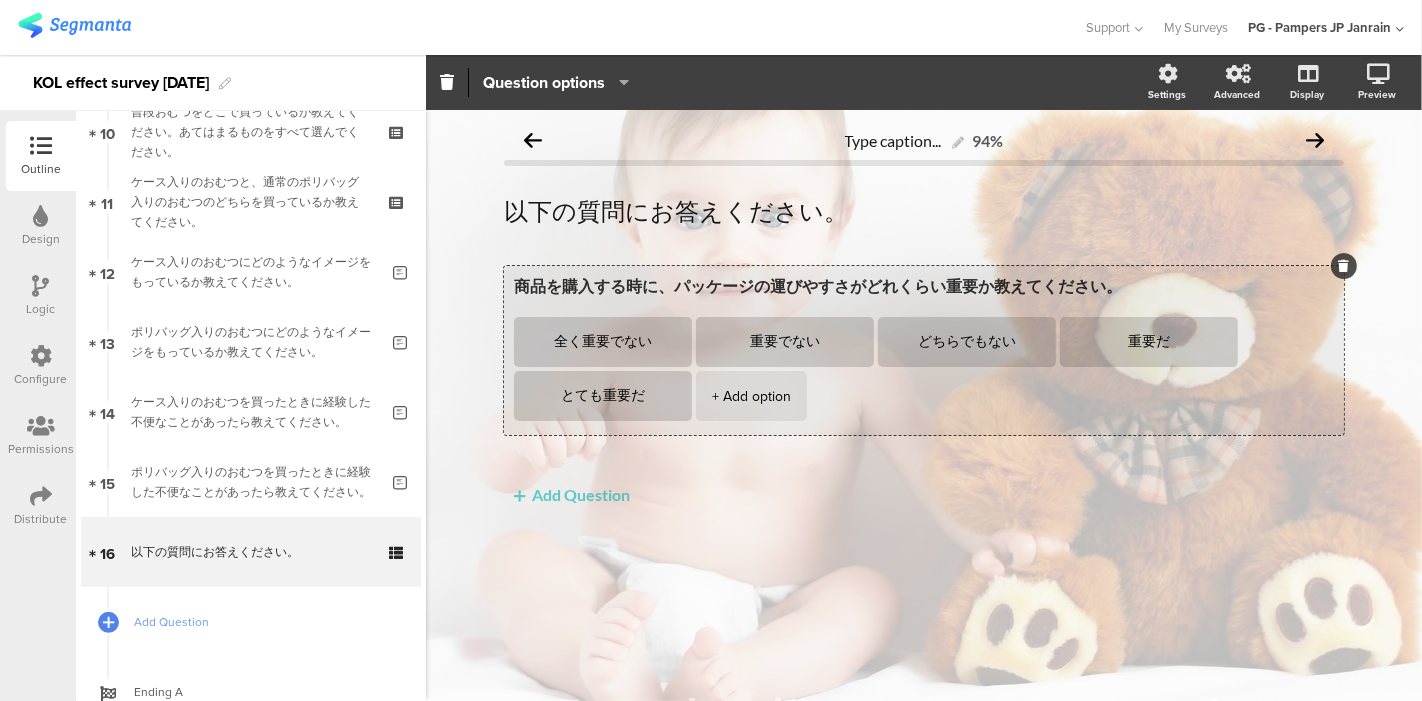 drag, startPoint x: 1305, startPoint y: 292, endPoint x: 1314, endPoint y: 402, distance: 110.36757 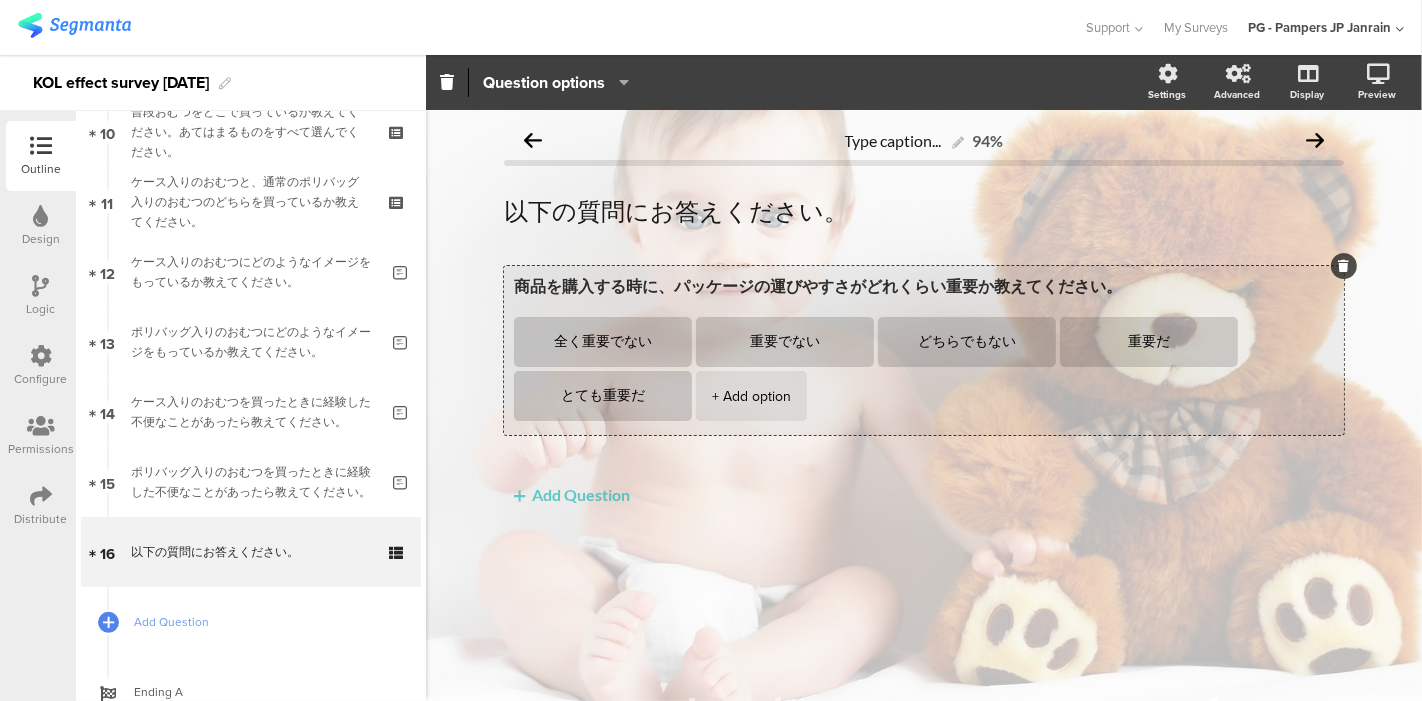 click on "商品を購入する時に、パッケージの運びやすさがどれくらい重要か教えてください。
全く重要でない
重要でない
どちらでもない
重要だ
とても重要だ
+ Add option" at bounding box center (924, 350) 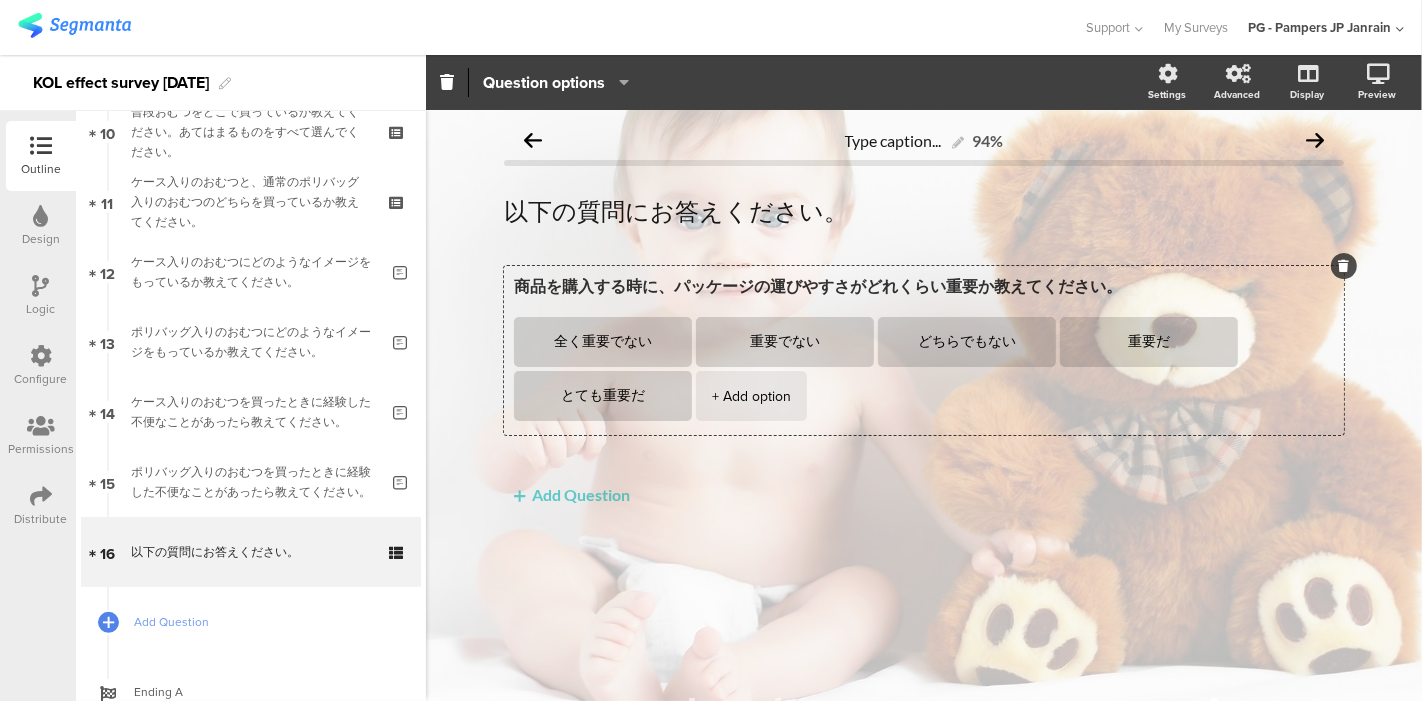 click on "Type caption...
94%
以下の質問にお答えください。
以下の質問にお答えください。
商品を購入する時に、パッケージの運びやすさがどれくらい重要か教えてください。
全く重要でない" 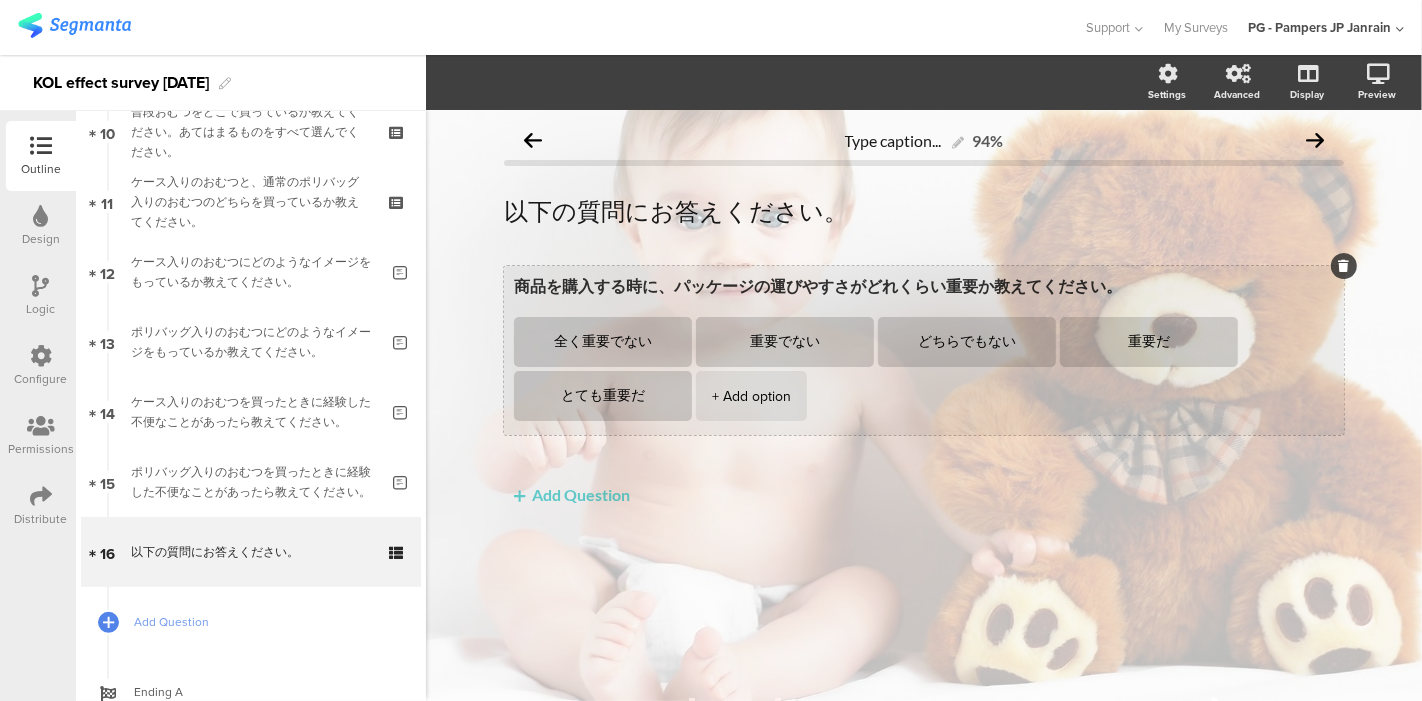 click on "全く重要でない
重要でない
どちらでもない
重要だ
とても重要だ
+ Add option" at bounding box center [929, 371] 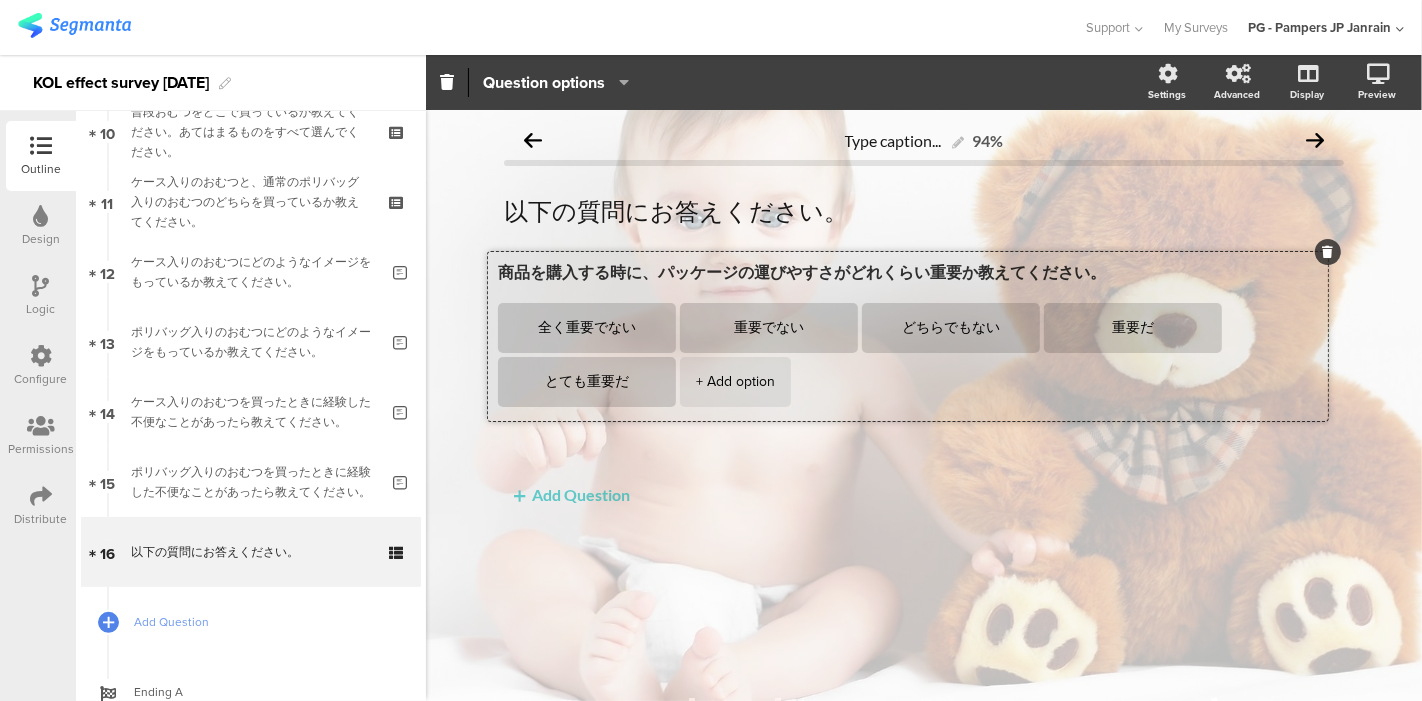 drag, startPoint x: 1338, startPoint y: 395, endPoint x: 1322, endPoint y: 374, distance: 26.400757 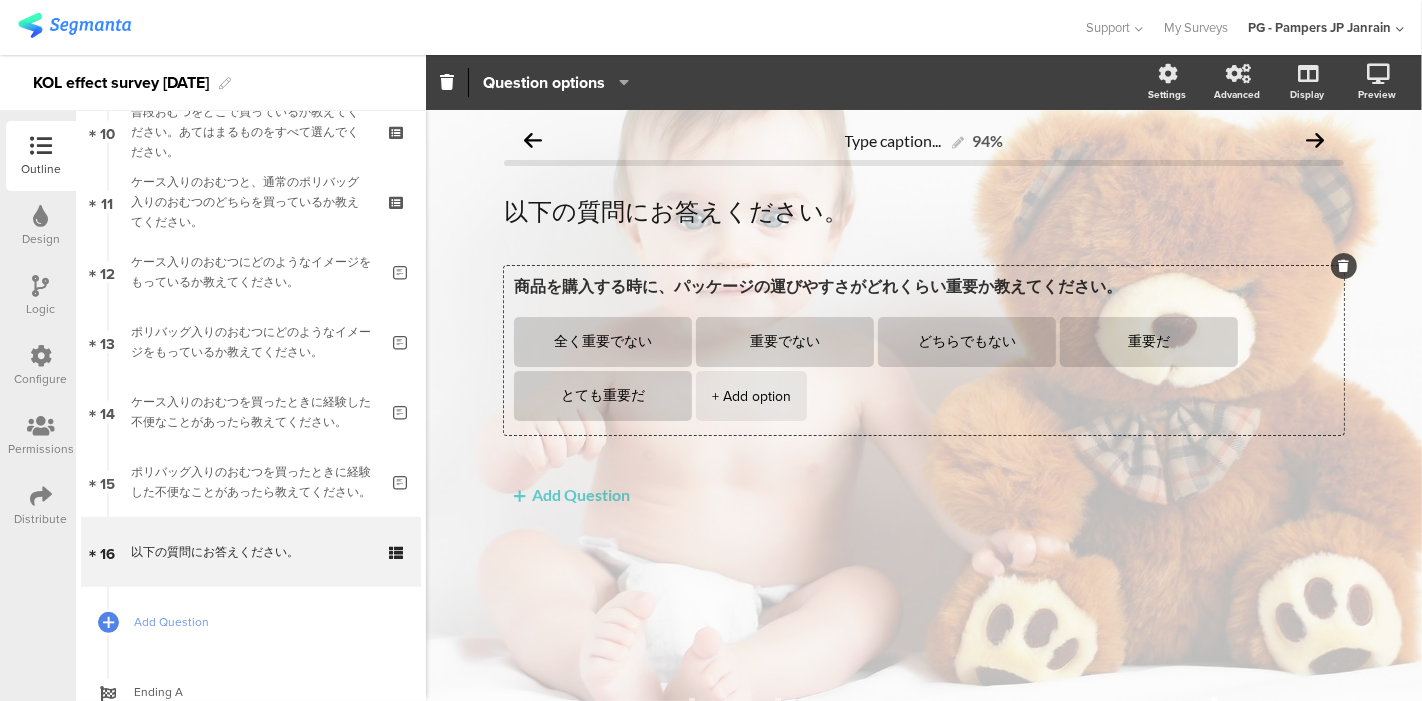 click on "全く重要でない
重要でない
どちらでもない
重要だ
とても重要だ
+ Add option" at bounding box center (929, 371) 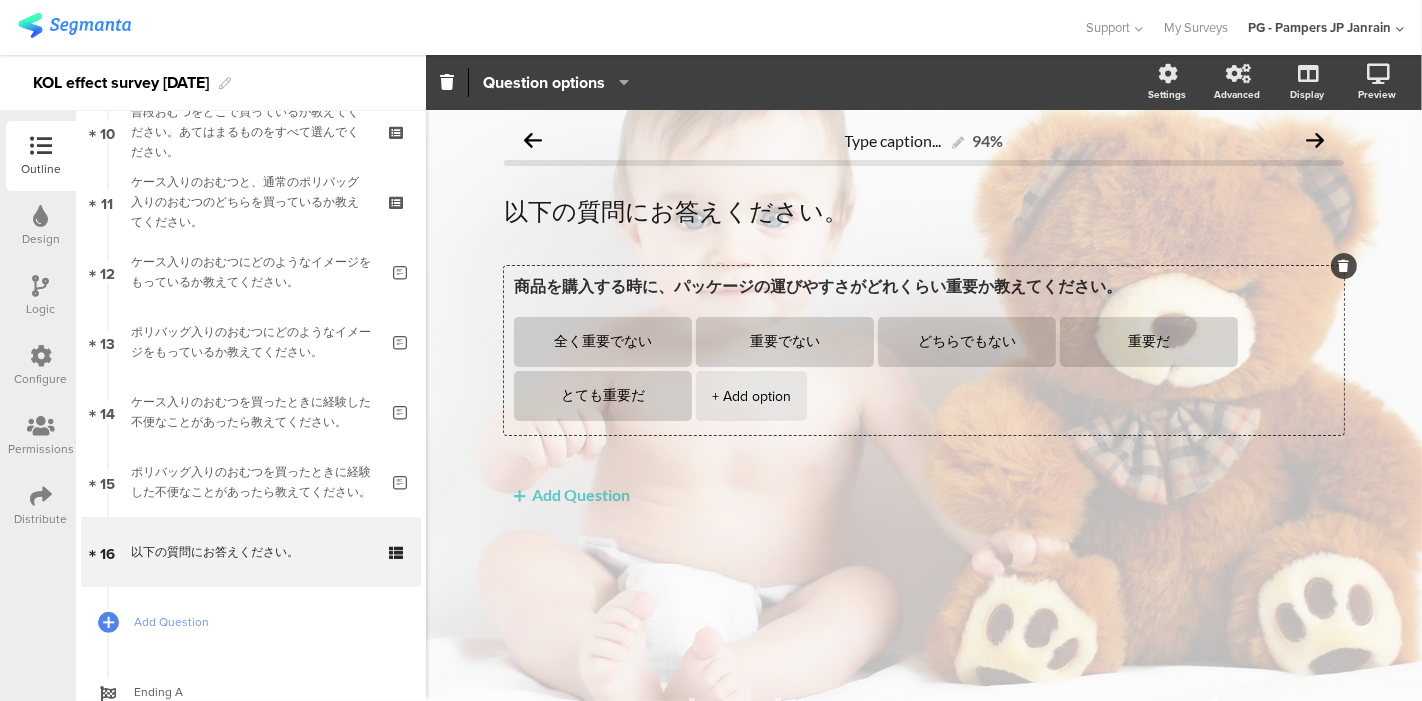 click on "Add Question" 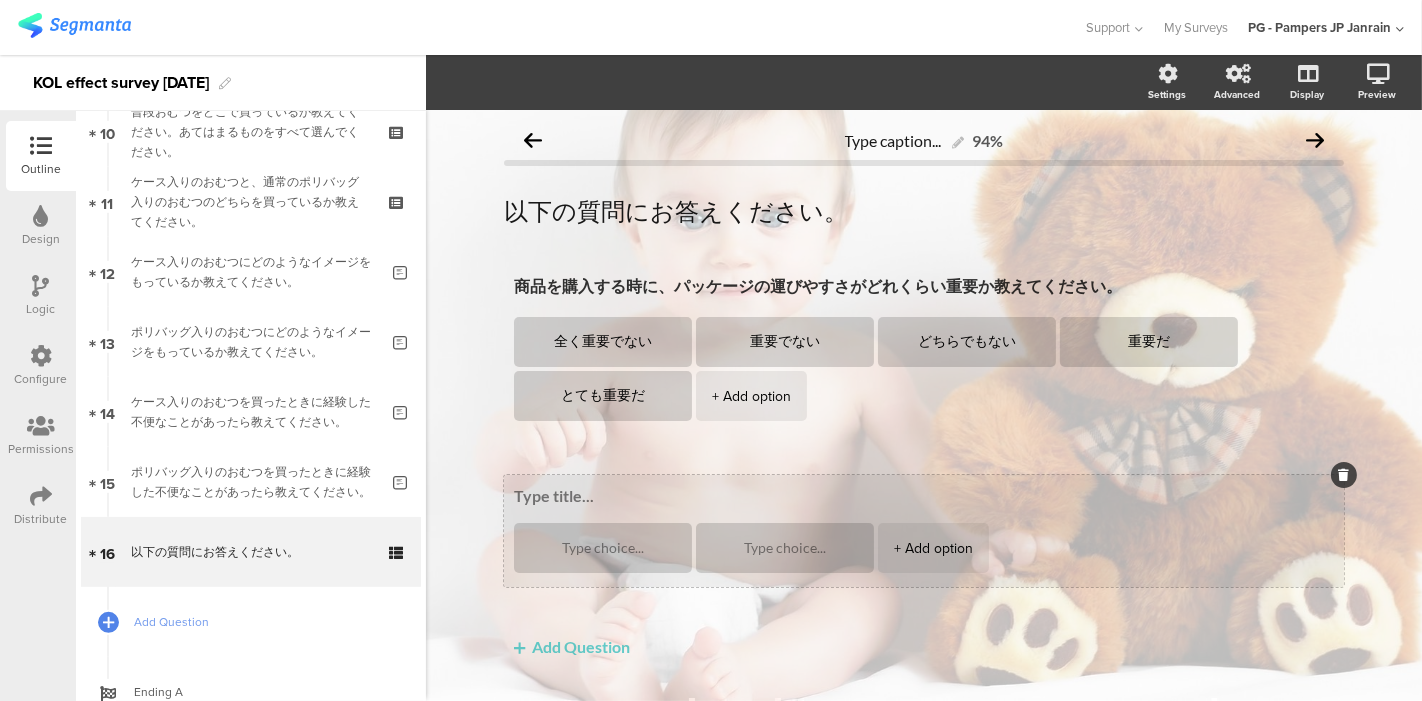 click at bounding box center [924, 495] 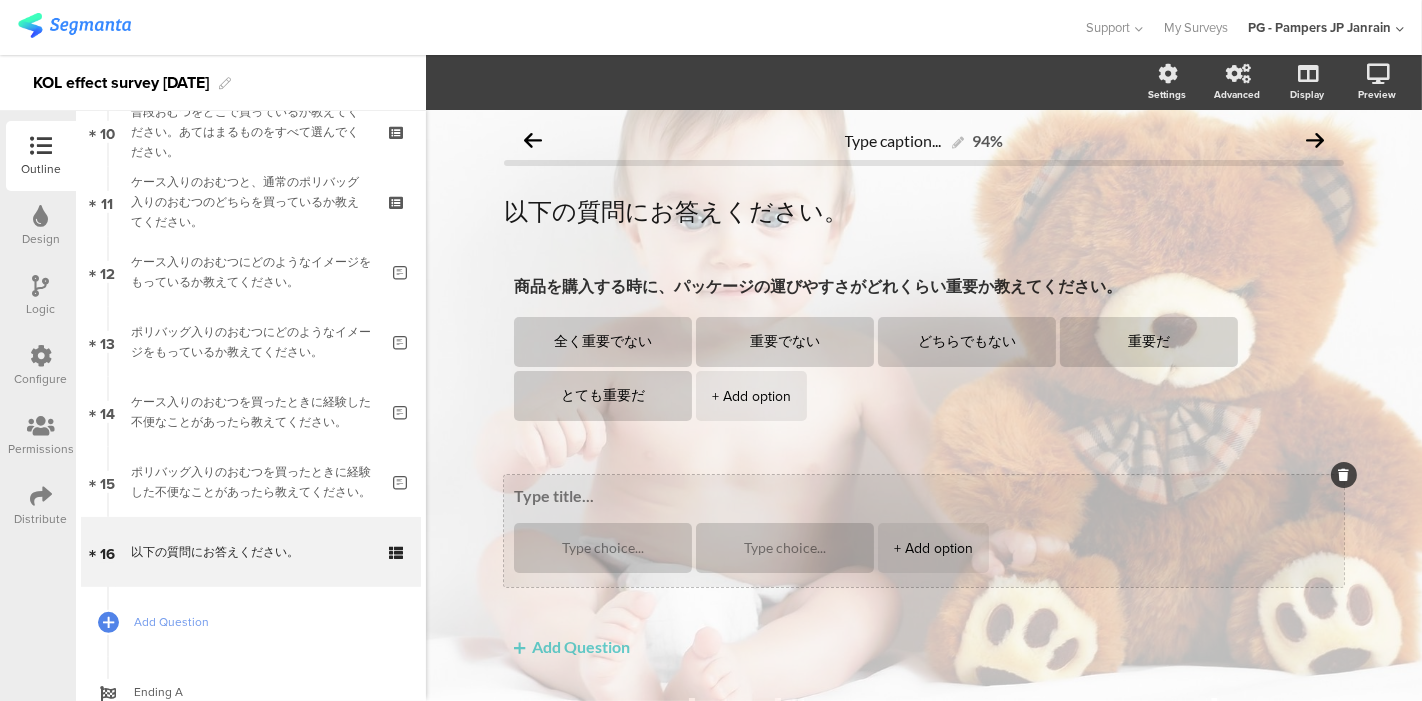 paste on "商品を購入する時に、パッケージの捨てやすさがどれくらい重要か教えてください。" 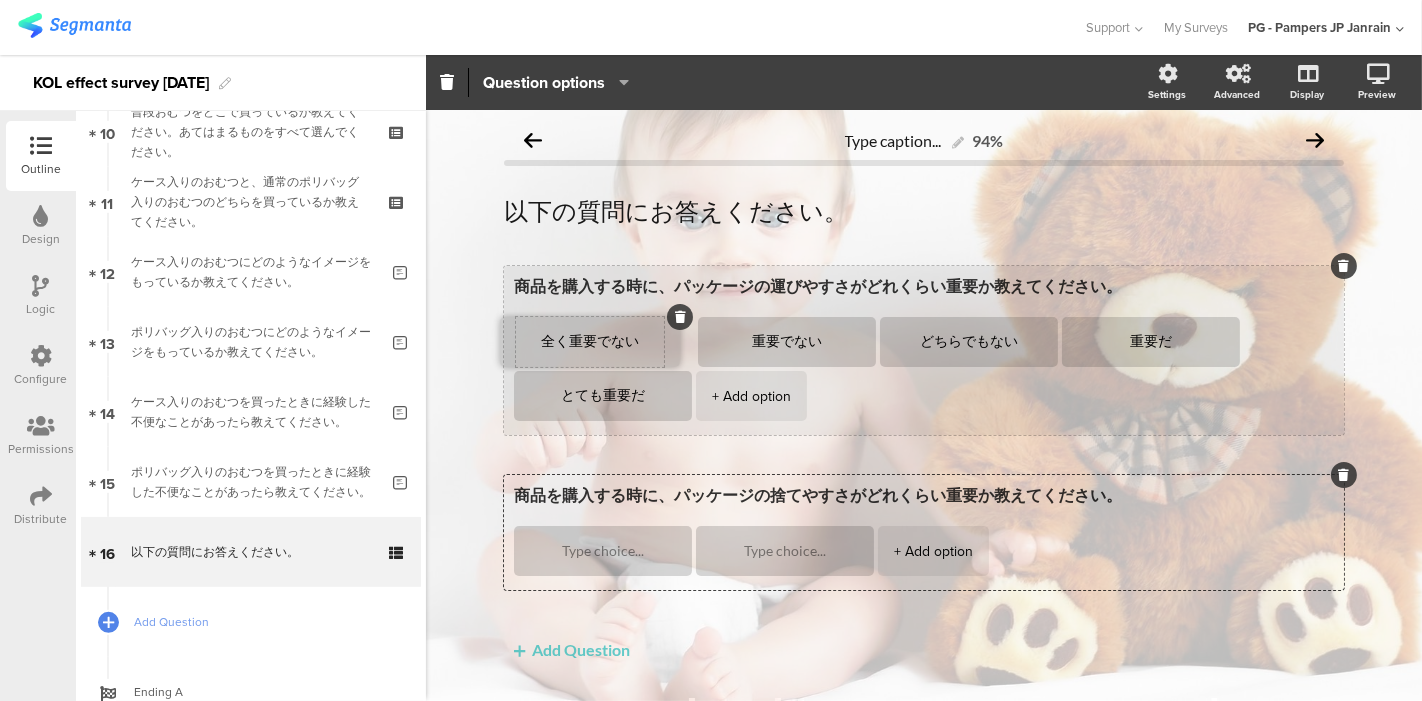 drag, startPoint x: 656, startPoint y: 351, endPoint x: 642, endPoint y: 351, distance: 14 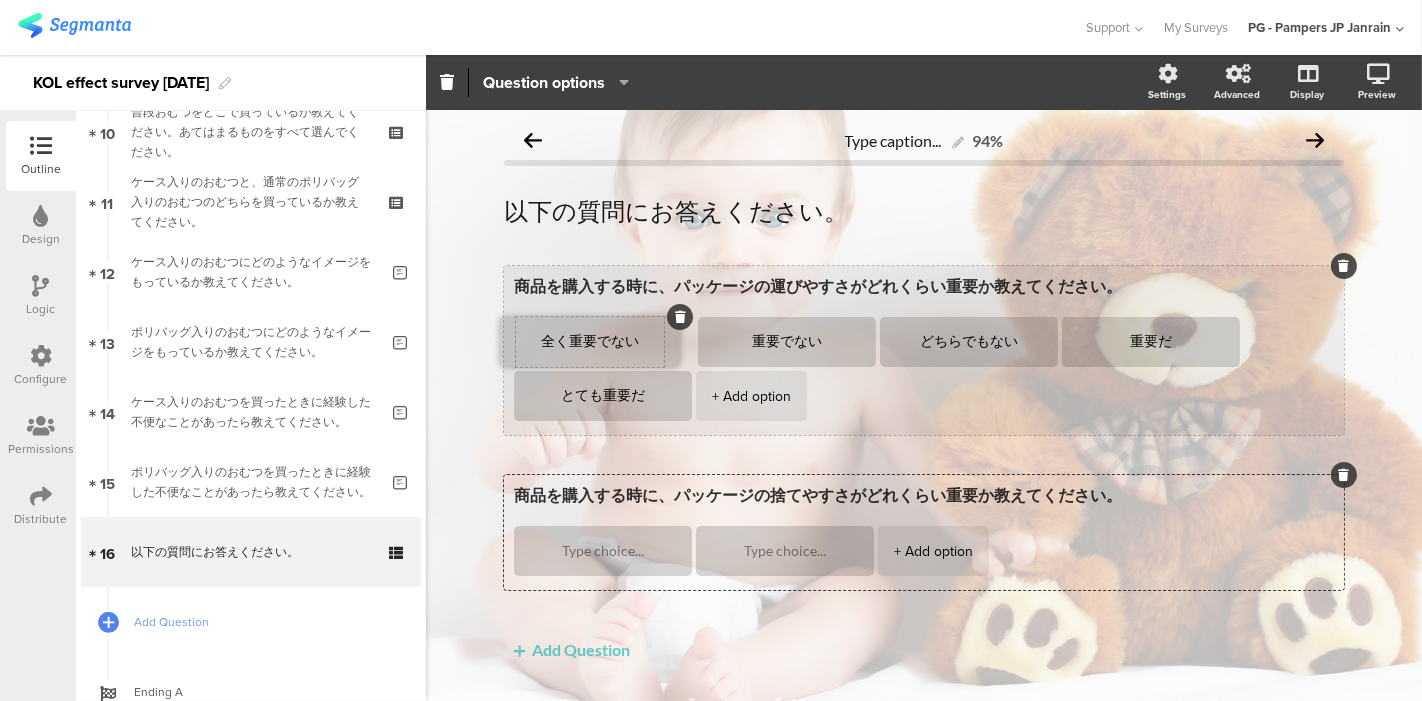 click on "全く重要でない" at bounding box center (590, 342) 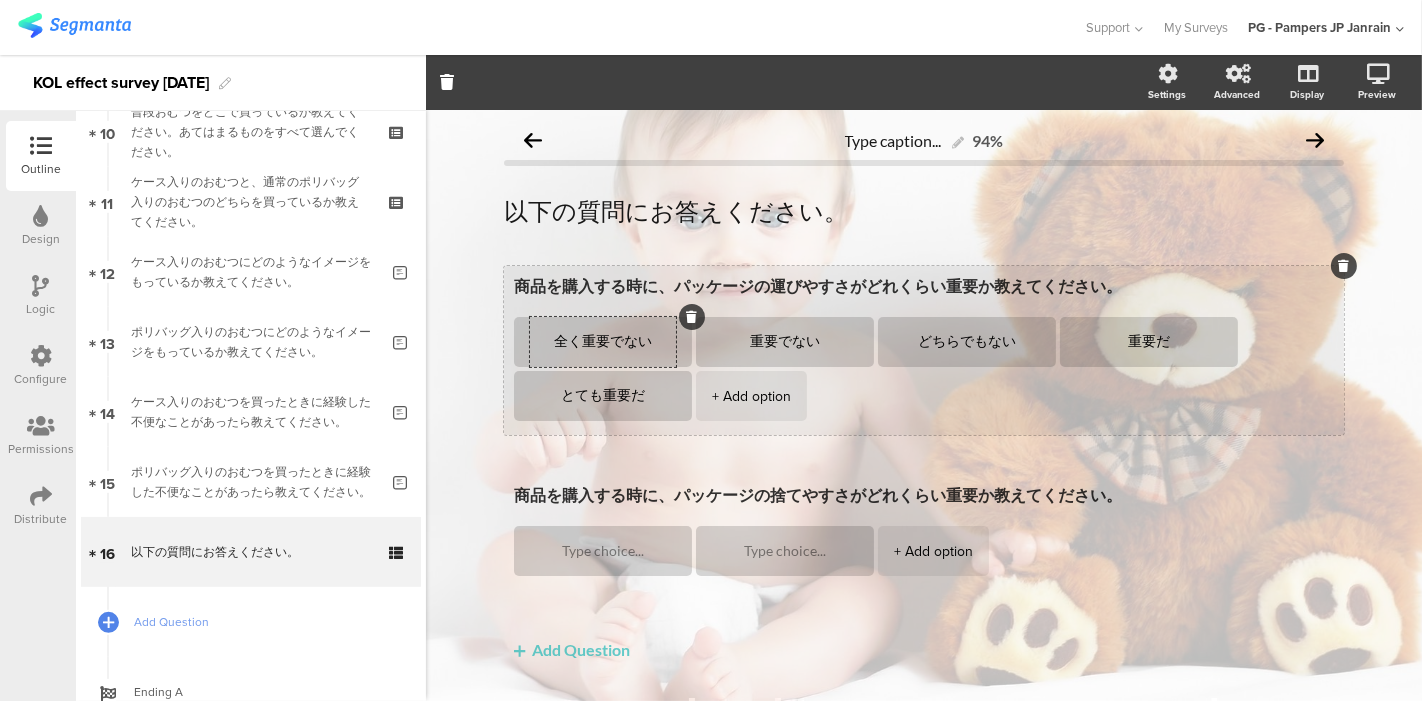 click on "全く重要でない" at bounding box center [603, 342] 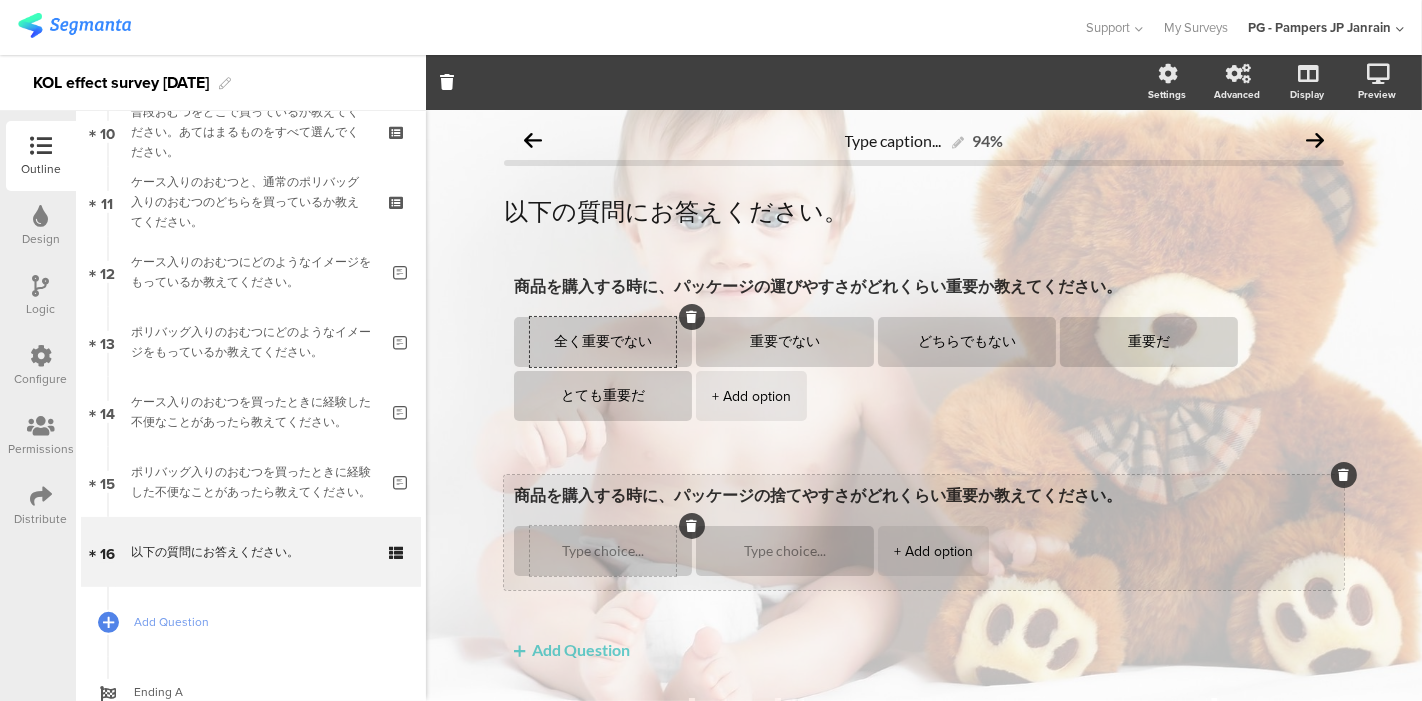 type on "商品を購入する時に、パッケージの捨てやすさがどれくらい重要か教えてください。" 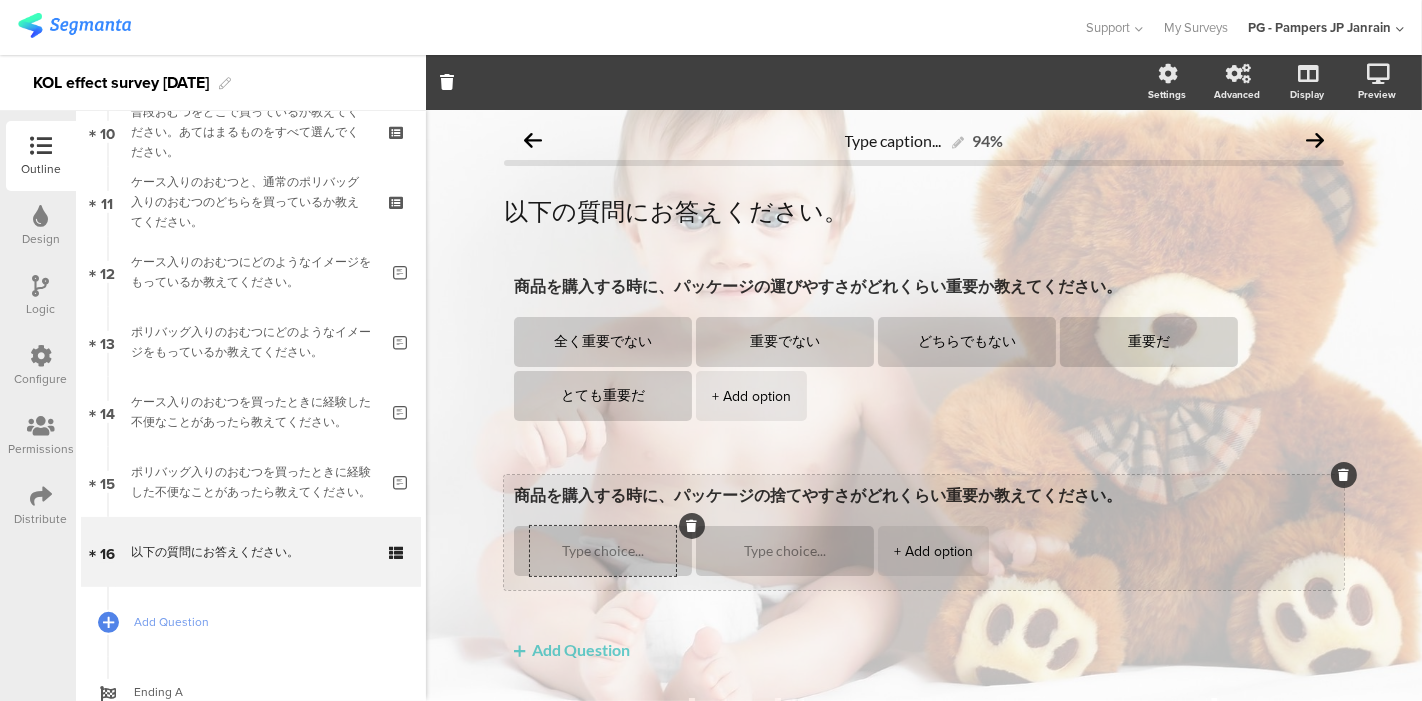 paste on "商品を購入する時に、パッケージの捨てやすさがどれくらい重要か教えてください。" 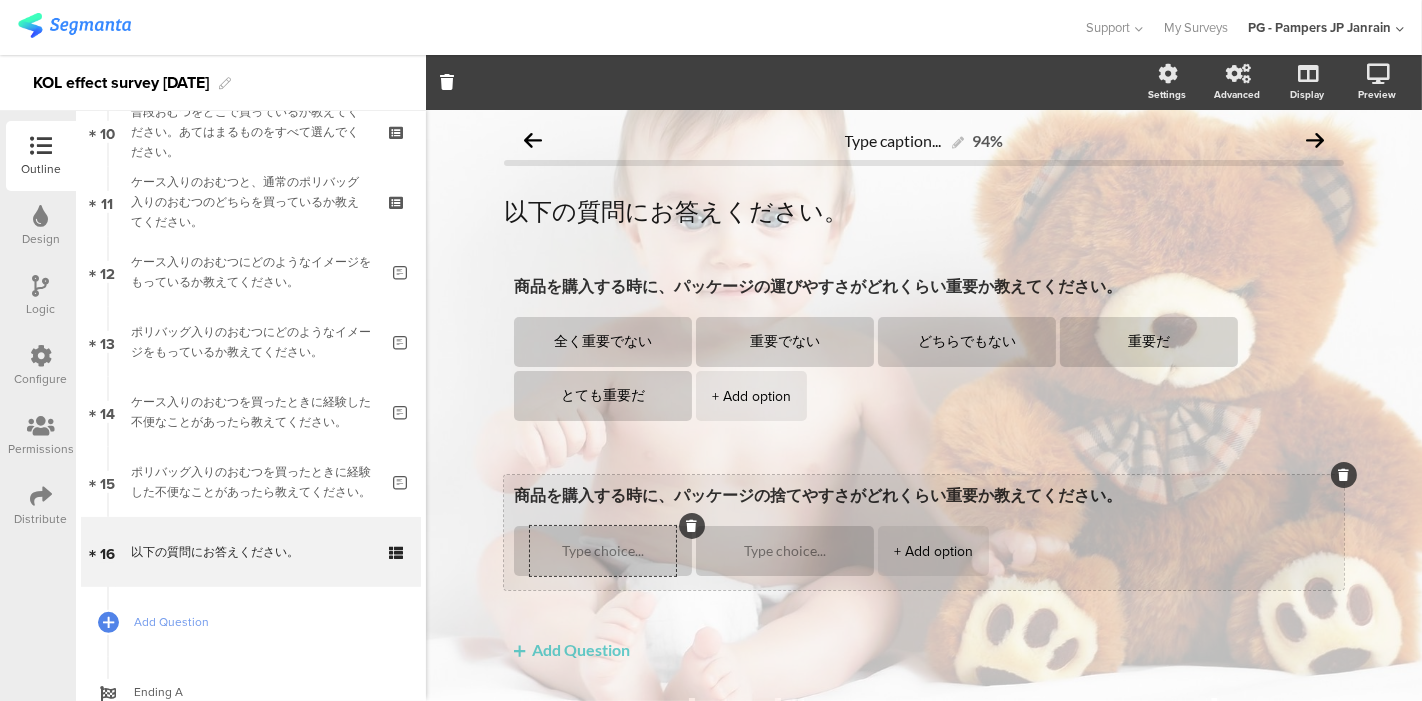 type on "商品を購入する時に、パッケージの捨てやすさがどれくらい重要か教えてください。" 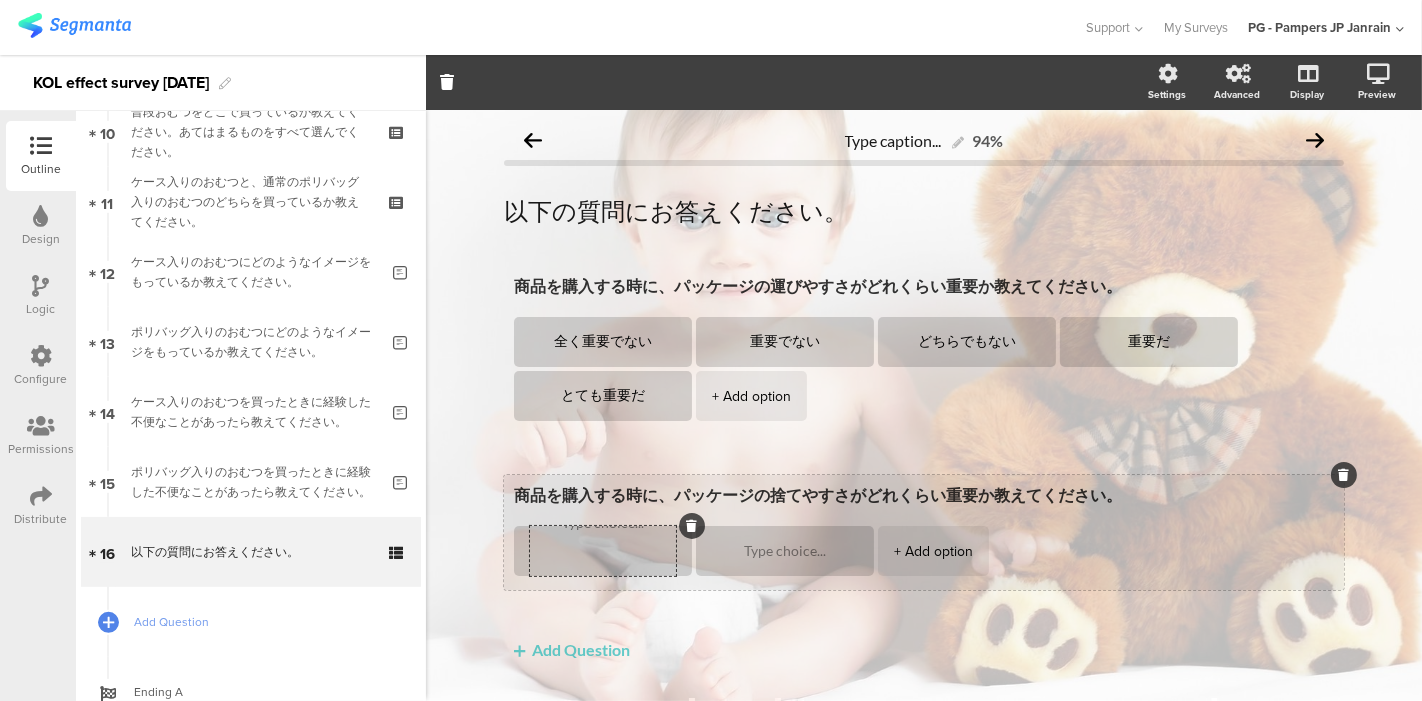 scroll, scrollTop: 0, scrollLeft: 0, axis: both 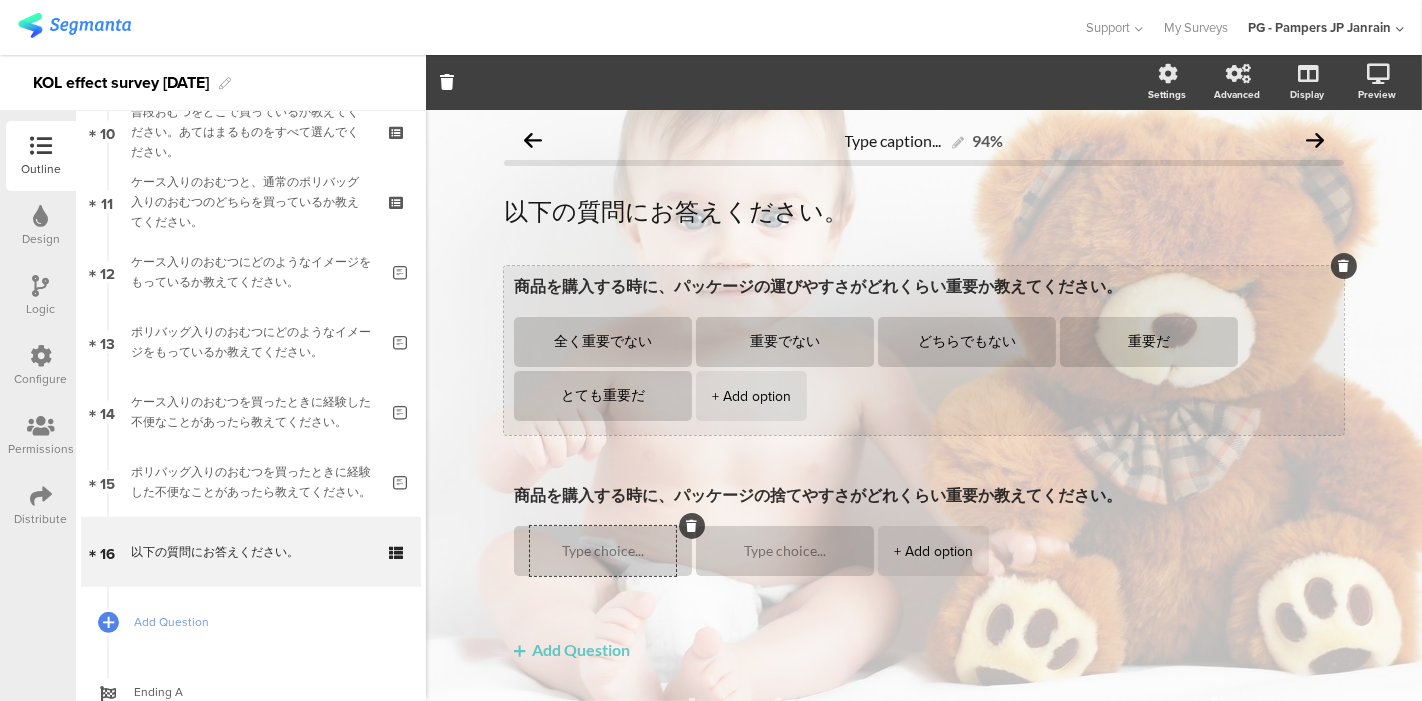 drag, startPoint x: 642, startPoint y: 344, endPoint x: 509, endPoint y: 341, distance: 133.03383 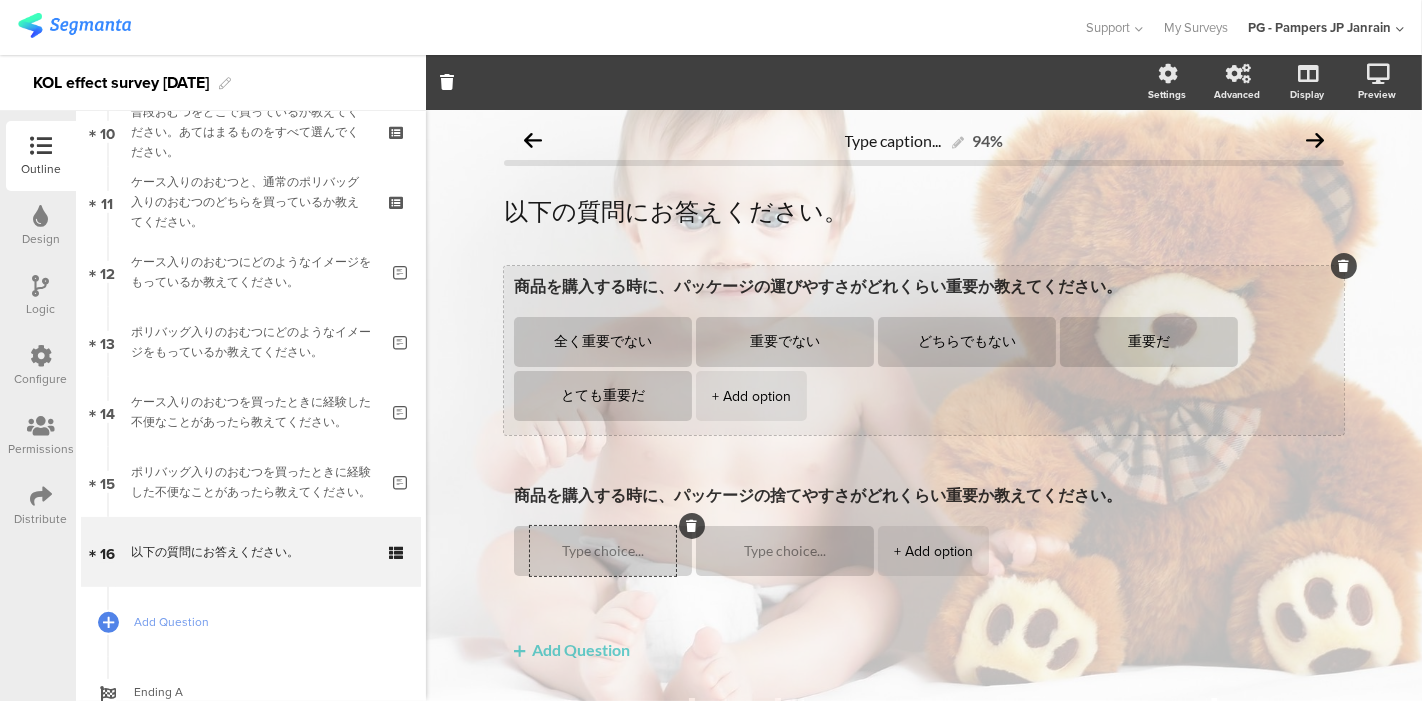 click on "全く重要でない" at bounding box center [603, 342] 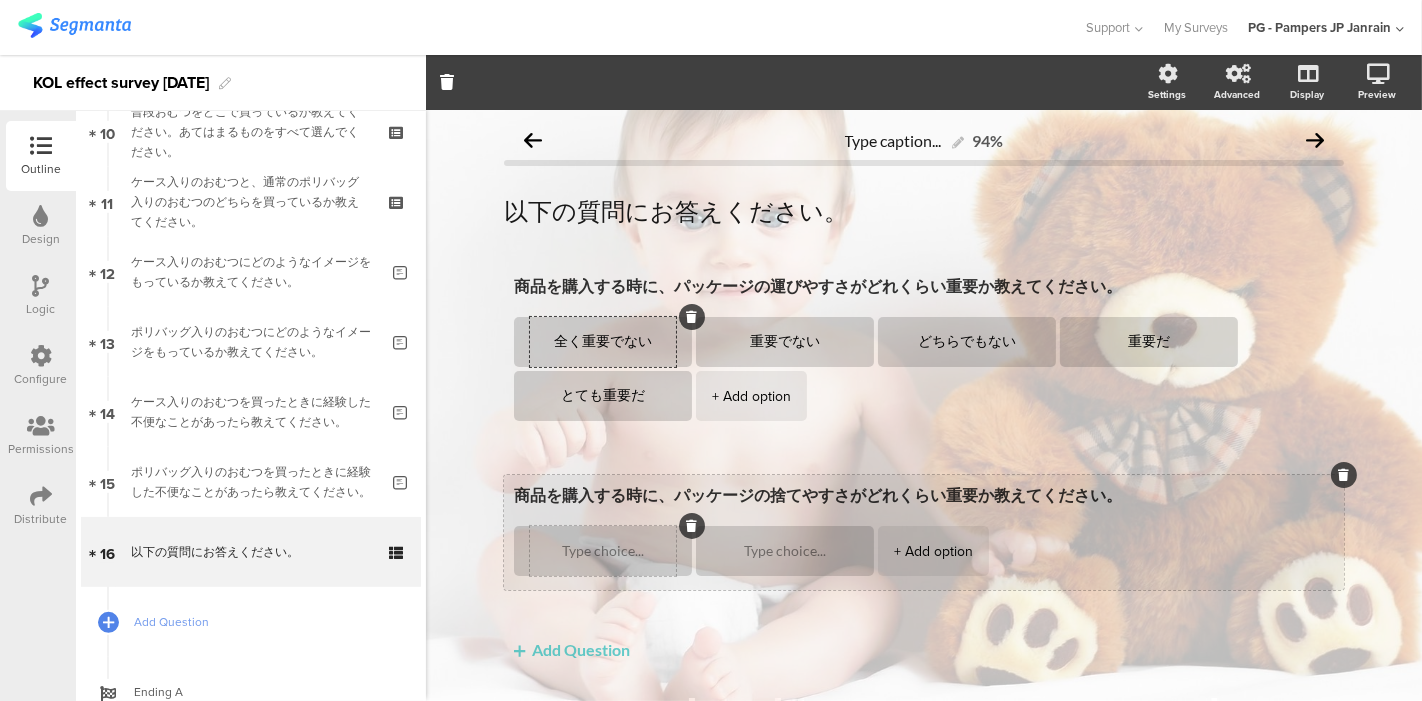 click at bounding box center (603, 551) 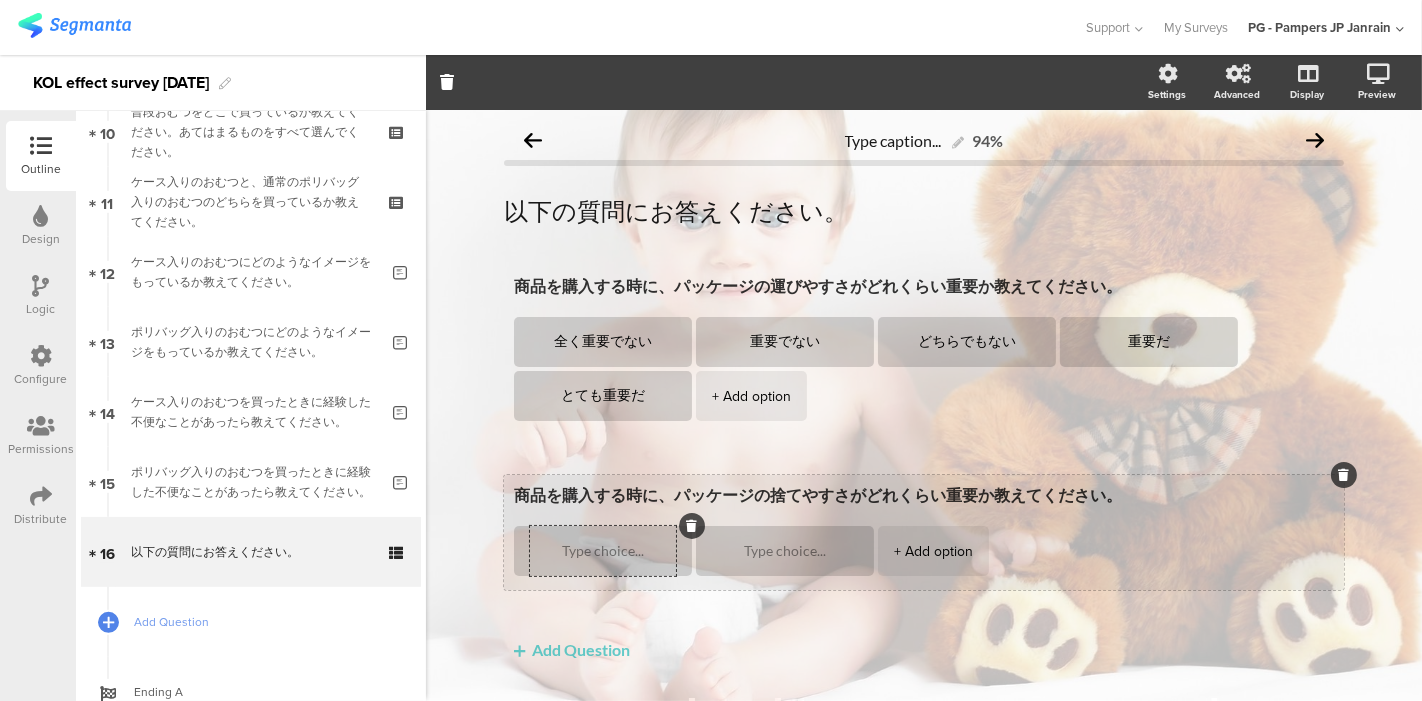 paste on "全く重要でない" 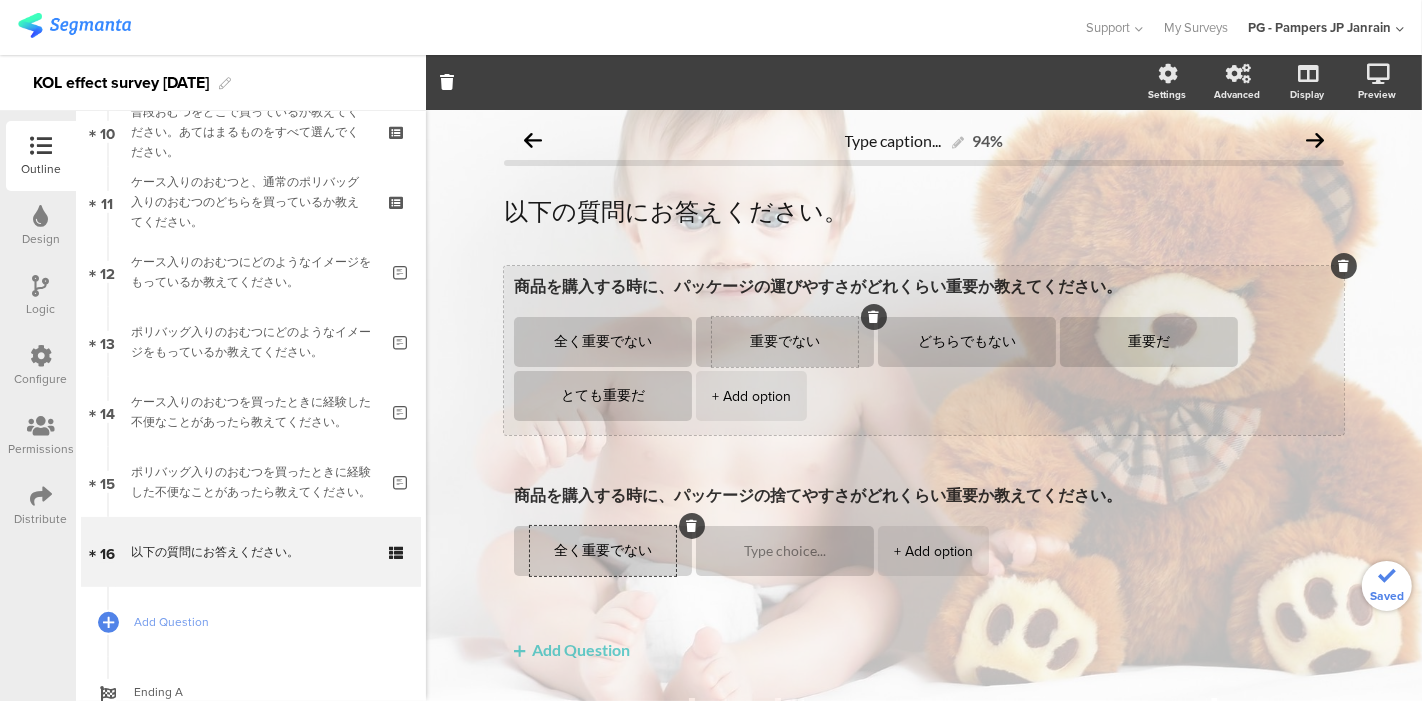type on "全く重要でない" 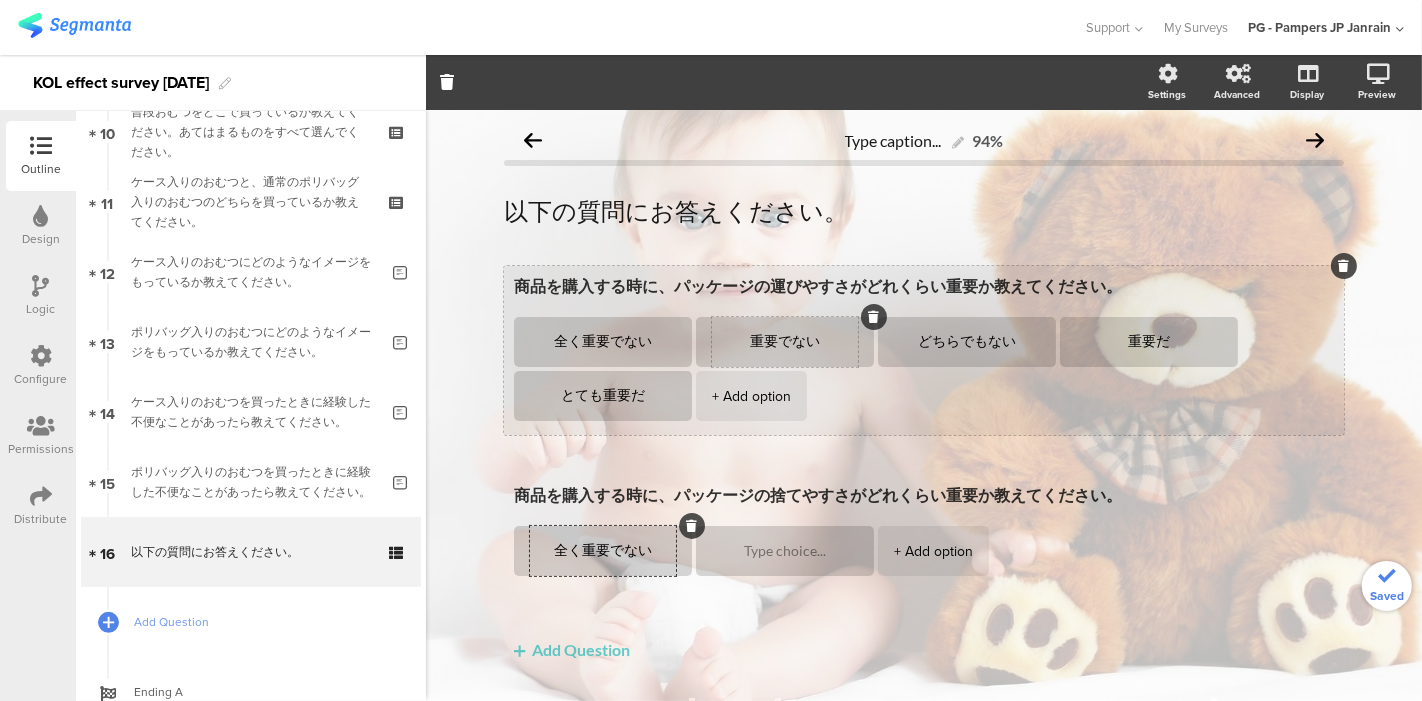 click on "重要でない" at bounding box center [785, 342] 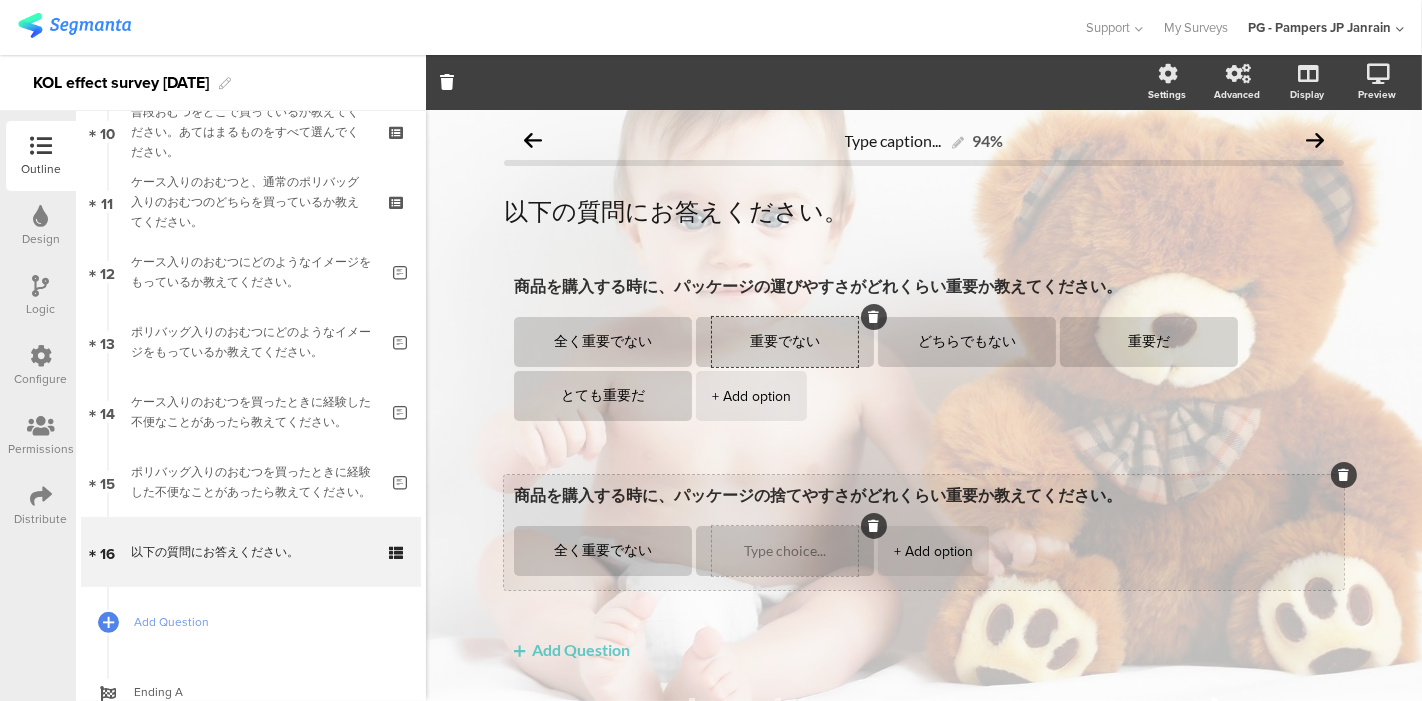 click at bounding box center [785, 551] 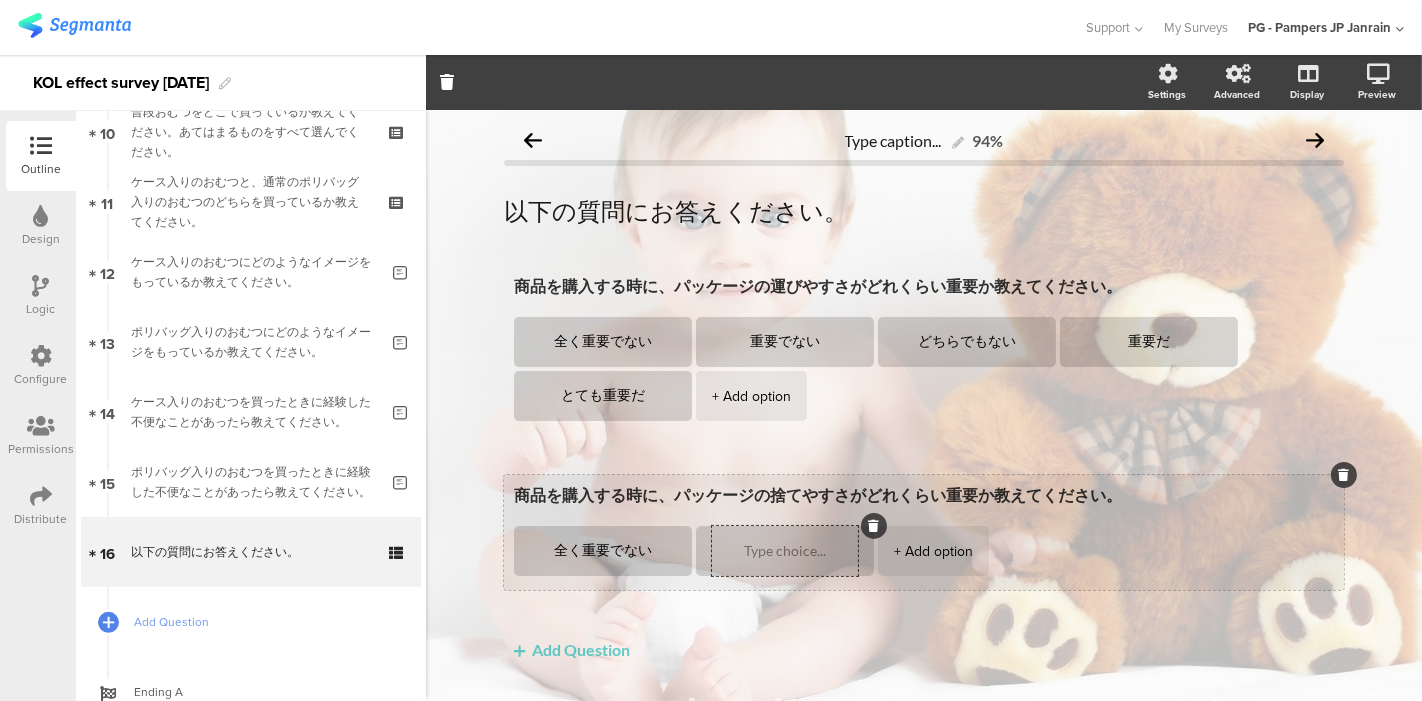paste on "重要でない" 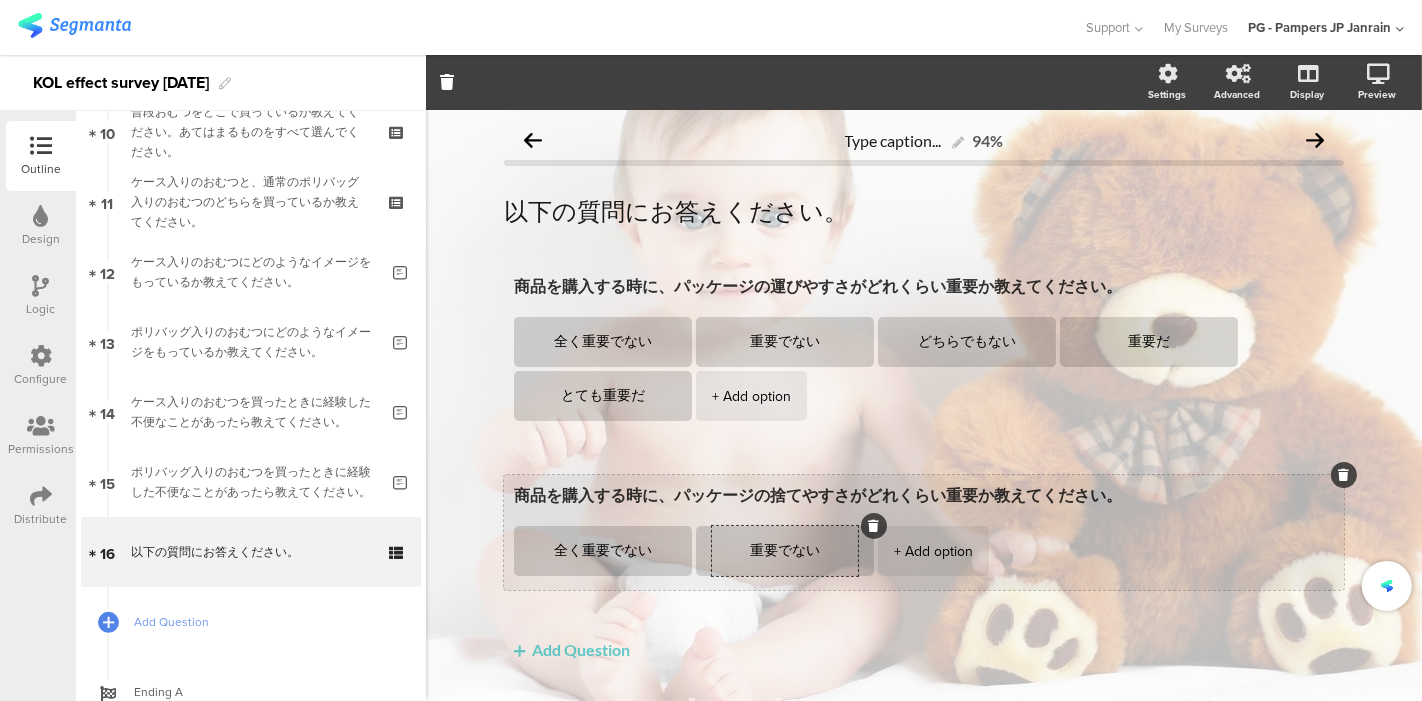 click on "+ Add option" at bounding box center [933, 551] 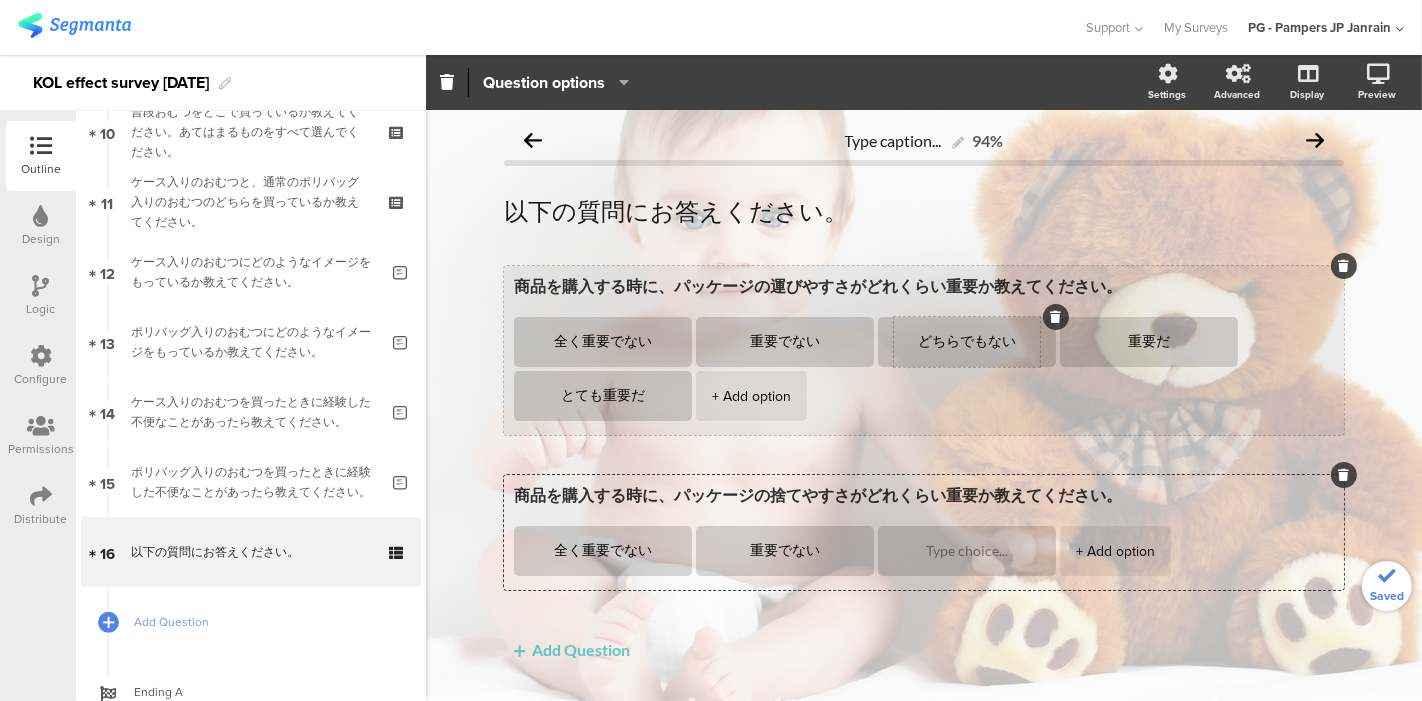 type on "重要でない" 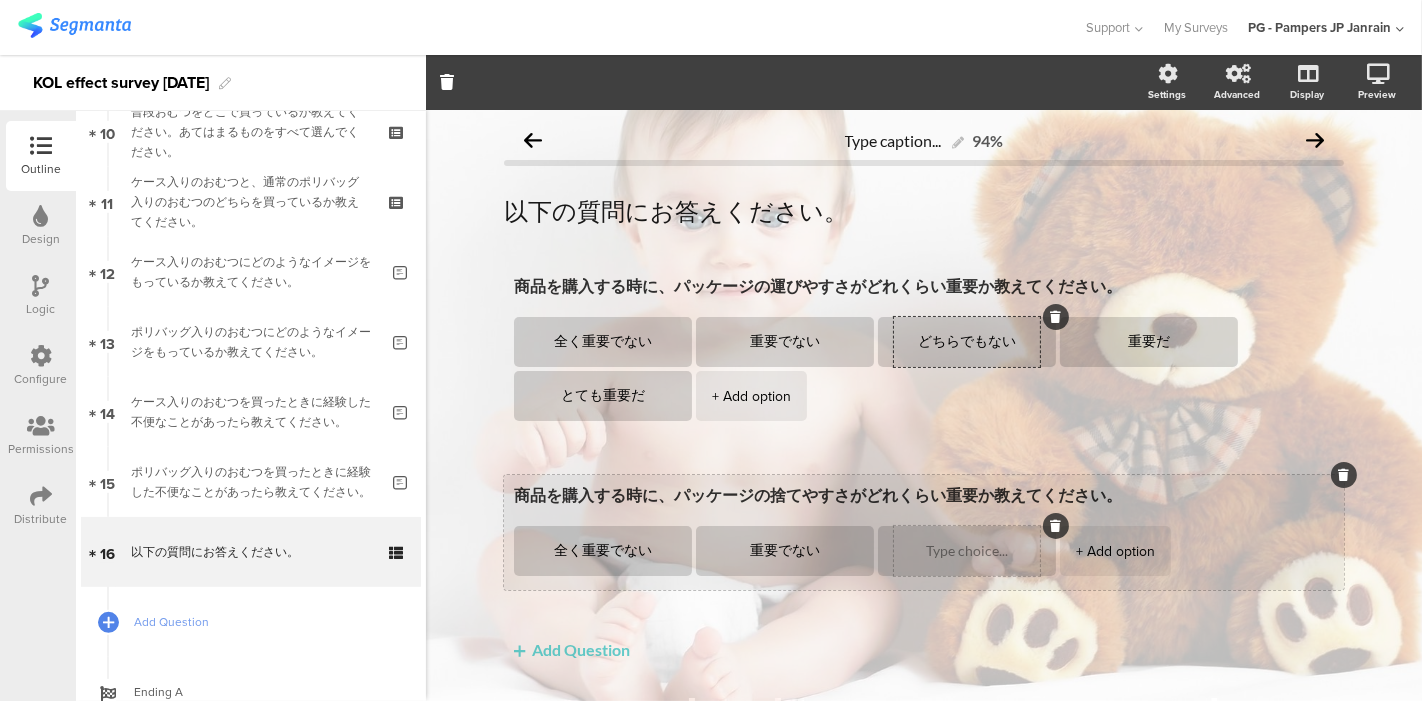 click at bounding box center (967, 551) 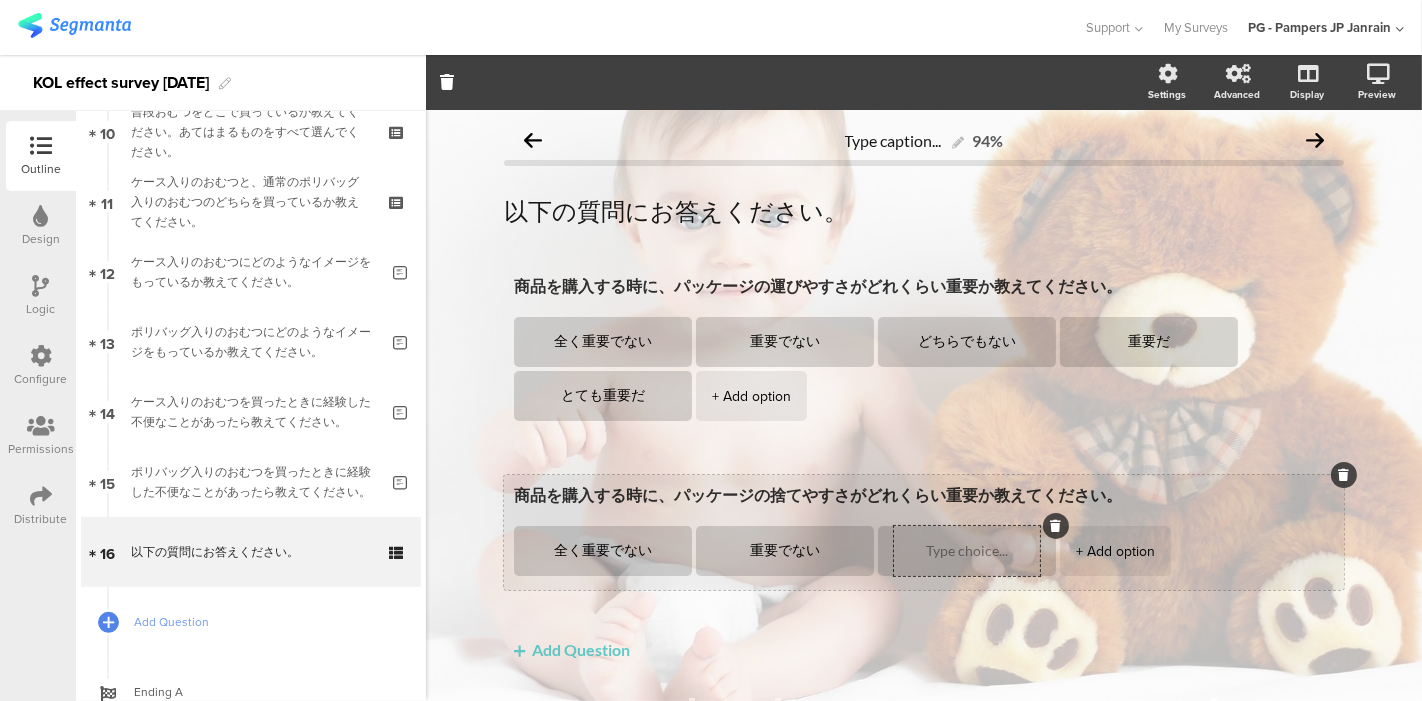 click at bounding box center [967, 551] 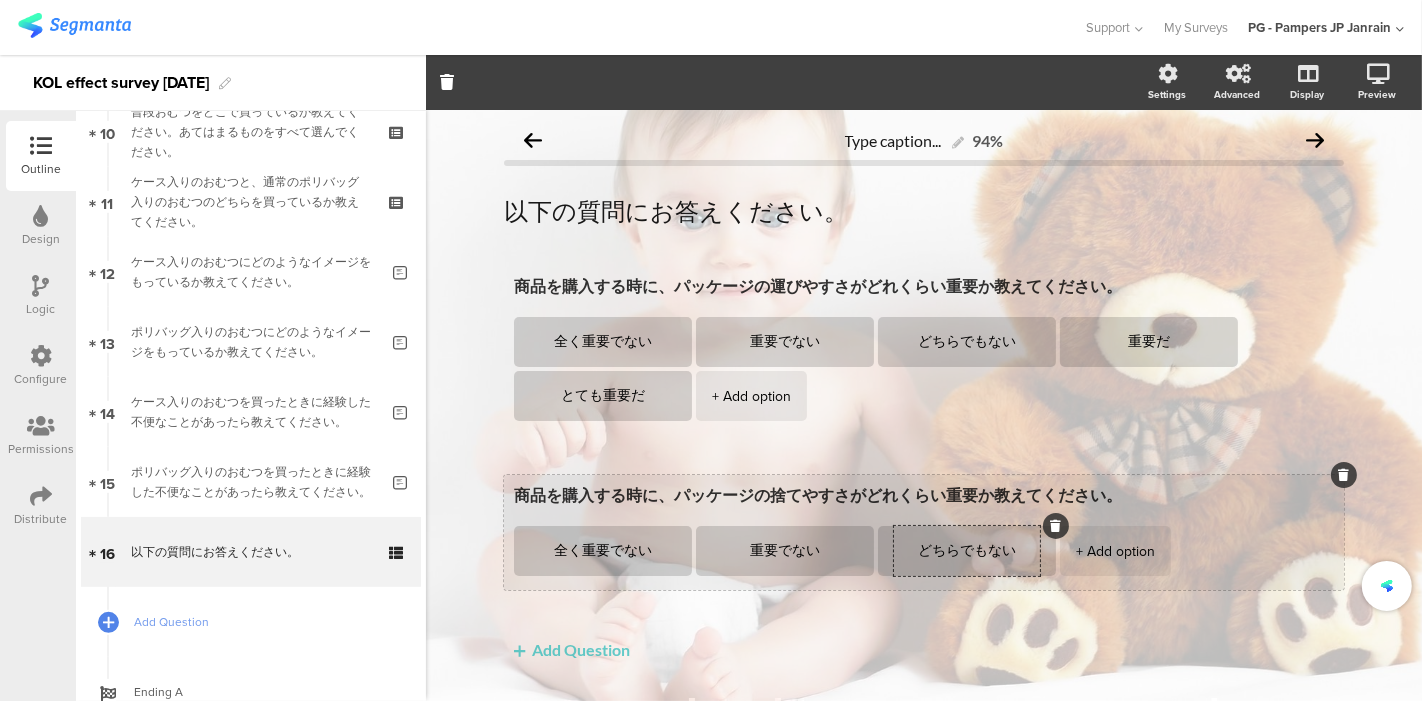 click on "+ Add option" at bounding box center [1115, 551] 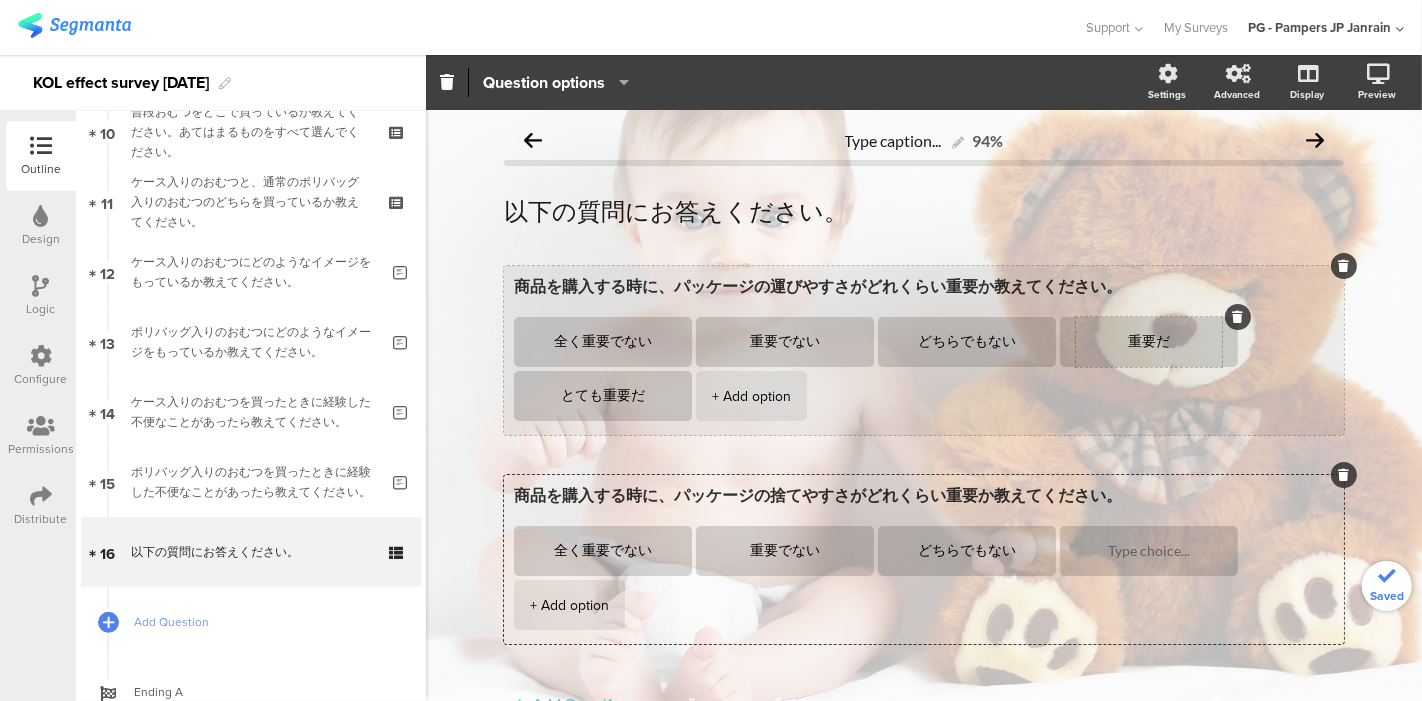 type on "どちらでもない" 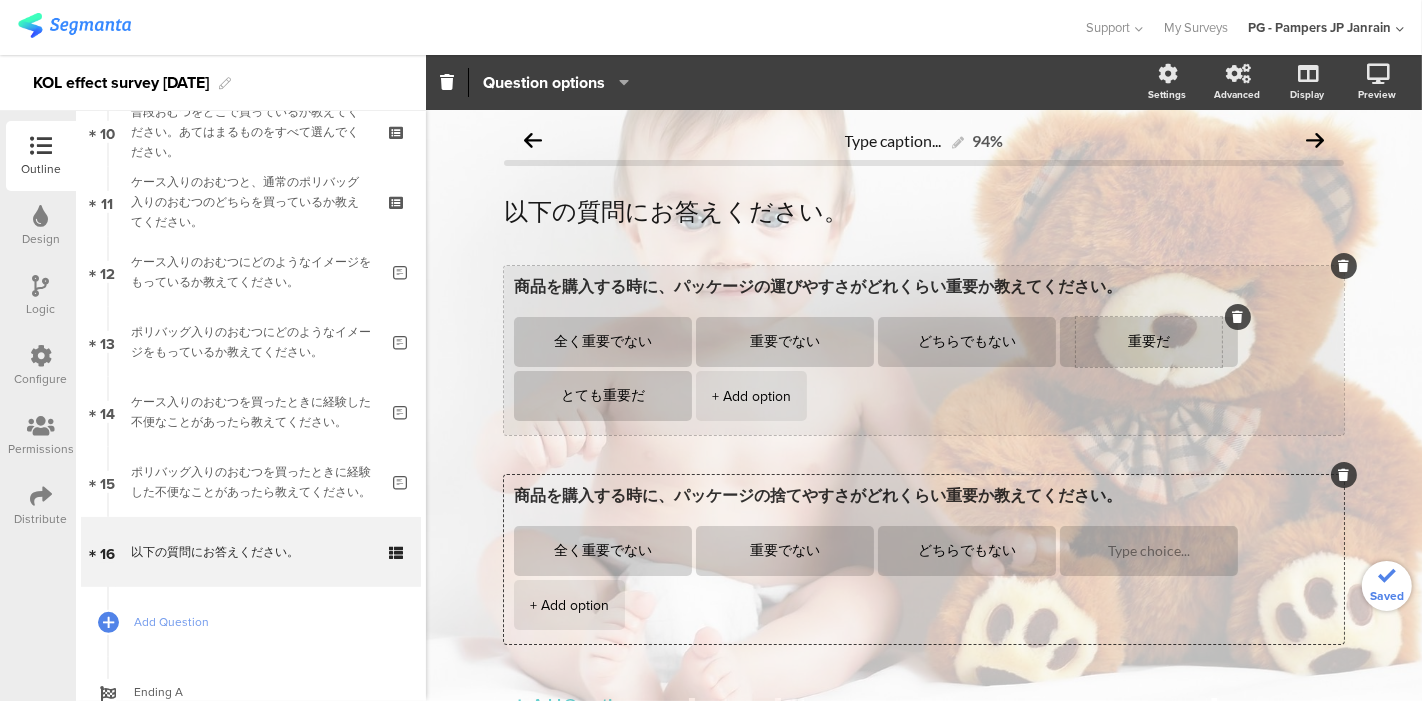 click on "重要だ" at bounding box center [1149, 342] 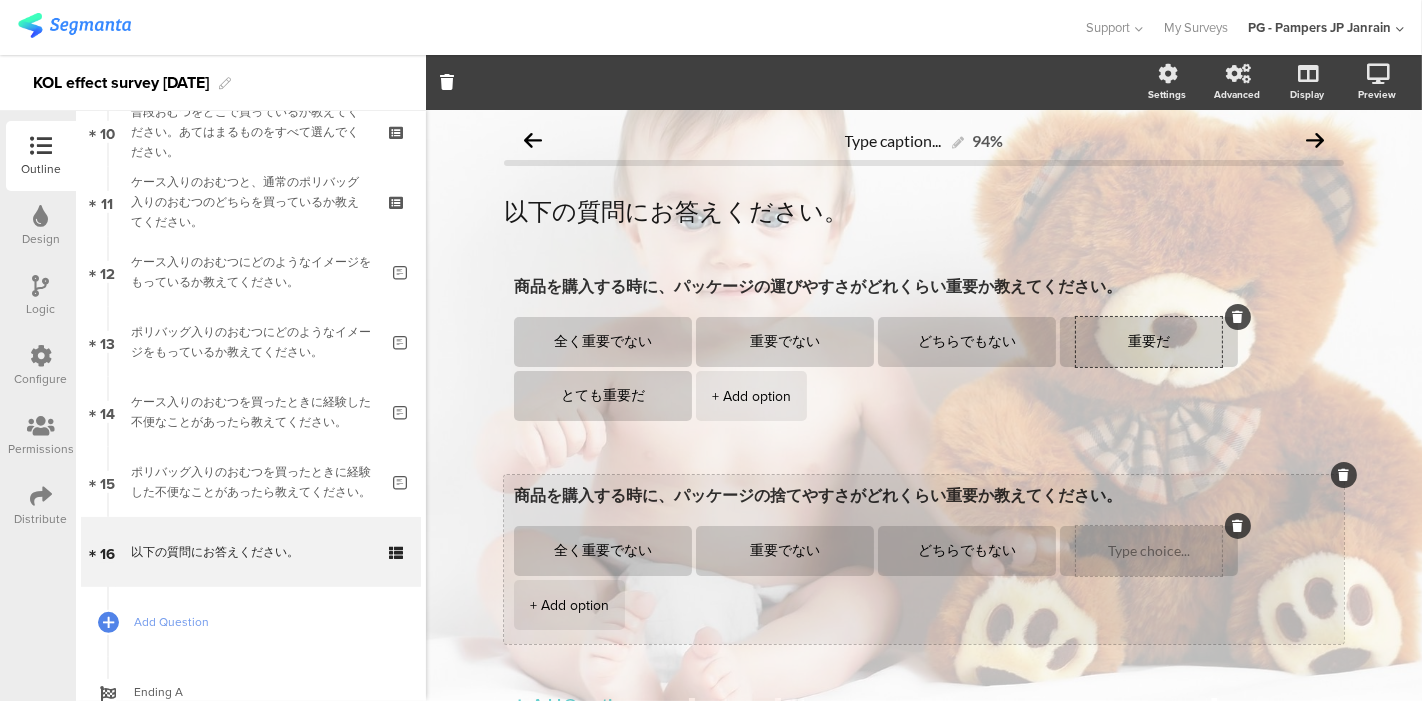 click at bounding box center [1149, 551] 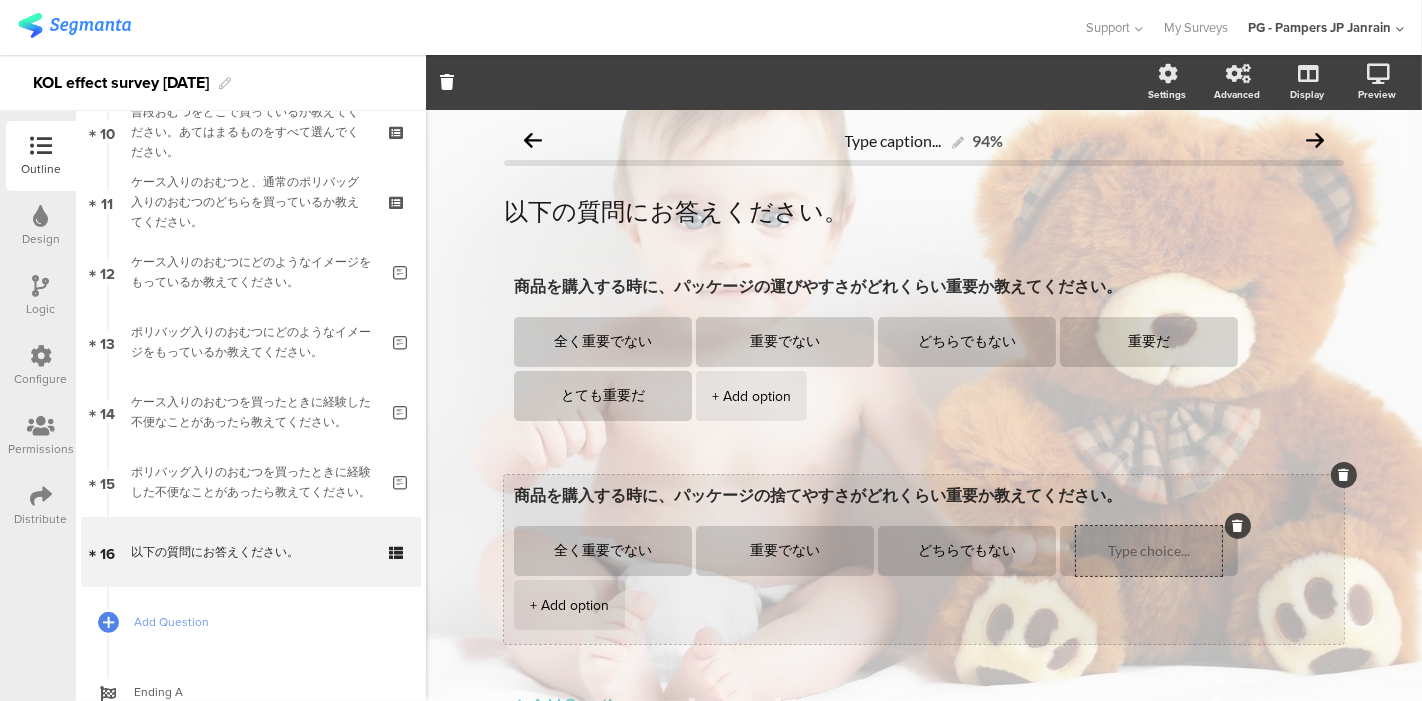 paste on "重要だ" 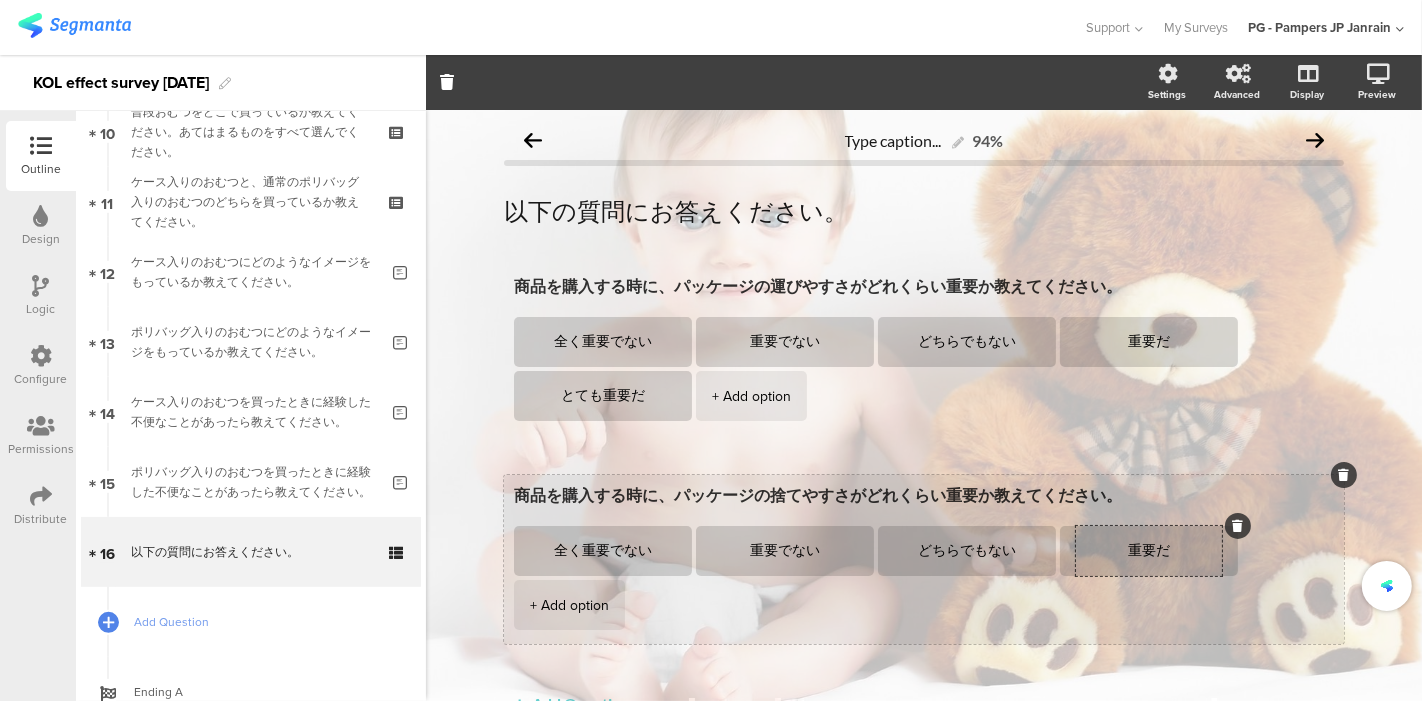 click on "+ Add option" at bounding box center [569, 605] 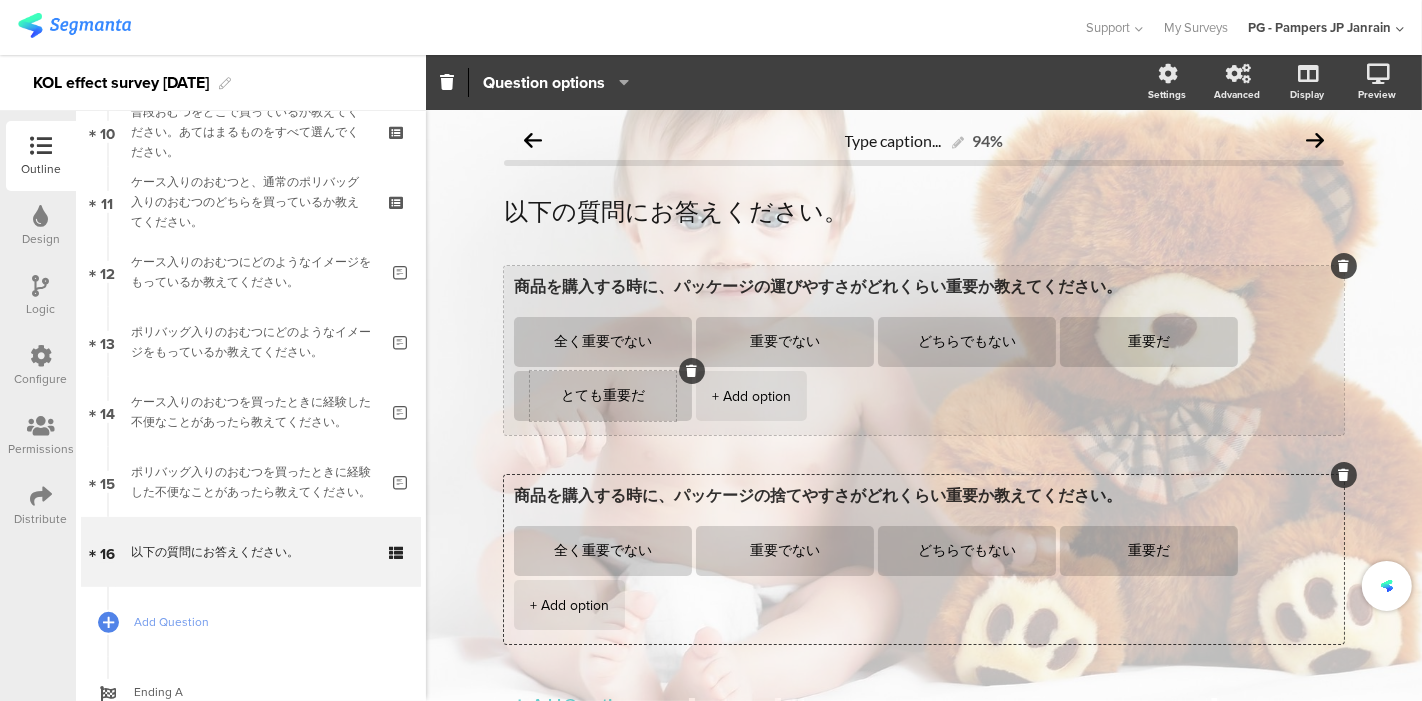 click on "とても重要だ" at bounding box center [603, 396] 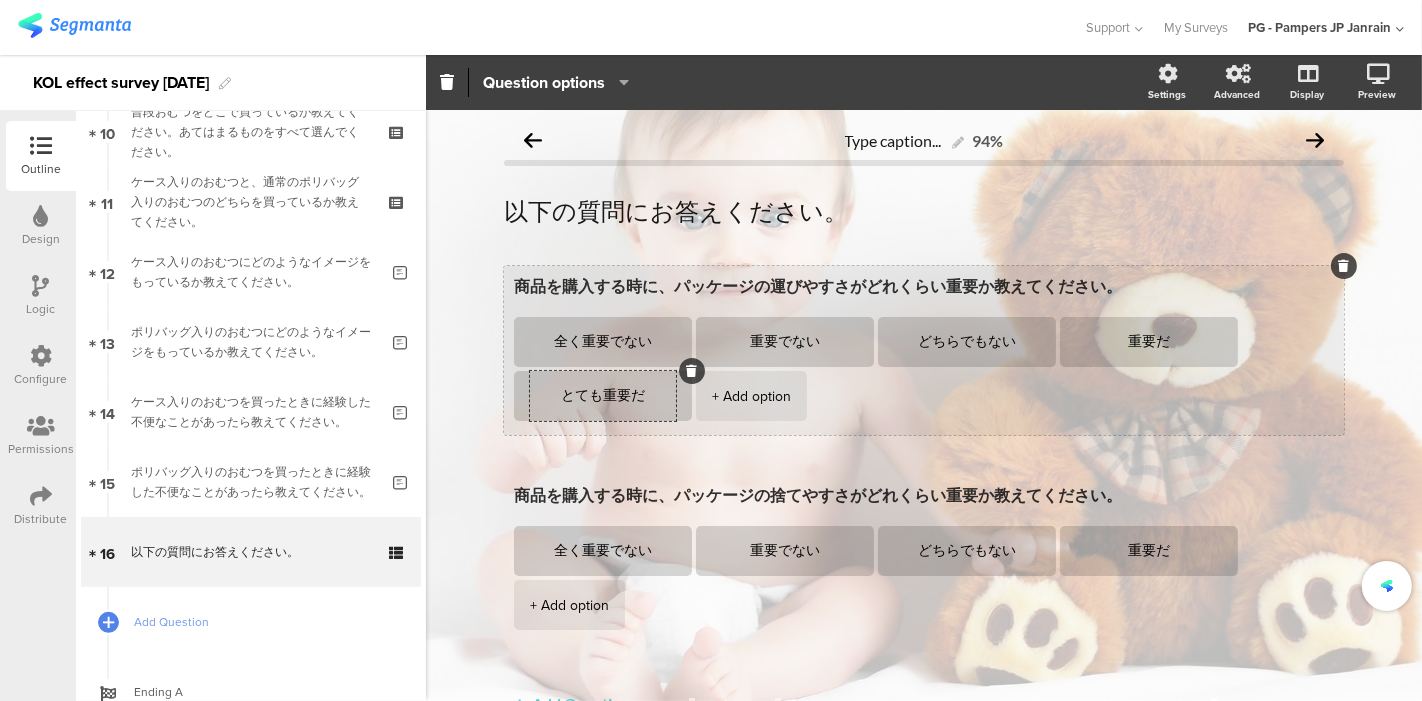 click on "とても重要だ" at bounding box center [603, 396] 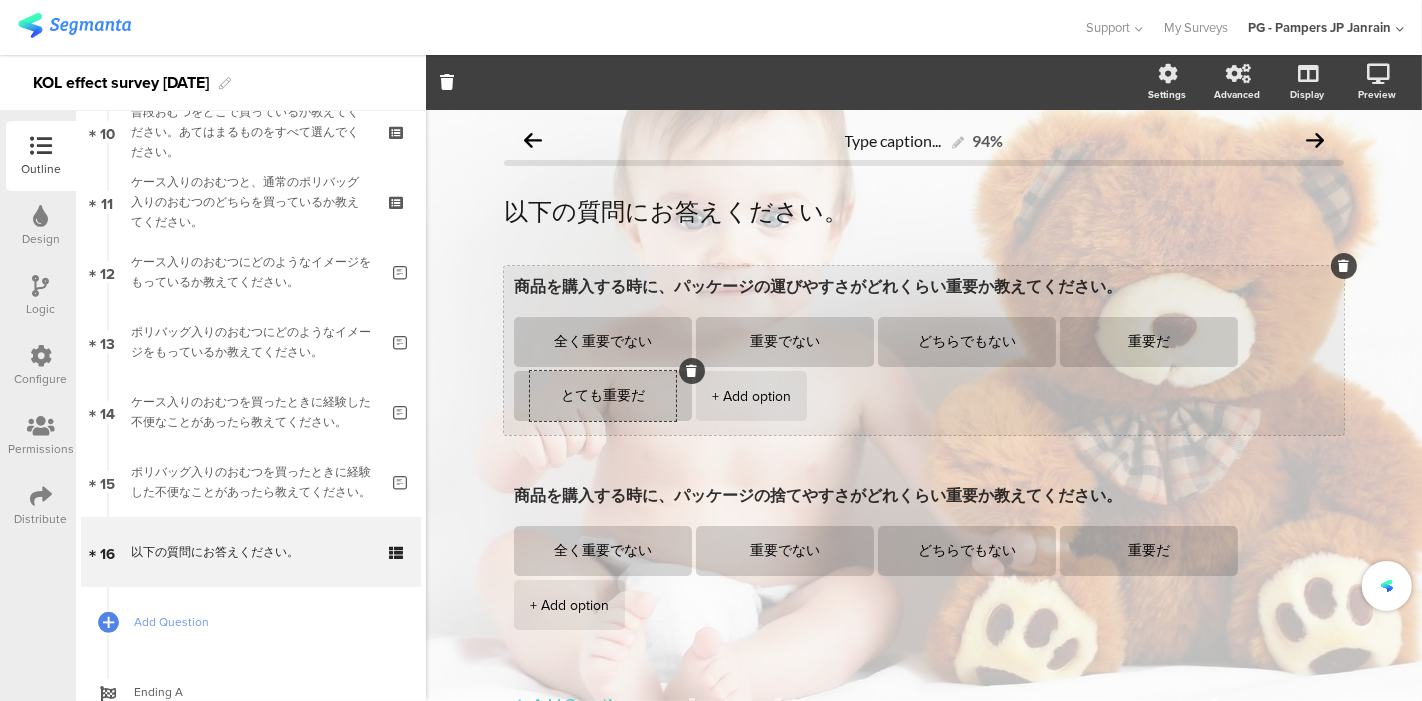 type on "重要だ" 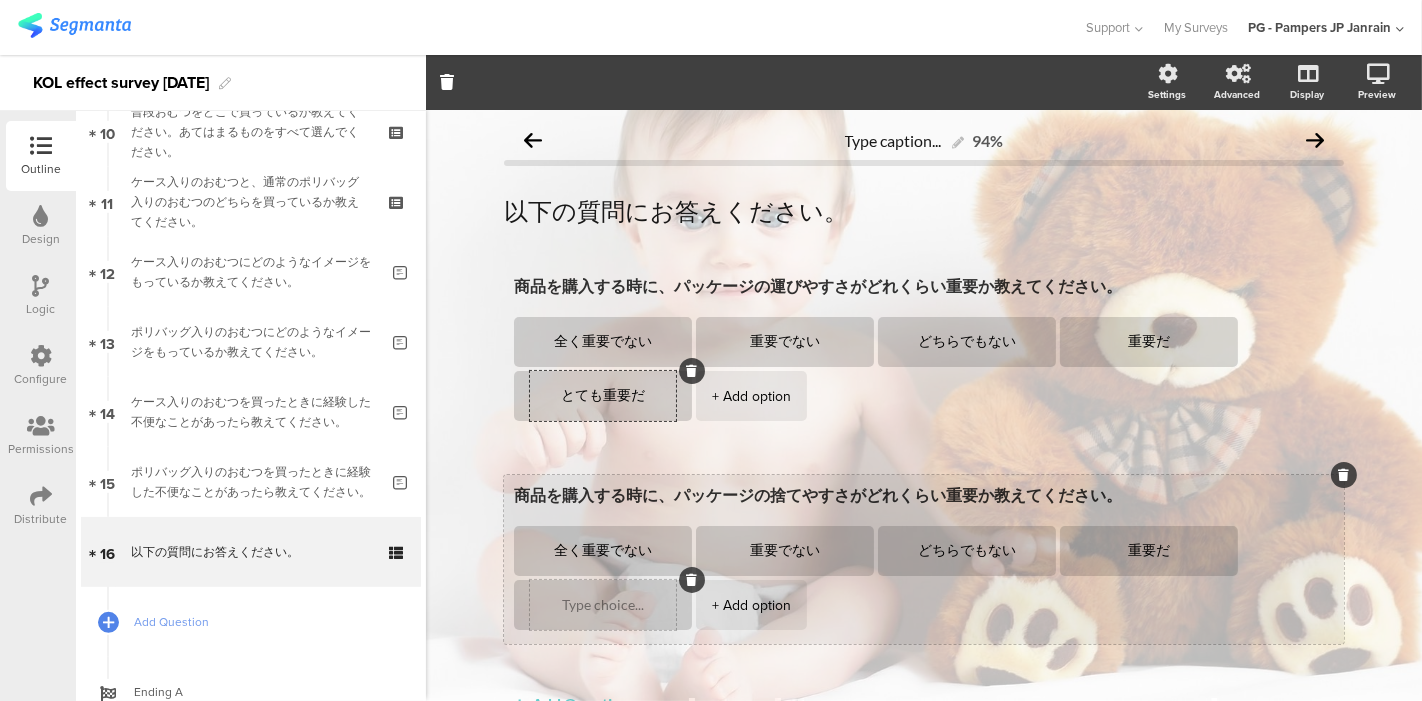 click at bounding box center (603, 605) 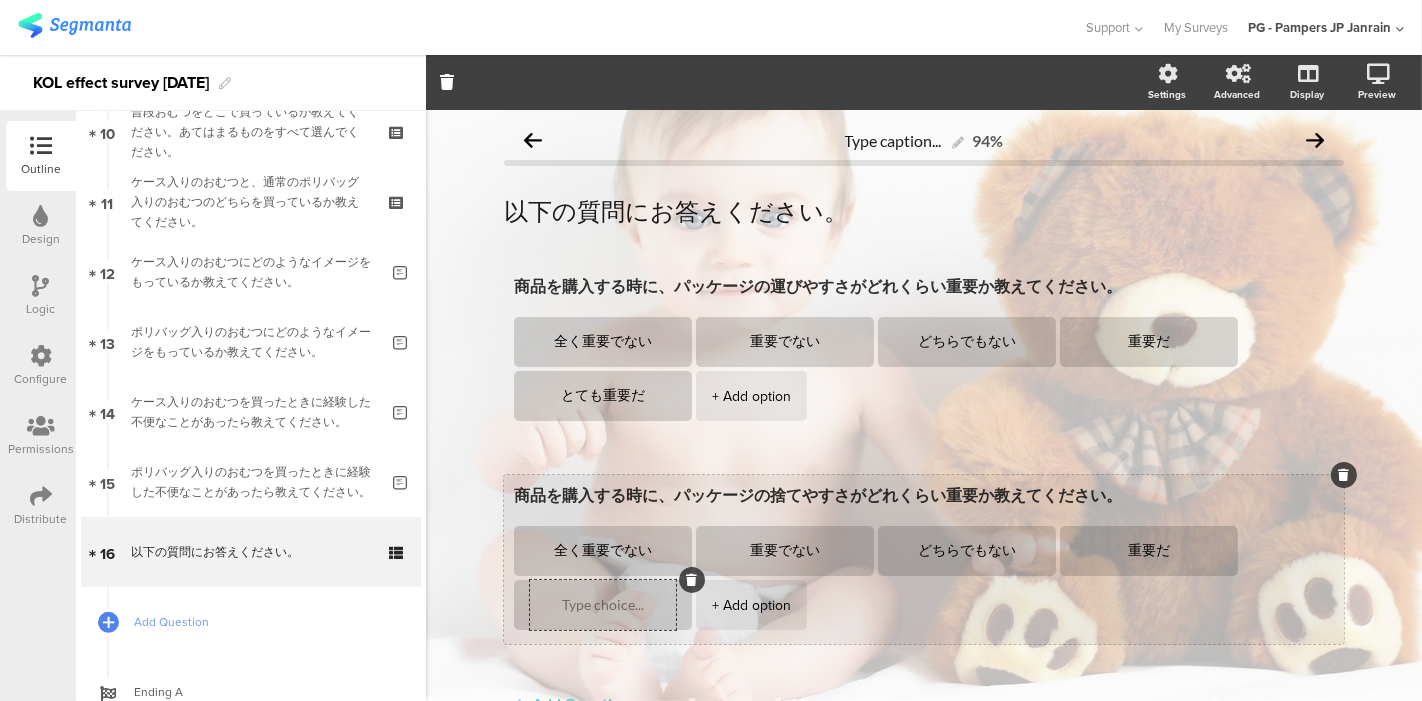 paste on "とても重要だ" 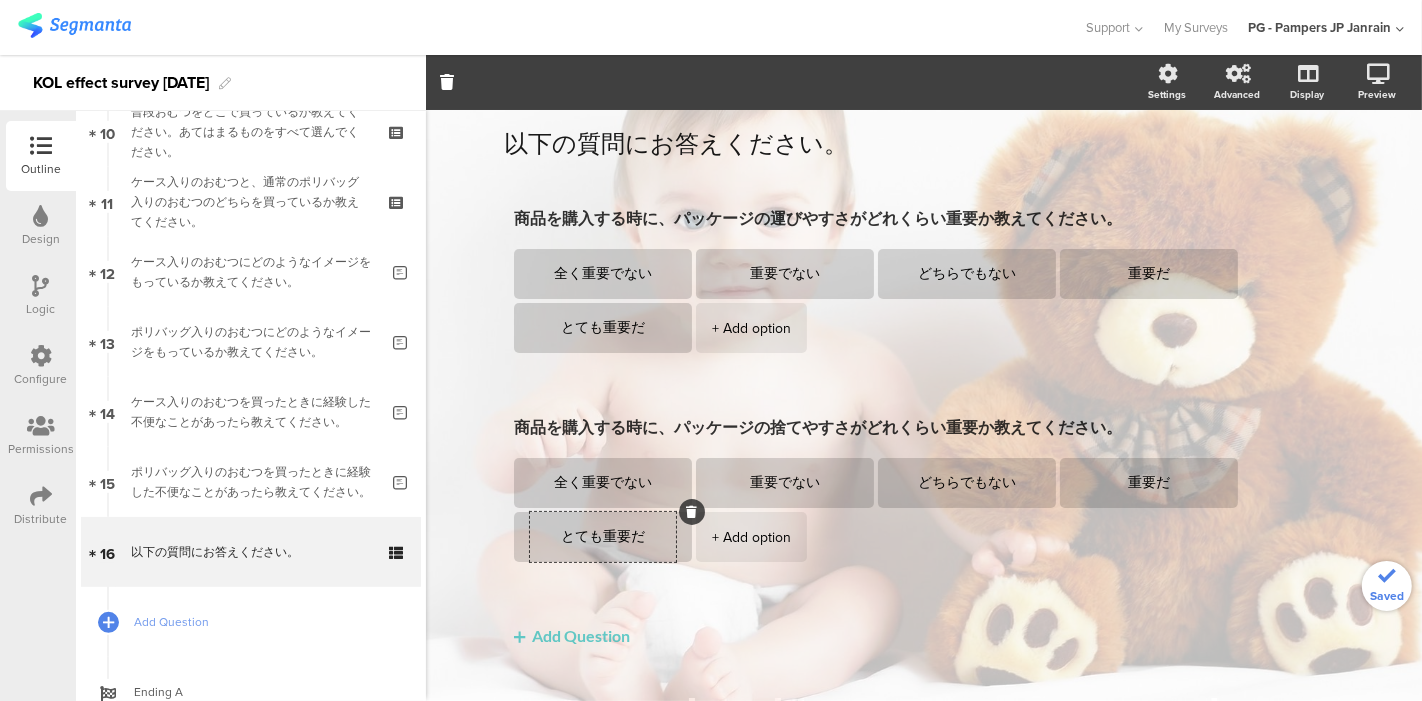 scroll, scrollTop: 101, scrollLeft: 0, axis: vertical 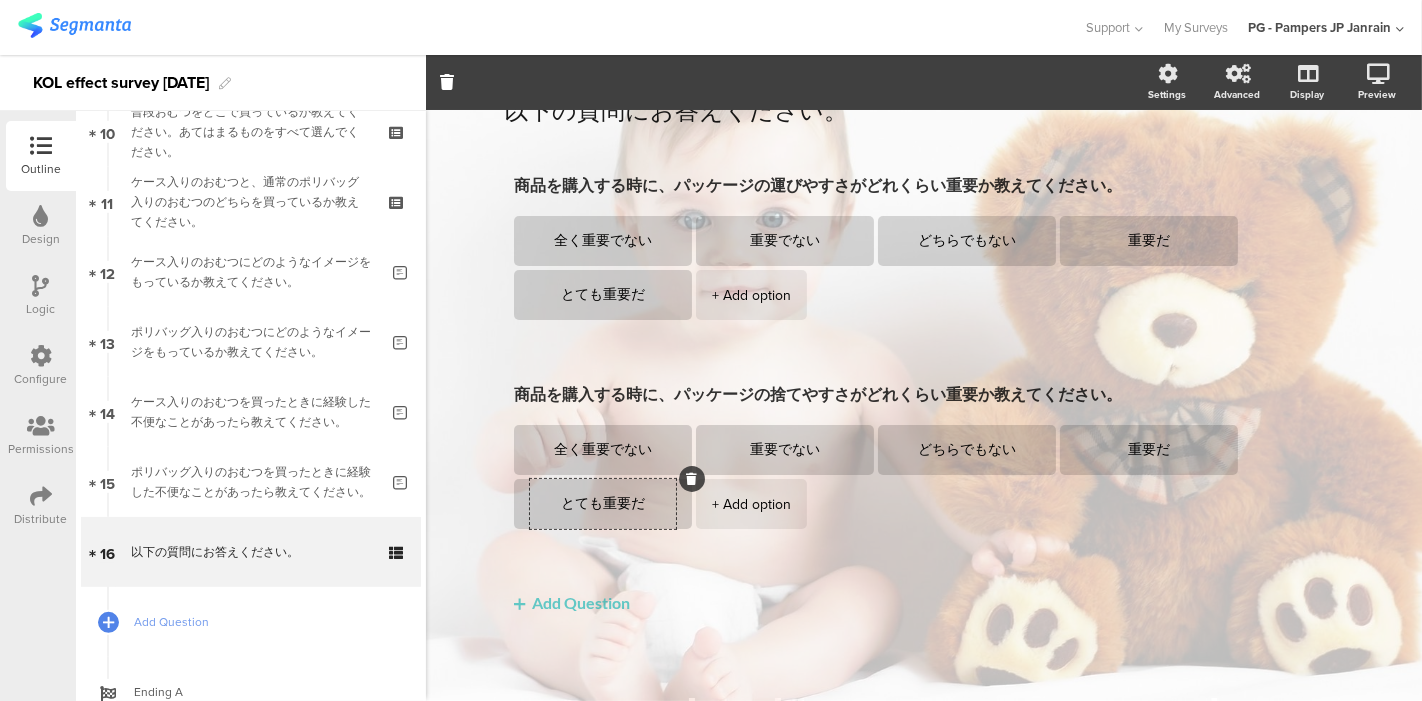 type on "とても重要だ" 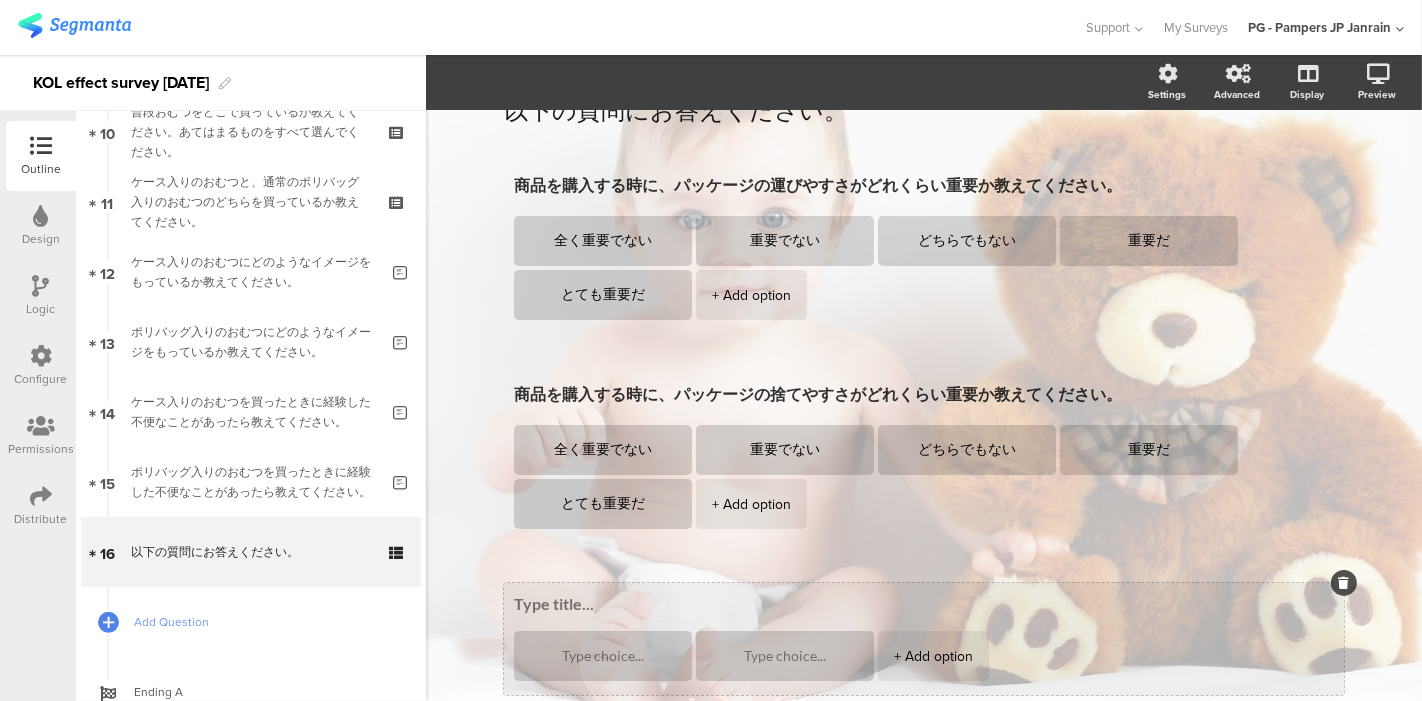click at bounding box center (924, 603) 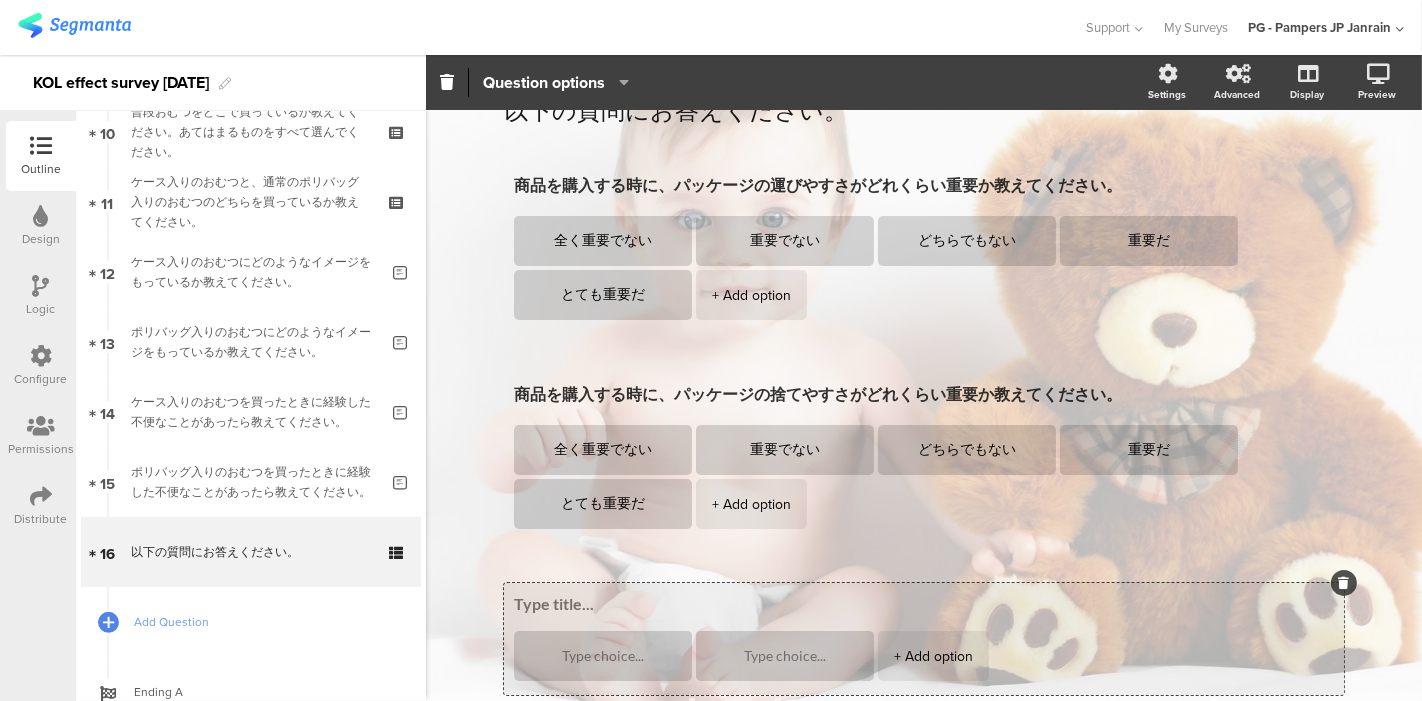 paste on "商品を購入する時に、パッケージの保管しやすさがどれくらい重要か教えてください。" 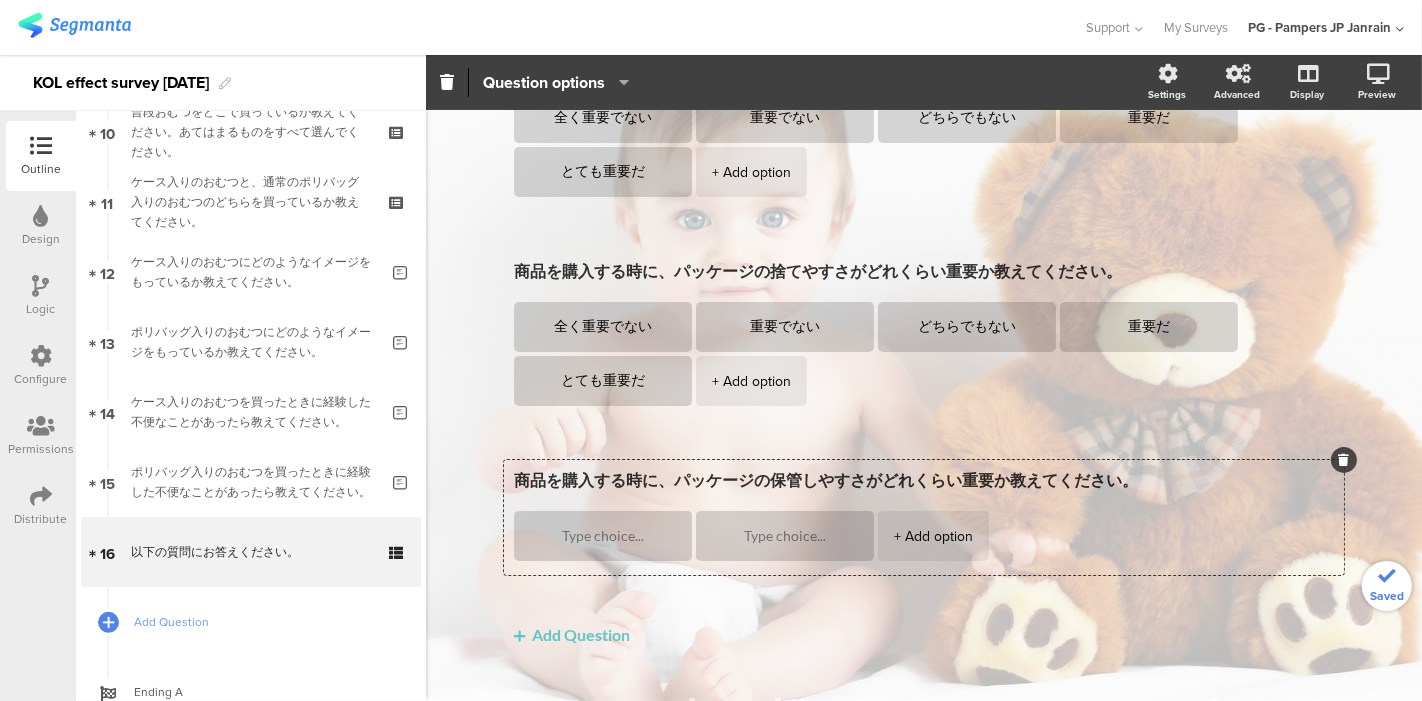 scroll, scrollTop: 256, scrollLeft: 0, axis: vertical 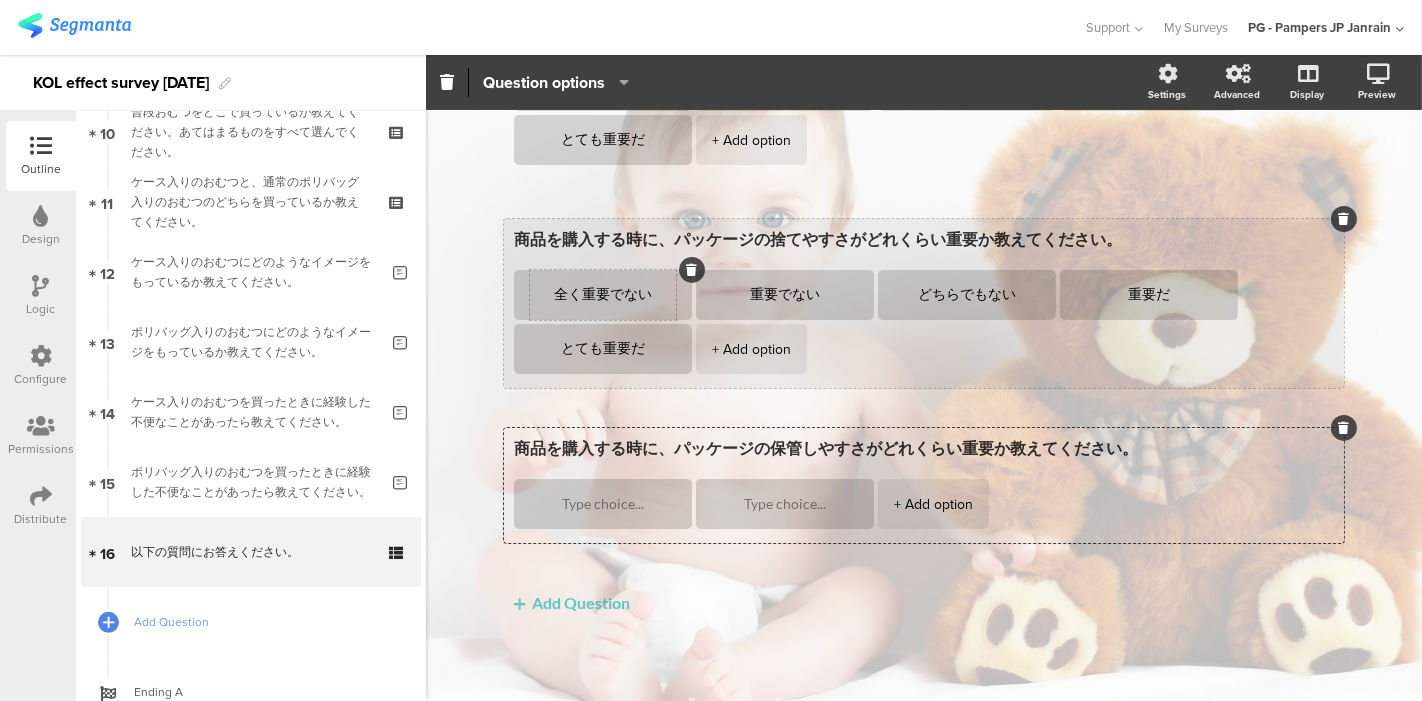 type on "商品を購入する時に、パッケージの保管しやすさがどれくらい重要か教えてください。" 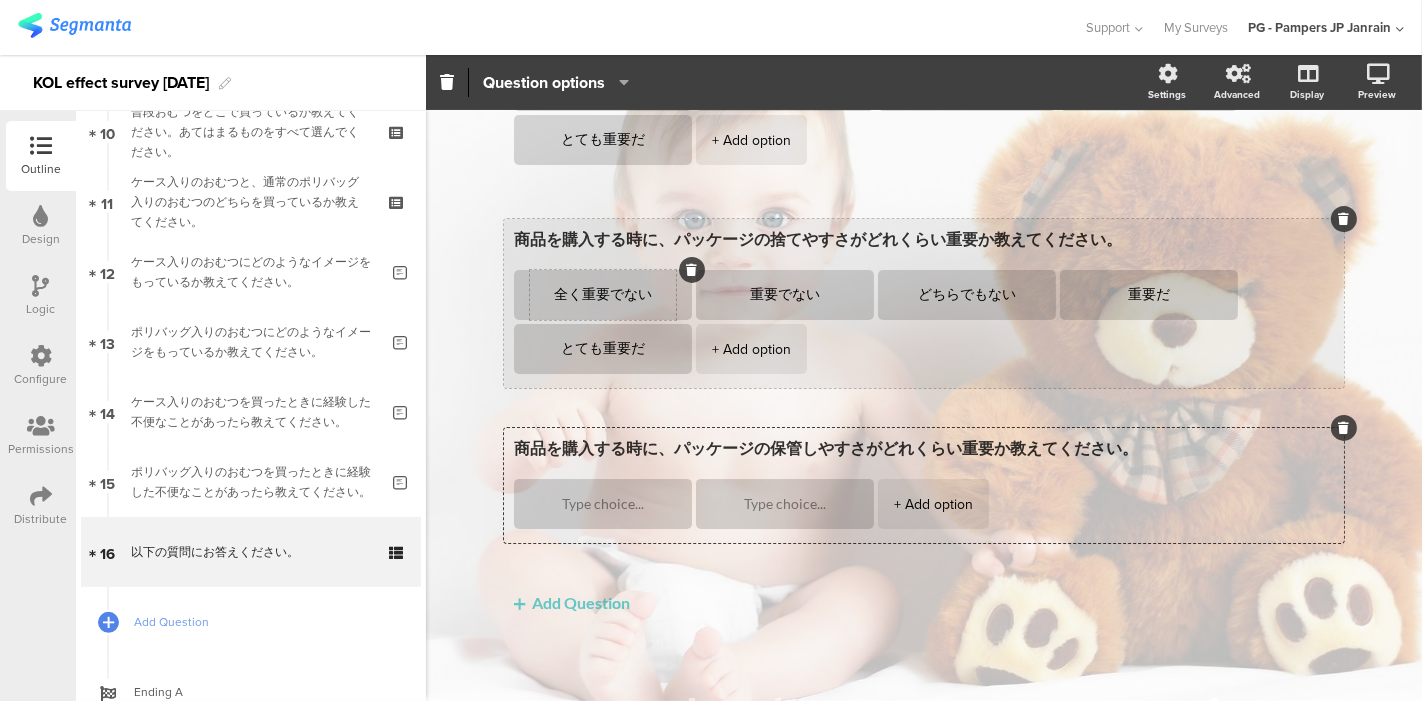 click on "全く重要でない" at bounding box center (603, 295) 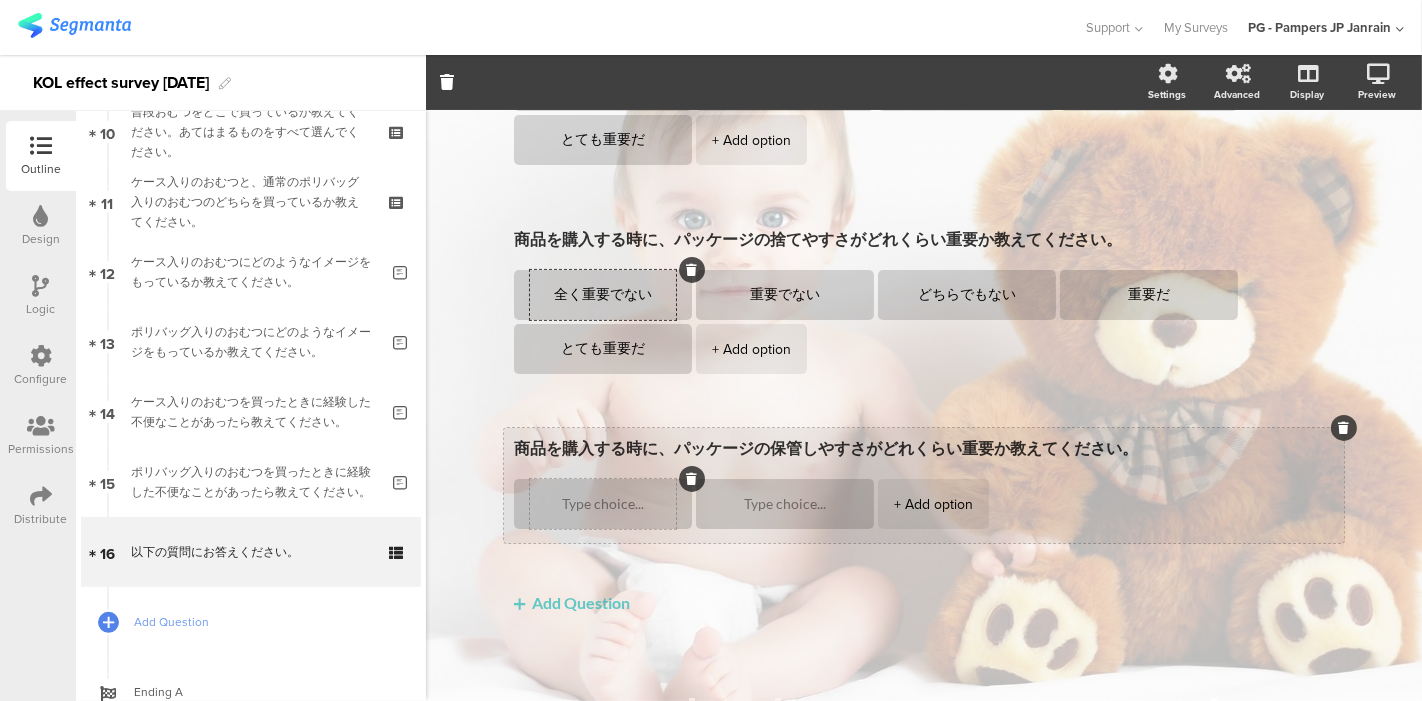 click at bounding box center [603, 504] 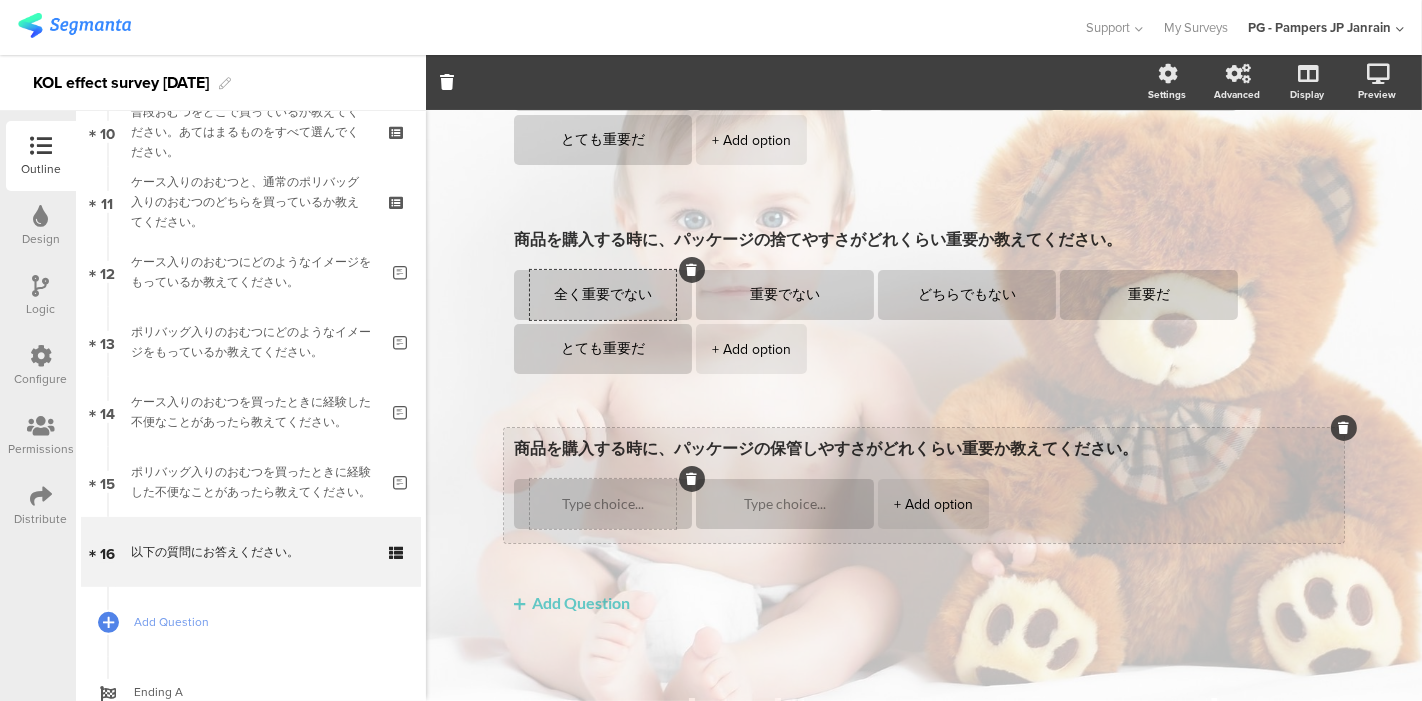 paste on "全く重要でない" 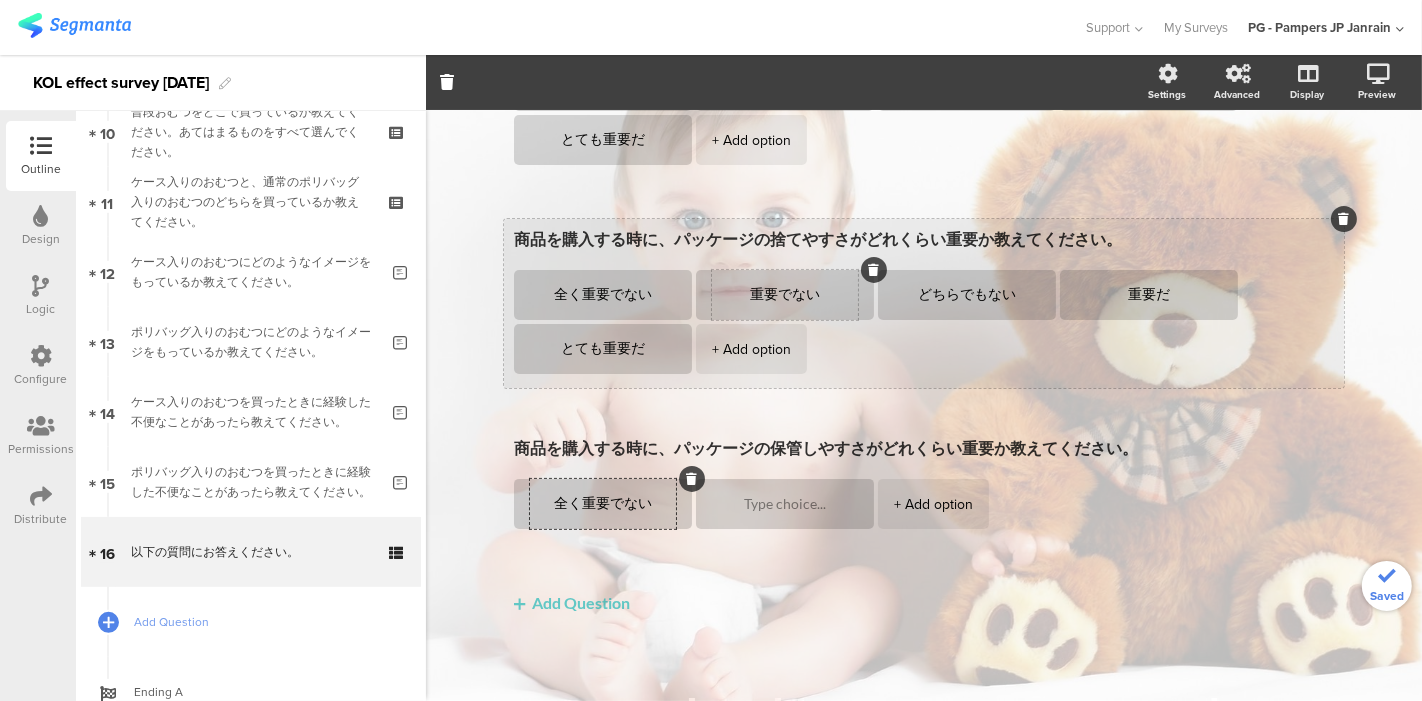 type on "全く重要でない" 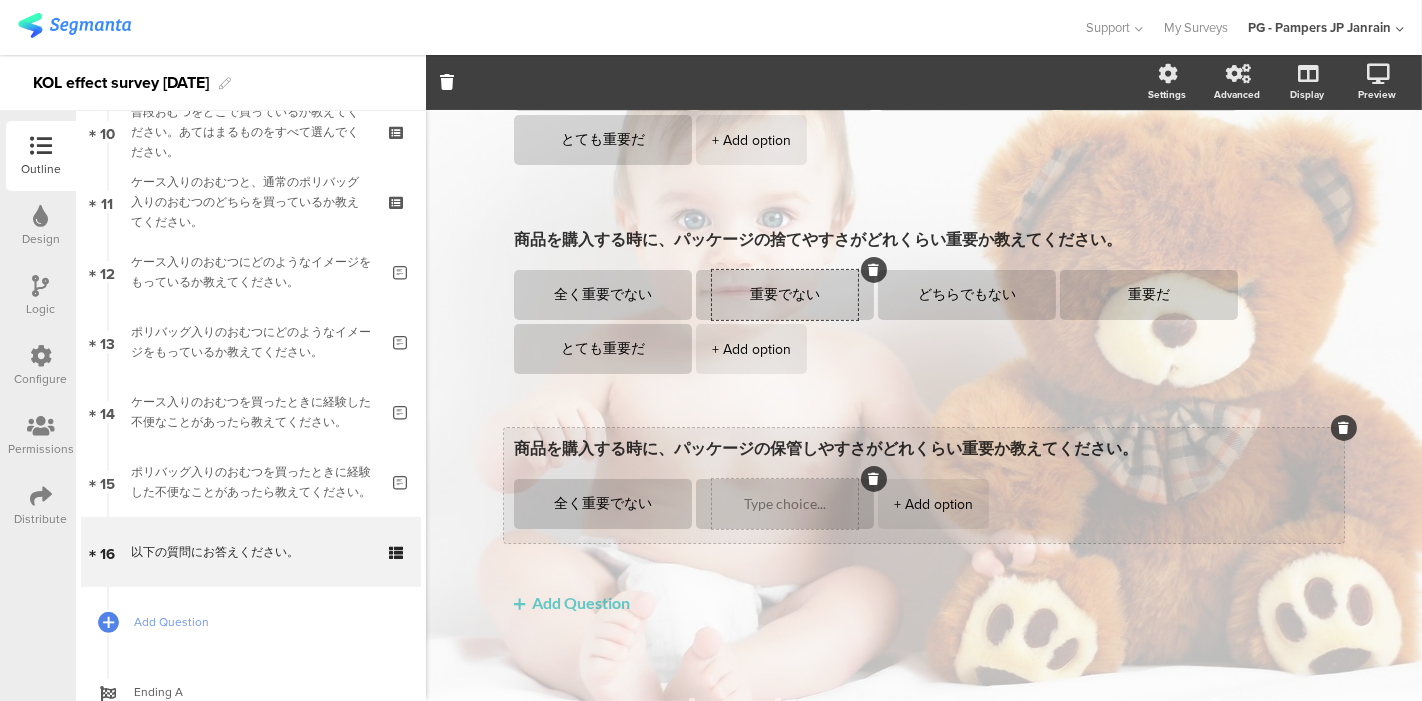 click at bounding box center (785, 504) 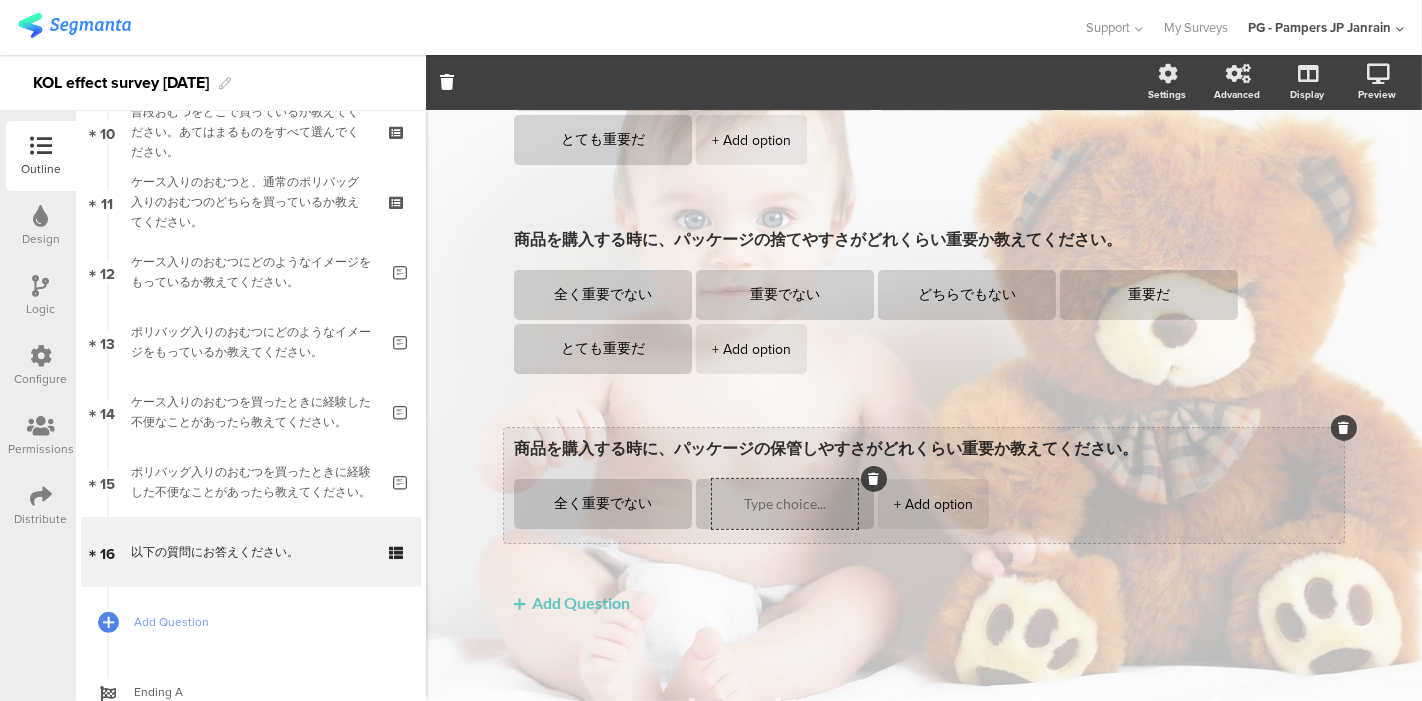 click at bounding box center [785, 504] 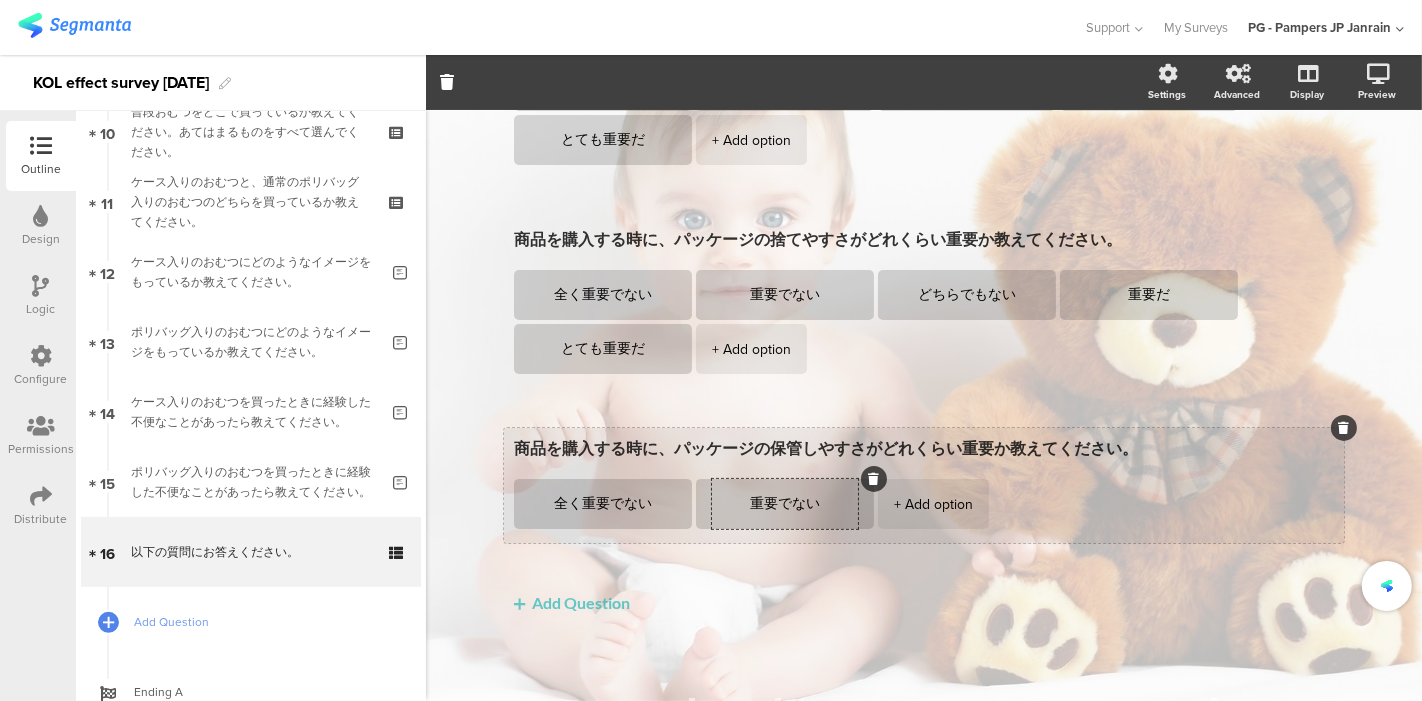 click on "+ Add option" at bounding box center [933, 504] 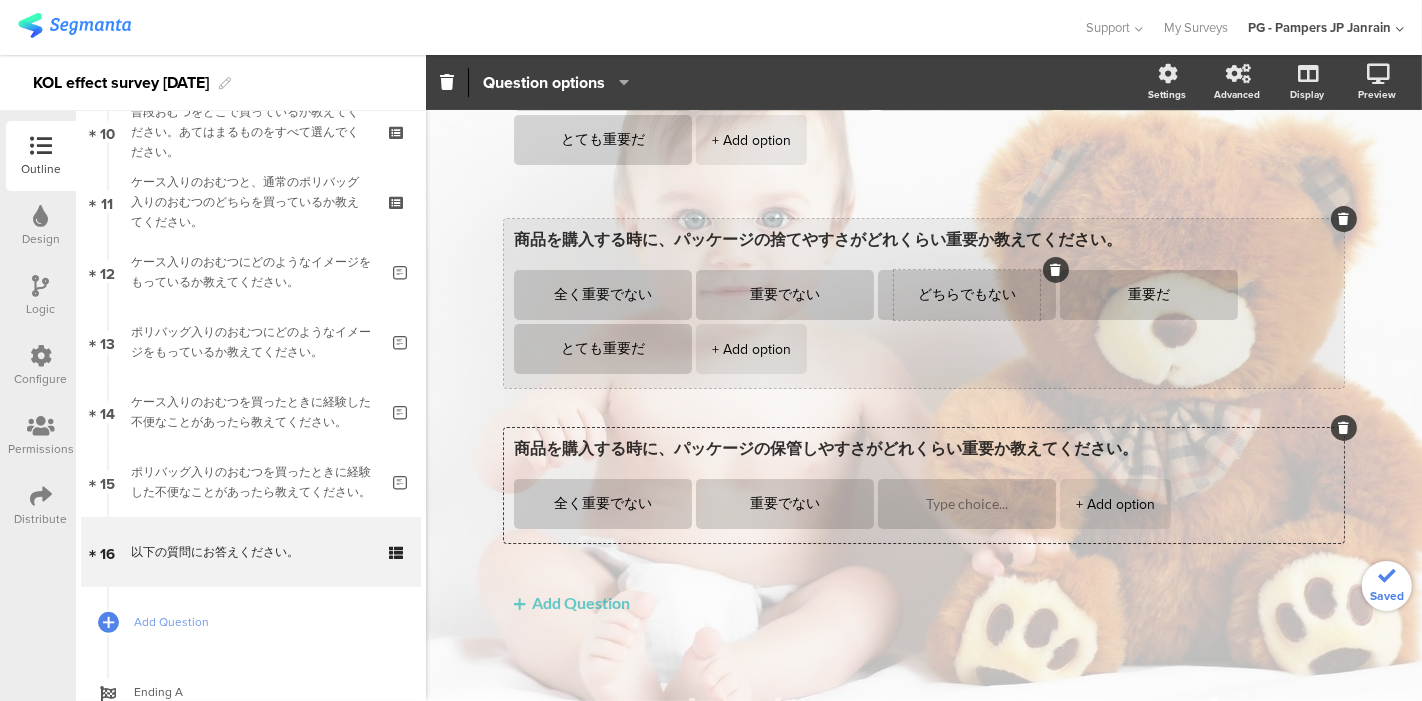 type on "重要でない" 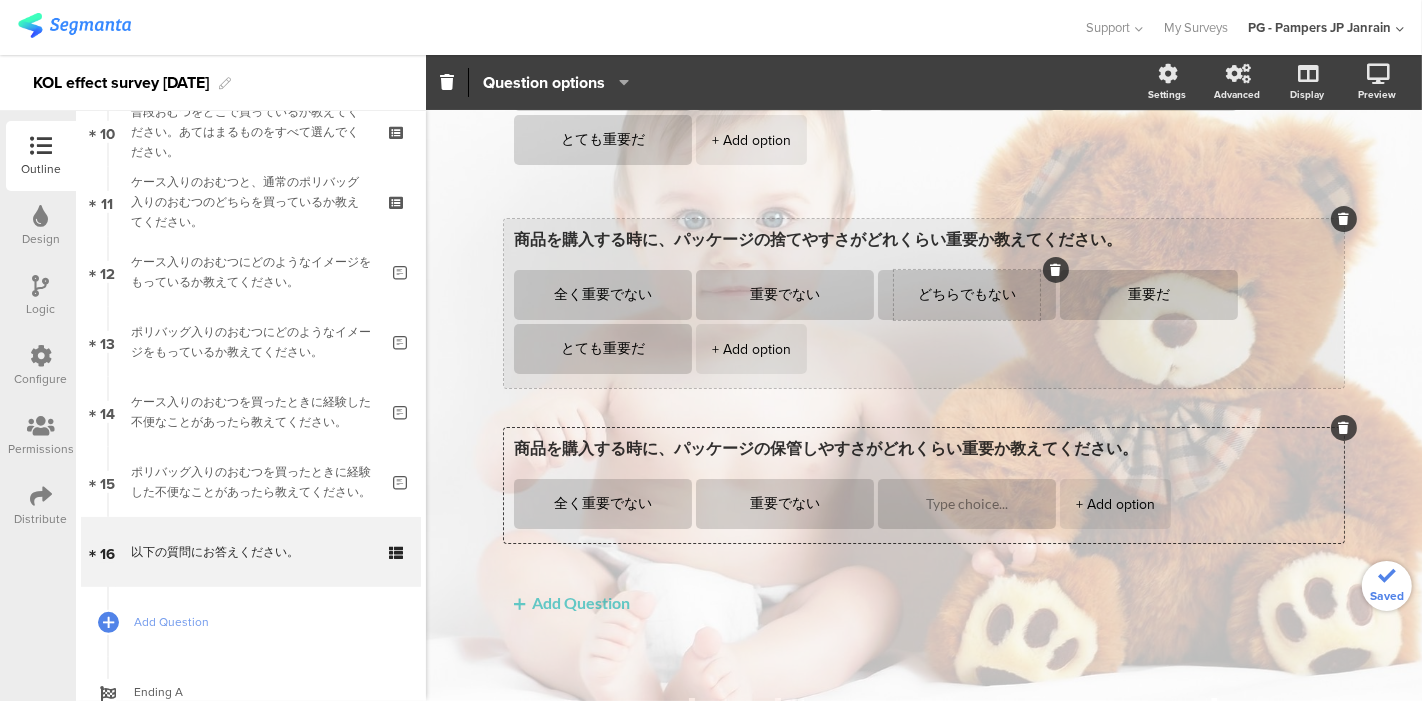 click on "どちらでもない" at bounding box center [967, 295] 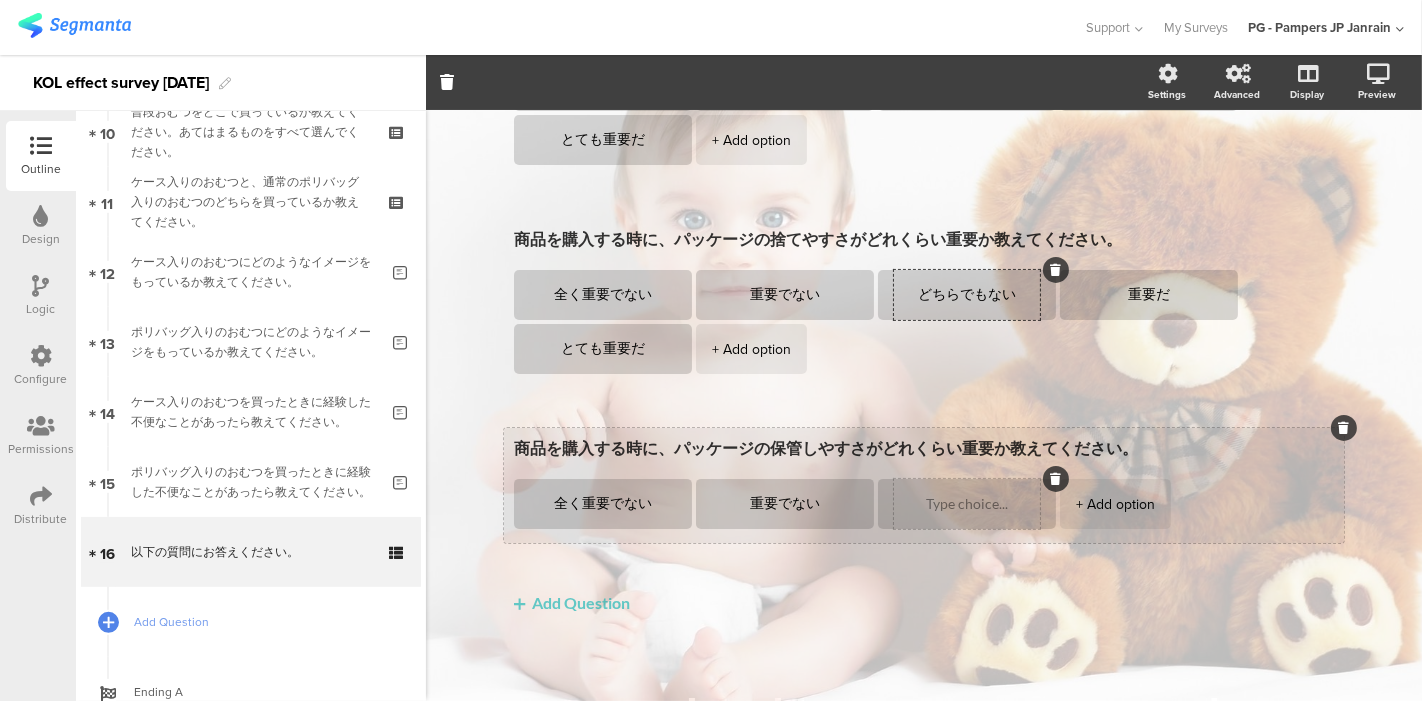 click at bounding box center (967, 504) 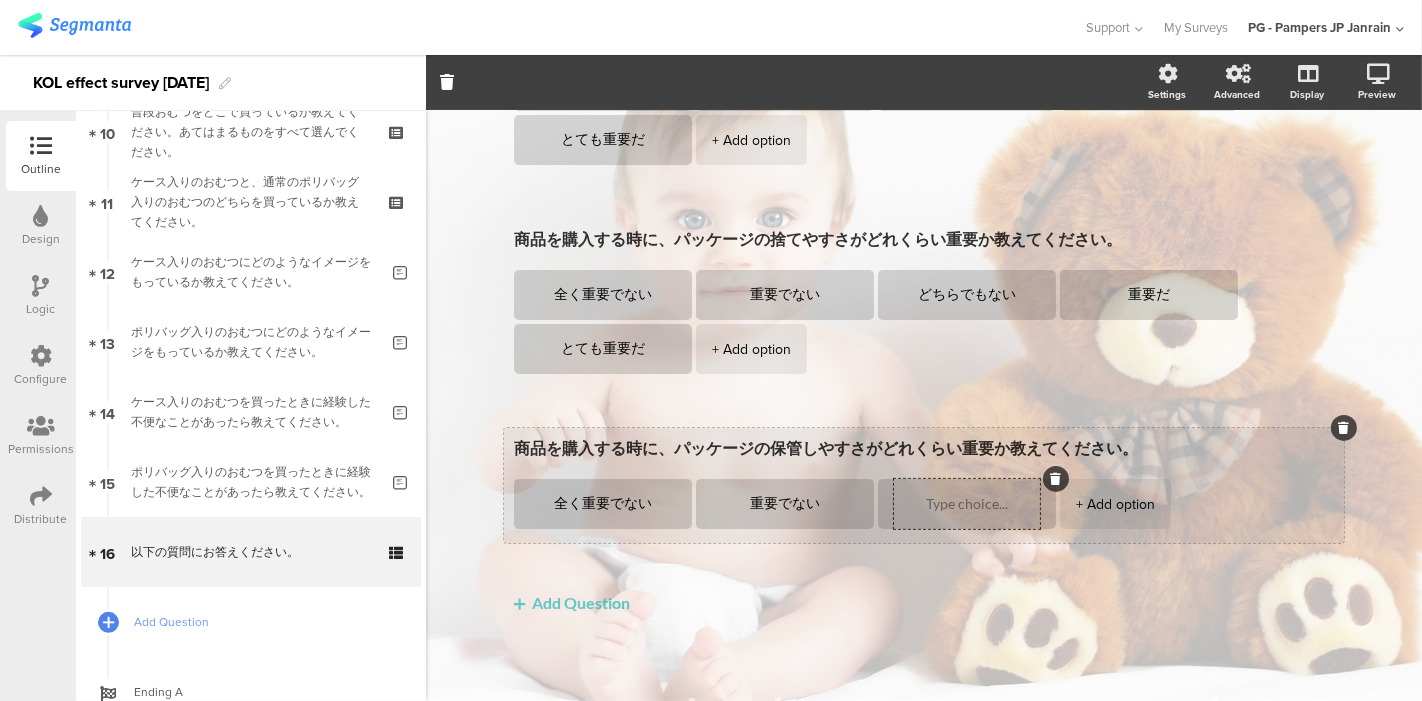 paste on "どちらでもない" 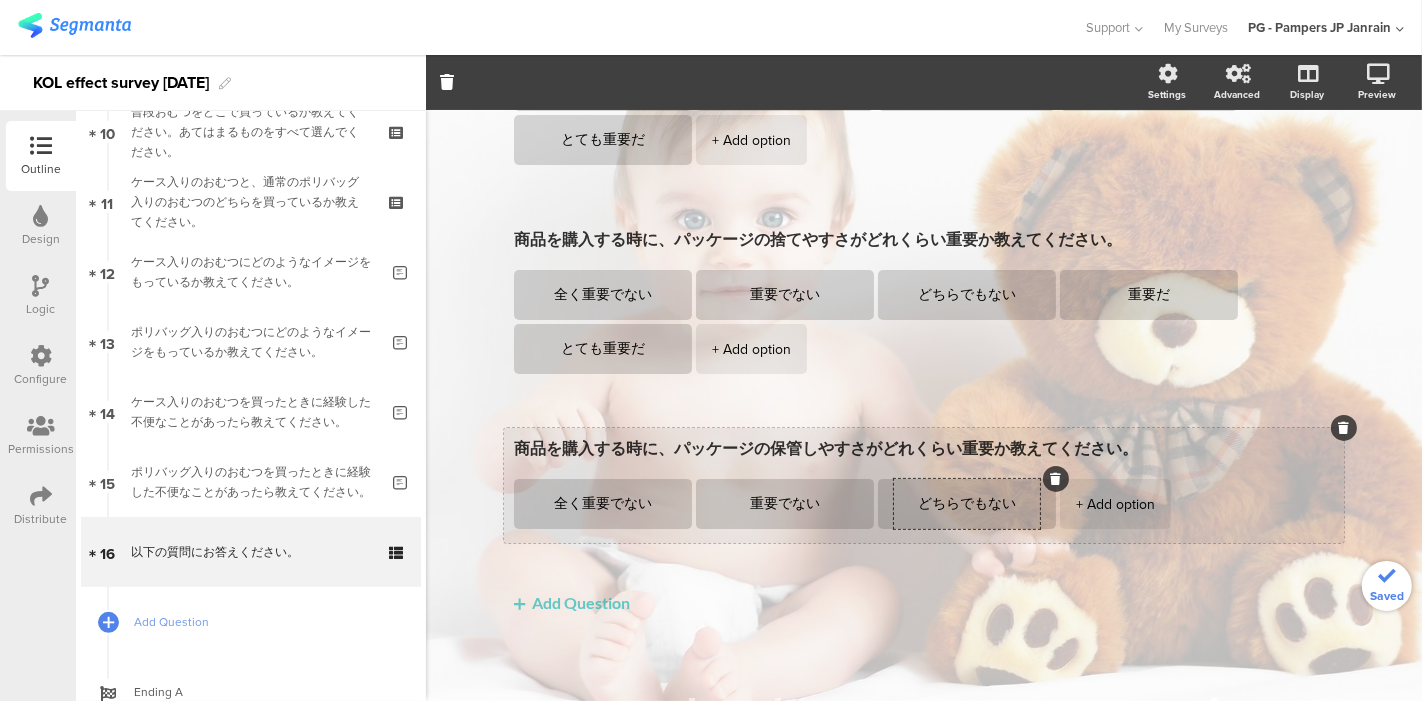 click on "+ Add option" at bounding box center (1115, 504) 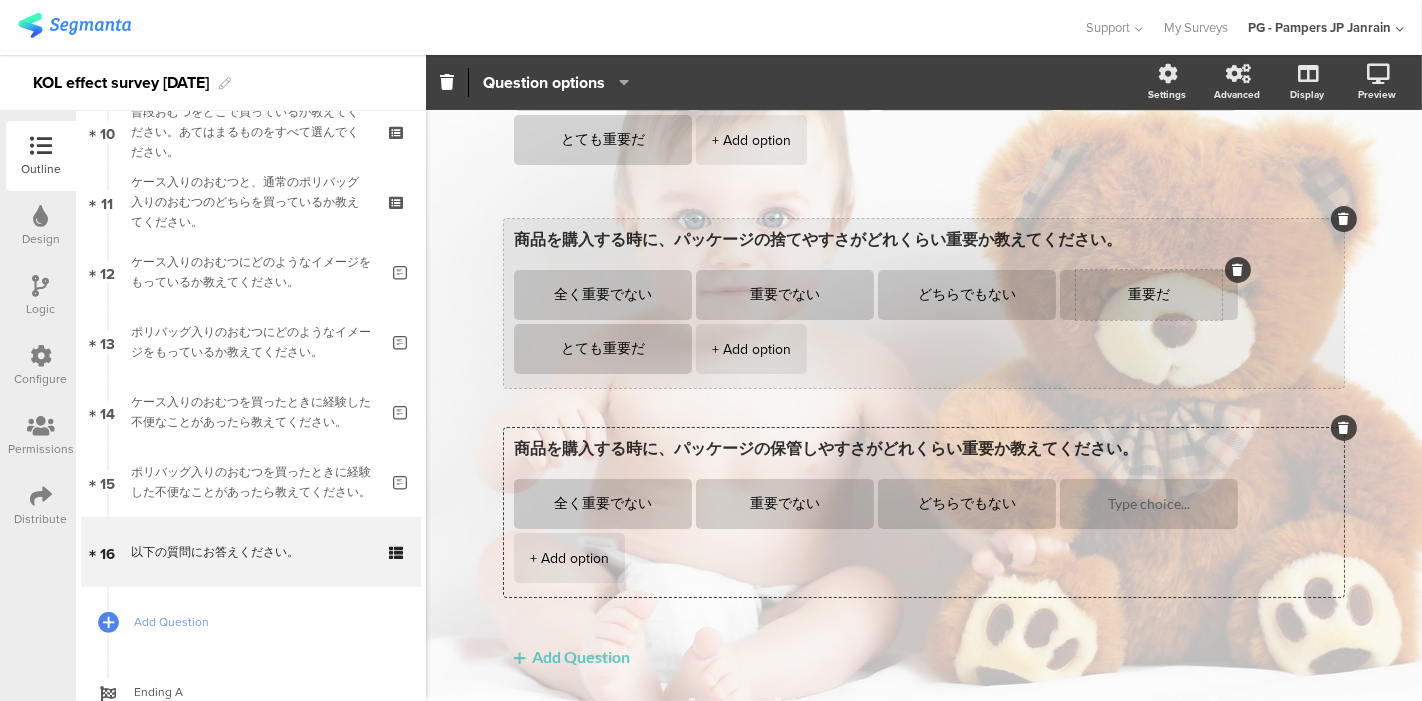 click on "重要だ" at bounding box center (1149, 295) 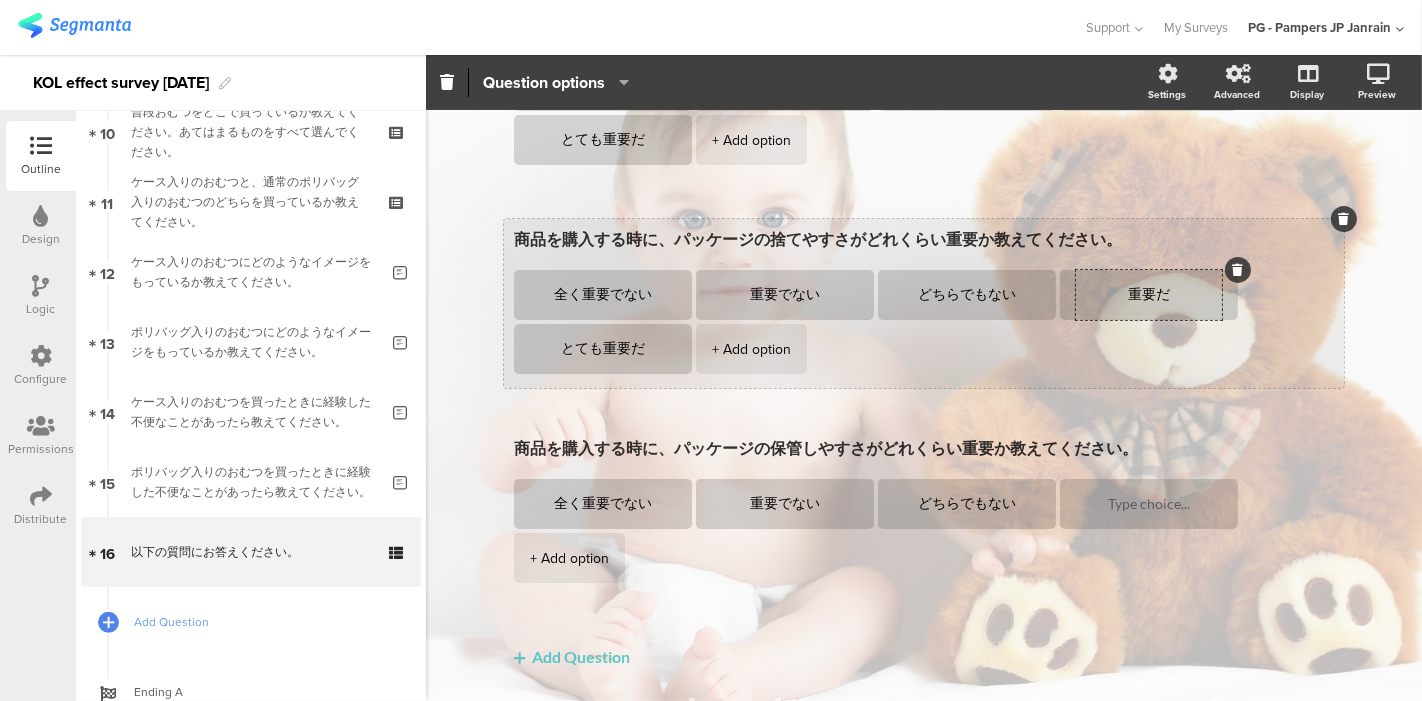 type on "どちらでもない" 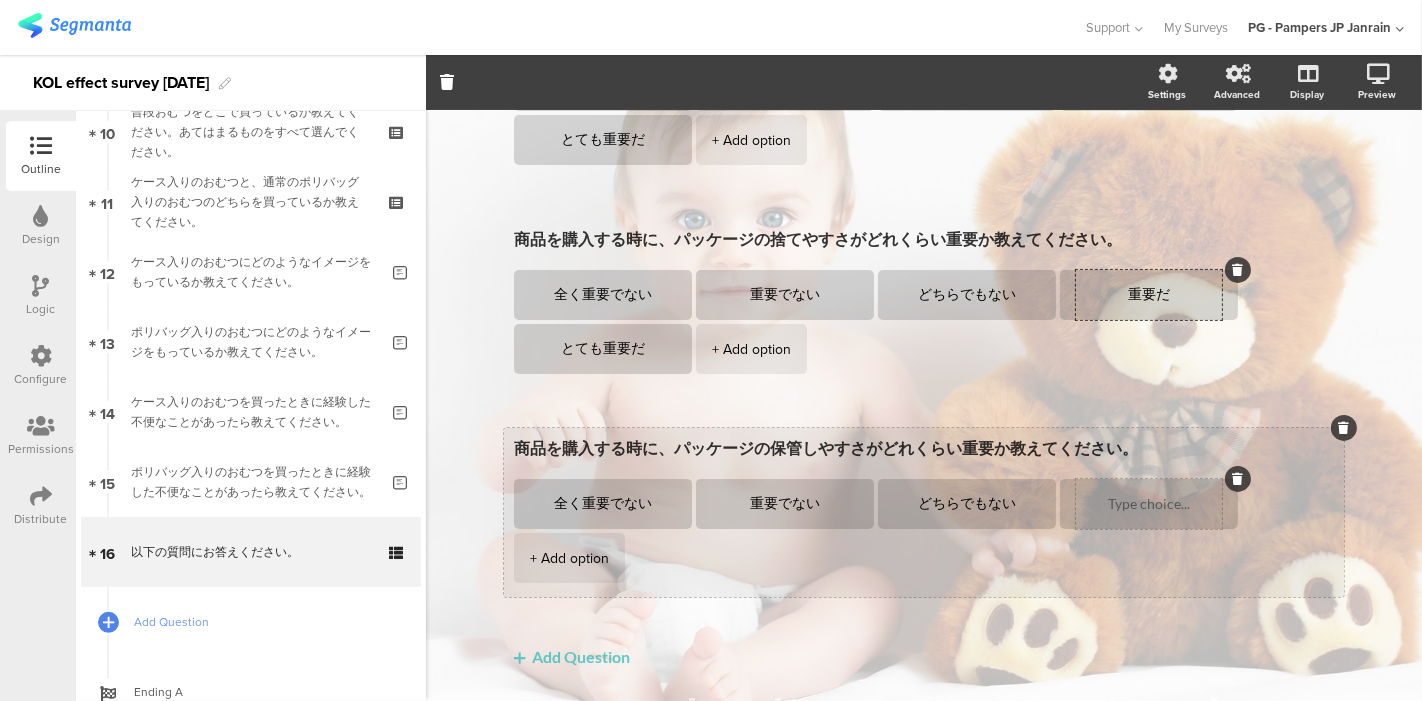 click at bounding box center (1149, 504) 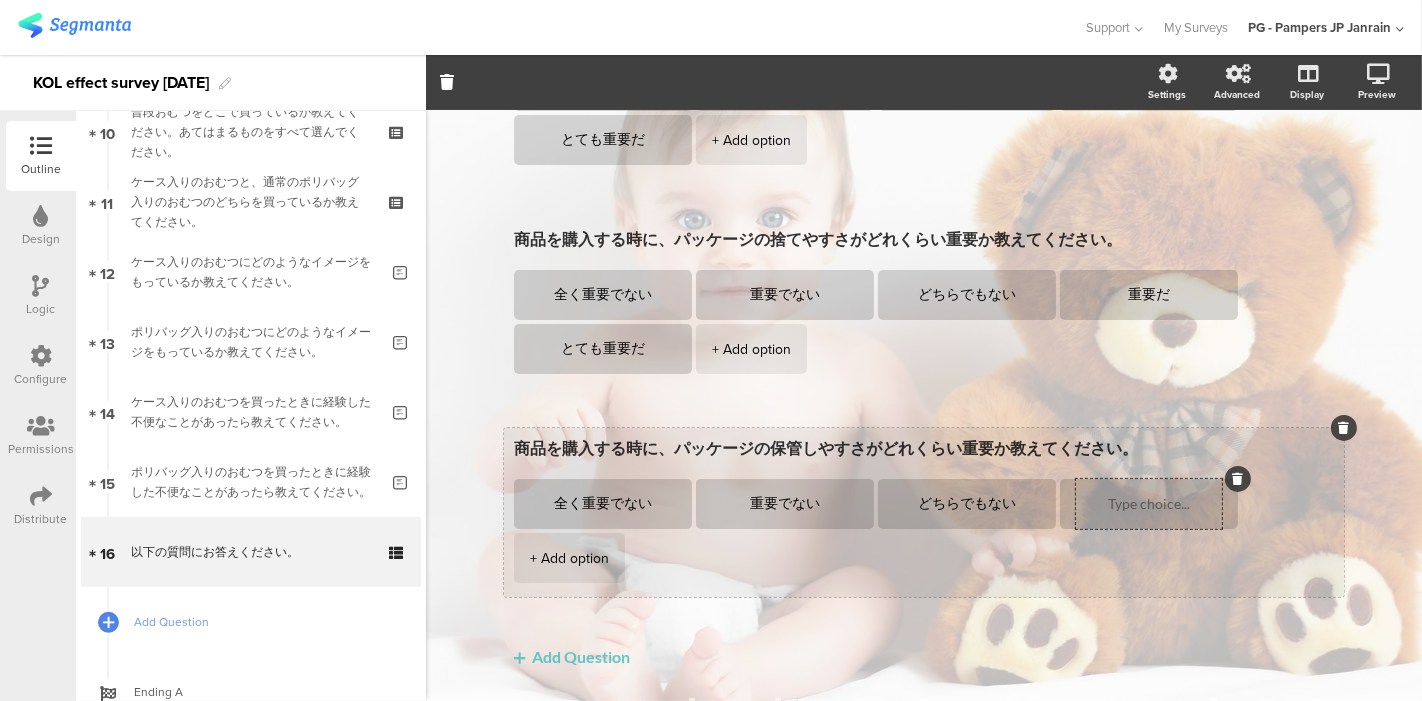paste on "重要だ" 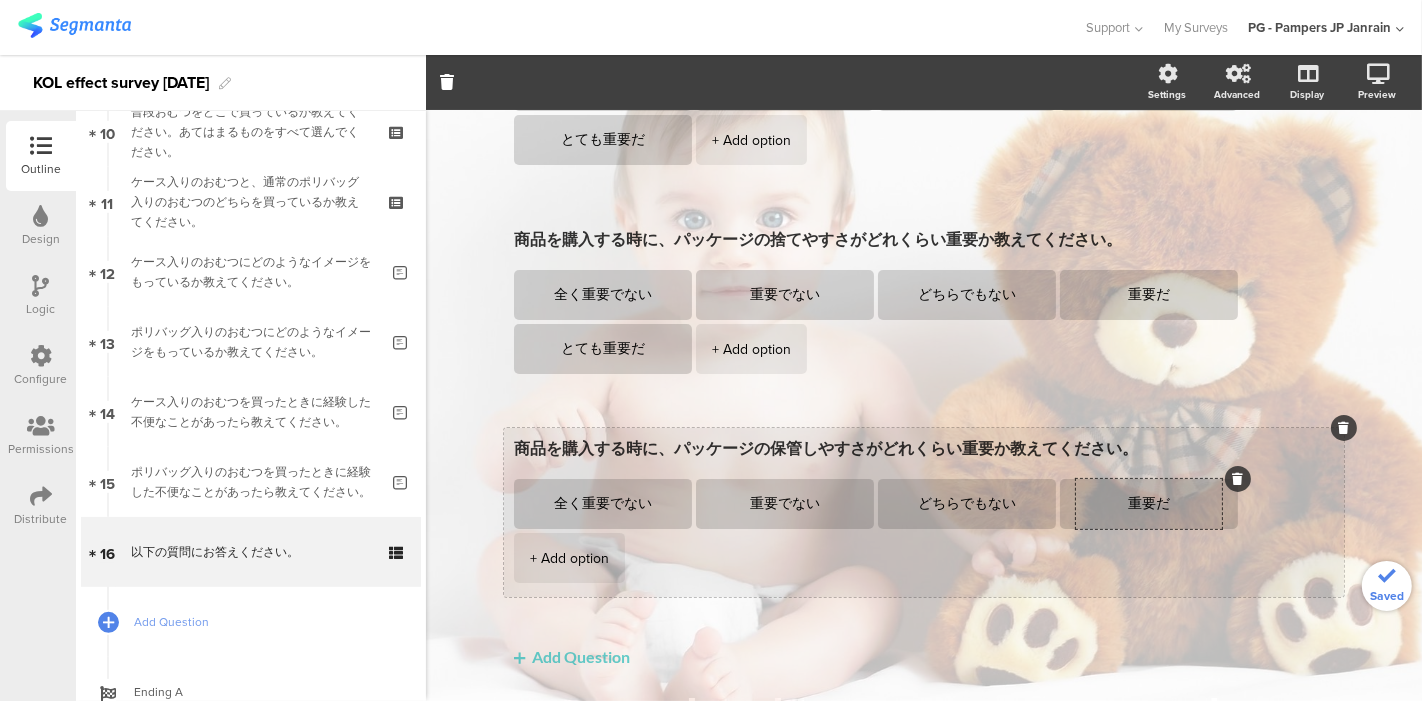 click on "+ Add option" at bounding box center (569, 558) 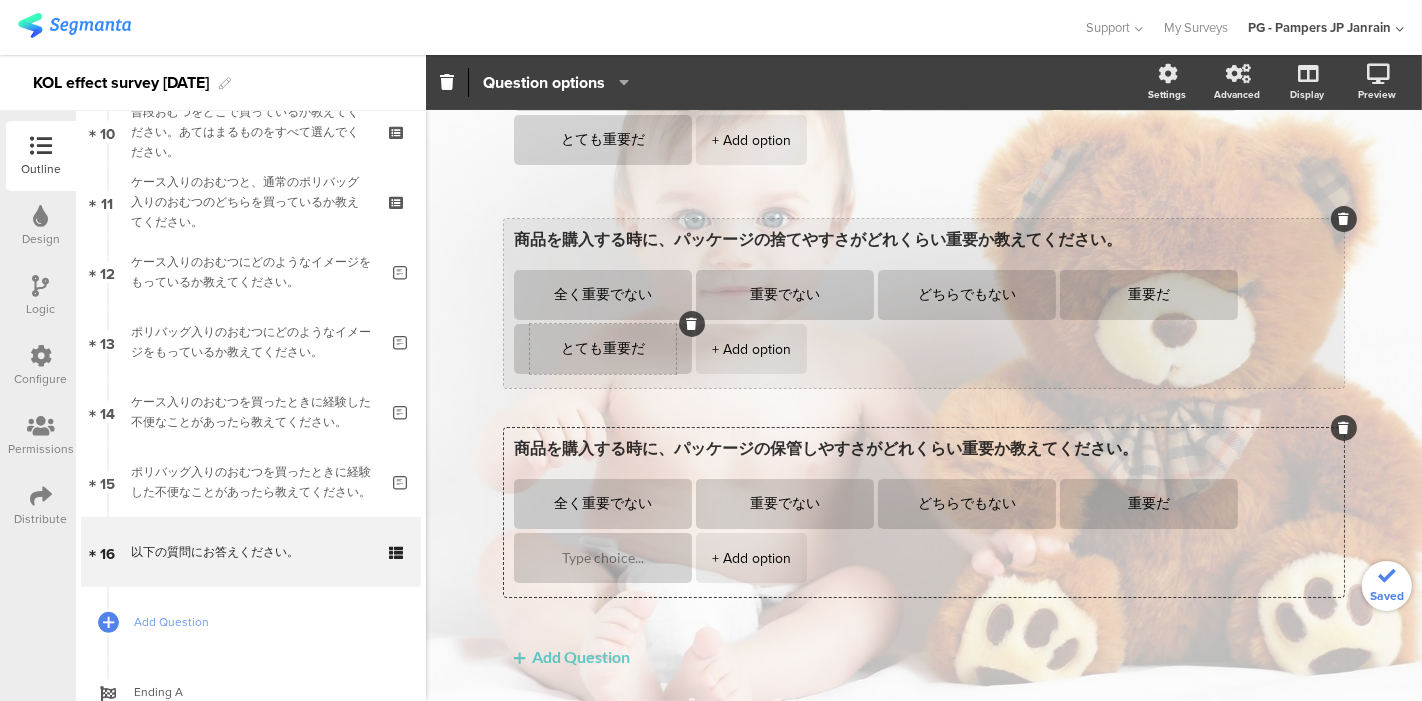 type on "重要だ" 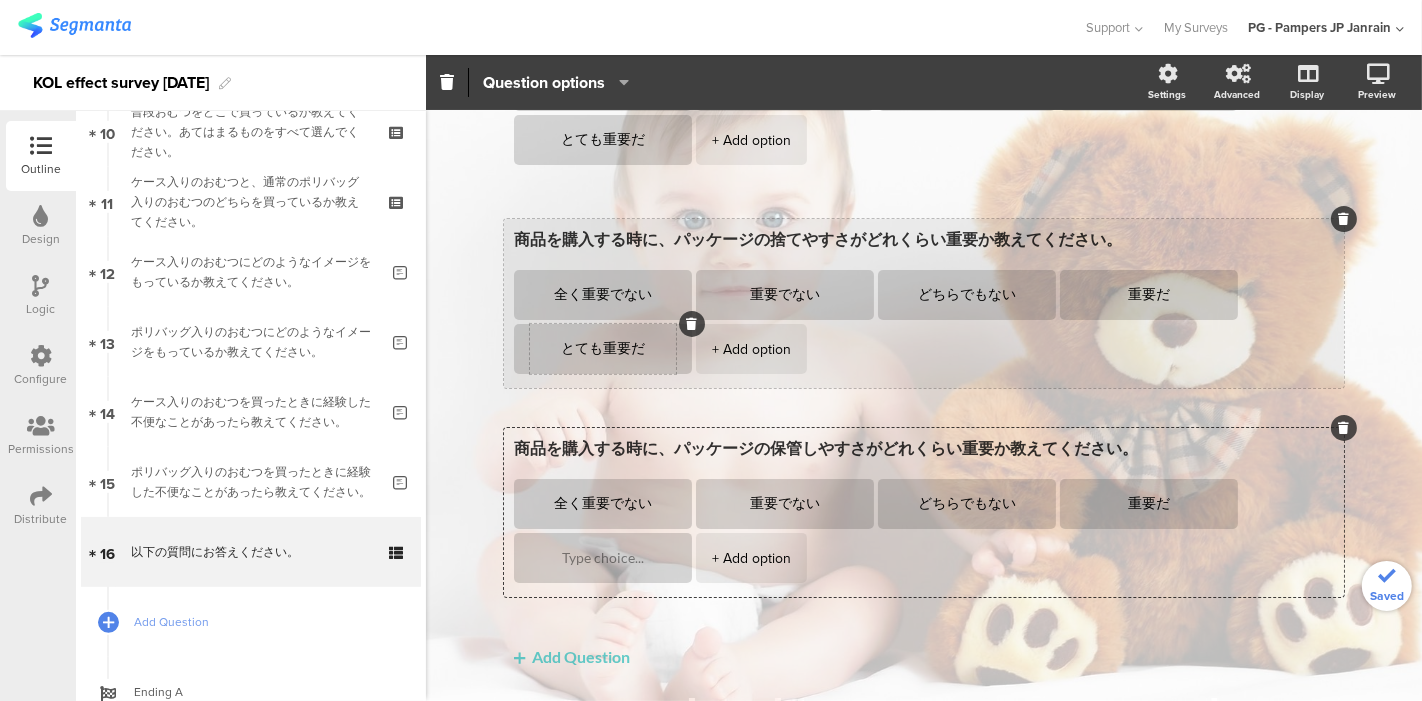 click on "とても重要だ" at bounding box center (603, 349) 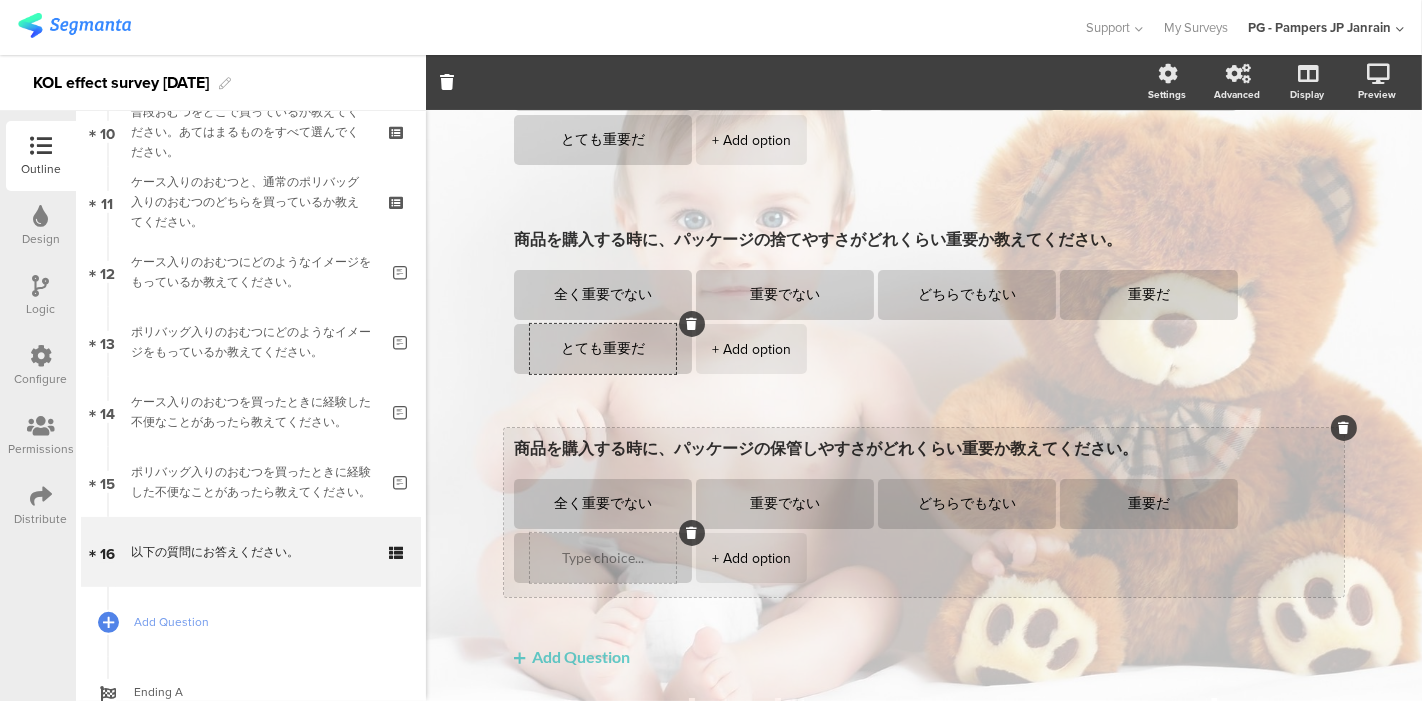 click at bounding box center (603, 558) 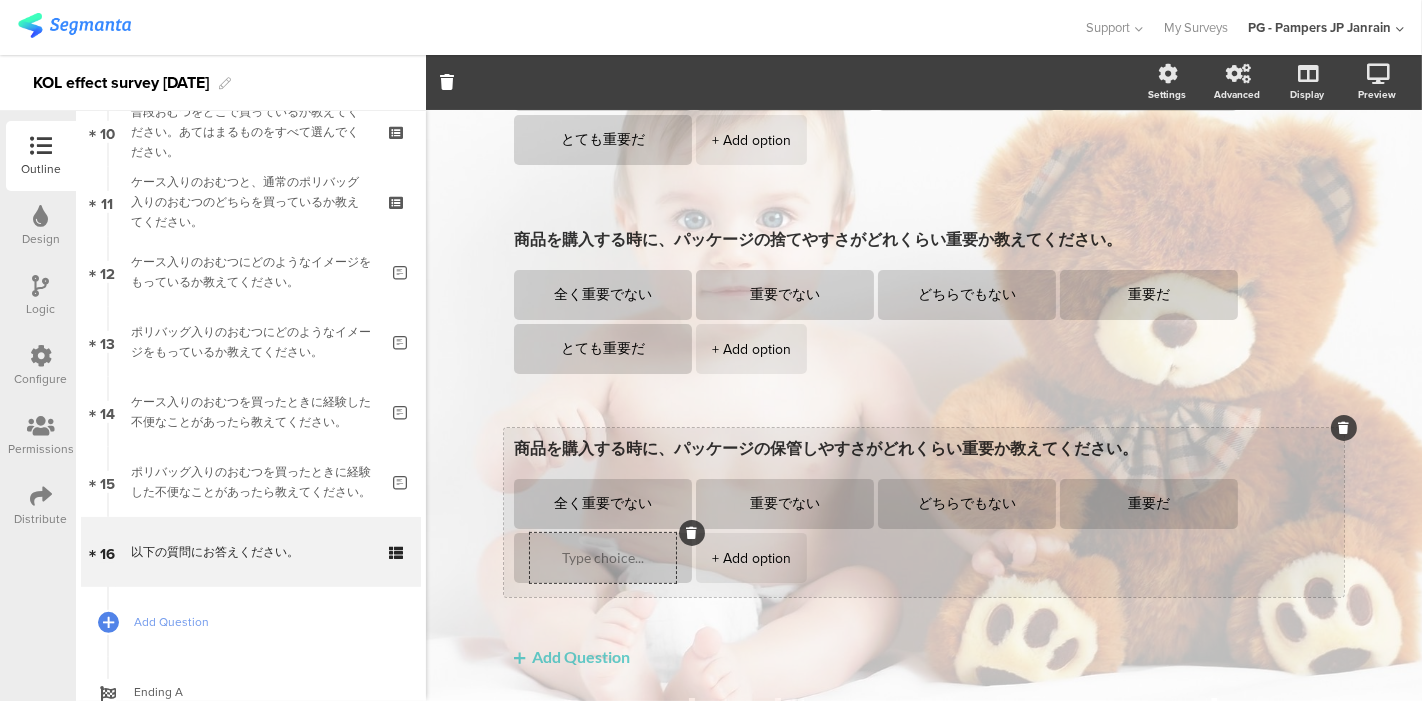 paste on "とても重要だ" 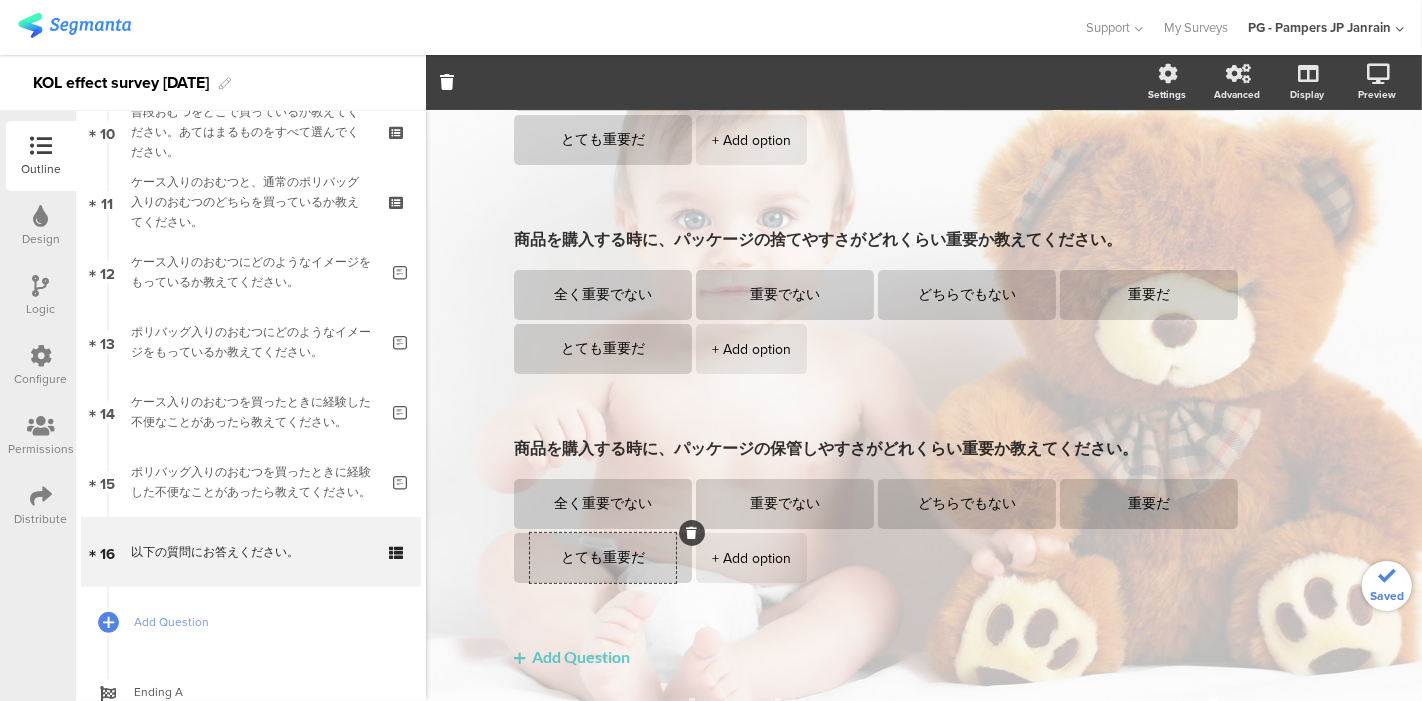 type on "とても重要だ" 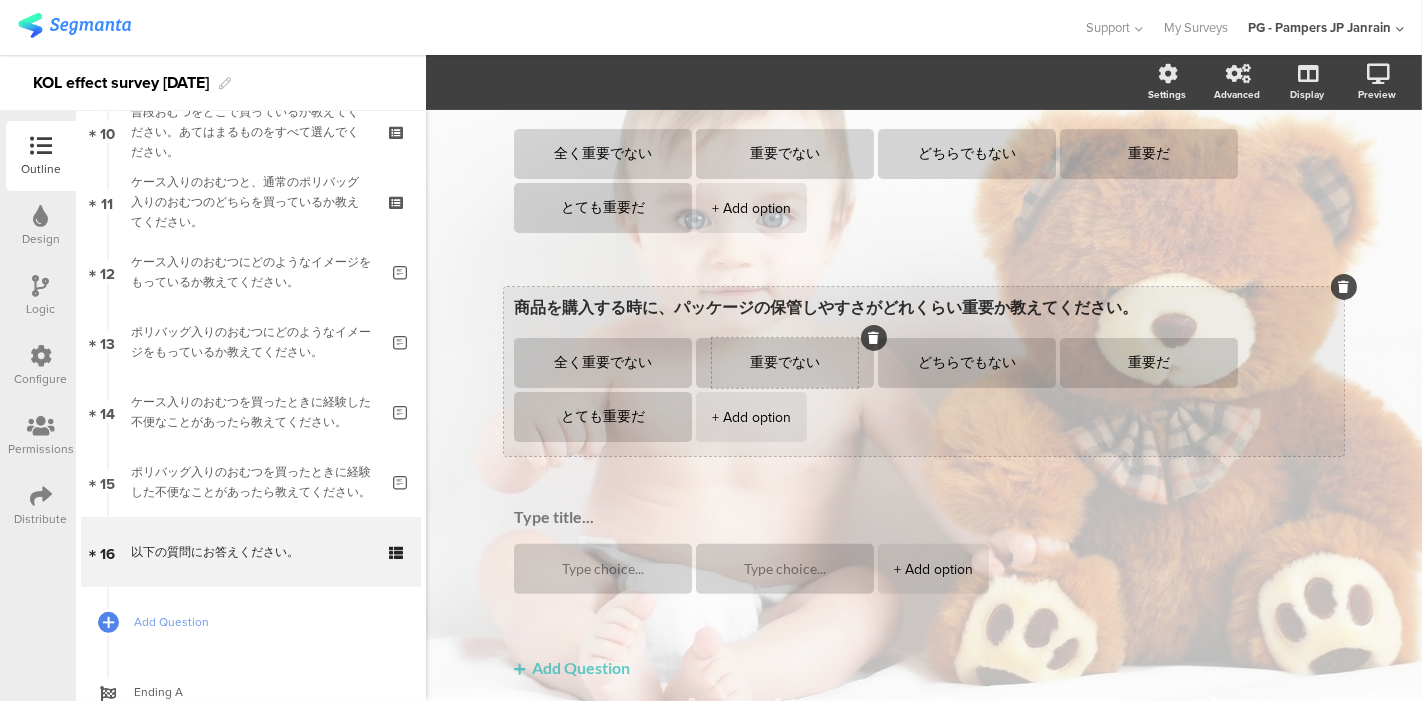 scroll, scrollTop: 462, scrollLeft: 0, axis: vertical 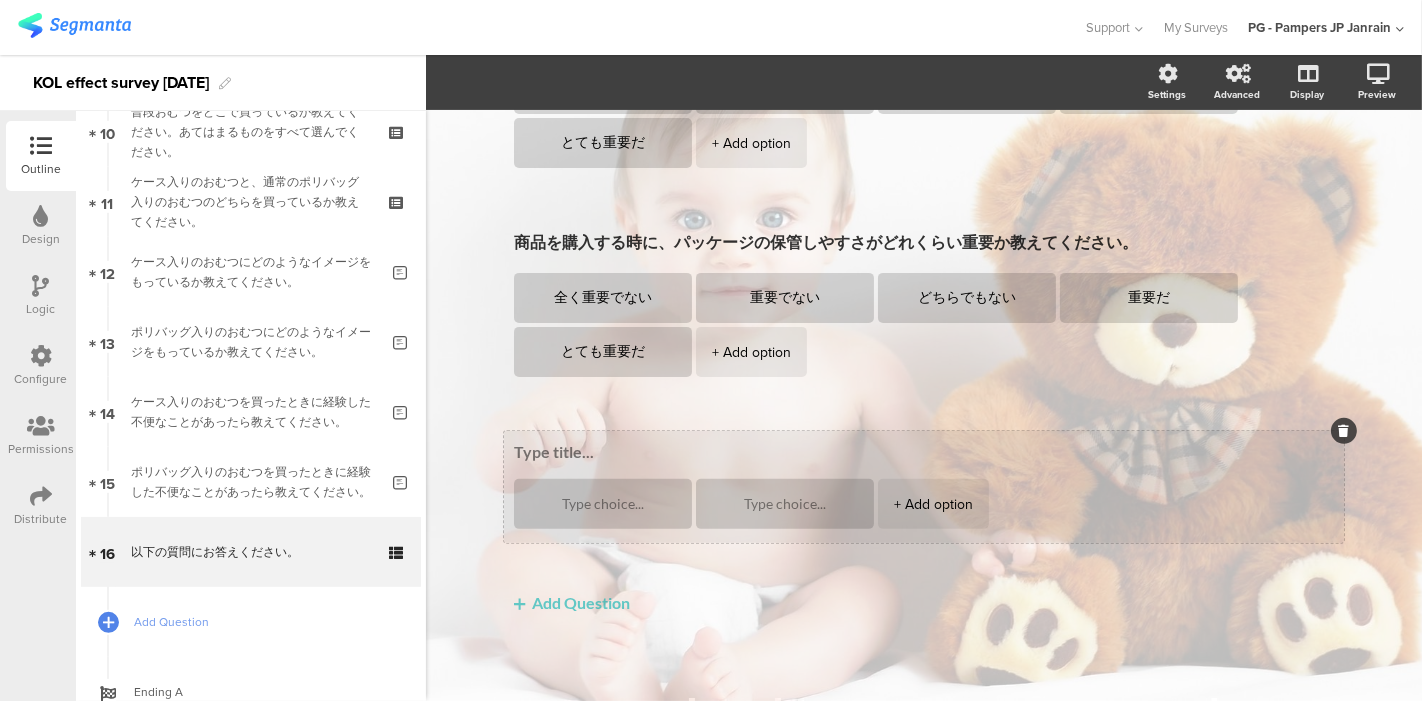 click at bounding box center [924, 451] 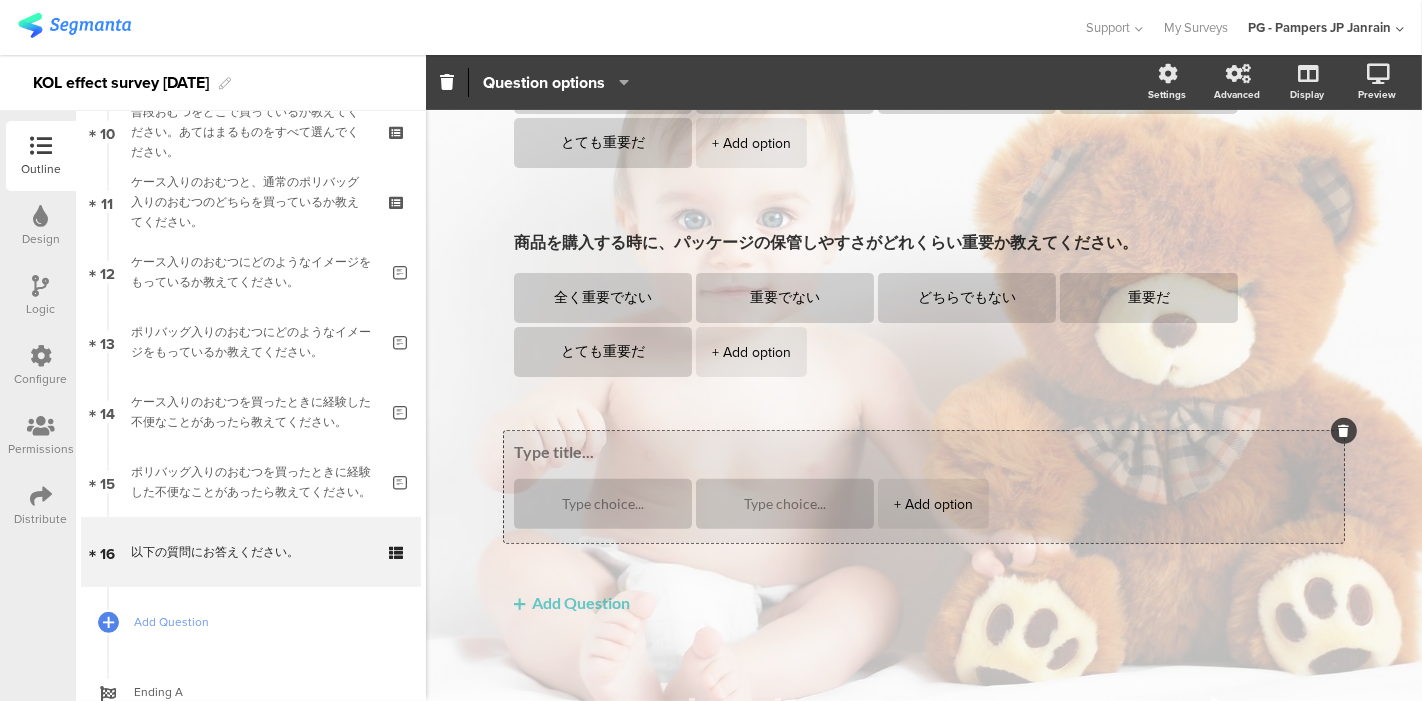 paste on "商品を購入する時に、パッケージ上での商品の良さの伝わりやすさがどれくらい重要か教えてください。" 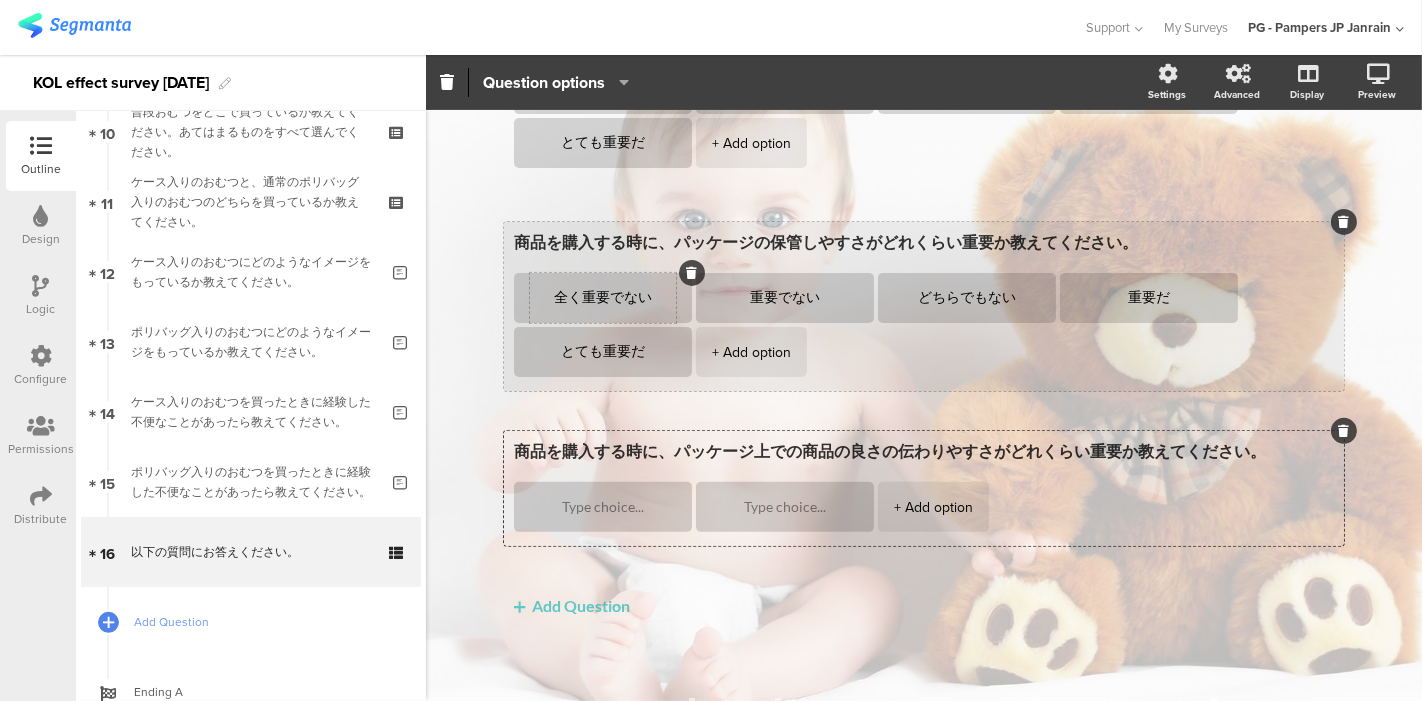 type on "商品を購入する時に、パッケージ上での商品の良さの伝わりやすさがどれくらい重要か教えてください。" 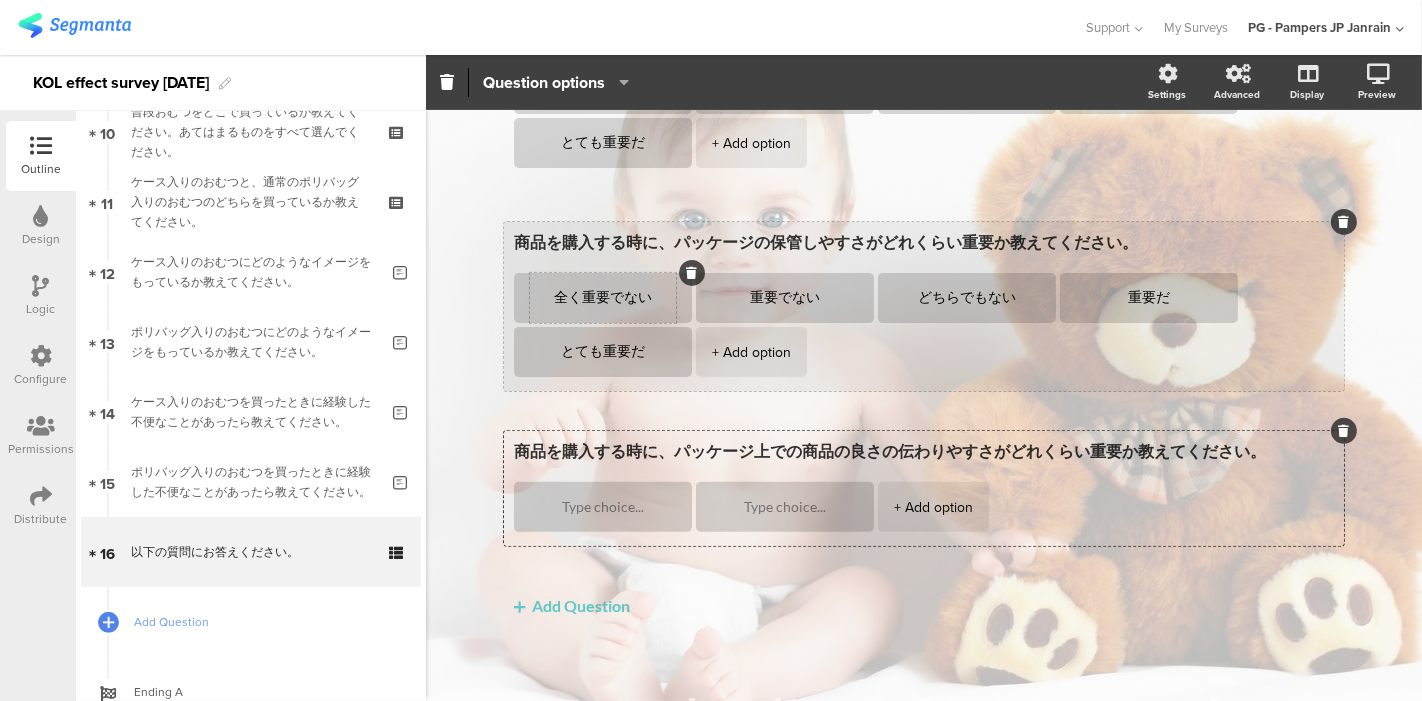 click on "全く重要でない" at bounding box center [603, 298] 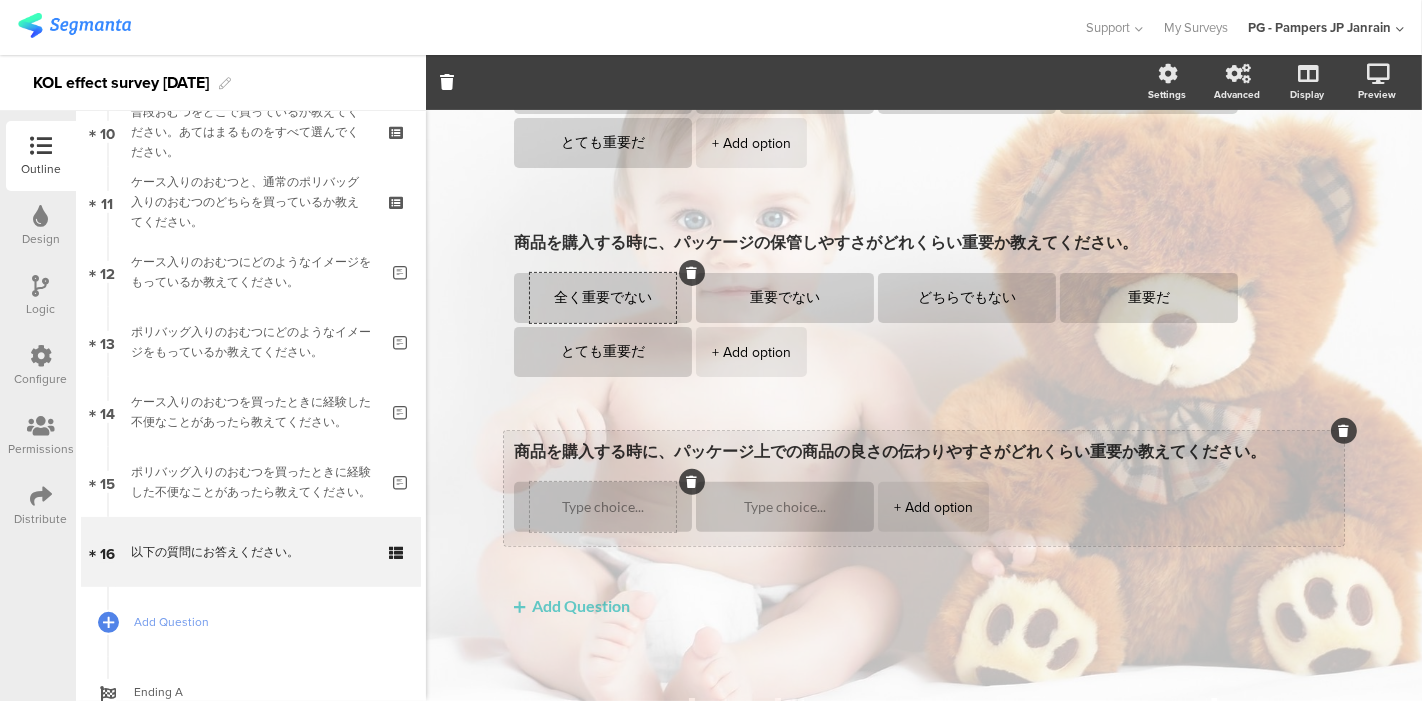 click at bounding box center (603, 507) 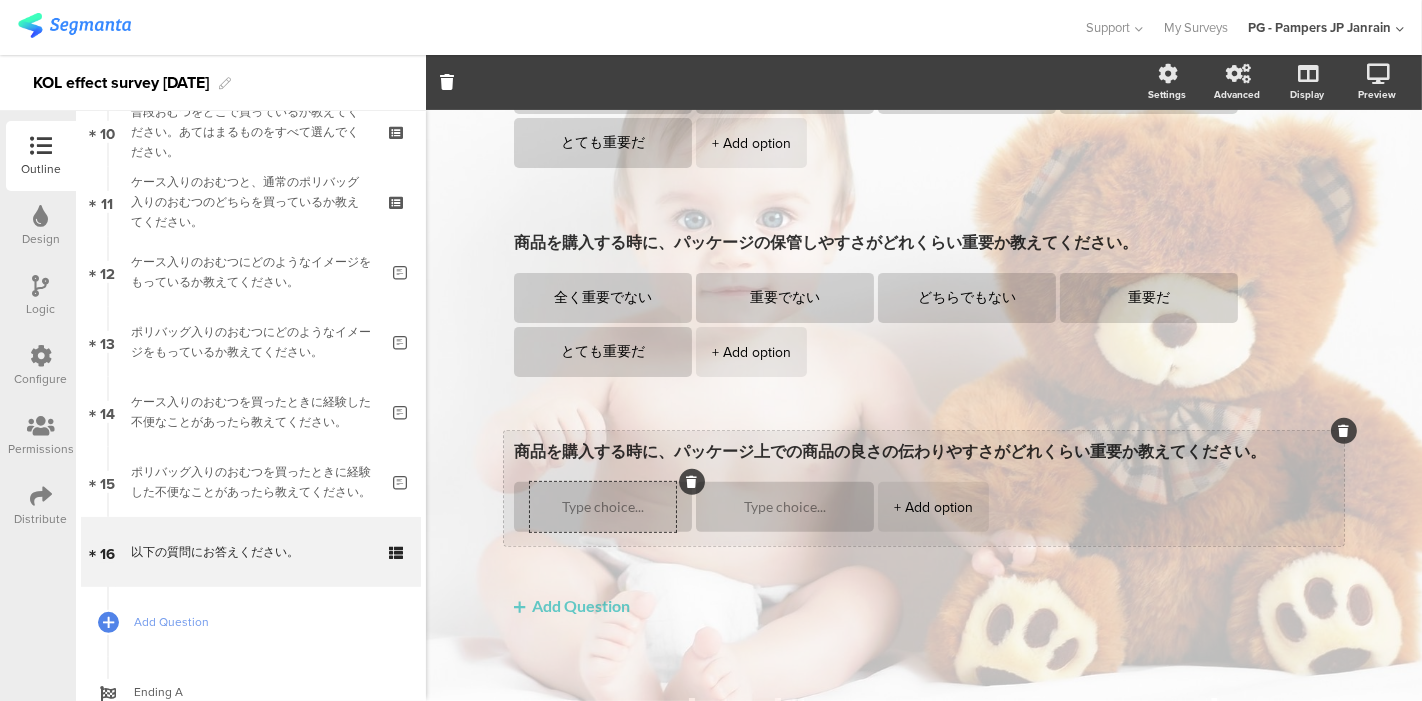 paste on "全く重要でない" 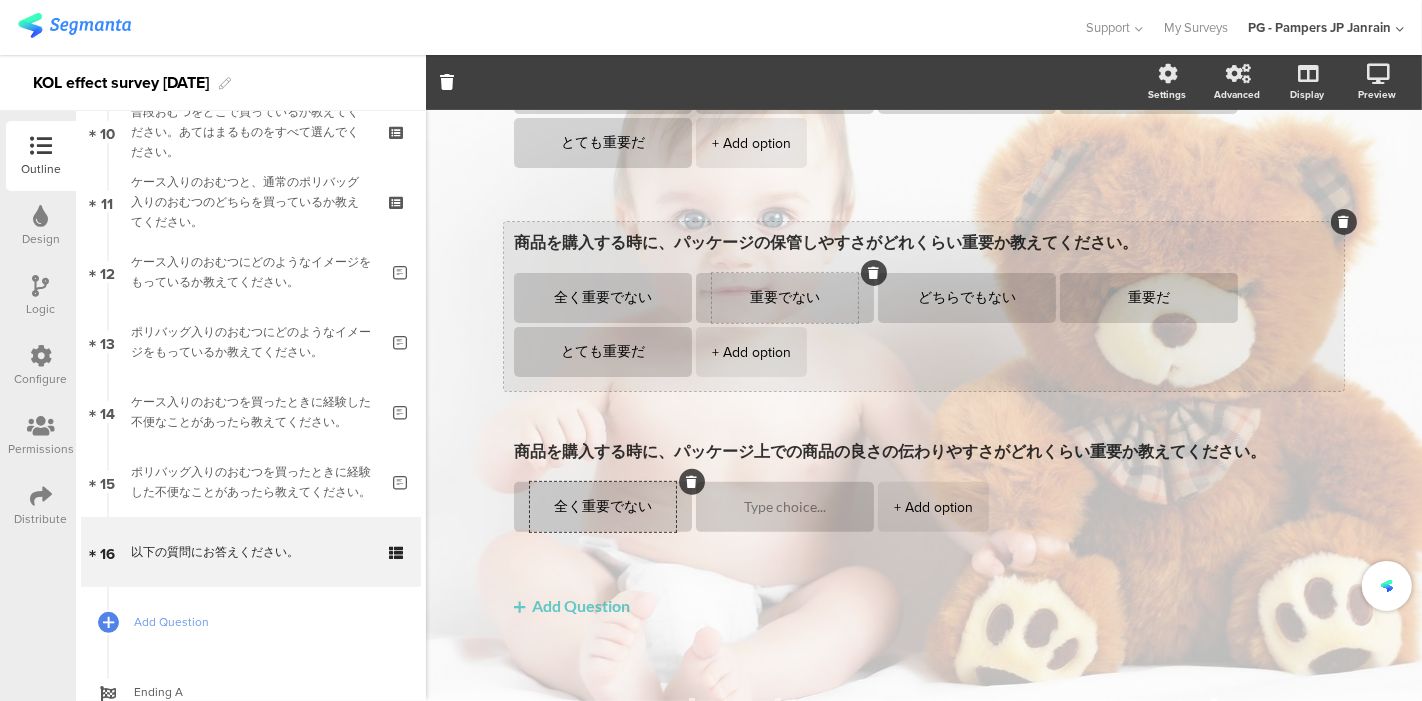 type on "全く重要でない" 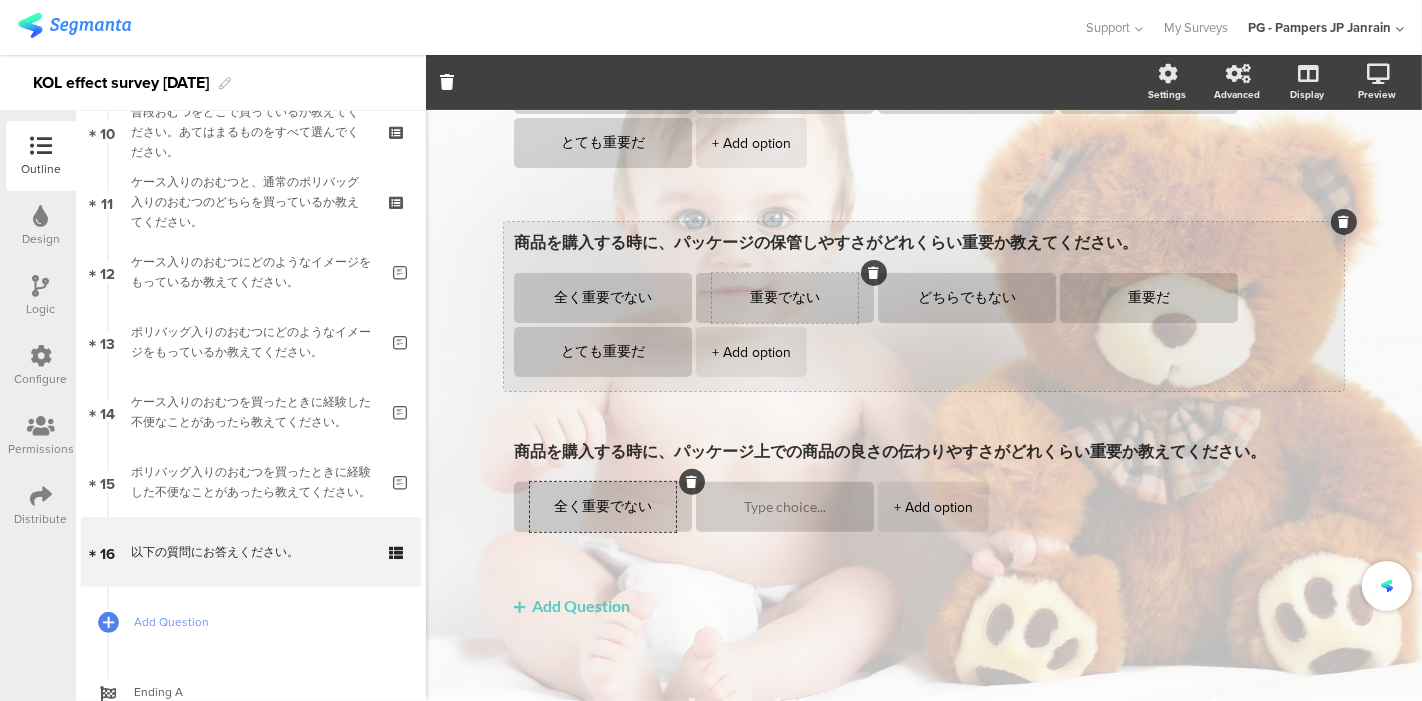 click on "重要でない" at bounding box center (785, 298) 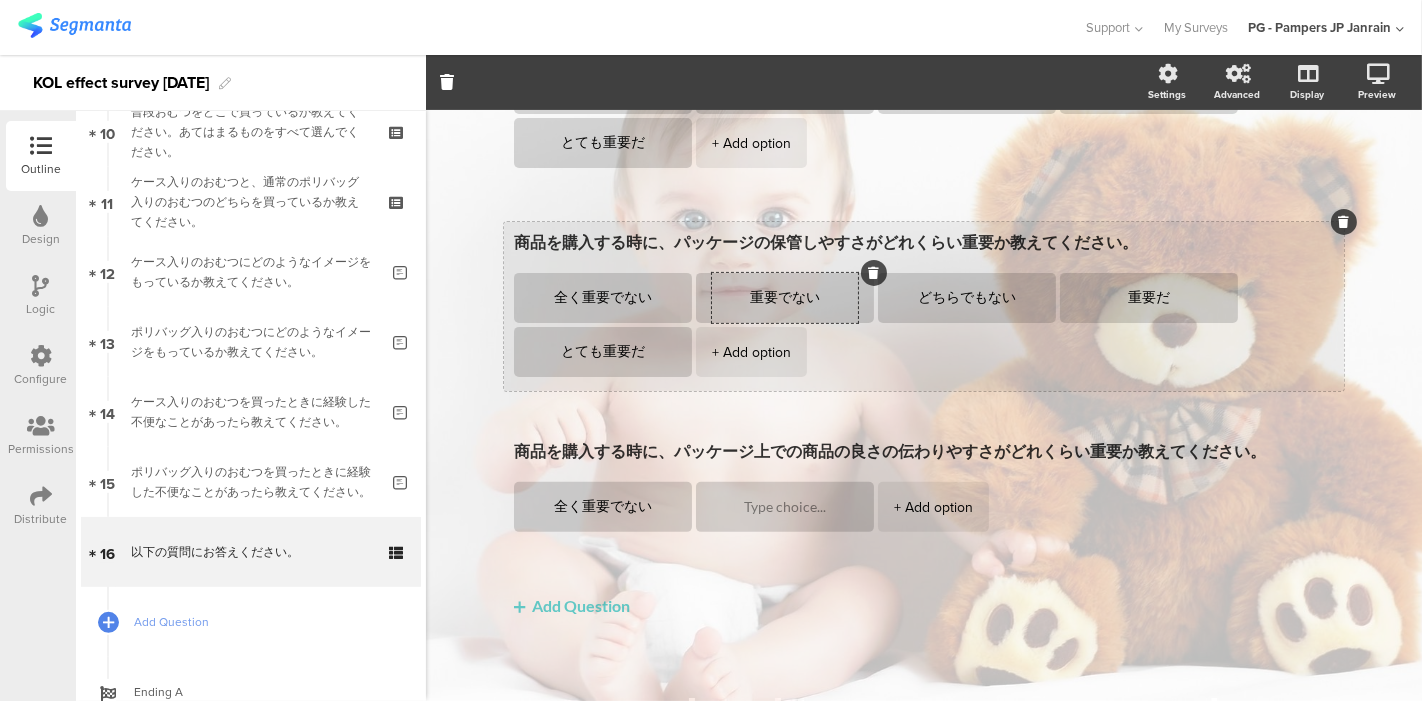 click on "重要でない" at bounding box center (785, 298) 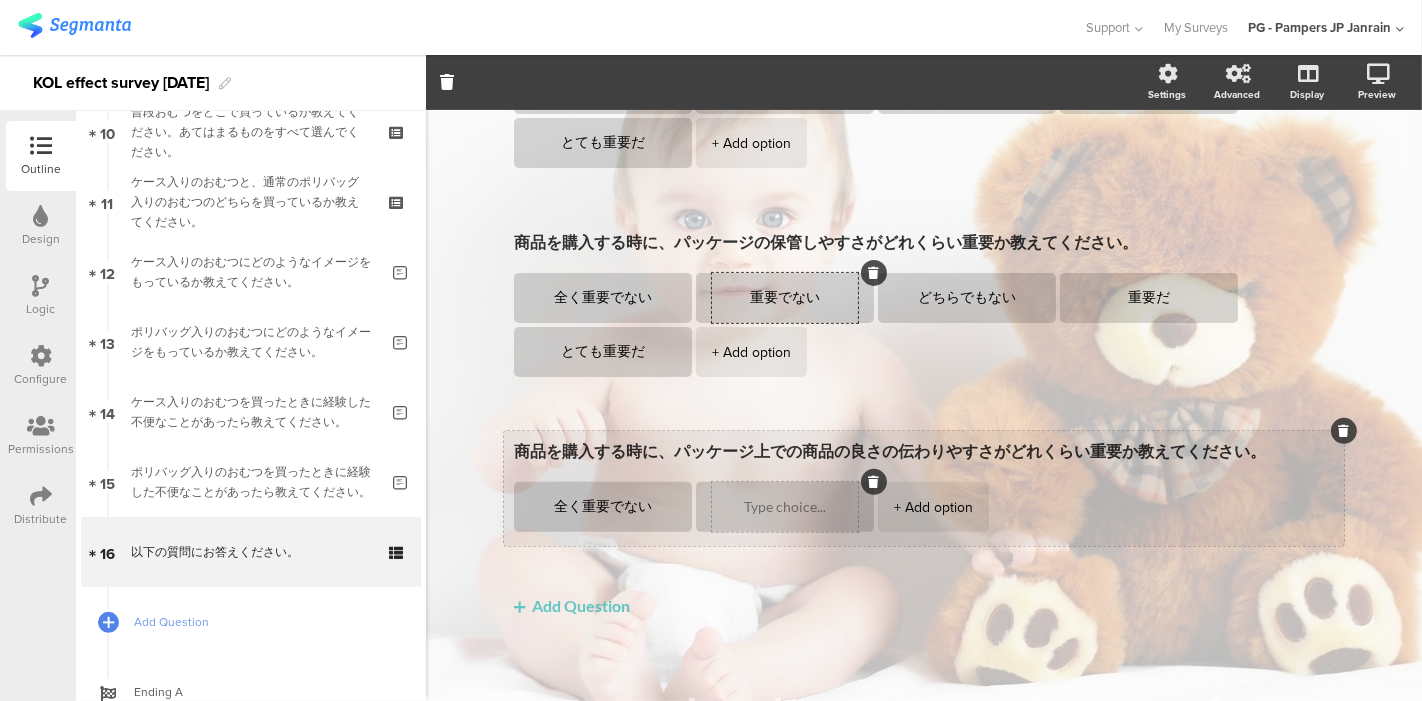 click at bounding box center (785, 507) 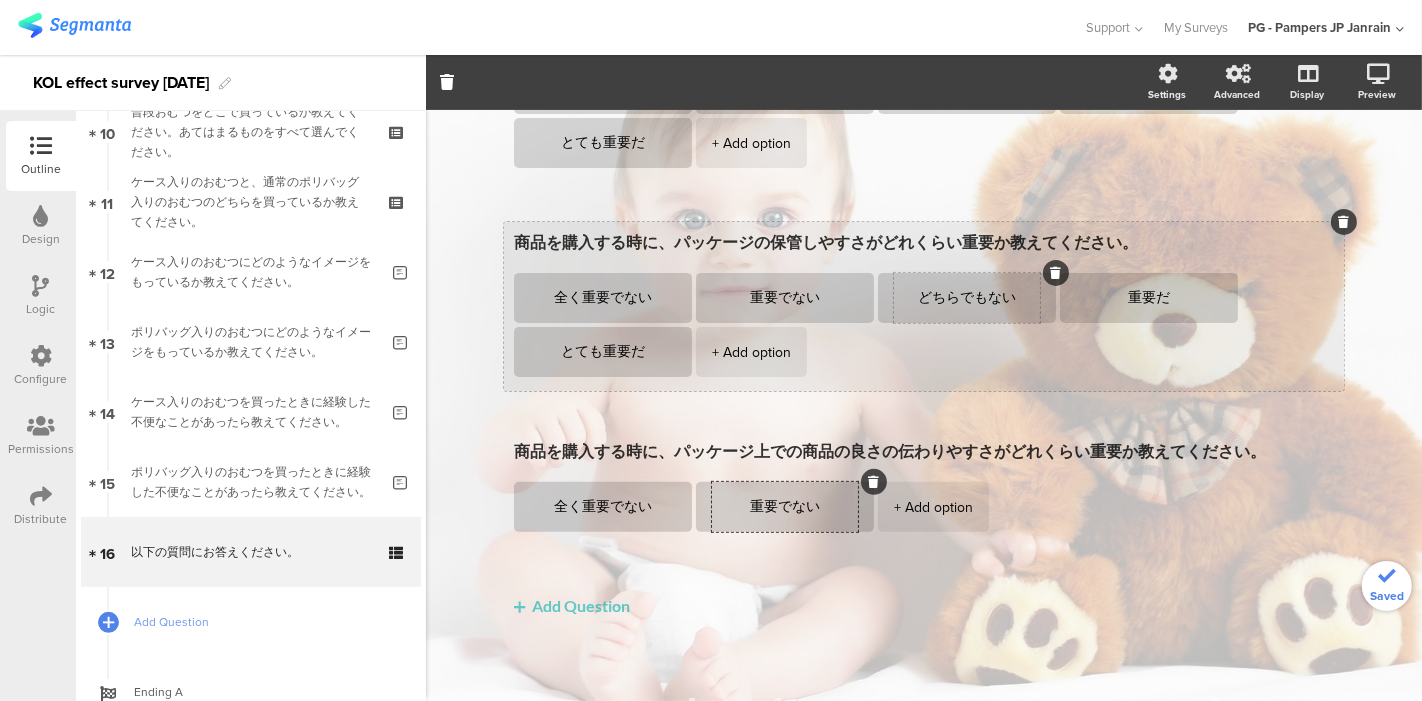 type on "重要でない" 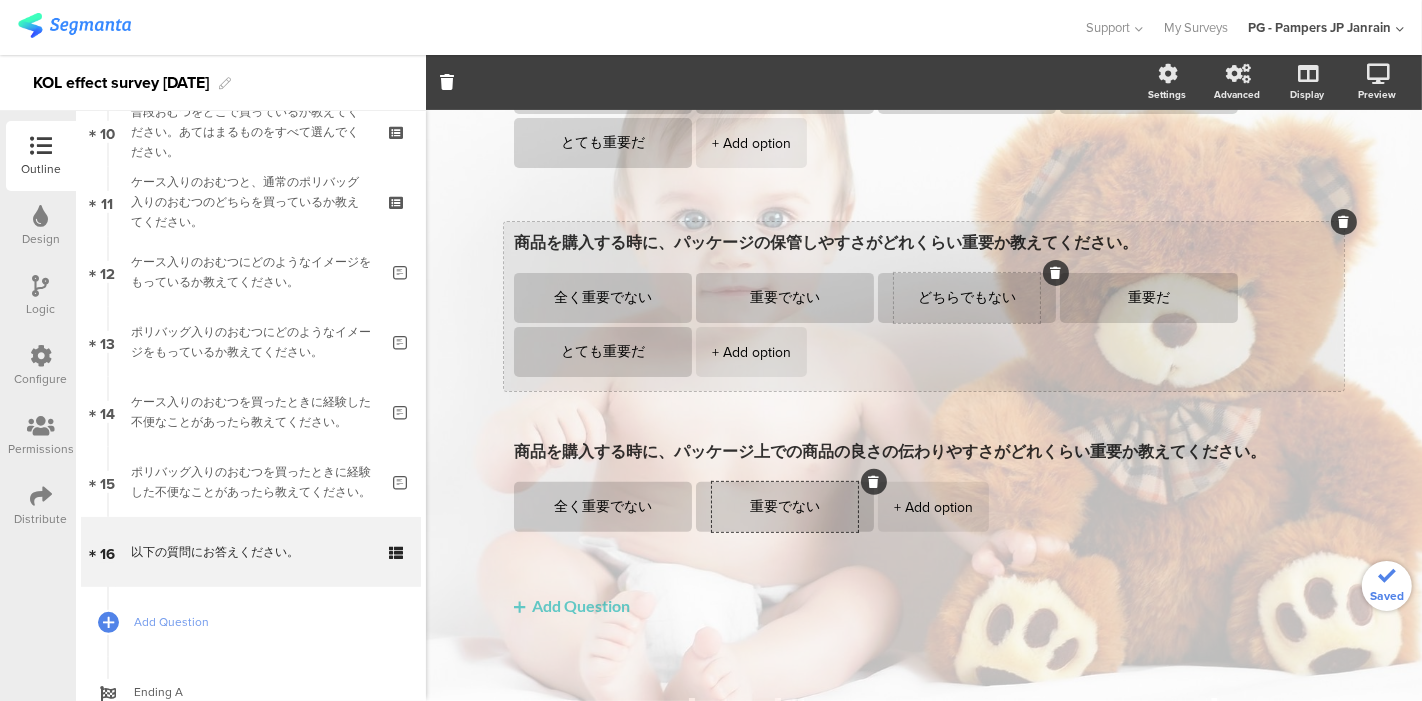 click on "どちらでもない" at bounding box center (967, 298) 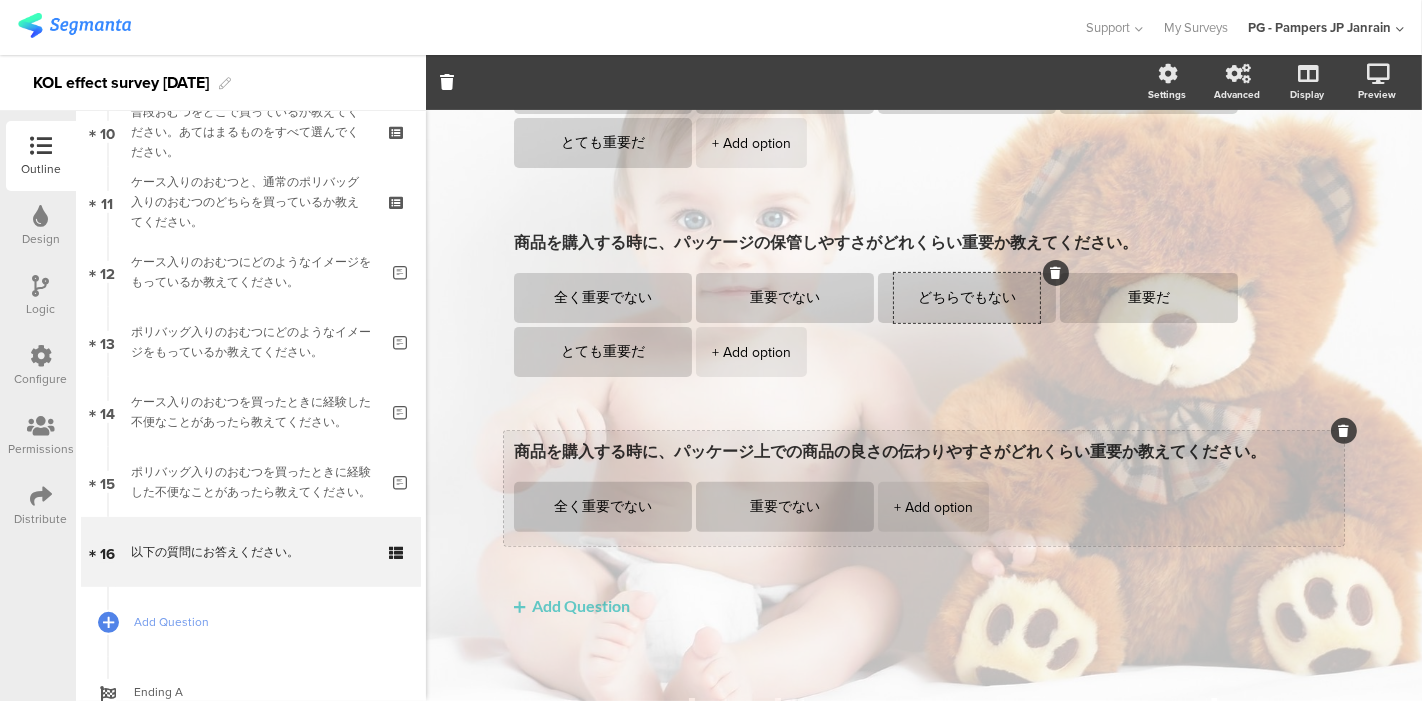 click on "+ Add option" at bounding box center (933, 507) 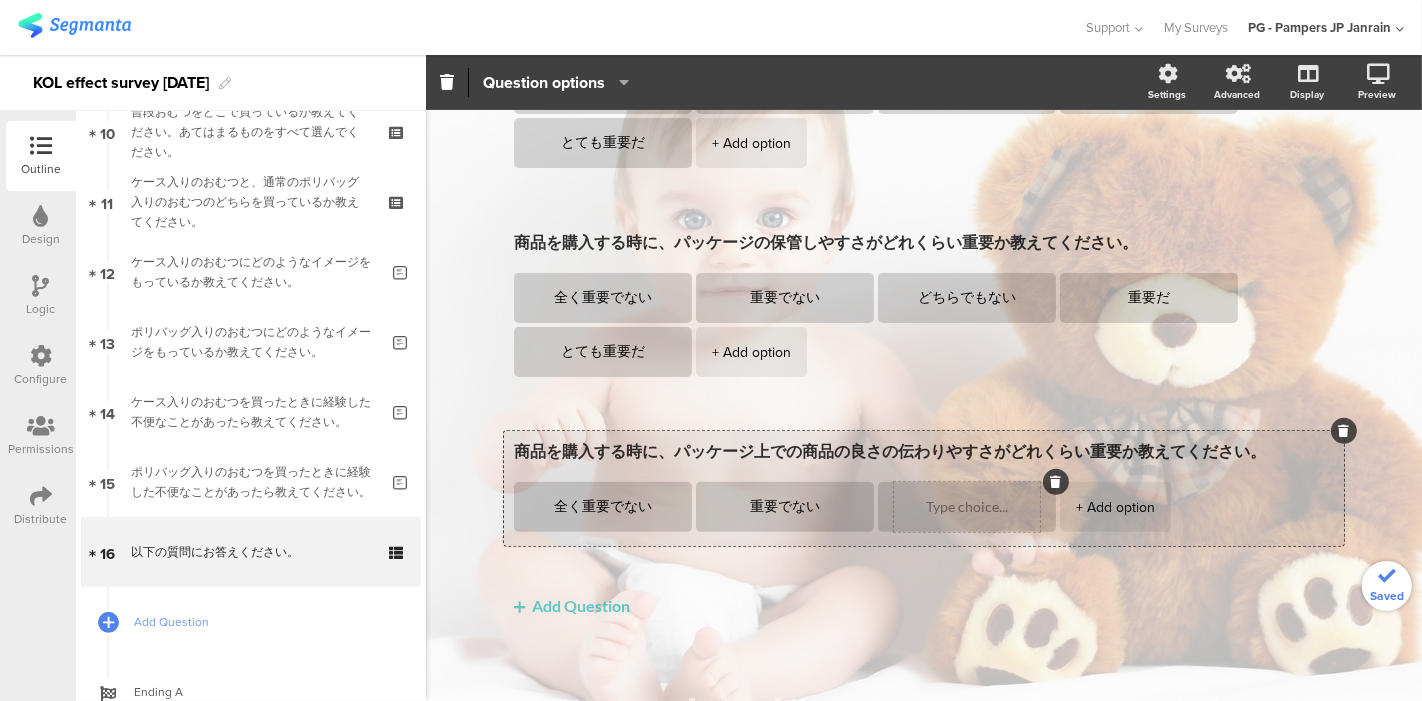 click at bounding box center [967, 507] 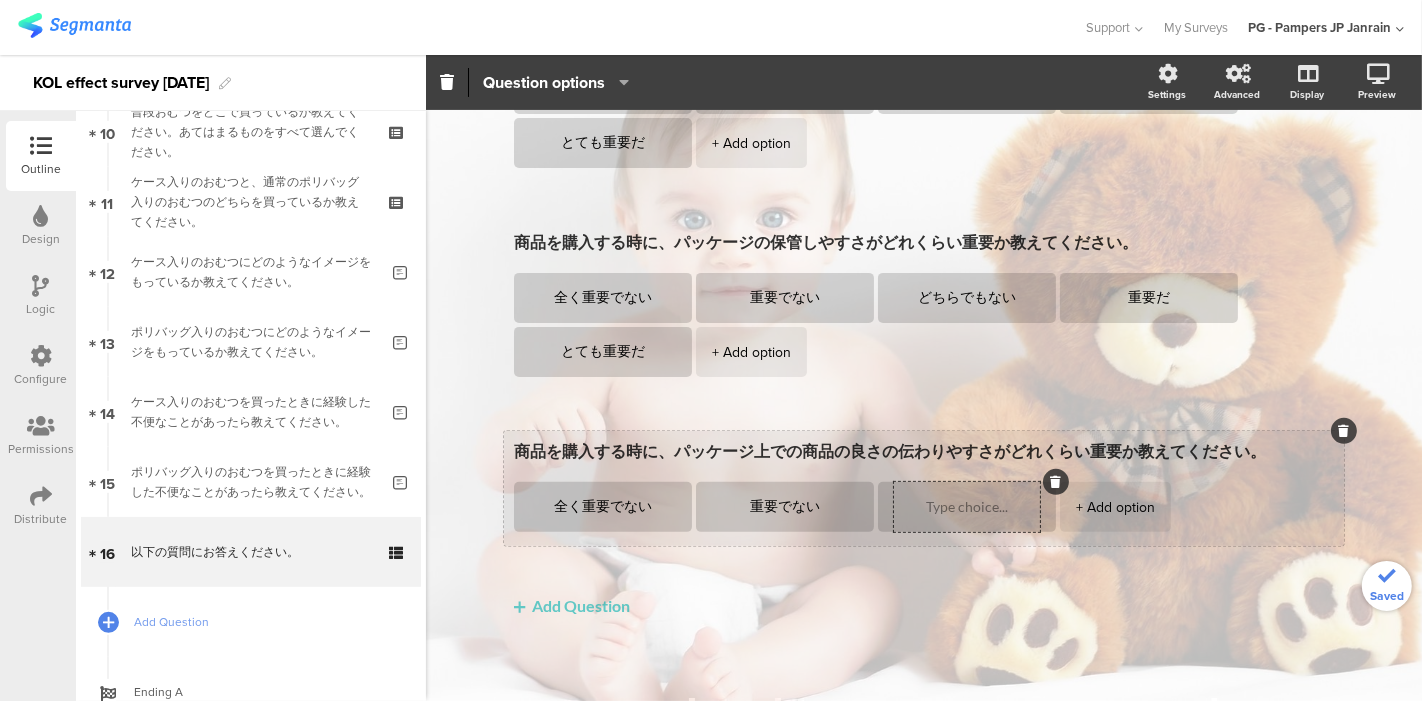paste on "どちらでもない" 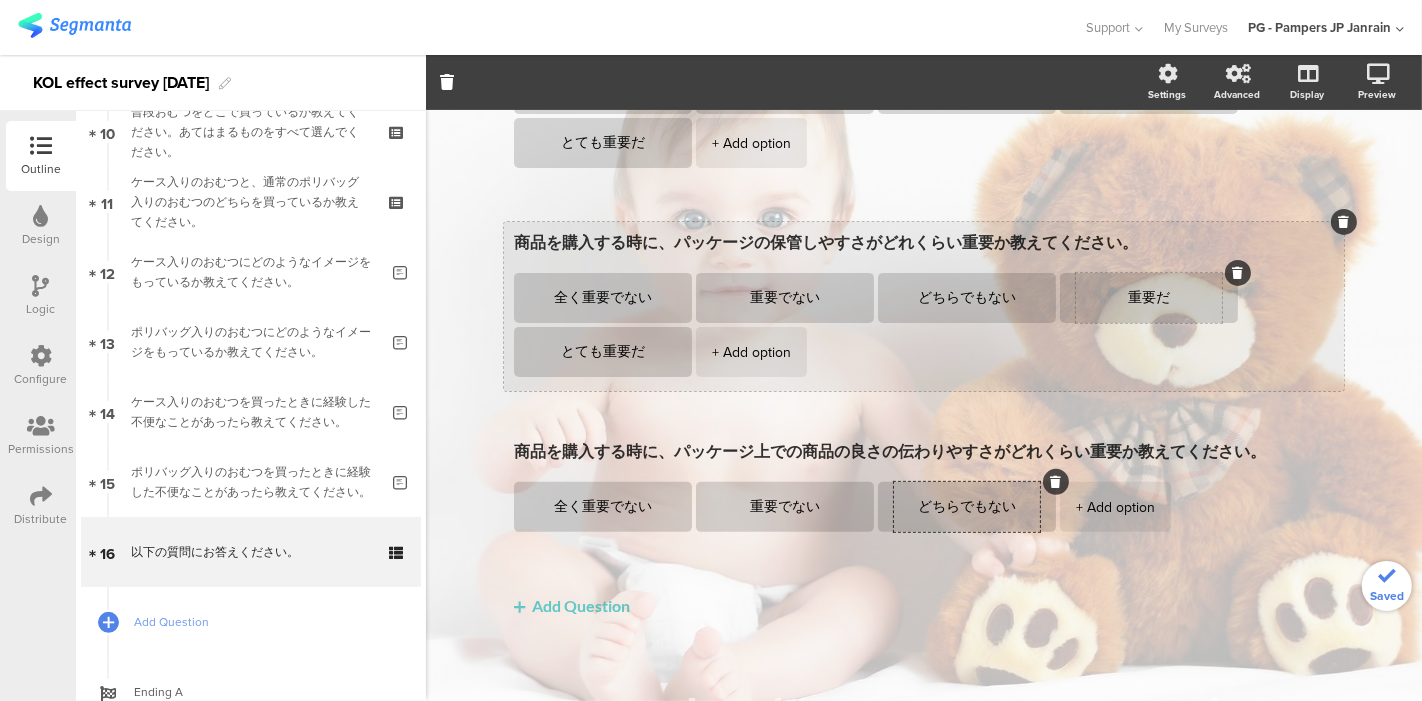 type on "どちらでもない" 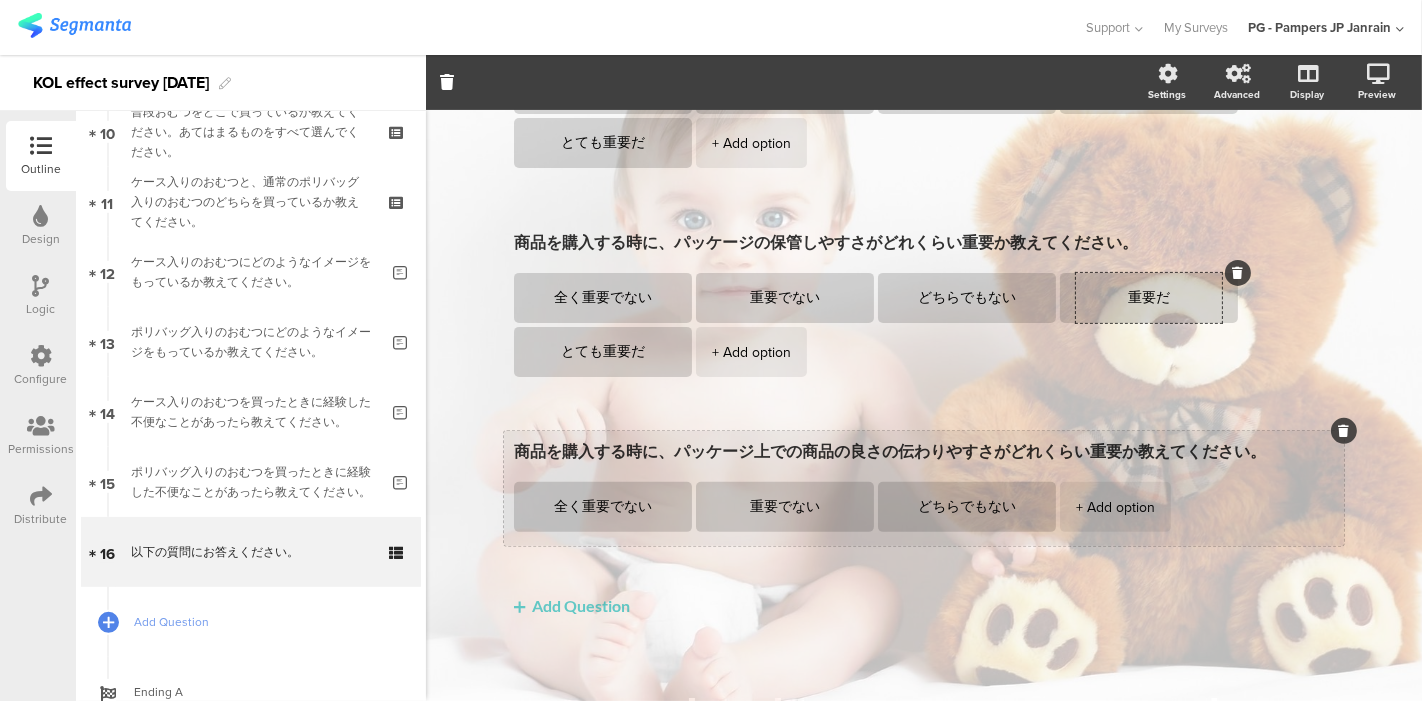 click on "+ Add option" at bounding box center [1115, 507] 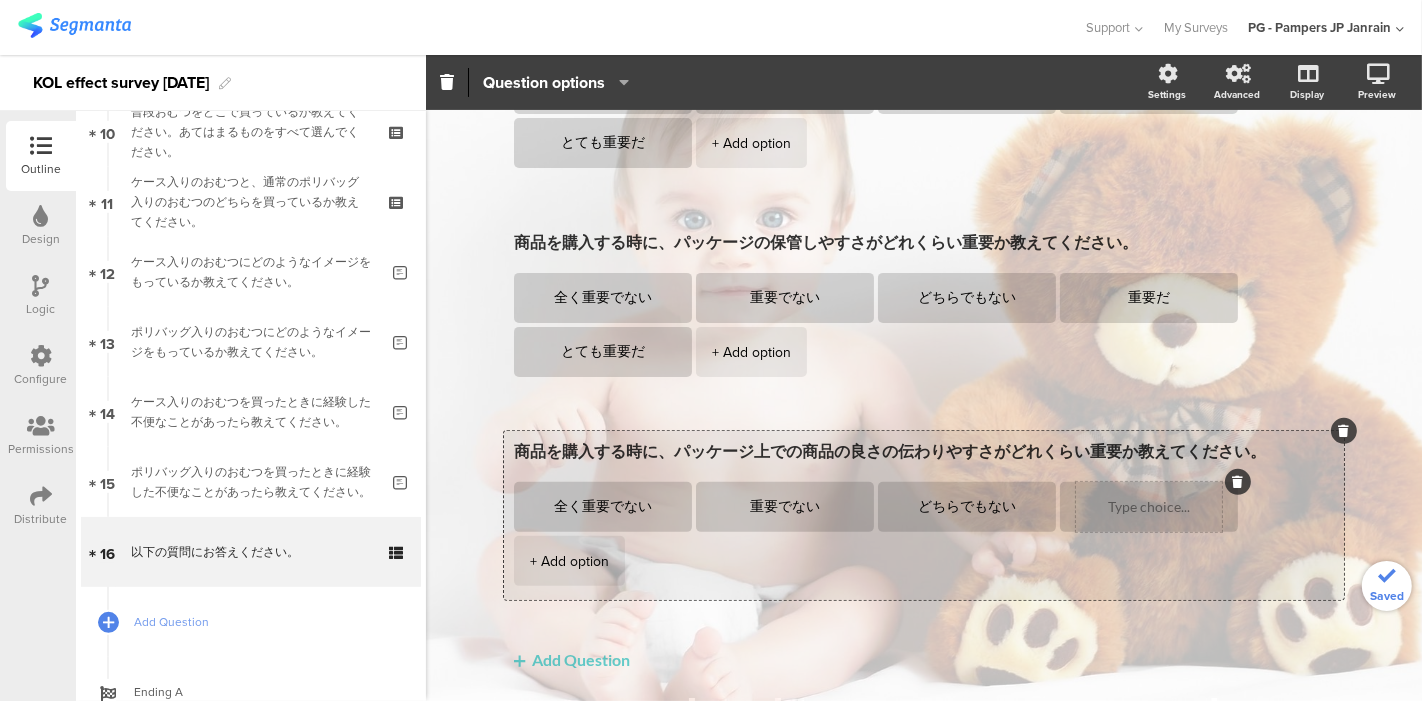 click at bounding box center (1149, 507) 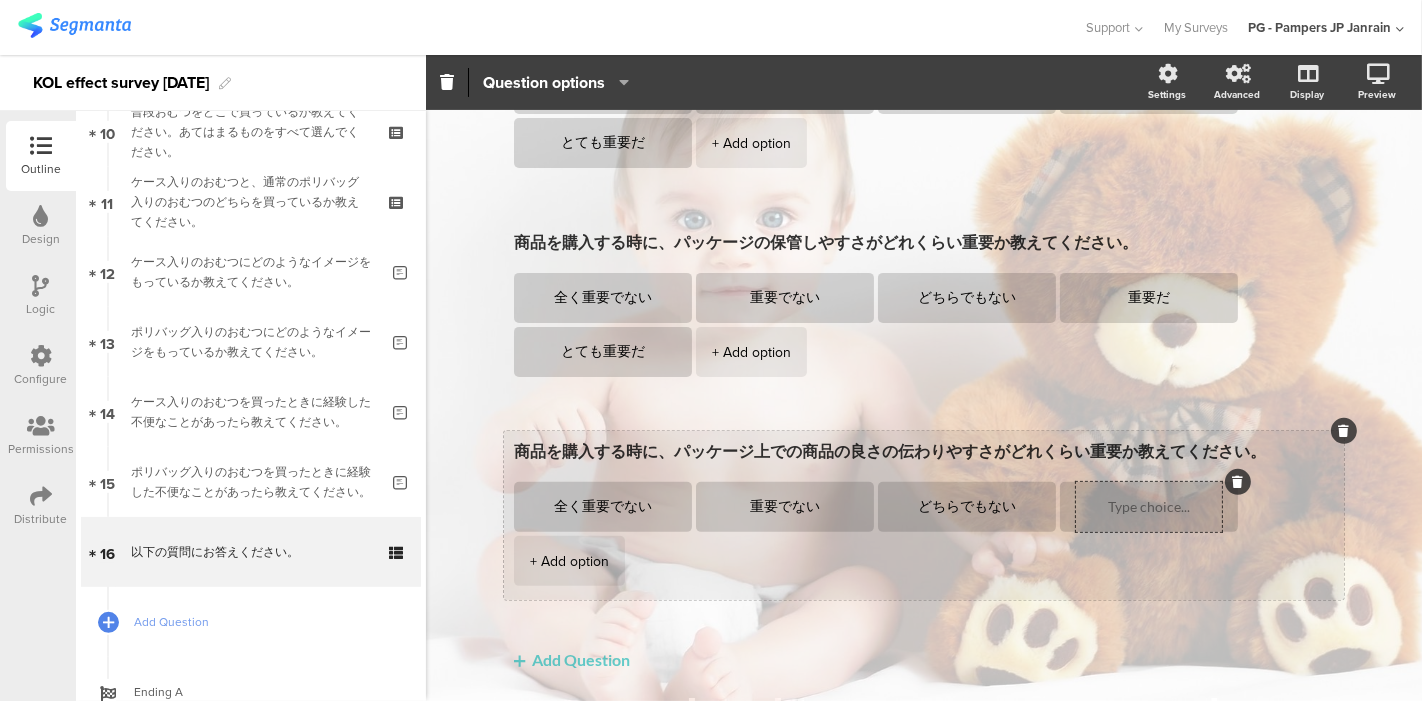 paste on "重要だ" 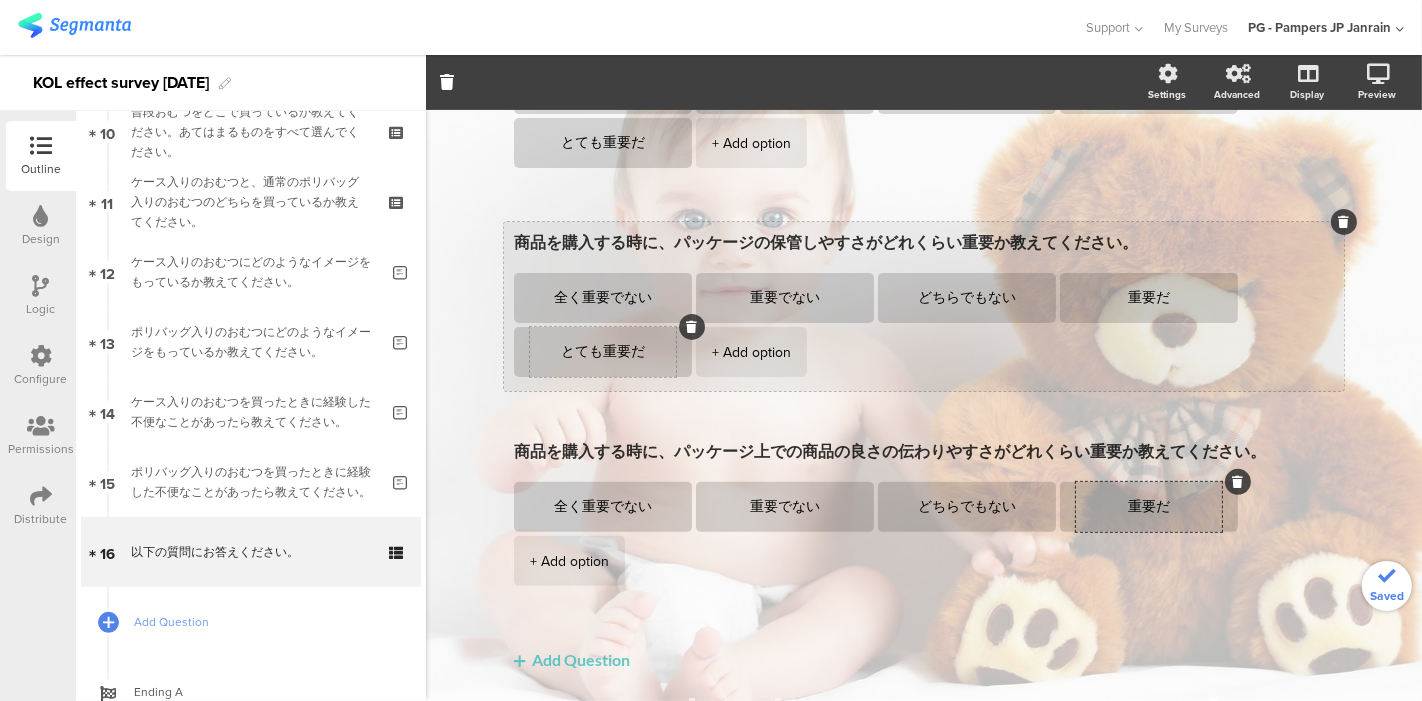 type on "重要だ" 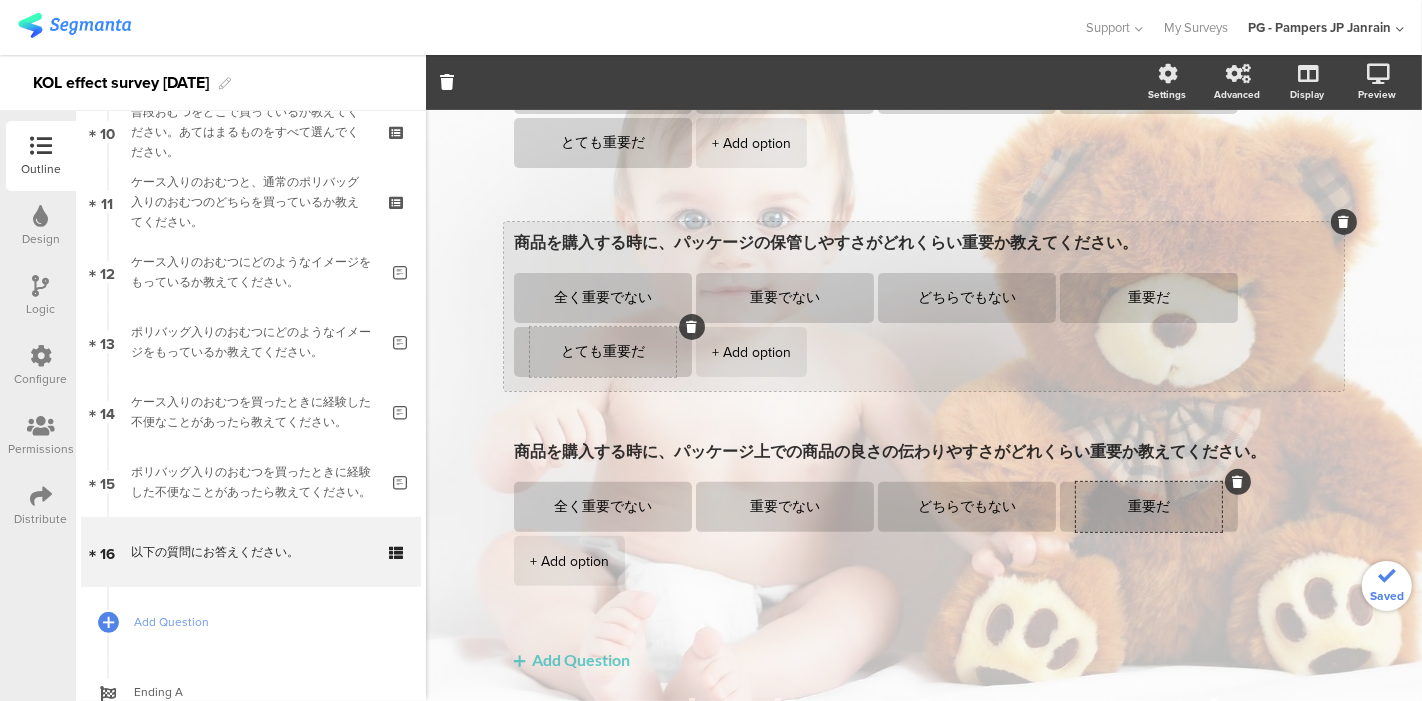 click on "とても重要だ" at bounding box center [603, 352] 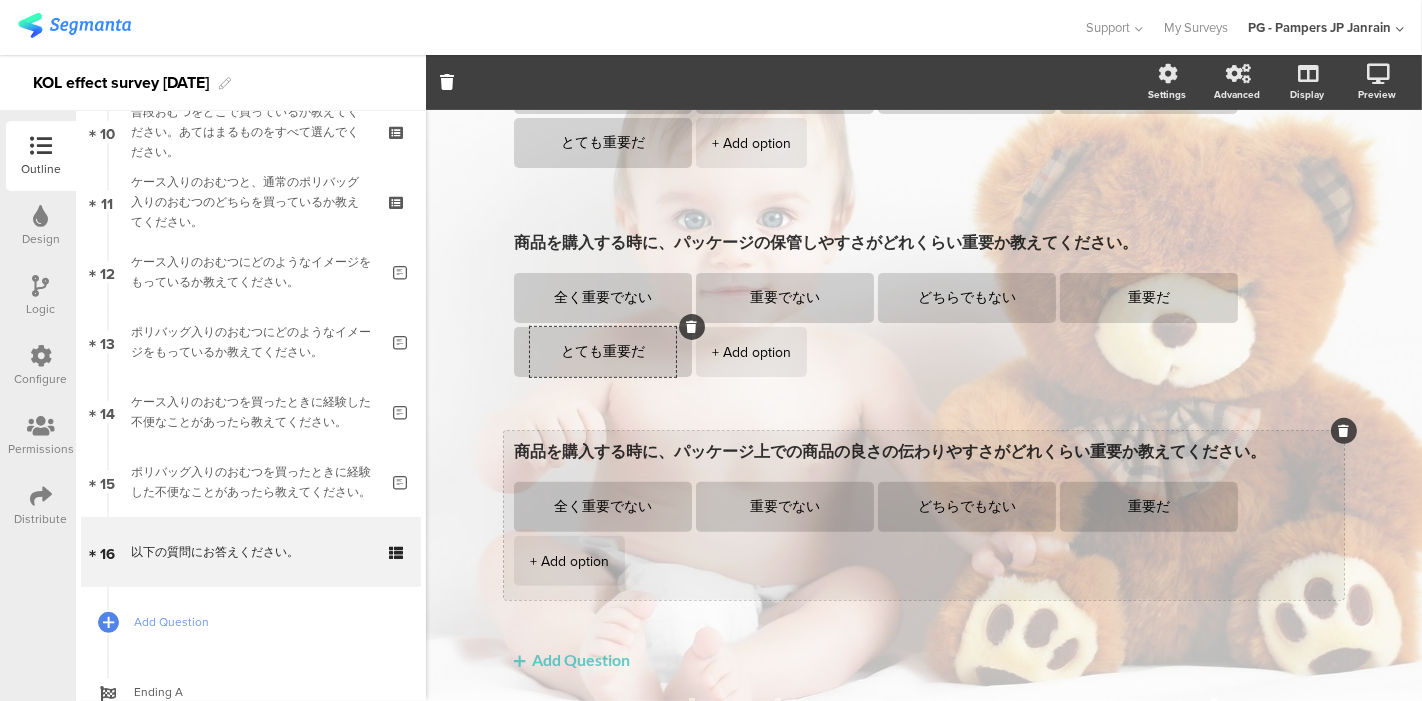 click on "+ Add option" at bounding box center (569, 561) 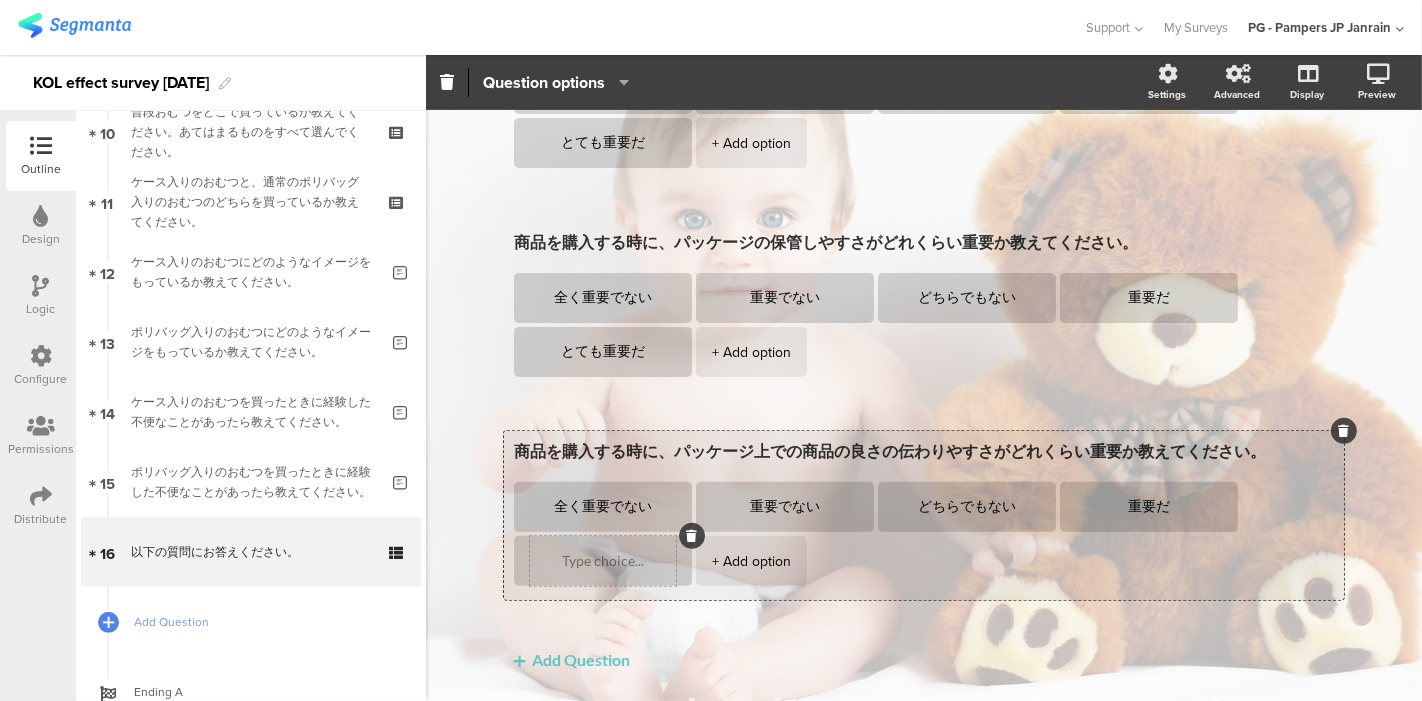 click at bounding box center [603, 561] 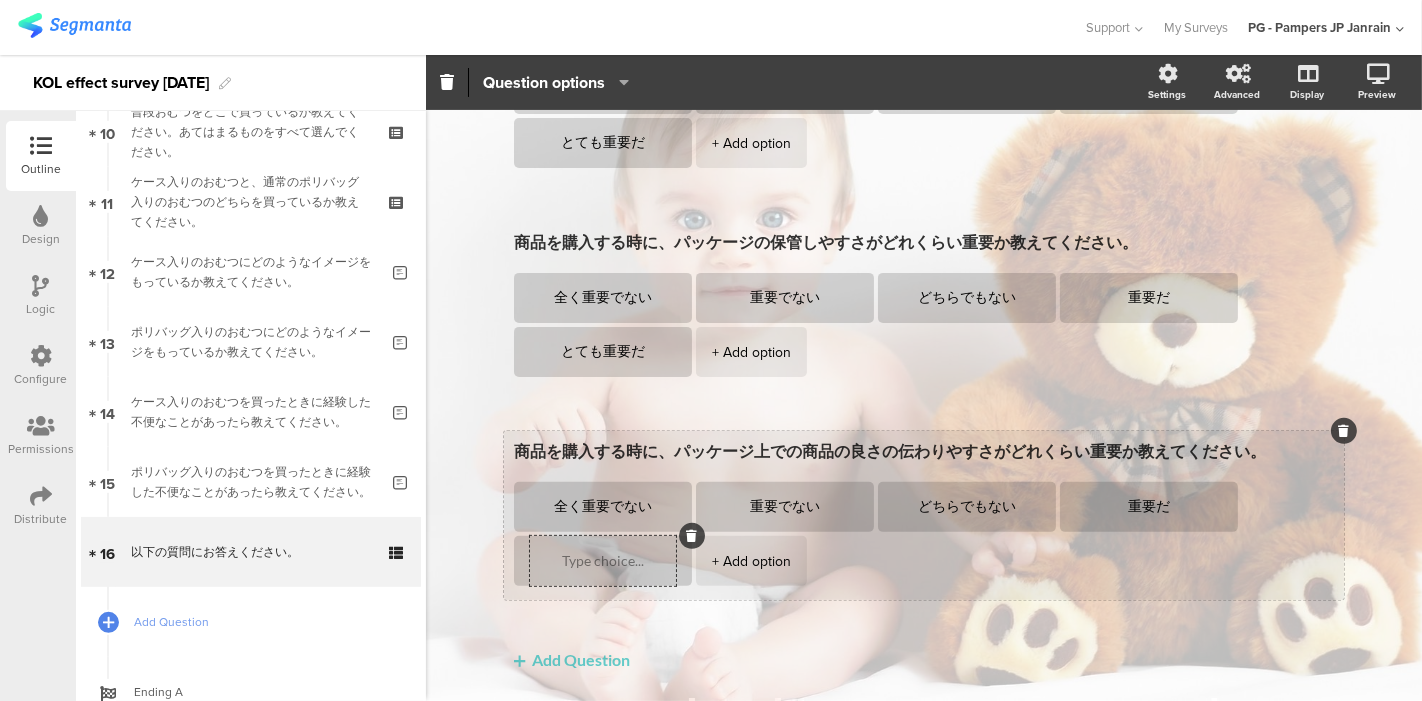 paste on "とても重要だ" 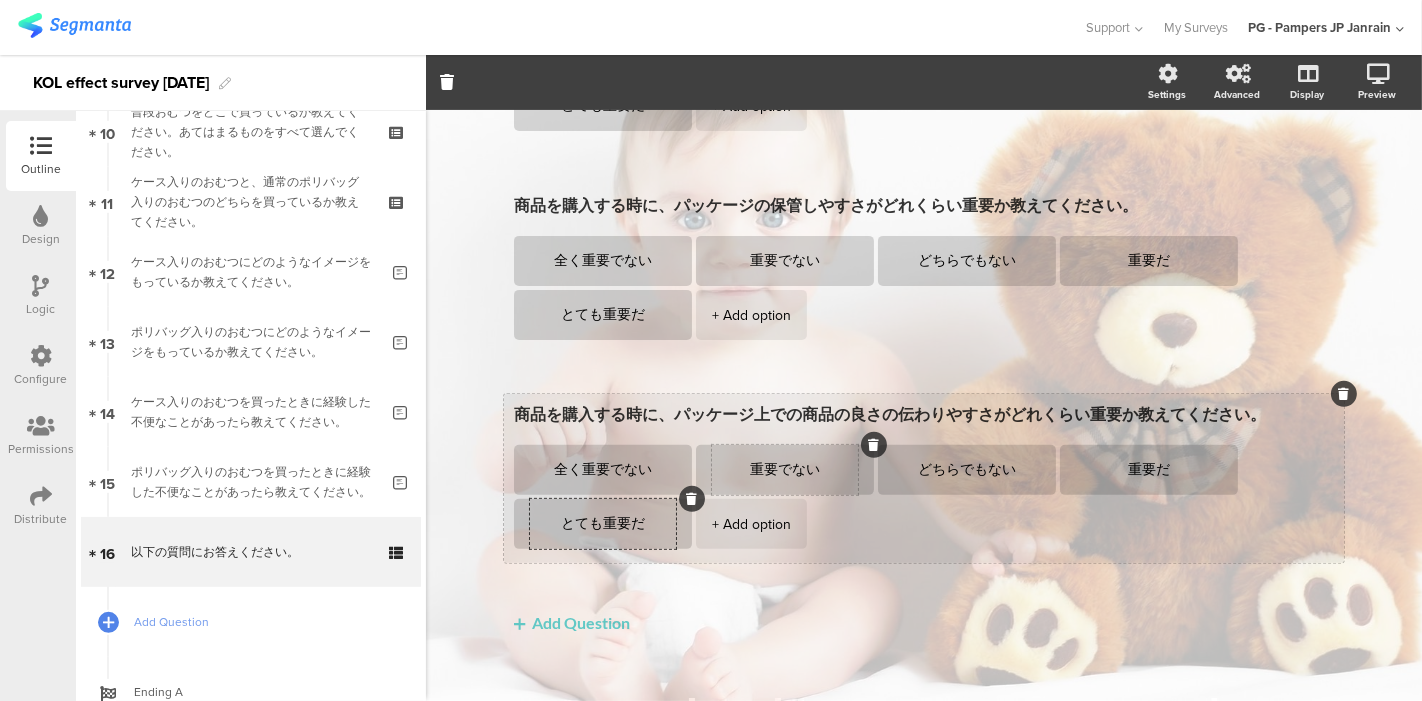 scroll, scrollTop: 519, scrollLeft: 0, axis: vertical 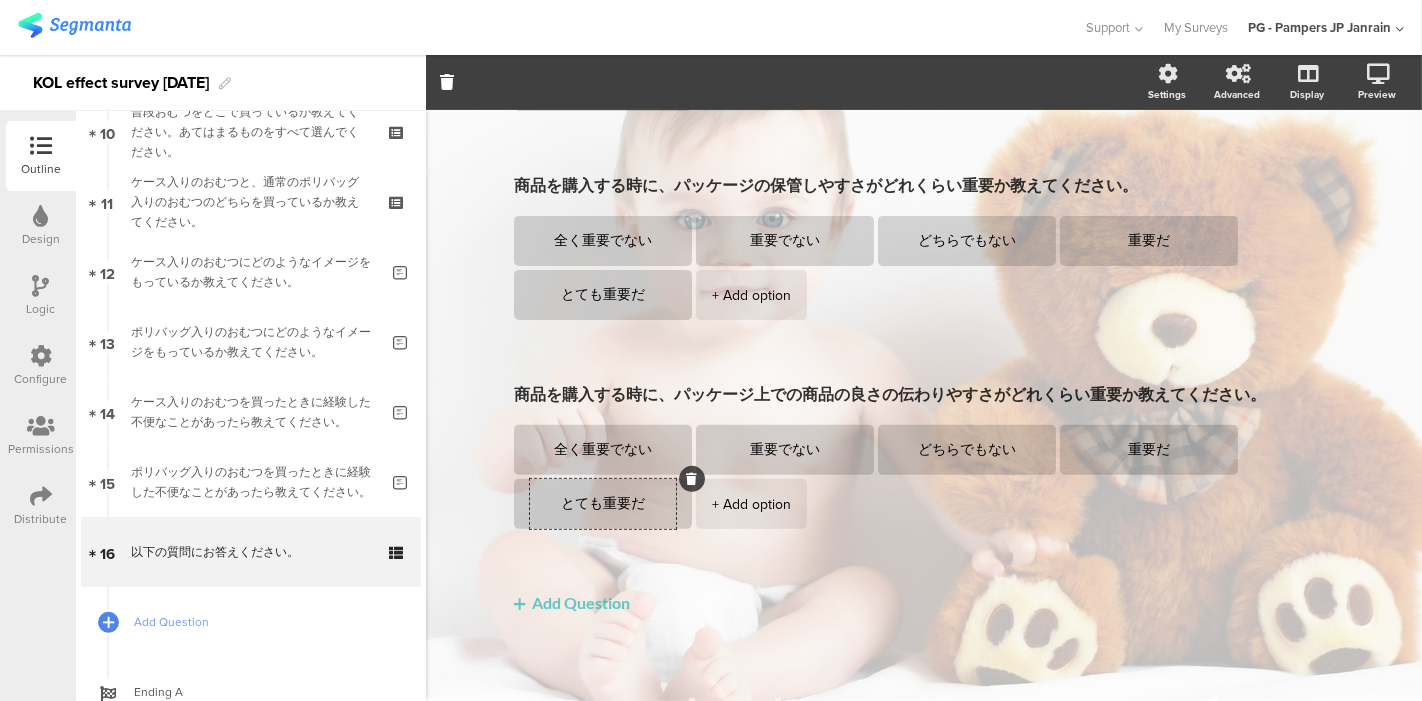 type on "とても重要だ" 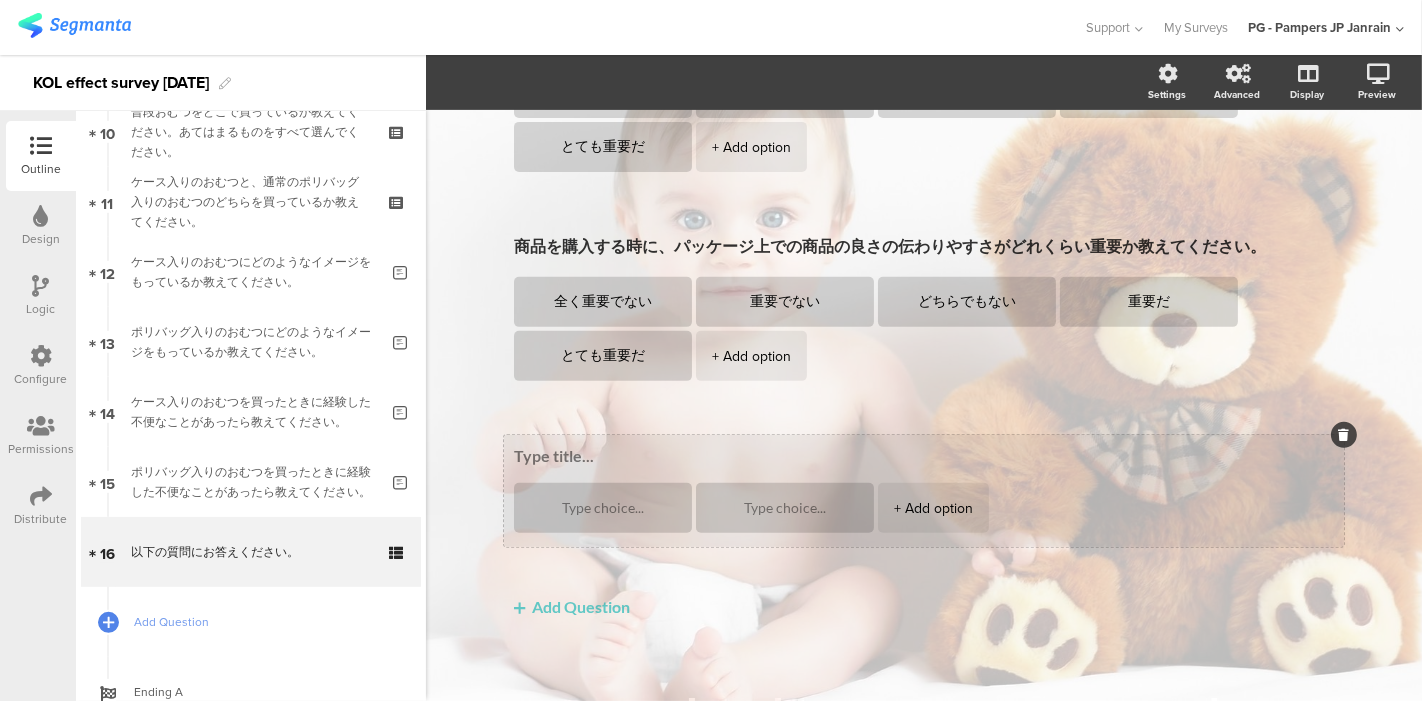 scroll, scrollTop: 671, scrollLeft: 0, axis: vertical 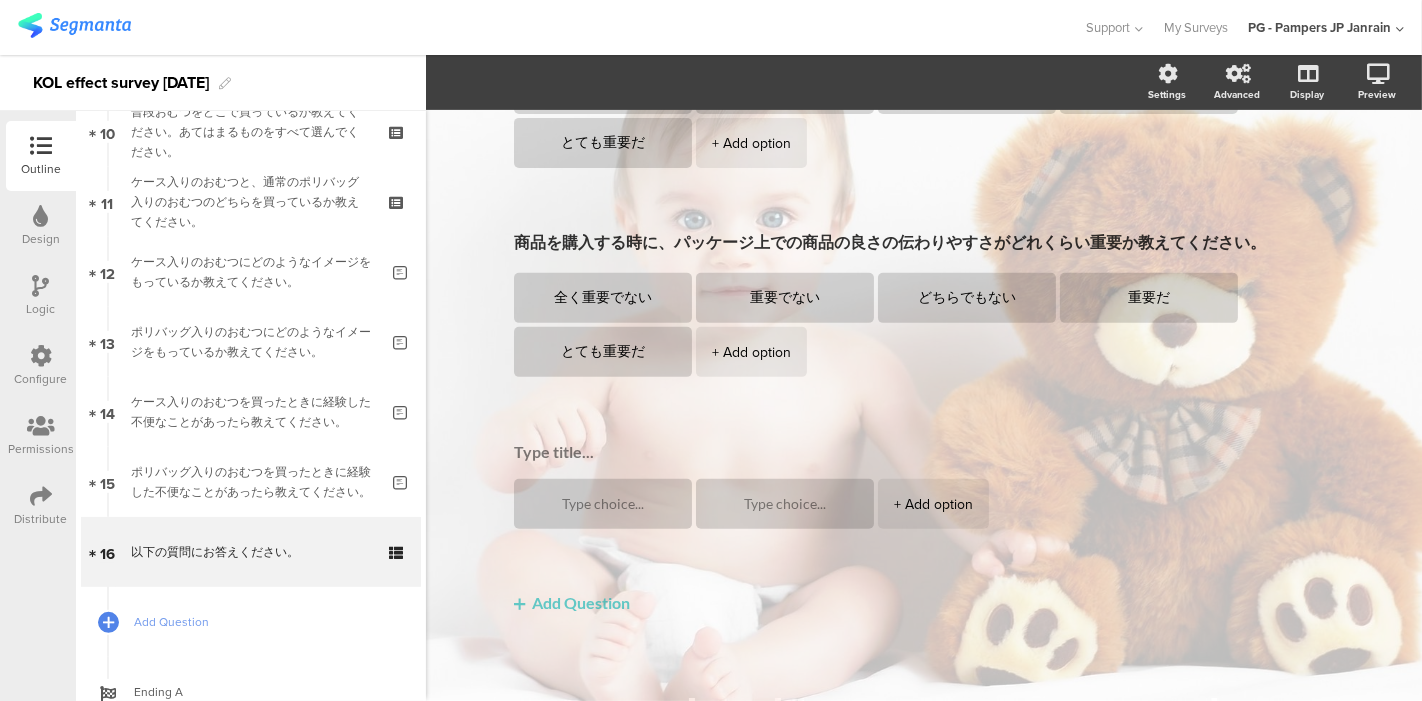 click on "商品を購入する時に、パッケージの運びやすさがどれくらい重要か教えてください。
全く重要でない
重要でない
どちらでもない
重要だ
とても重要だ
+ Add option
商品を購入する時に、パッケージの捨てやすさがどれくらい重要か教えてください。" 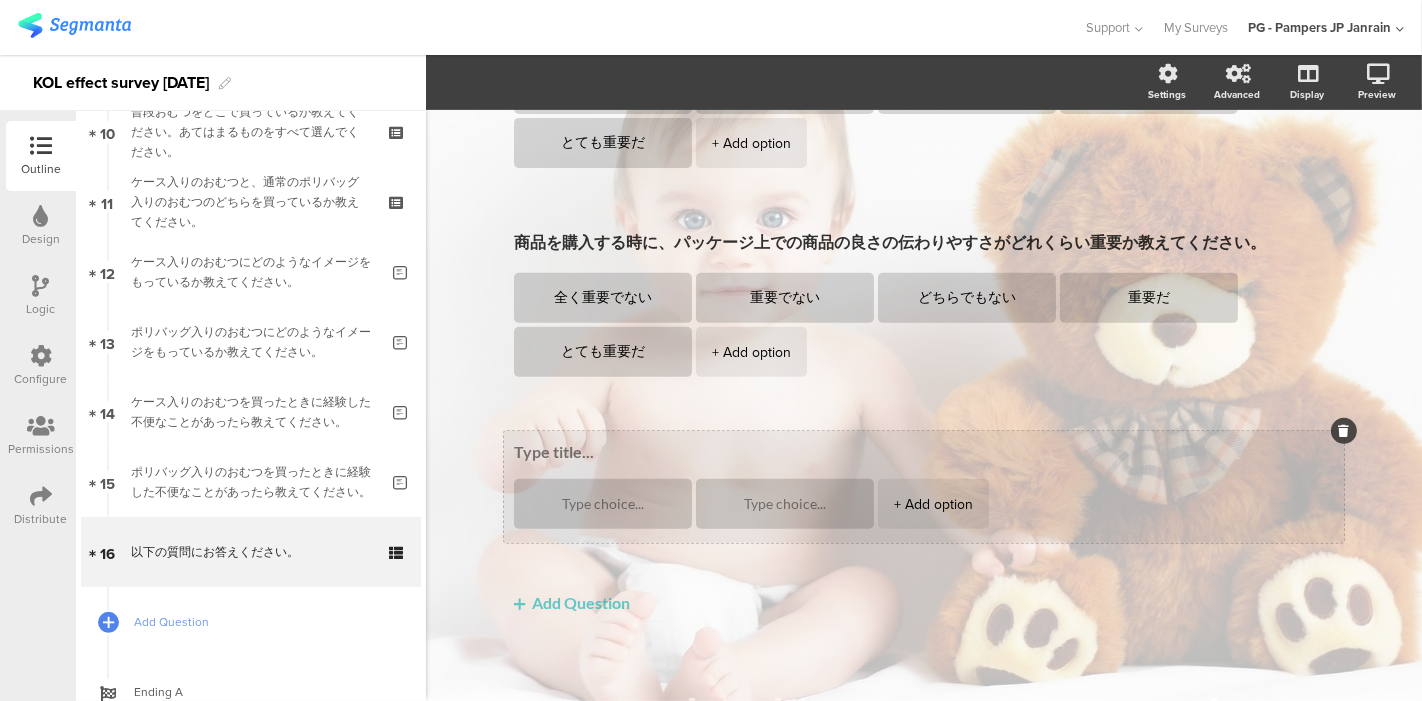 click at bounding box center (924, 451) 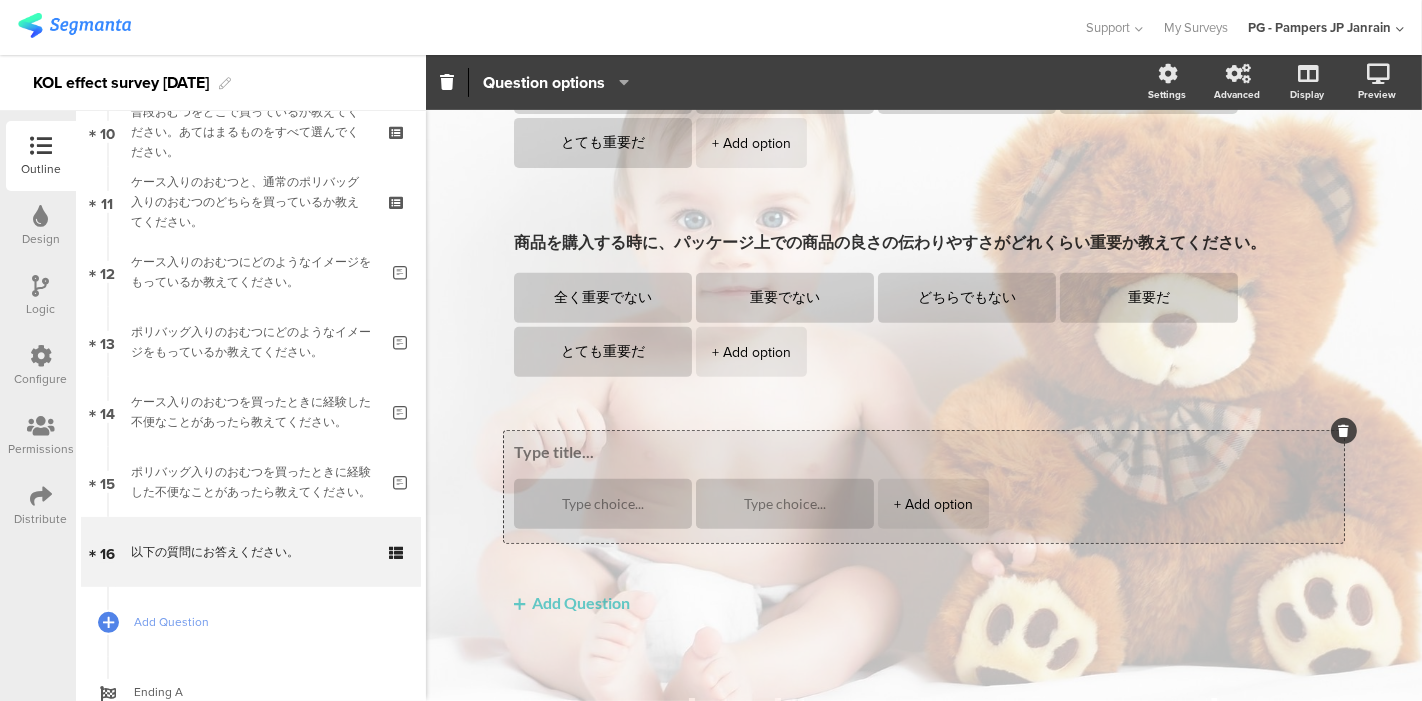 paste on "商品を購入する時に、パッケージの環境にやさしさがどれくらい重要か教えてください。" 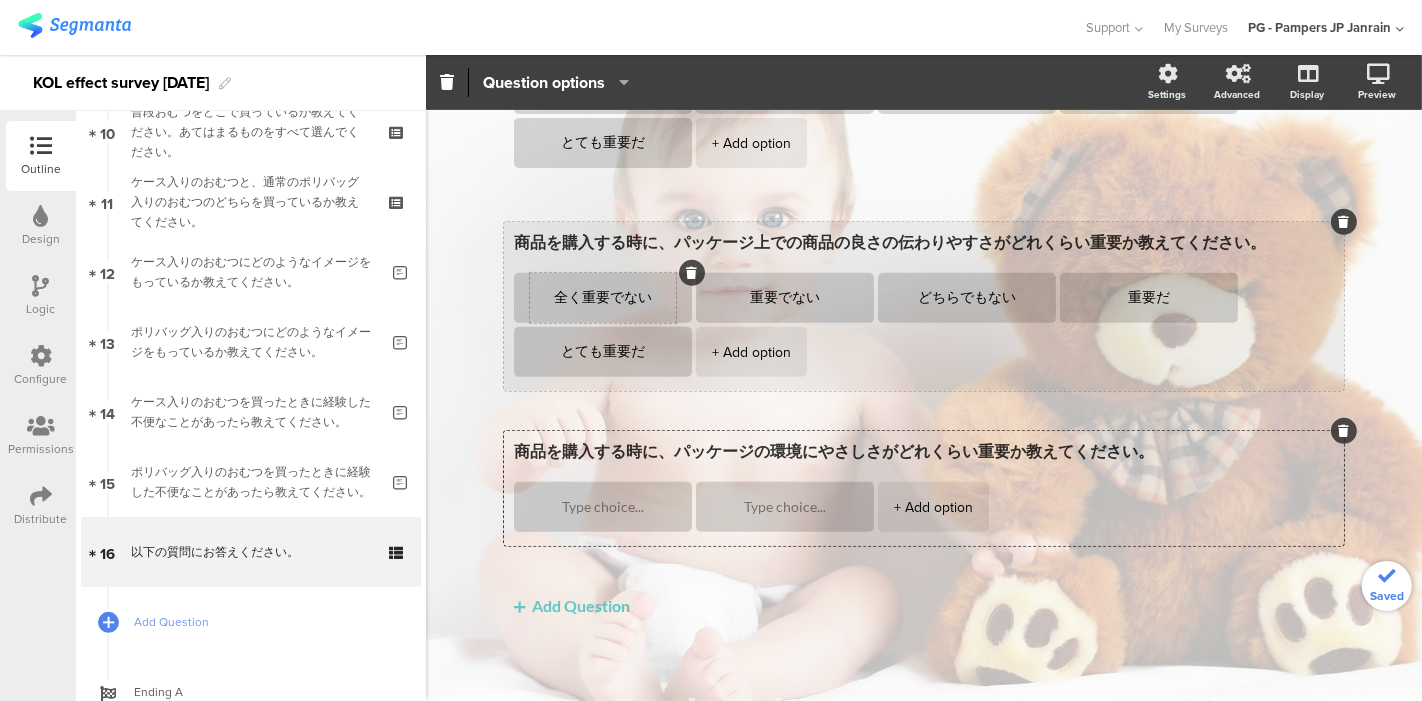 type on "商品を購入する時に、パッケージの環境にやさしさがどれくらい重要か教えてください。" 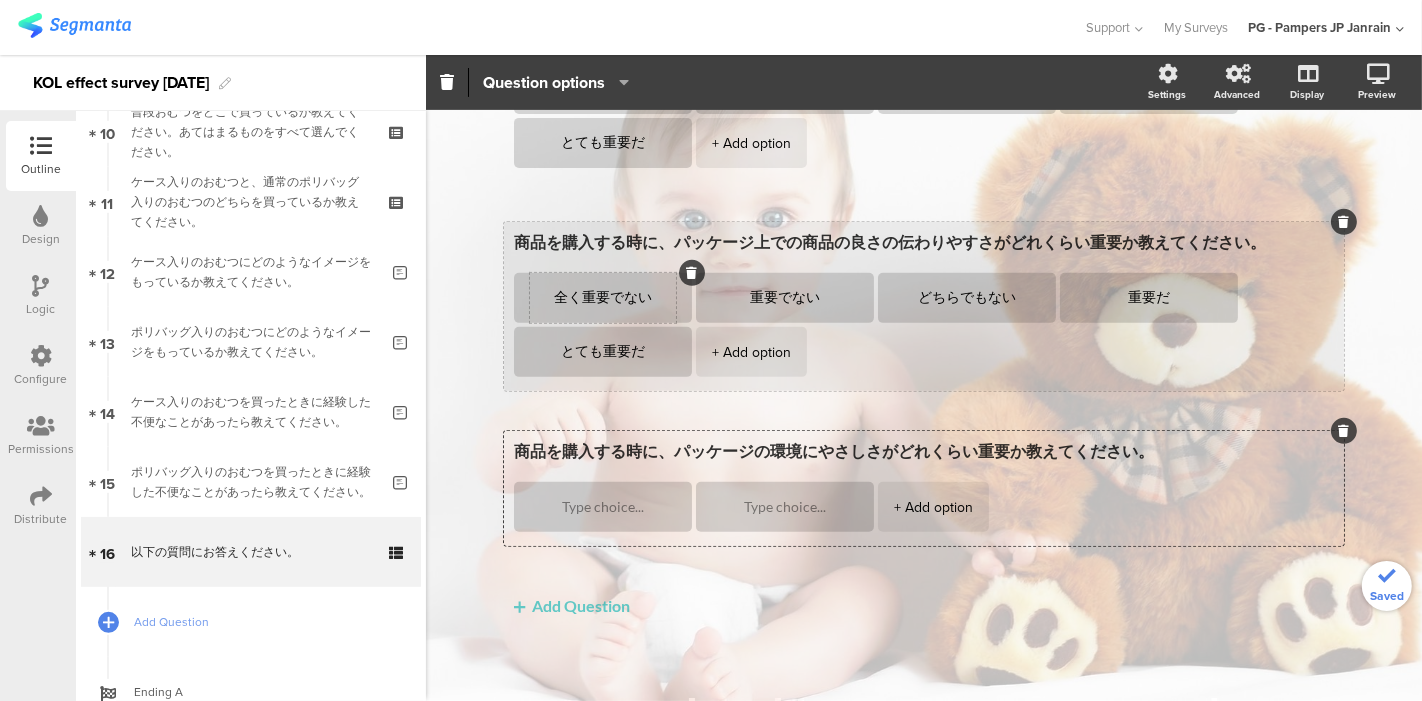 click on "全く重要でない" at bounding box center [603, 298] 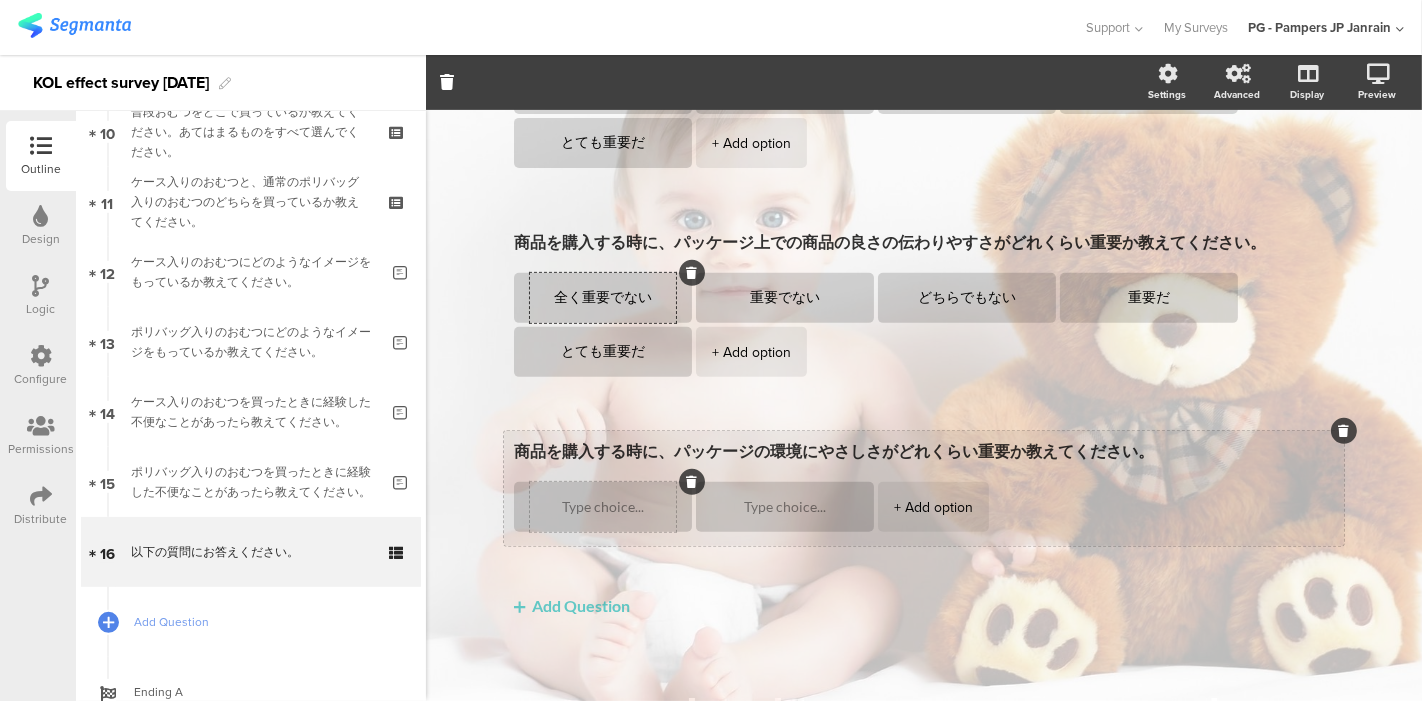 click at bounding box center (603, 507) 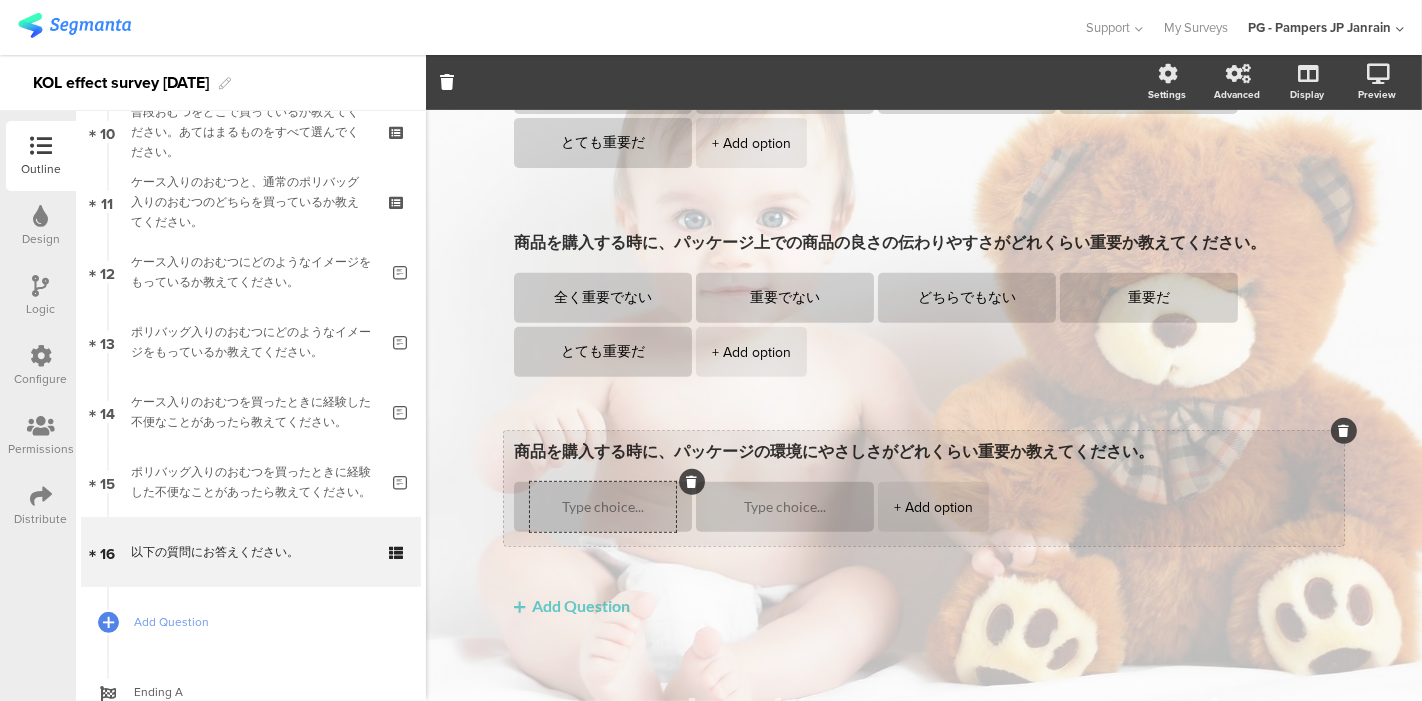 paste on "全く重要でない" 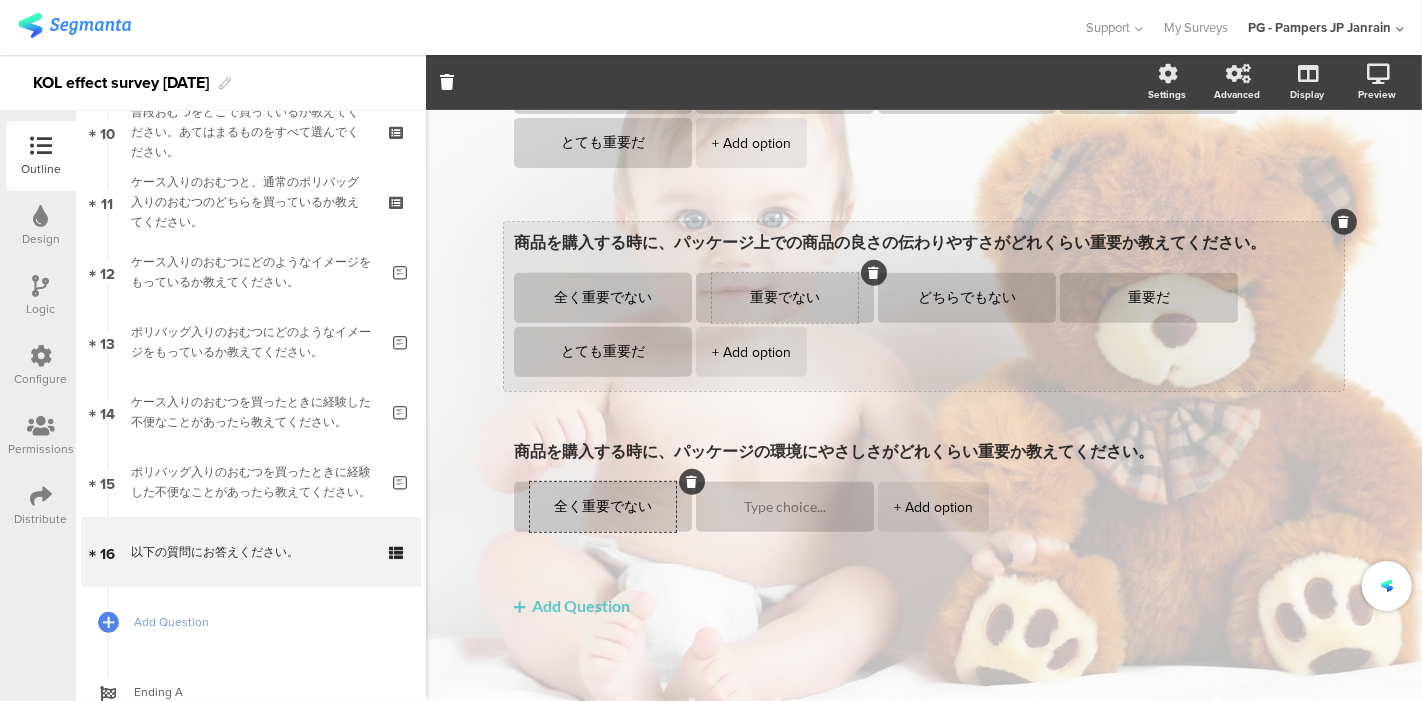 type on "全く重要でない" 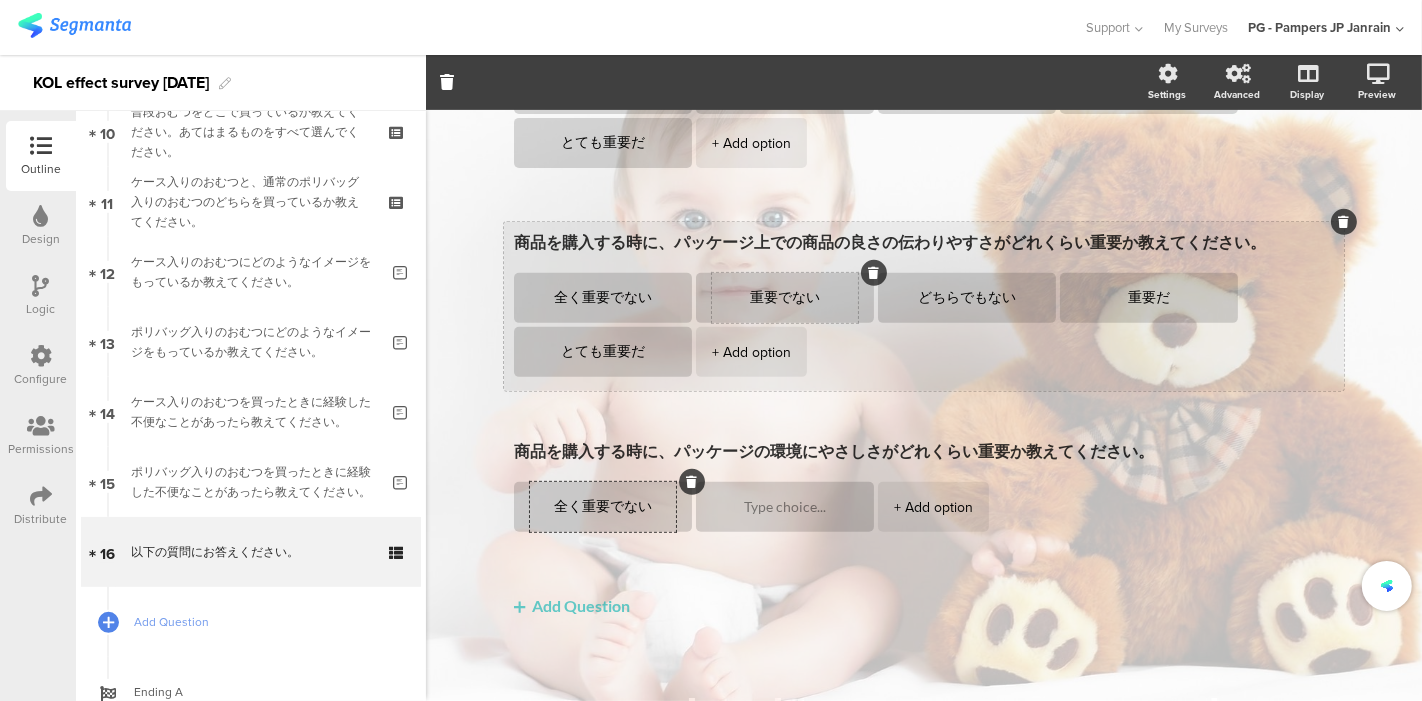 click on "重要でない" at bounding box center (785, 298) 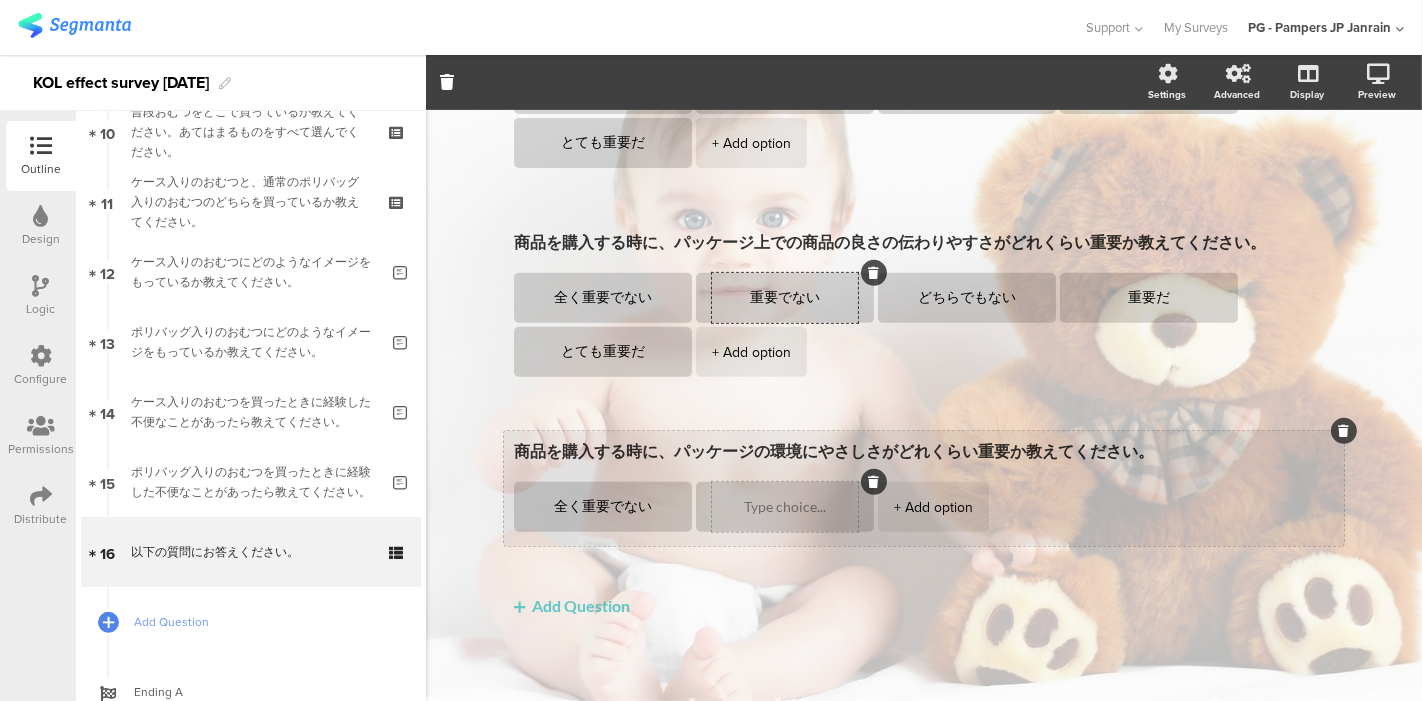 click at bounding box center (785, 507) 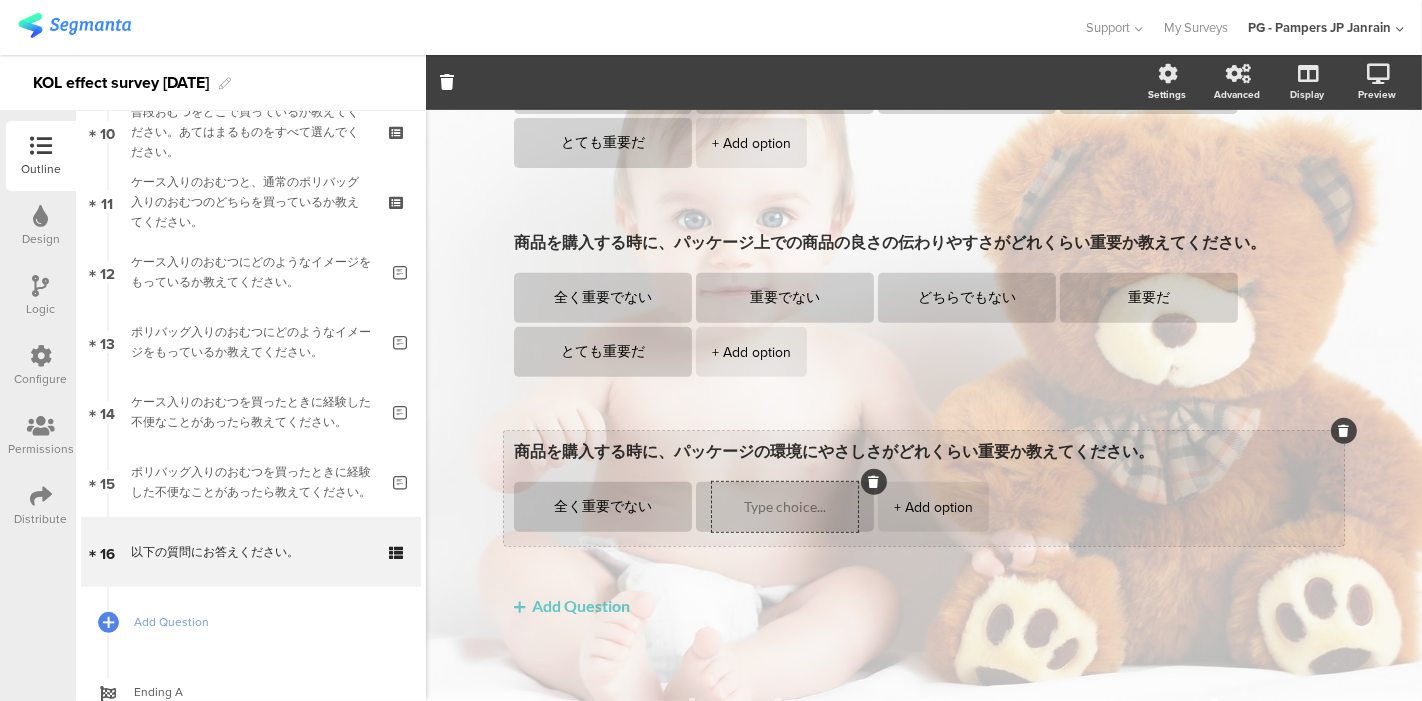 paste on "重要でない" 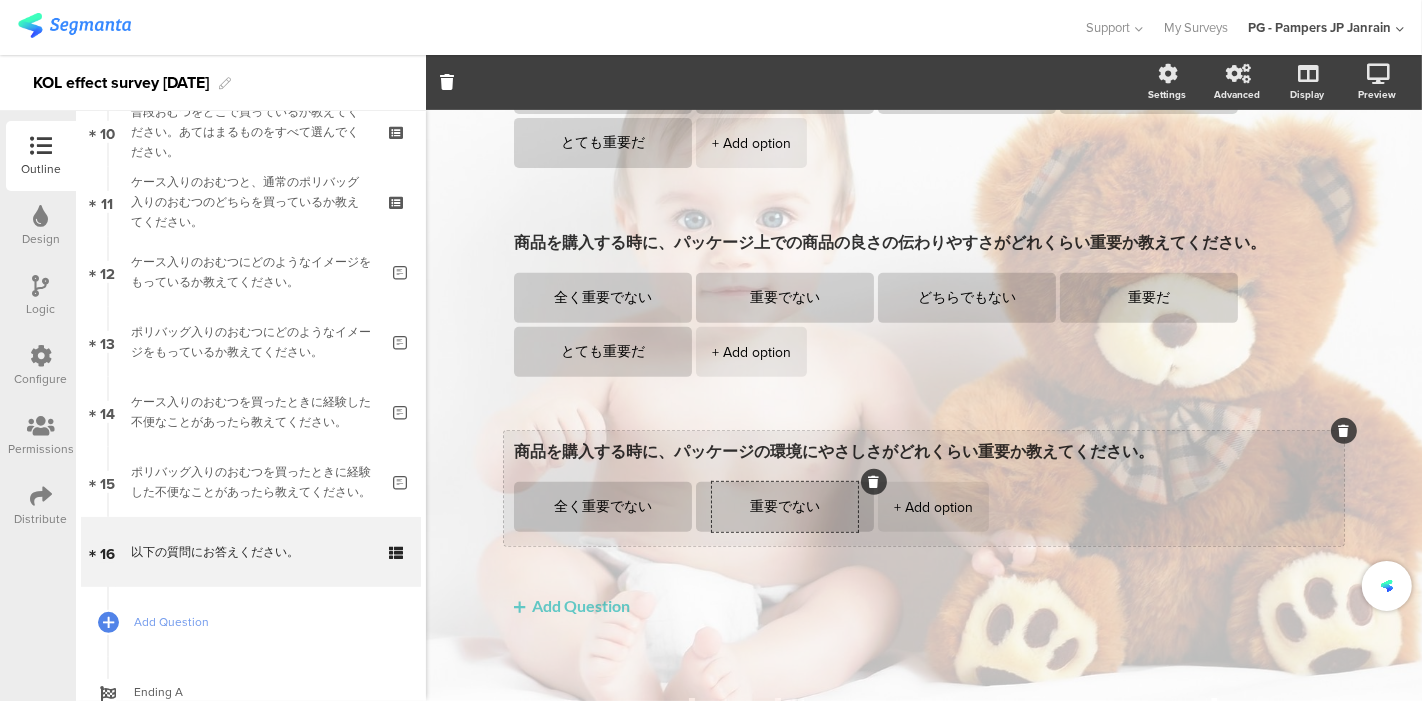 click on "+ Add option" at bounding box center [933, 507] 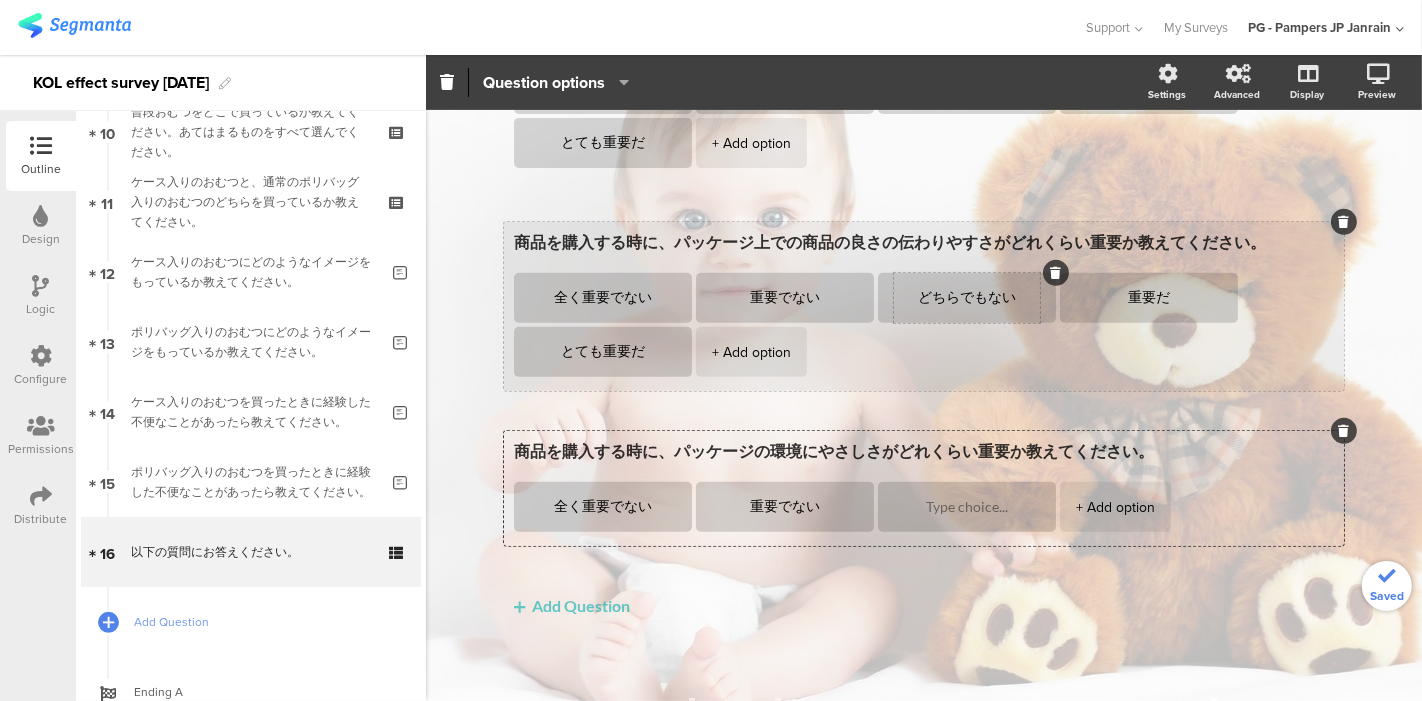 type on "重要でない" 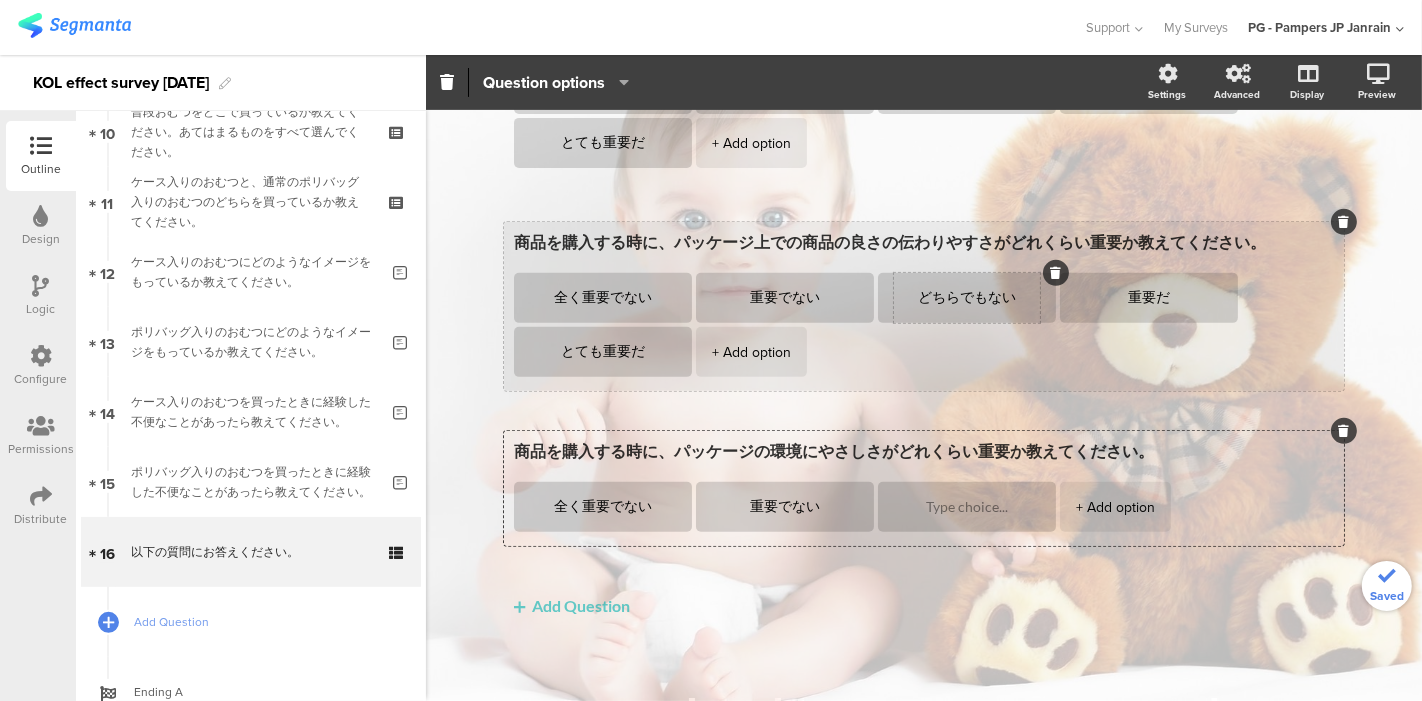 click on "どちらでもない" at bounding box center (967, 298) 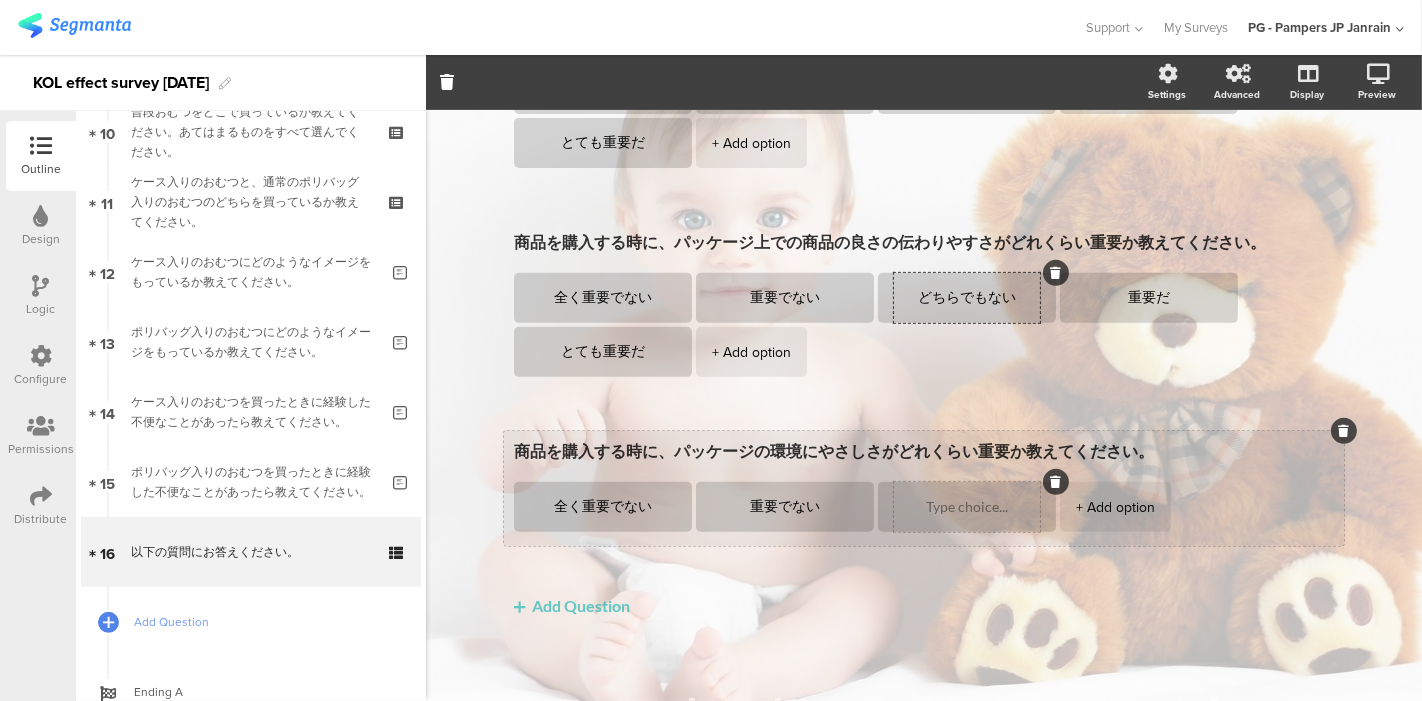 click at bounding box center (967, 507) 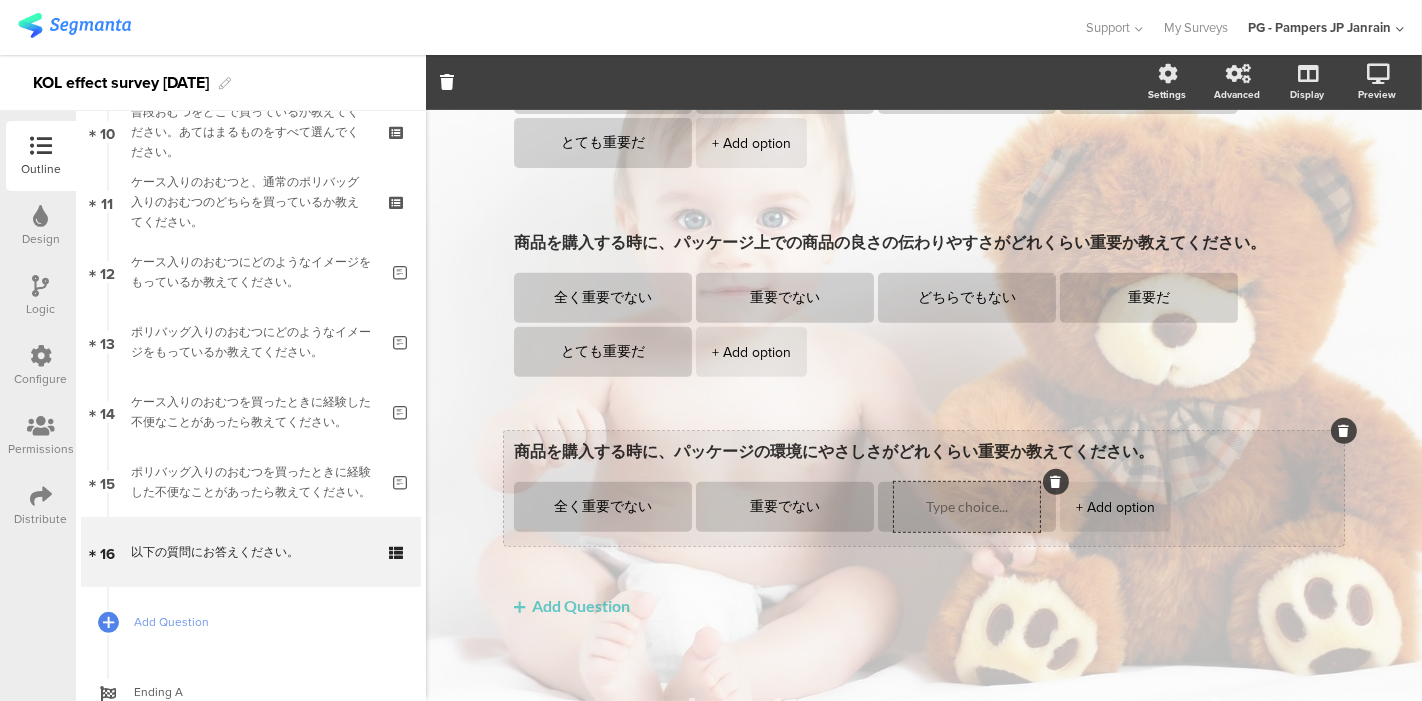 paste on "どちらでもない" 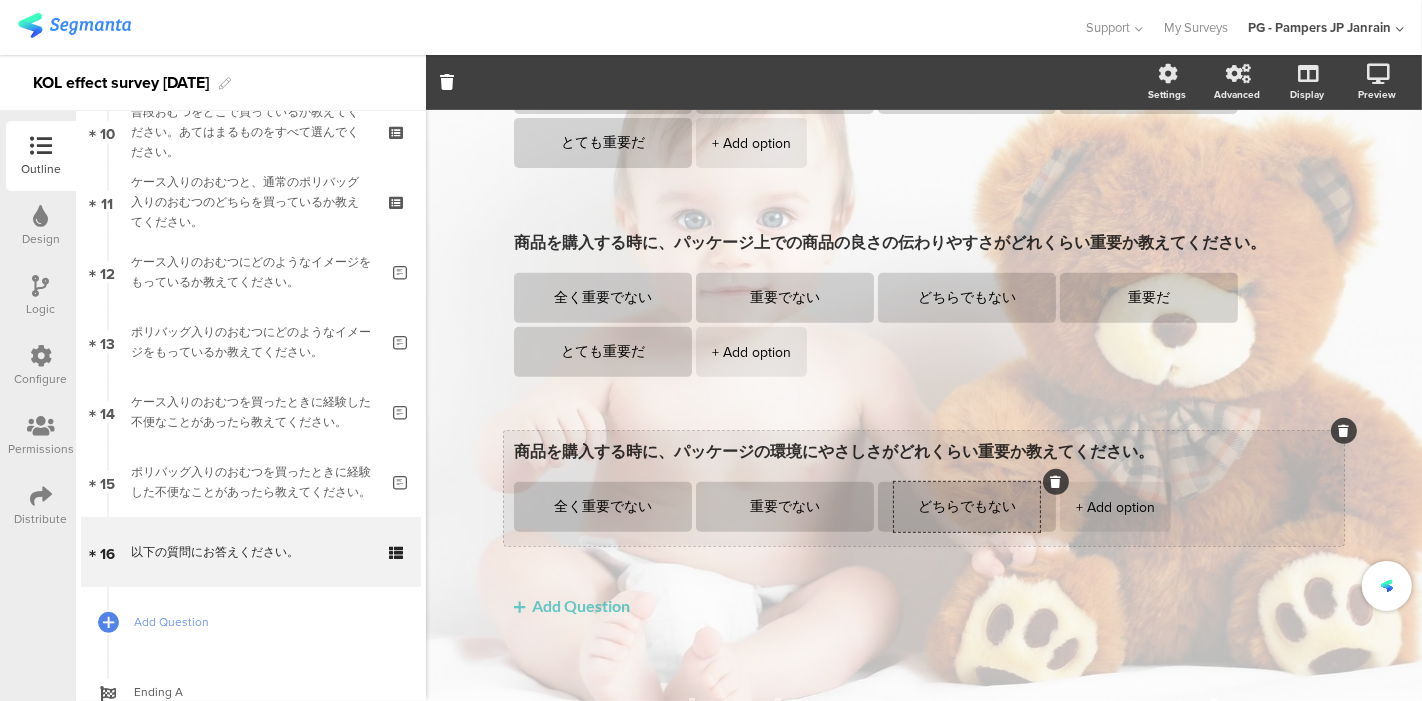 click on "+ Add option" at bounding box center (1115, 507) 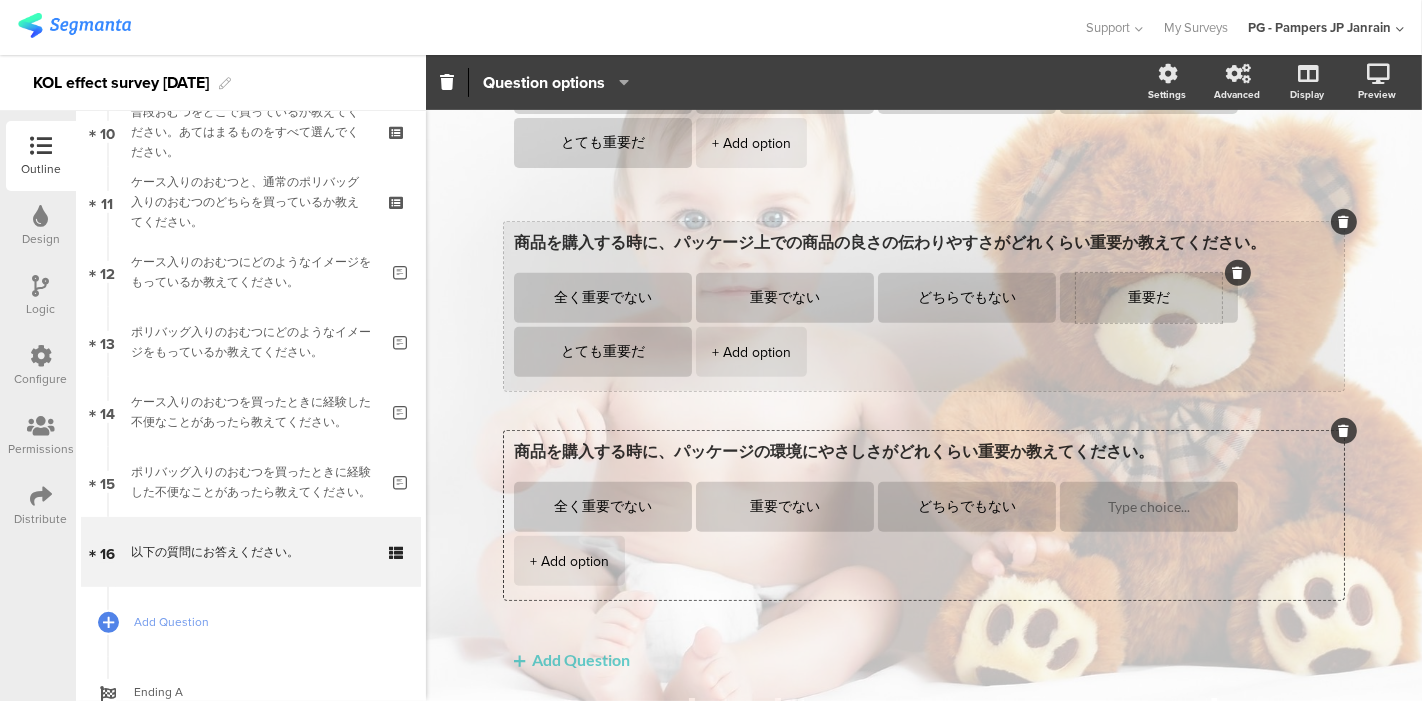 type on "どちらでもない" 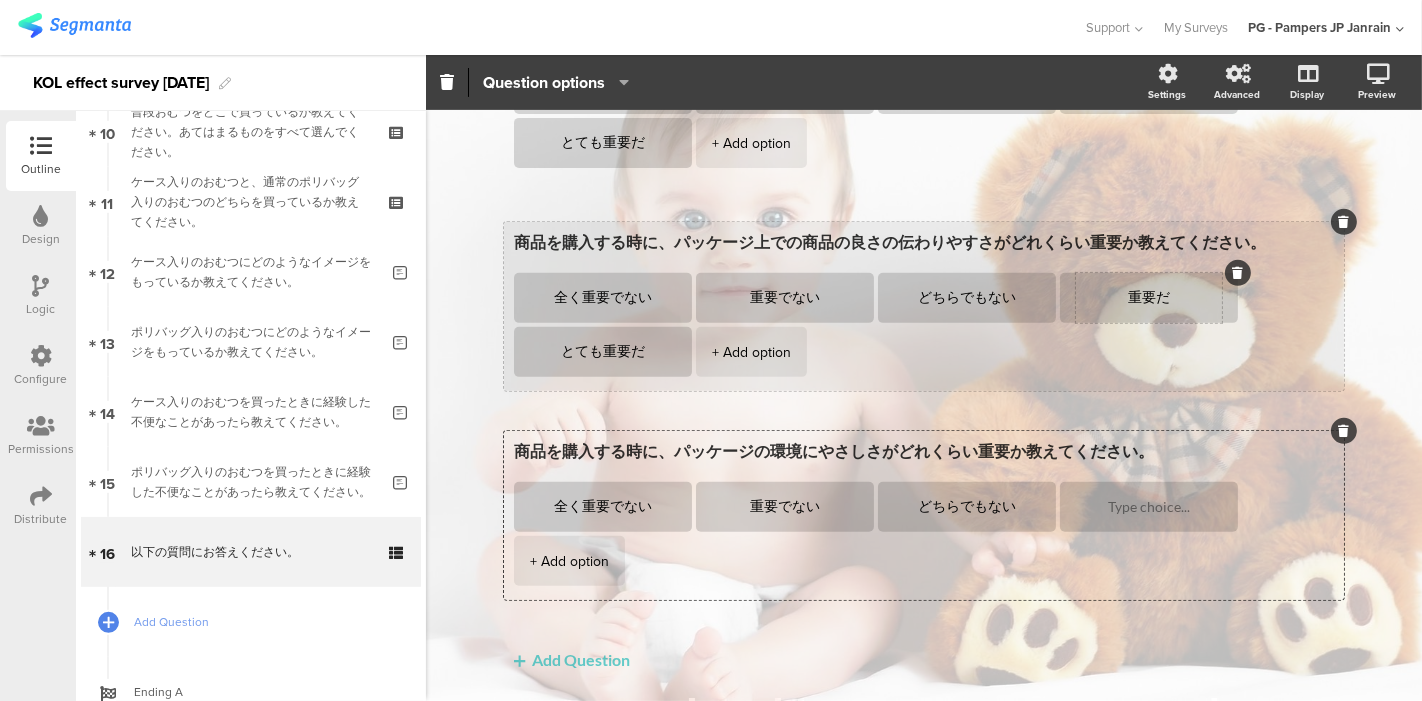 click on "重要だ" at bounding box center [1149, 298] 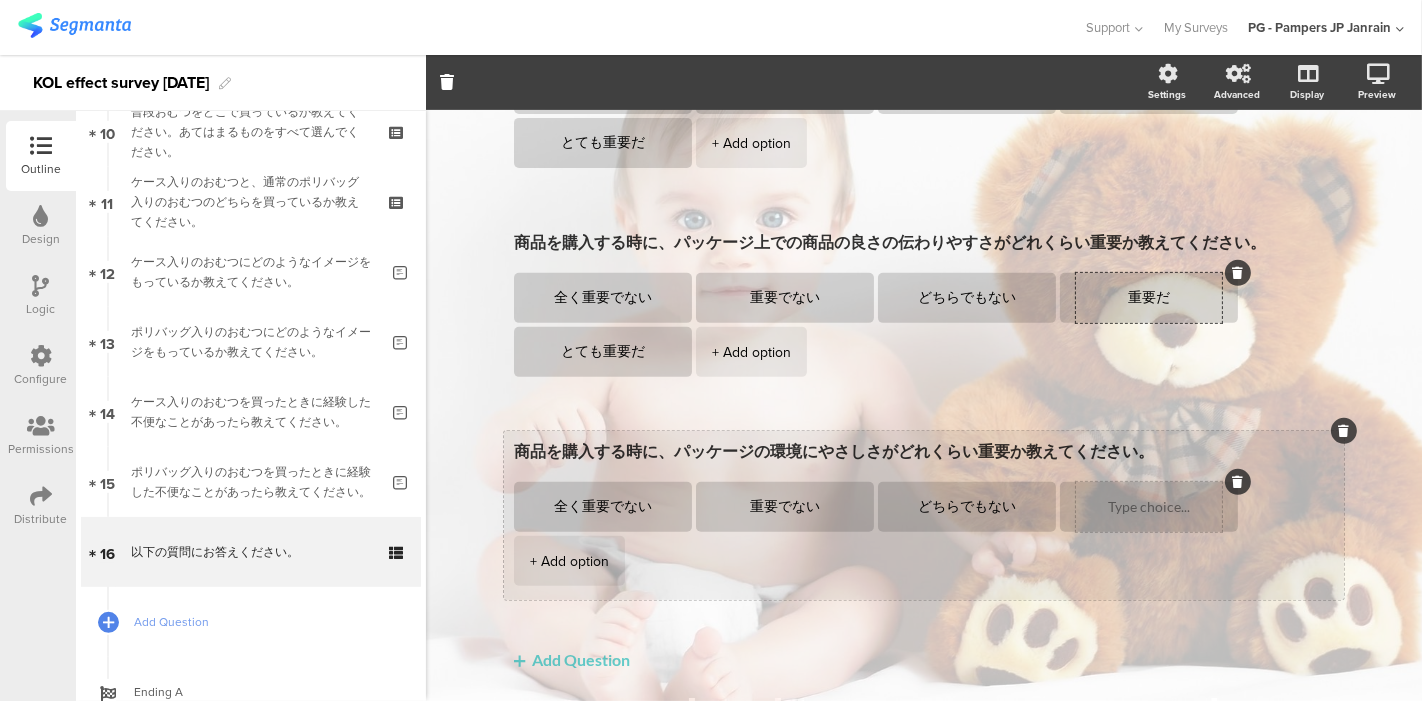 click at bounding box center [1149, 507] 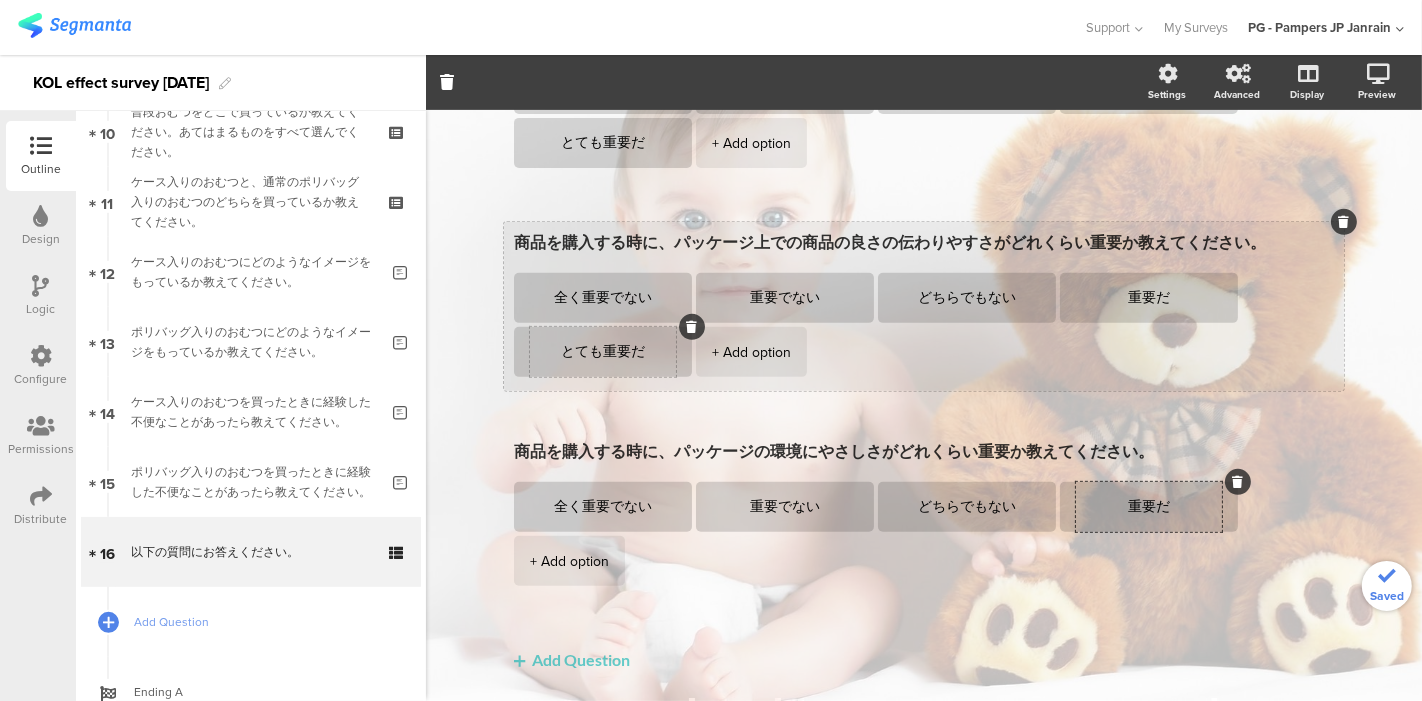 type on "重要だ" 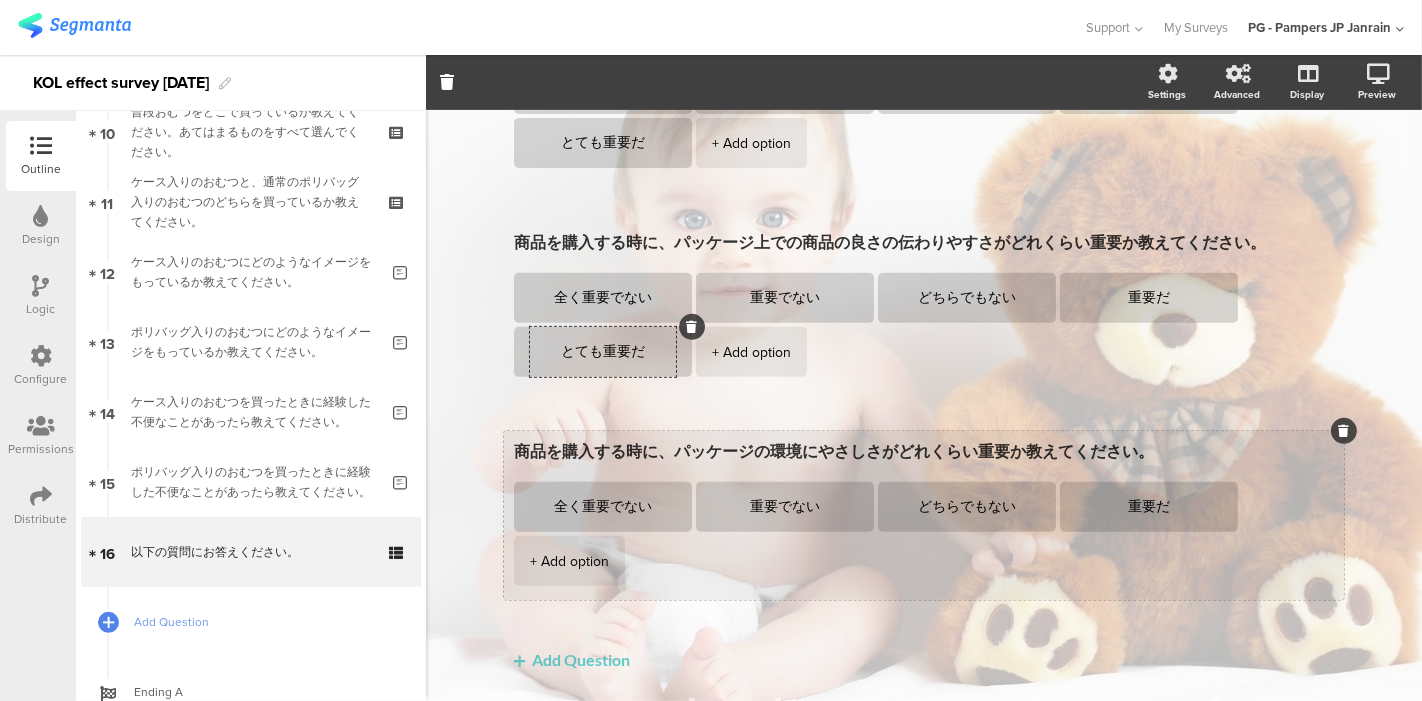 click on "+ Add option" at bounding box center [569, 561] 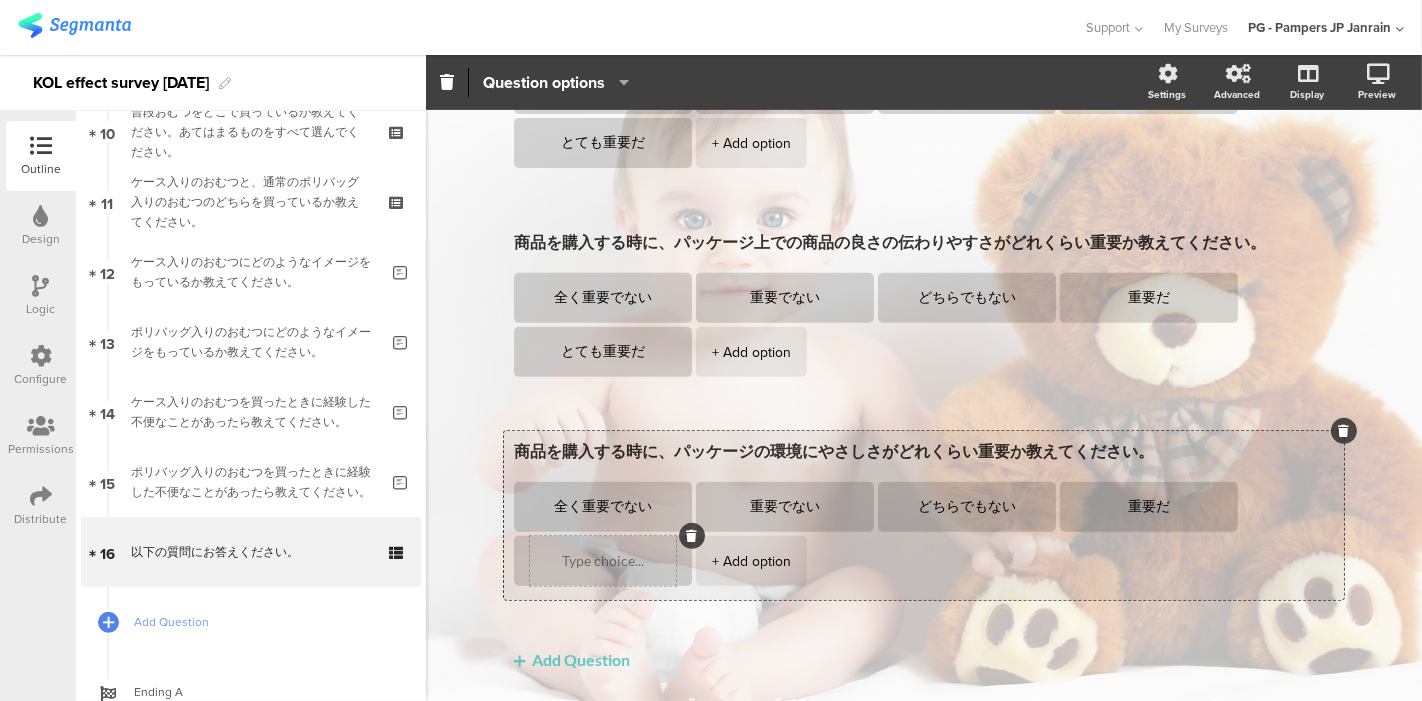 click at bounding box center (603, 561) 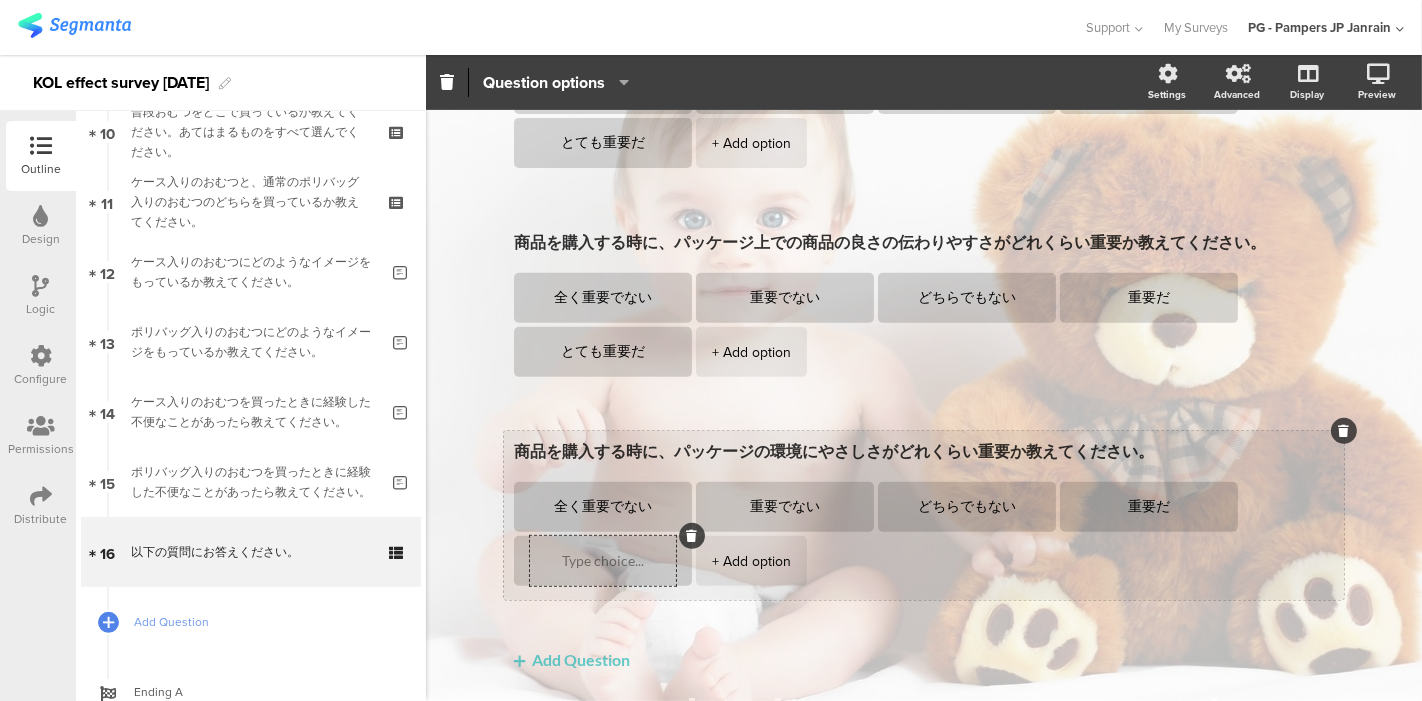 paste on "とても重要だ" 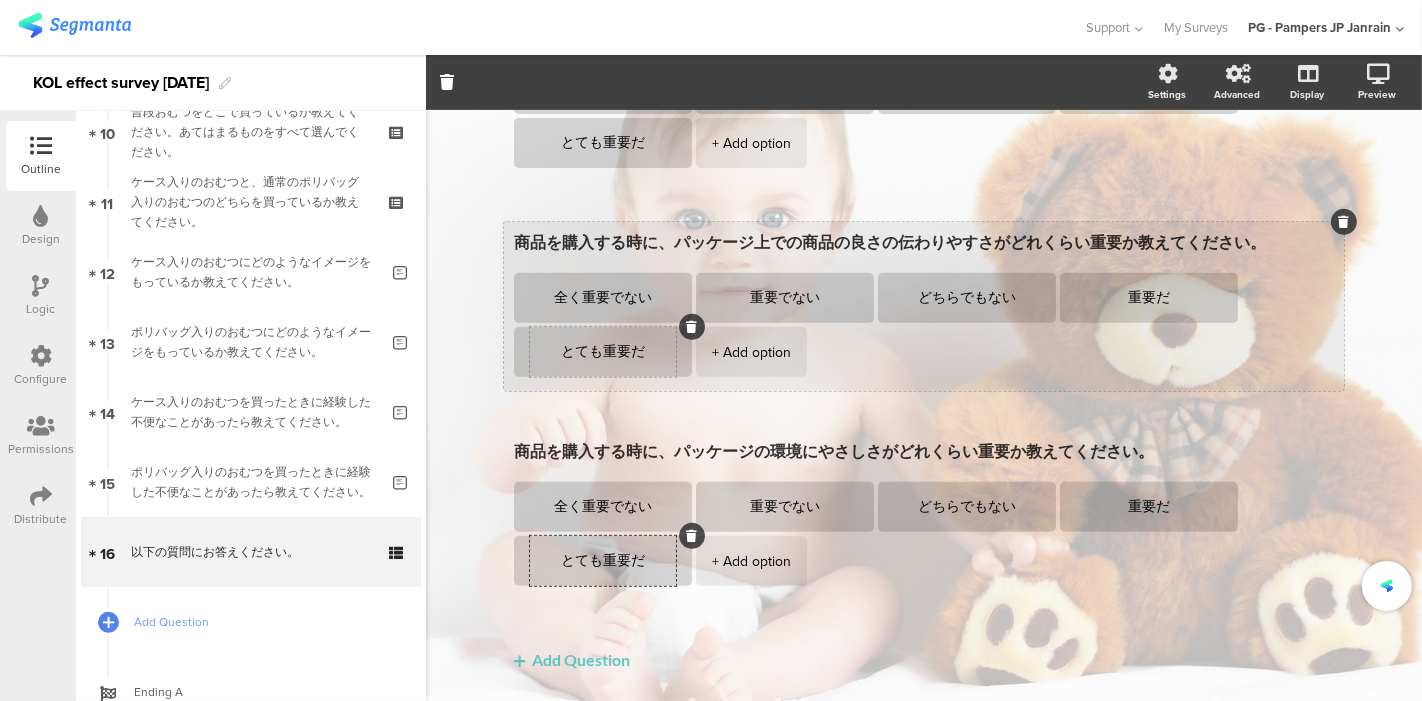 type on "とても重要だ" 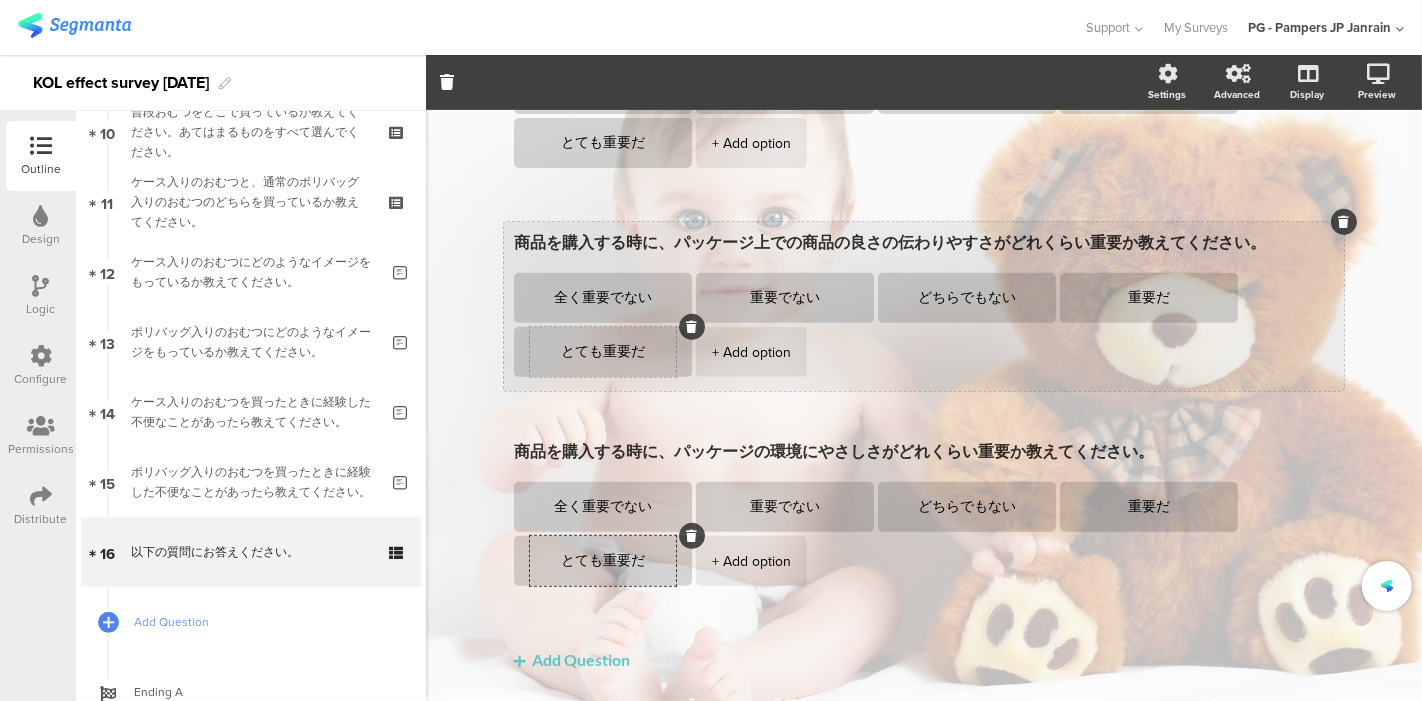 click on "とても重要だ" at bounding box center [603, 352] 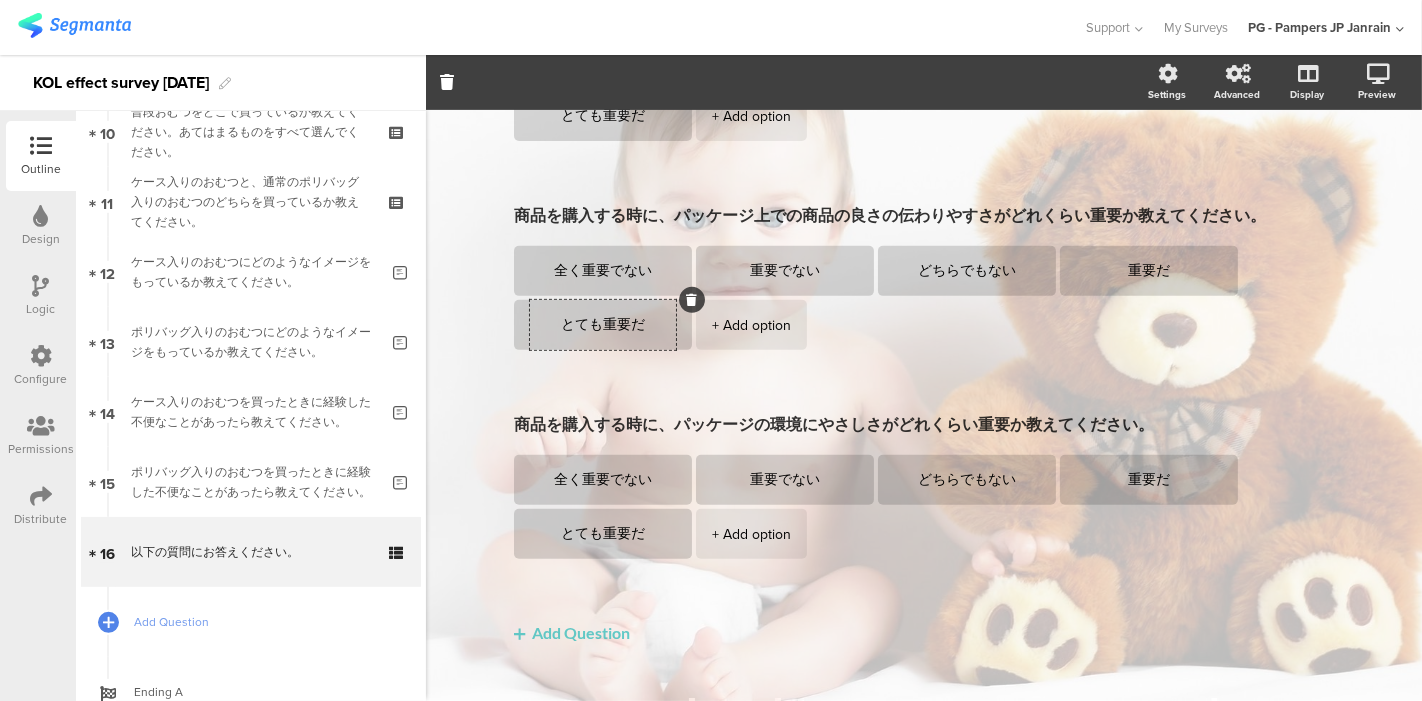 scroll, scrollTop: 728, scrollLeft: 0, axis: vertical 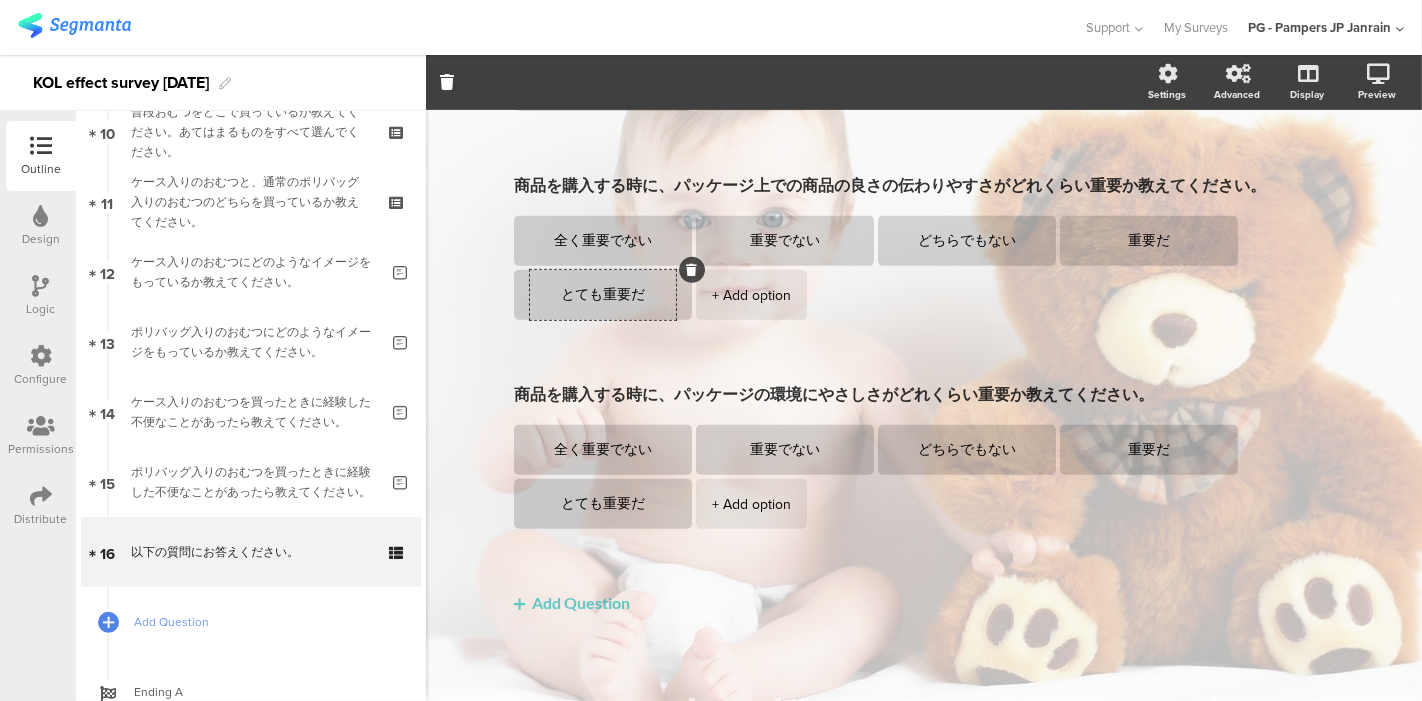 click on "Add Question" 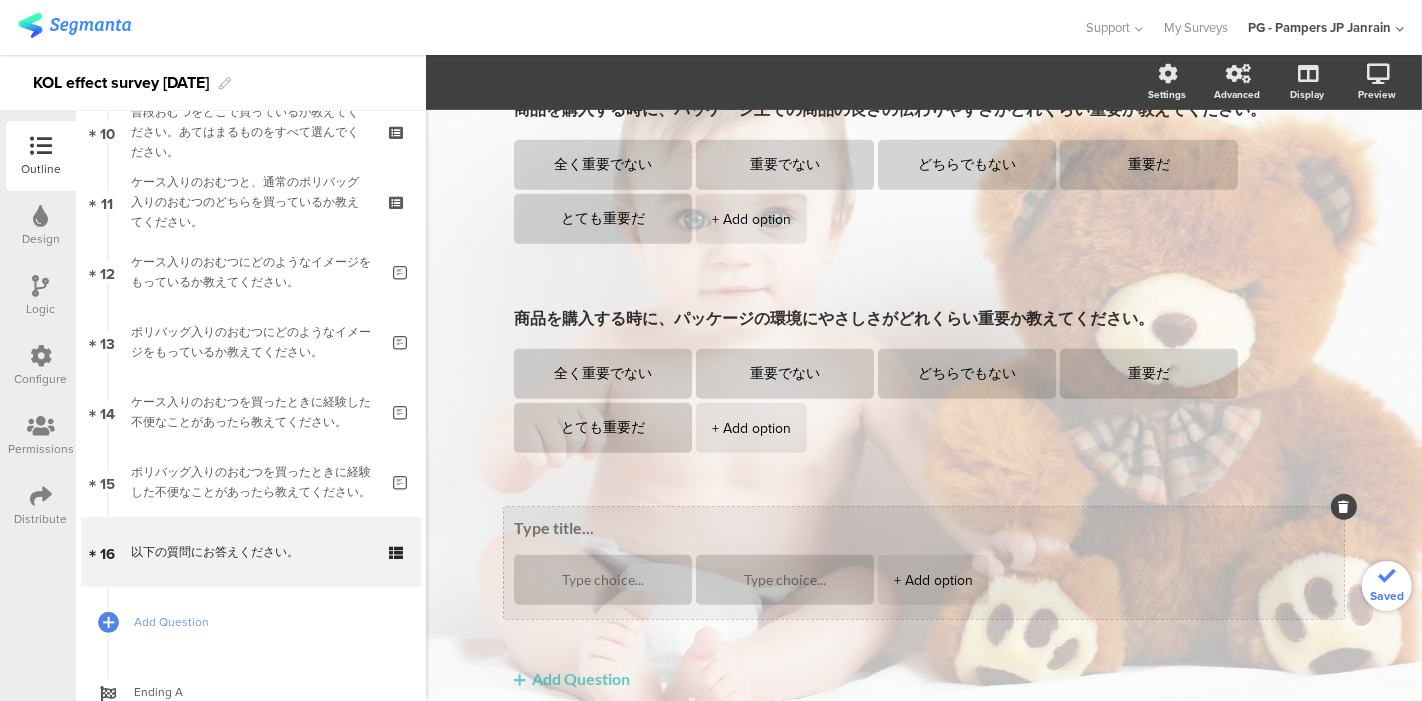 scroll, scrollTop: 839, scrollLeft: 0, axis: vertical 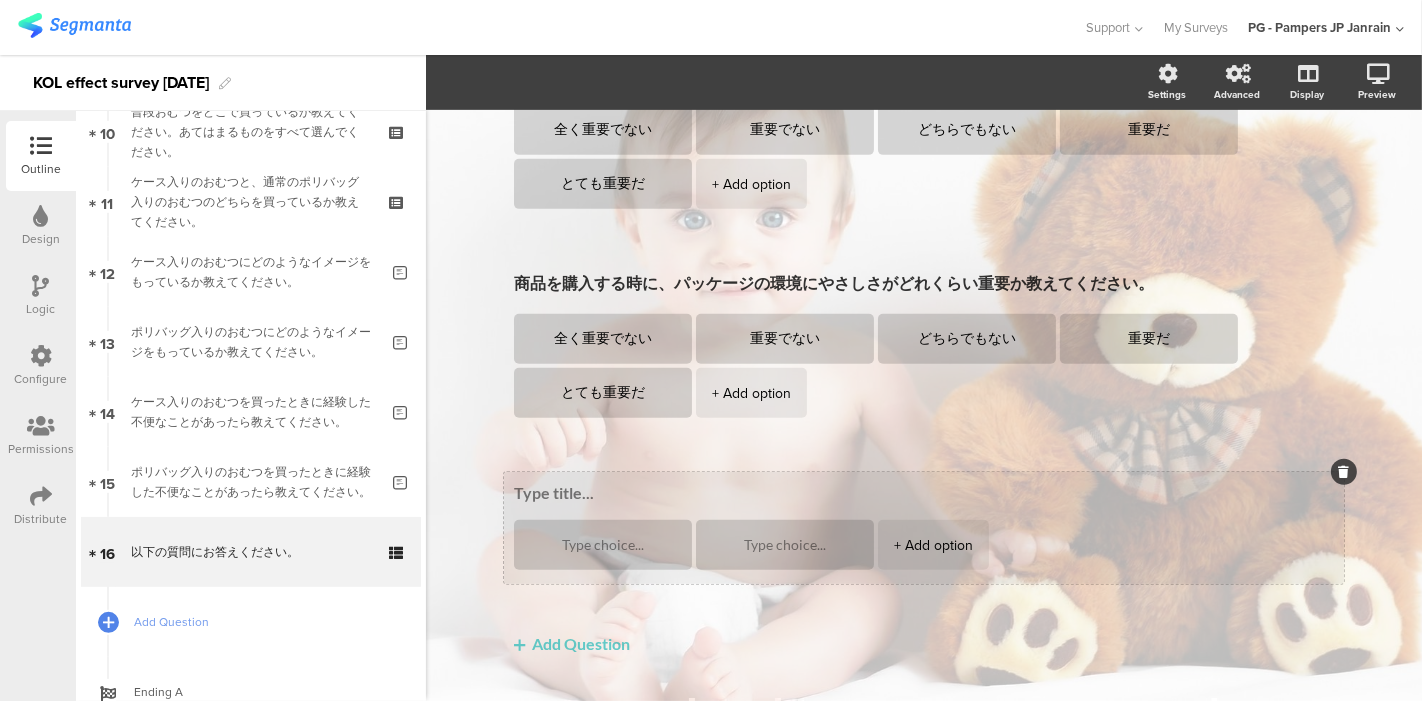 click at bounding box center (924, 492) 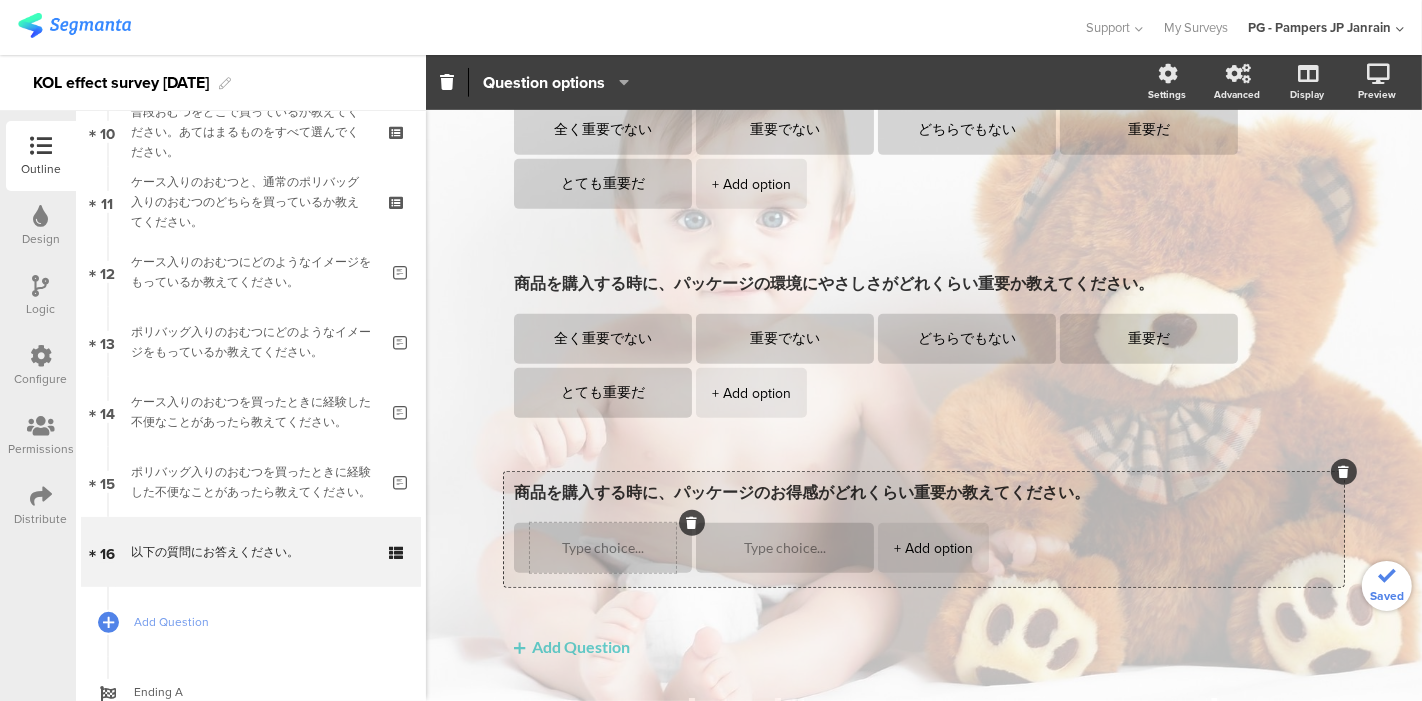 click at bounding box center [603, 548] 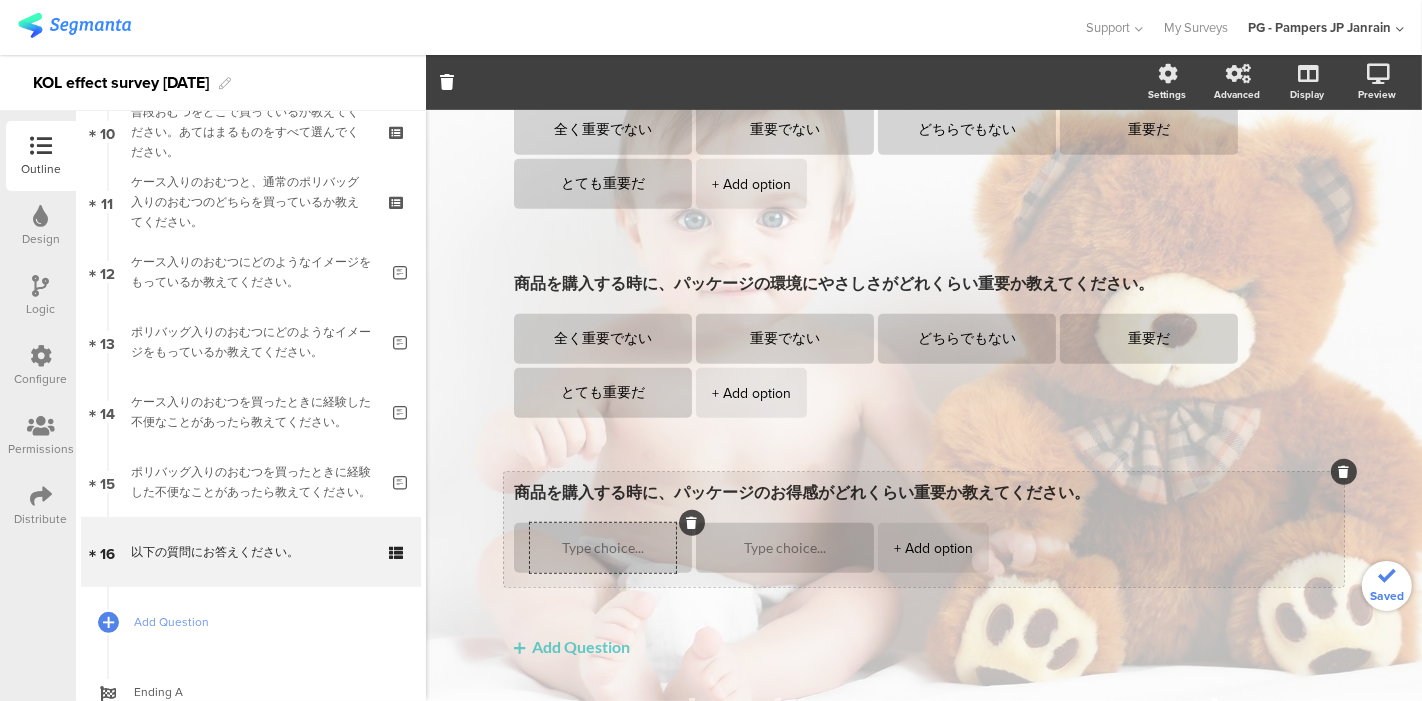 type on "商品を購入する時に、パッケージのお得感がどれくらい重要か教えてください。" 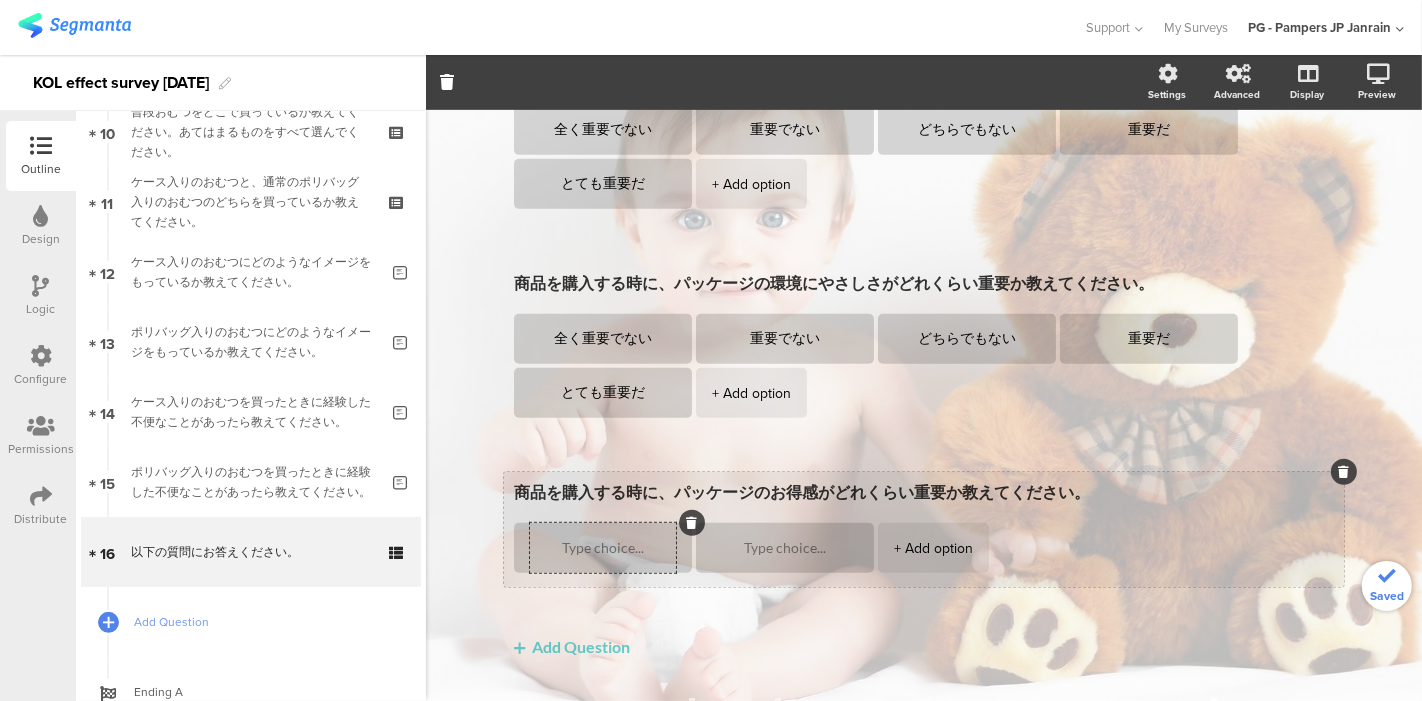 click at bounding box center (603, 548) 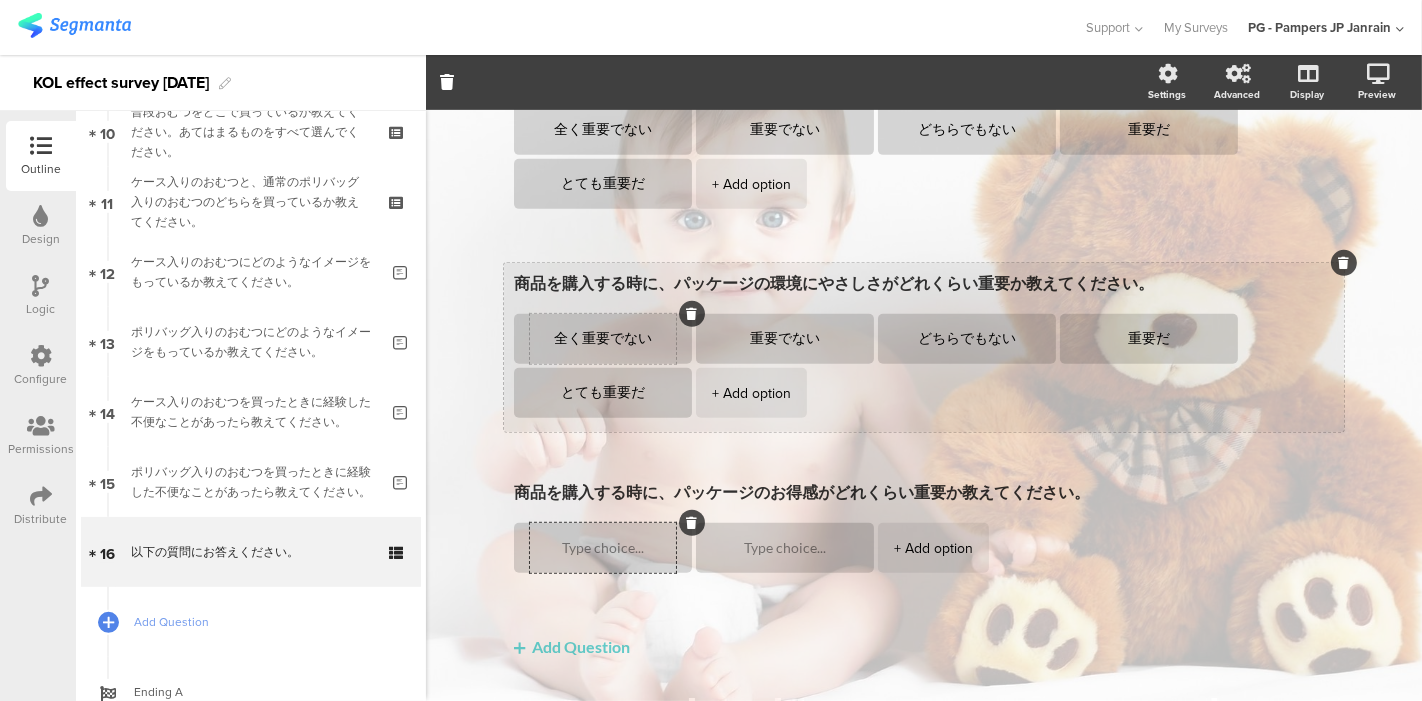 click on "全く重要でない" at bounding box center (603, 339) 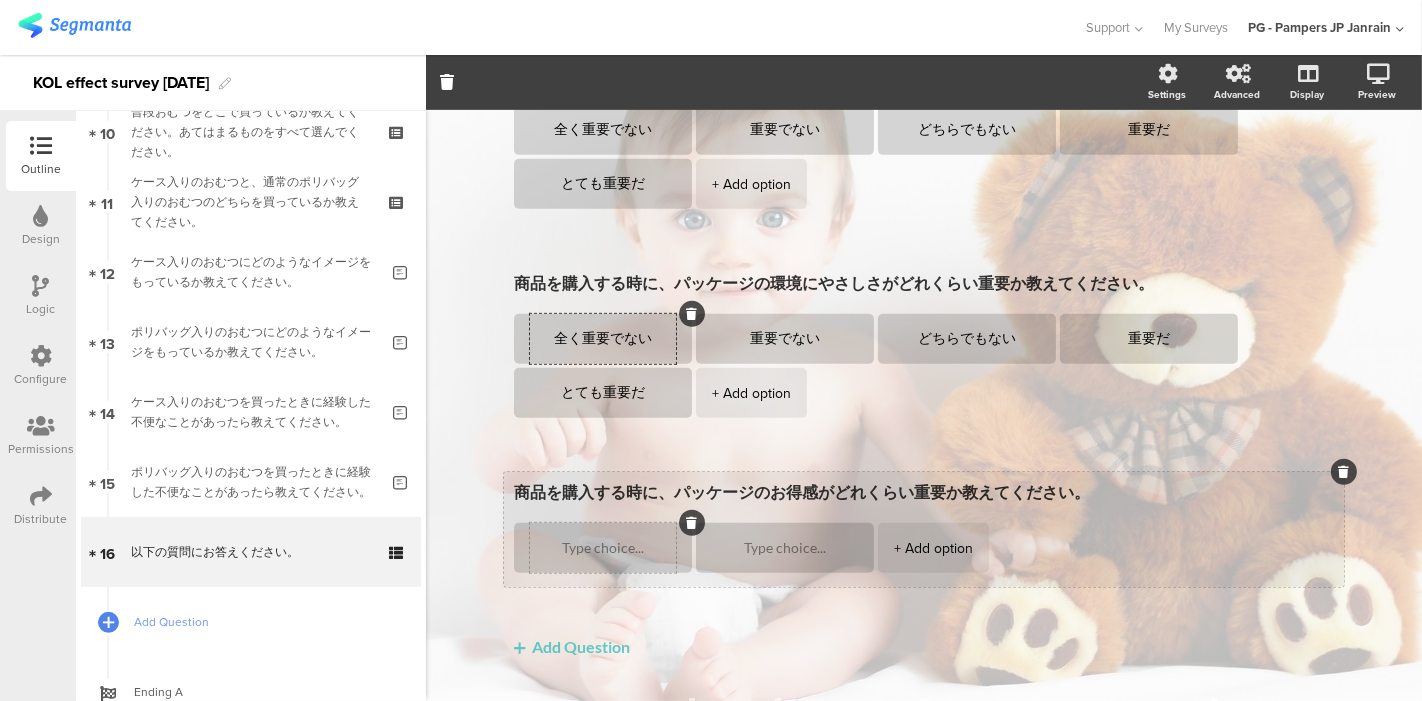 click at bounding box center (603, 548) 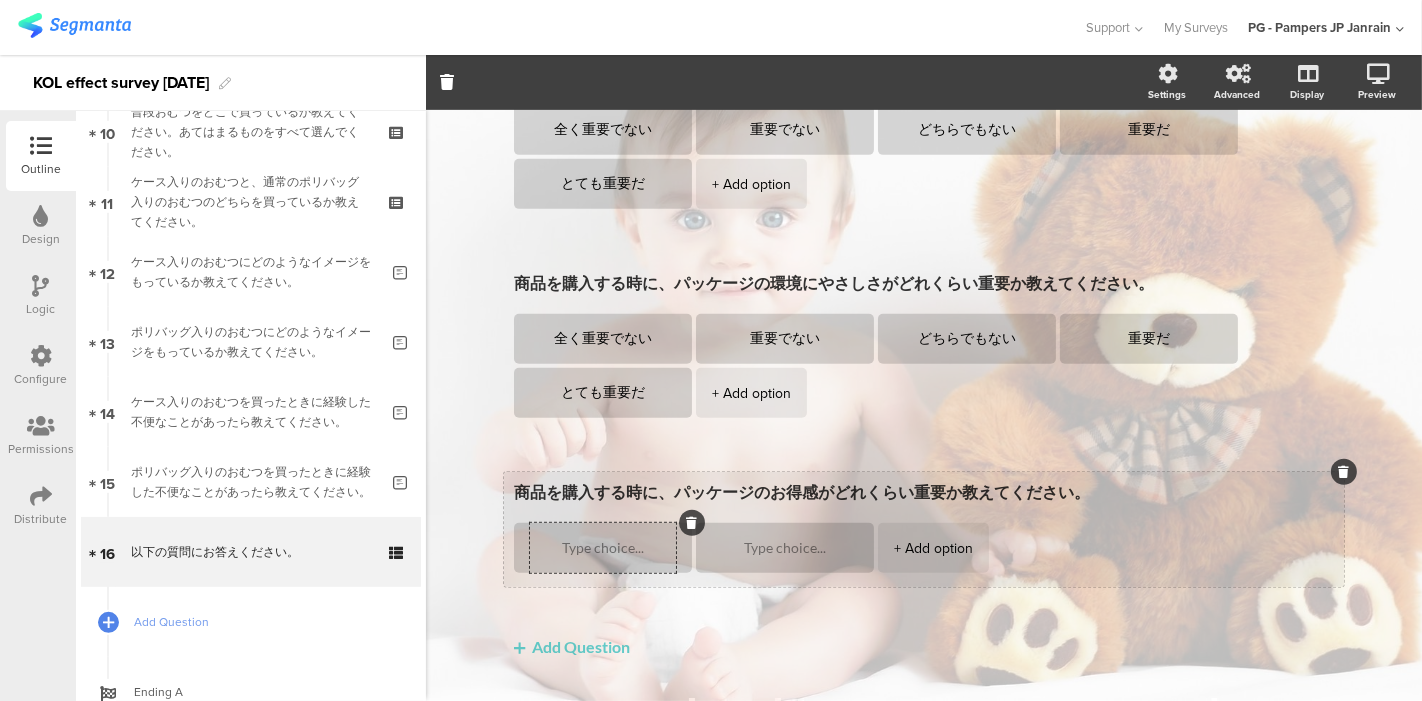 paste on "全く重要でない" 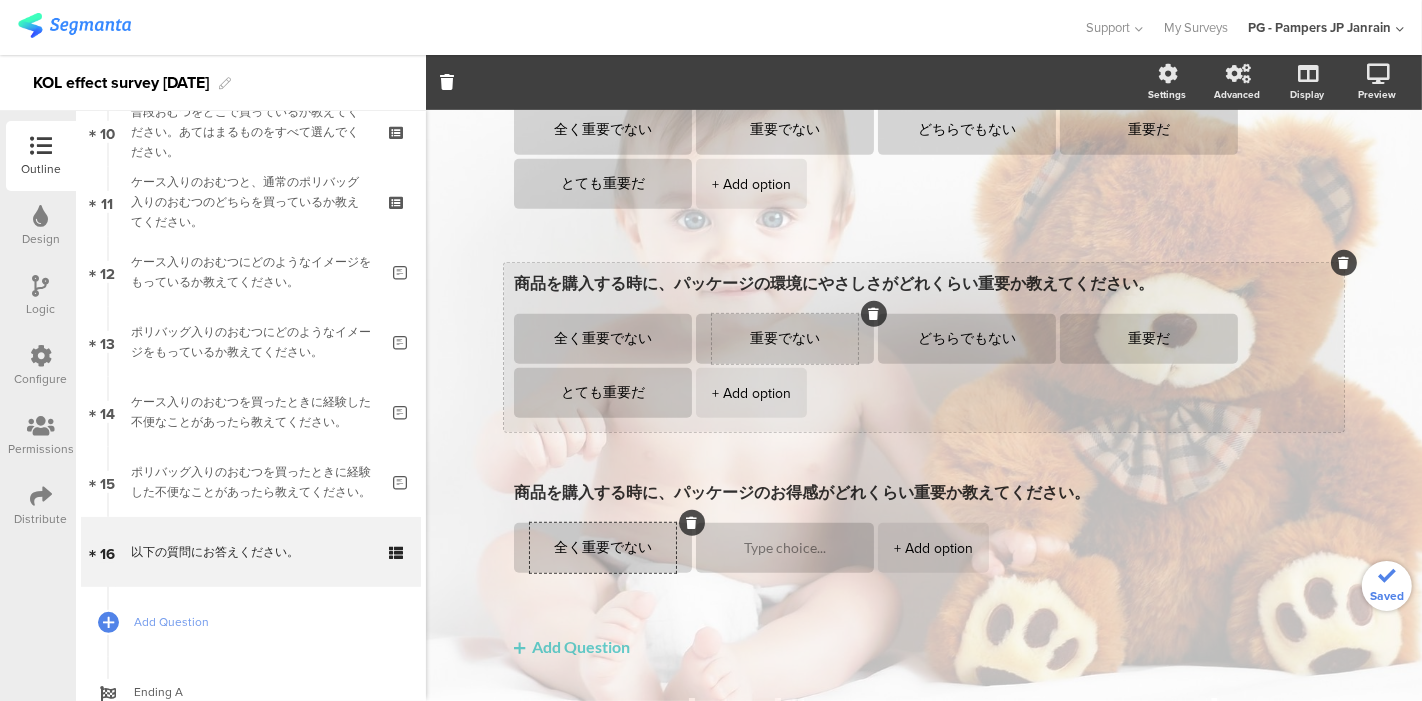 type on "全く重要でない" 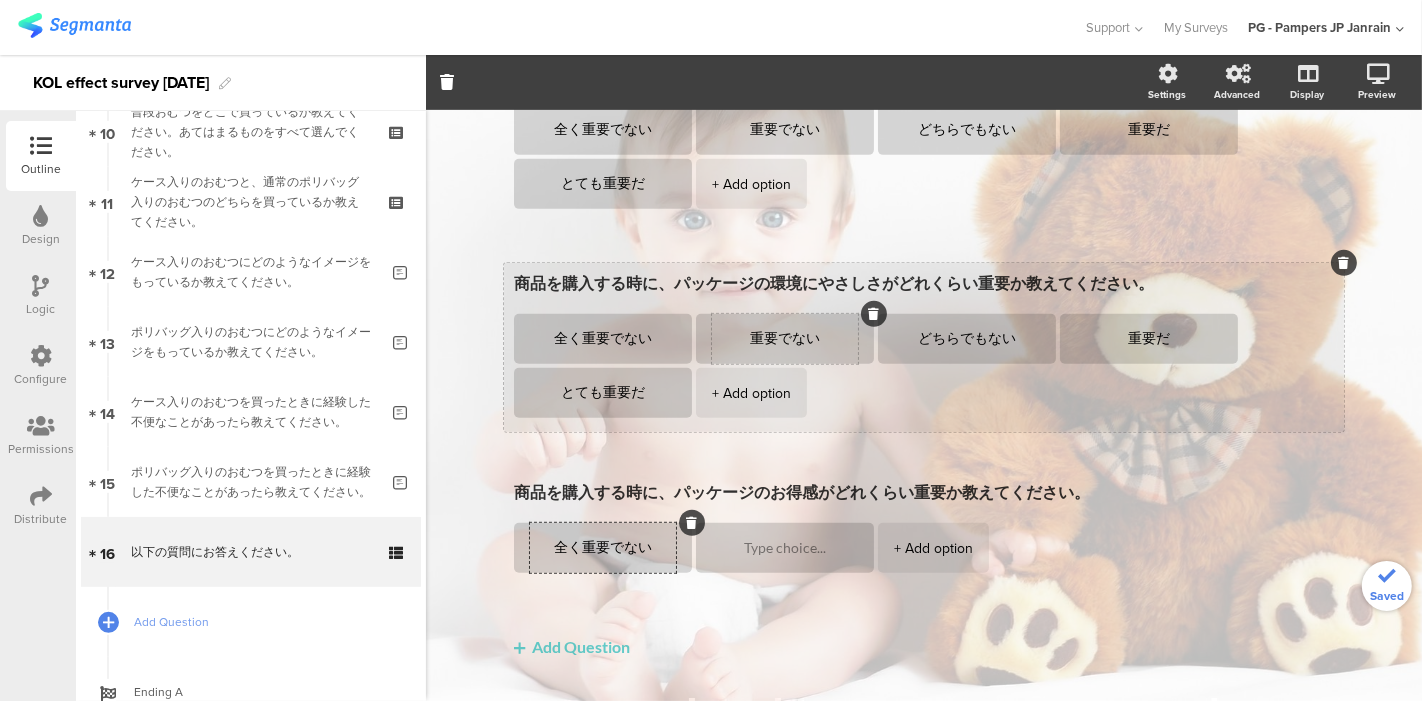 click on "重要でない" at bounding box center (785, 339) 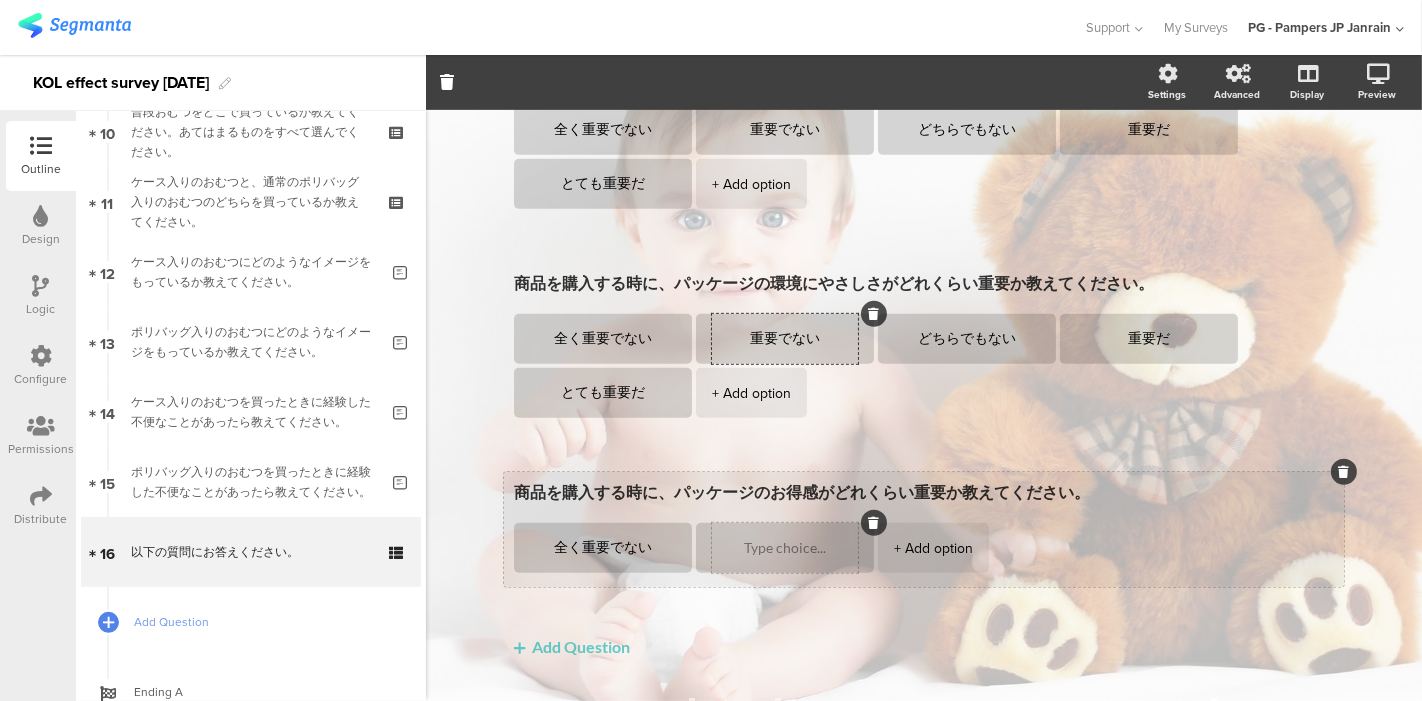 click at bounding box center [785, 548] 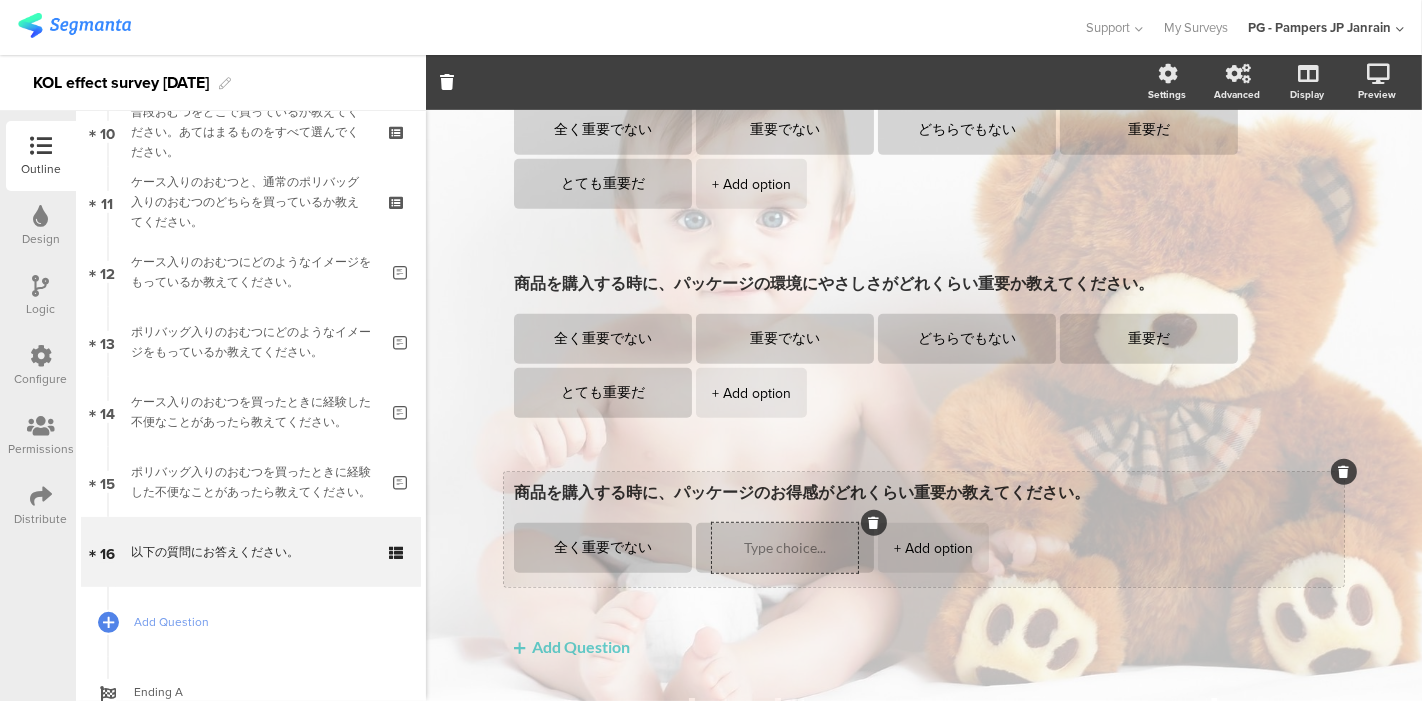paste on "重要でない" 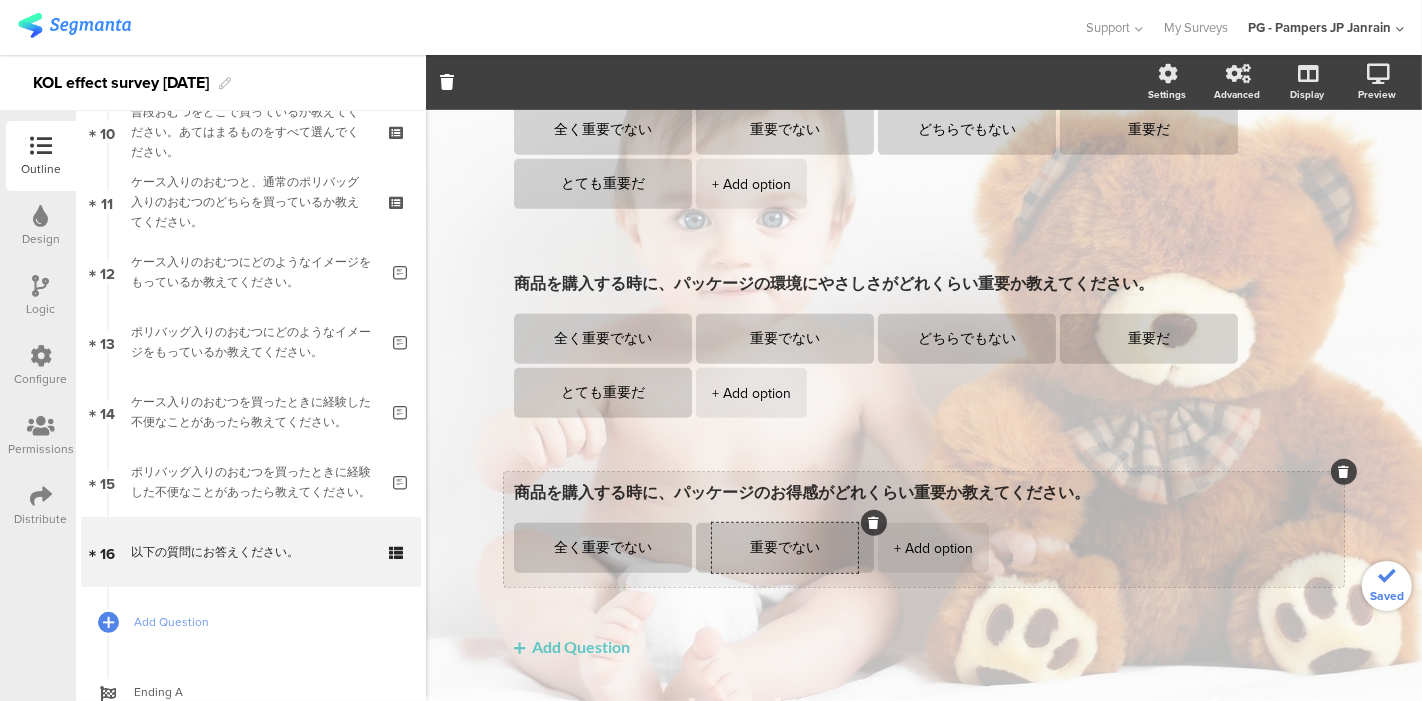 click on "+ Add option" at bounding box center [933, 548] 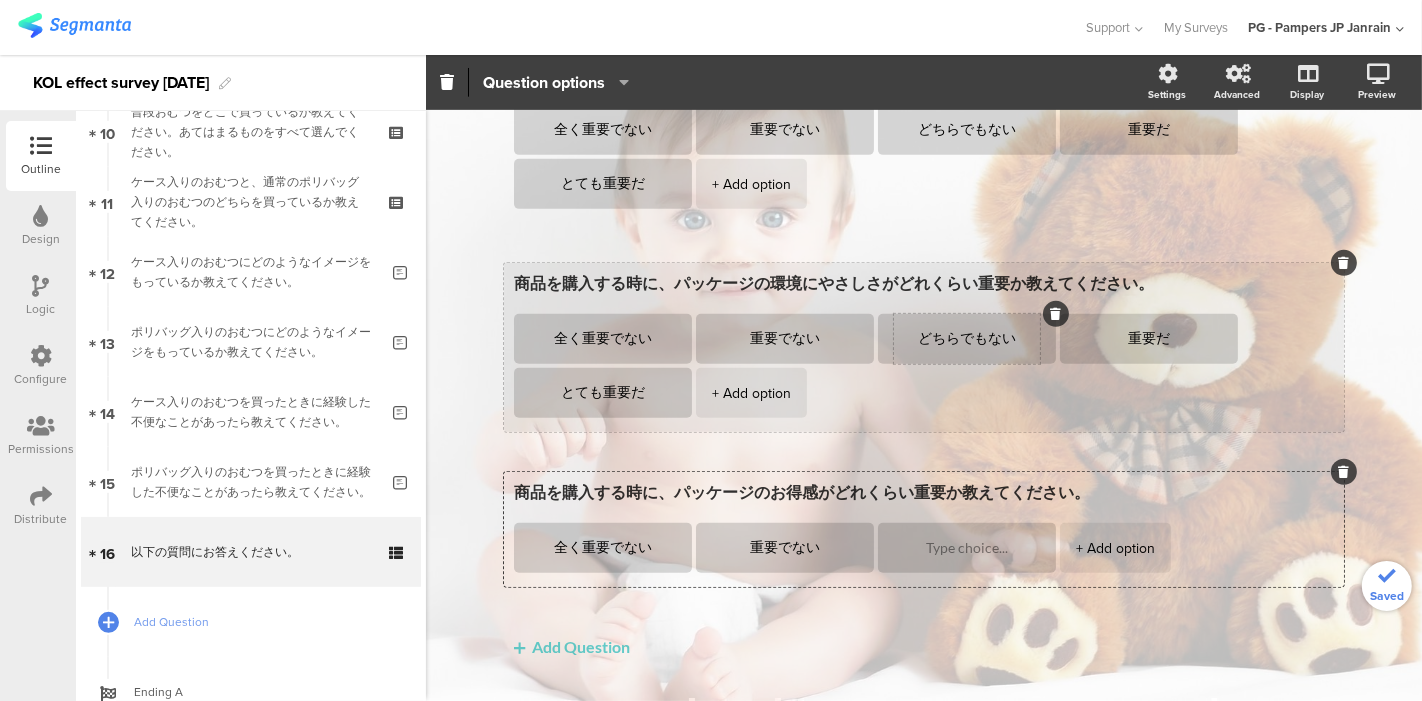 type on "重要でない" 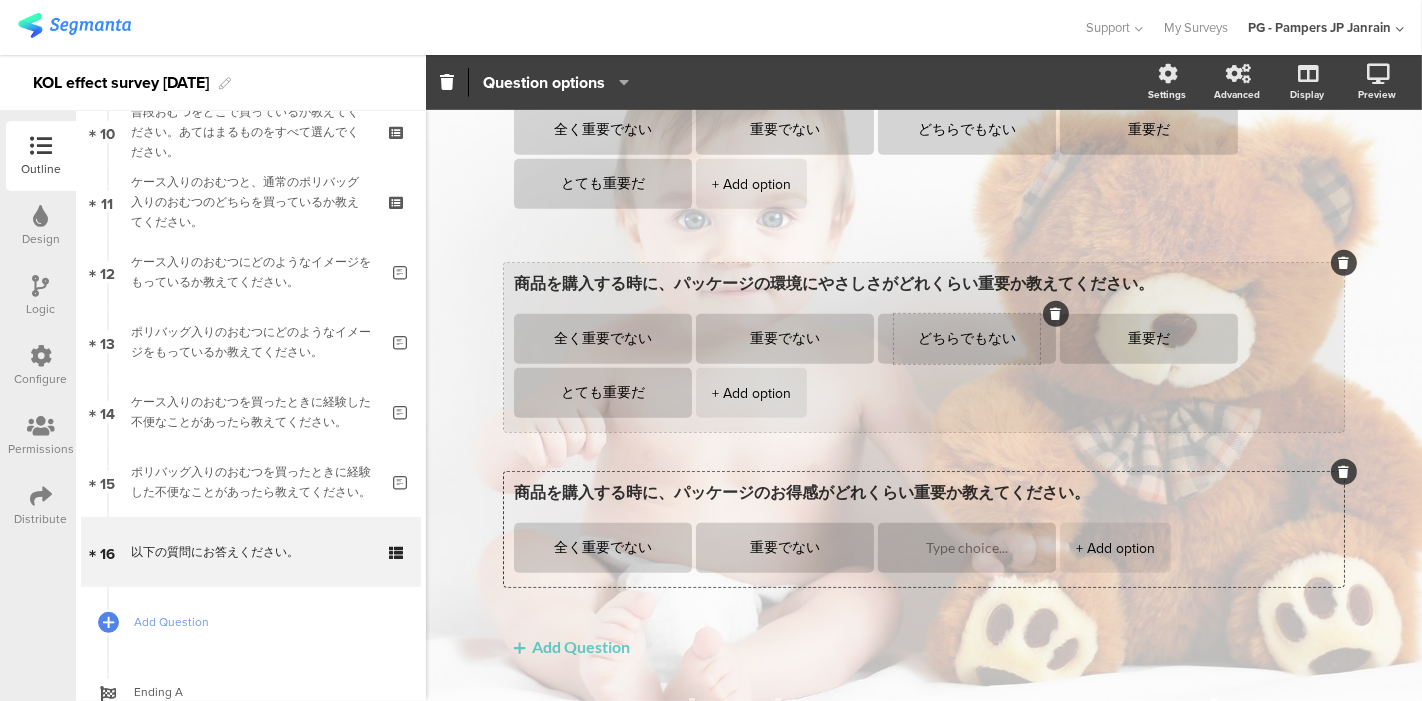 click on "どちらでもない" at bounding box center [967, 339] 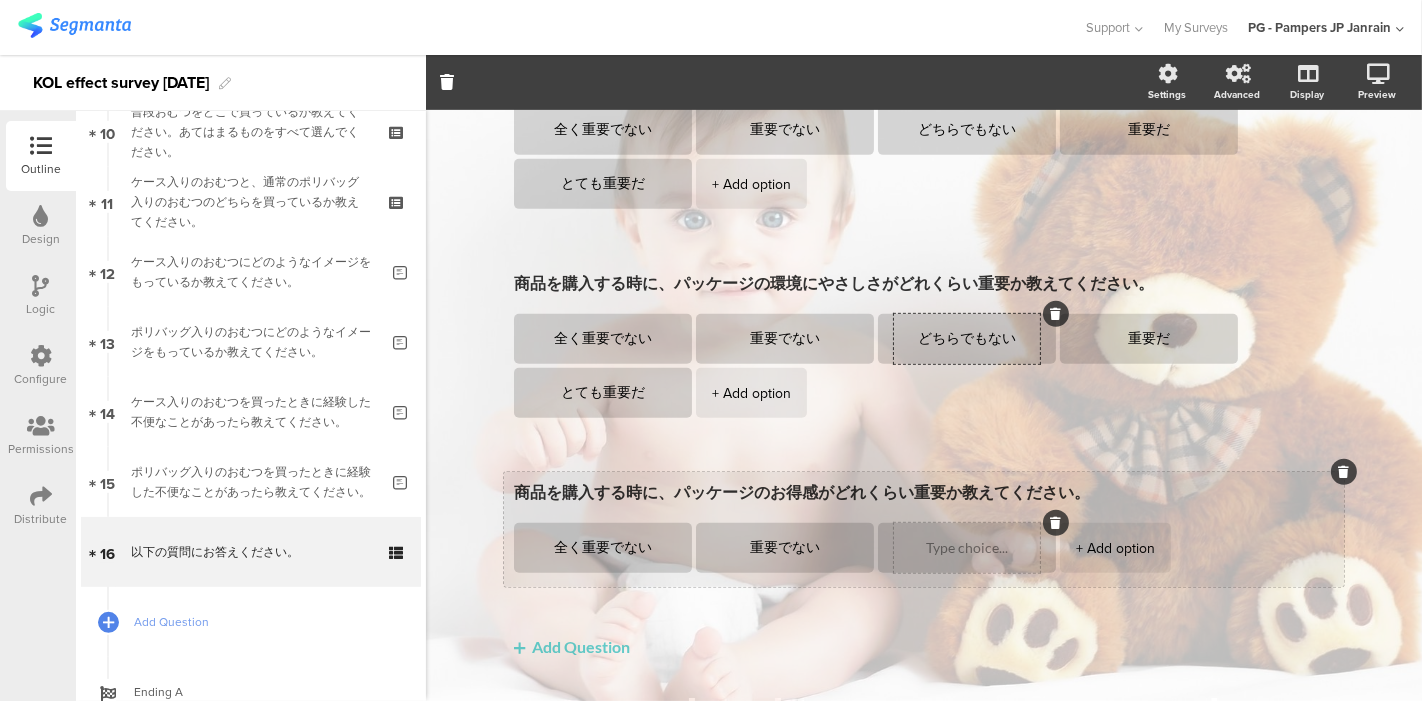 click at bounding box center (967, 548) 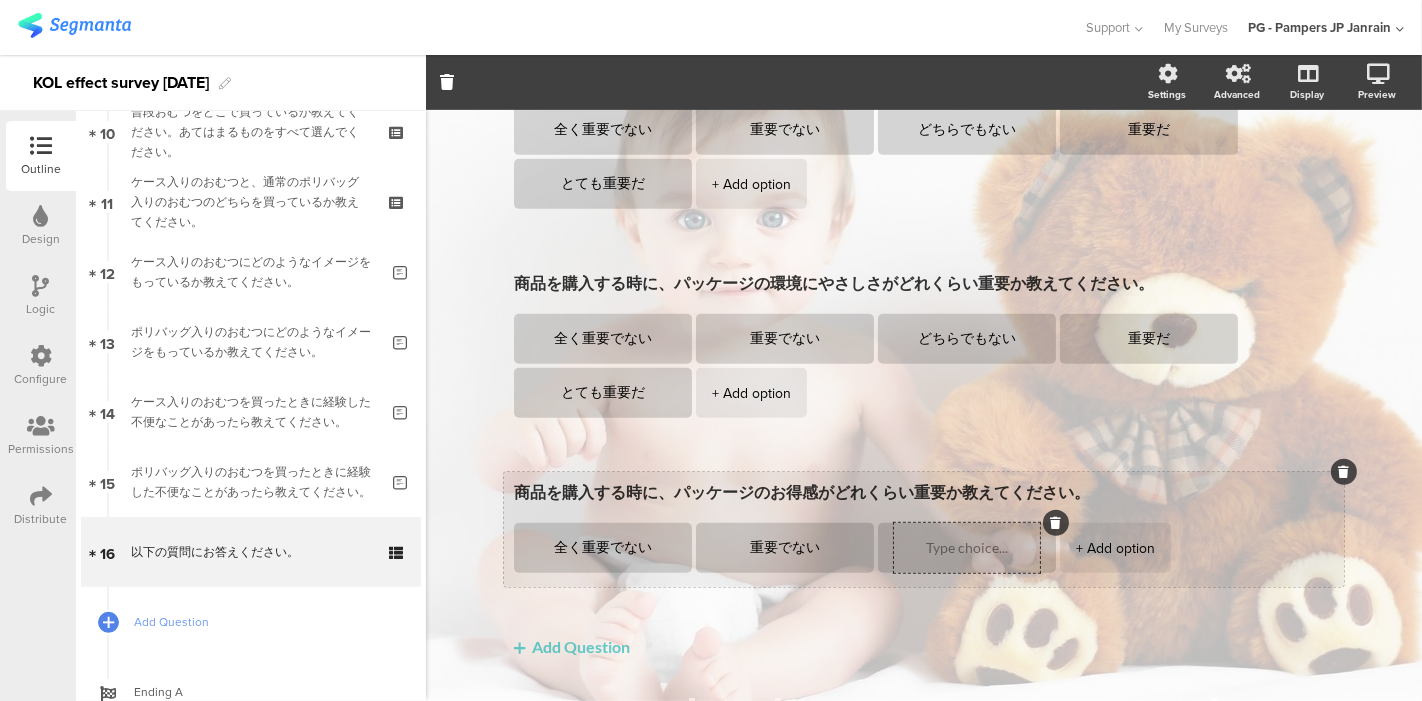 paste on "どちらでもない" 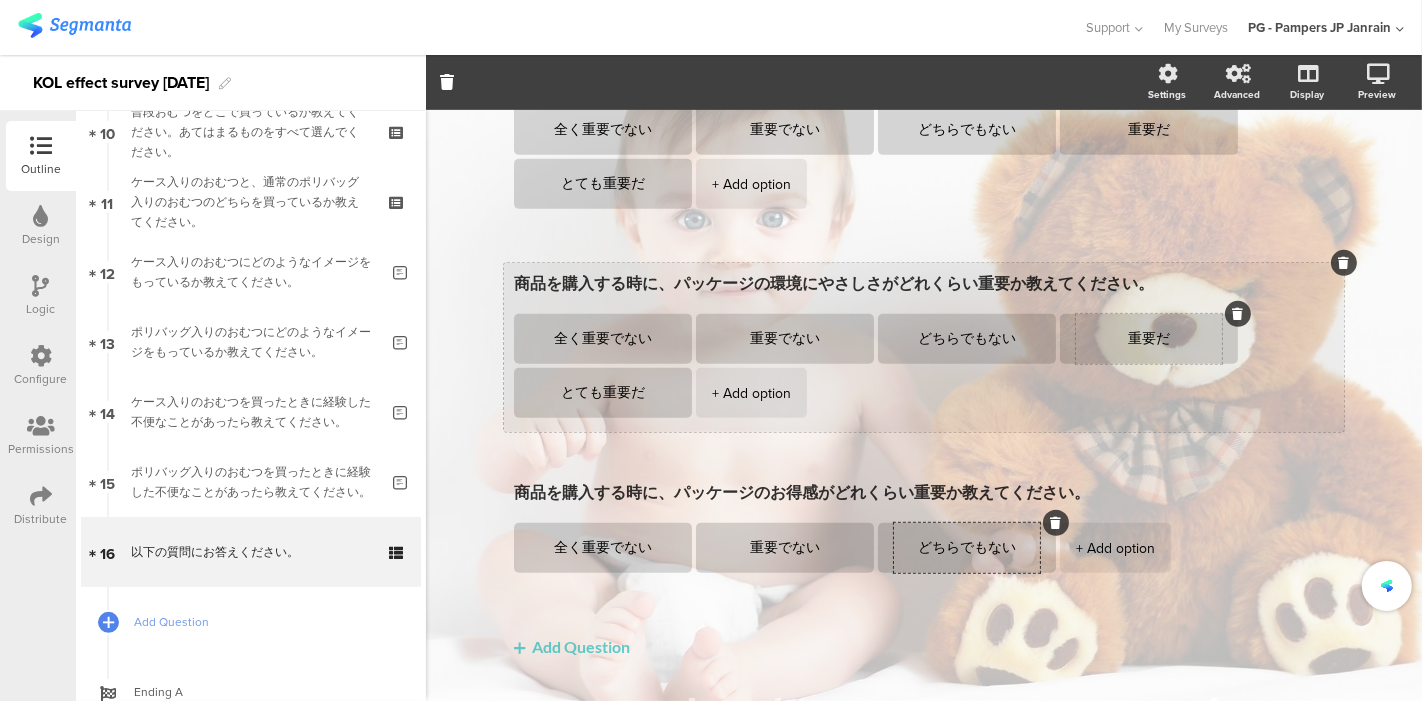 type on "どちらでもない" 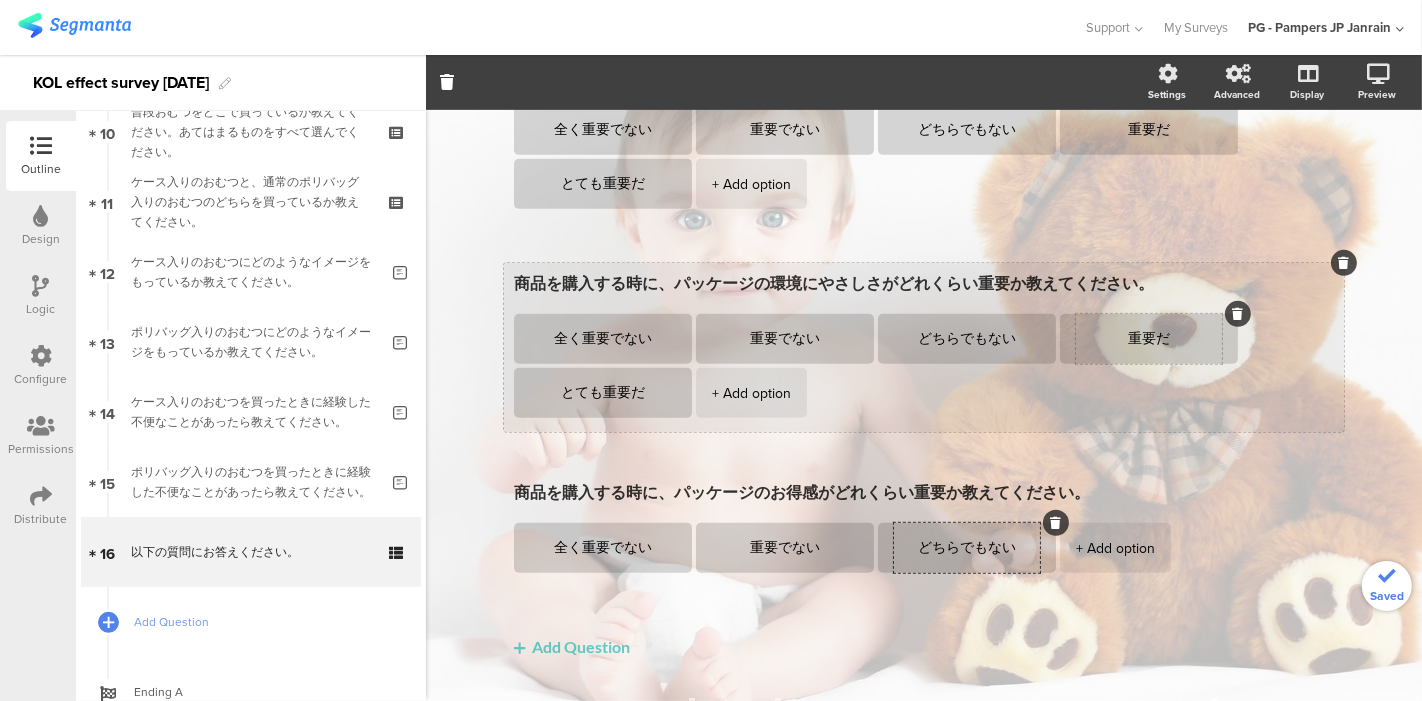 click on "重要だ" at bounding box center (1149, 339) 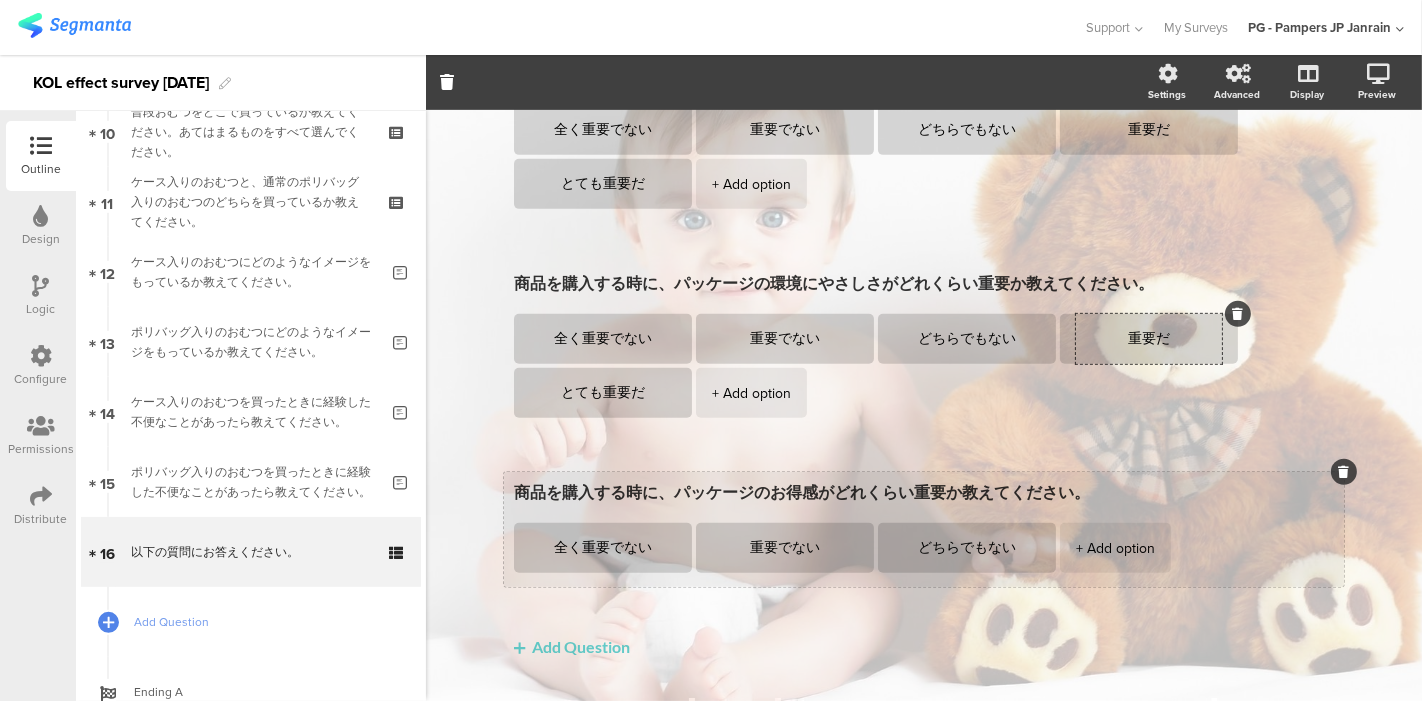 click on "+ Add option" at bounding box center [1115, 548] 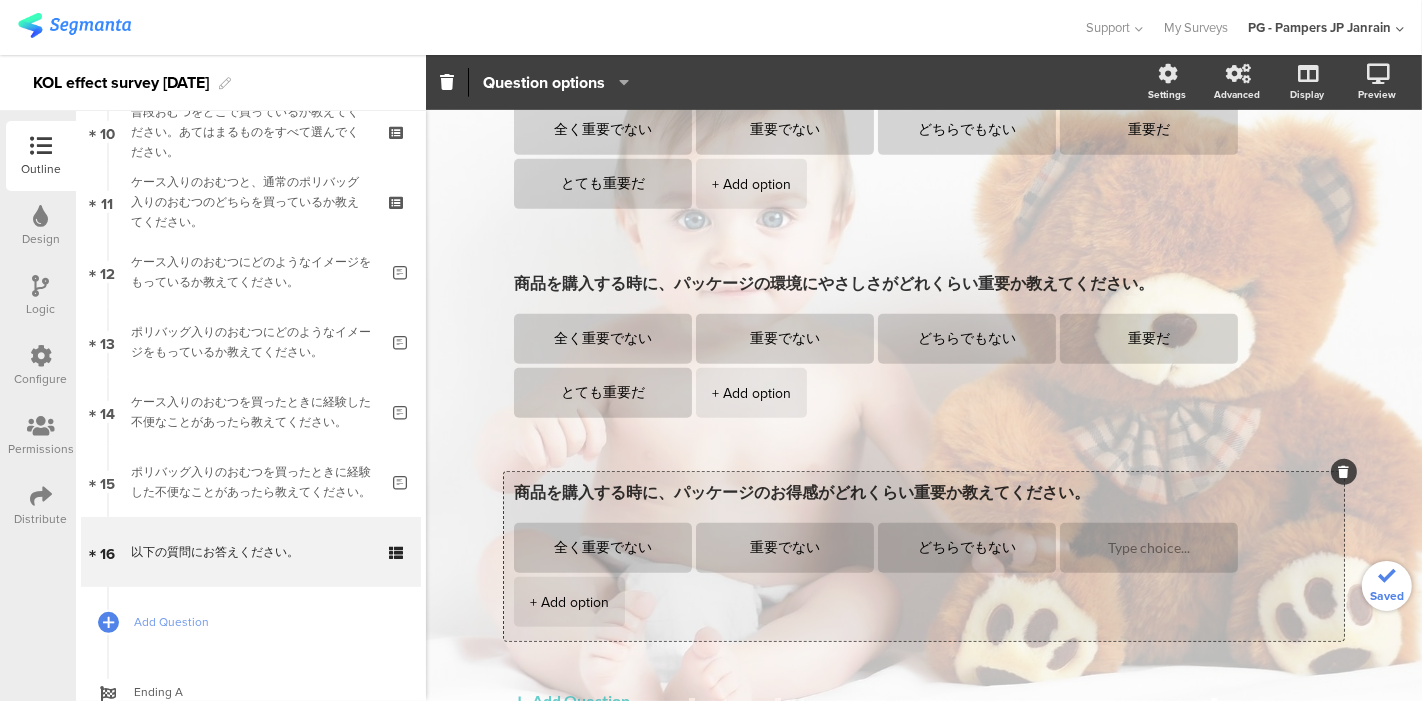 click at bounding box center [1149, 548] 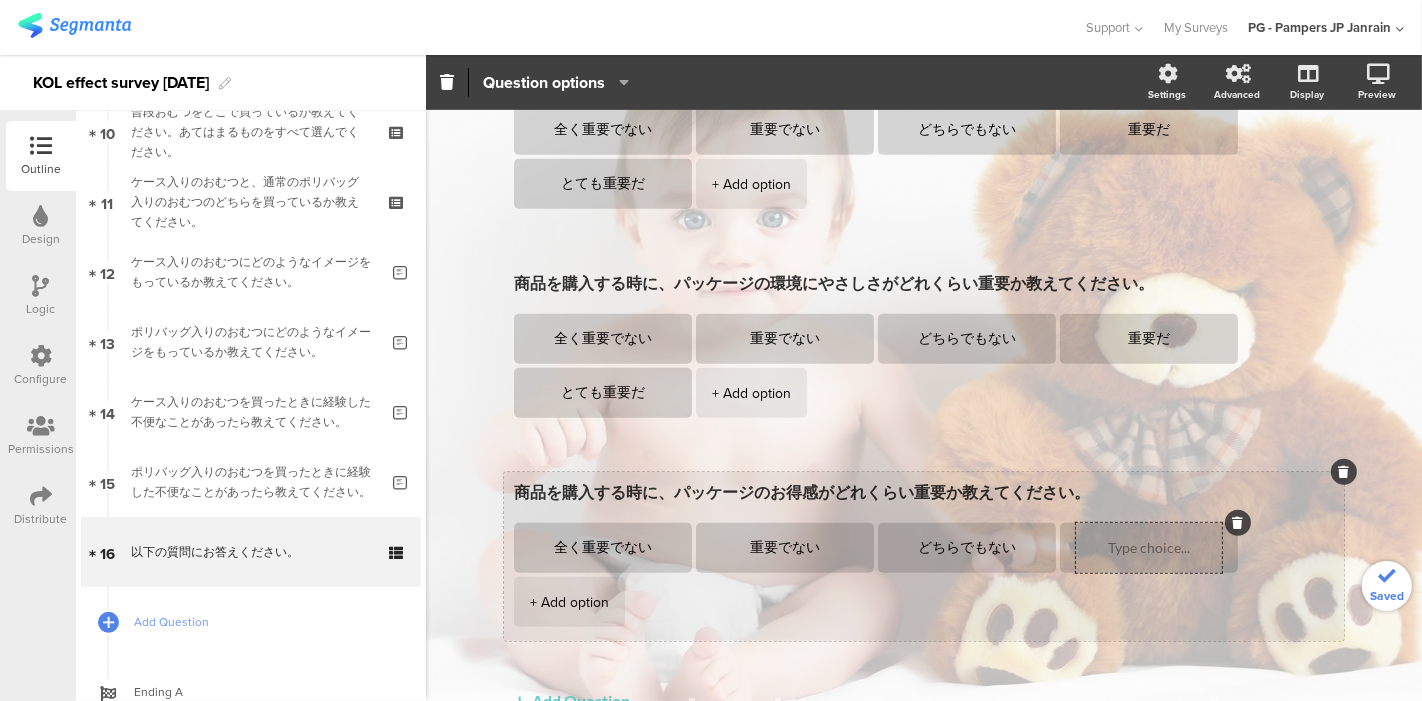 paste on "重要だ" 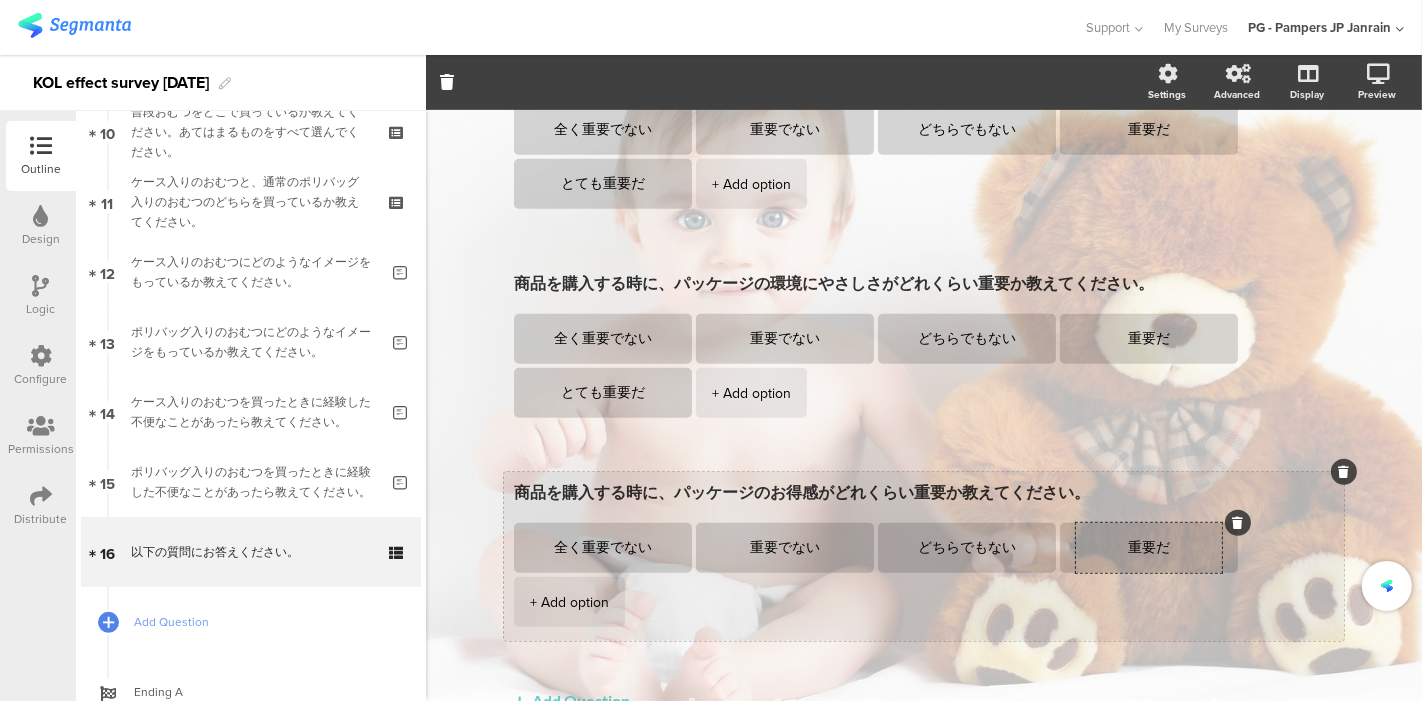 click on "+ Add option" at bounding box center [569, 602] 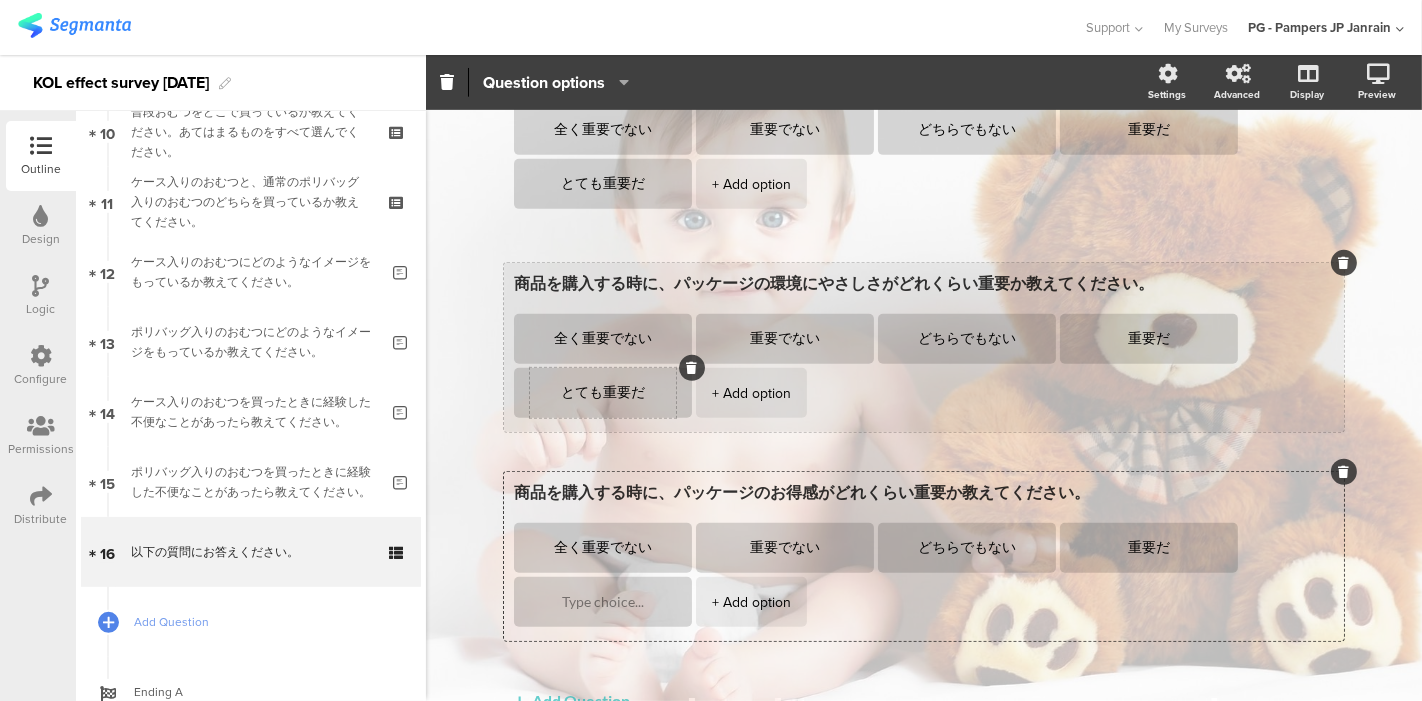 type on "重要だ" 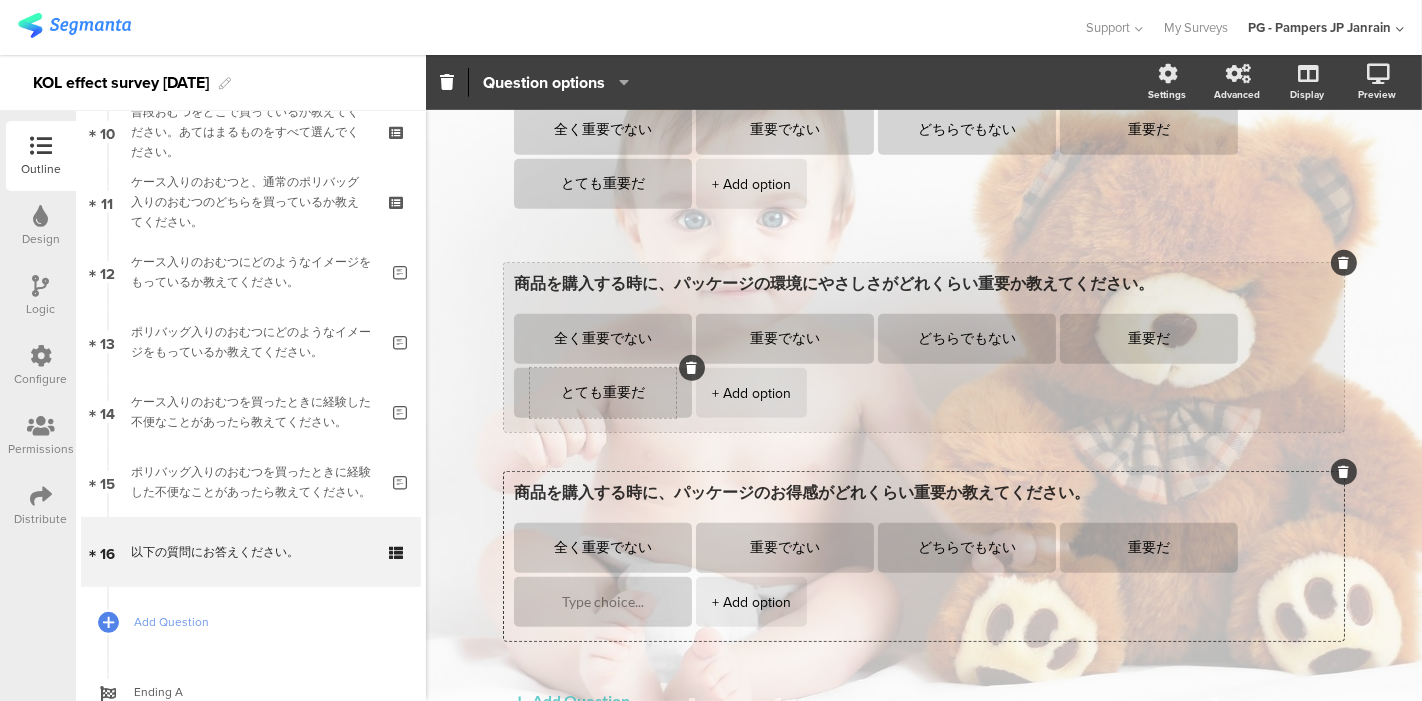 click on "とても重要だ" at bounding box center [603, 393] 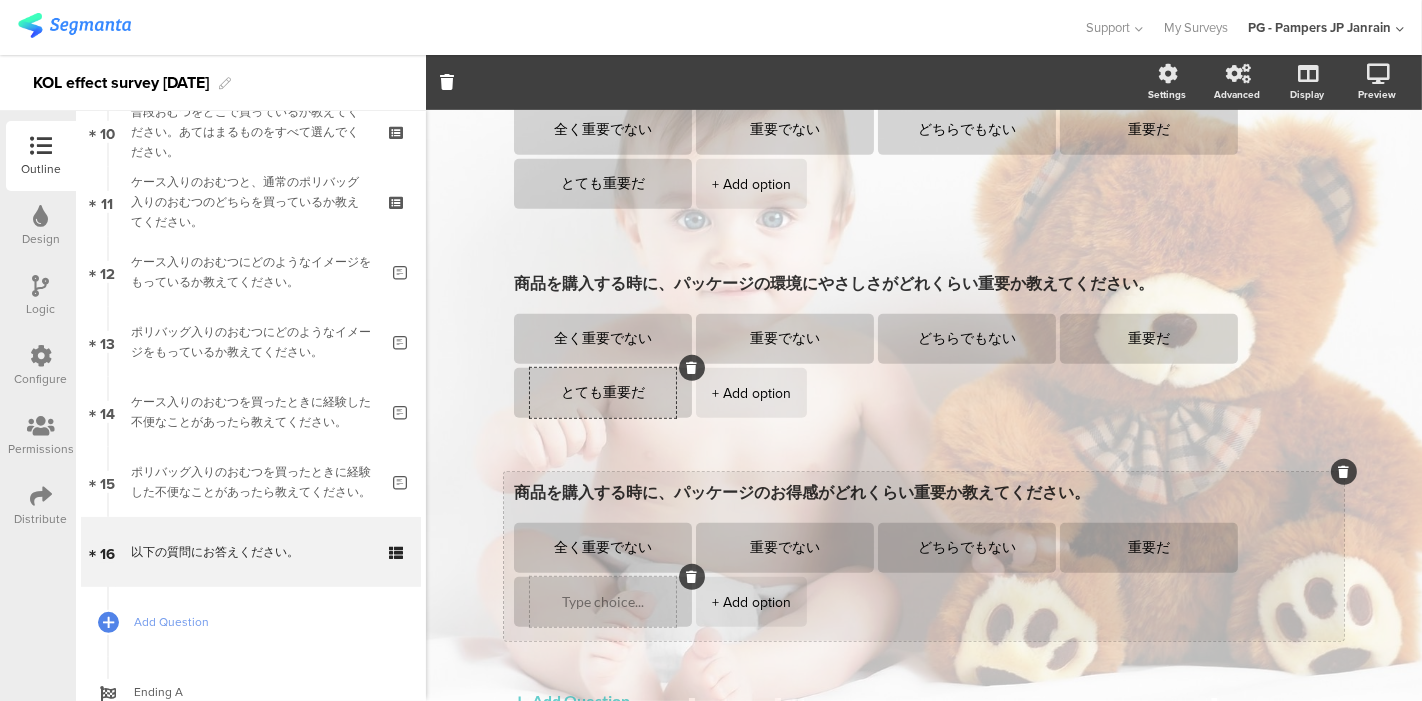 click at bounding box center [603, 602] 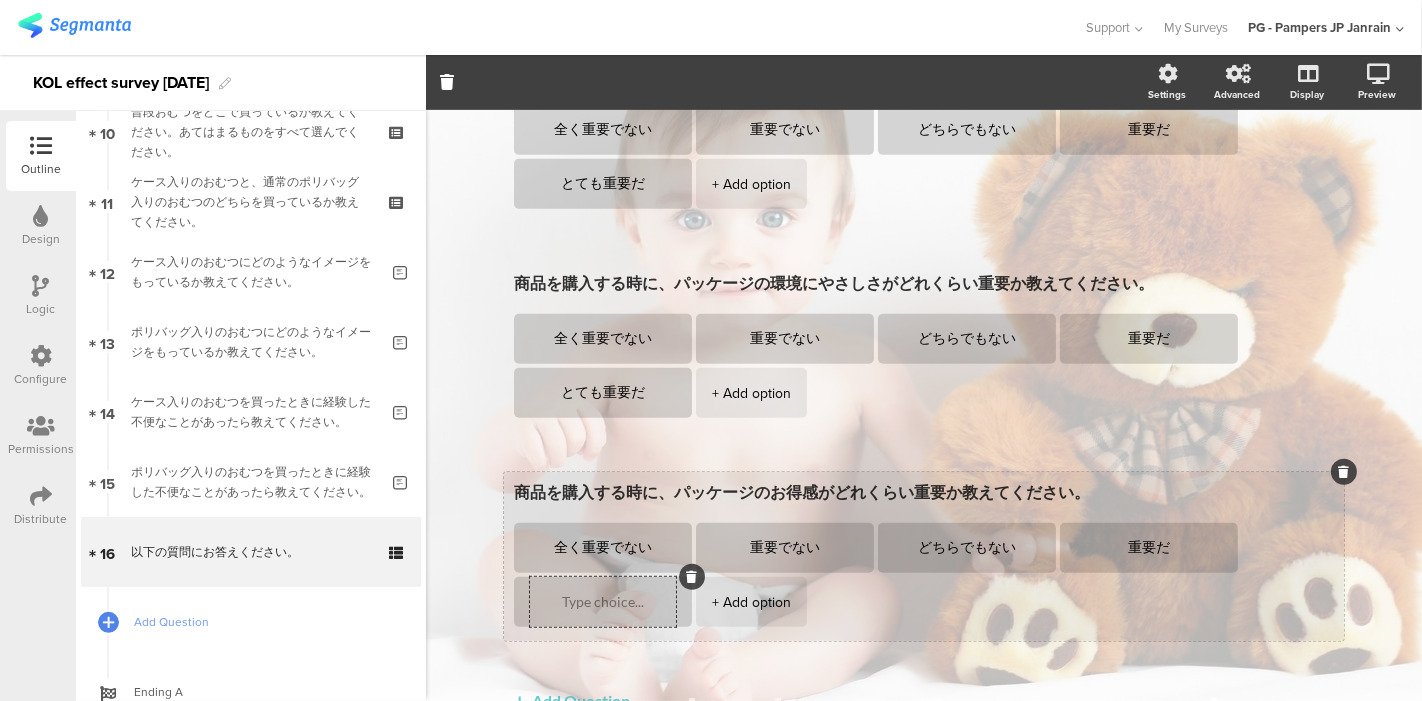 paste on "とても重要だ" 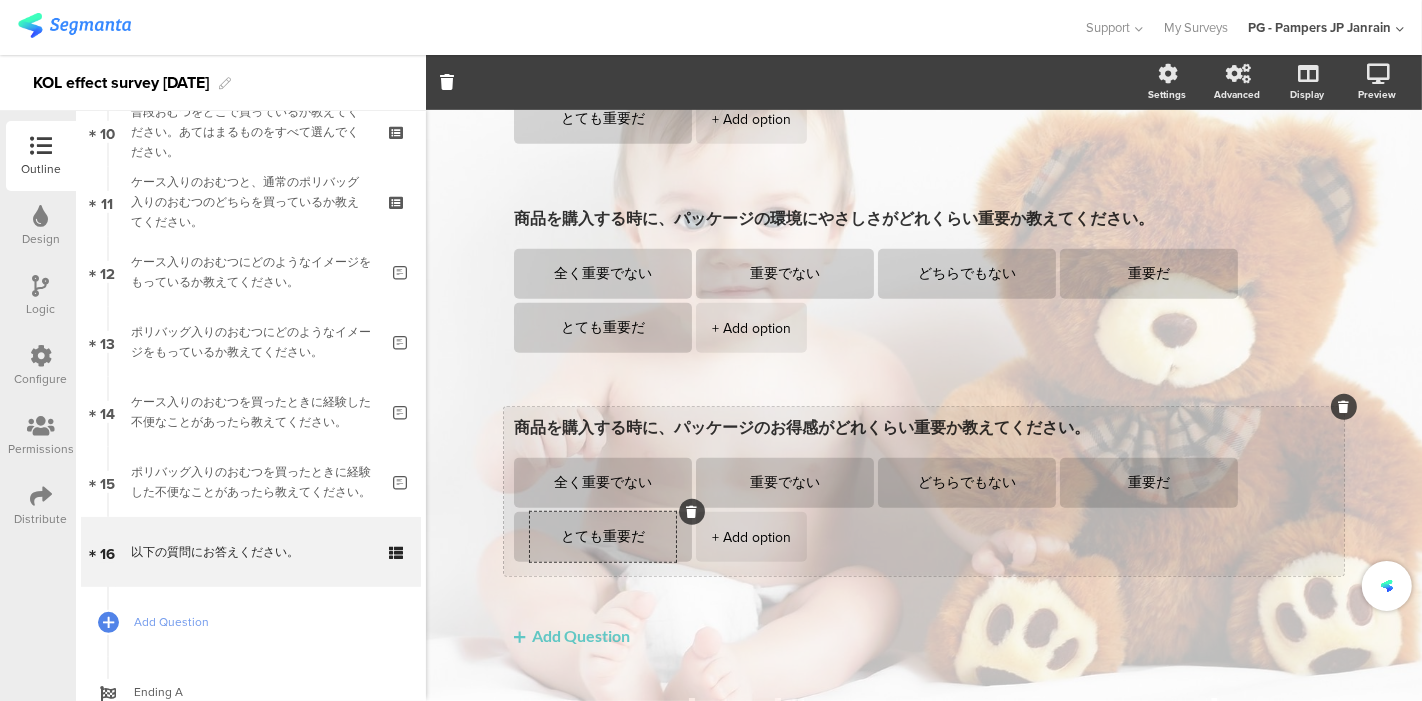 scroll, scrollTop: 937, scrollLeft: 0, axis: vertical 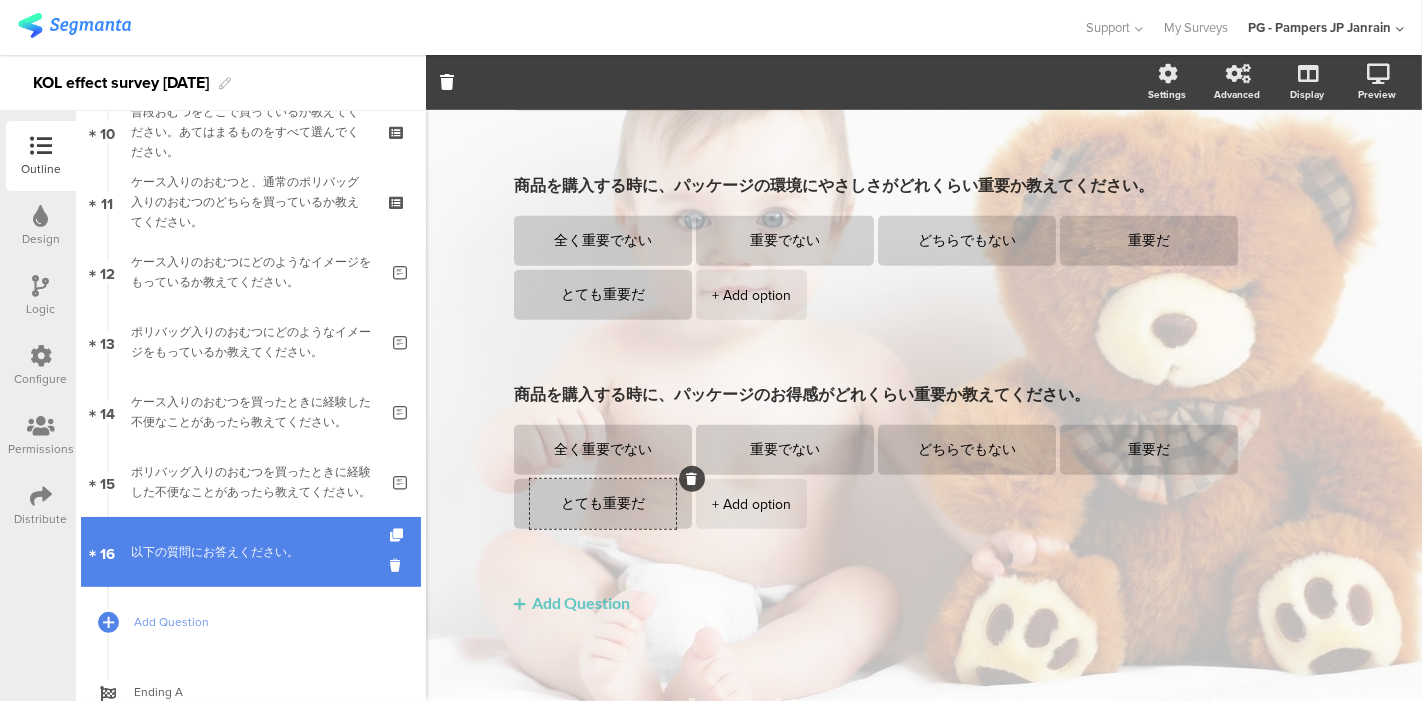 click on "16
以下の質問にお答えください。" at bounding box center [251, 552] 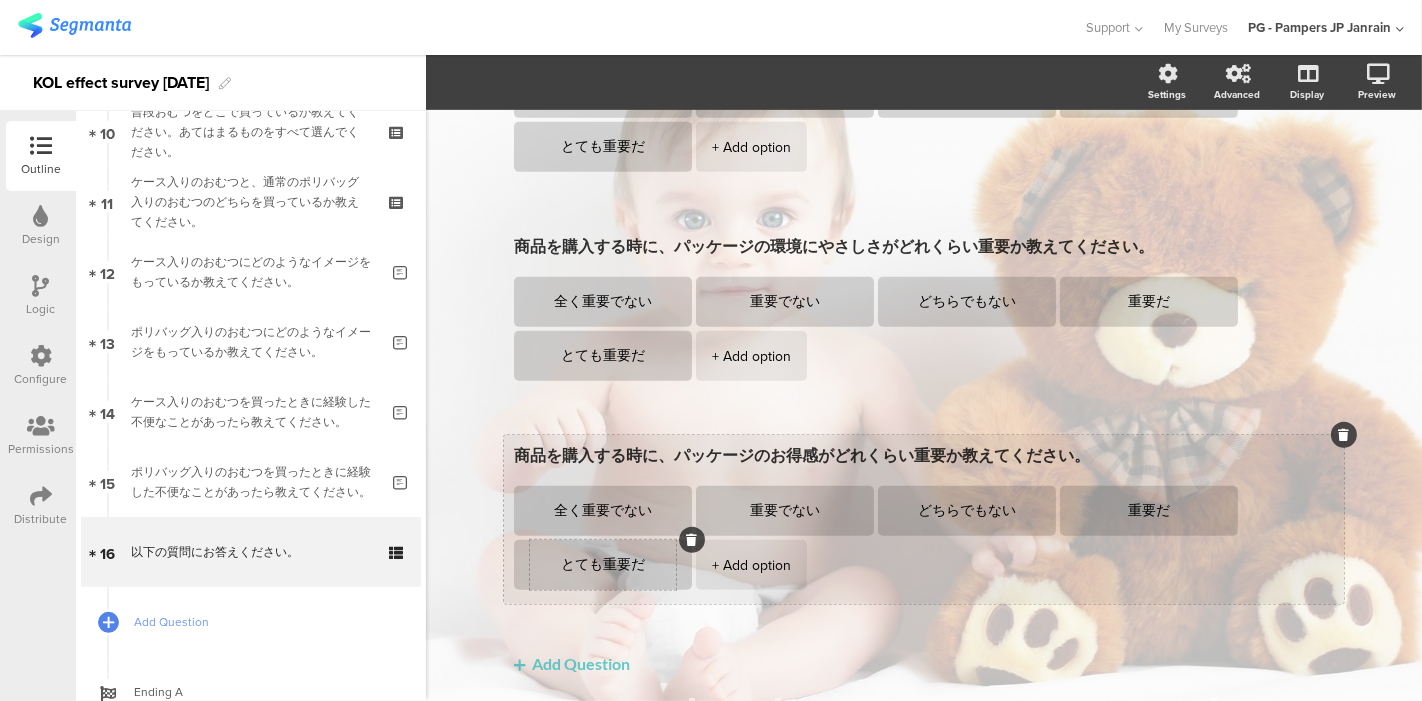 scroll, scrollTop: 937, scrollLeft: 0, axis: vertical 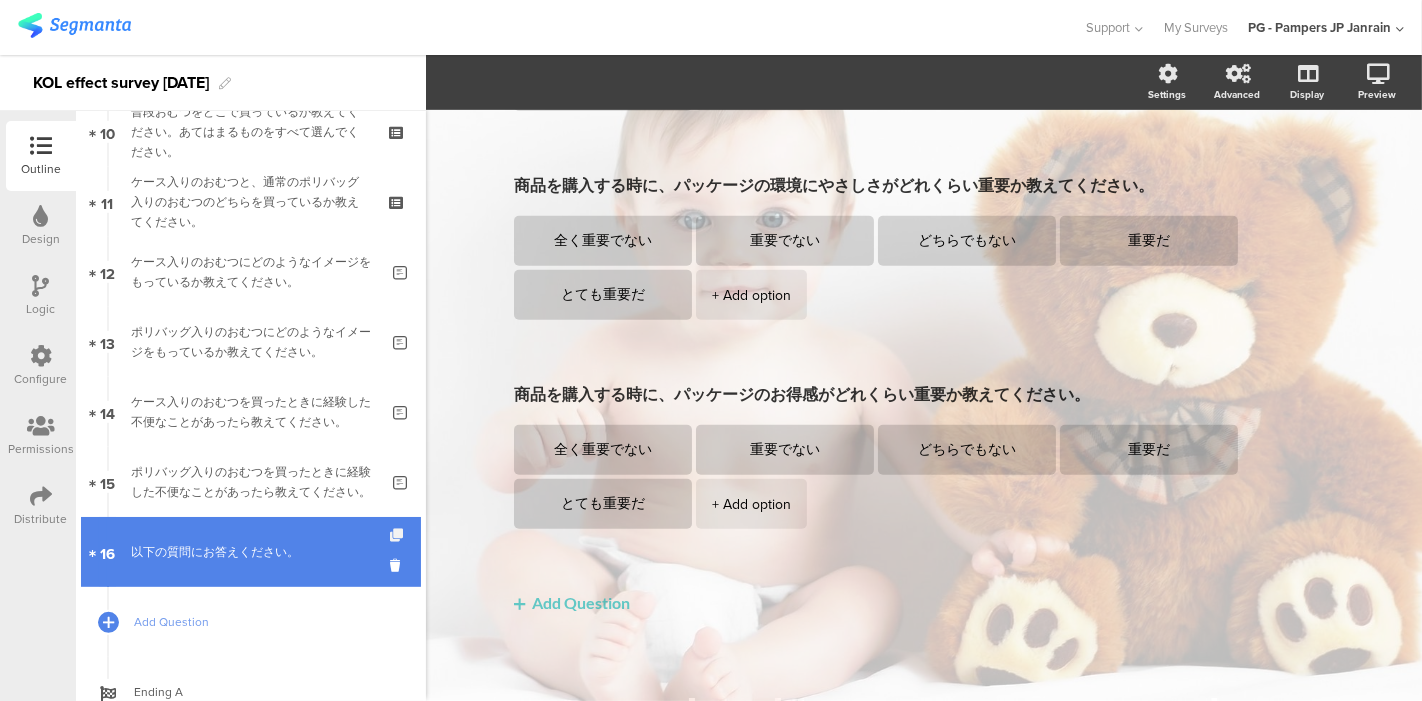 click at bounding box center [398, 535] 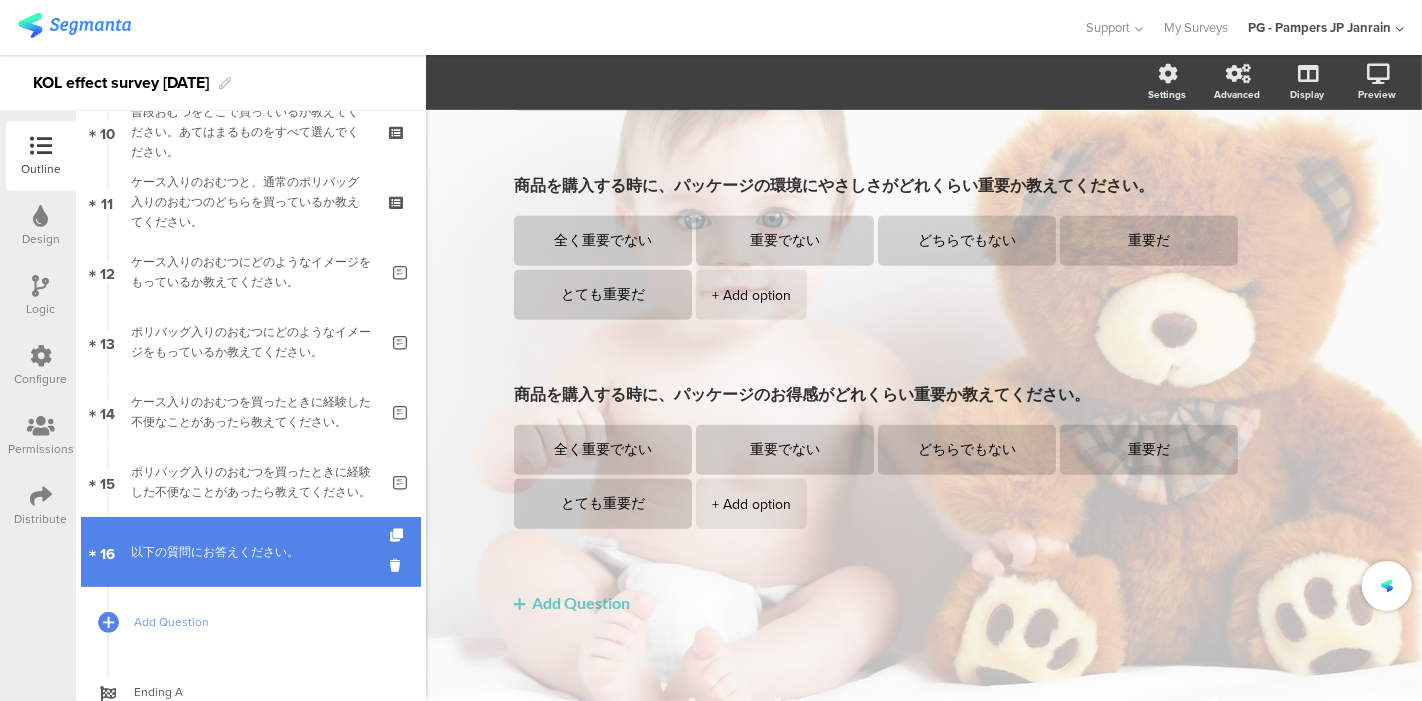 scroll, scrollTop: 770, scrollLeft: 0, axis: vertical 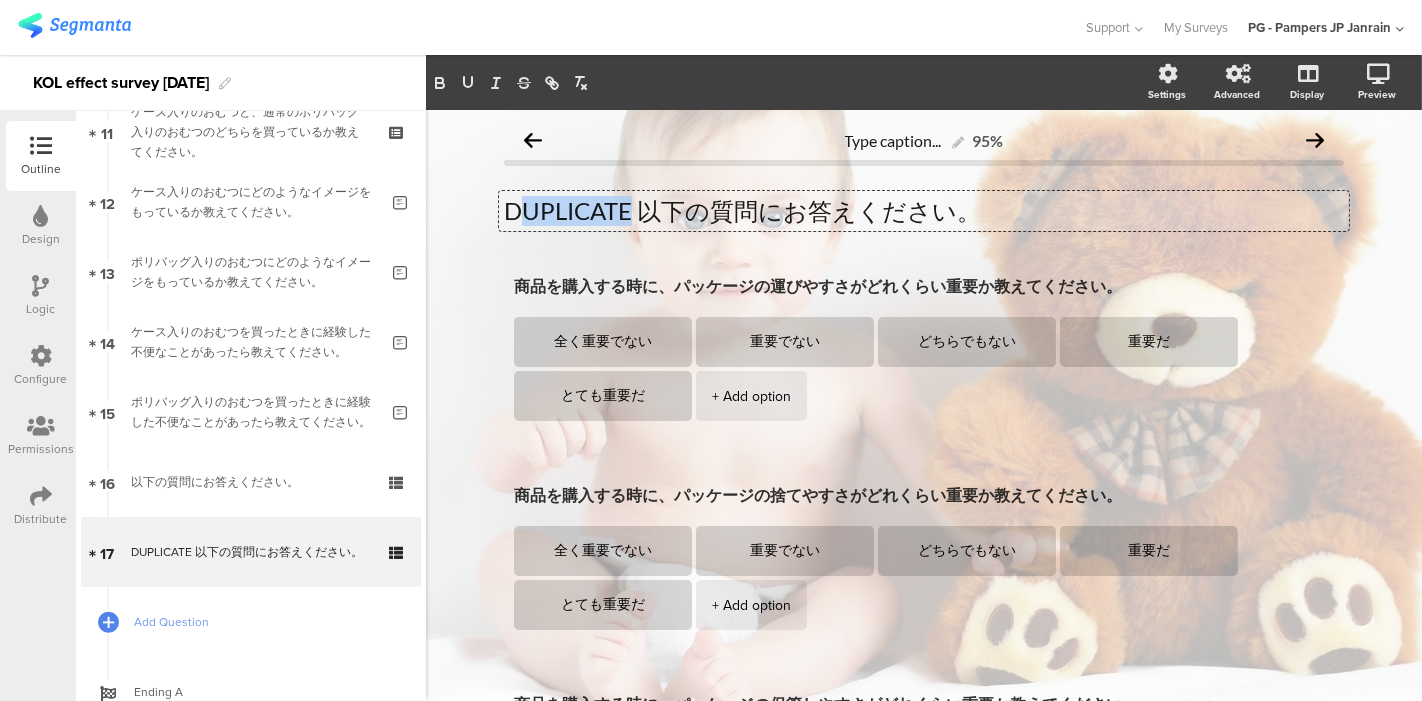 drag, startPoint x: 625, startPoint y: 207, endPoint x: 517, endPoint y: 205, distance: 108.01852 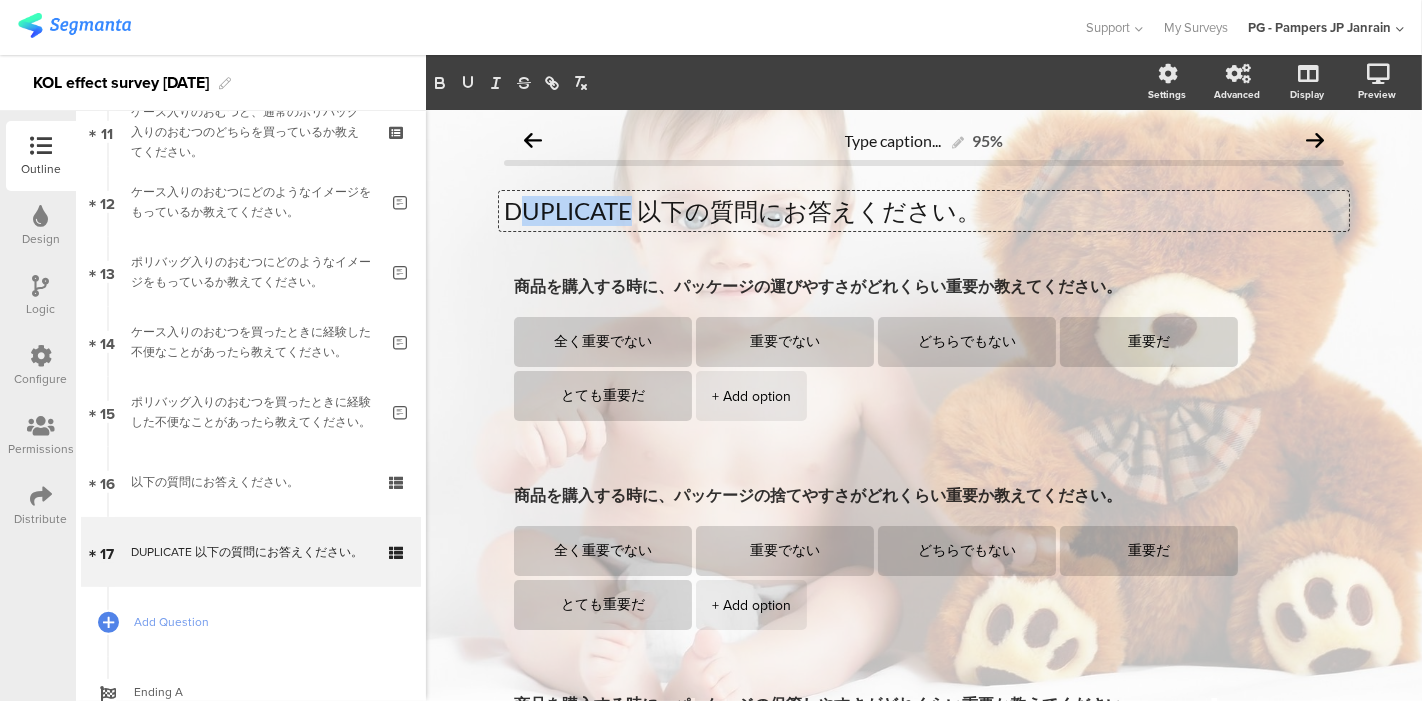 click on "DUPLICATE 以下の質問にお答えください。
DUPLICATE 以下の質問にお答えください。
DUPLICATE 以下の質問にお答えください。" 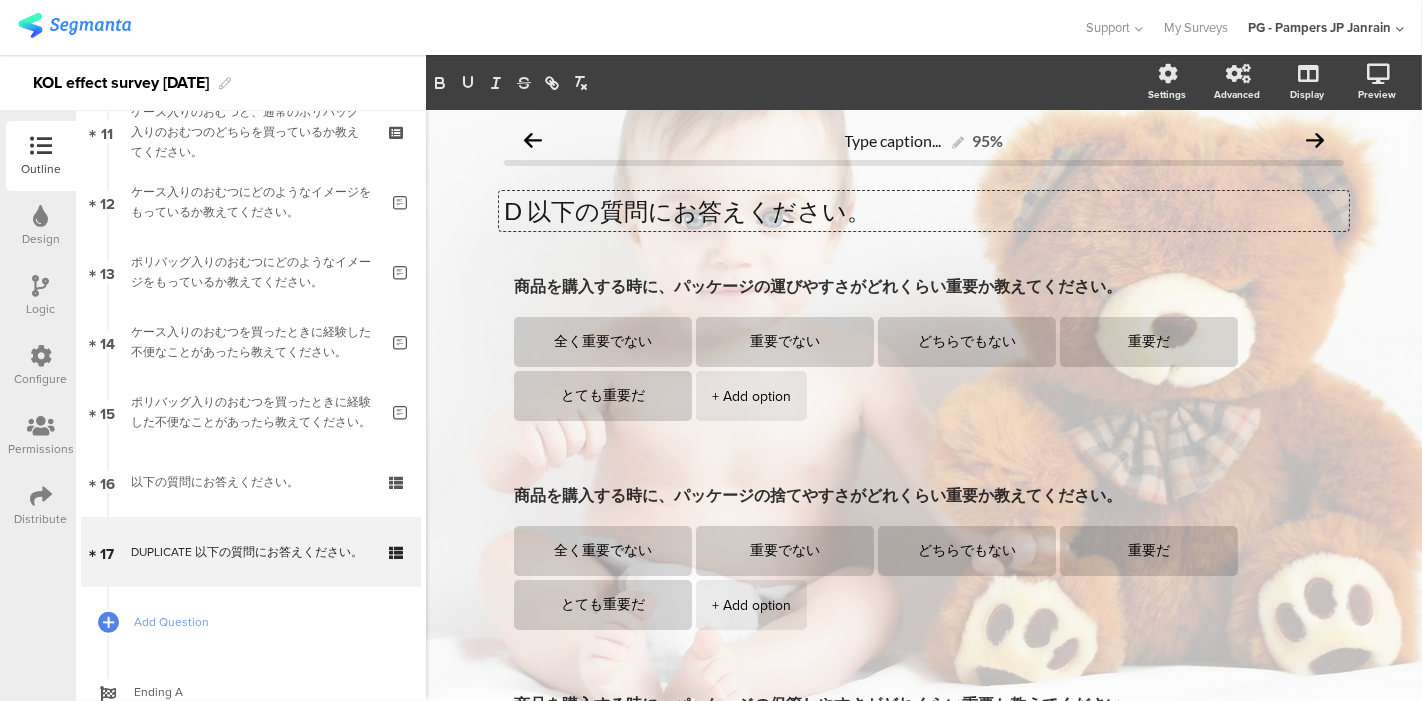 type 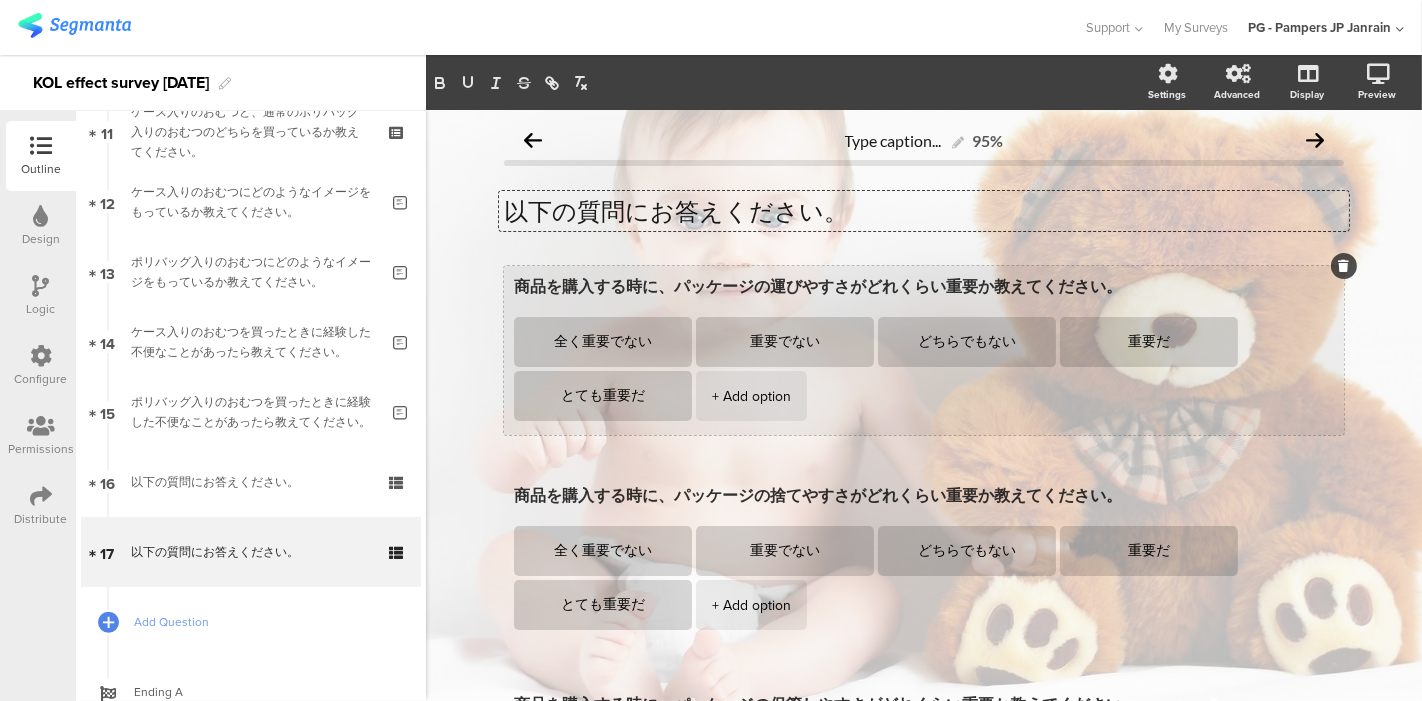 click on "商品を購入する時に、パッケージの運びやすさがどれくらい重要か教えてください。" at bounding box center [924, 287] 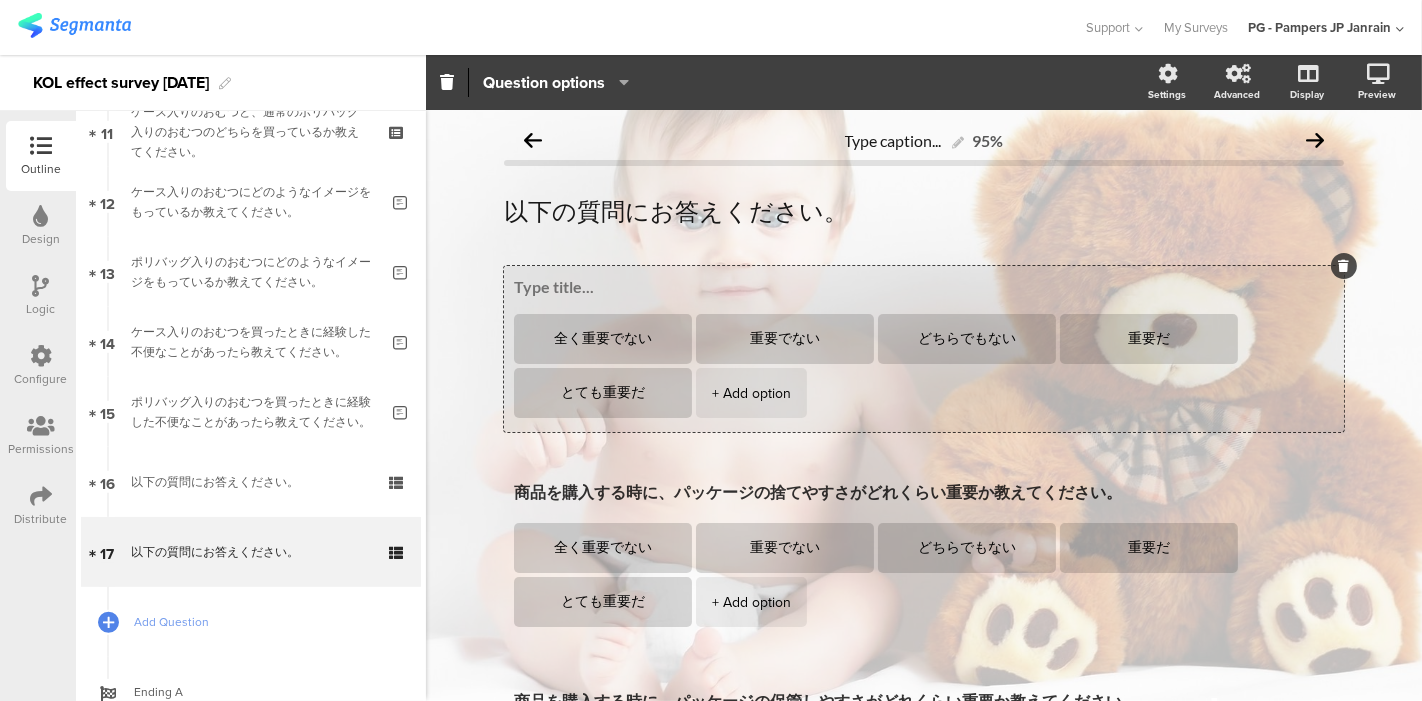 paste on "2つの画像を比べて、どちらが運びやすいと思うか教えてください。" 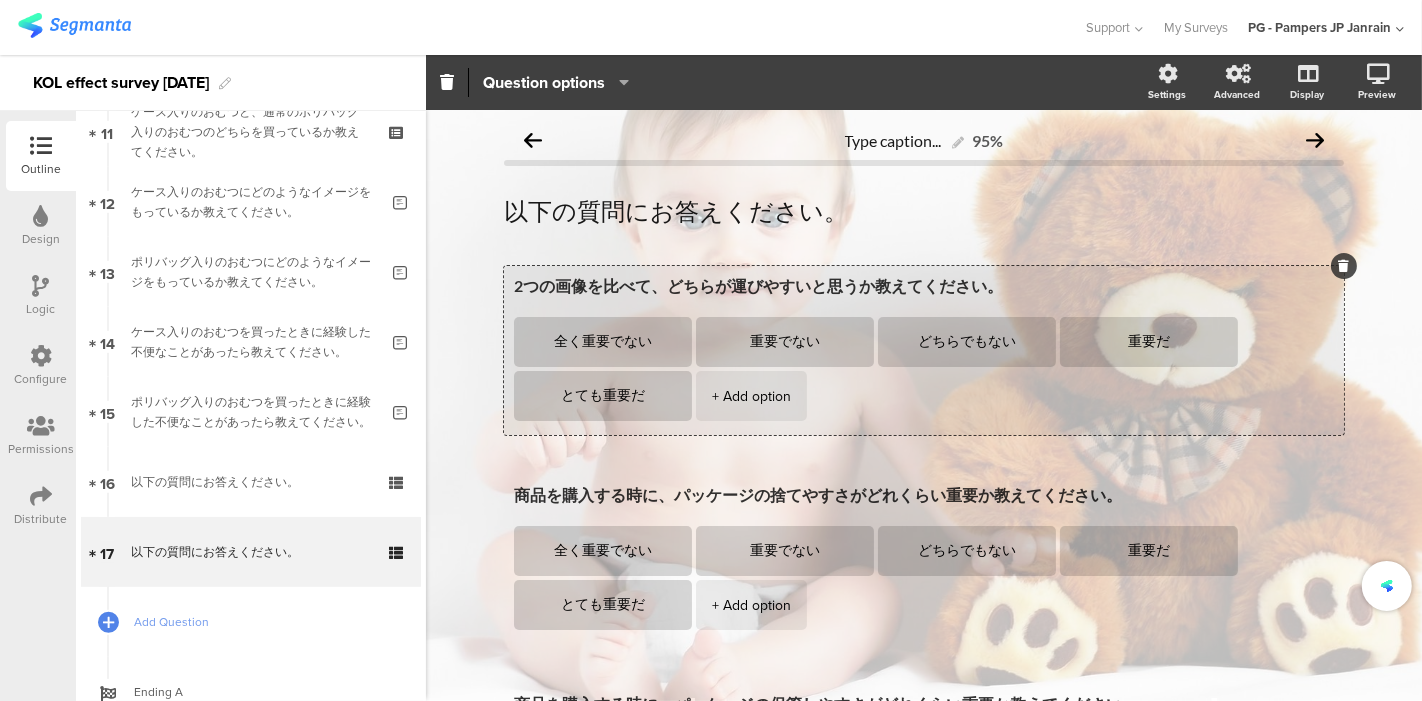 scroll, scrollTop: 0, scrollLeft: 0, axis: both 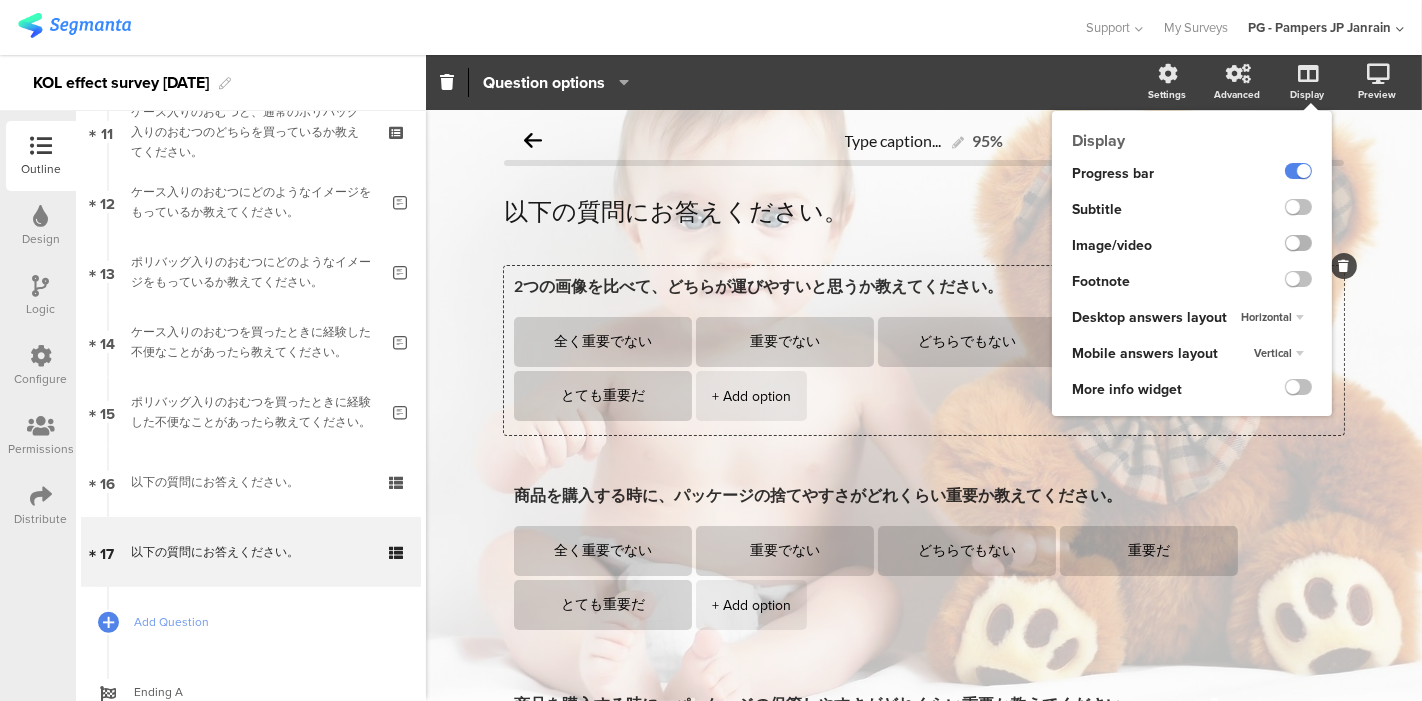 type on "2つの画像を比べて、どちらが運びやすいと思うか教えてください。" 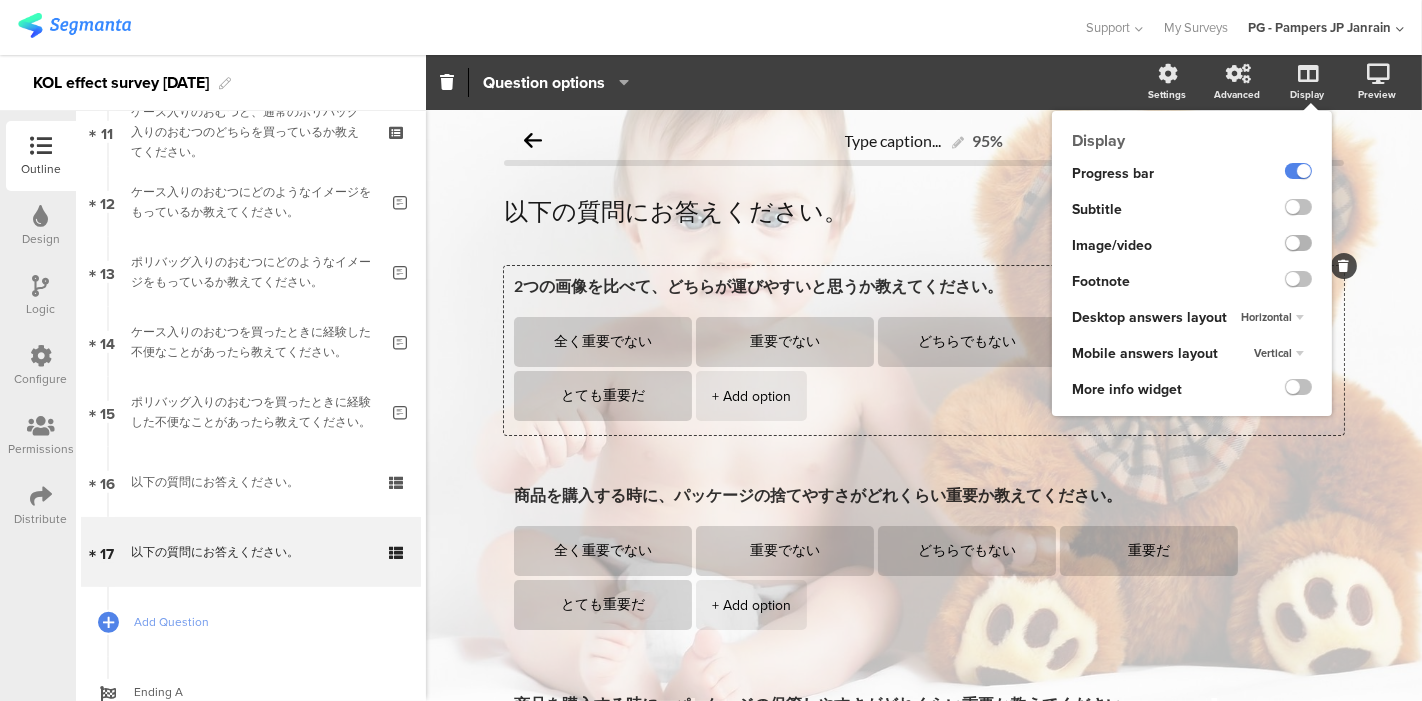 click 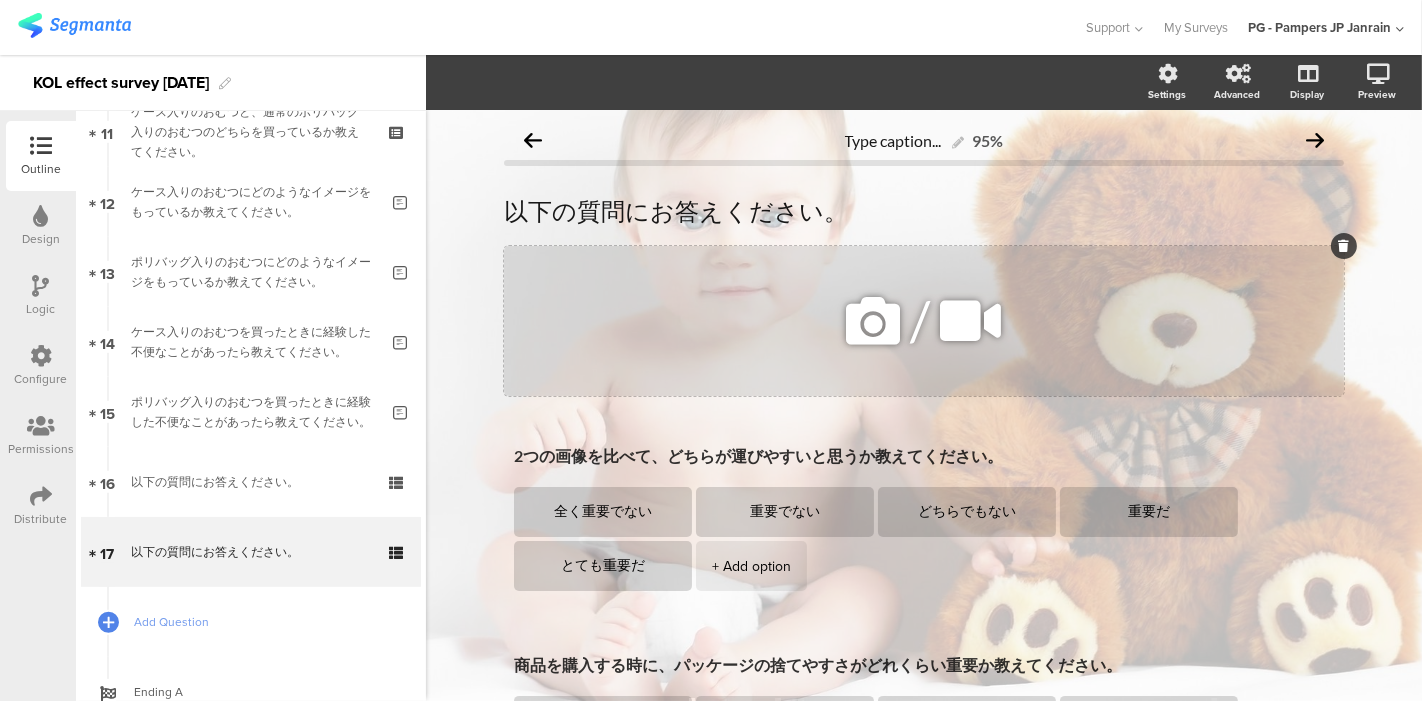 click on "/" 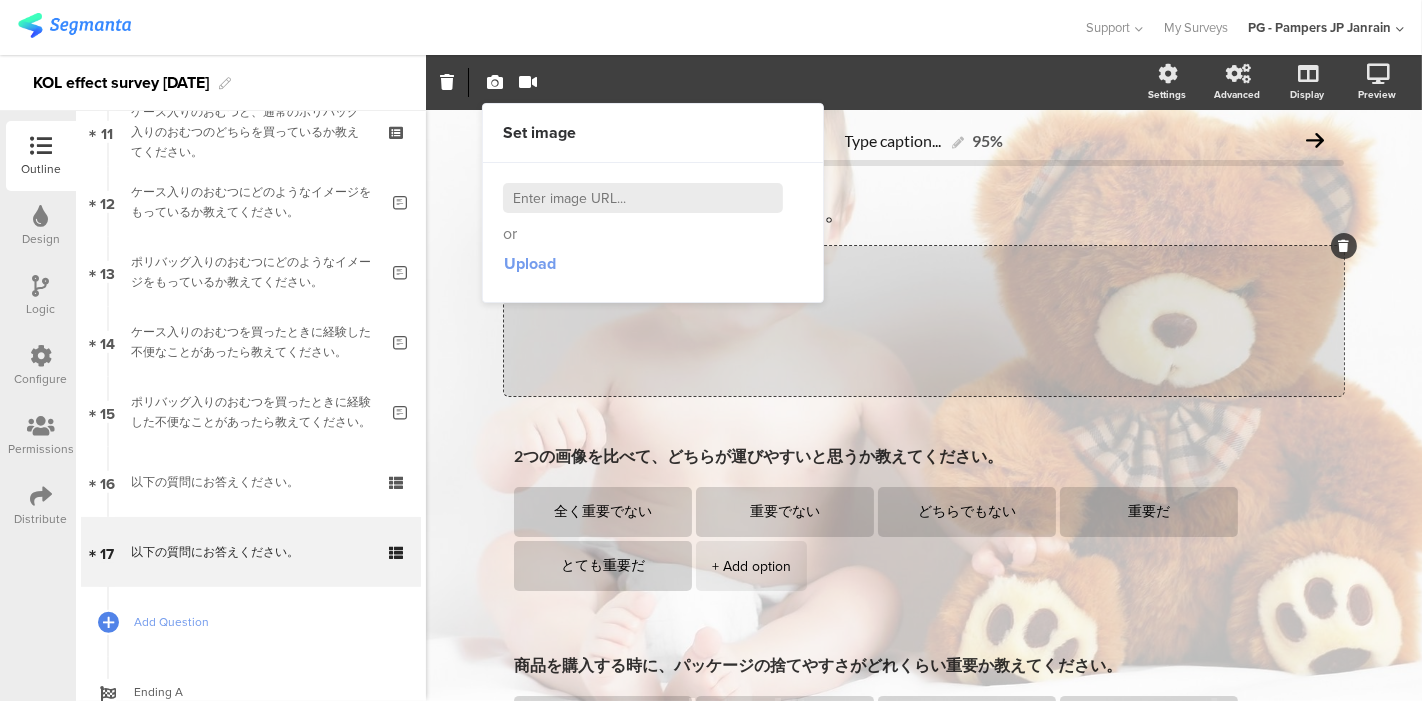 click on "Upload" at bounding box center [530, 263] 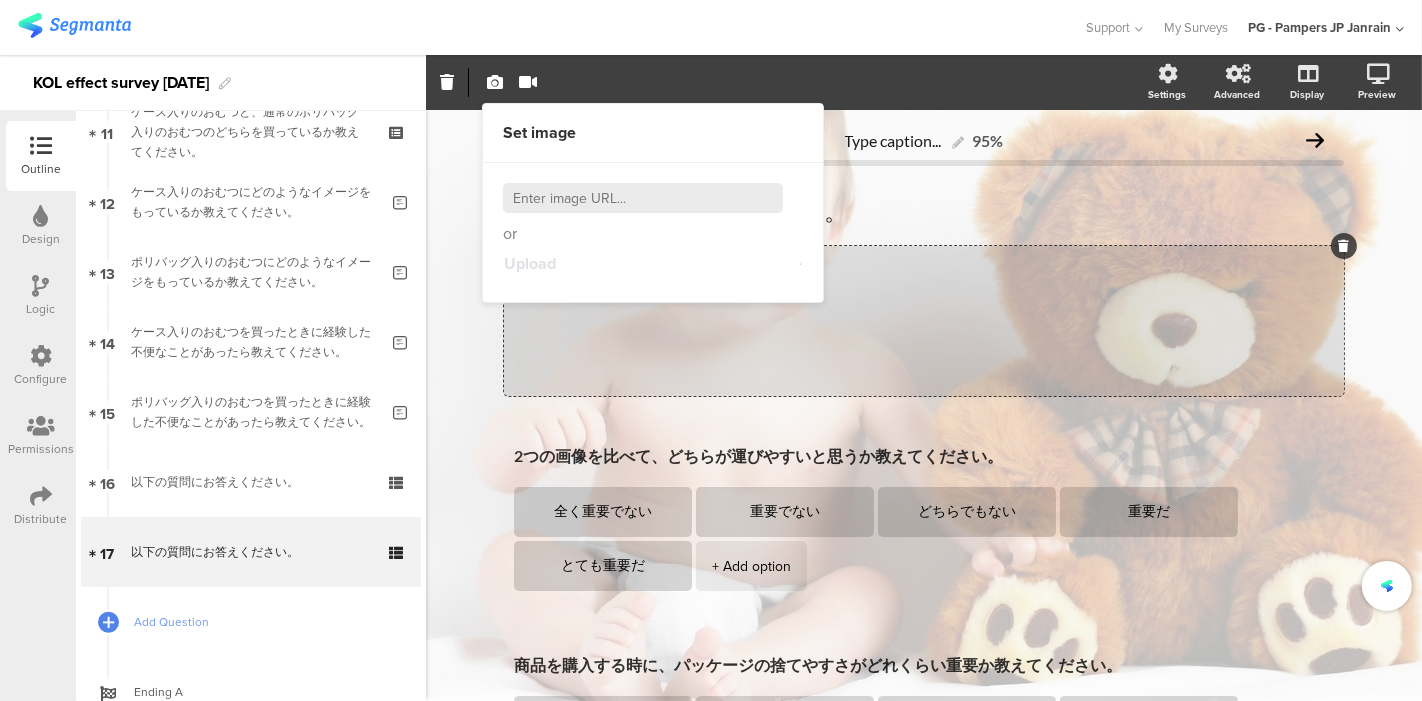 click on "Type caption...
95%
以下の質問にお答えください。
以下の質問にお答えください。
/" 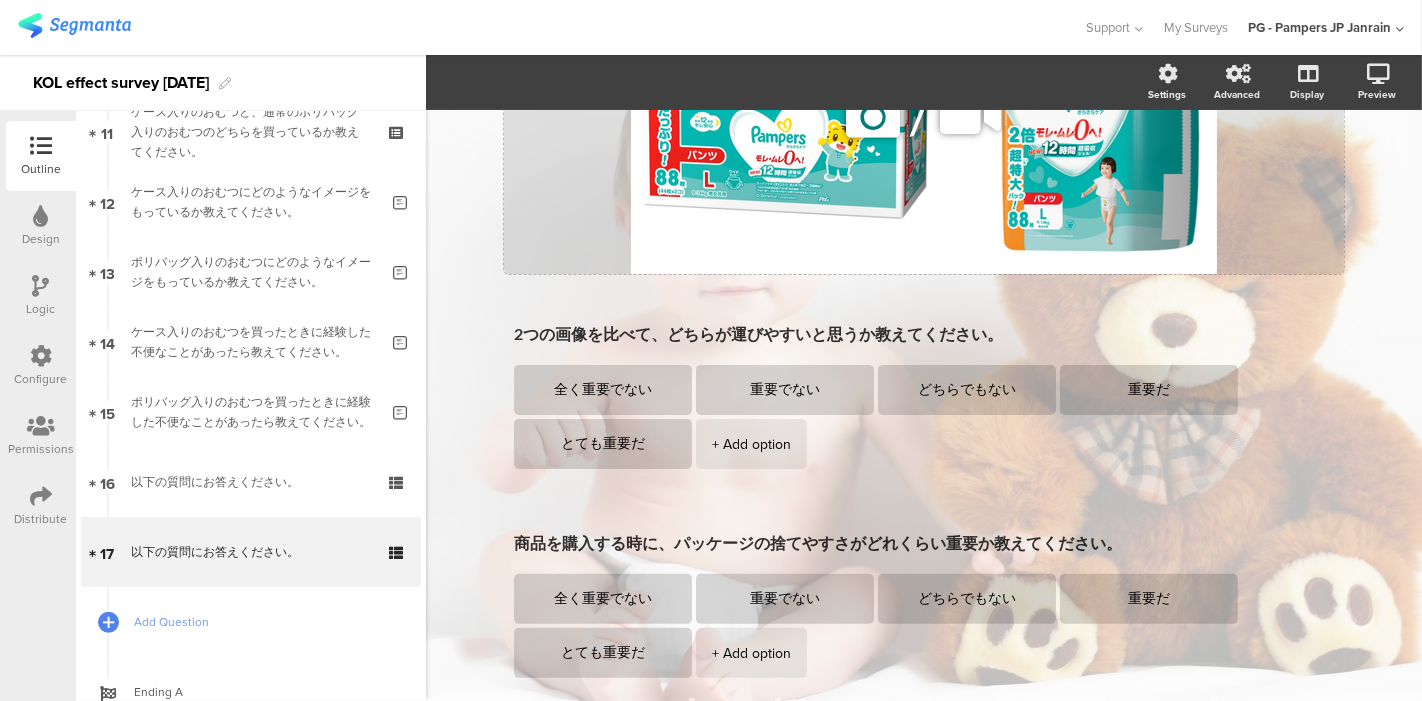 scroll, scrollTop: 222, scrollLeft: 0, axis: vertical 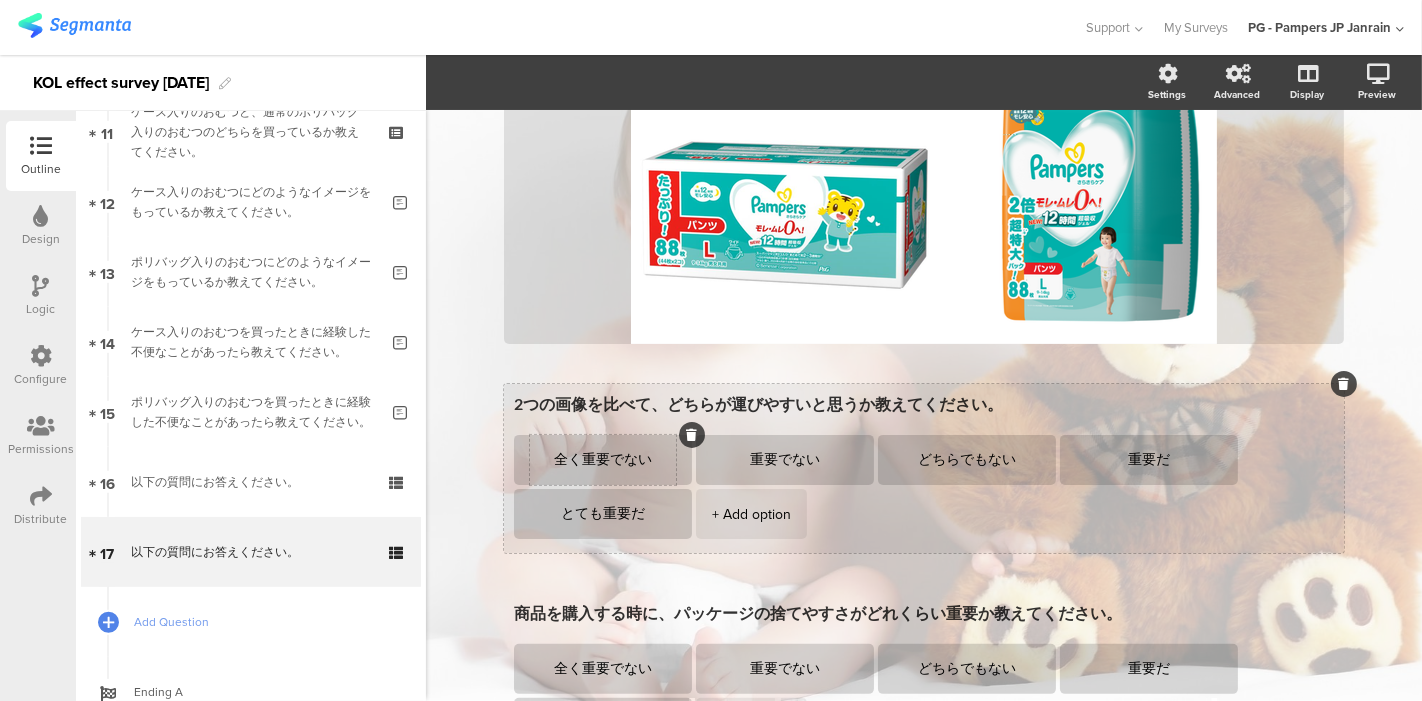 click on "全く重要でない" at bounding box center [603, 460] 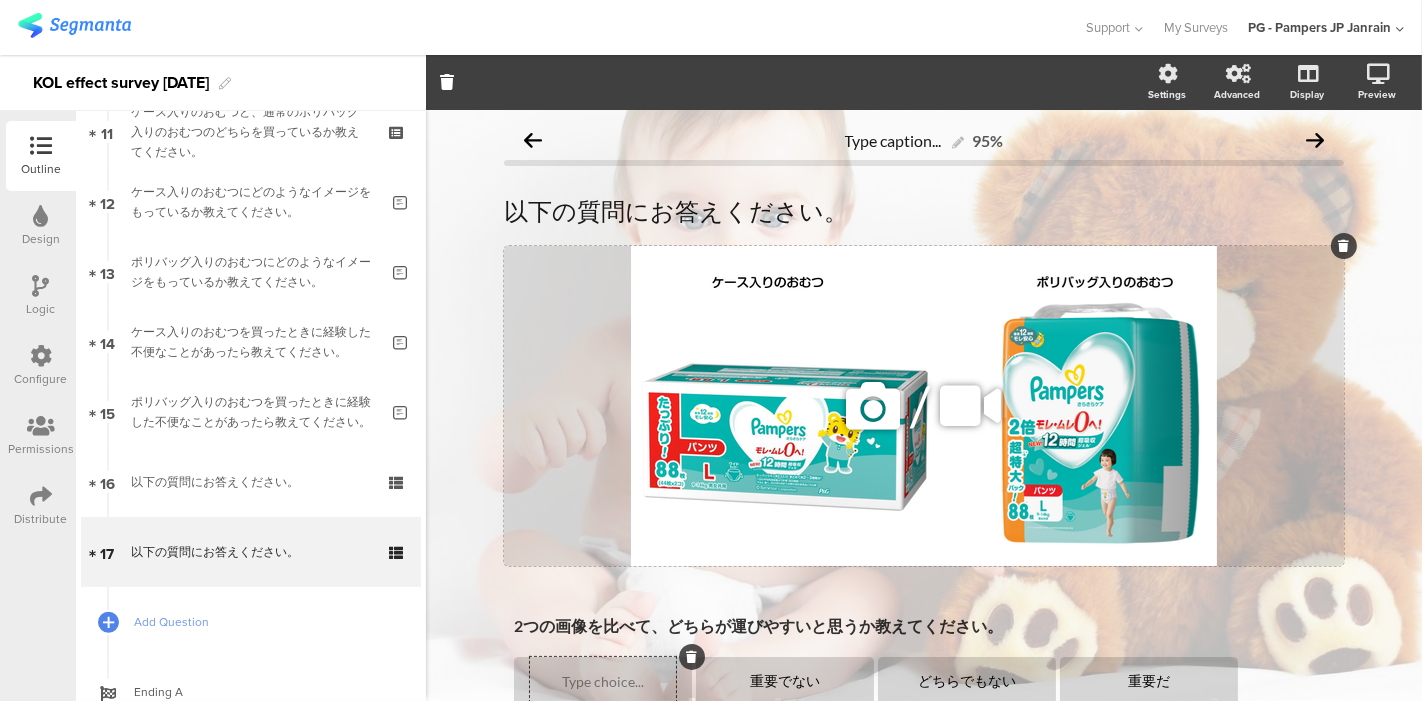 scroll, scrollTop: 111, scrollLeft: 0, axis: vertical 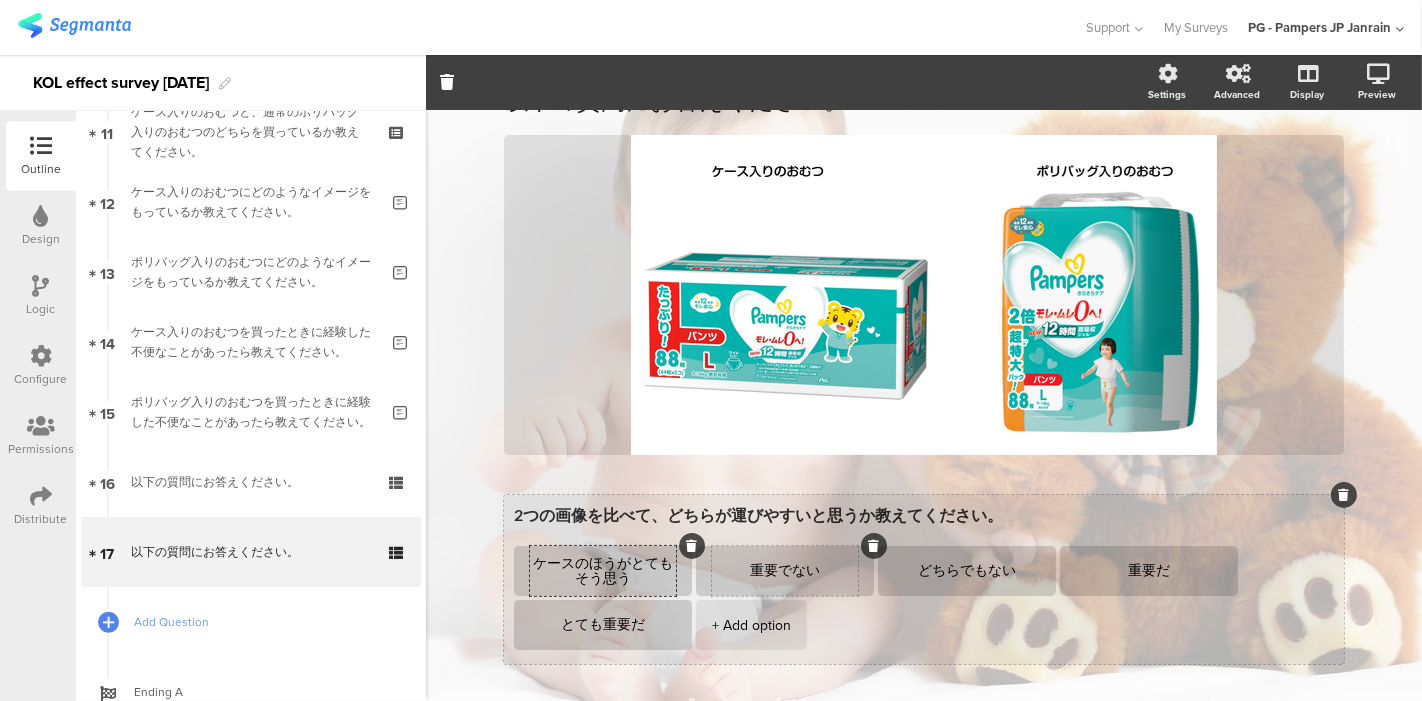 type on "ケースのほうがとてもそう思う" 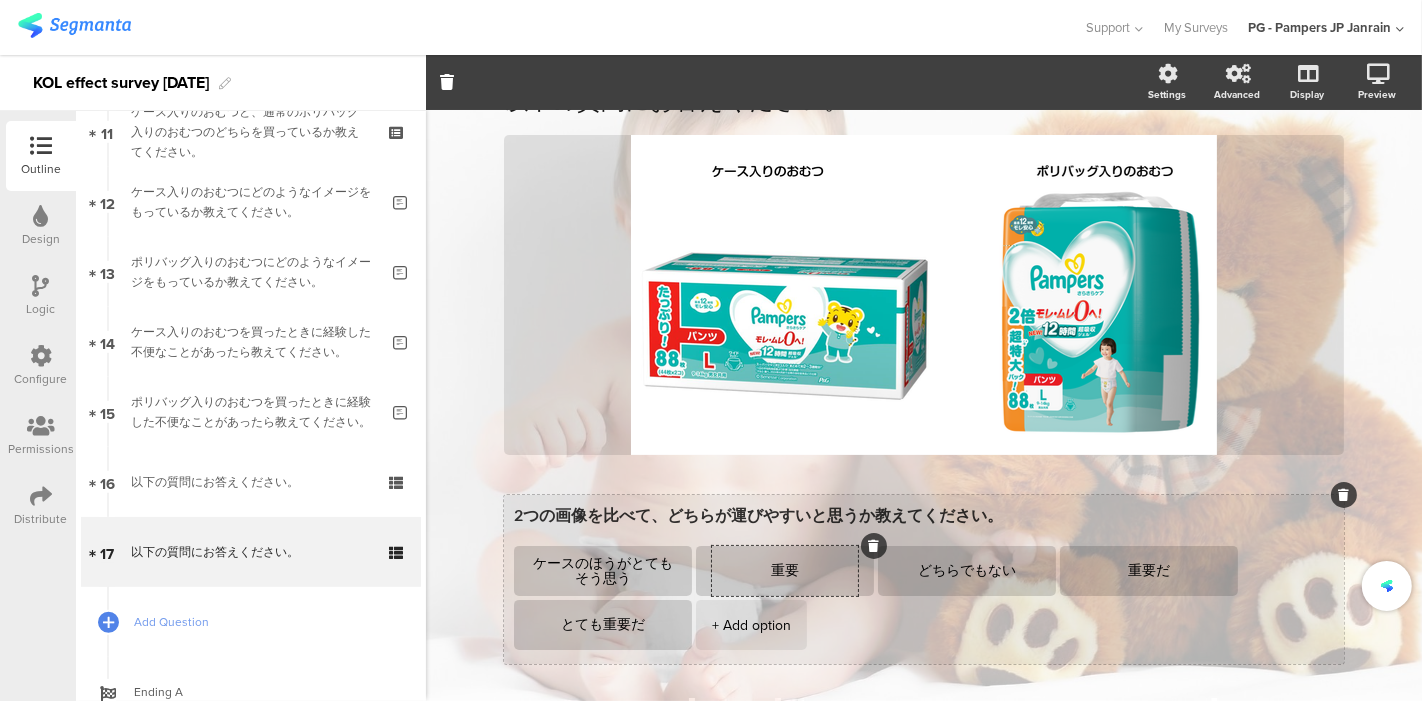type on "重" 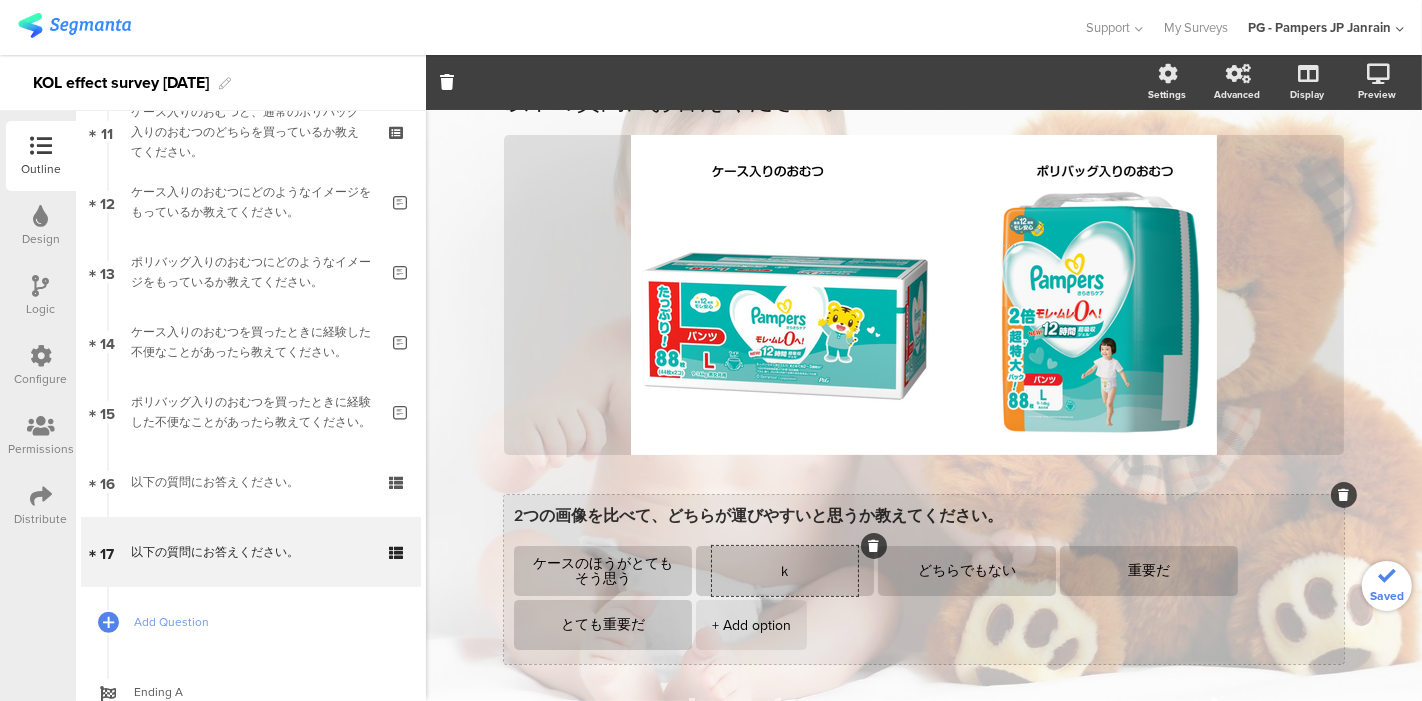 type on "け" 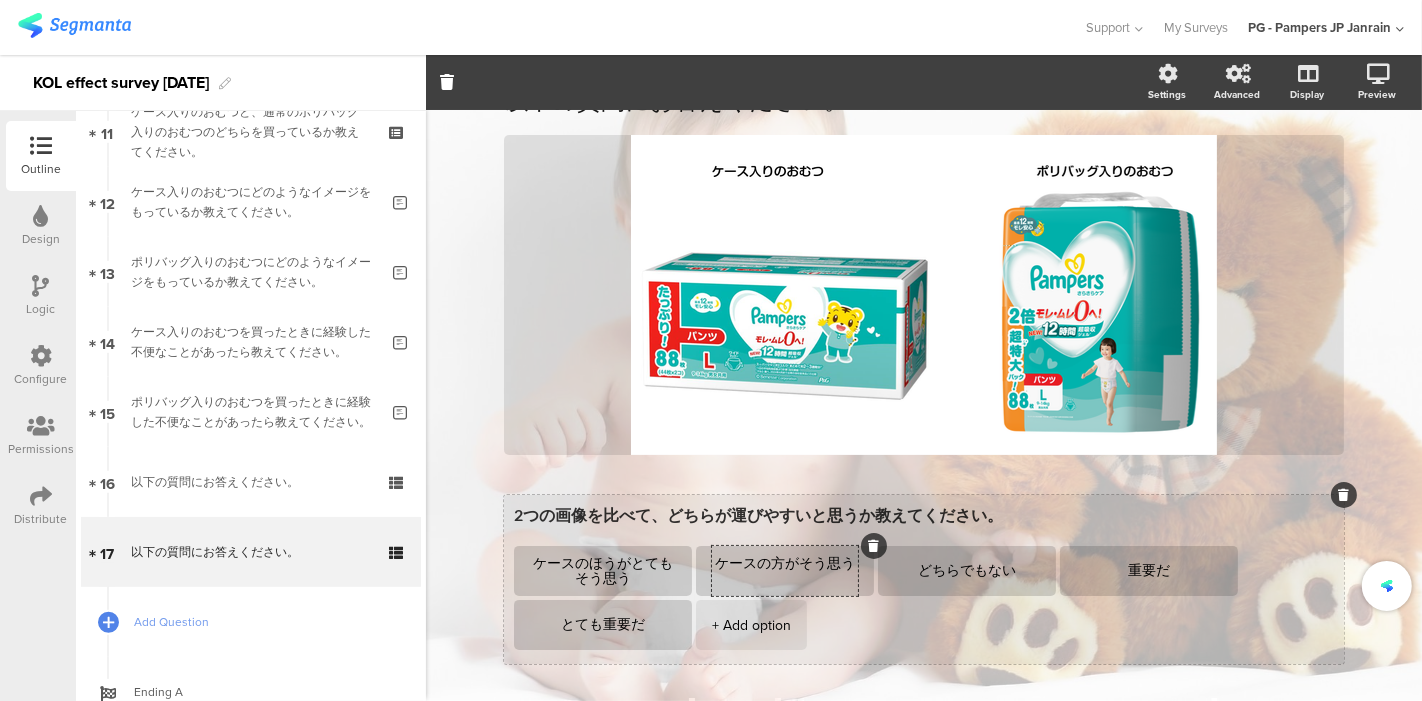 scroll, scrollTop: 0, scrollLeft: 0, axis: both 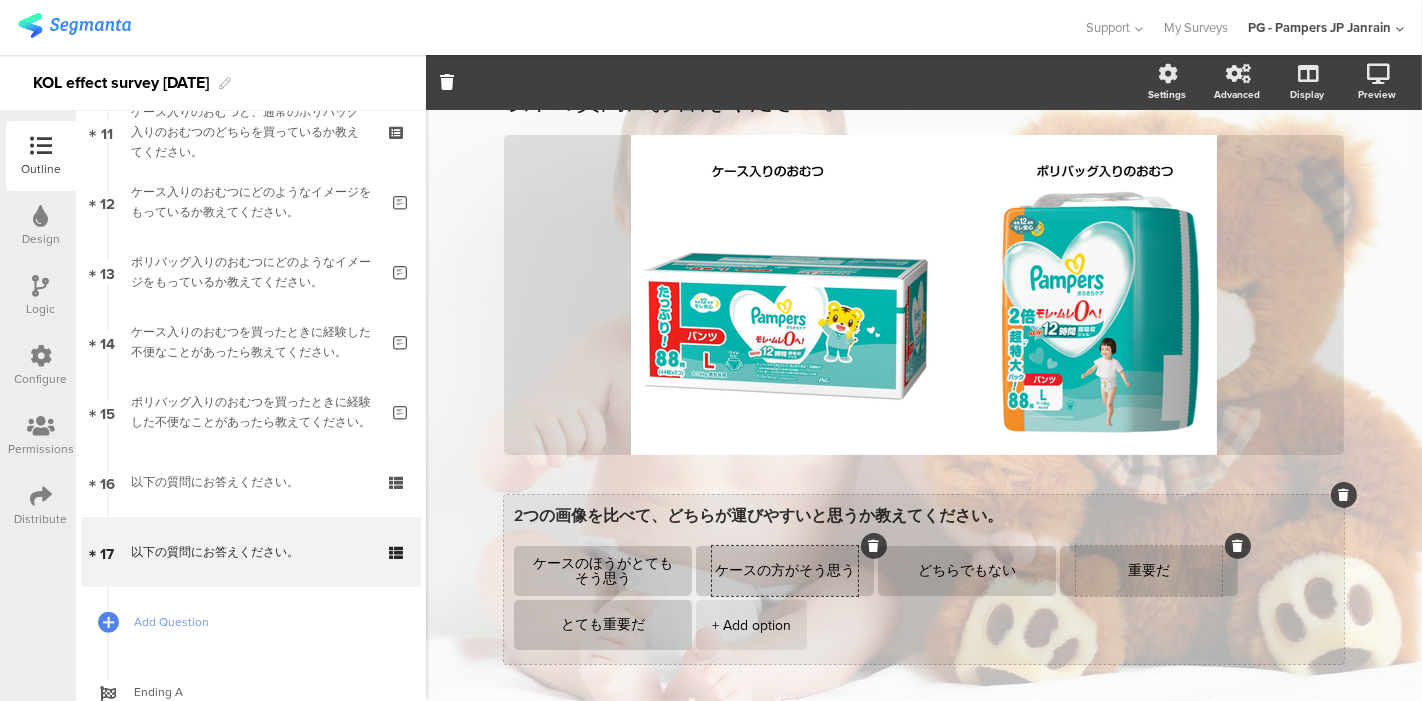 type on "ケースの方がそう思う" 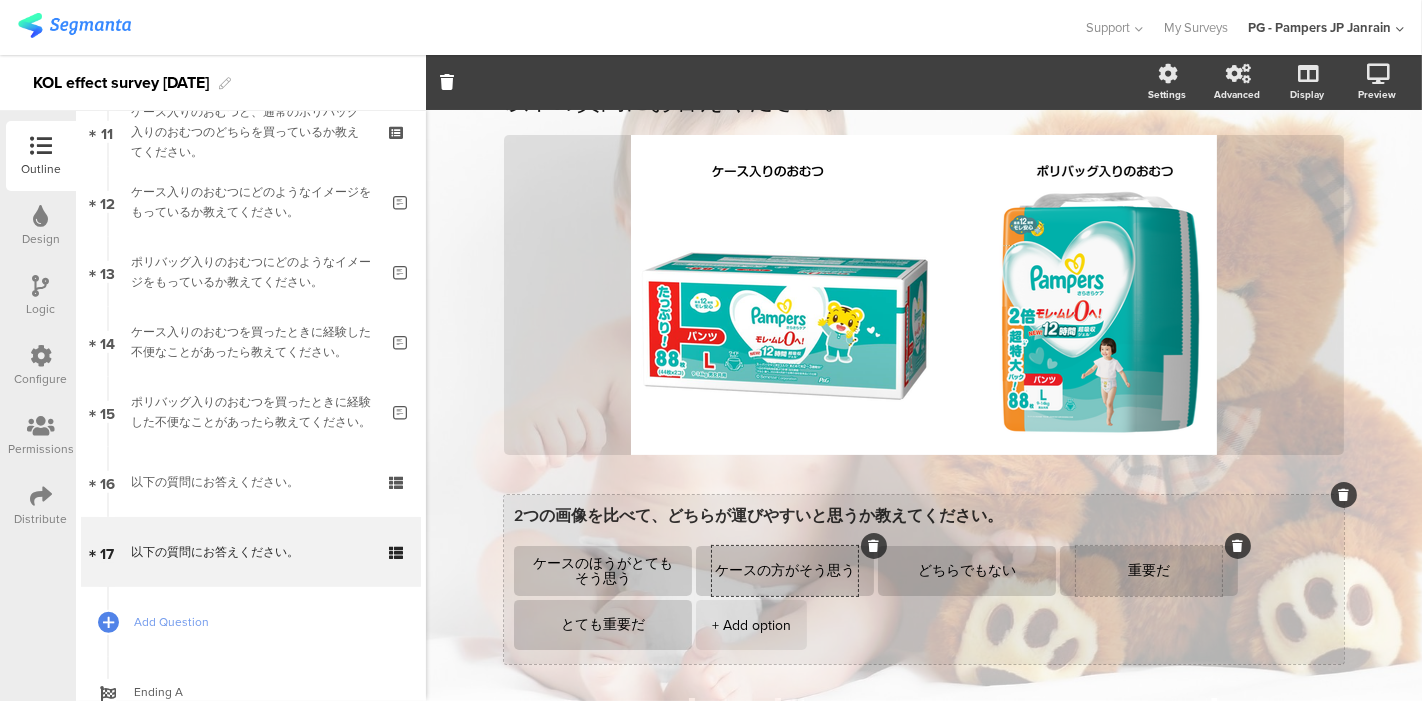click on "重要だ" at bounding box center [1149, 571] 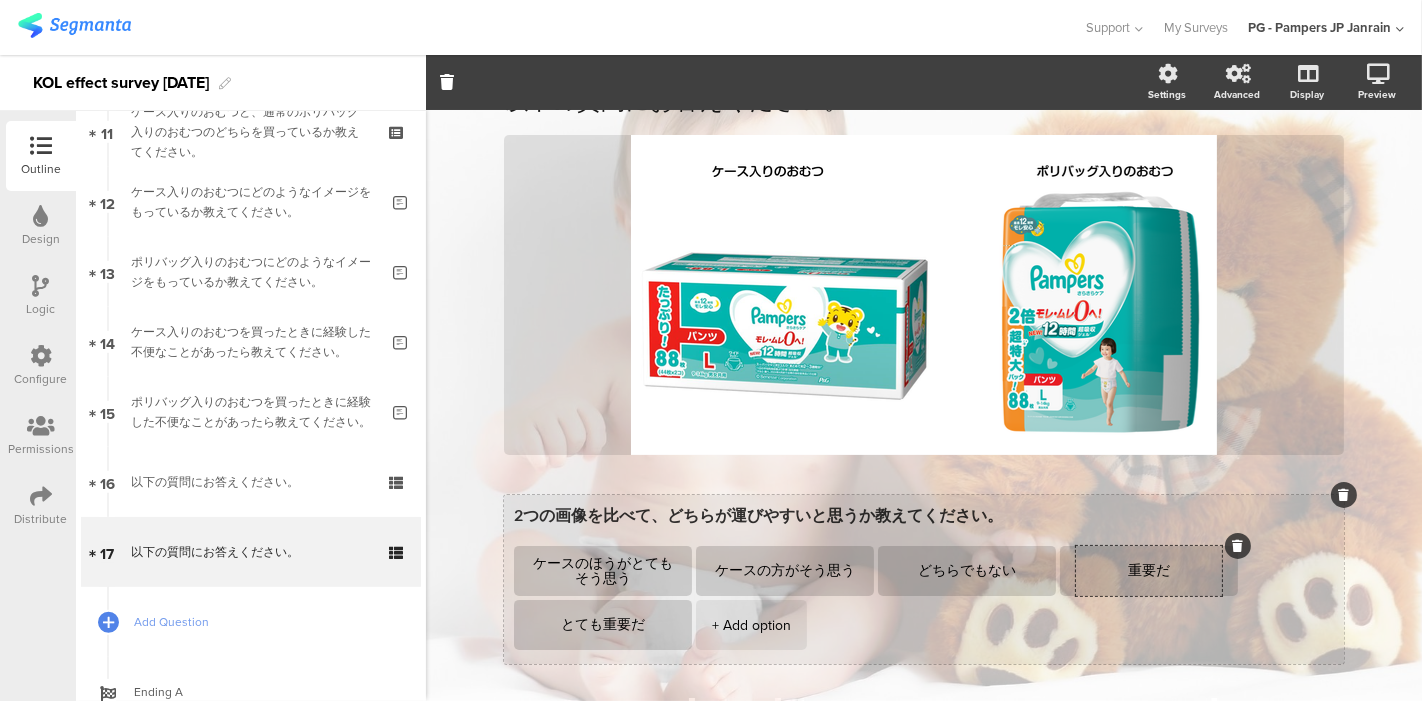 click on "重要だ" at bounding box center [1149, 571] 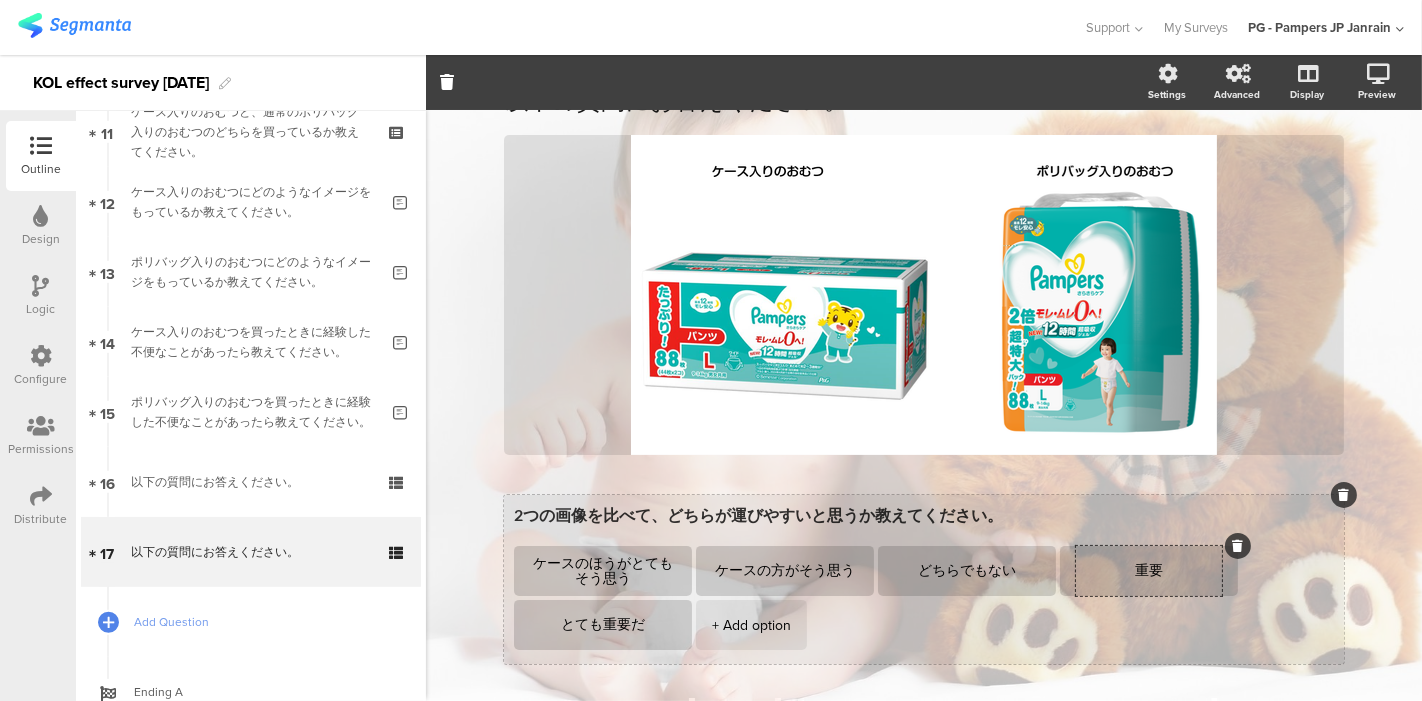type on "重" 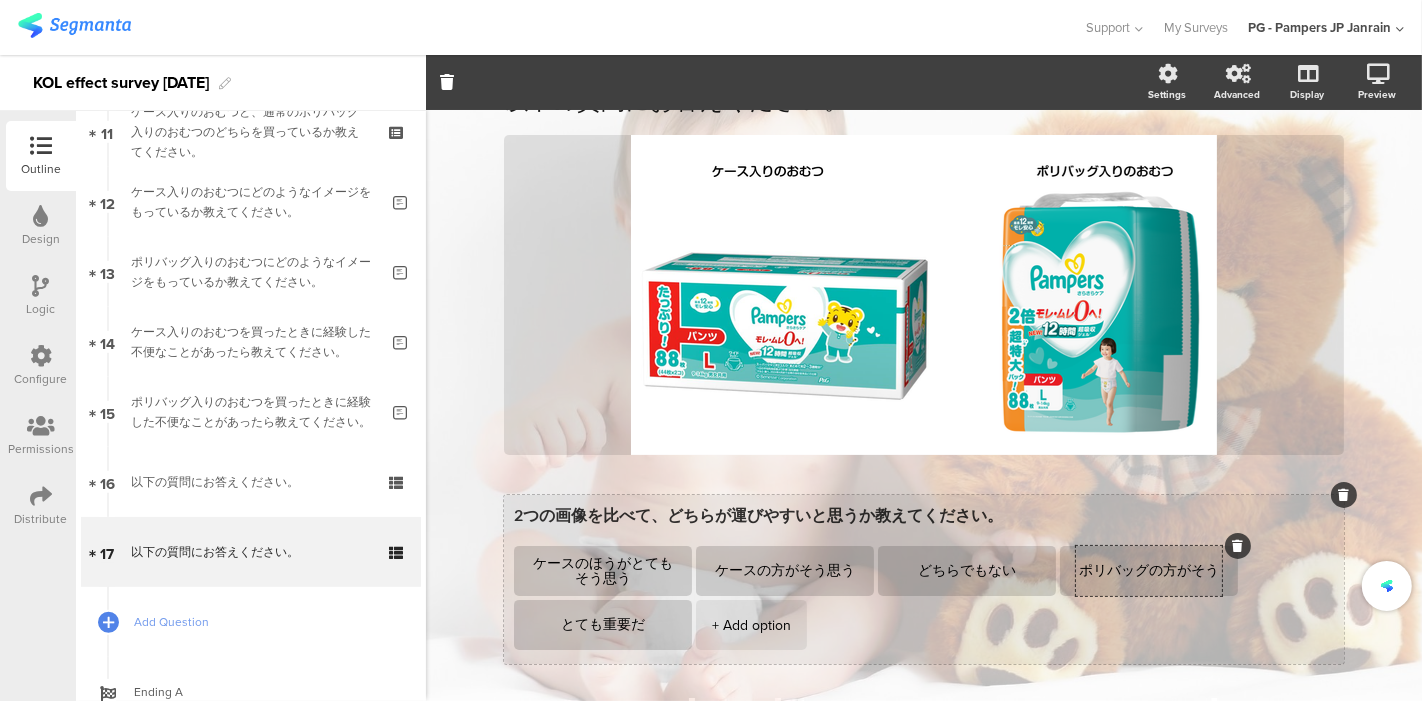 scroll, scrollTop: 0, scrollLeft: 0, axis: both 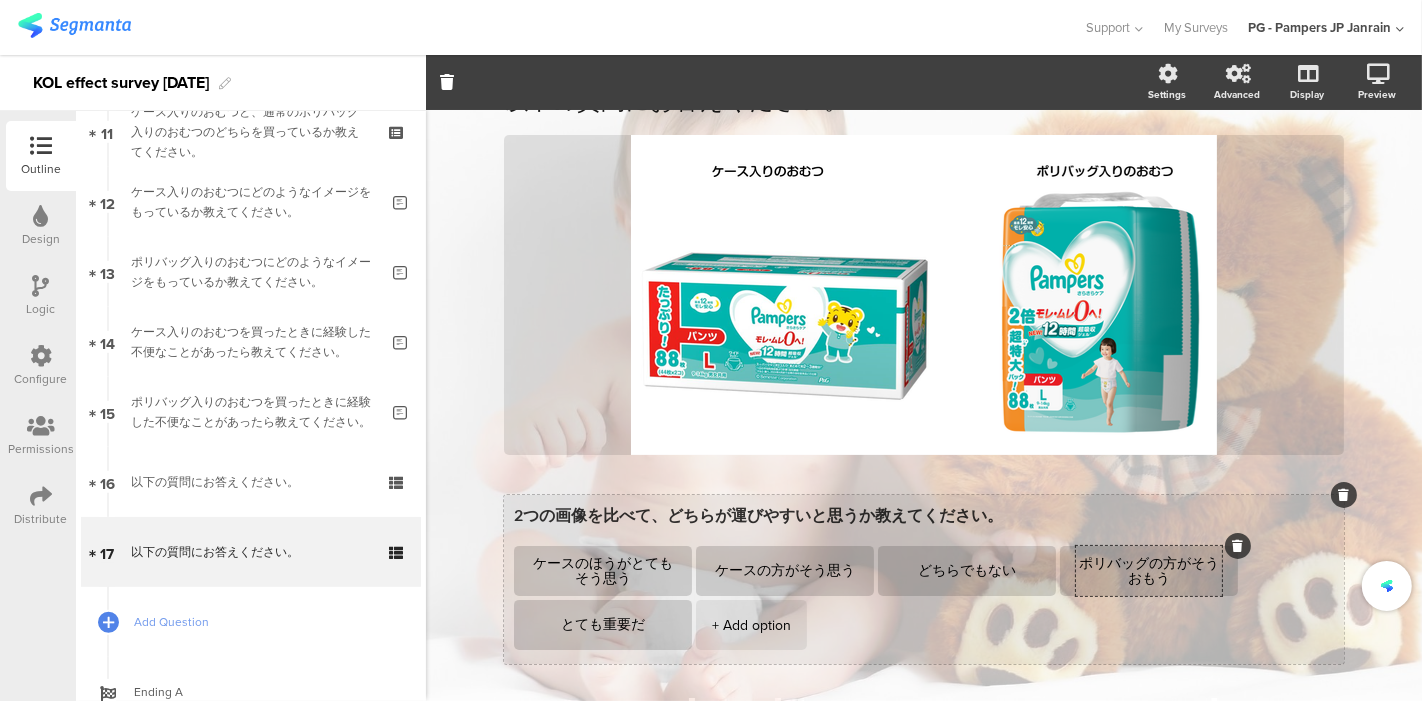 type on "ポリバッグの方がそう思う" 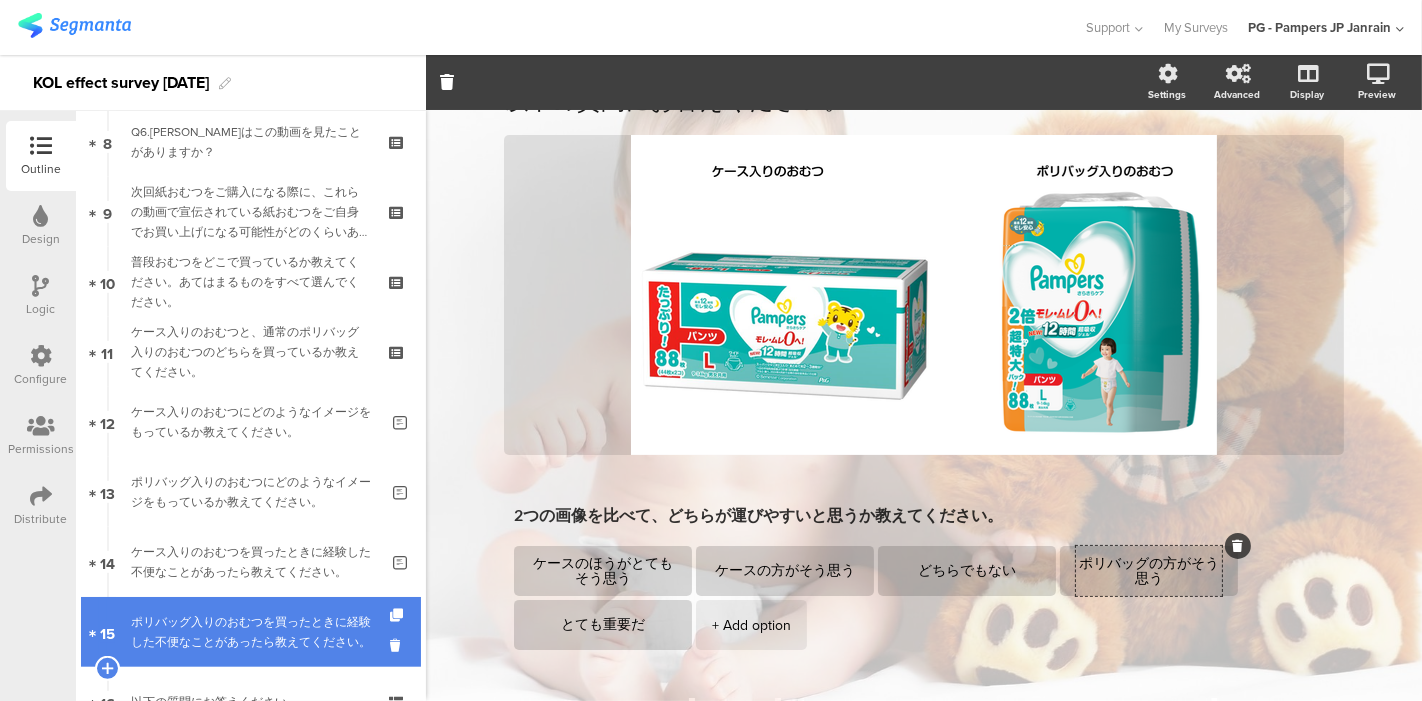 scroll, scrollTop: 571, scrollLeft: 0, axis: vertical 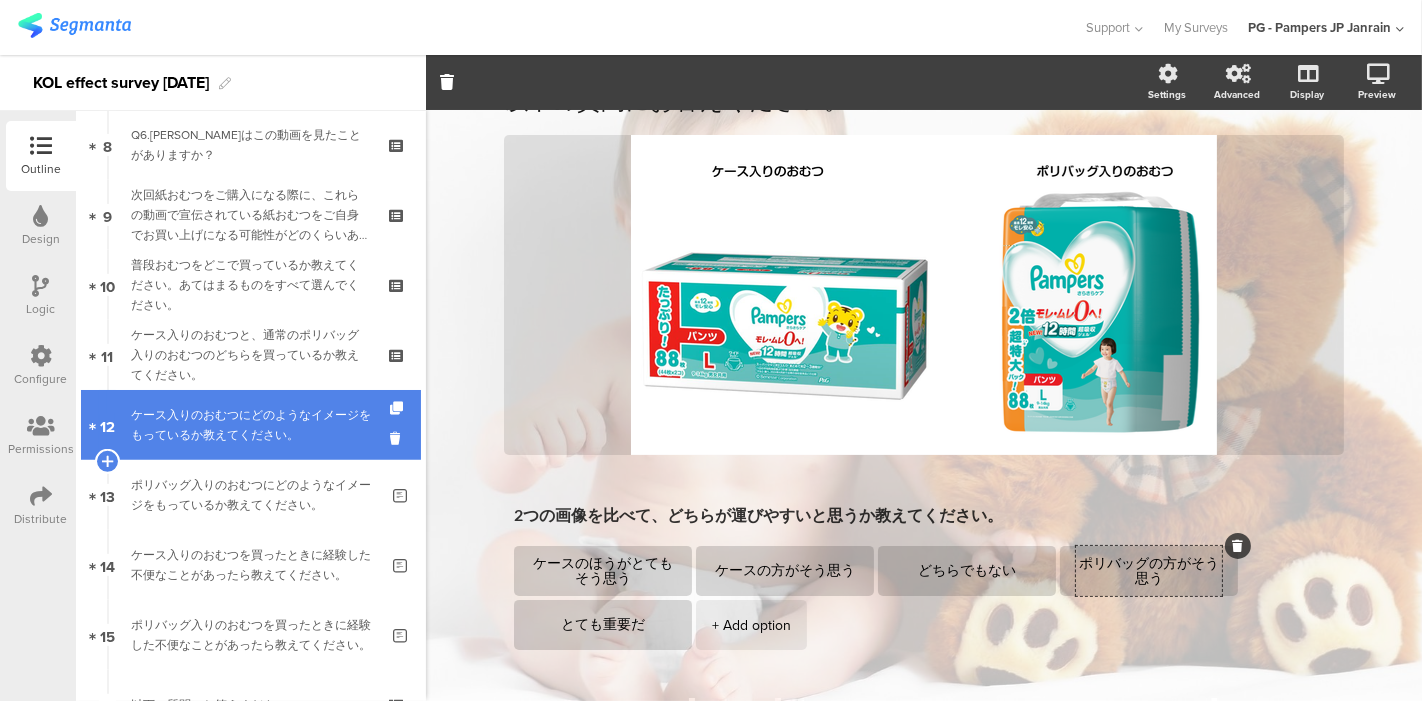 click on "ケース入りのおむつにどのようなイメージをもっているか教えてください。" at bounding box center [254, 425] 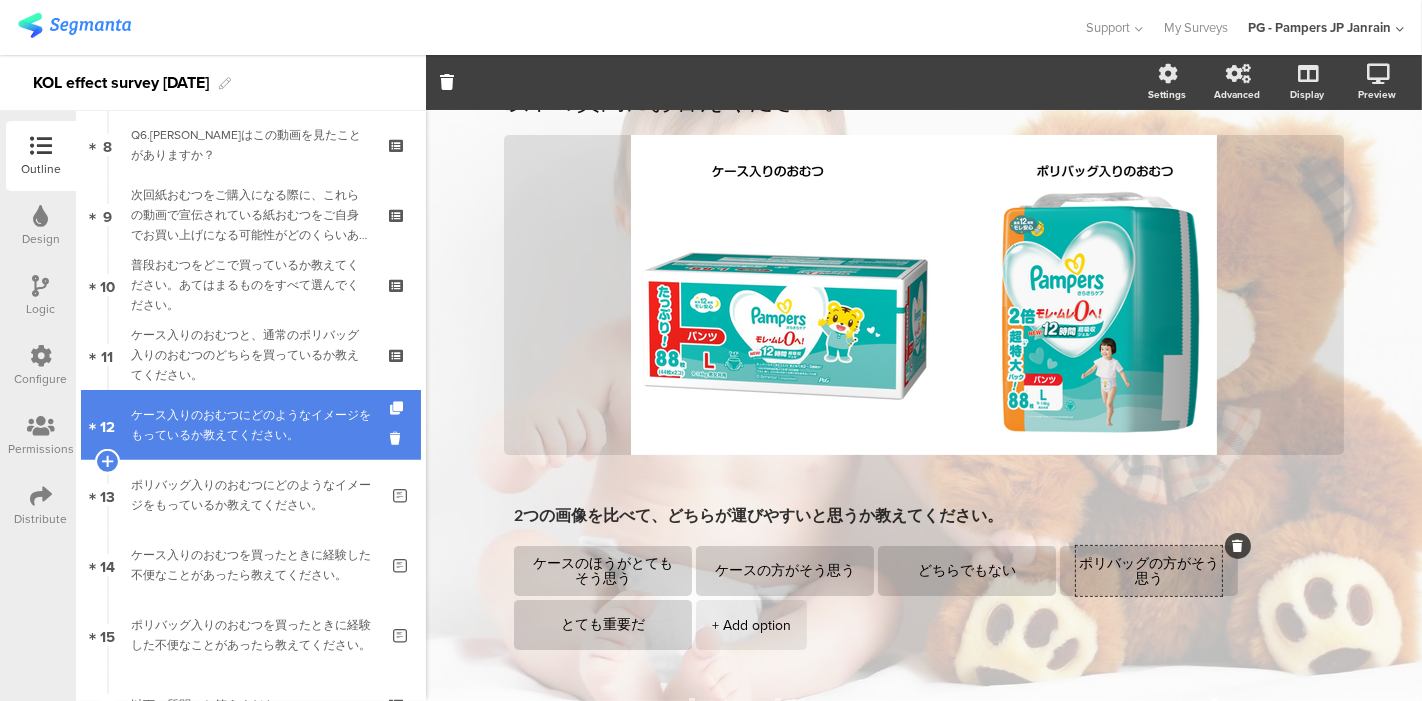 scroll, scrollTop: 0, scrollLeft: 0, axis: both 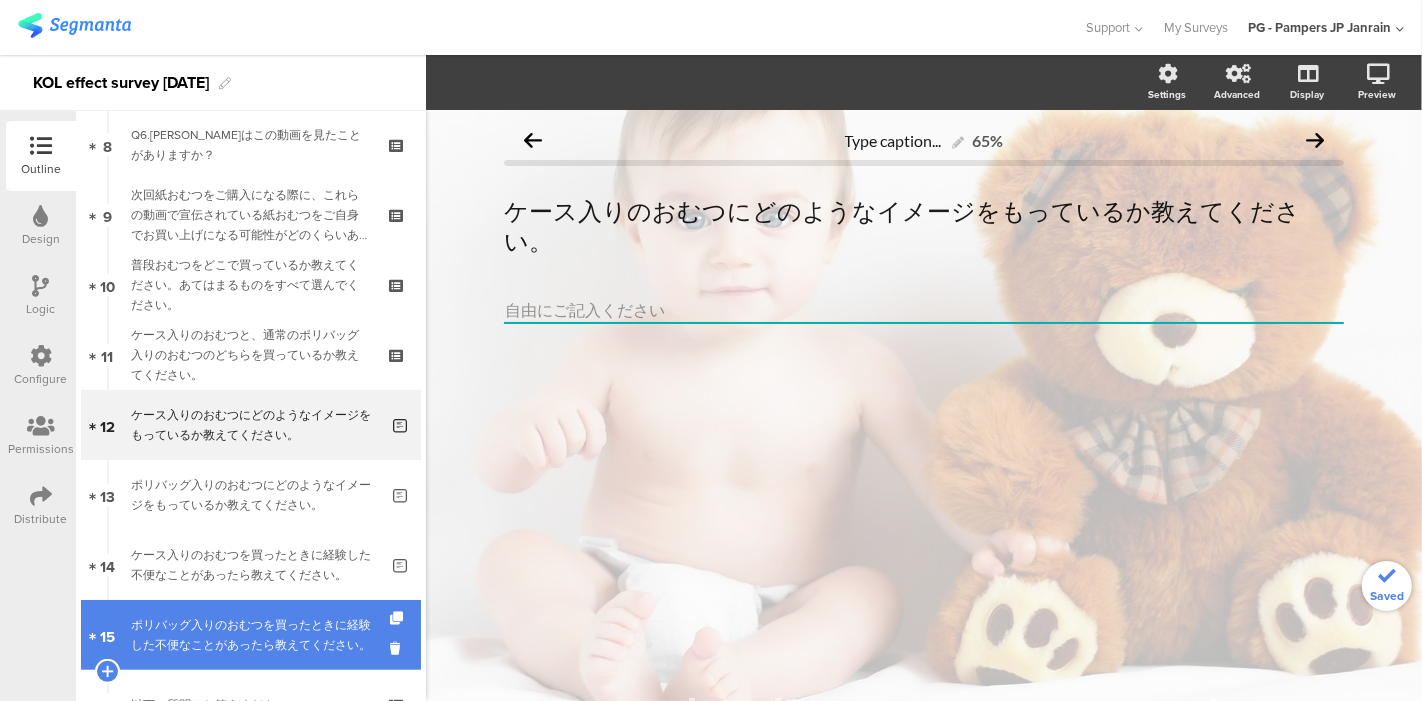 click on "ポリバッグ入りのおむつを買ったときに経験した不便なことがあったら教えてください。" at bounding box center [254, 635] 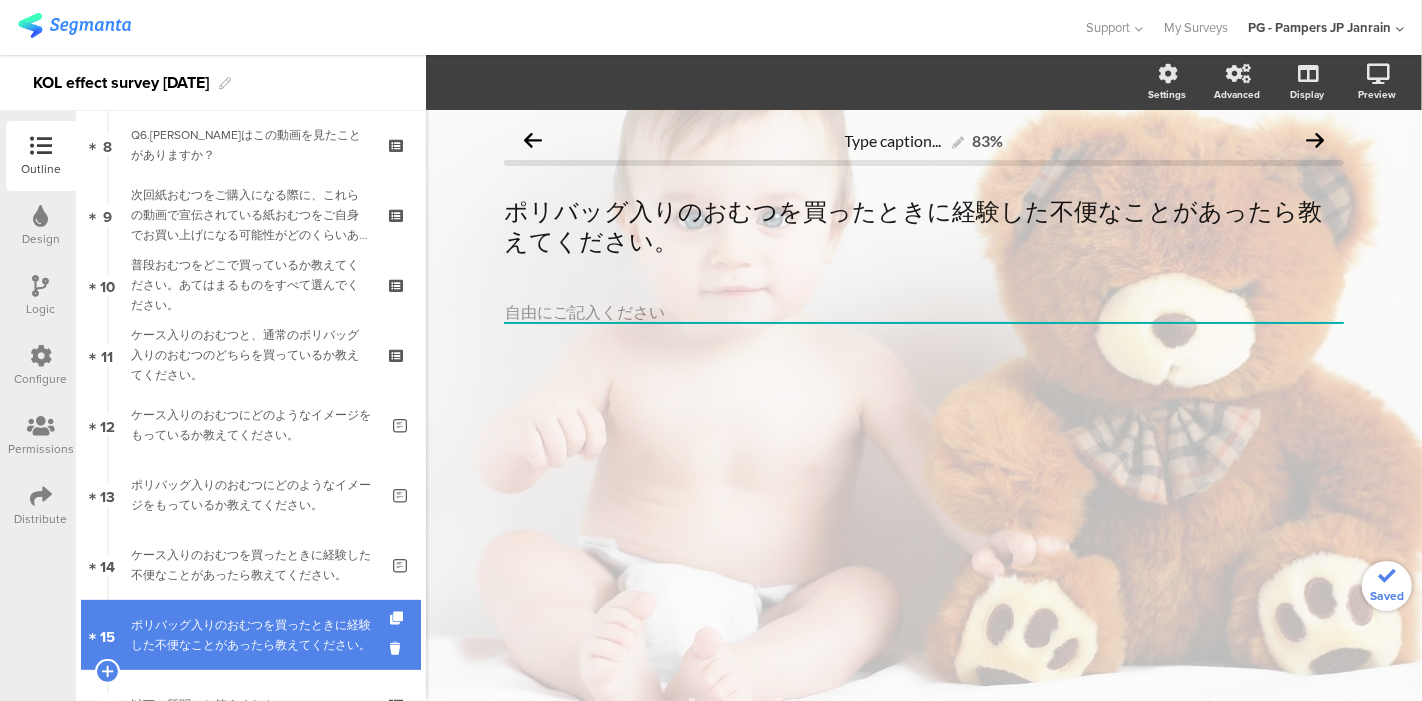 scroll, scrollTop: 2, scrollLeft: 0, axis: vertical 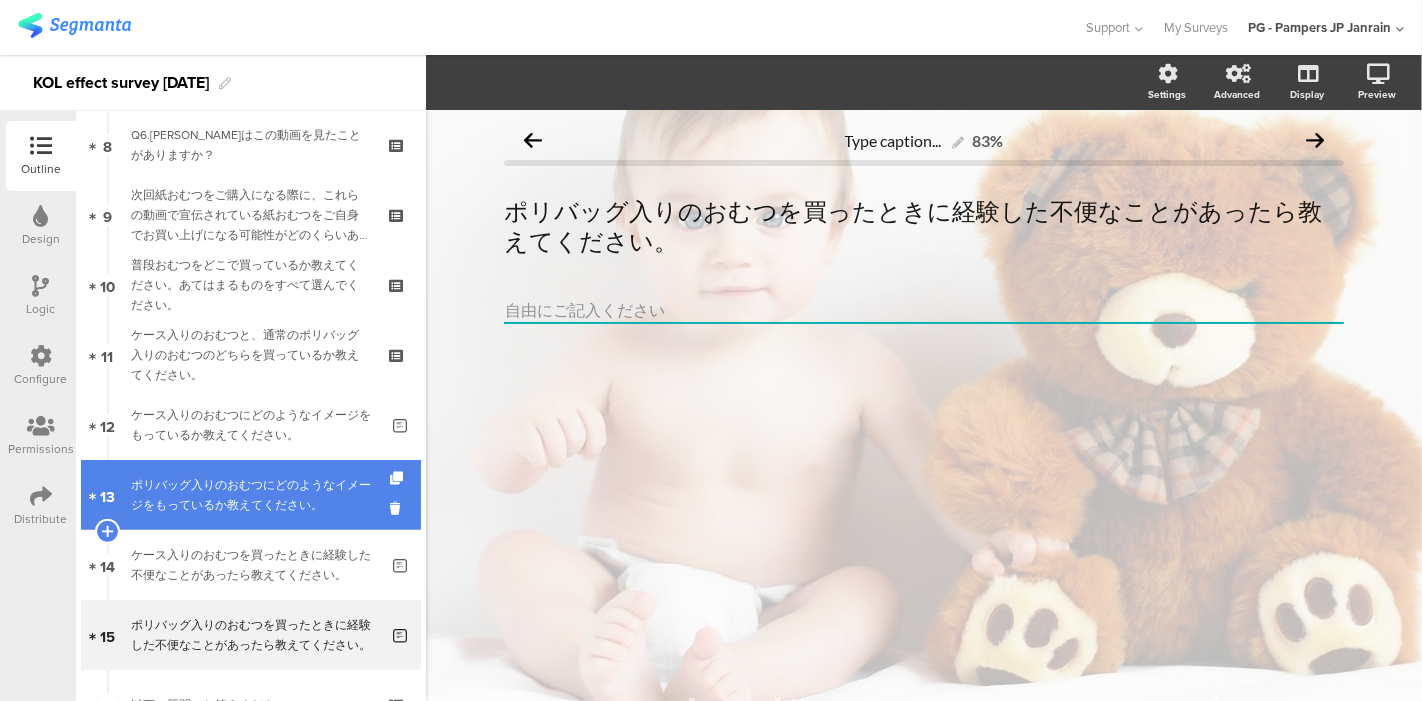 click on "13
ポリバッグ入りのおむつにどのようなイメージをもっているか教えてください。" at bounding box center [251, 495] 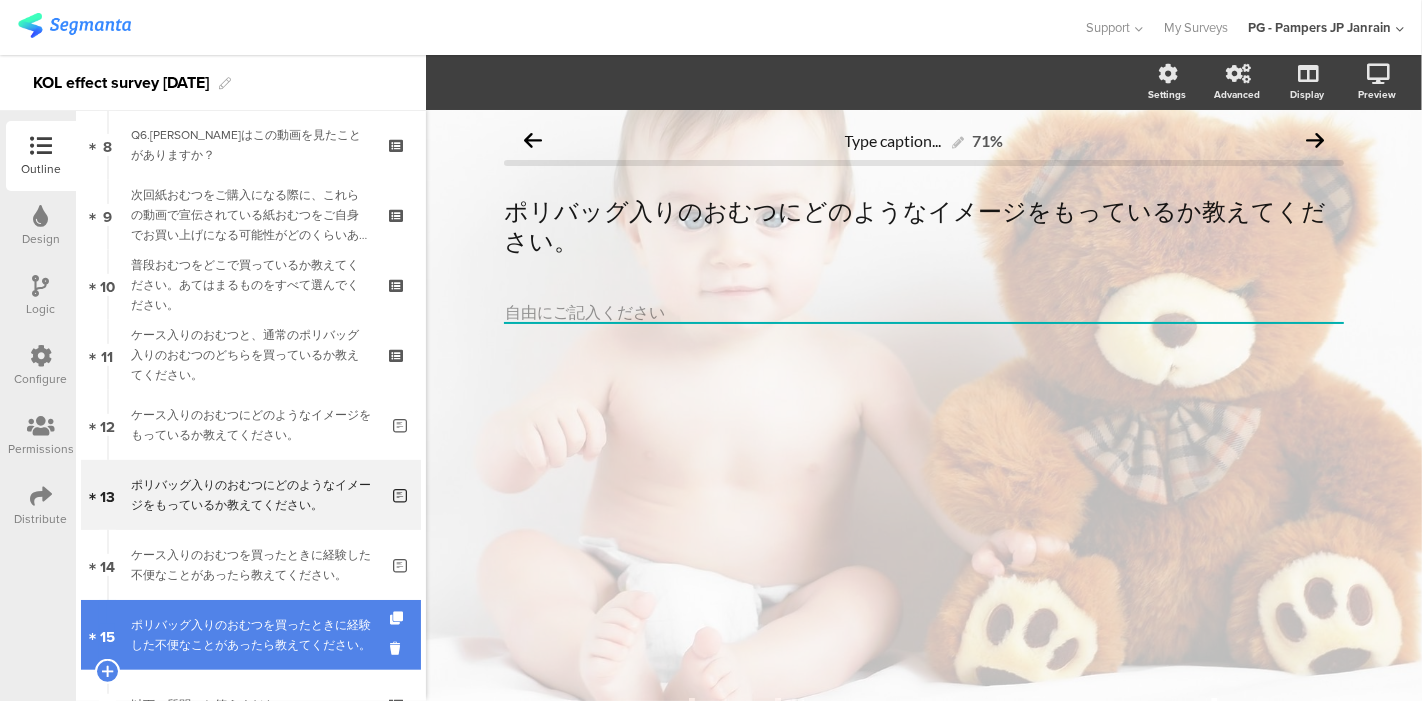 scroll, scrollTop: 2, scrollLeft: 0, axis: vertical 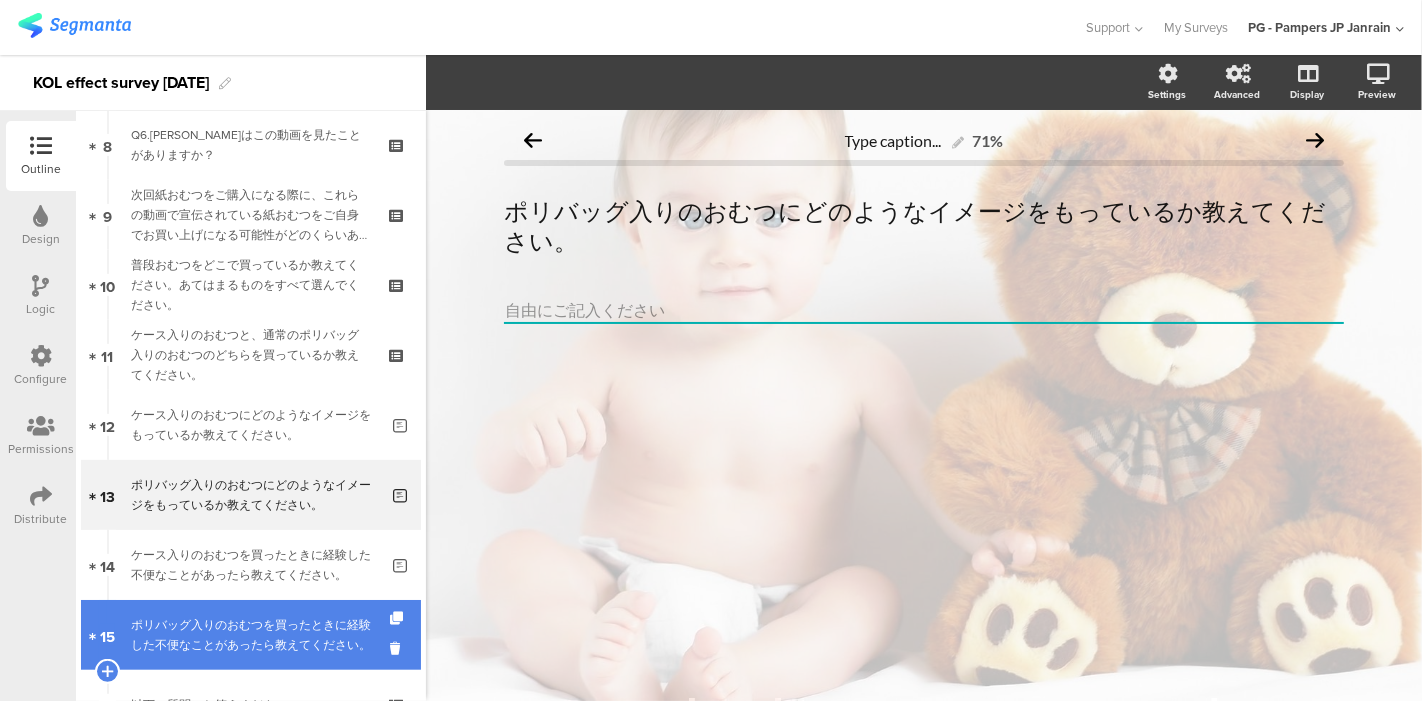 click on "ポリバッグ入りのおむつを買ったときに経験した不便なことがあったら教えてください。" at bounding box center (254, 635) 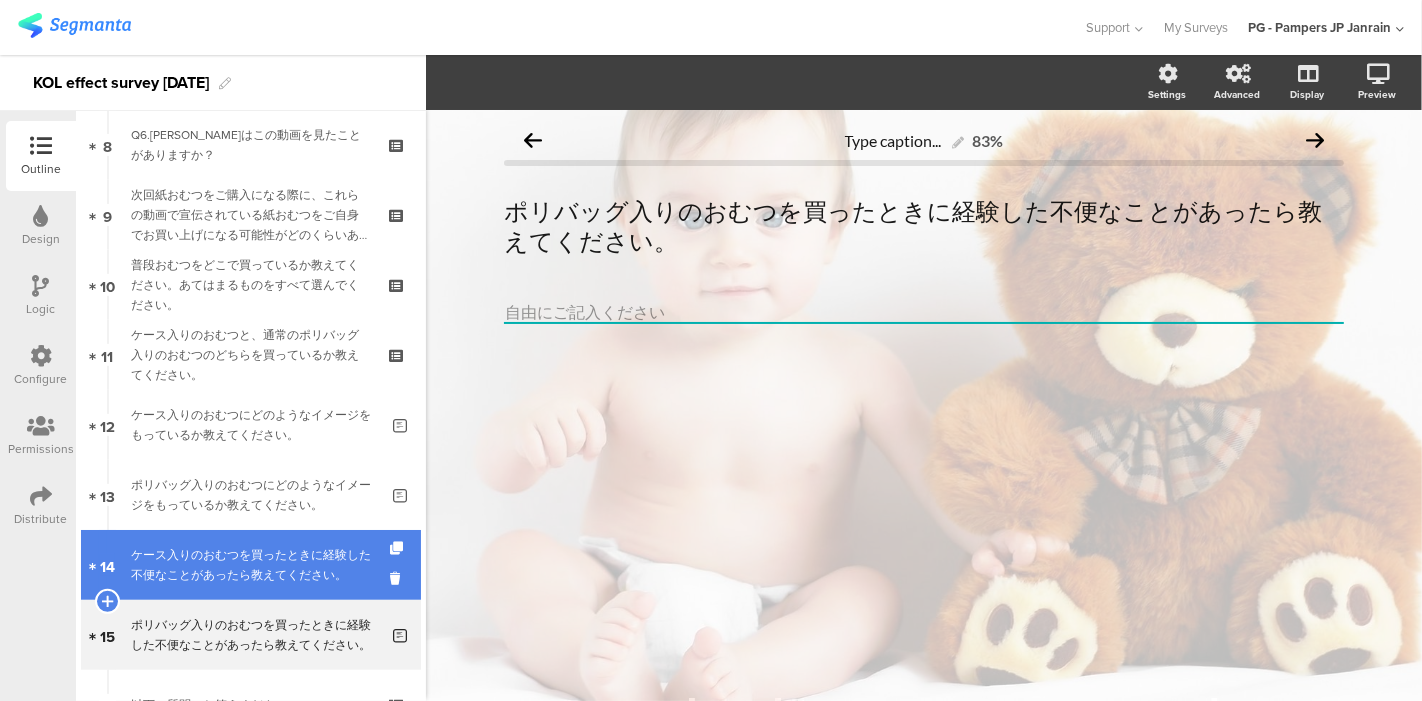 scroll, scrollTop: 2, scrollLeft: 0, axis: vertical 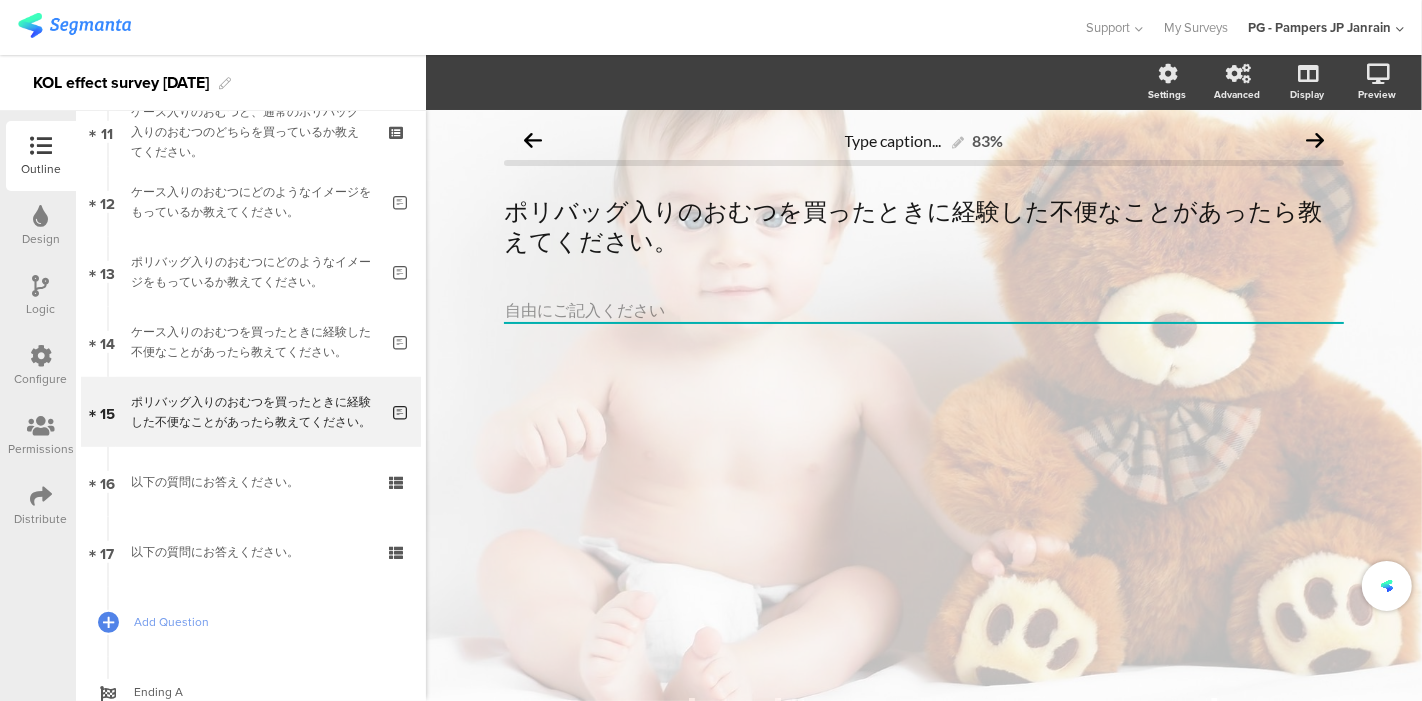 click on "以下の質問にお答えください。" at bounding box center [250, 552] 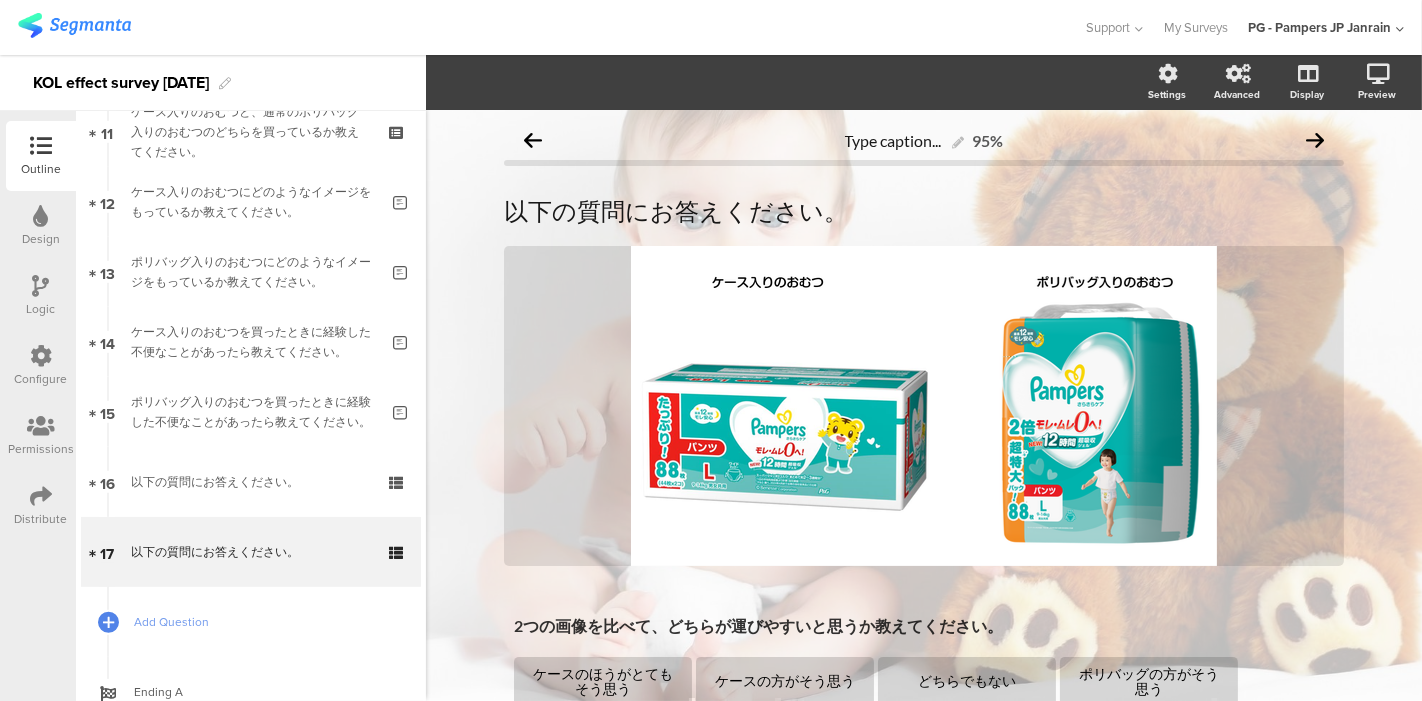 scroll, scrollTop: 111, scrollLeft: 0, axis: vertical 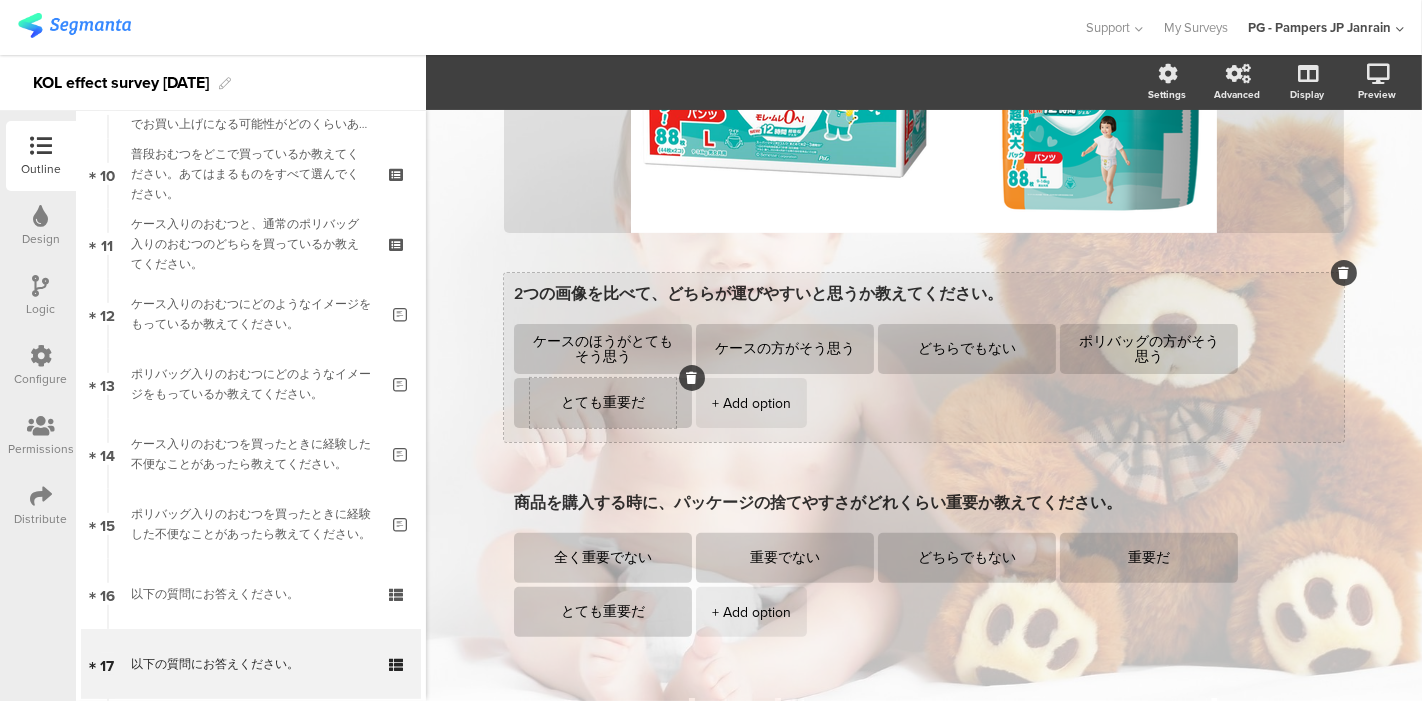 click on "とても重要だ" at bounding box center (603, 403) 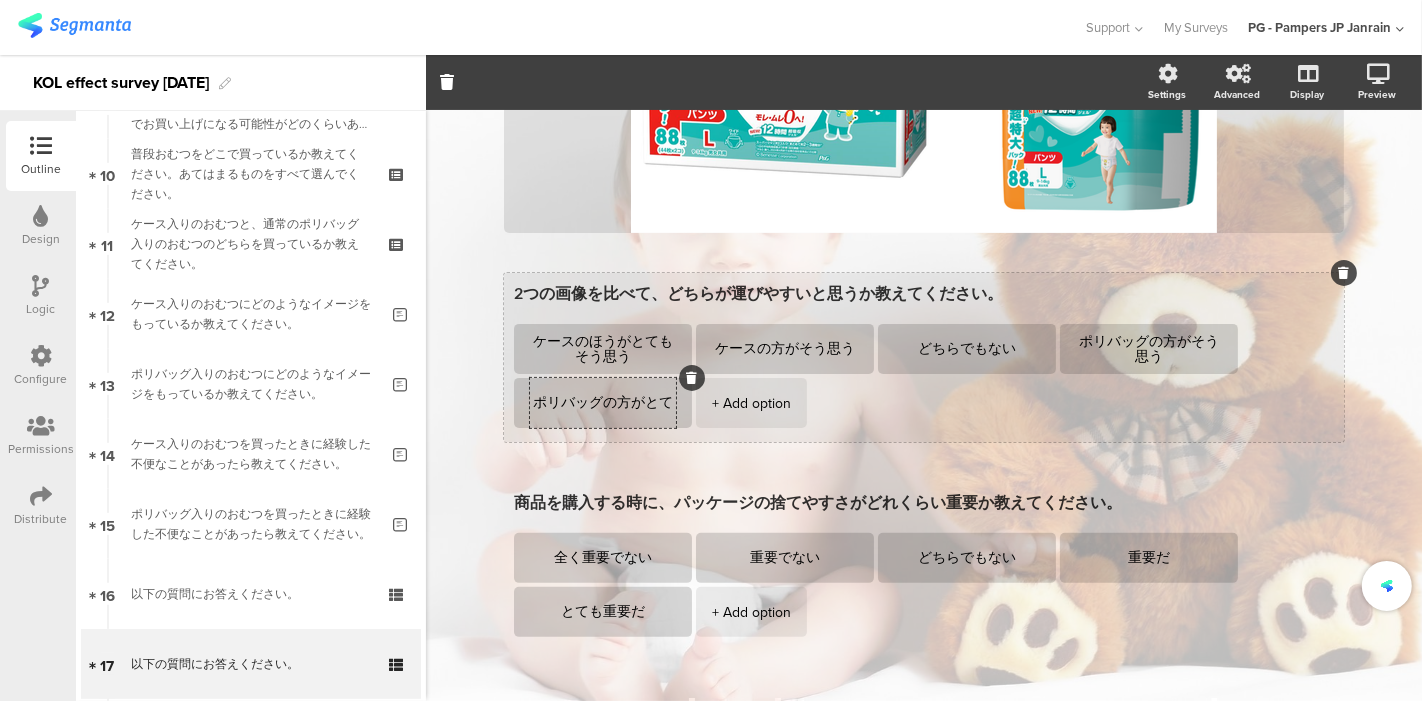 scroll, scrollTop: 0, scrollLeft: 0, axis: both 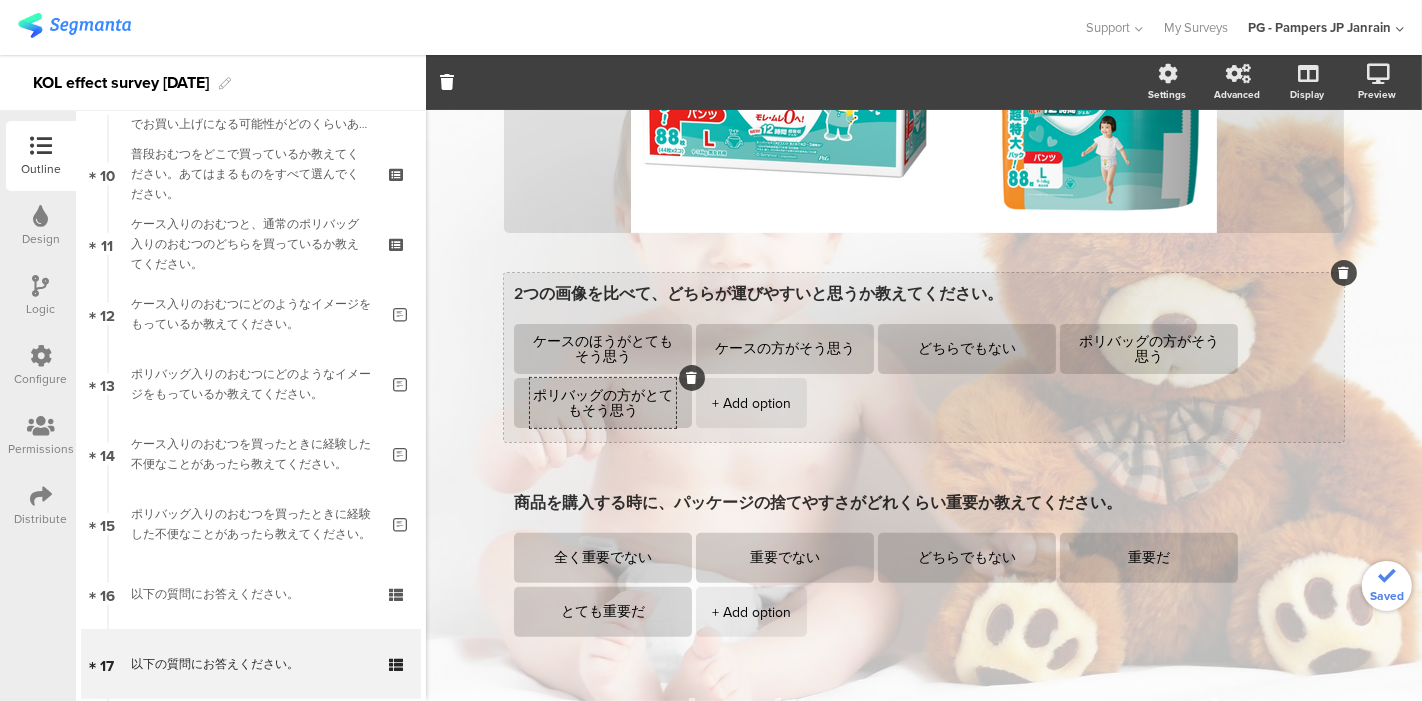 type on "ポリバッグの方がとてもそう思う" 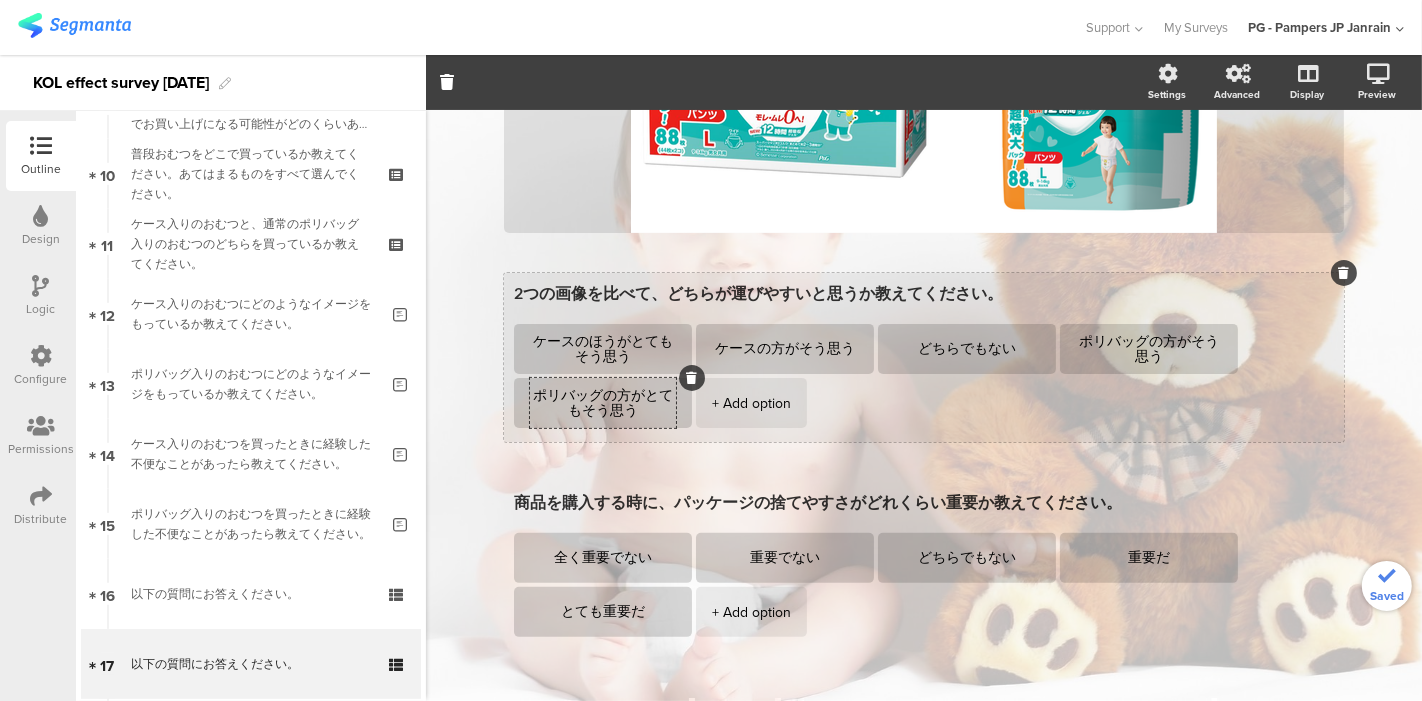 click on "2つの画像を比べて、どちらが運びやすいと思うか教えてください。" at bounding box center (924, 294) 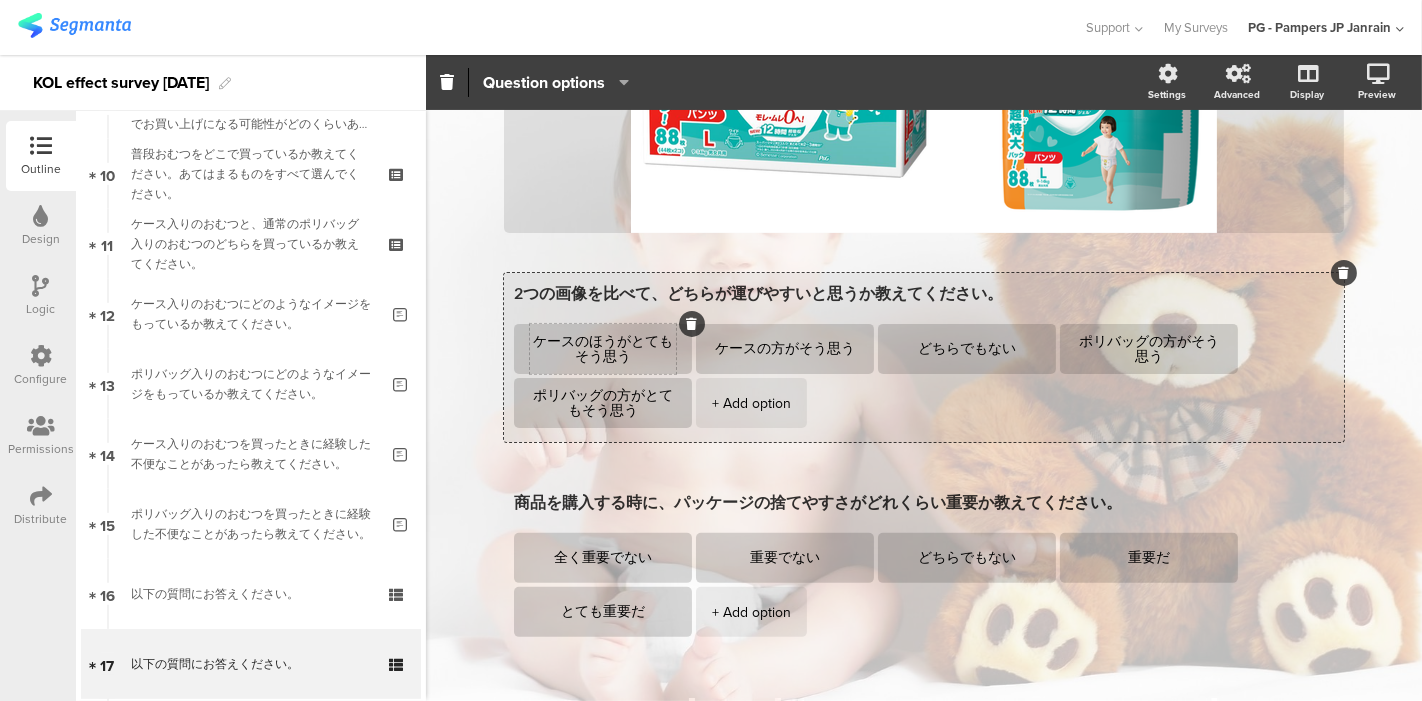 click on "ケースのほうがとてもそう思う" at bounding box center (603, 349) 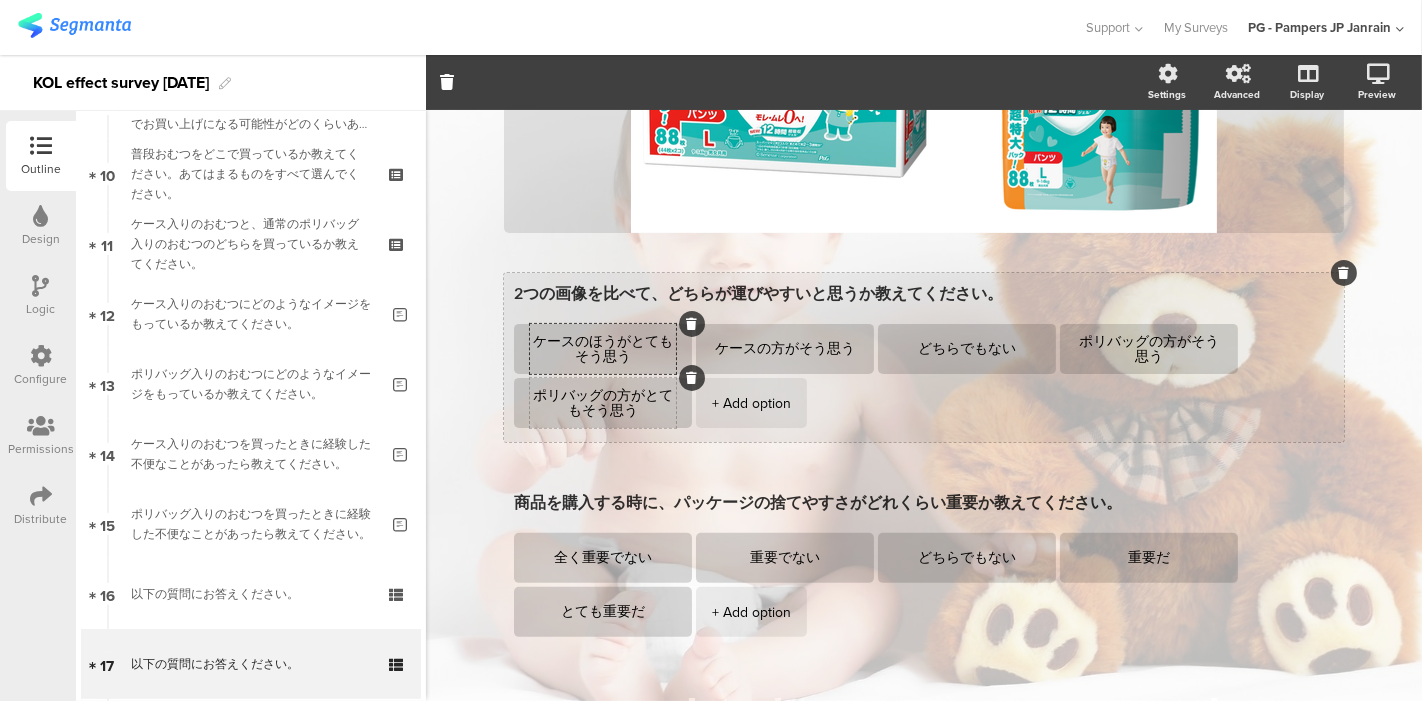 click on "ポリバッグの方がとてもそう思う" at bounding box center [603, 403] 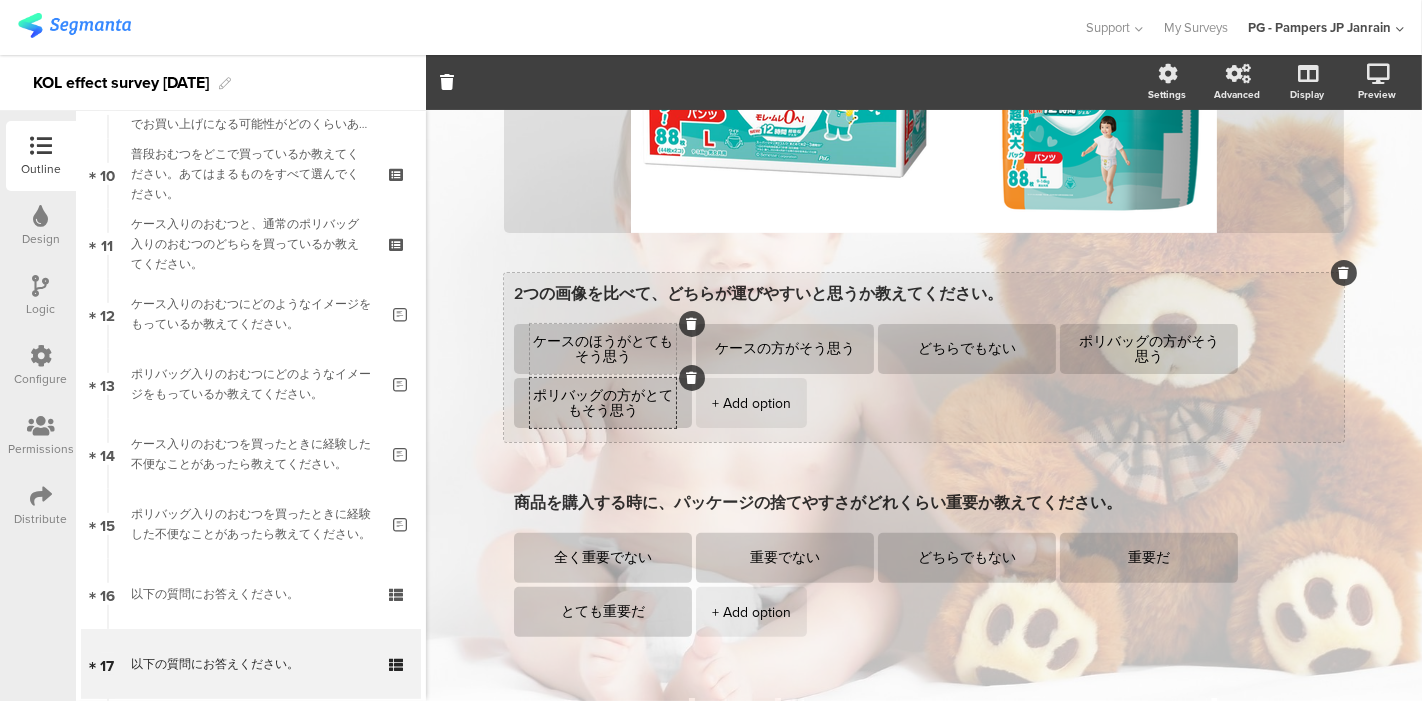 click on "ケースのほうがとてもそう思う" at bounding box center [603, 349] 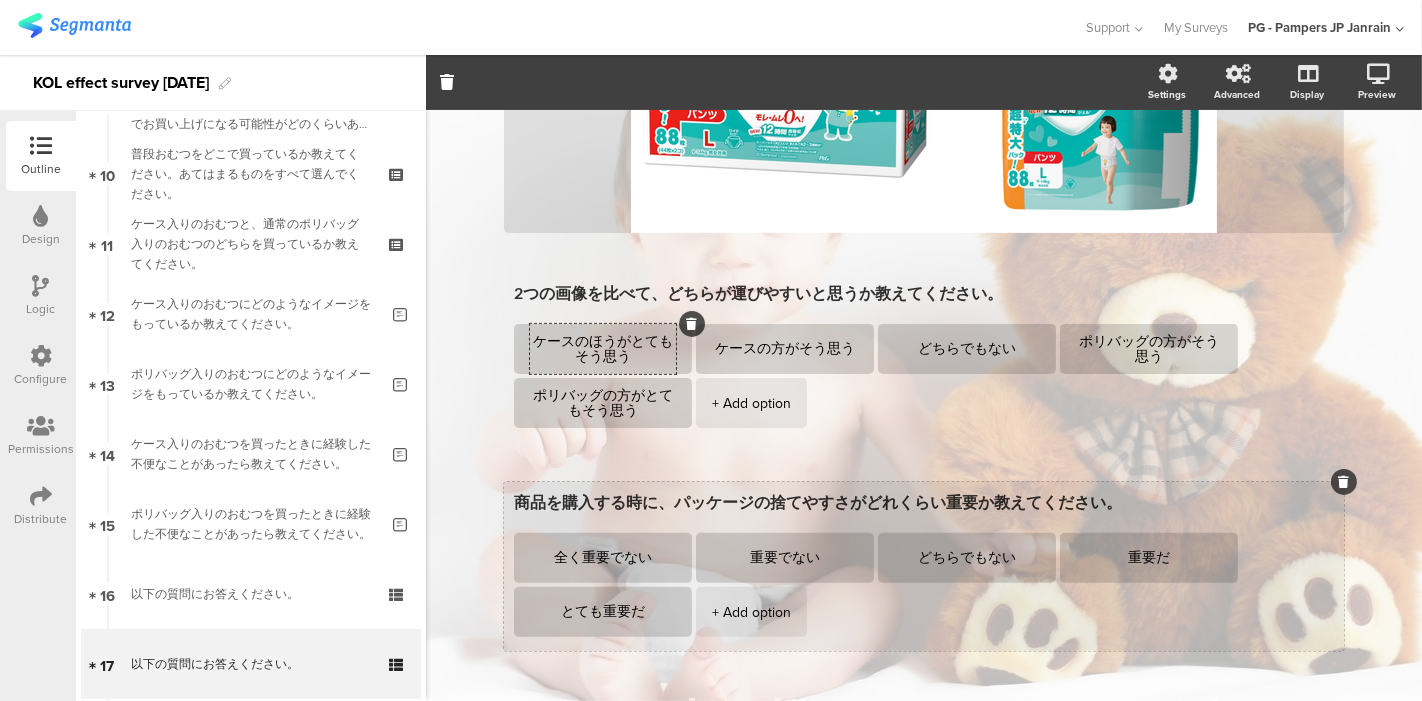 click on "商品を購入する時に、パッケージの捨てやすさがどれくらい重要か教えてください。" at bounding box center (924, 503) 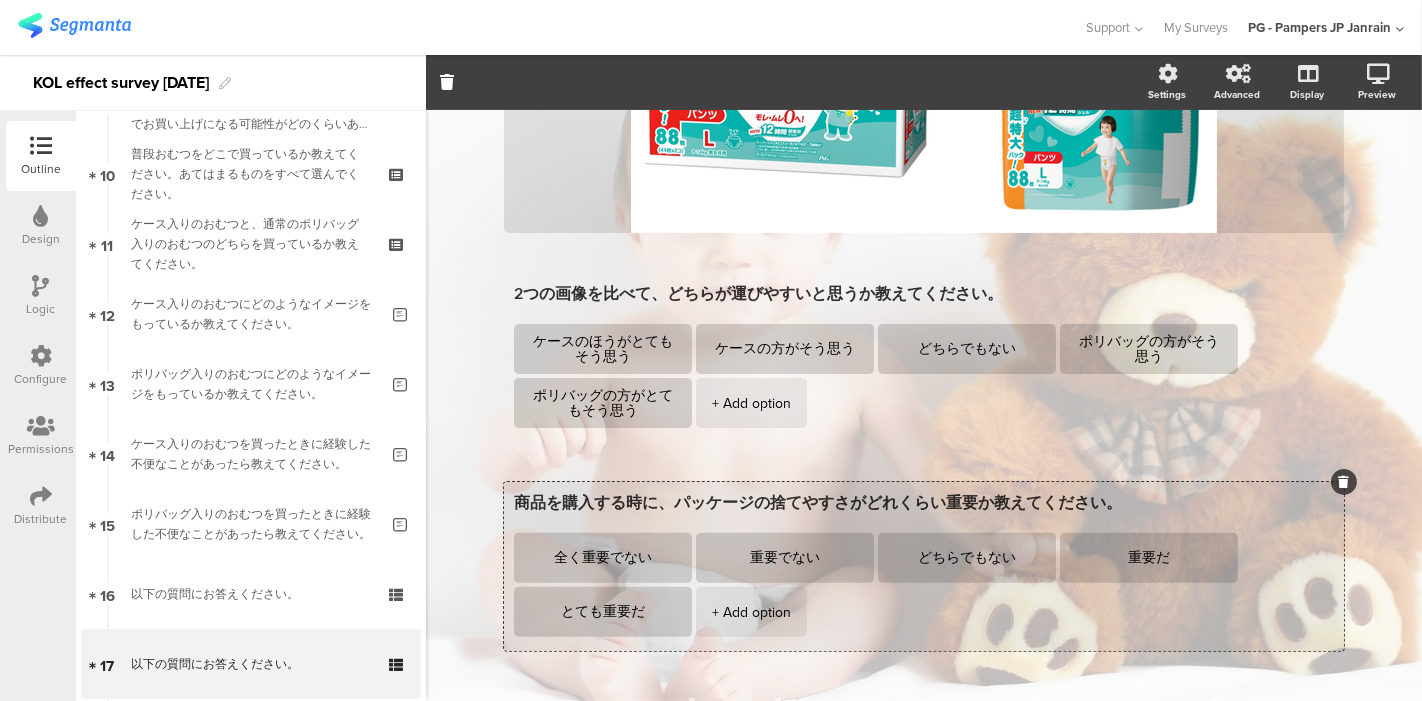 click on "商品を購入する時に、パッケージの捨てやすさがどれくらい重要か教えてください。" at bounding box center [924, 503] 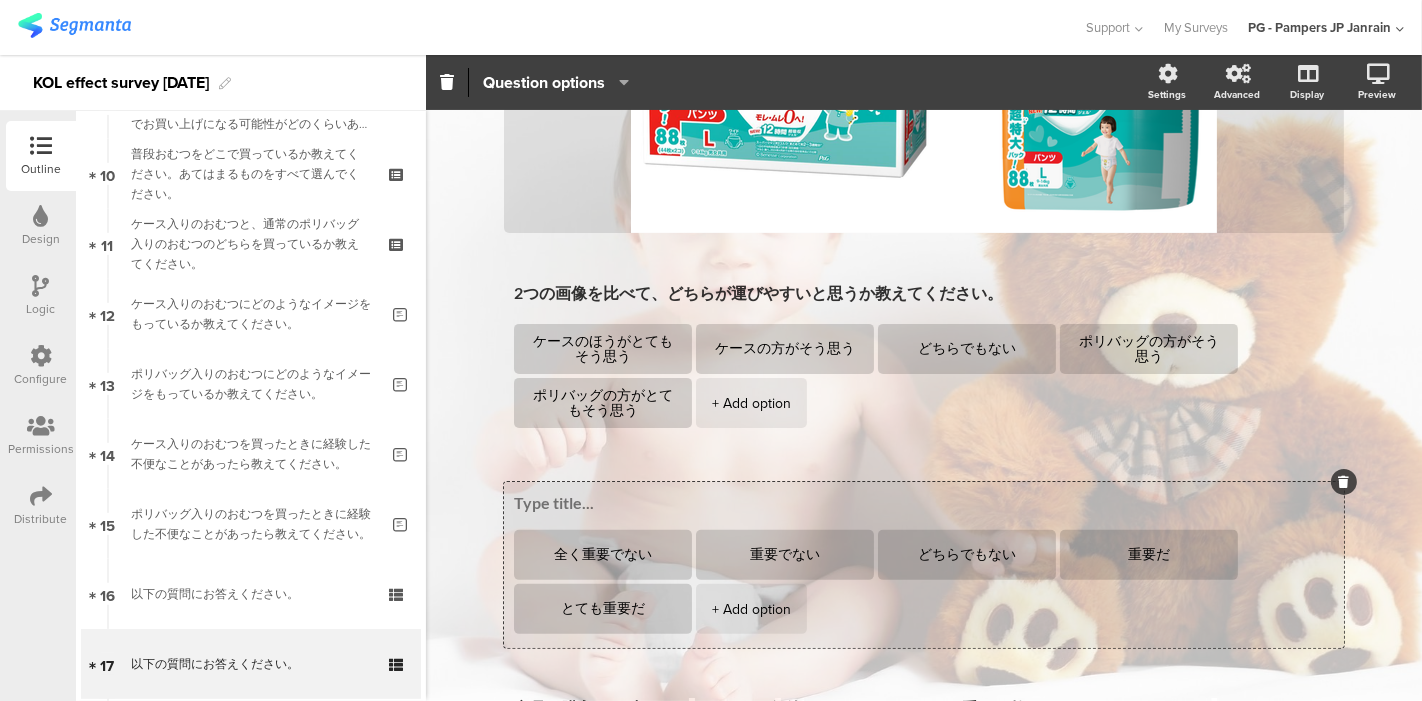 paste on "2つの画像を比べて、どちらがパッケージのを捨てやすいと思うか教えてください。" 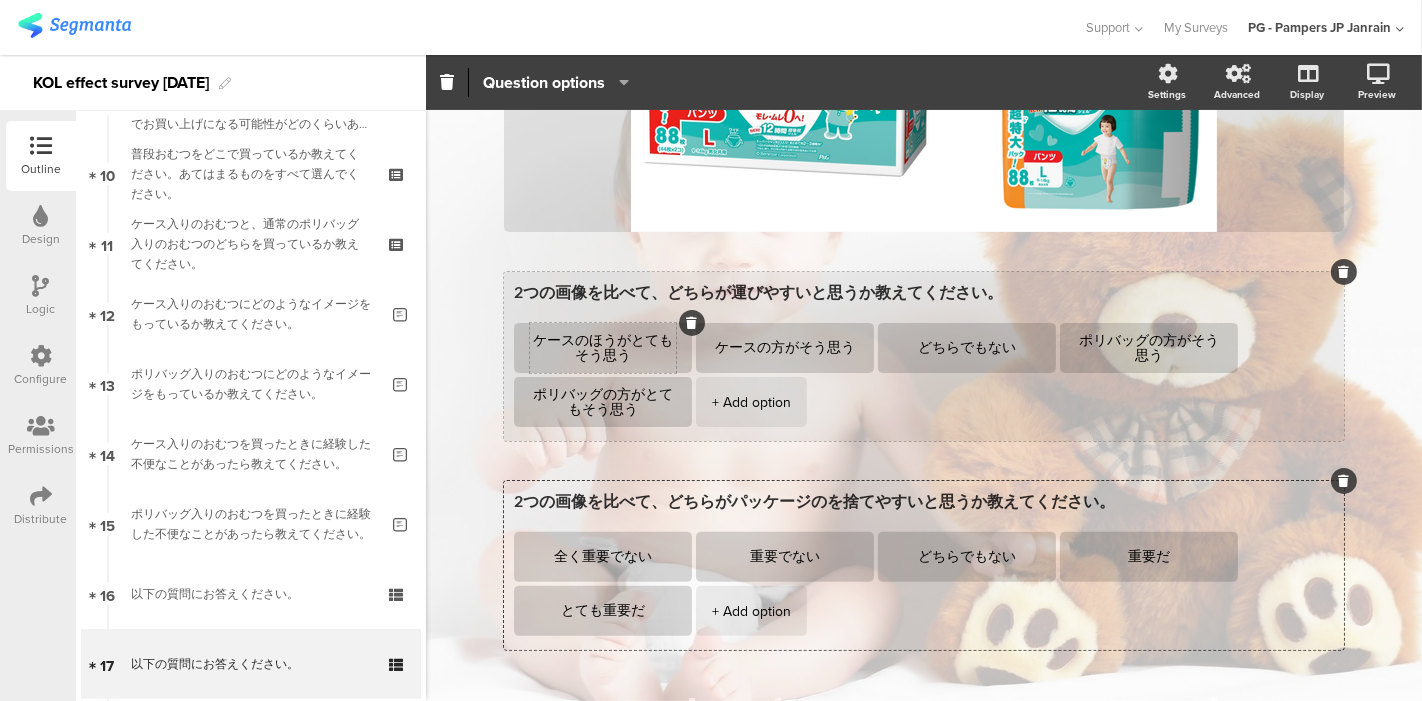scroll, scrollTop: 333, scrollLeft: 0, axis: vertical 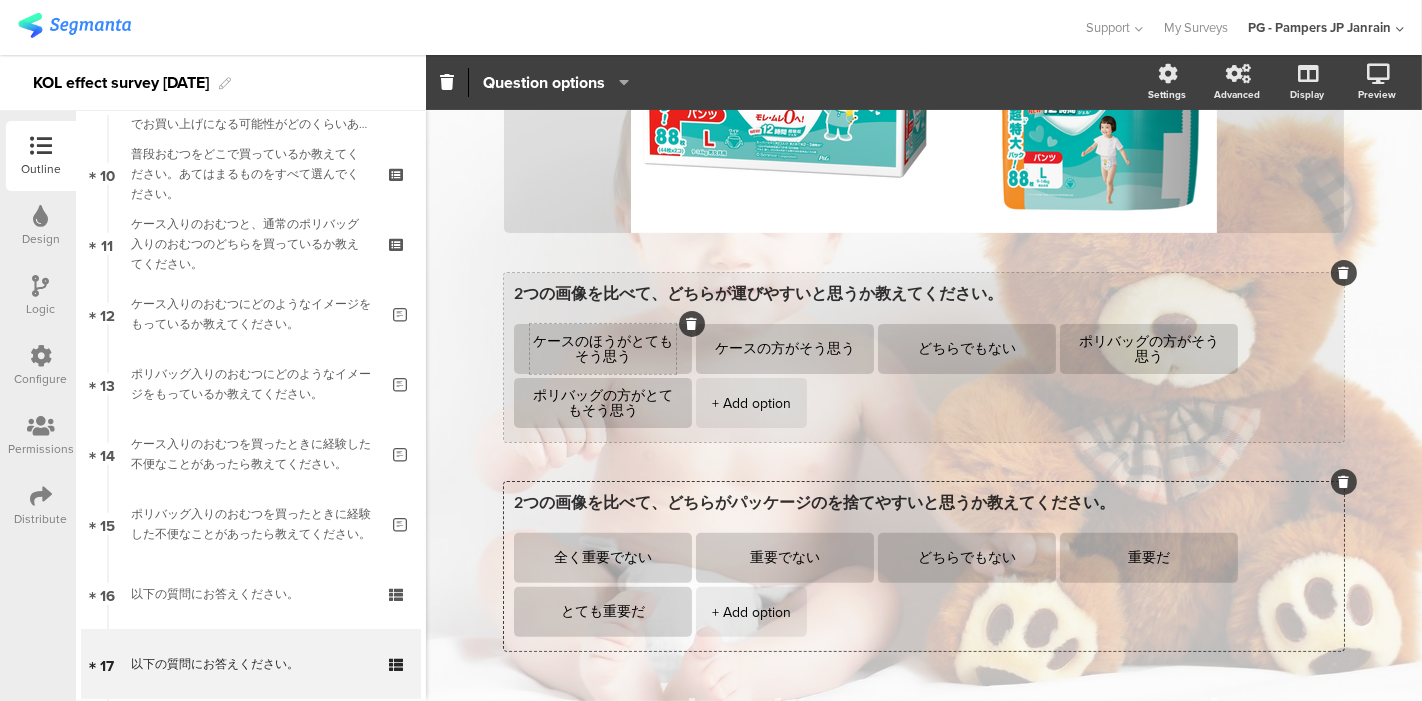 type on "2つの画像を比べて、どちらがパッケージのを捨てやすいと思うか教えてください。" 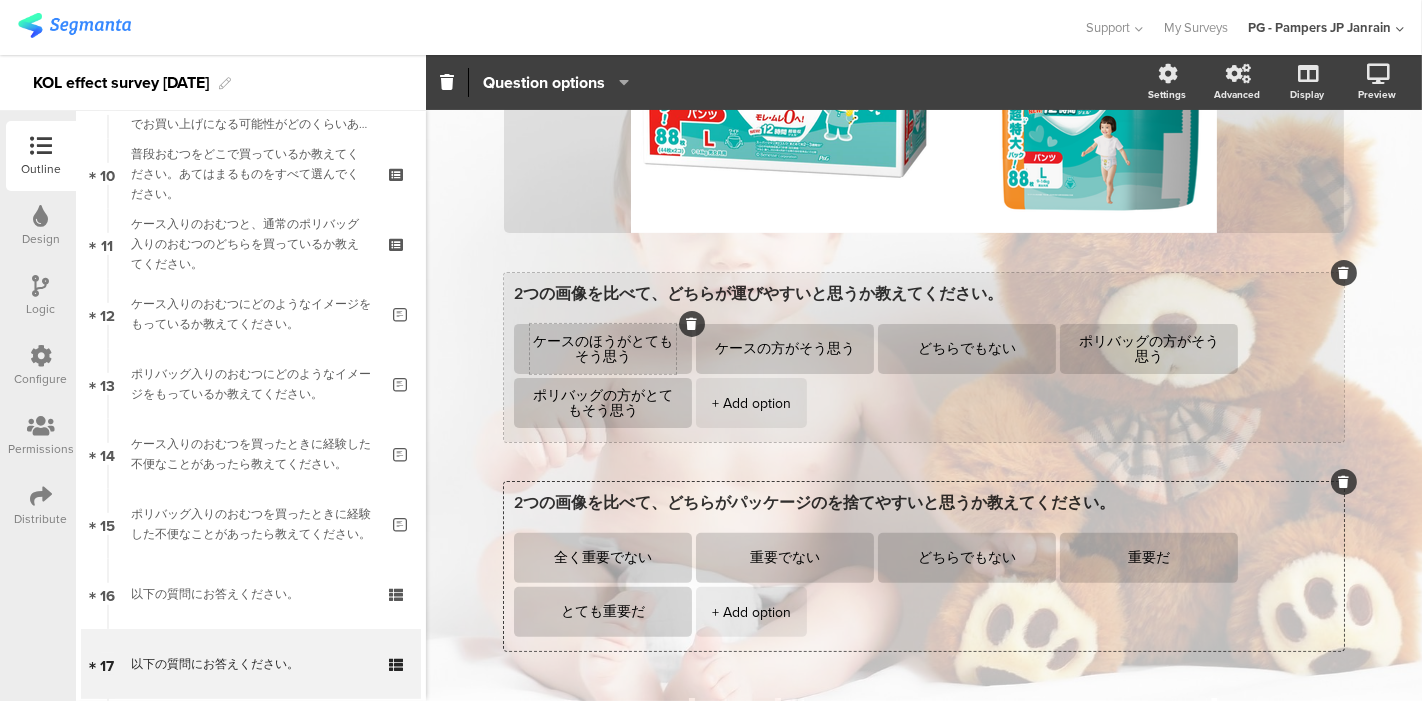 click on "ケースのほうがとてもそう思う" at bounding box center (603, 349) 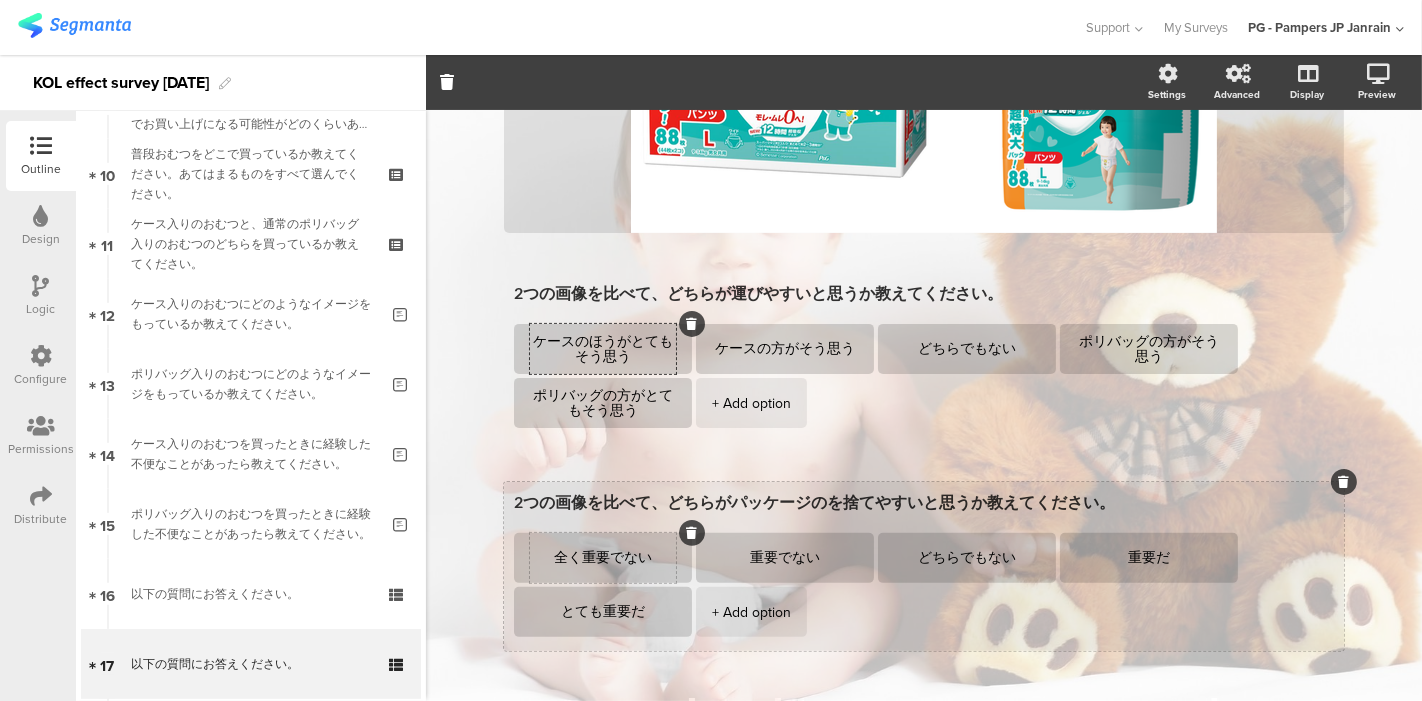 click on "全く重要でない" at bounding box center [603, 558] 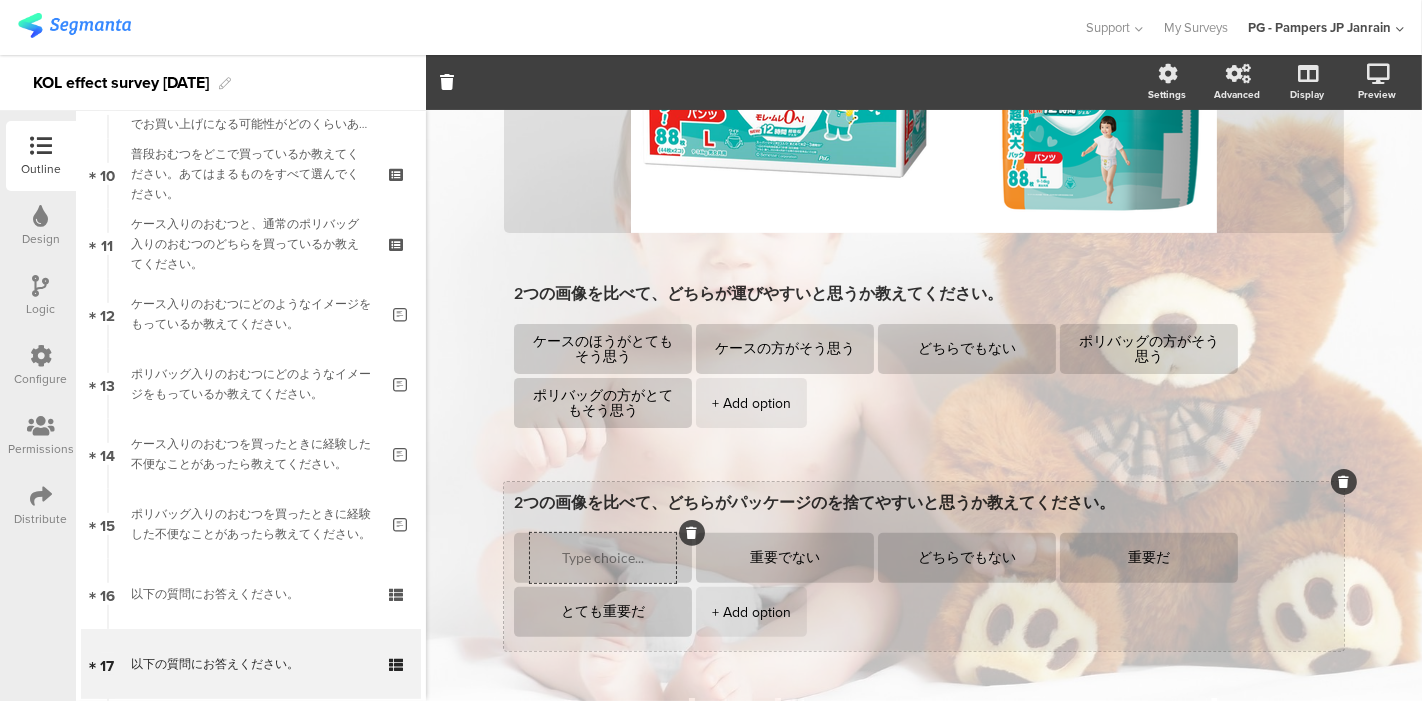 paste on "ケースのほうがとてもそう思う" 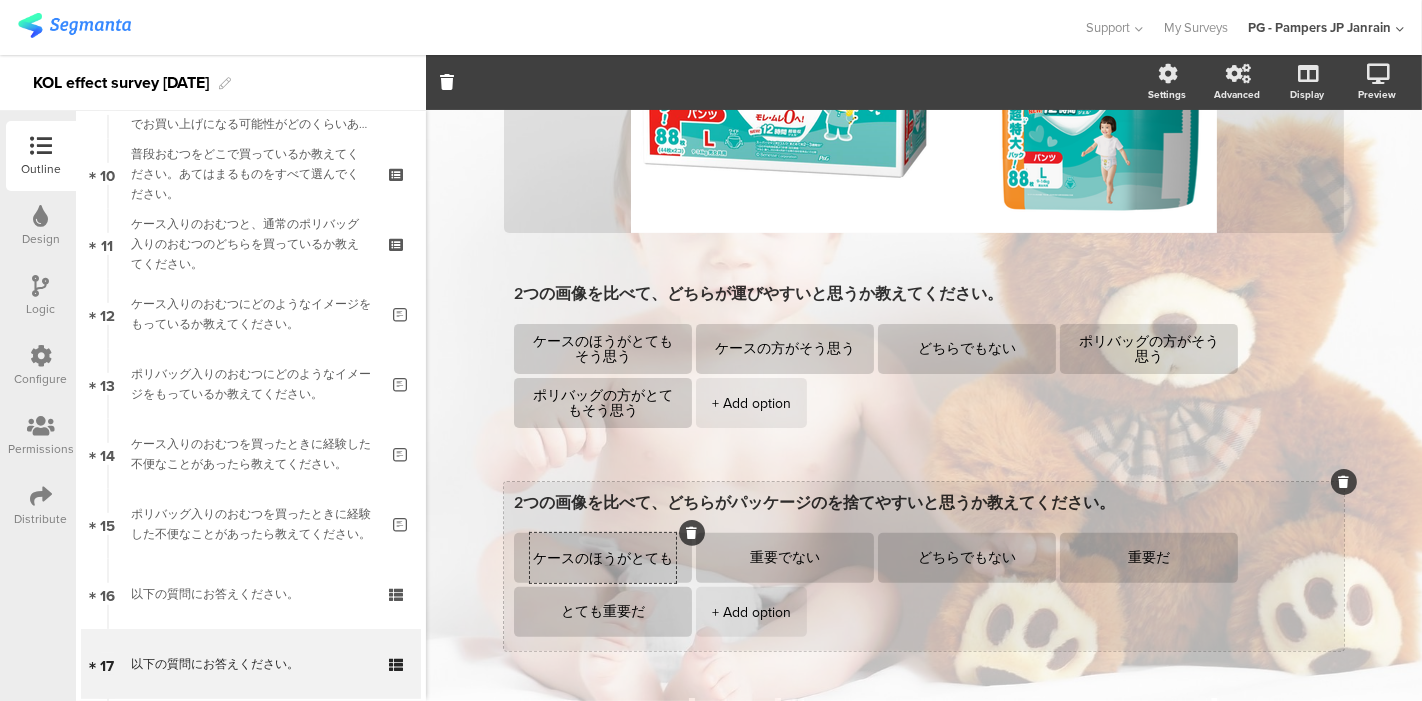 scroll, scrollTop: 0, scrollLeft: 0, axis: both 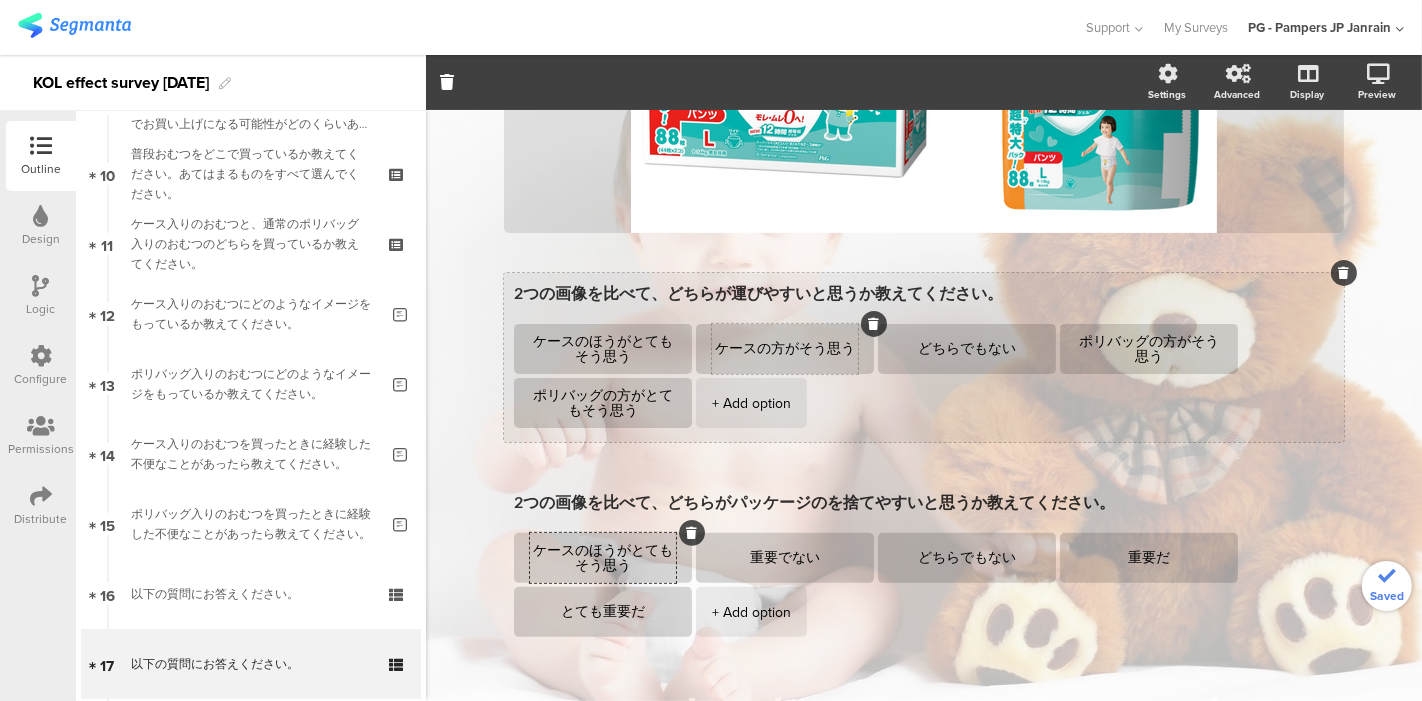 type on "ケースのほうがとてもそう思う" 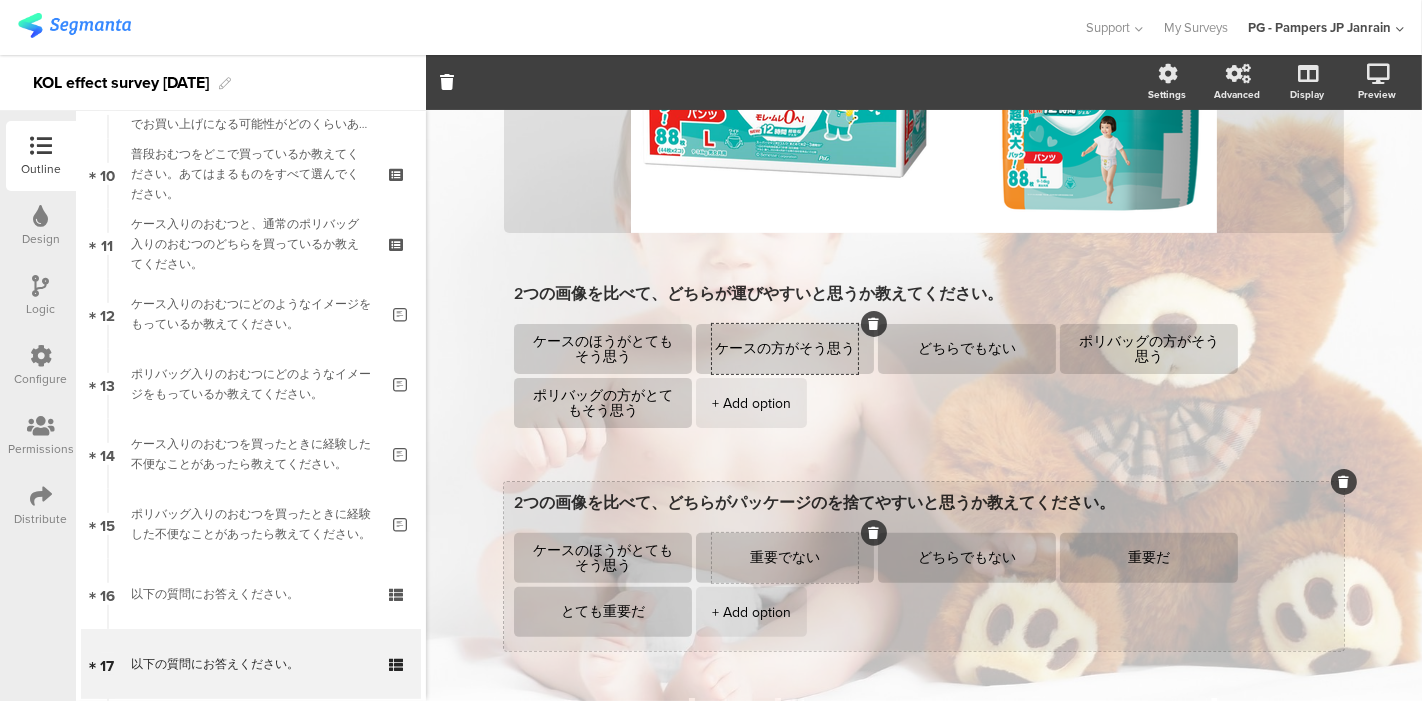click on "重要でない" at bounding box center (785, 558) 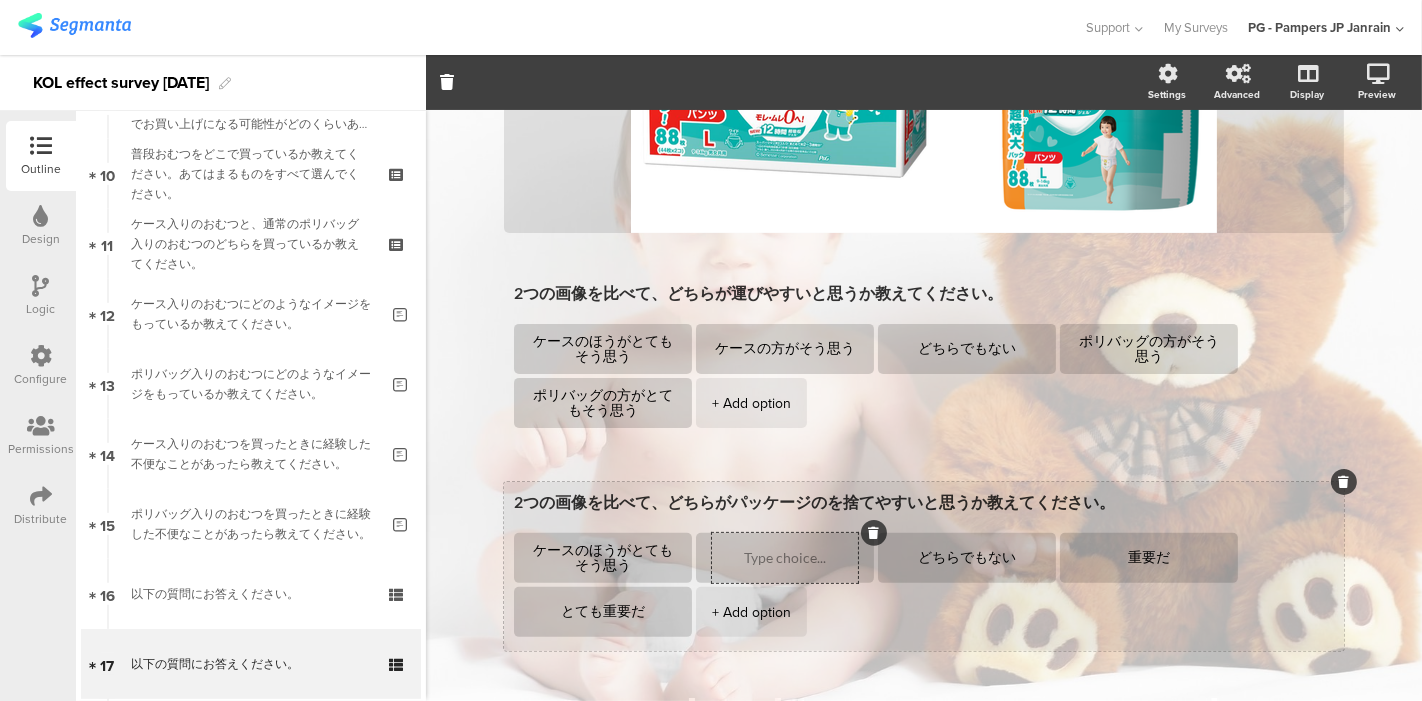 paste on "ケースの方がそう思う" 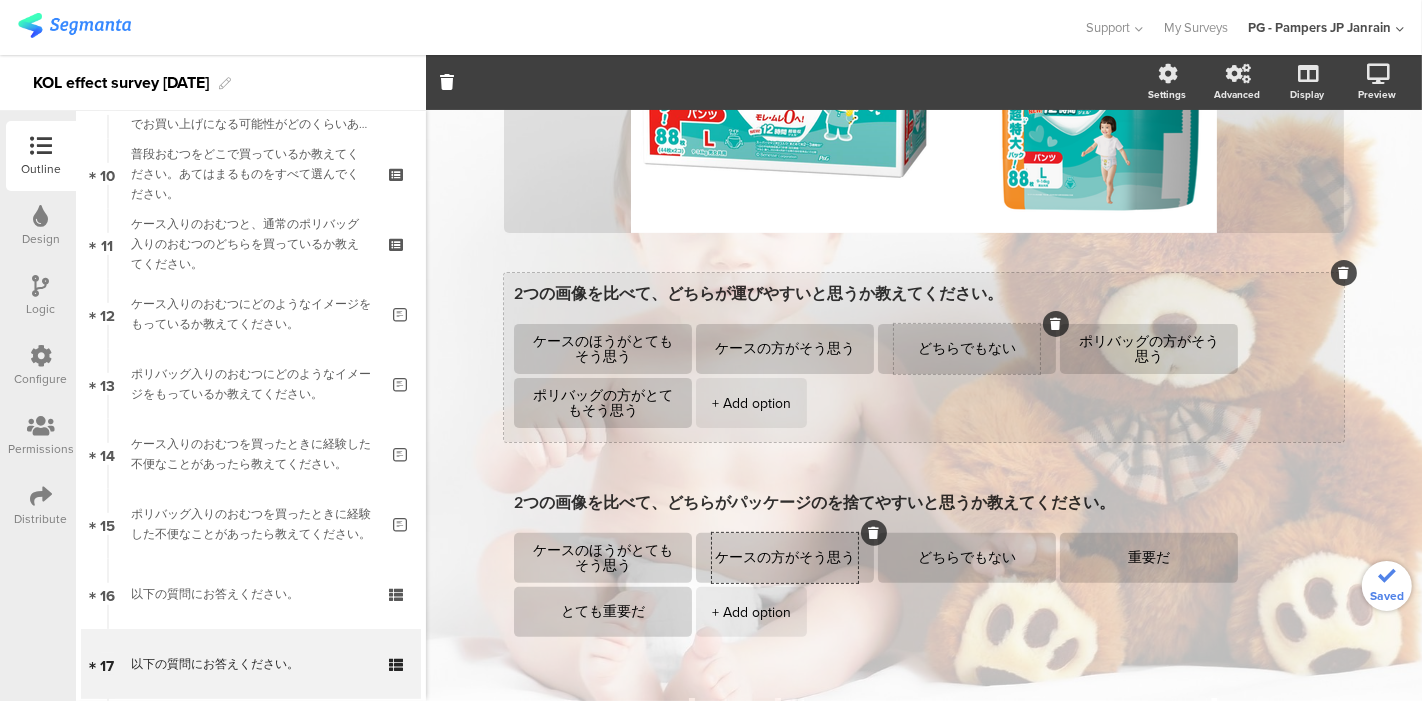 type on "ケースの方がそう思う" 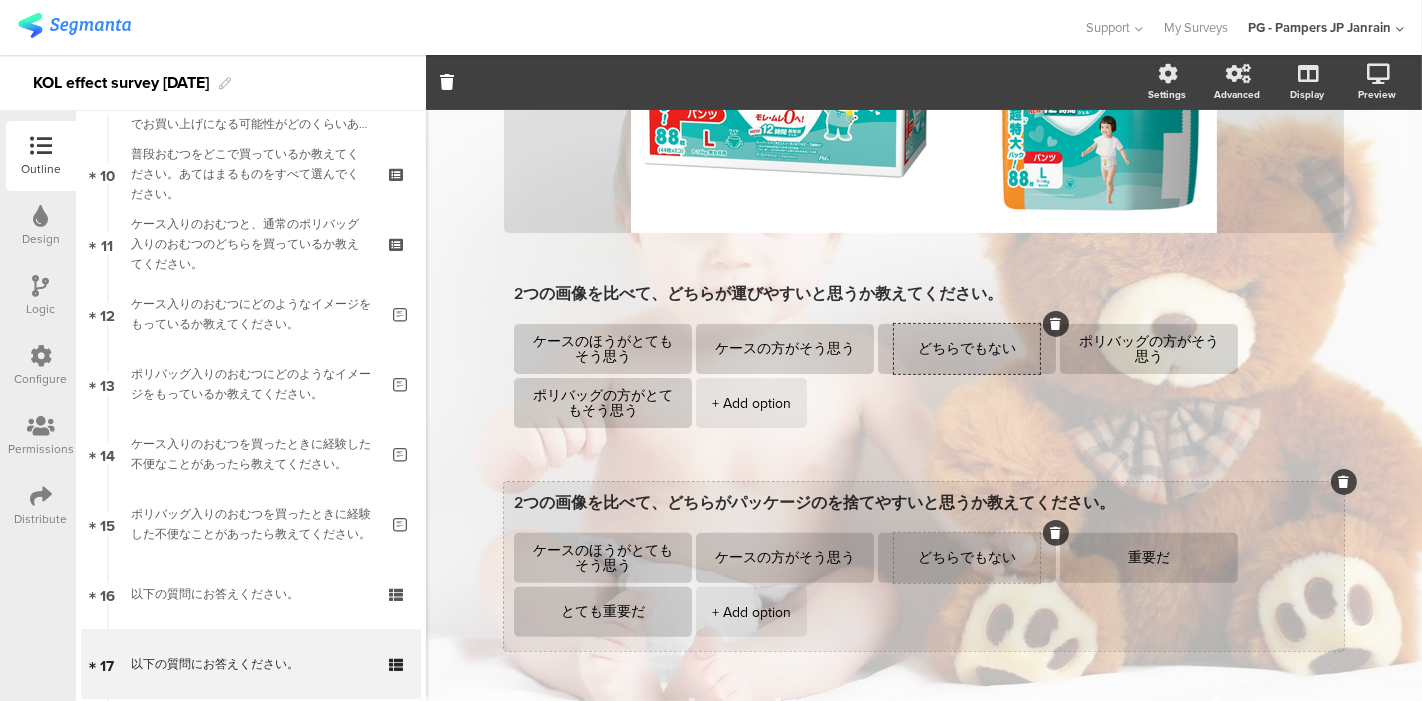 click on "どちらでもない" at bounding box center (967, 558) 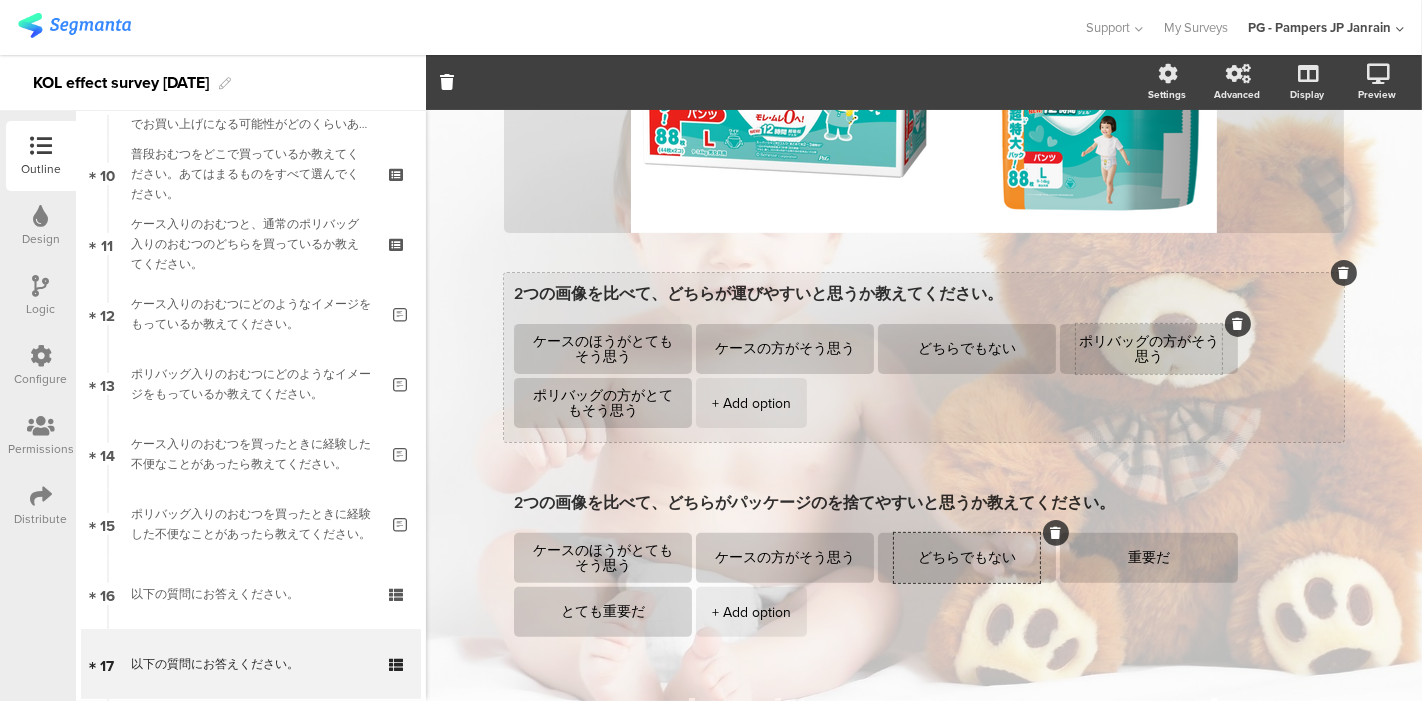 click on "ポリバッグの方がそう思う" at bounding box center (1149, 349) 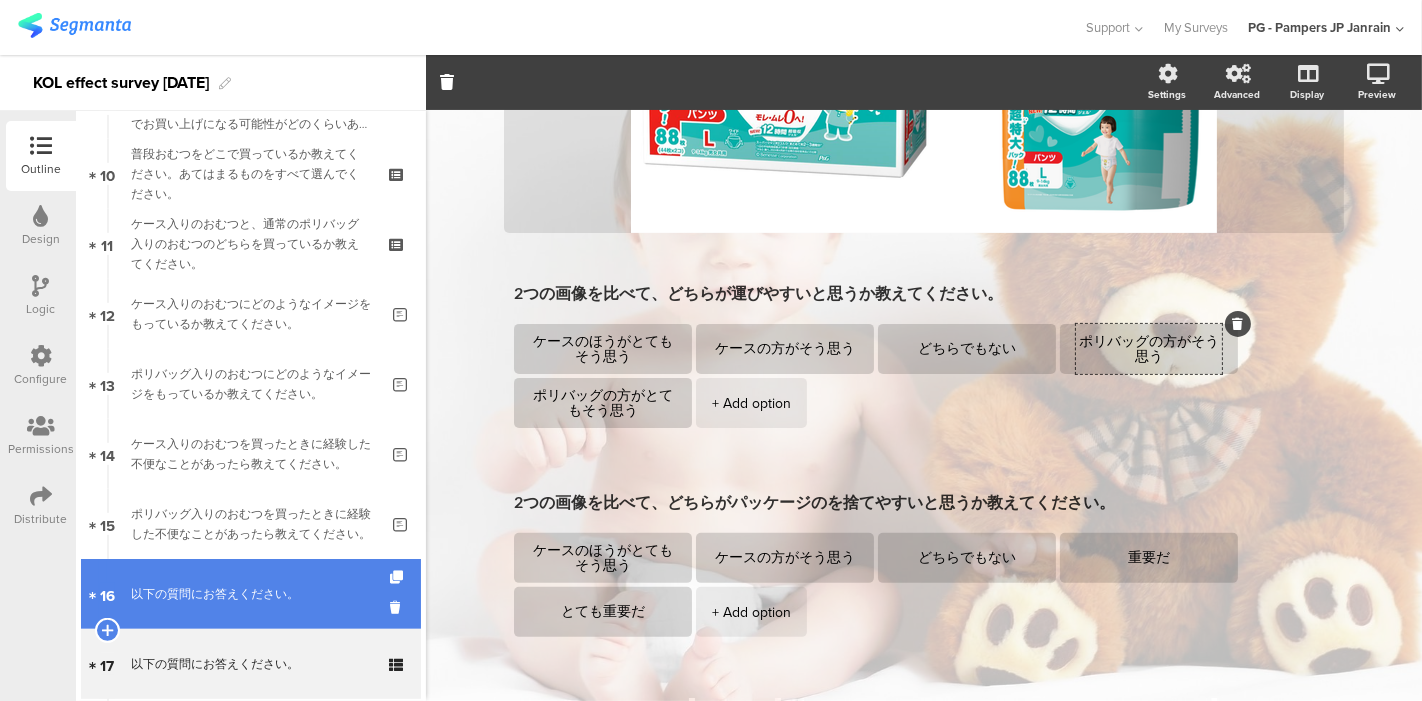 click on "16
以下の質問にお答えください。" at bounding box center [251, 594] 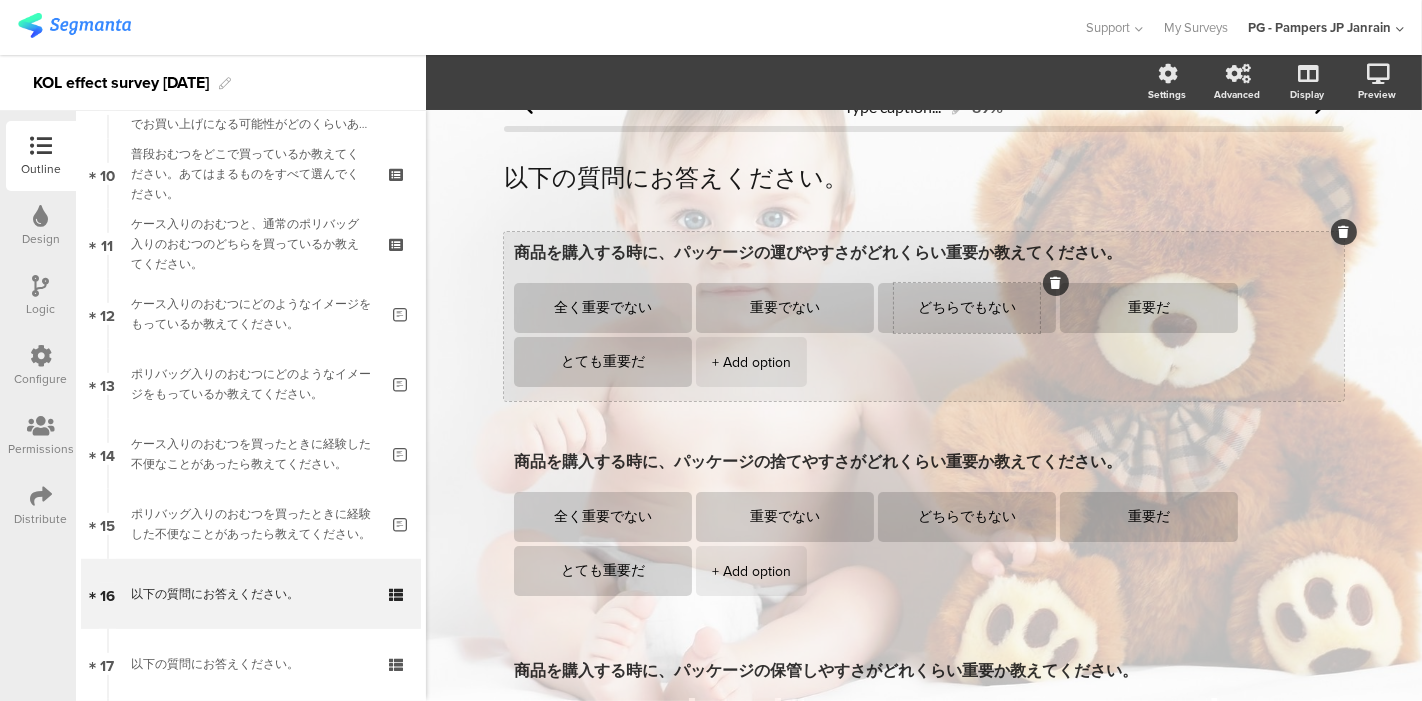 scroll, scrollTop: 0, scrollLeft: 0, axis: both 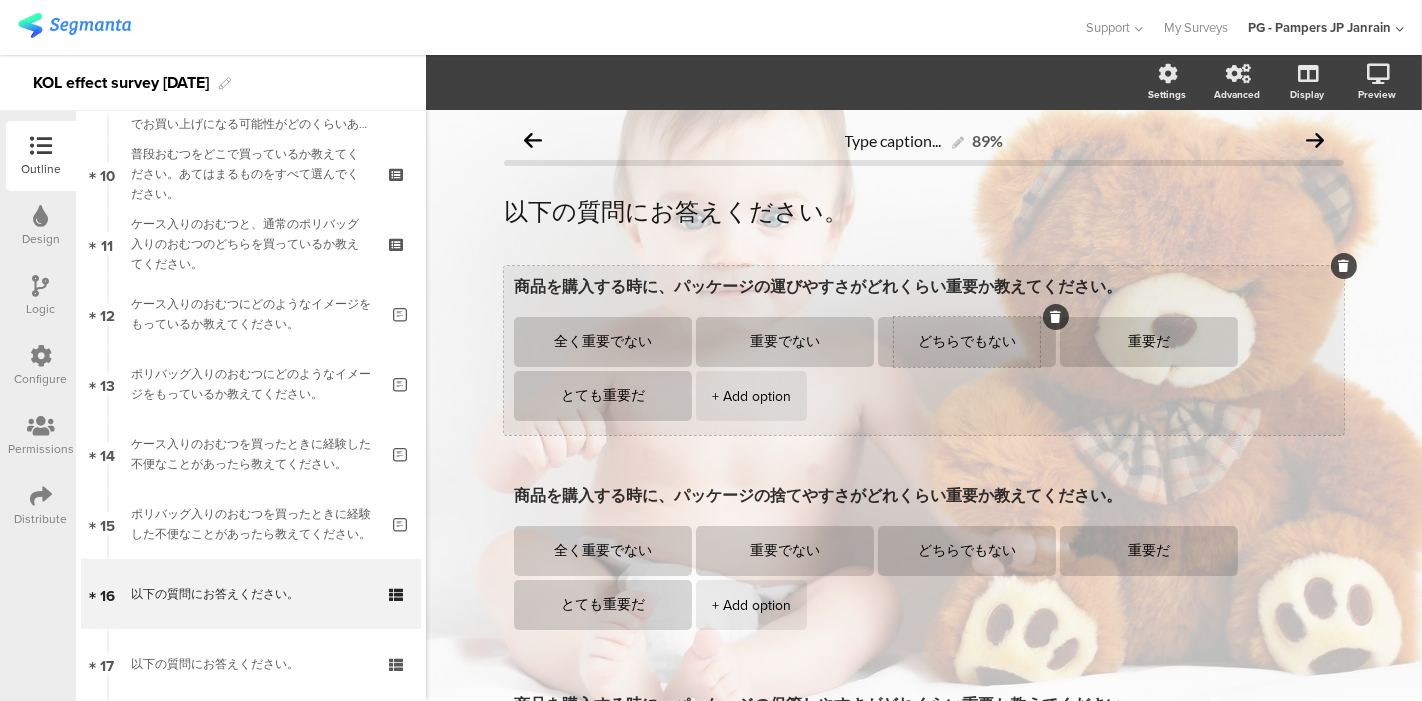 click on "どちらでもない" at bounding box center [967, 342] 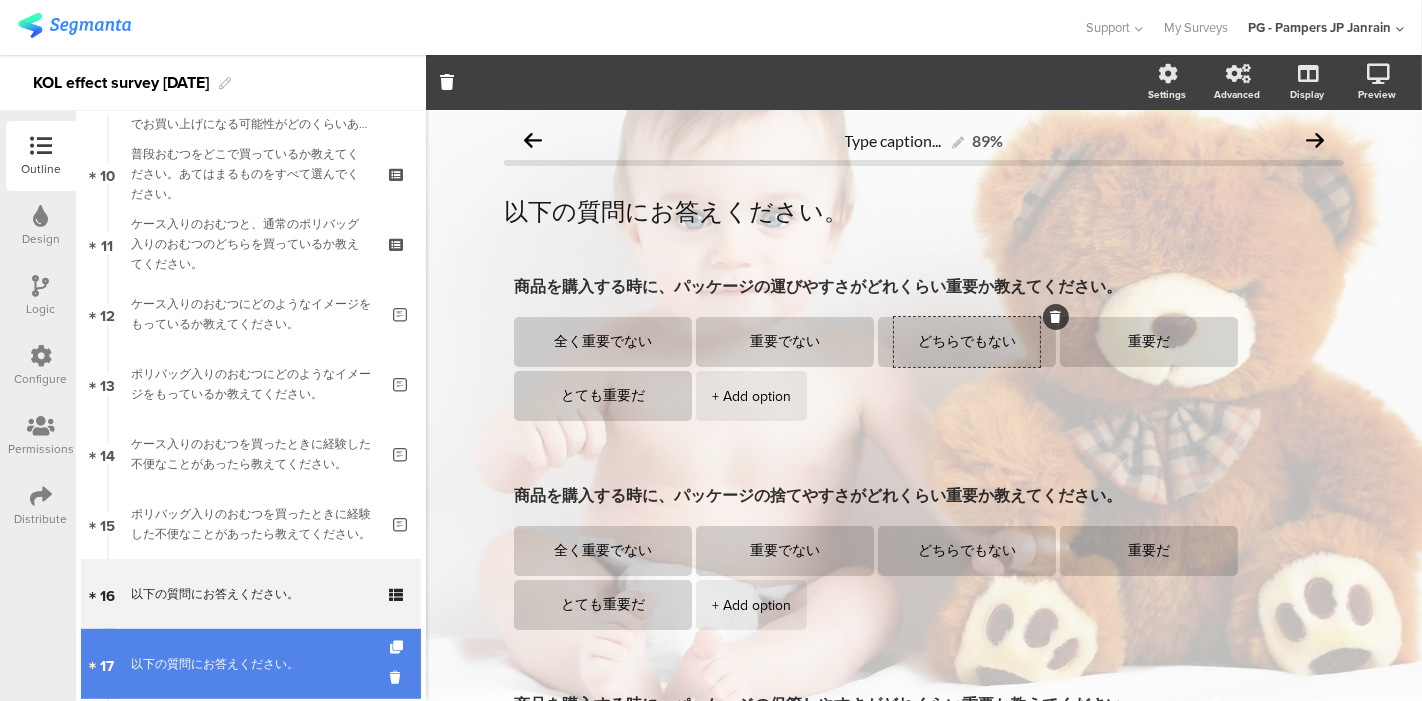 click on "17
以下の質問にお答えください。" at bounding box center (251, 664) 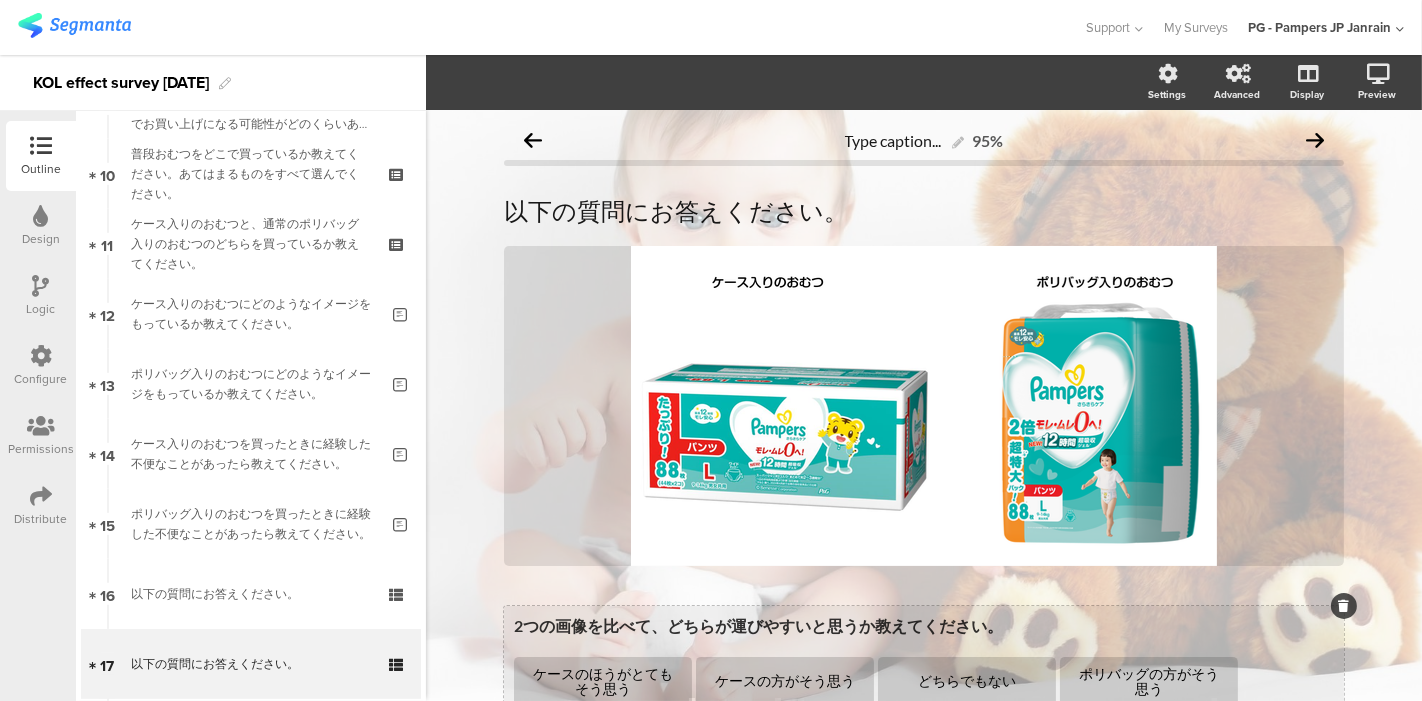 scroll, scrollTop: 333, scrollLeft: 0, axis: vertical 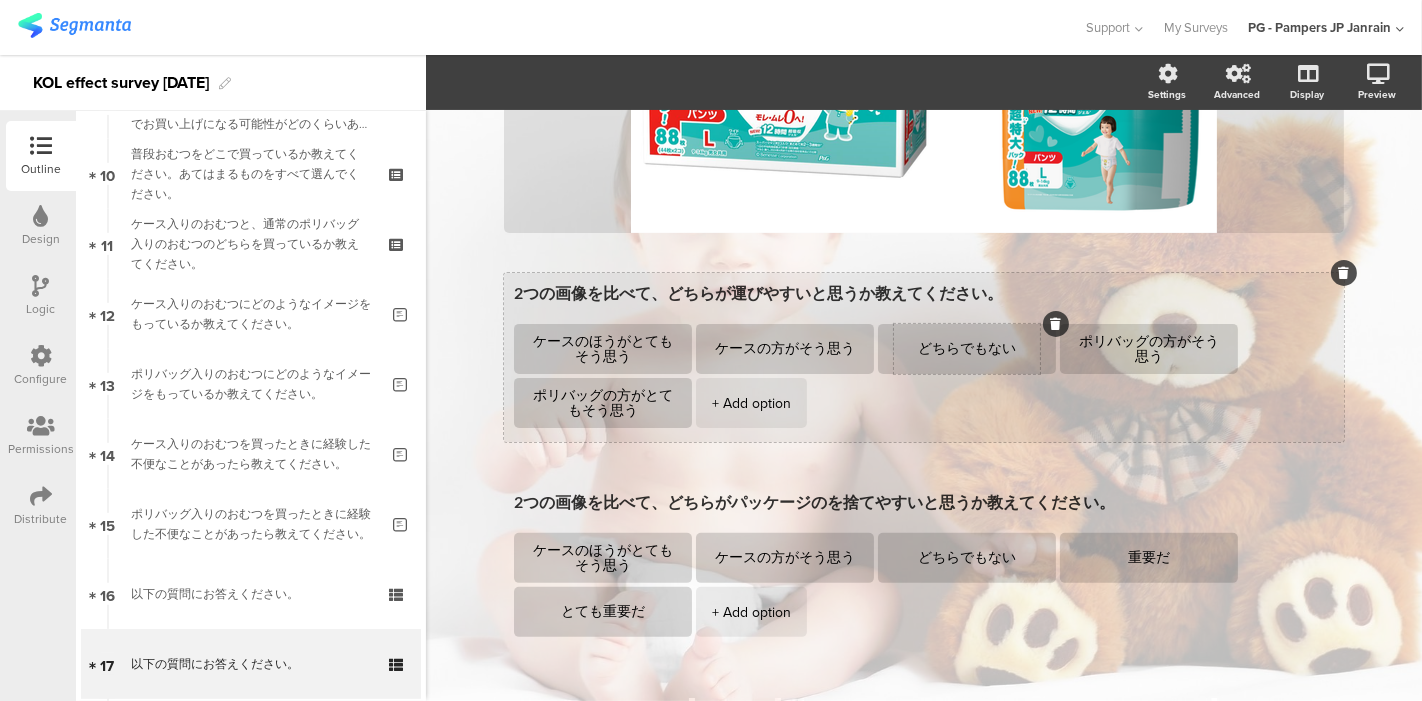click on "どちらでもない" at bounding box center [967, 349] 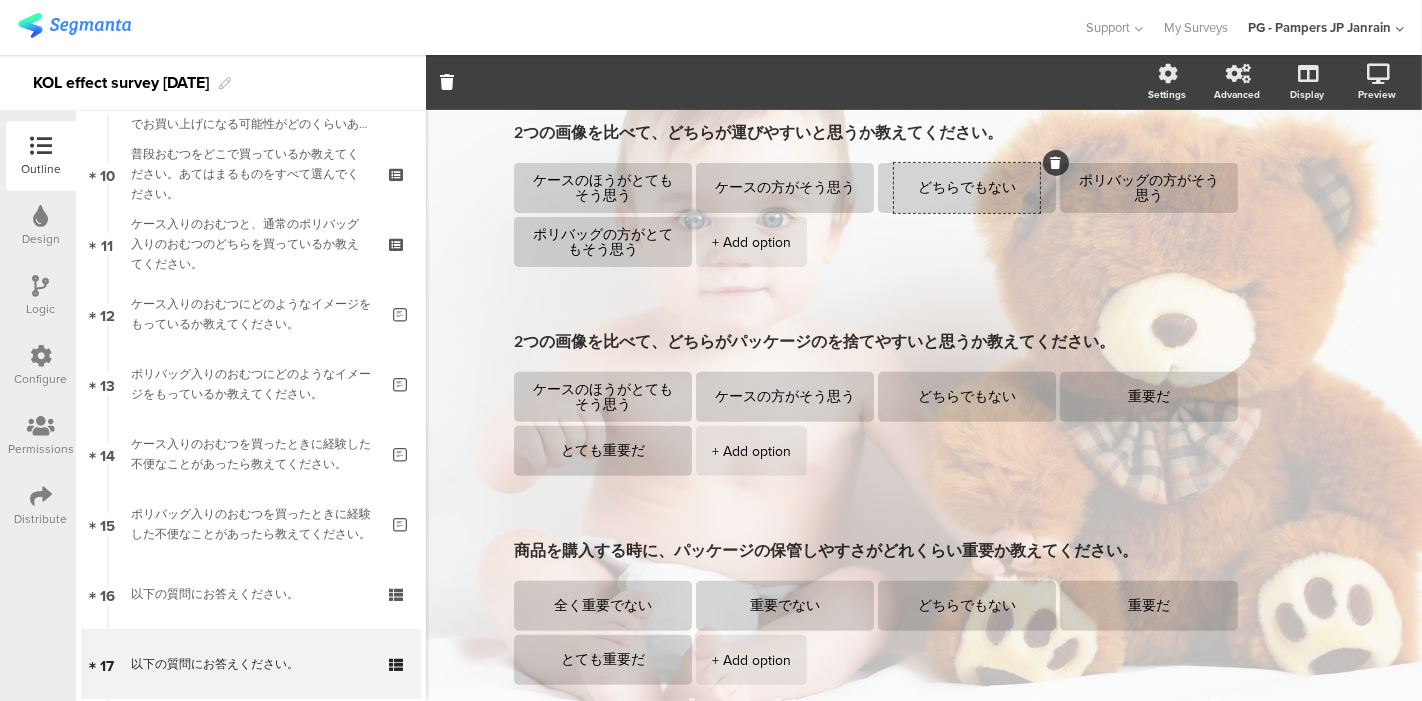 scroll, scrollTop: 444, scrollLeft: 0, axis: vertical 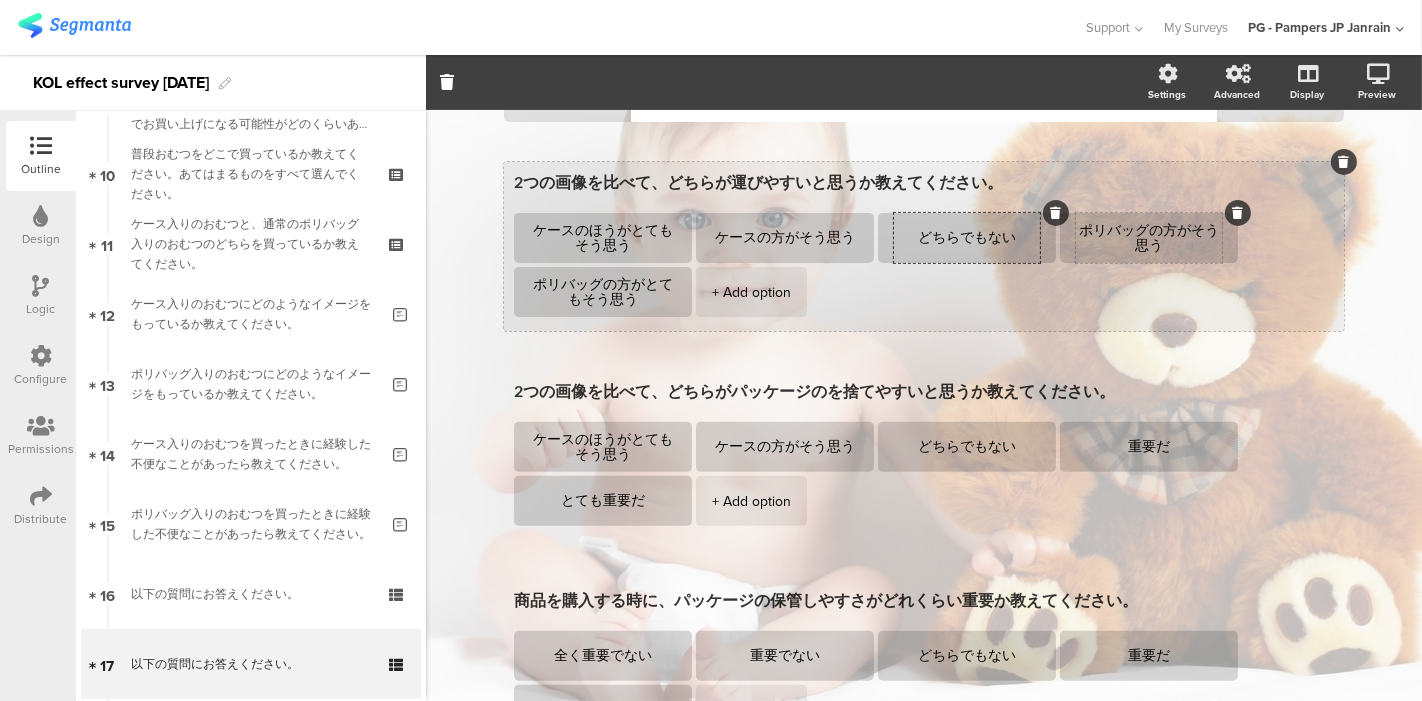 click on "ポリバッグの方がそう思う" at bounding box center (1149, 238) 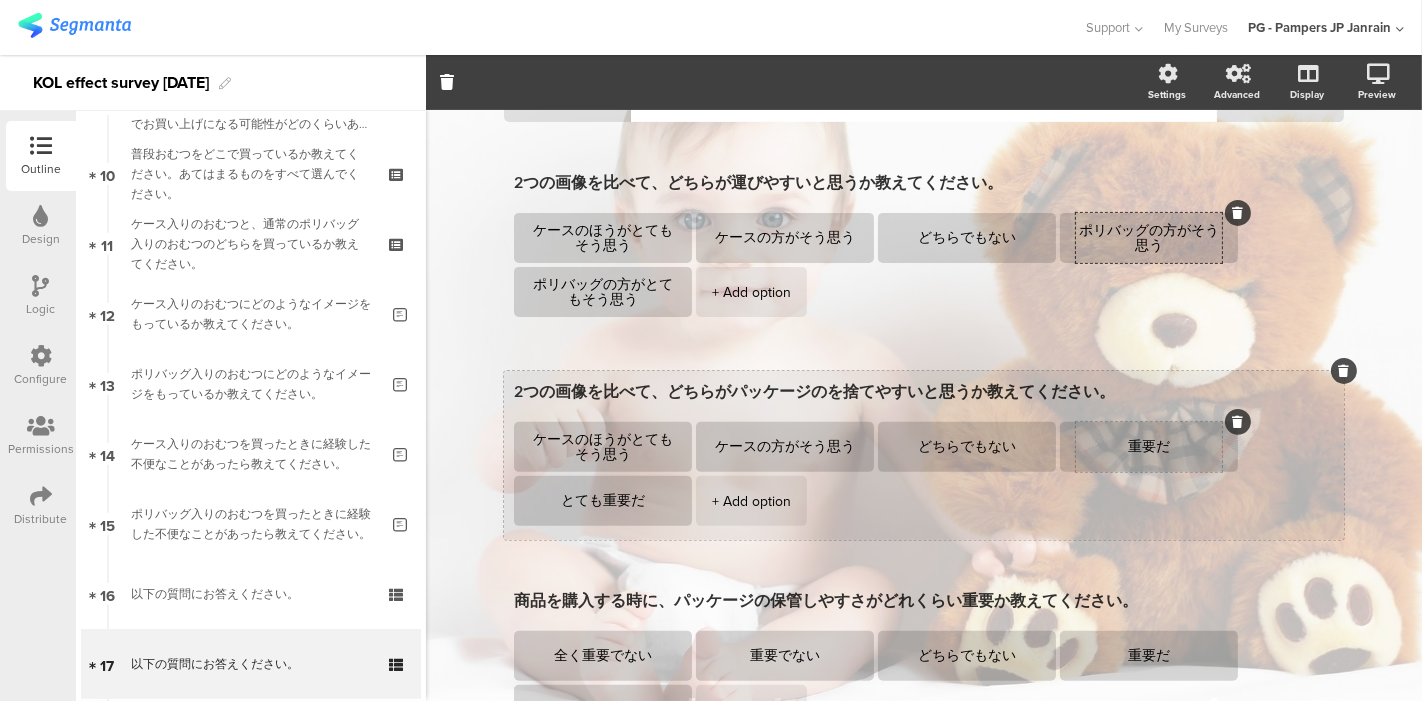 click on "重要だ" at bounding box center [1149, 447] 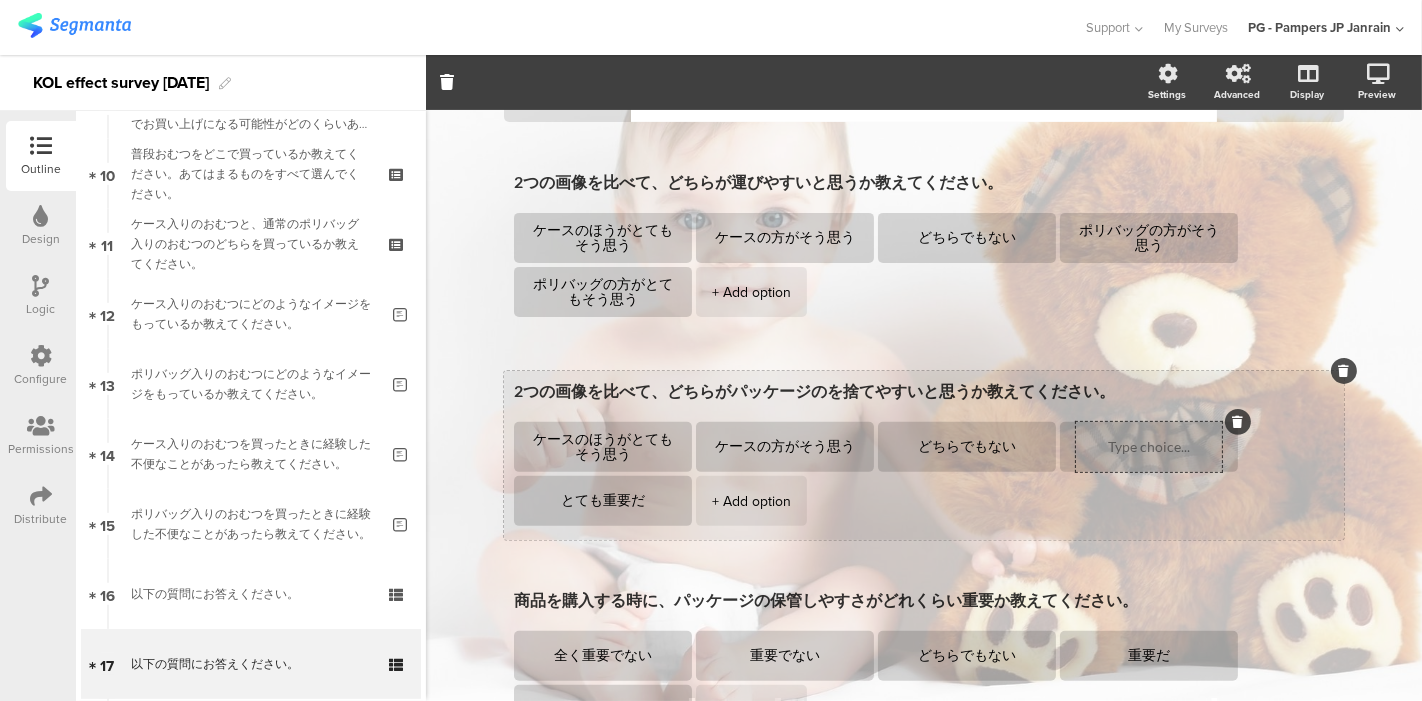 paste on "ポリバッグの方がそう思う" 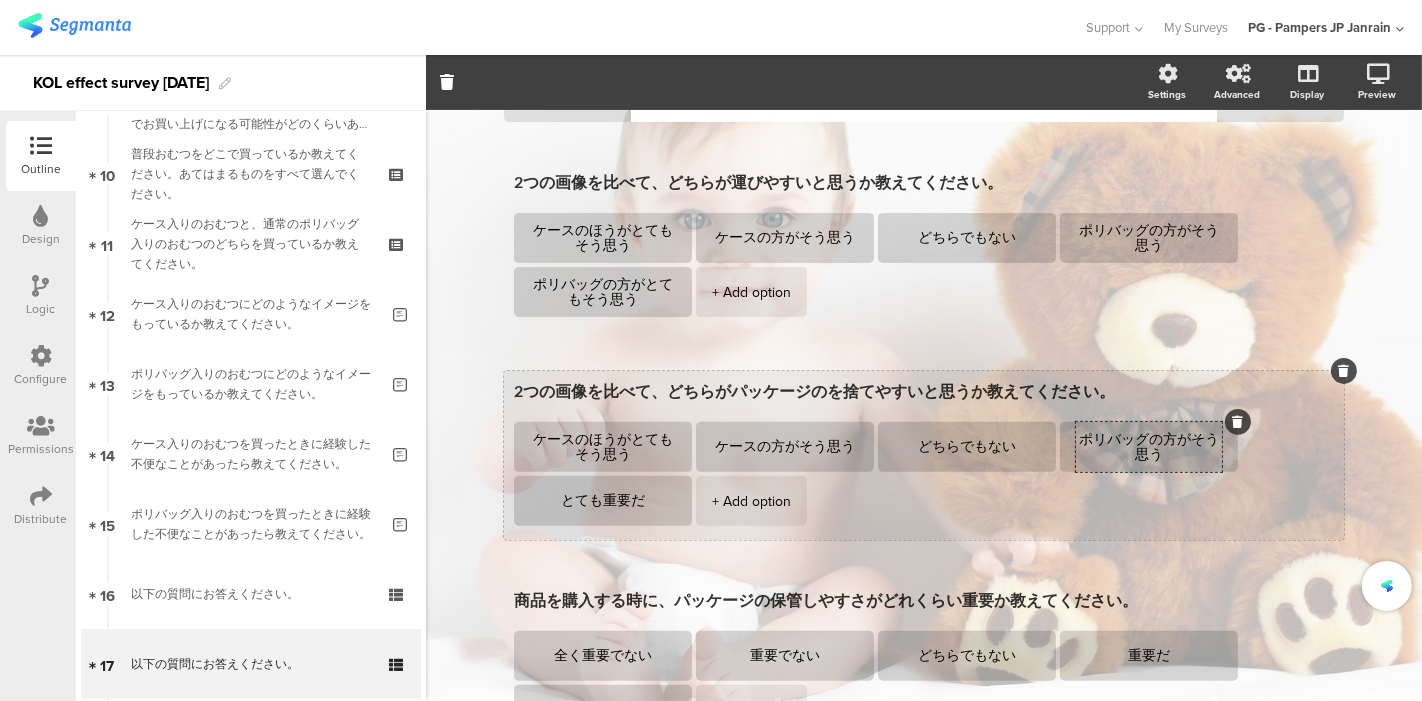 scroll, scrollTop: 0, scrollLeft: 0, axis: both 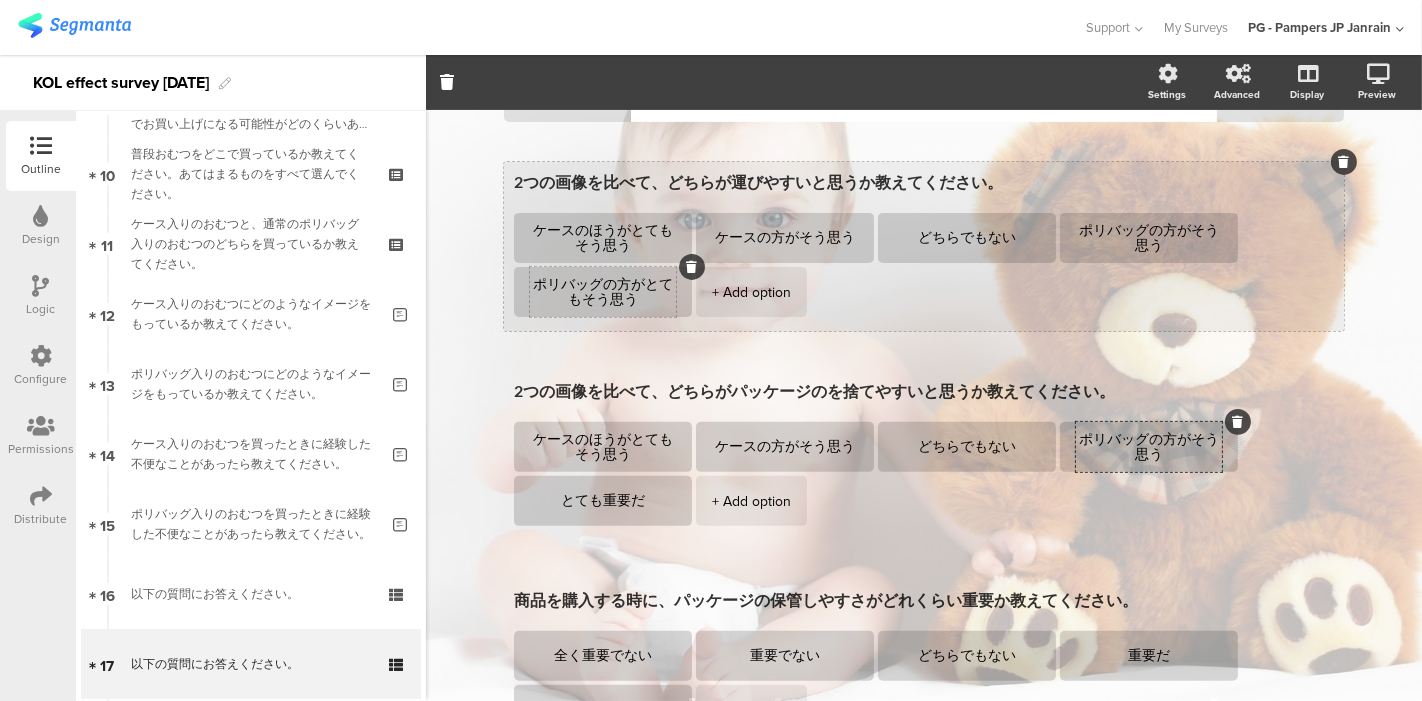 type on "ポリバッグの方がそう思う" 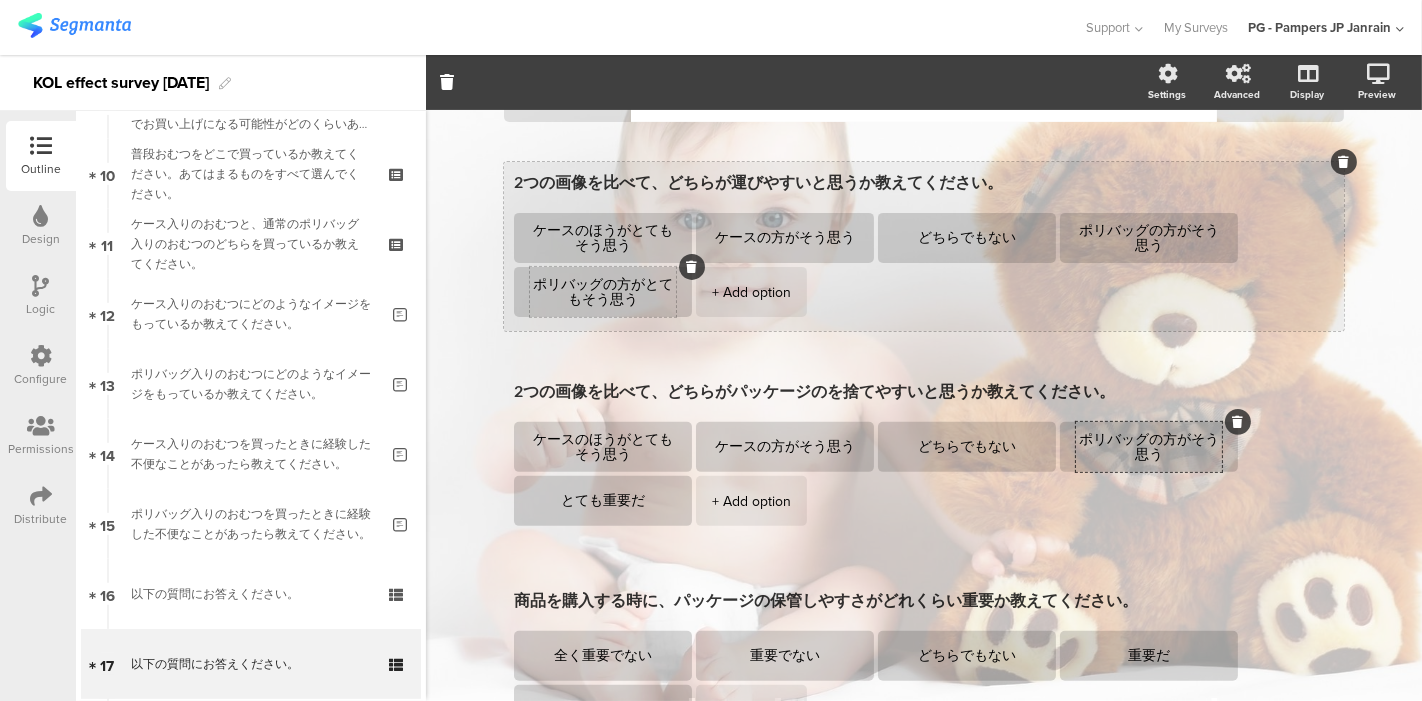 click on "ポリバッグの方がとてもそう思う" at bounding box center [603, 292] 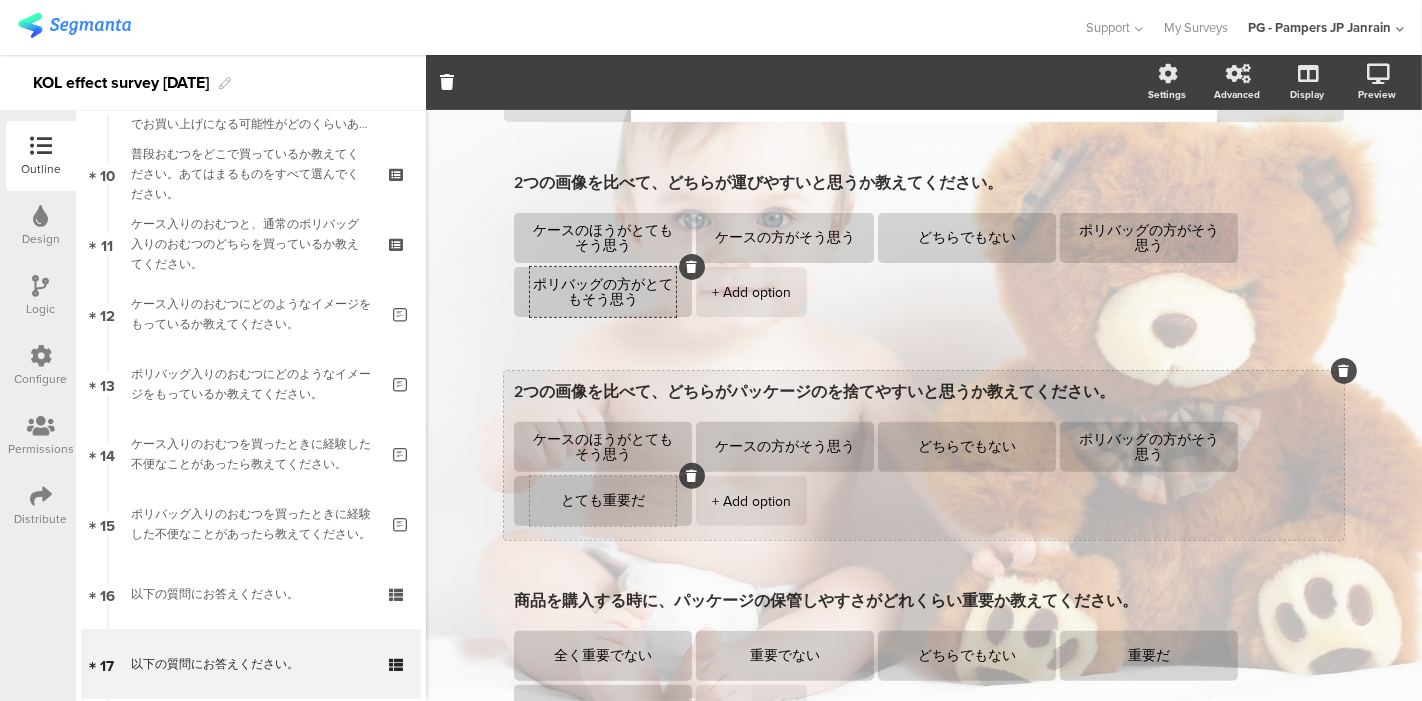 click on "とても重要だ" at bounding box center (603, 501) 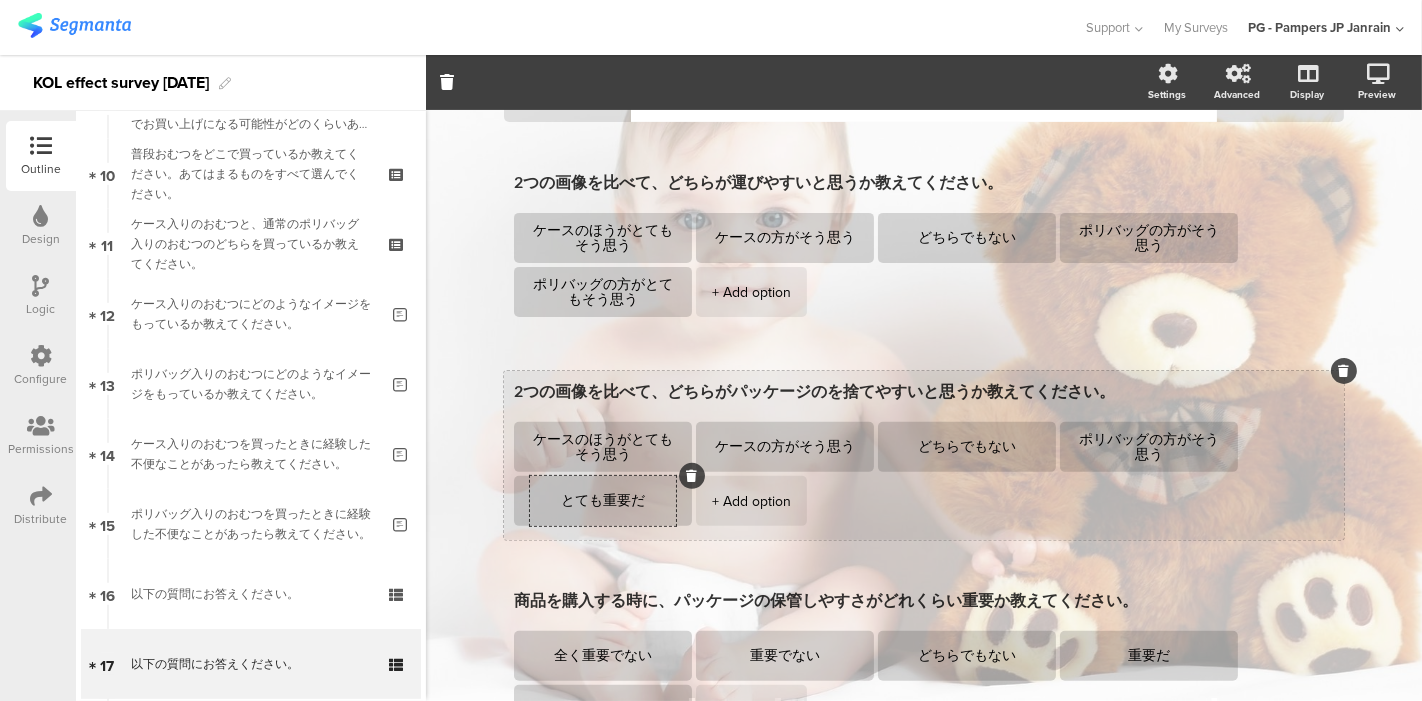 click on "とても重要だ" at bounding box center (603, 501) 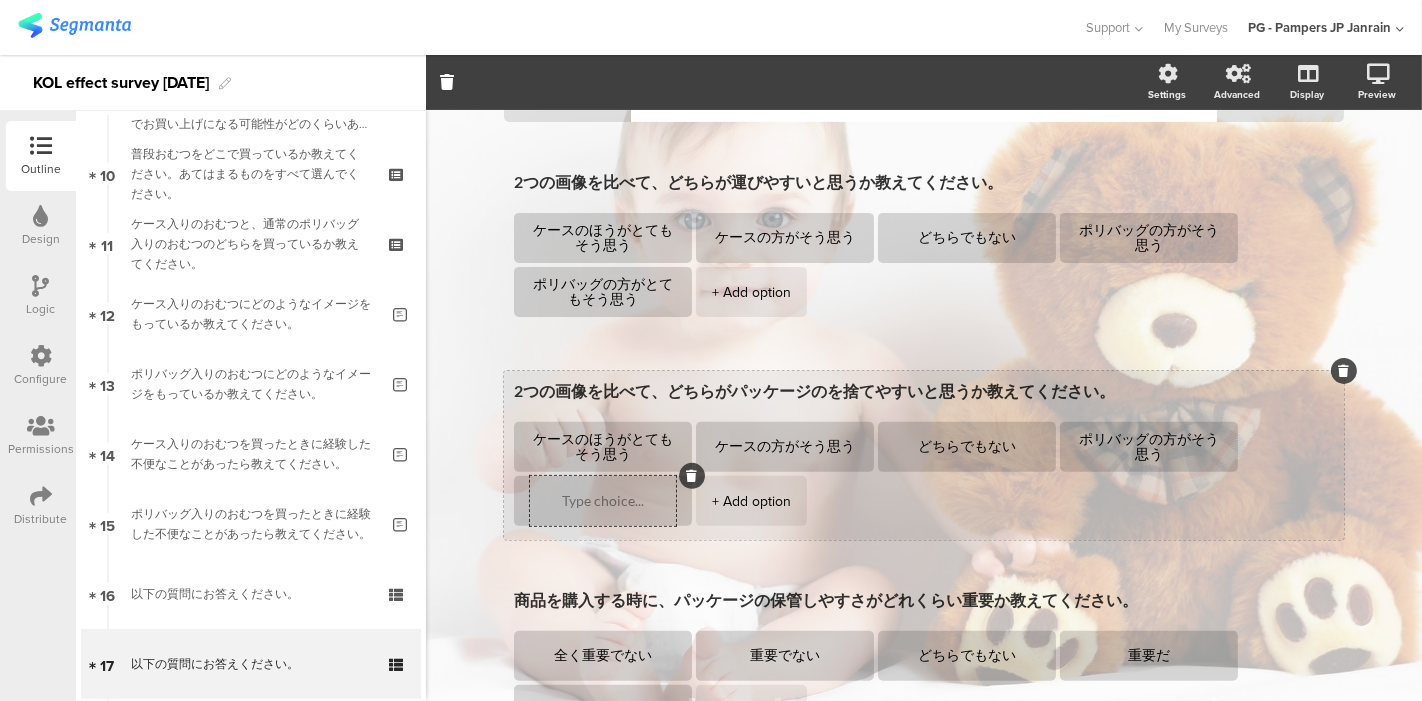 paste on "ポリバッグの方がとてもそう思う" 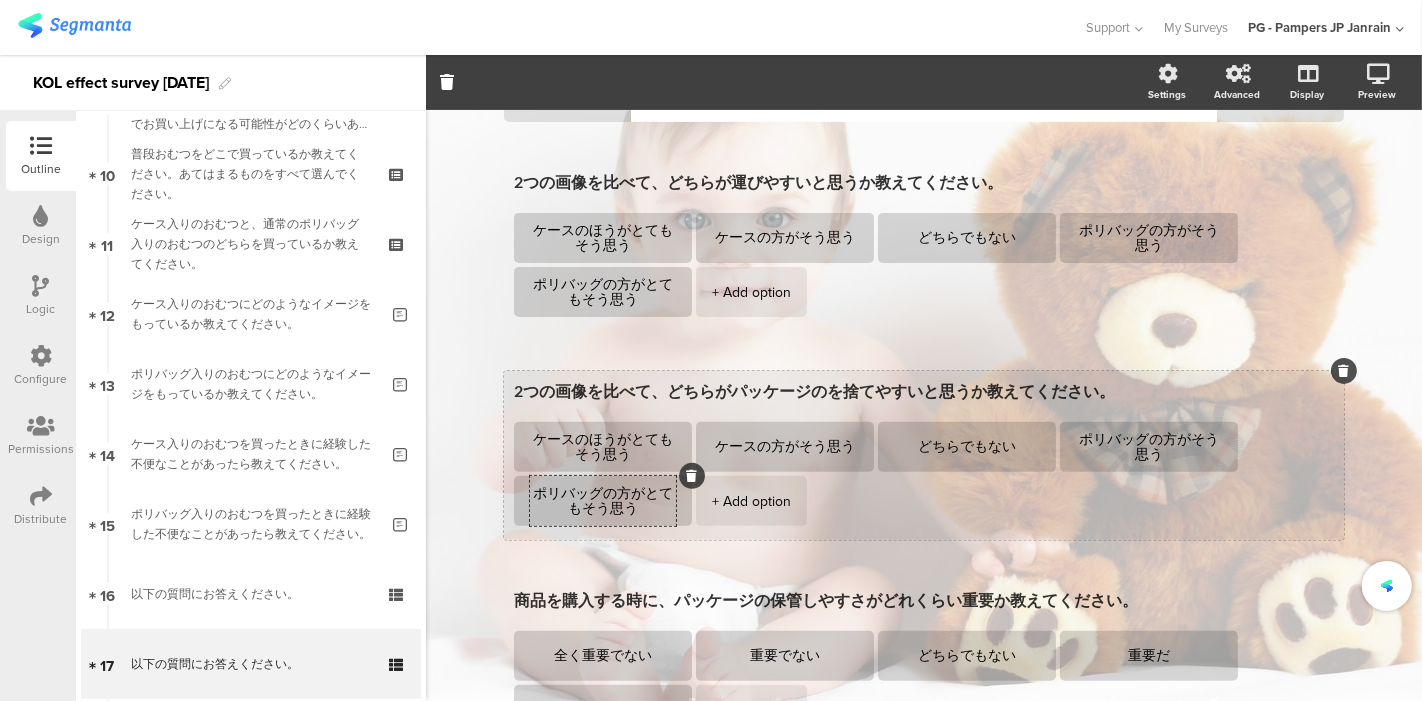 scroll, scrollTop: 0, scrollLeft: 0, axis: both 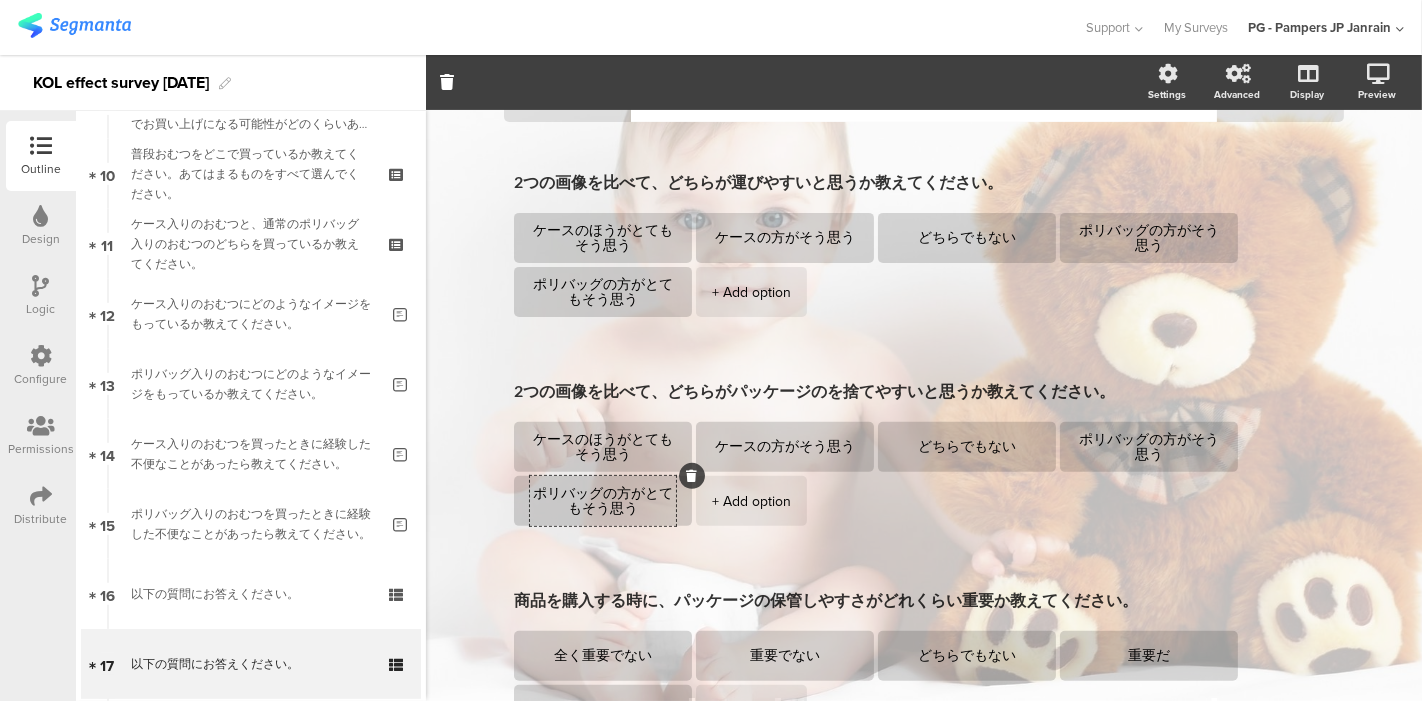type on "ポリバッグの方がとてもそう思う" 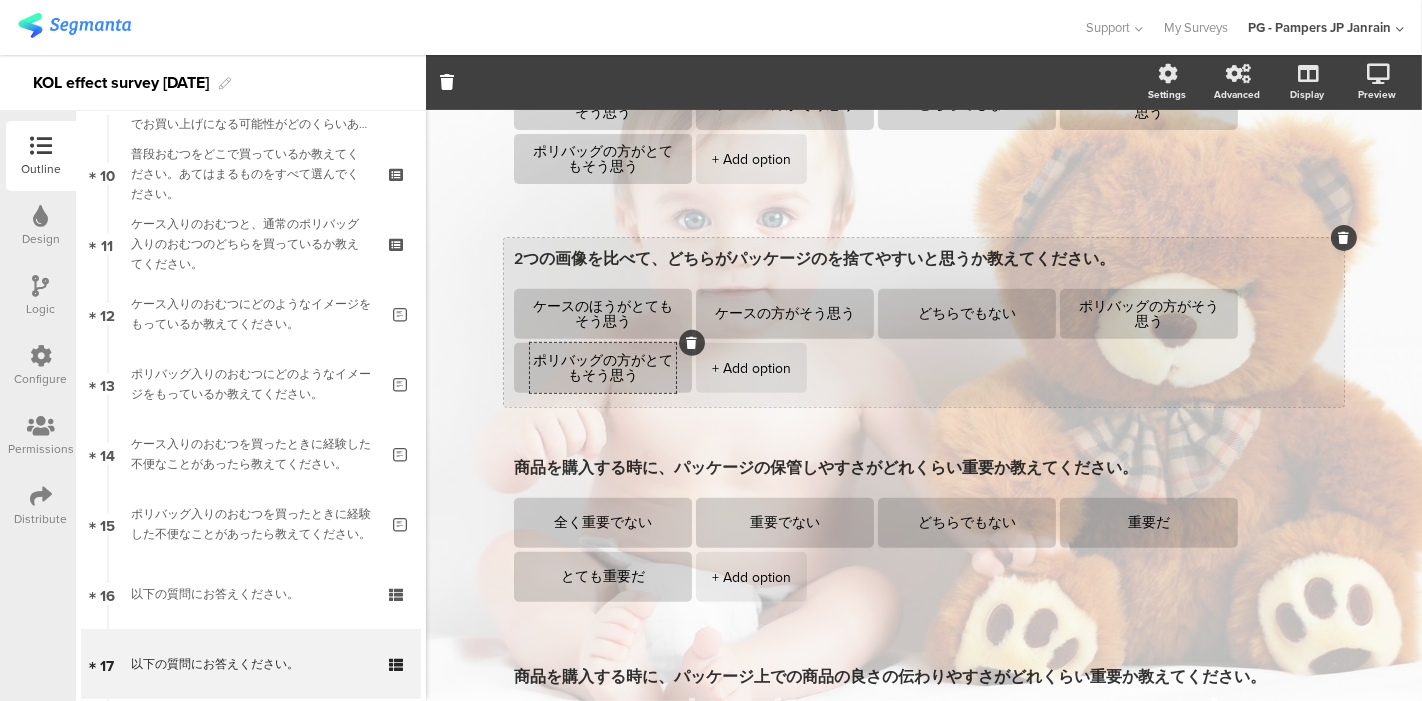 scroll, scrollTop: 666, scrollLeft: 0, axis: vertical 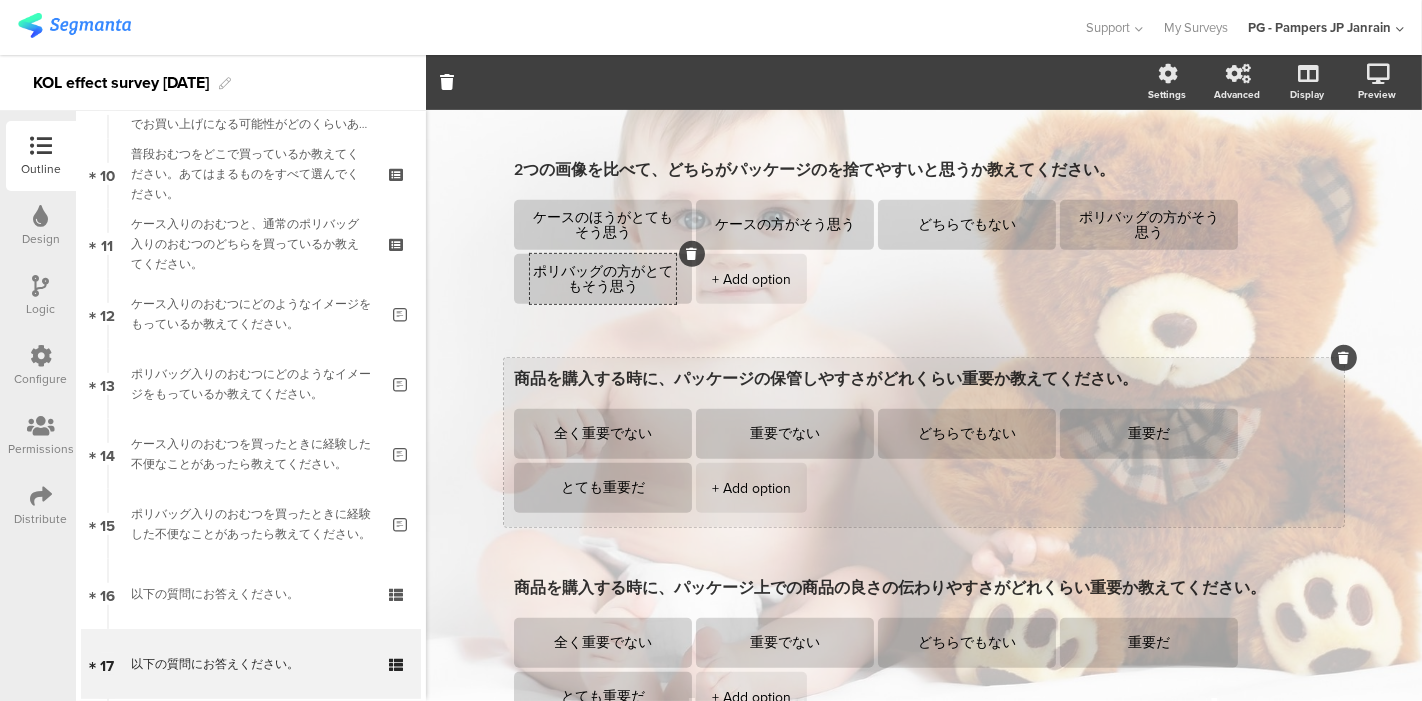 click on "商品を購入する時に、パッケージの保管しやすさがどれくらい重要か教えてください。" at bounding box center (924, 379) 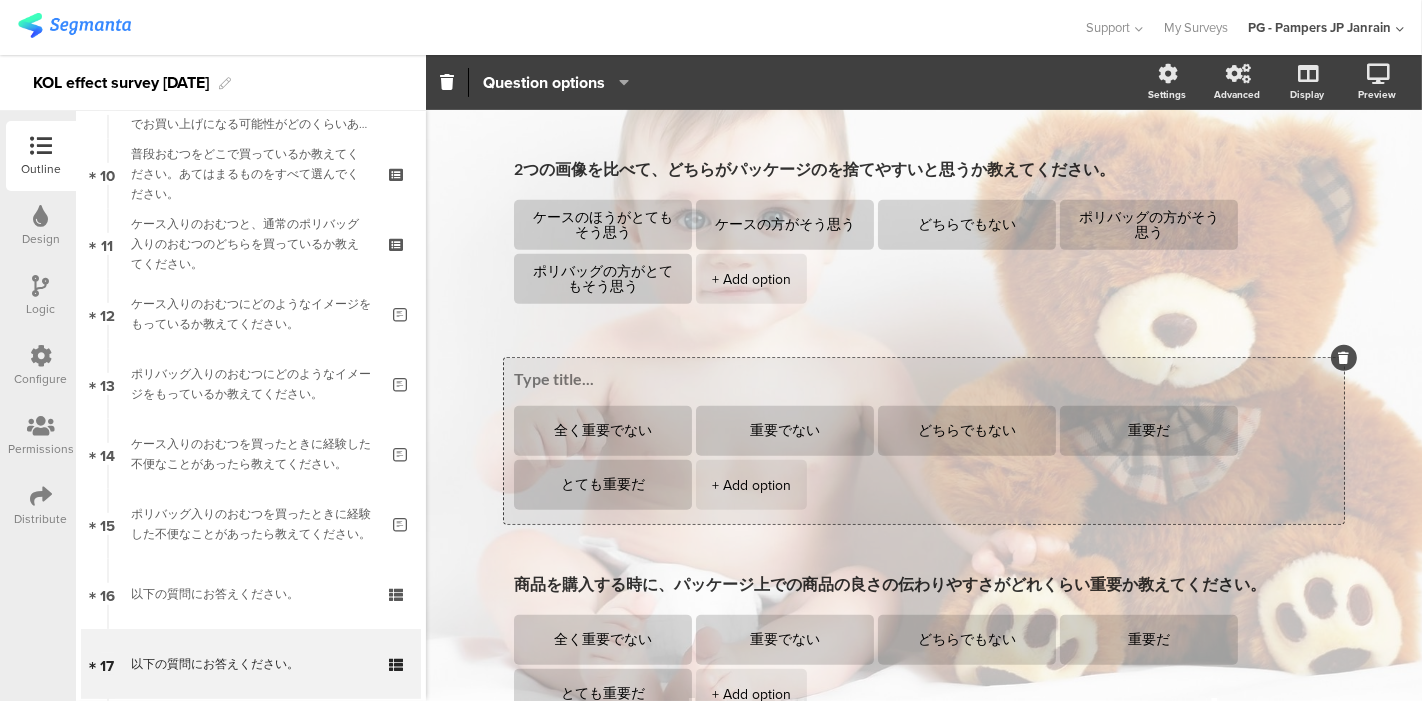 paste on "2つの画像を比べて、どちらが保管しやすいと思うか教えてください。" 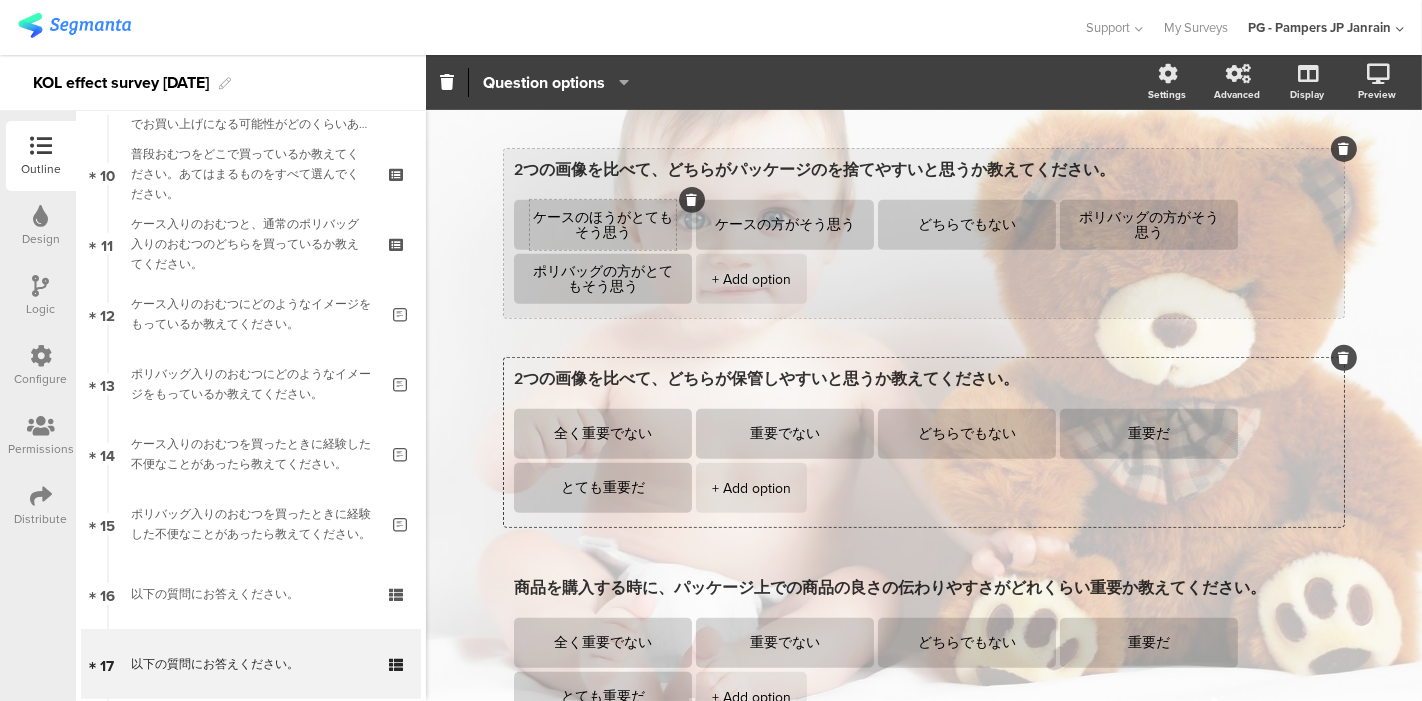 type on "2つの画像を比べて、どちらが保管しやすいと思うか教えてください。" 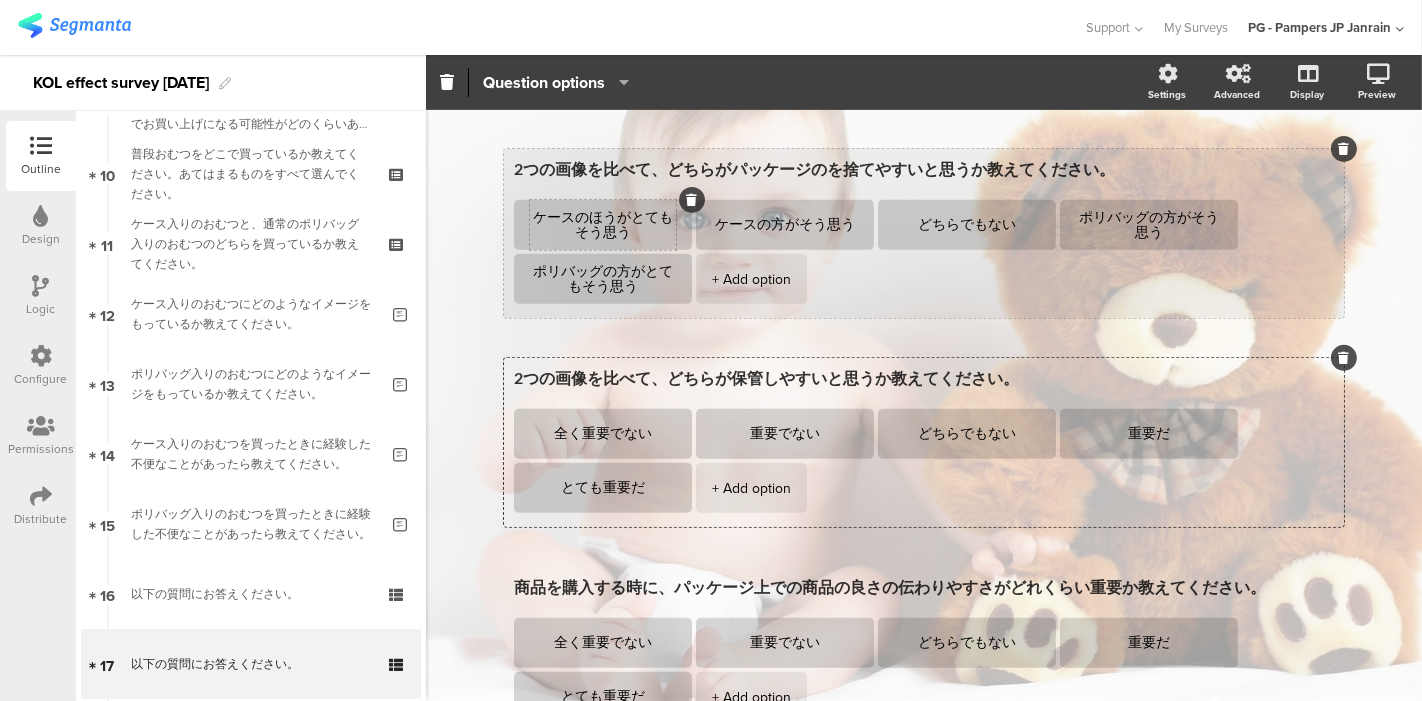 click on "ケースのほうがとてもそう思う" at bounding box center (603, 225) 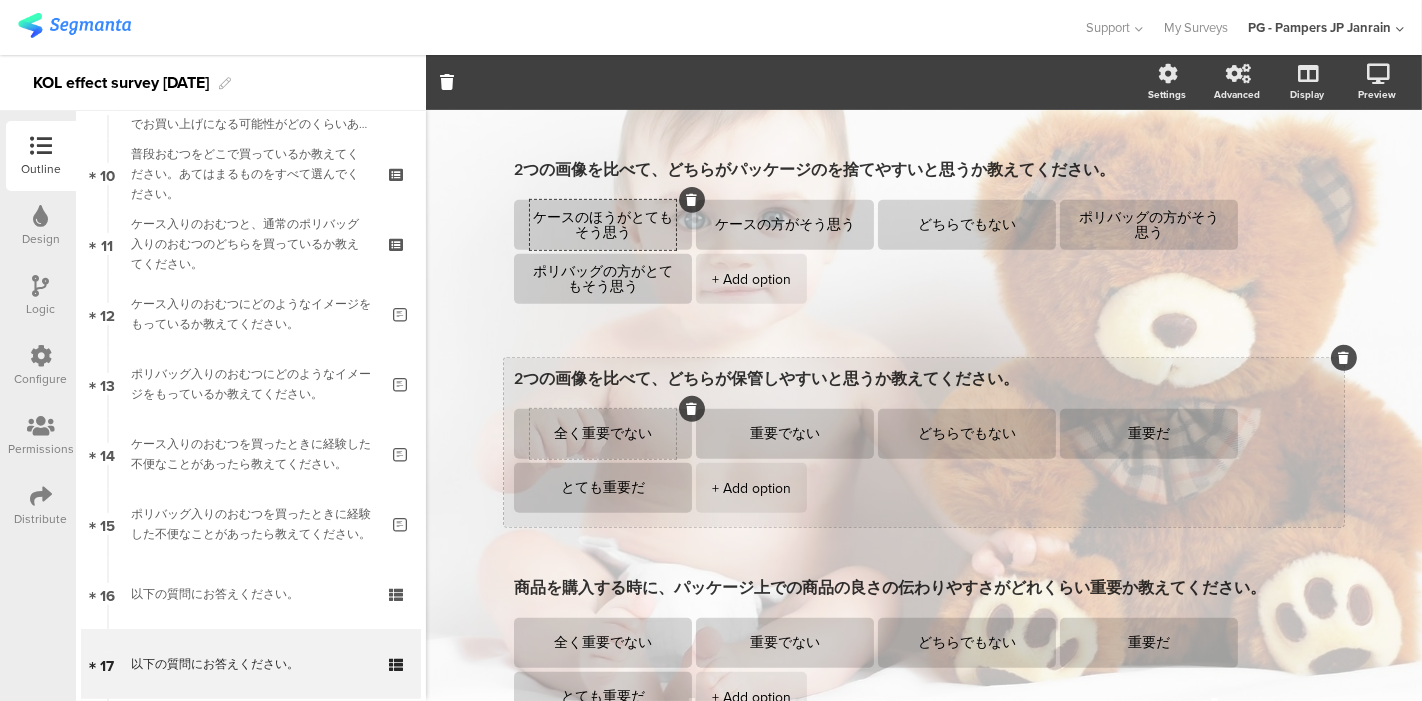 click on "全く重要でない" at bounding box center (603, 434) 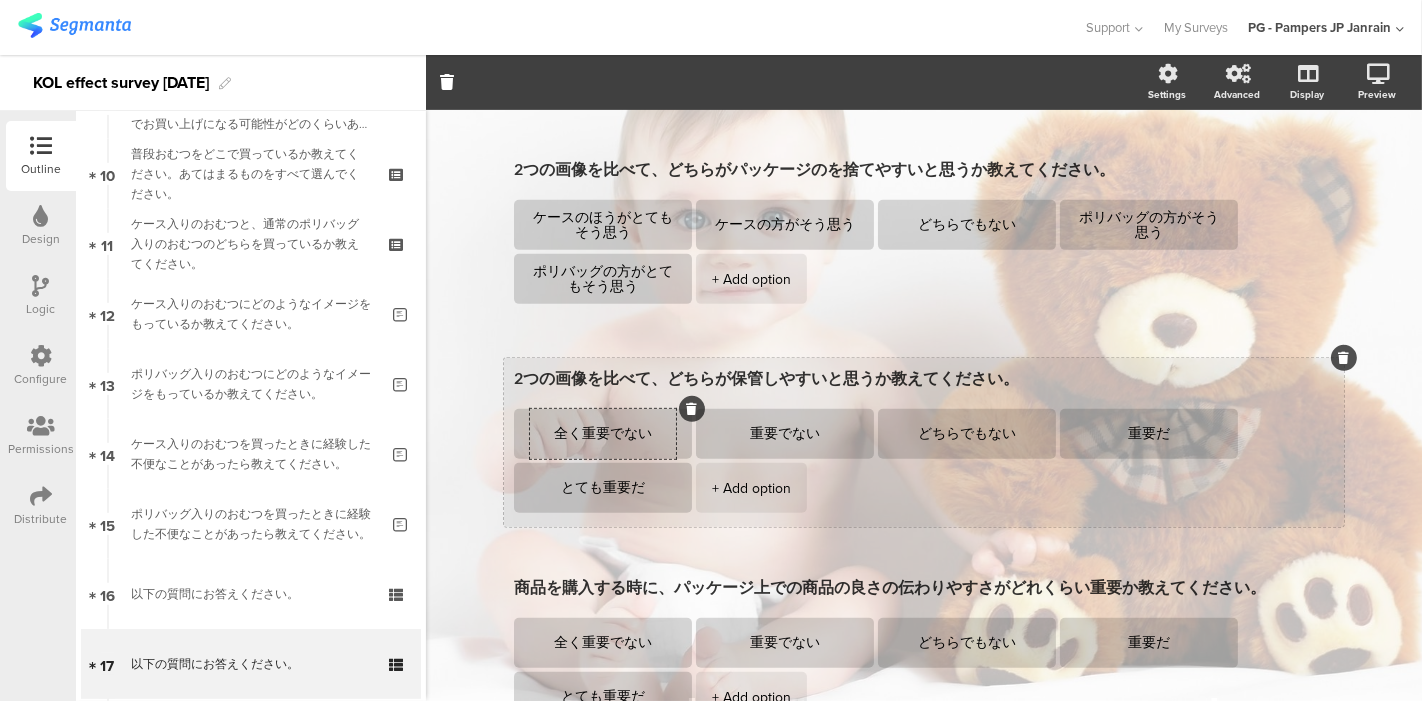 click on "全く重要でない" at bounding box center [603, 434] 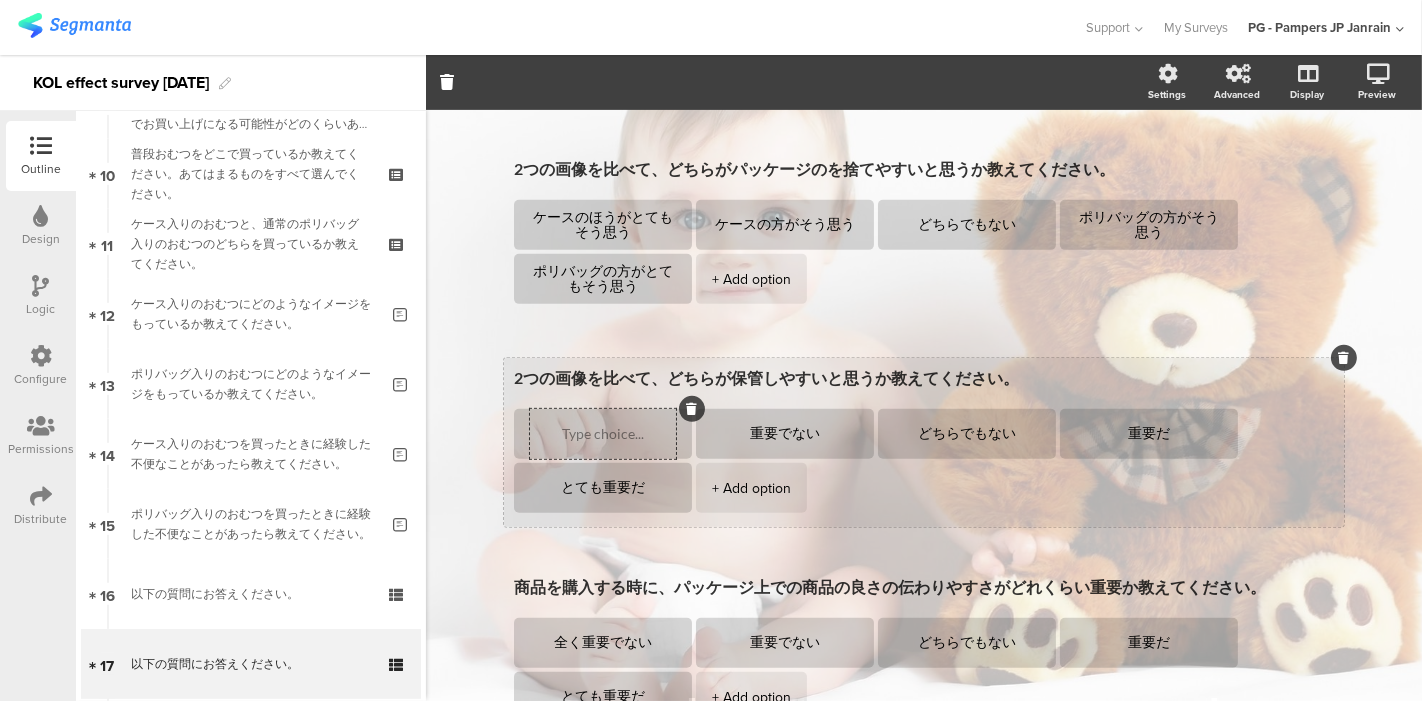 paste on "ケースのほうがとてもそう思う" 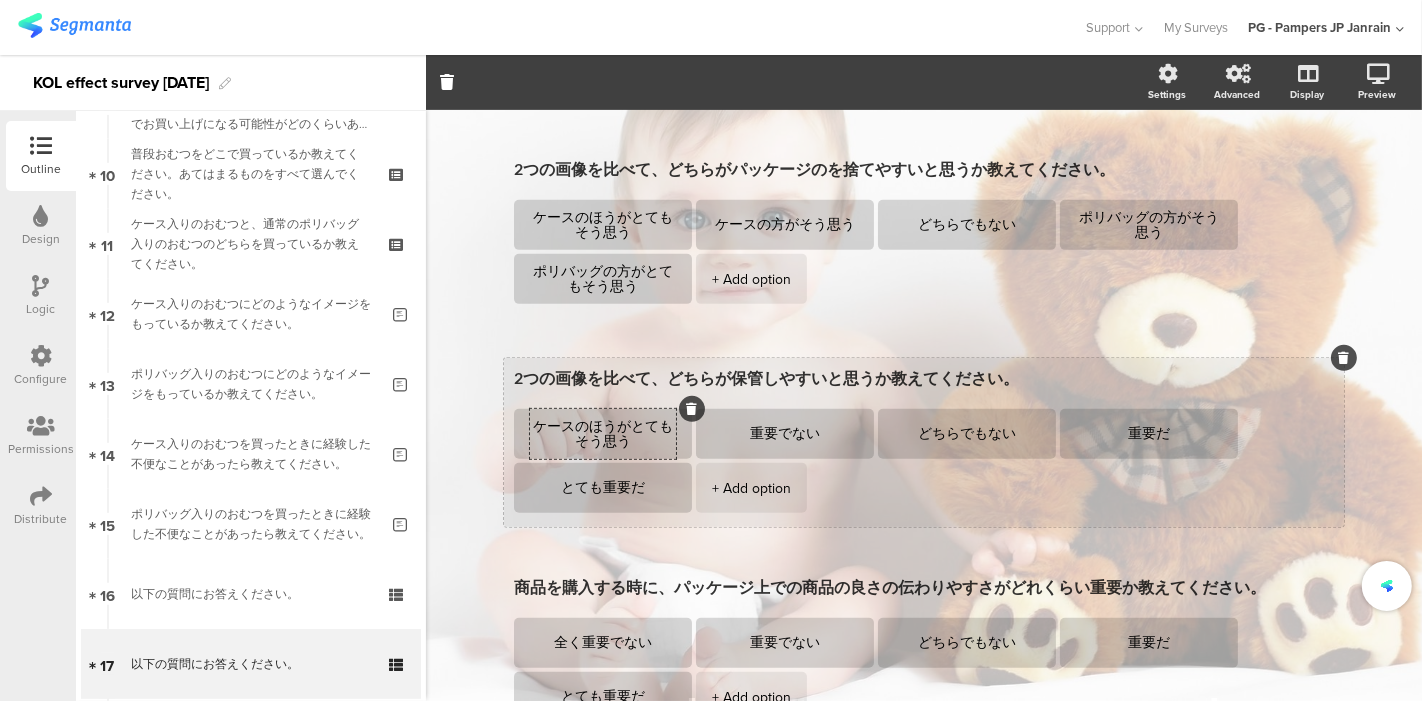 scroll, scrollTop: 0, scrollLeft: 0, axis: both 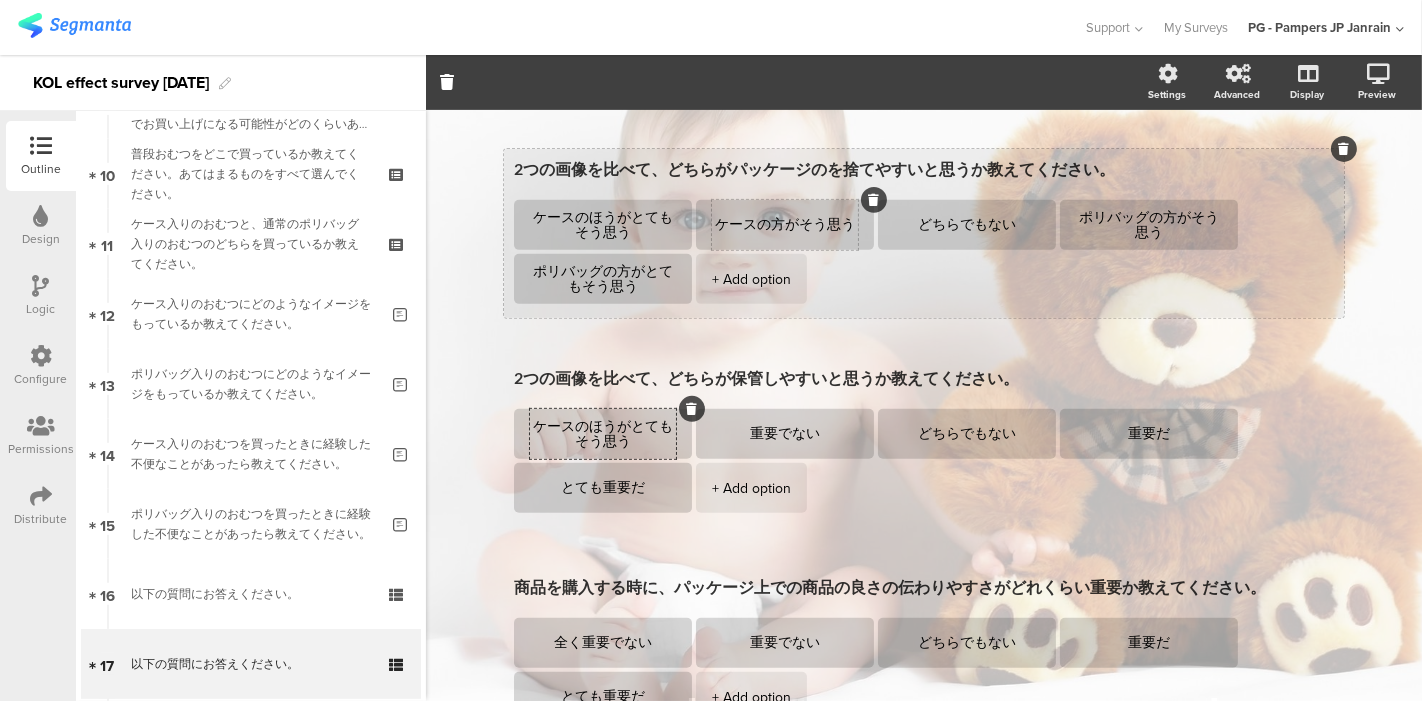 type on "ケースのほうがとてもそう思う" 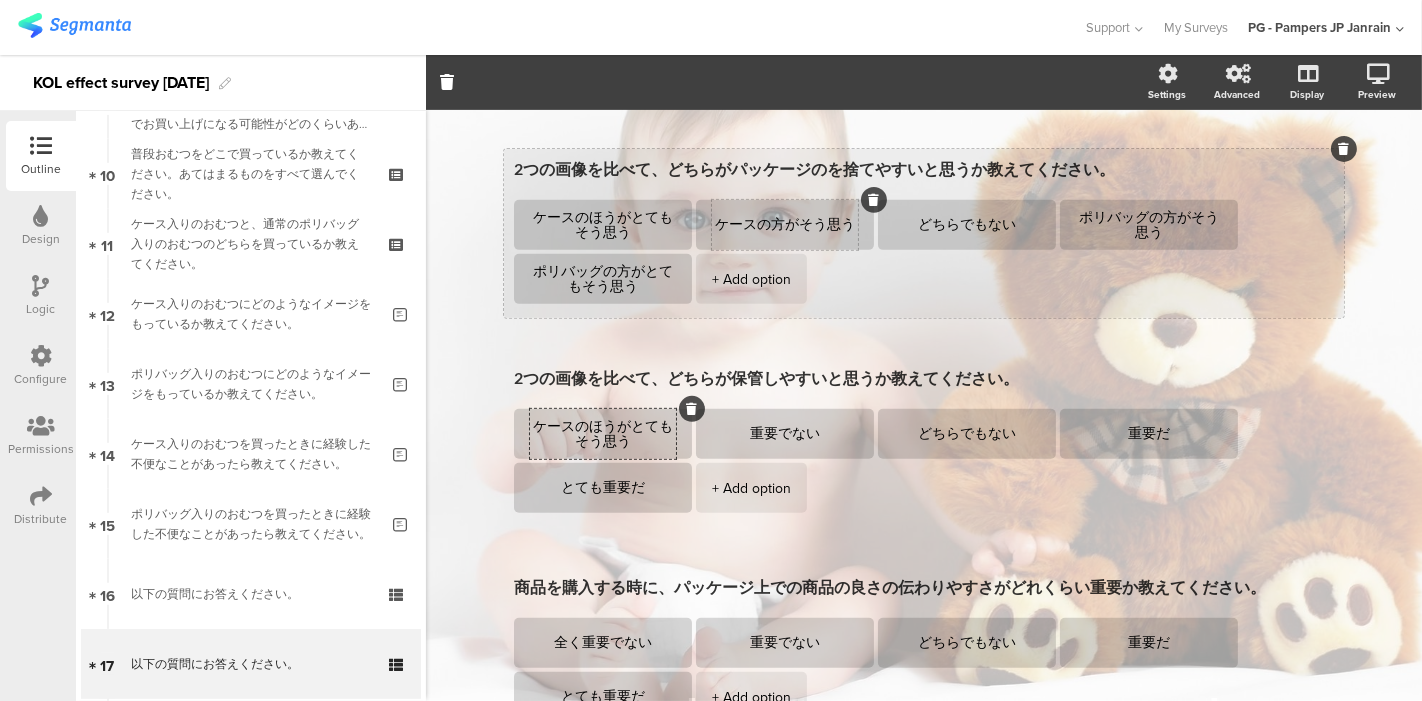 click on "ケースの方がそう思う" at bounding box center (785, 225) 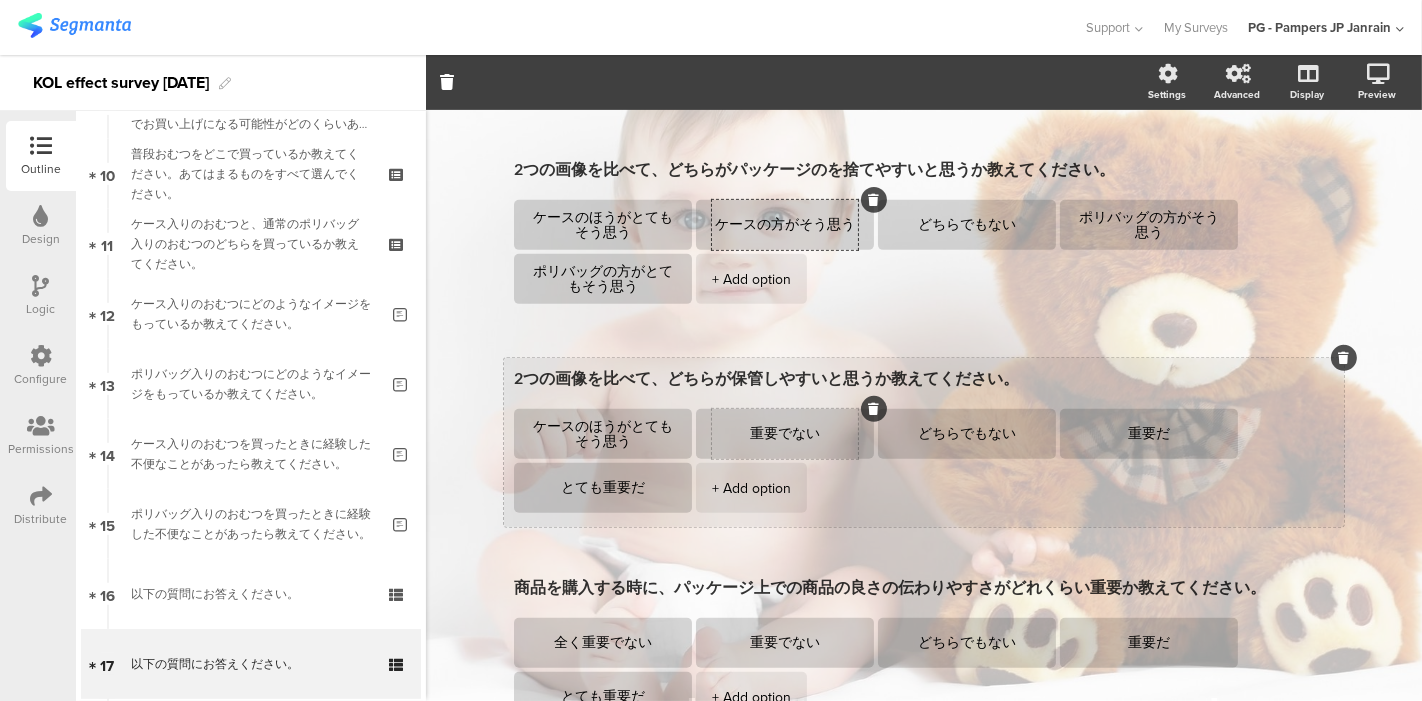 click on "重要でない" at bounding box center [785, 434] 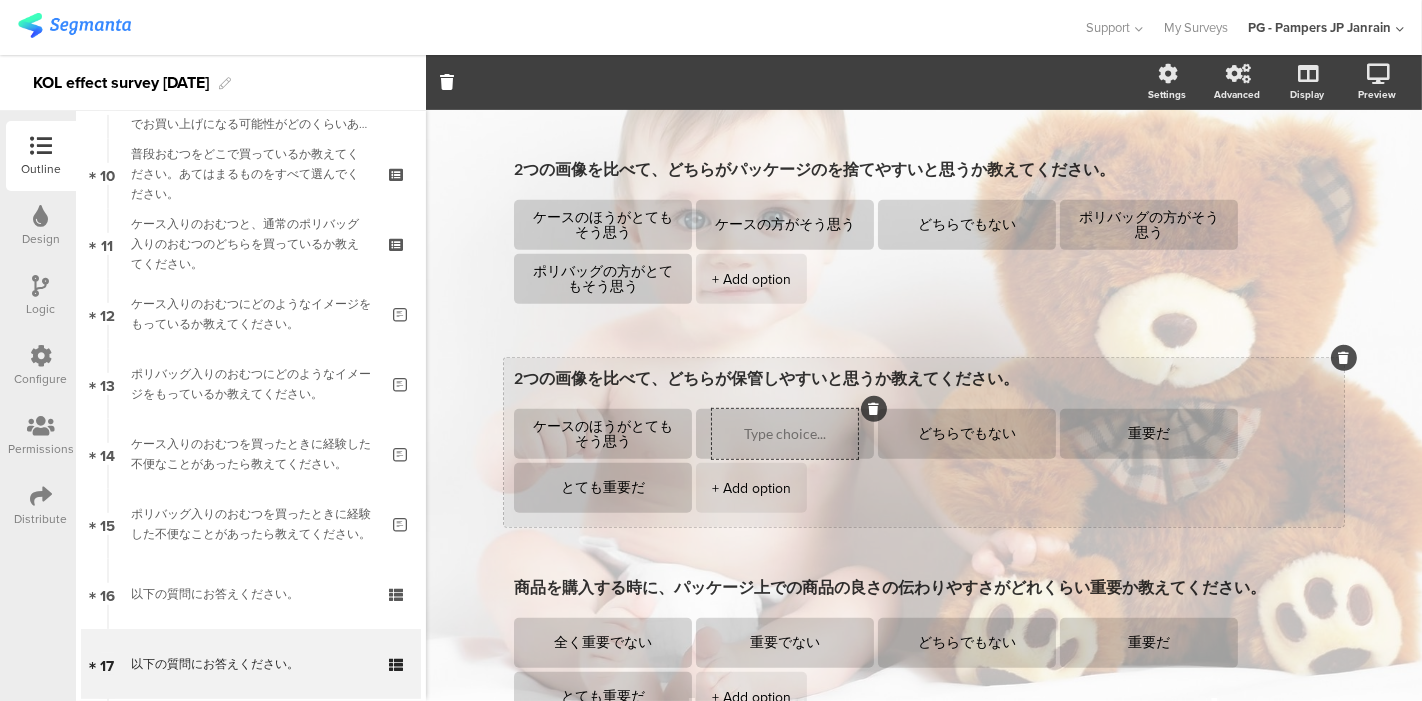 paste on "ケースの方がそう思う" 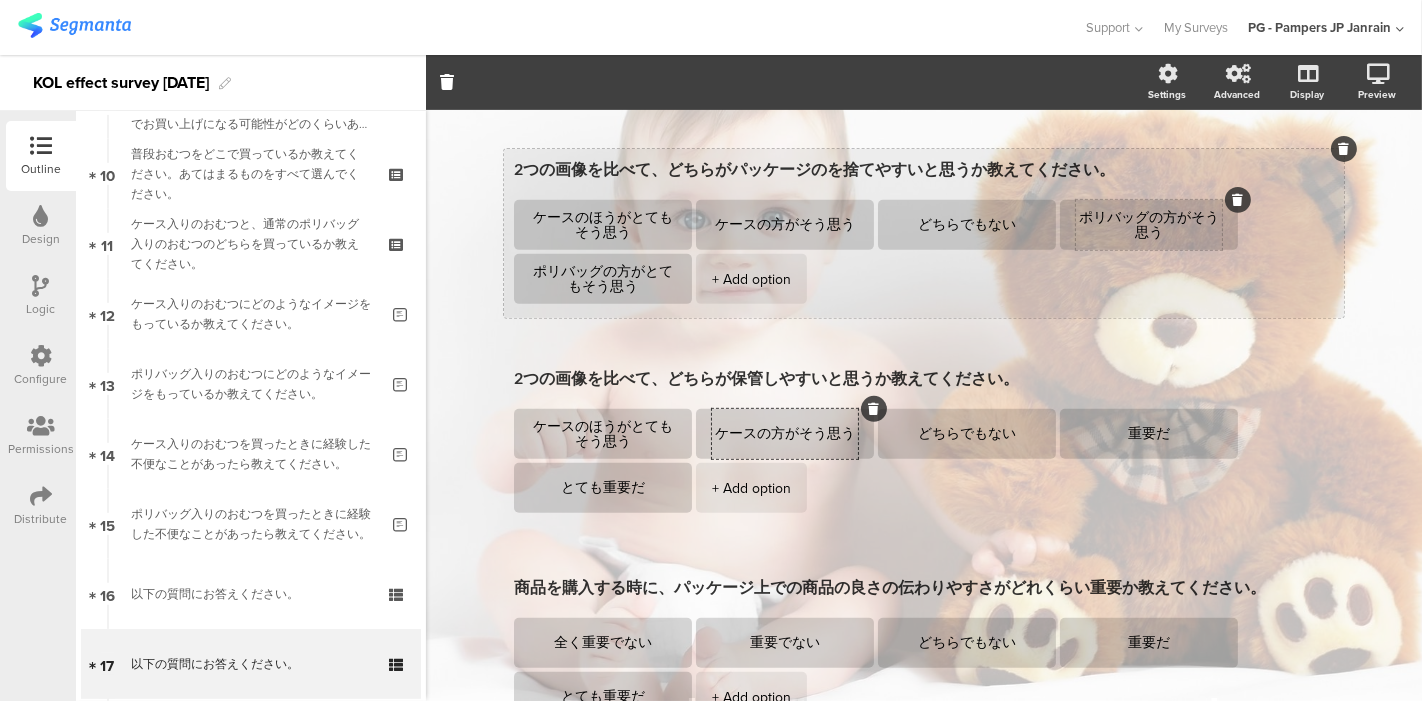 type on "ケースの方がそう思う" 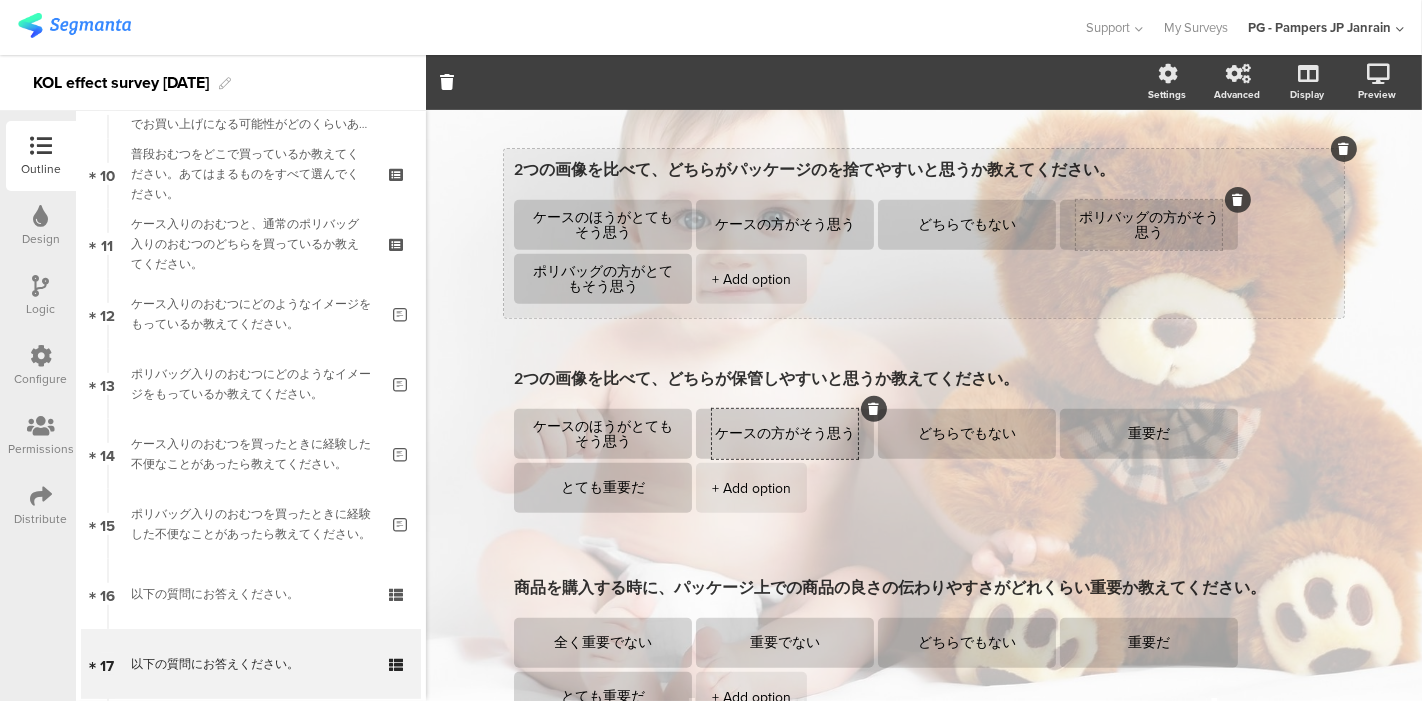 click on "ポリバッグの方がそう思う" at bounding box center [1149, 225] 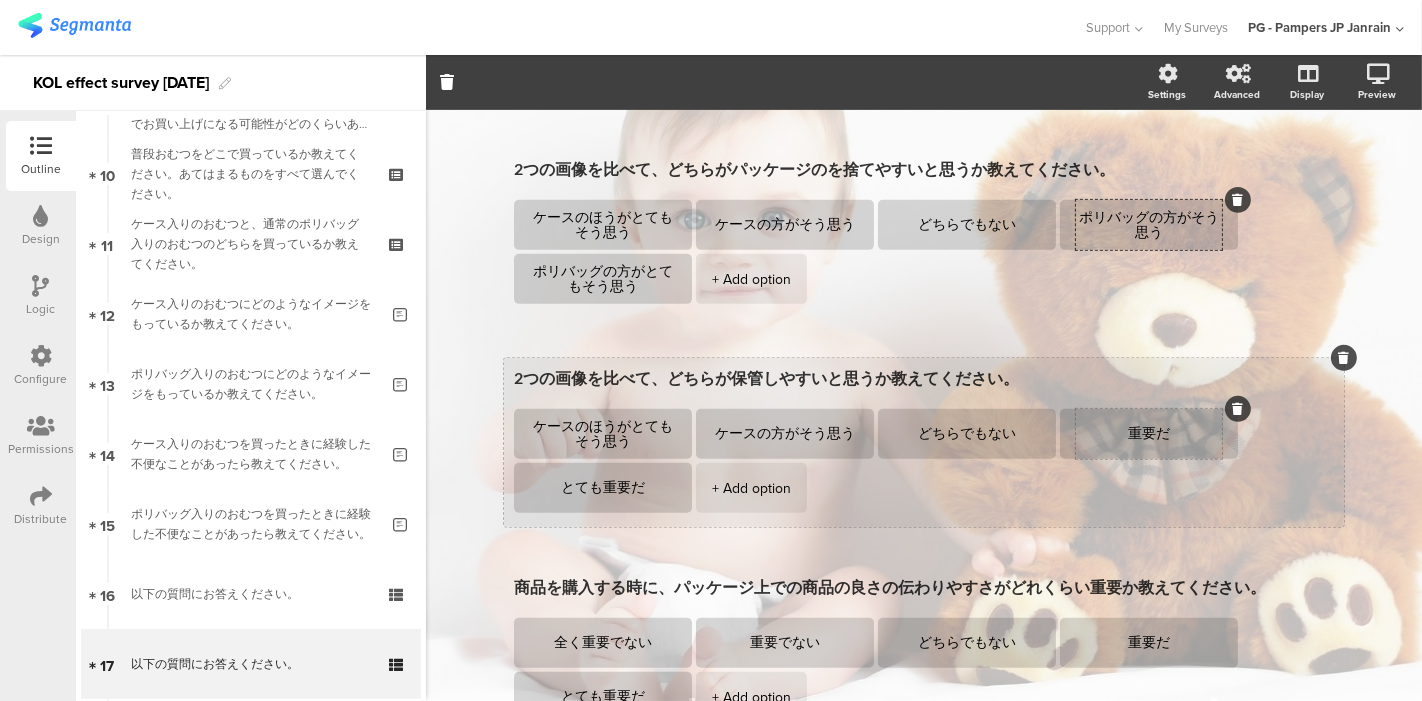 click on "重要だ" at bounding box center [1149, 434] 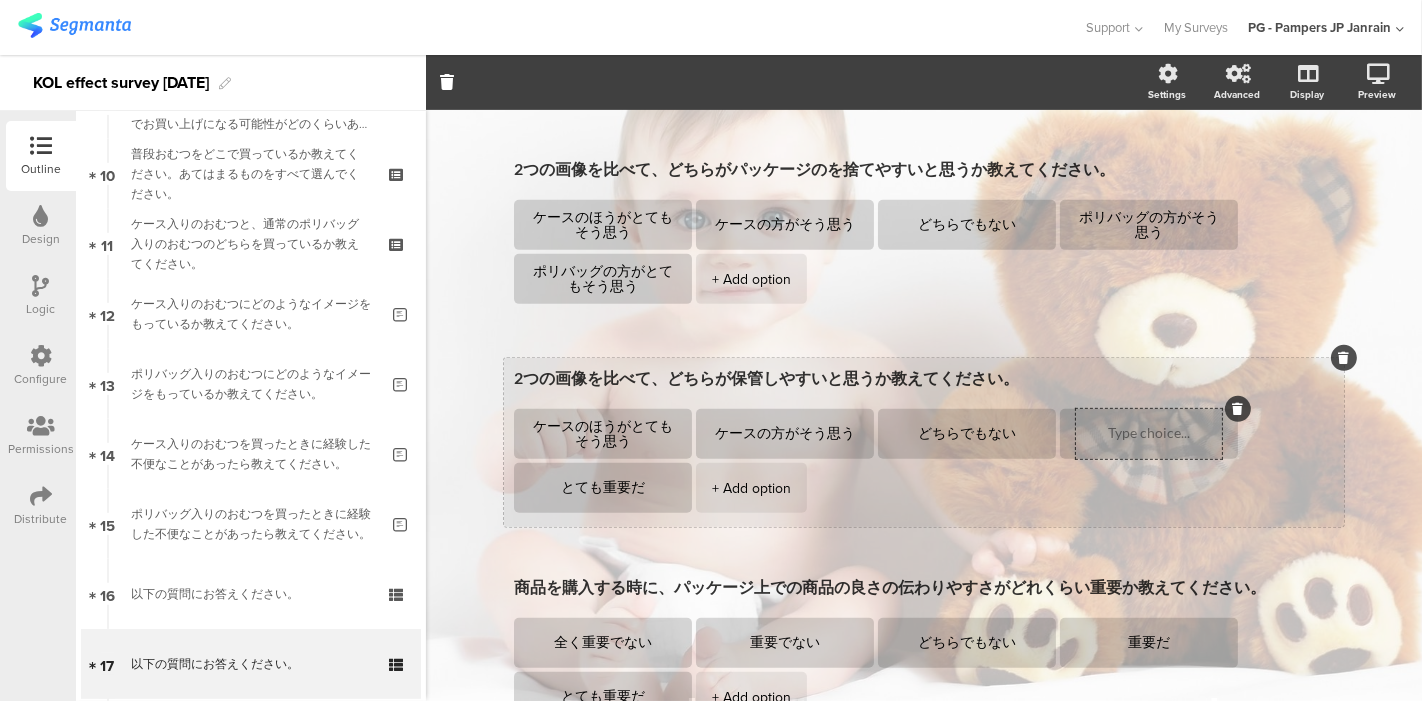 paste on "ポリバッグの方がそう思う" 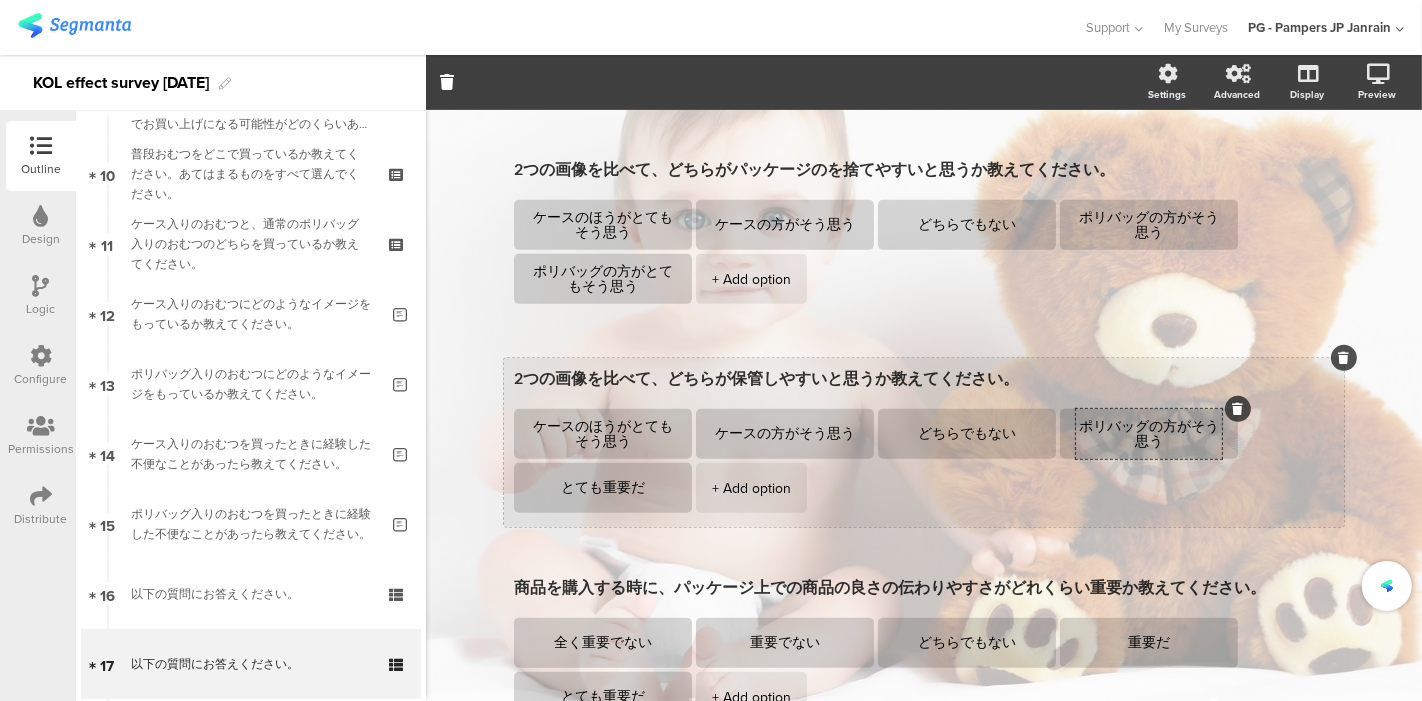 scroll, scrollTop: 0, scrollLeft: 0, axis: both 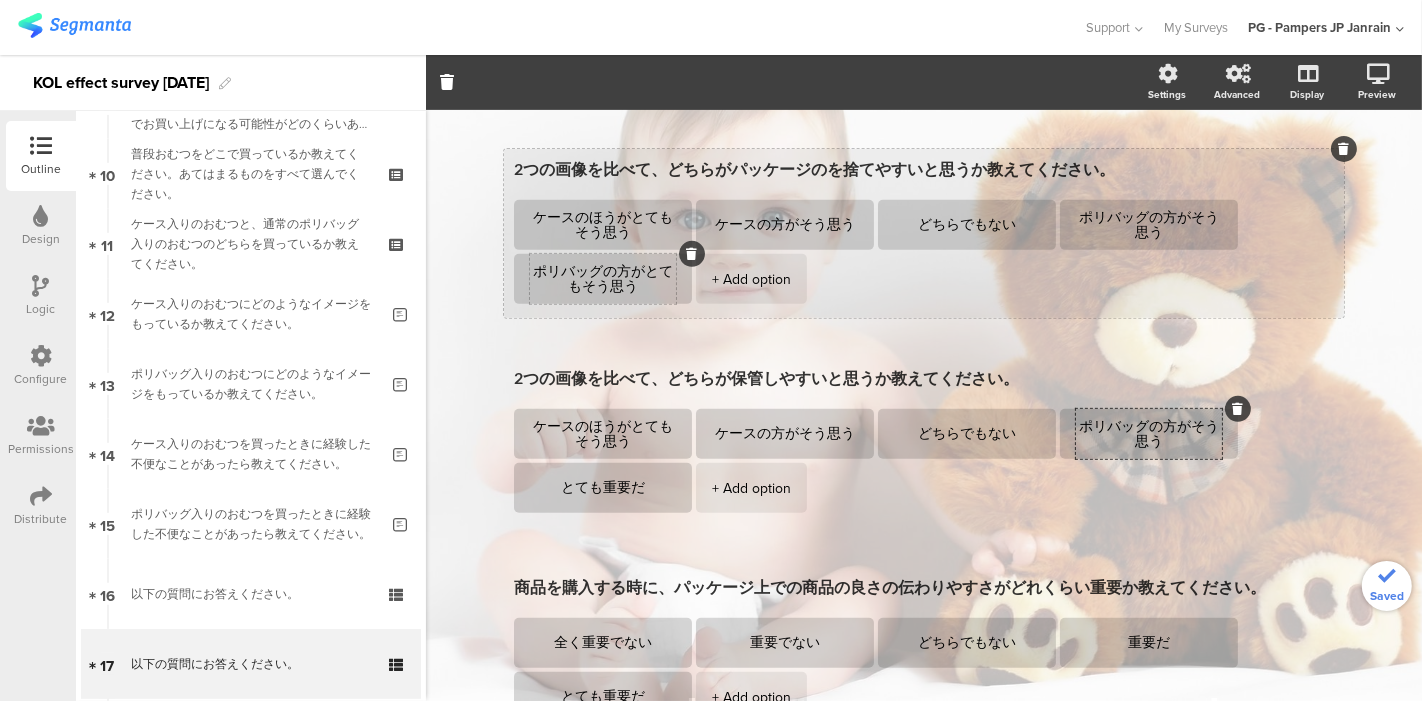 type on "ポリバッグの方がそう思う" 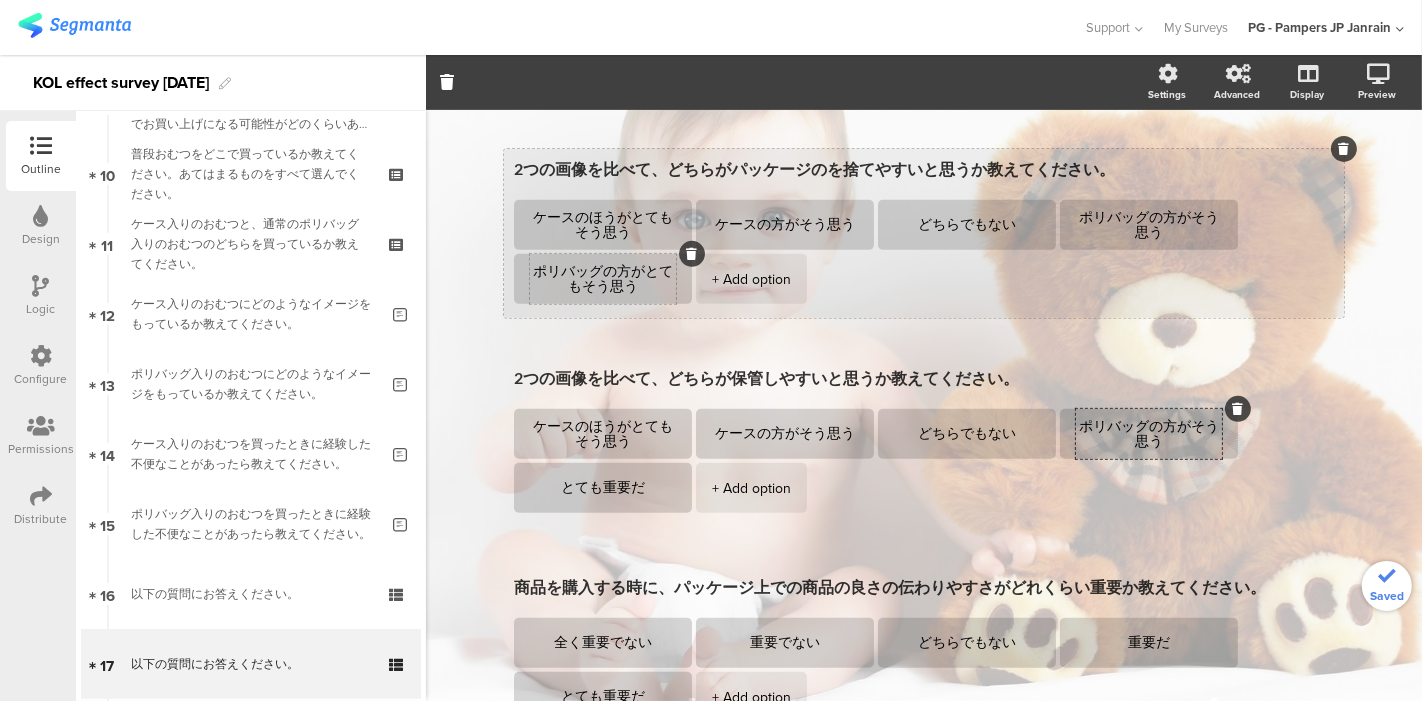 click on "ポリバッグの方がとてもそう思う" at bounding box center [603, 279] 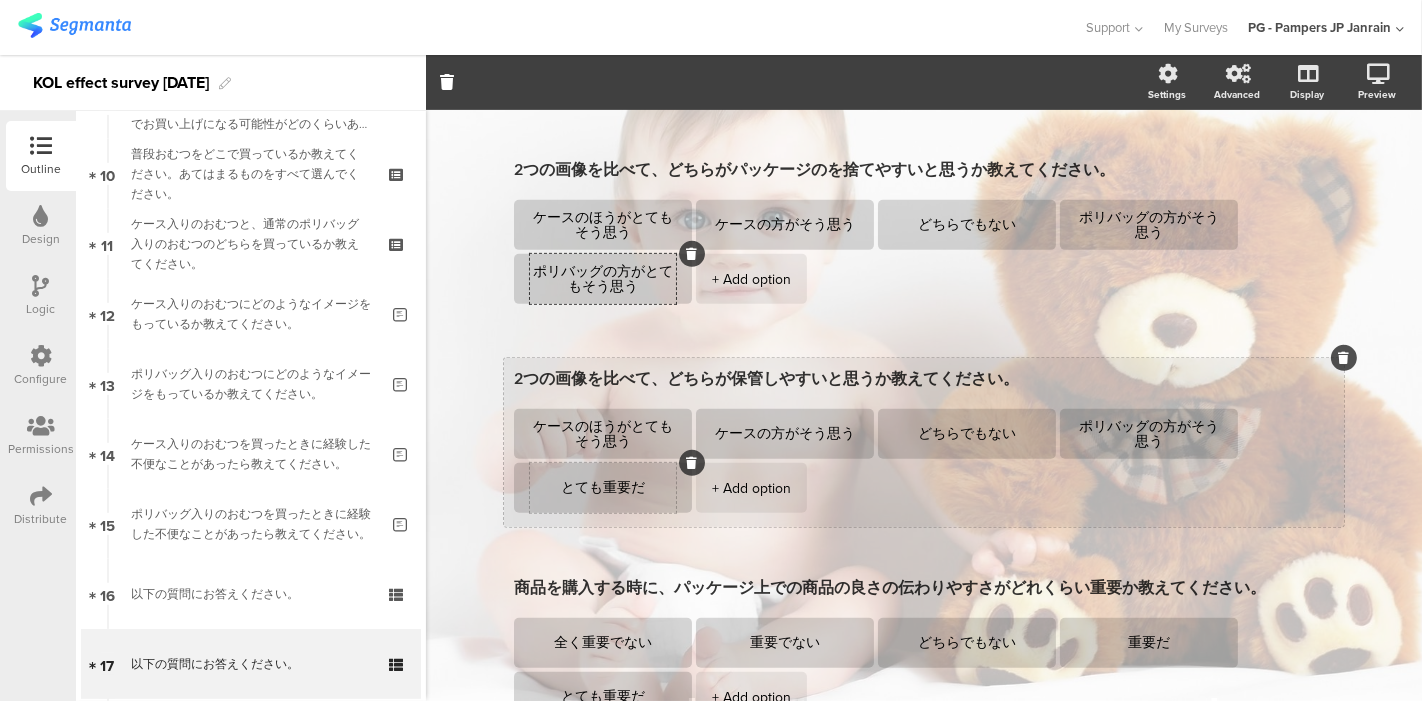 click on "とても重要だ" at bounding box center [603, 488] 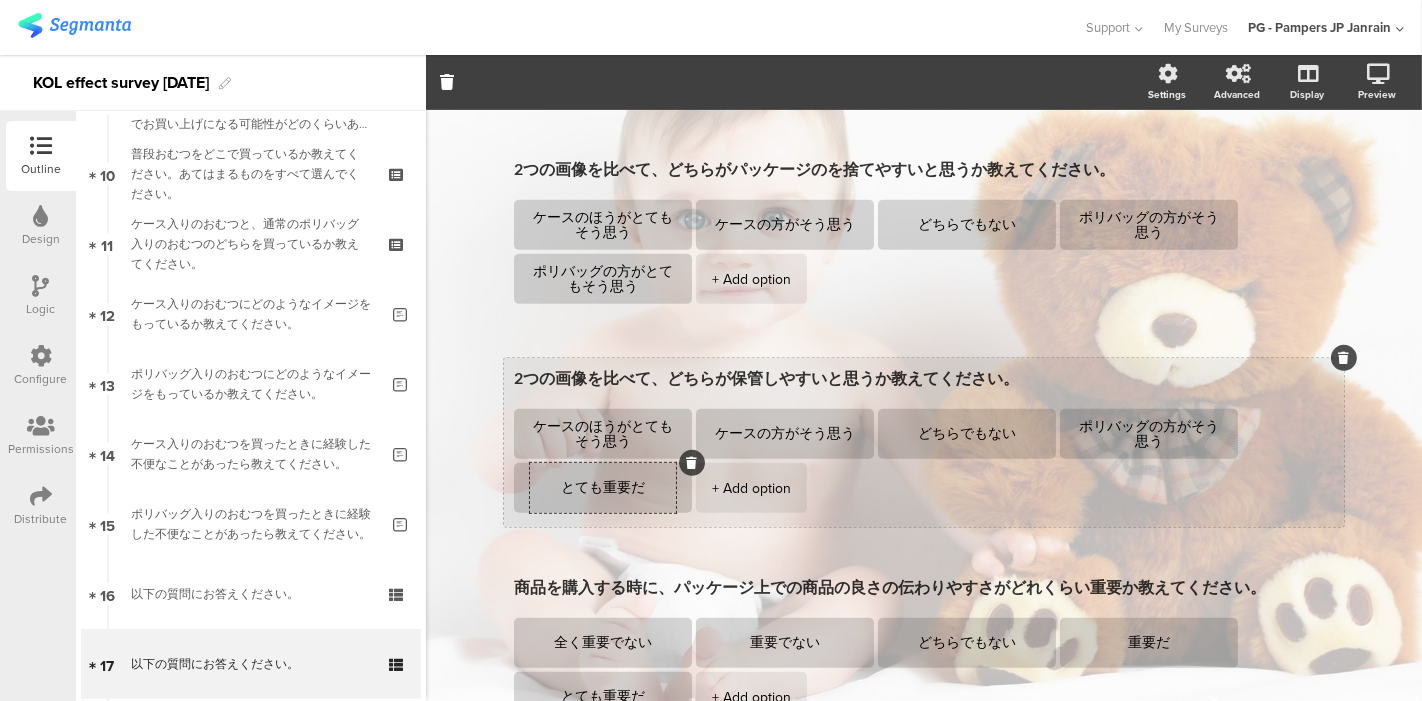 paste on "リバッグの方がとてもそう思う" 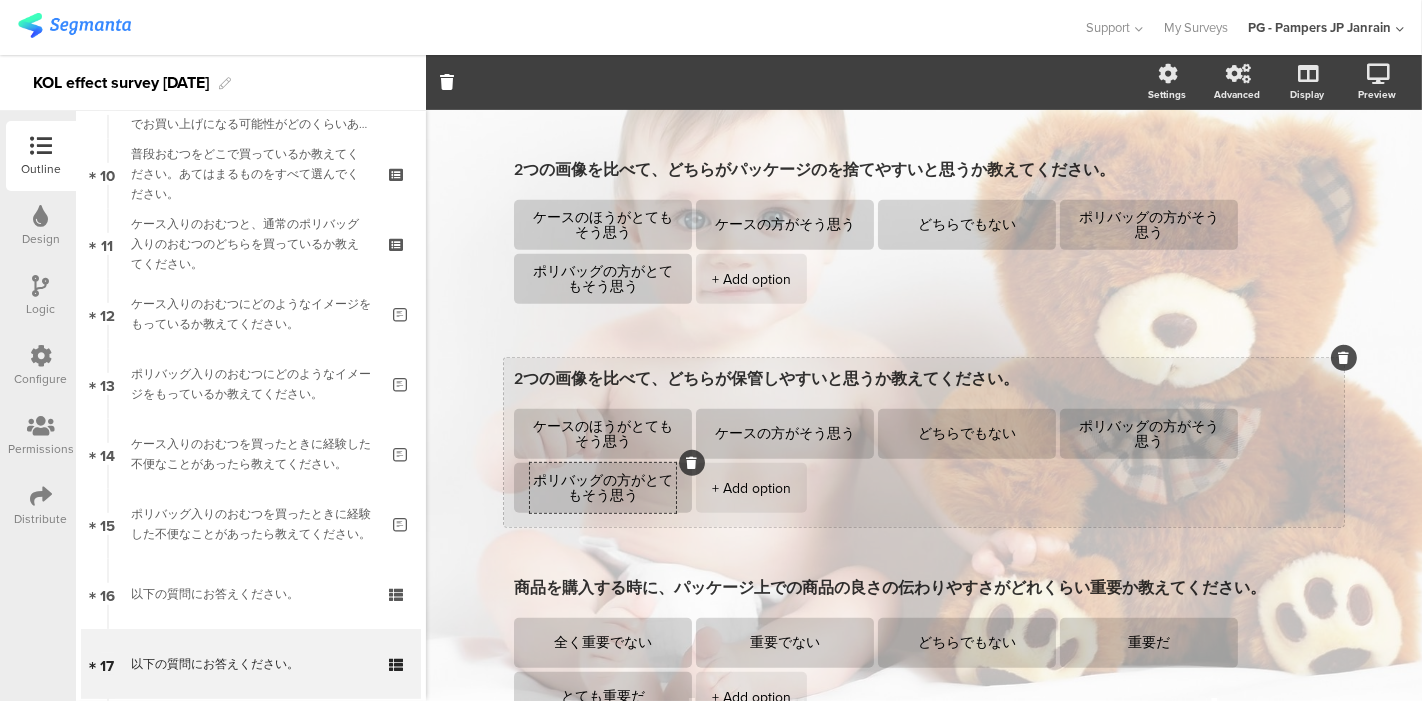 scroll, scrollTop: 0, scrollLeft: 0, axis: both 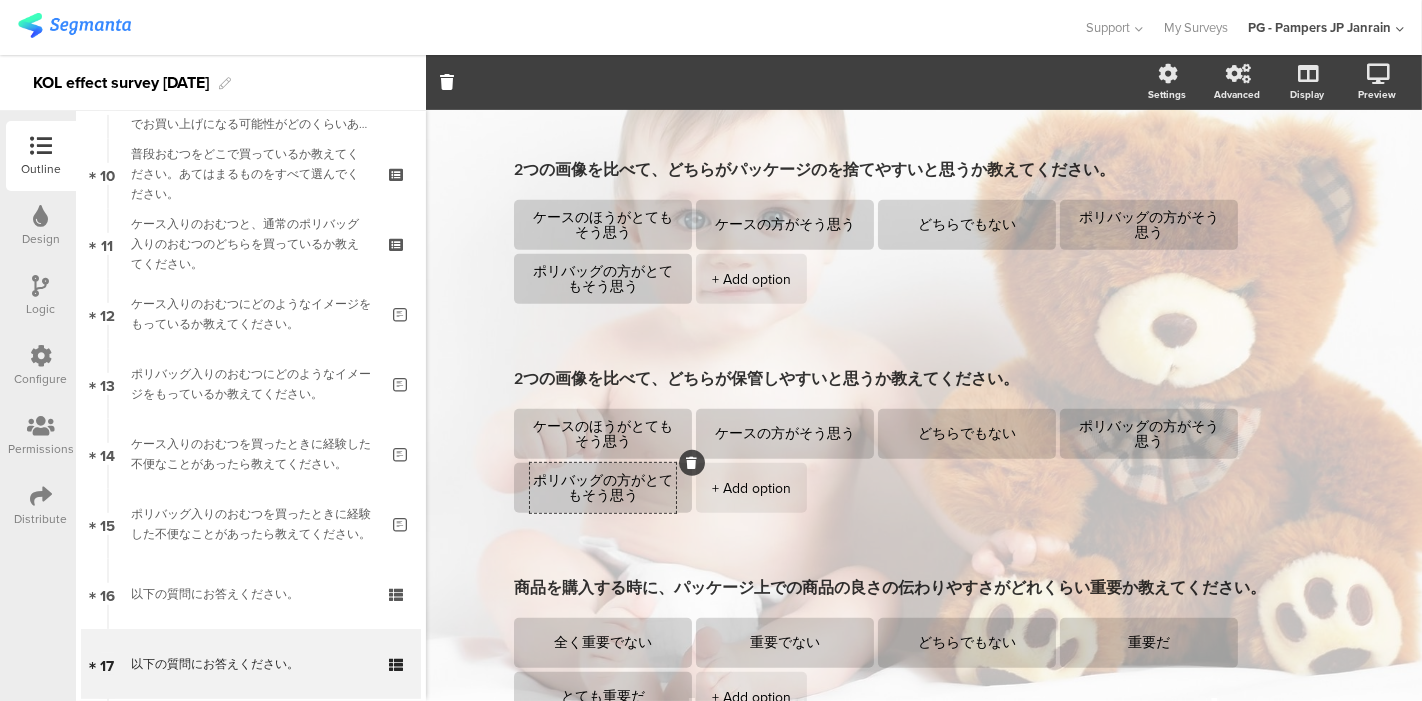 type on "ポリバッグの方がとてもそう思う" 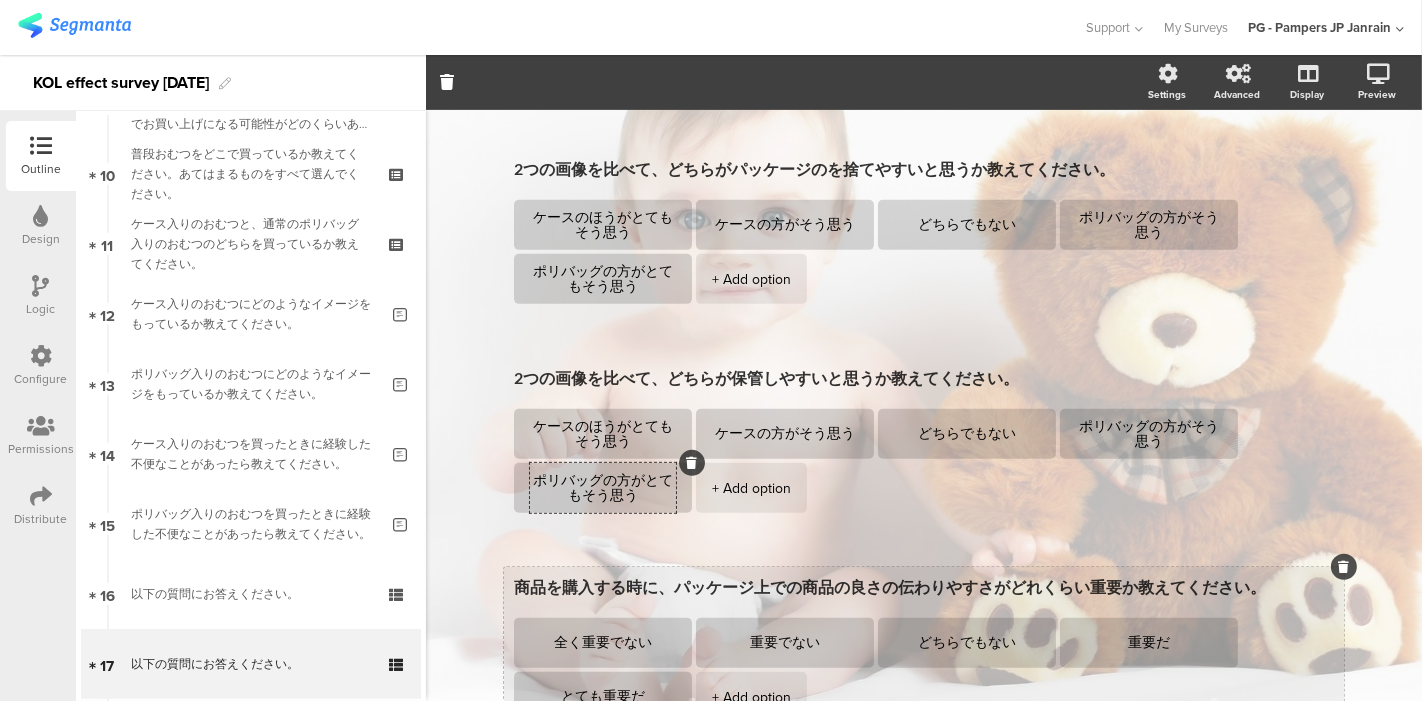 scroll, scrollTop: 1000, scrollLeft: 0, axis: vertical 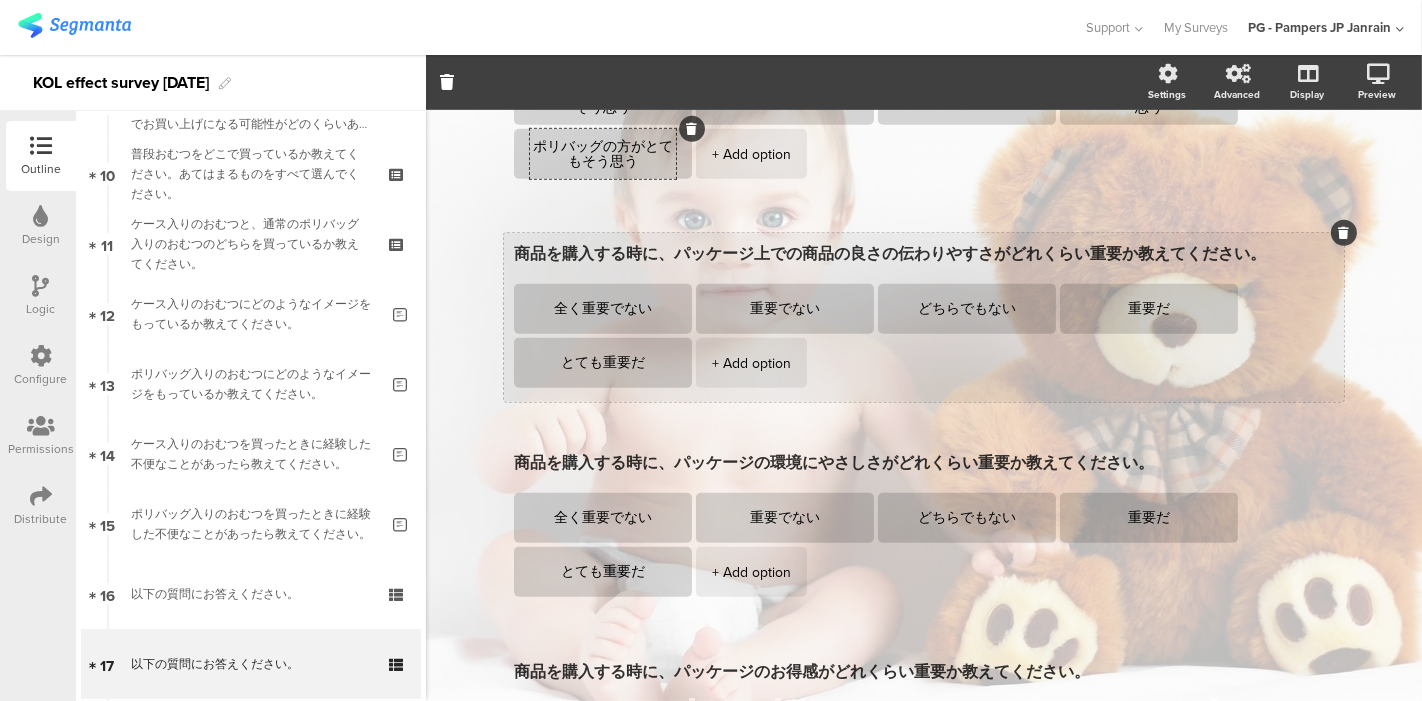 click on "商品を購入する時に、パッケージ上での商品の良さの伝わりやすさがどれくらい重要か教えてください。
全く重要でない
重要でない
どちらでもない
重要だ
とても重要だ
+ Add option" at bounding box center (924, 317) 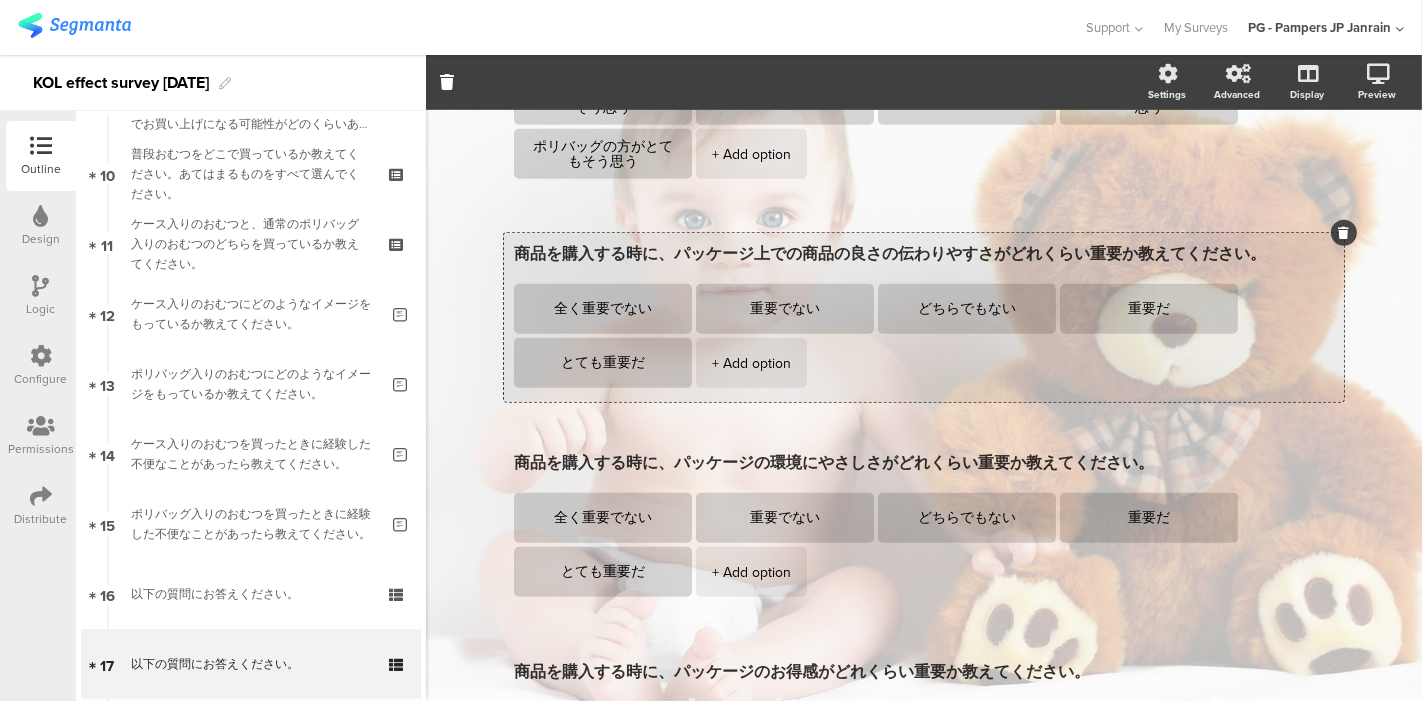 click on "商品を購入する時に、パッケージ上での商品の良さの伝わりやすさがどれくらい重要か教えてください。" at bounding box center (924, 254) 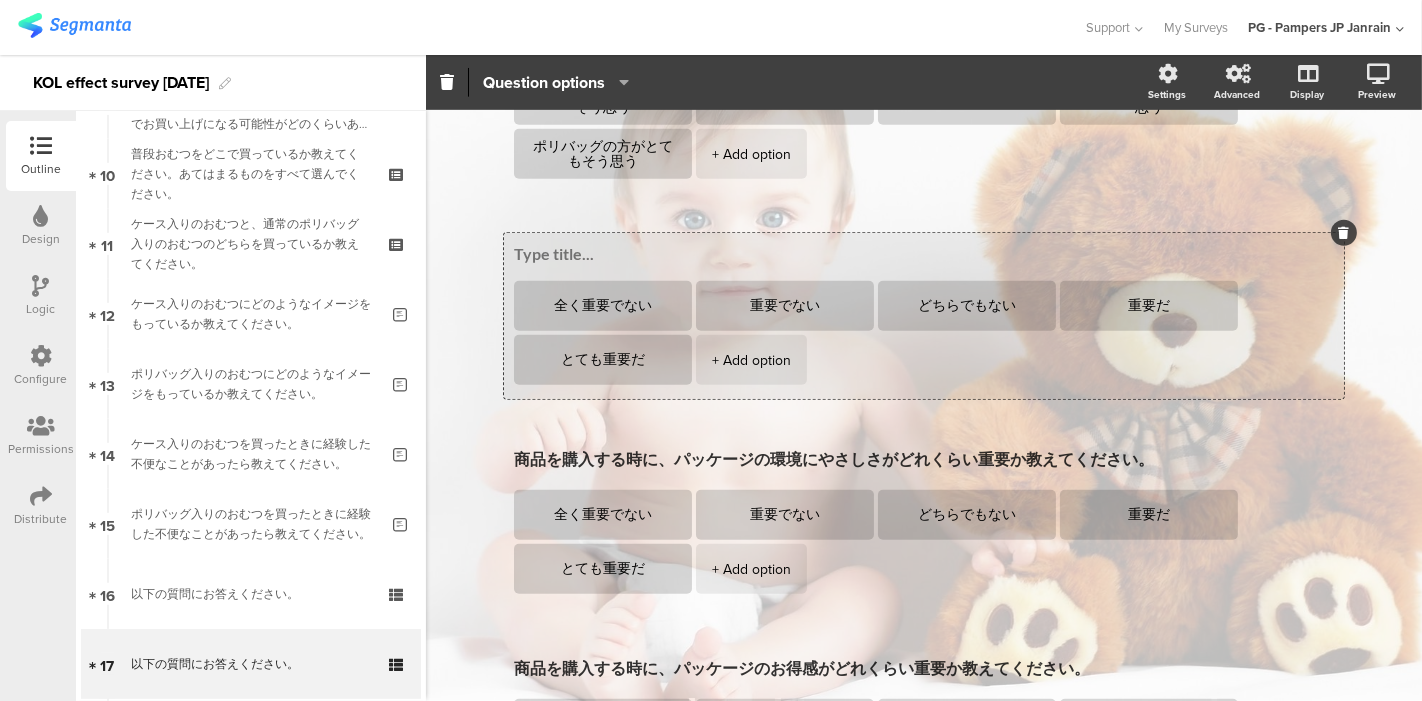 paste on "2つの画像を比べて、どちらが商品の良さが伝わりやすいと思うか教えてください。" 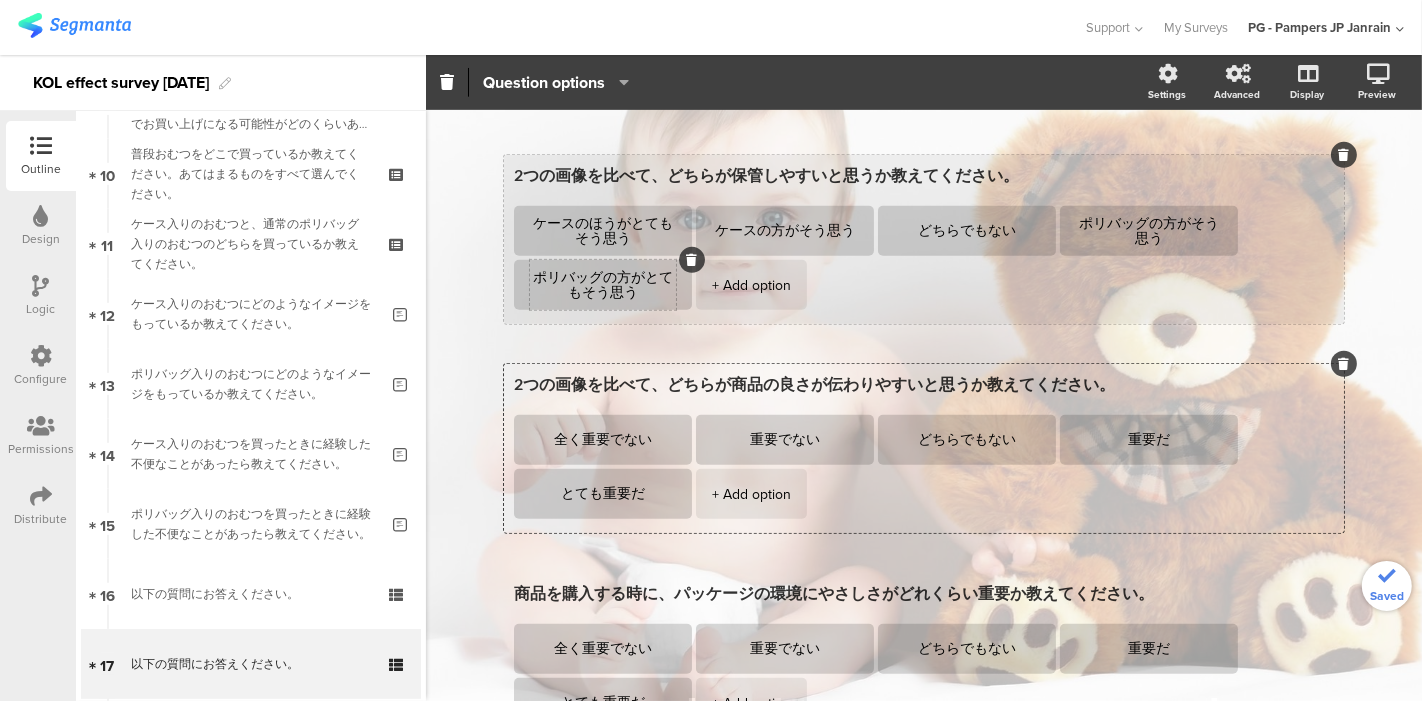 scroll, scrollTop: 777, scrollLeft: 0, axis: vertical 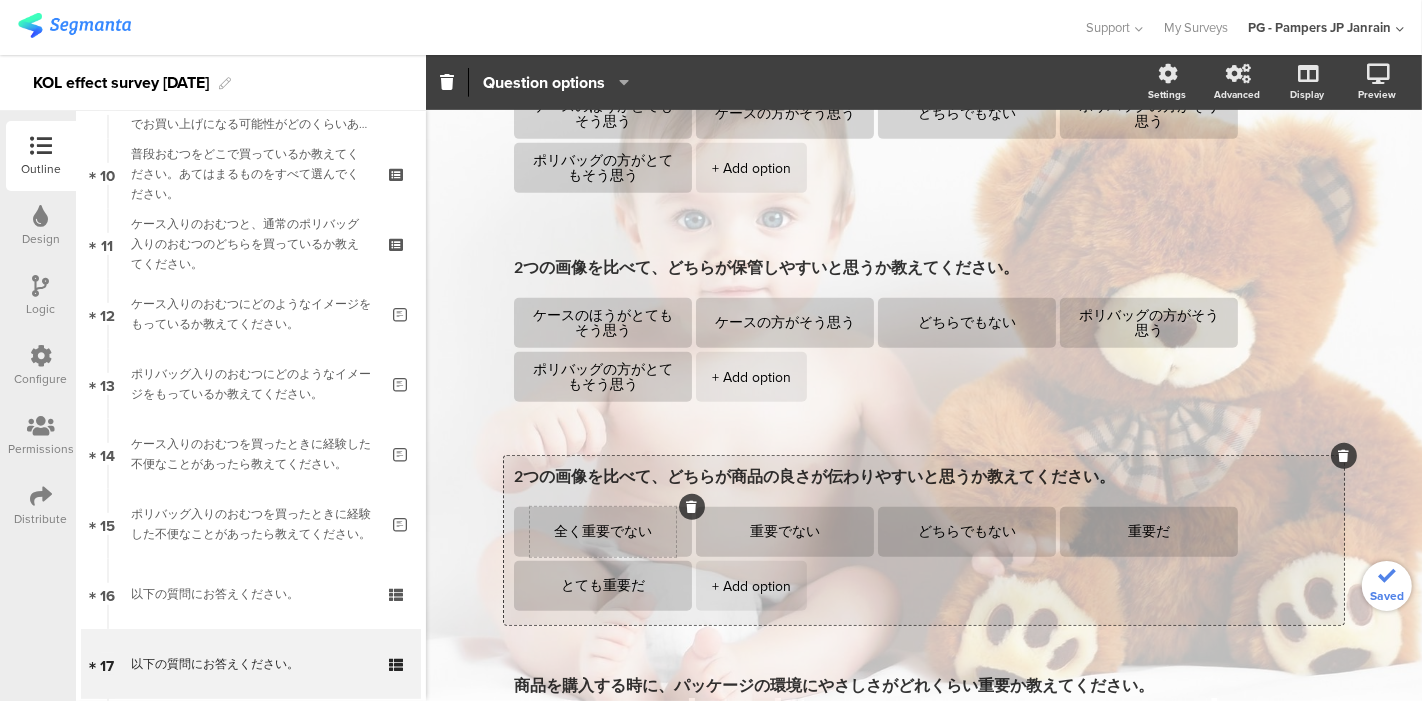 type on "2つの画像を比べて、どちらが商品の良さが伝わりやすいと思うか教えてください。" 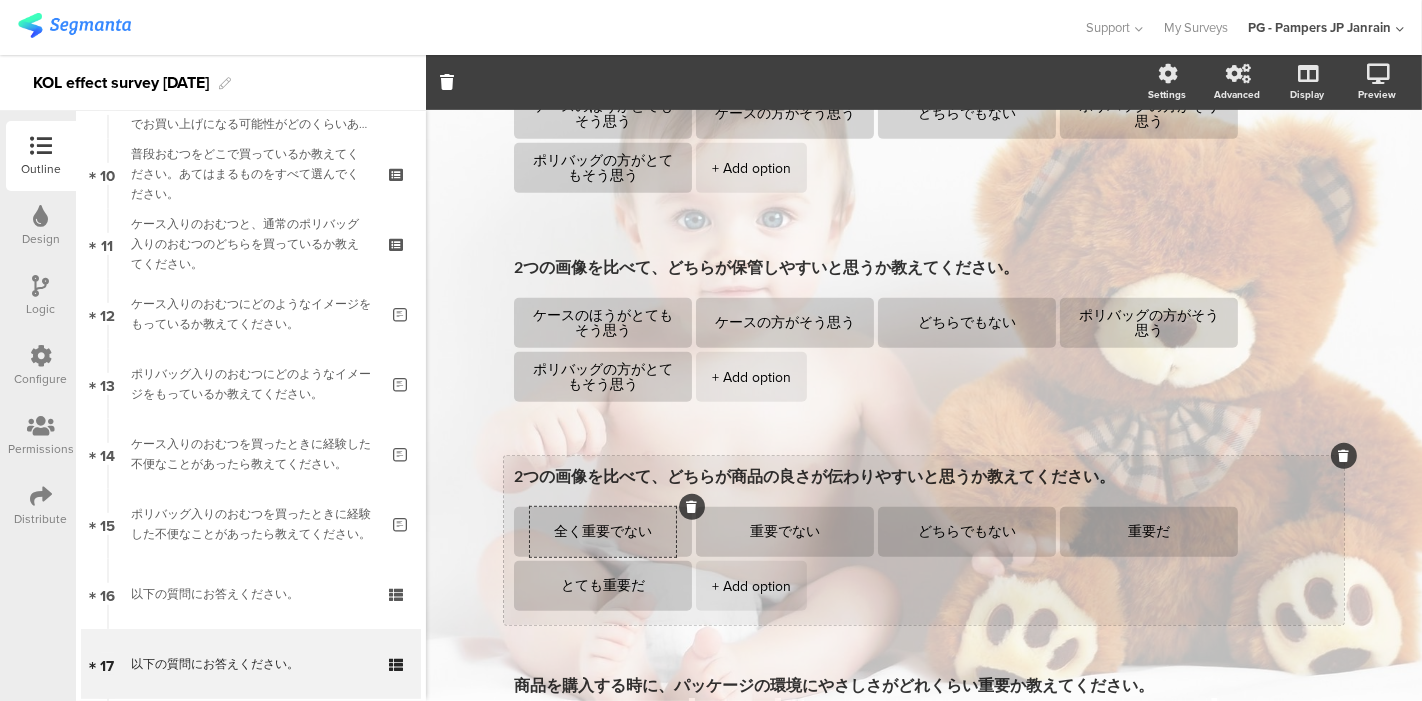 paste on "ケースのほうがとてもそう思う" 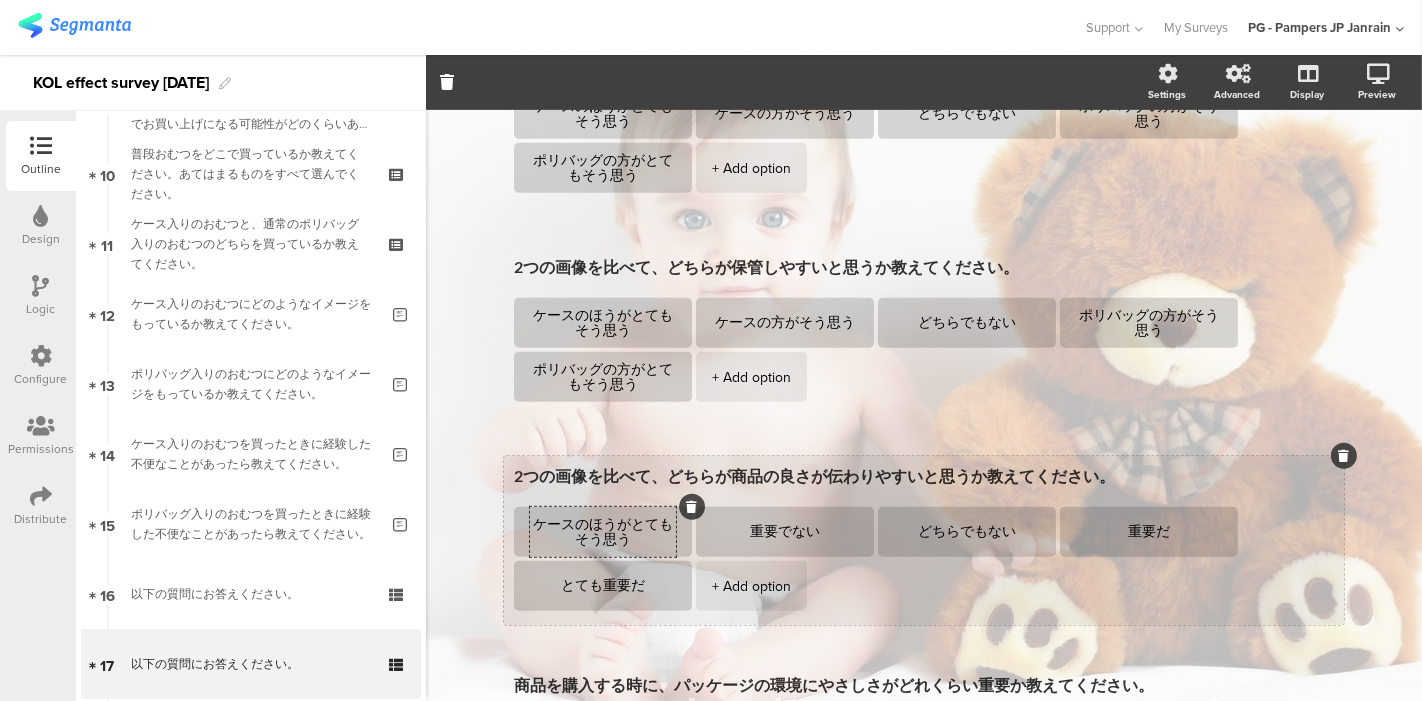 scroll, scrollTop: 0, scrollLeft: 0, axis: both 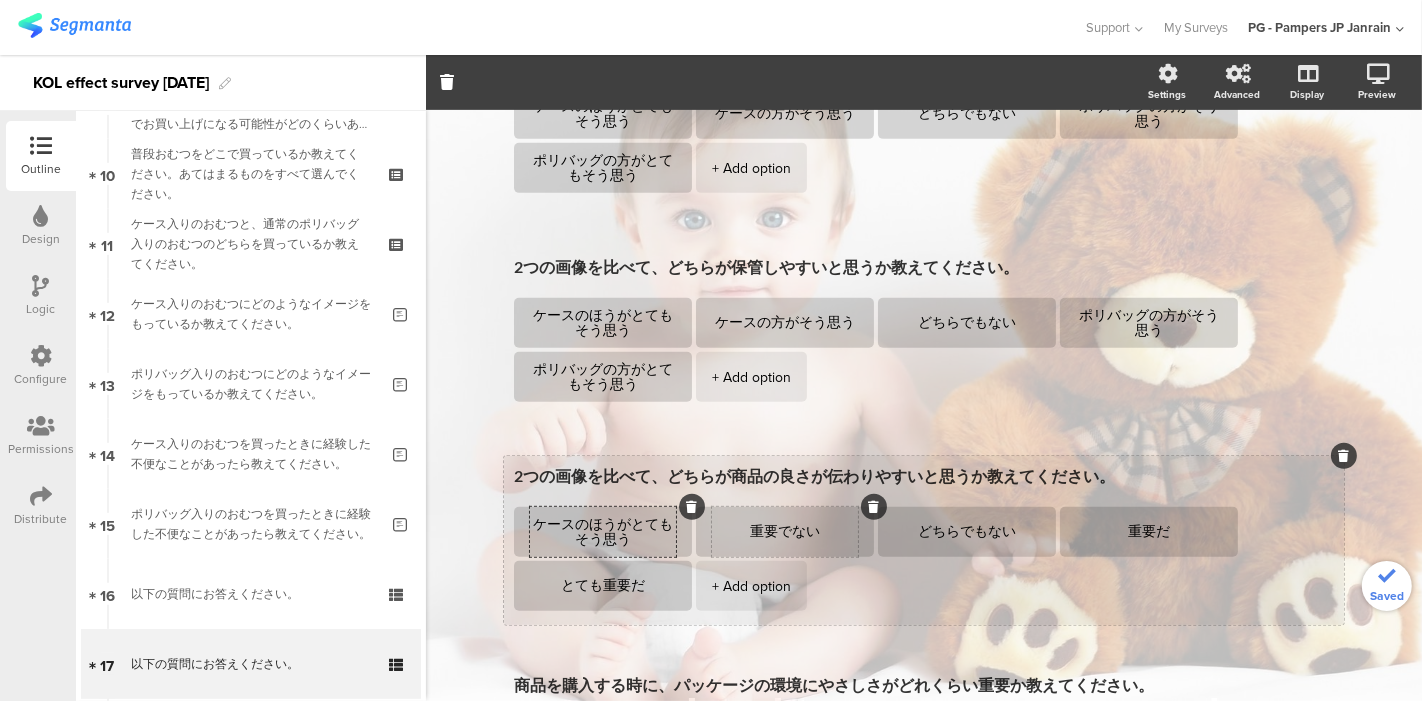 click on "重要でない" at bounding box center (785, 532) 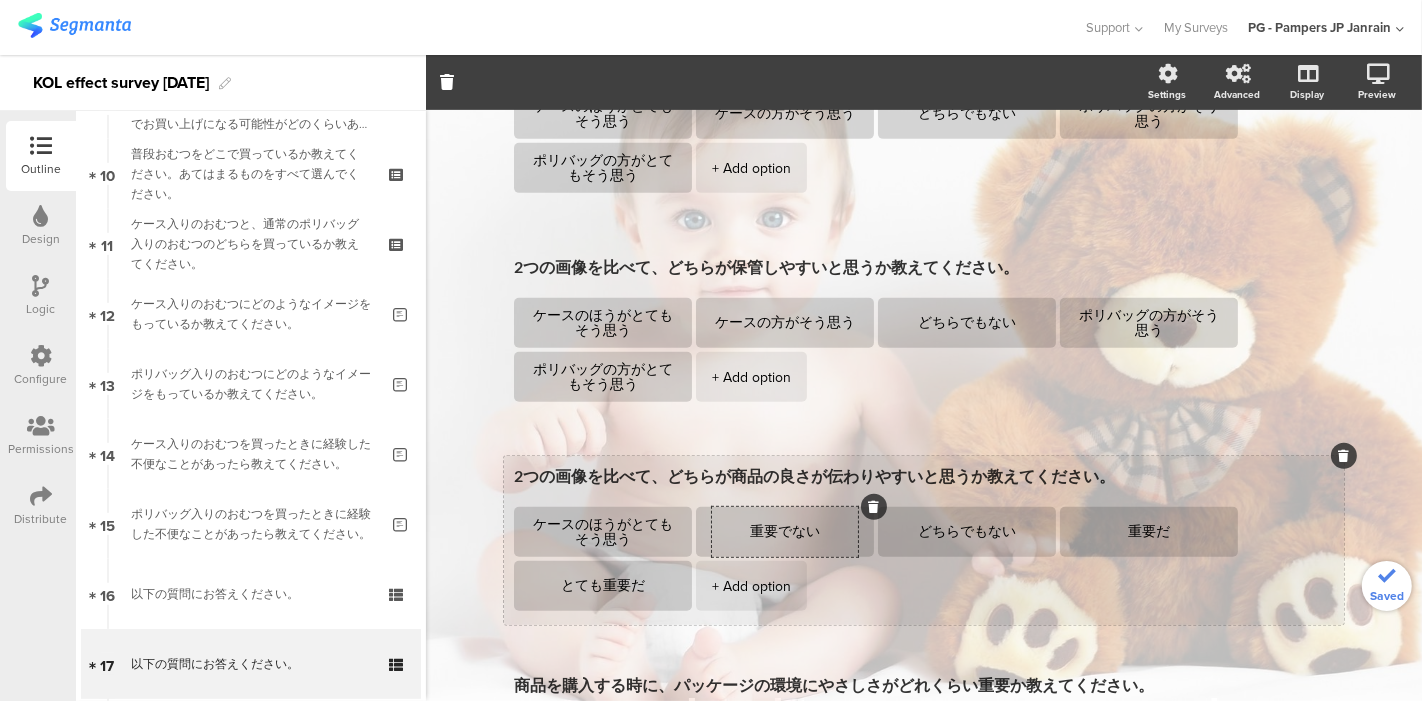 click on "重要でない" at bounding box center [785, 532] 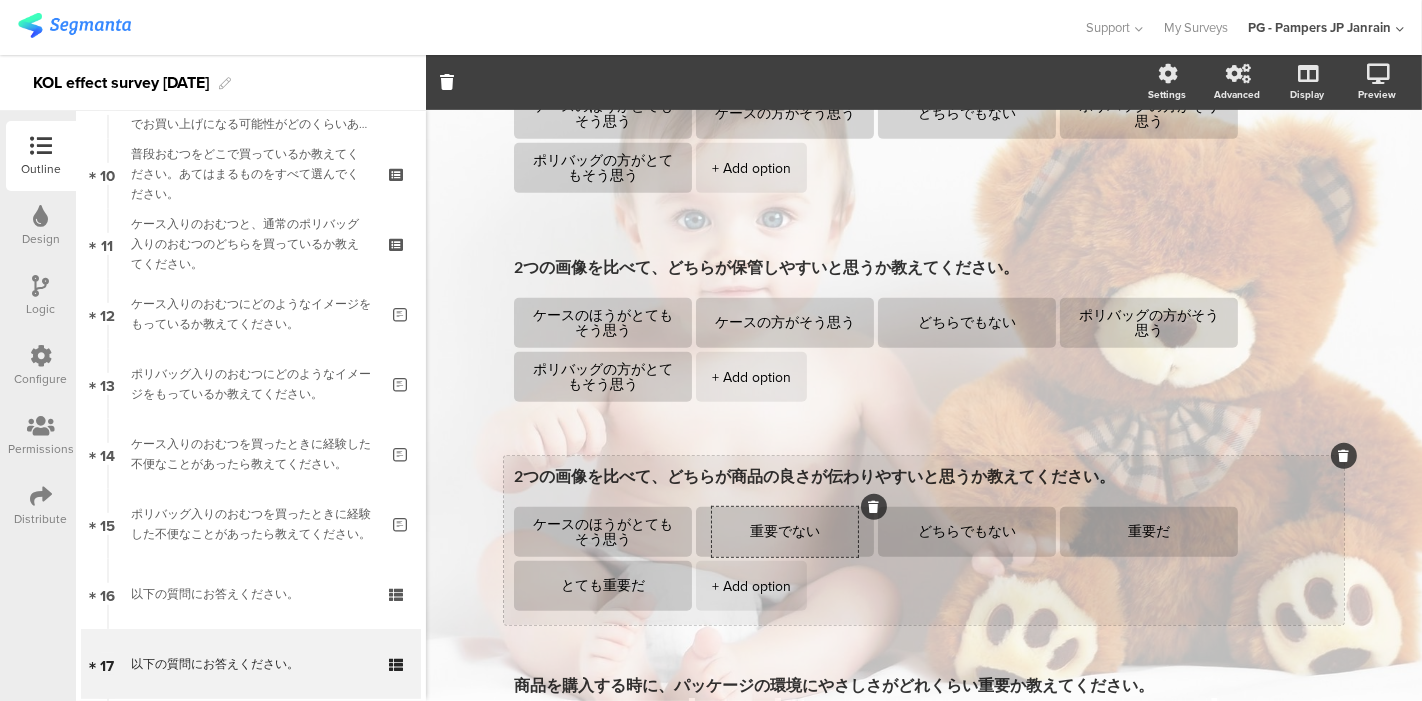 type on "ケースのほうがとてもそう思う" 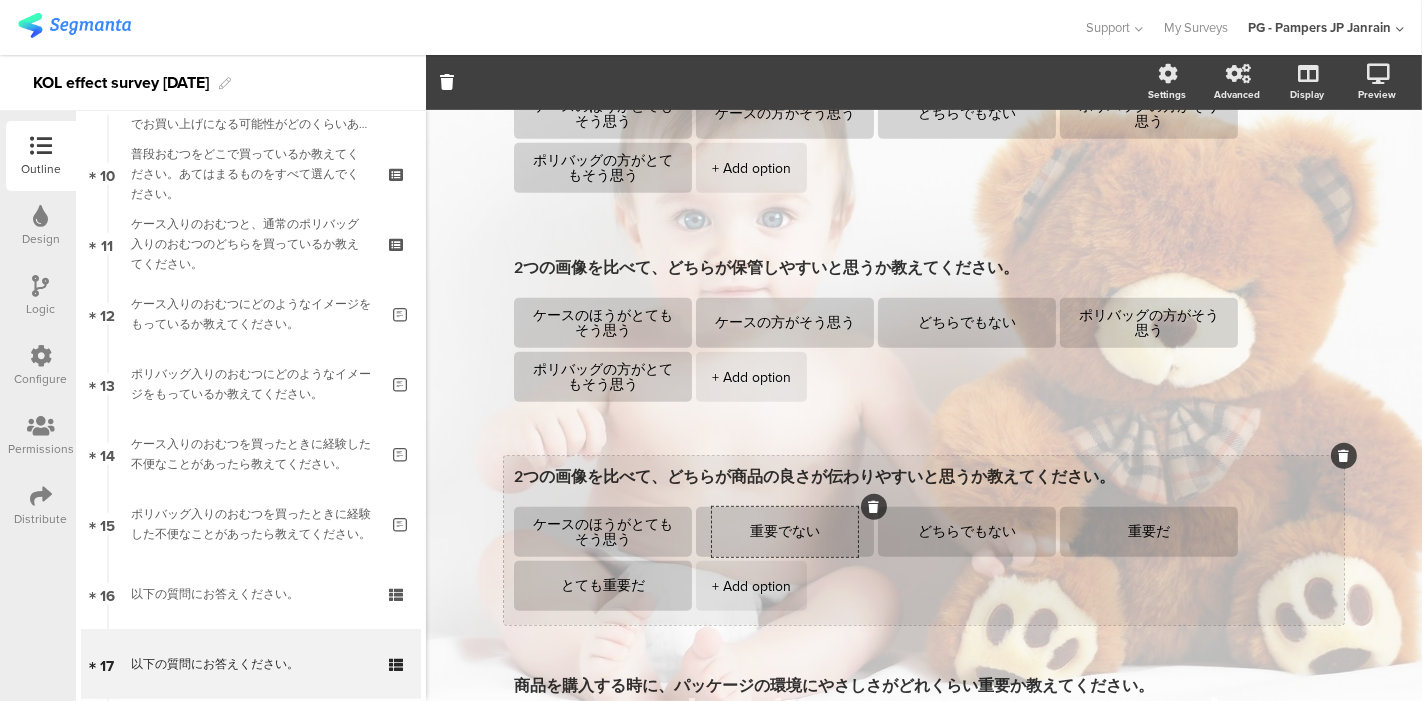 click on "重要でない" at bounding box center [785, 532] 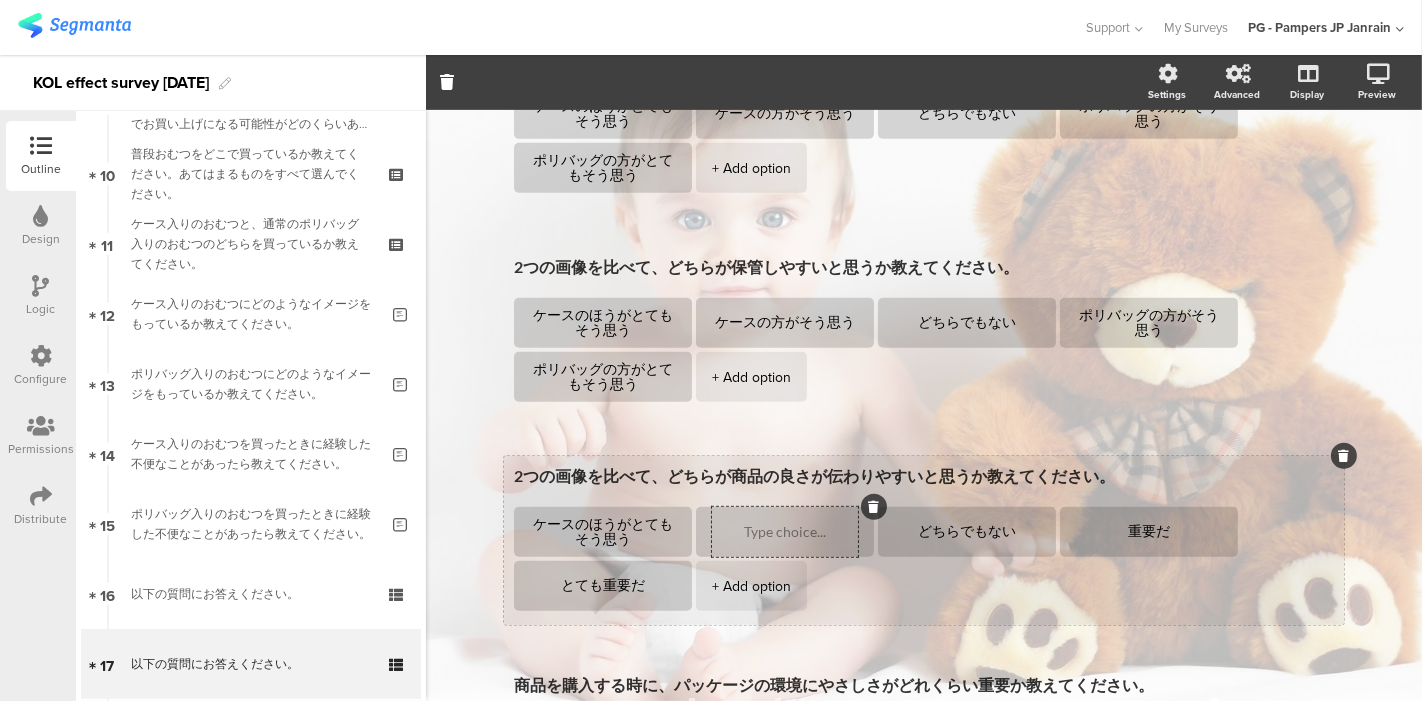 paste on "ケースの方がそう思う" 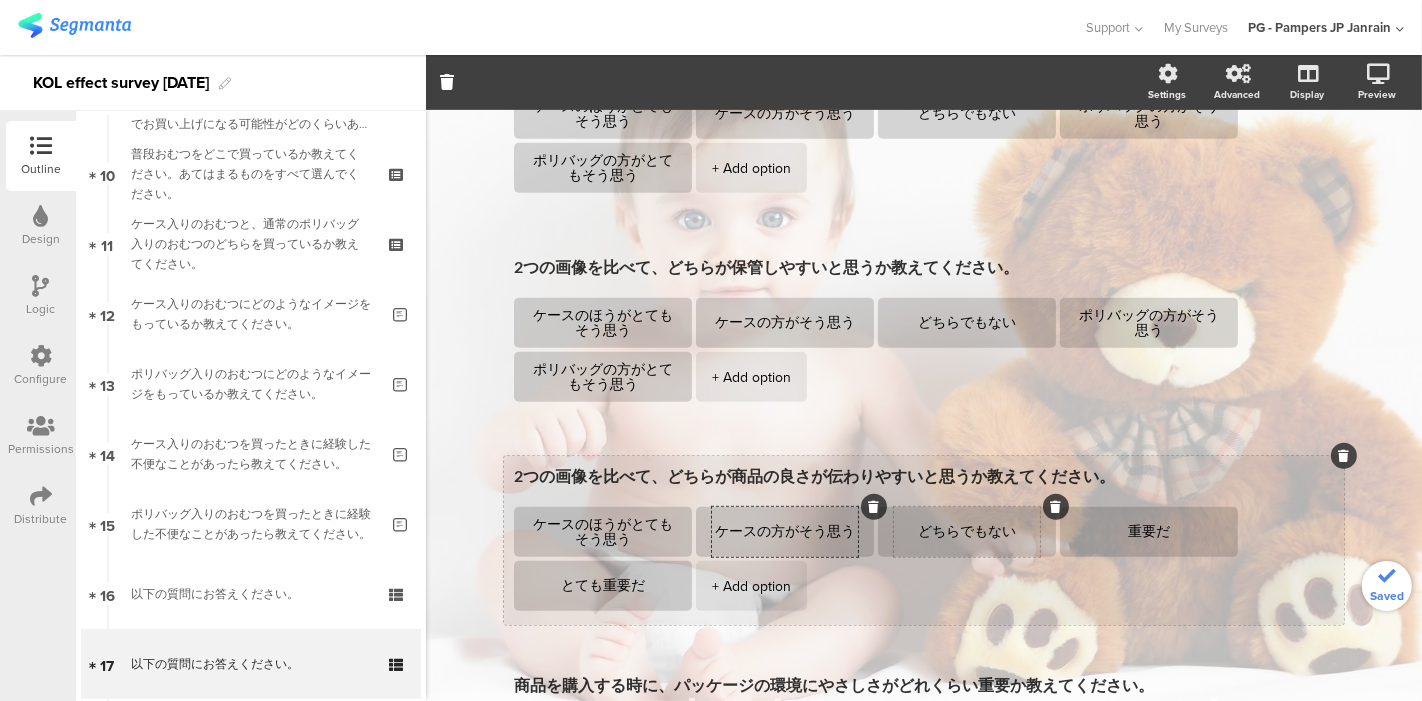 type on "ケースの方がそう思う" 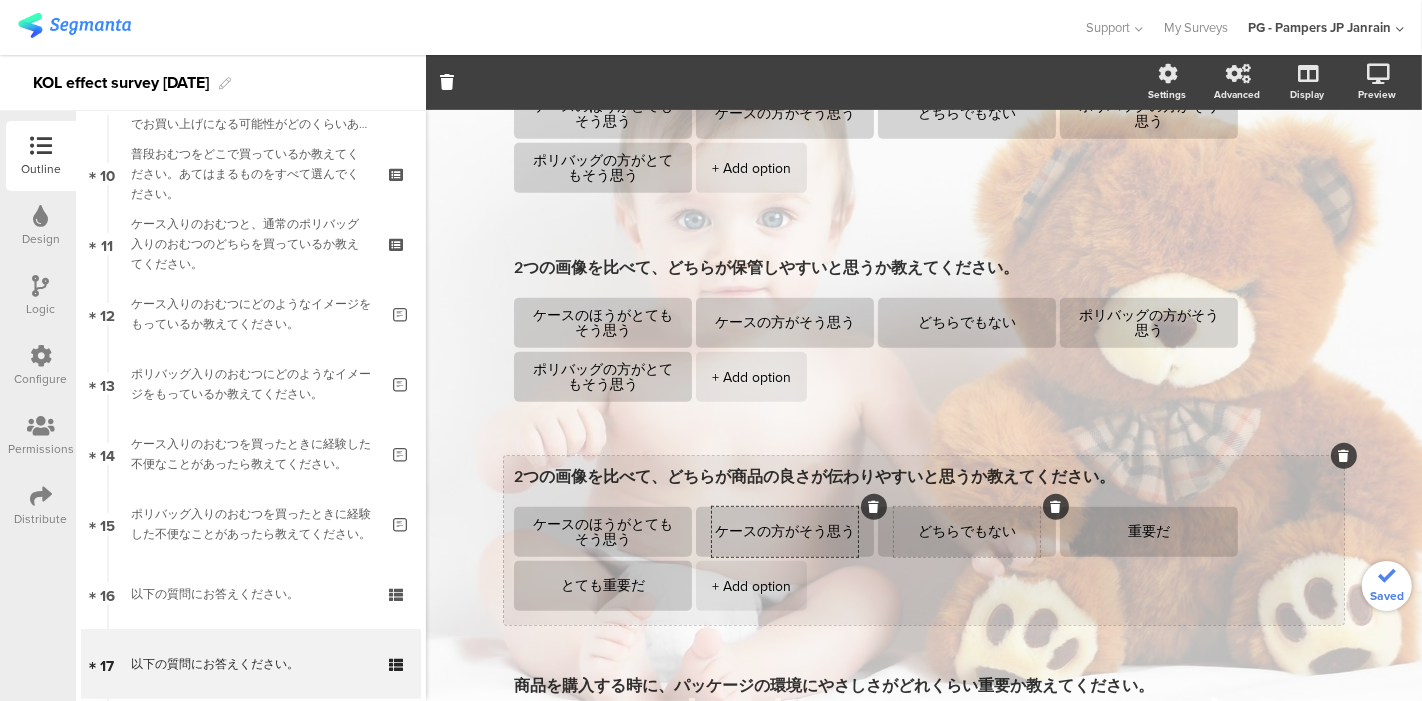 click on "どちらでもない" at bounding box center [967, 532] 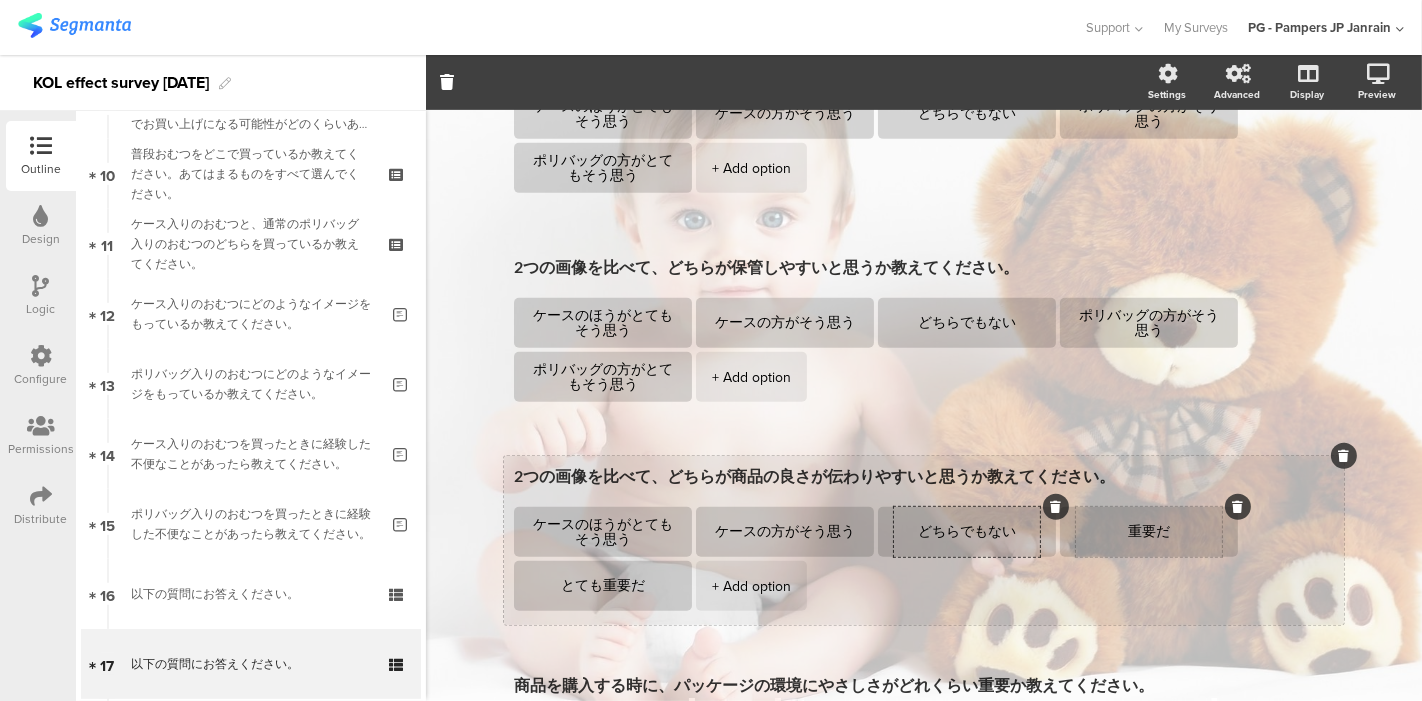click on "重要だ" at bounding box center (1149, 532) 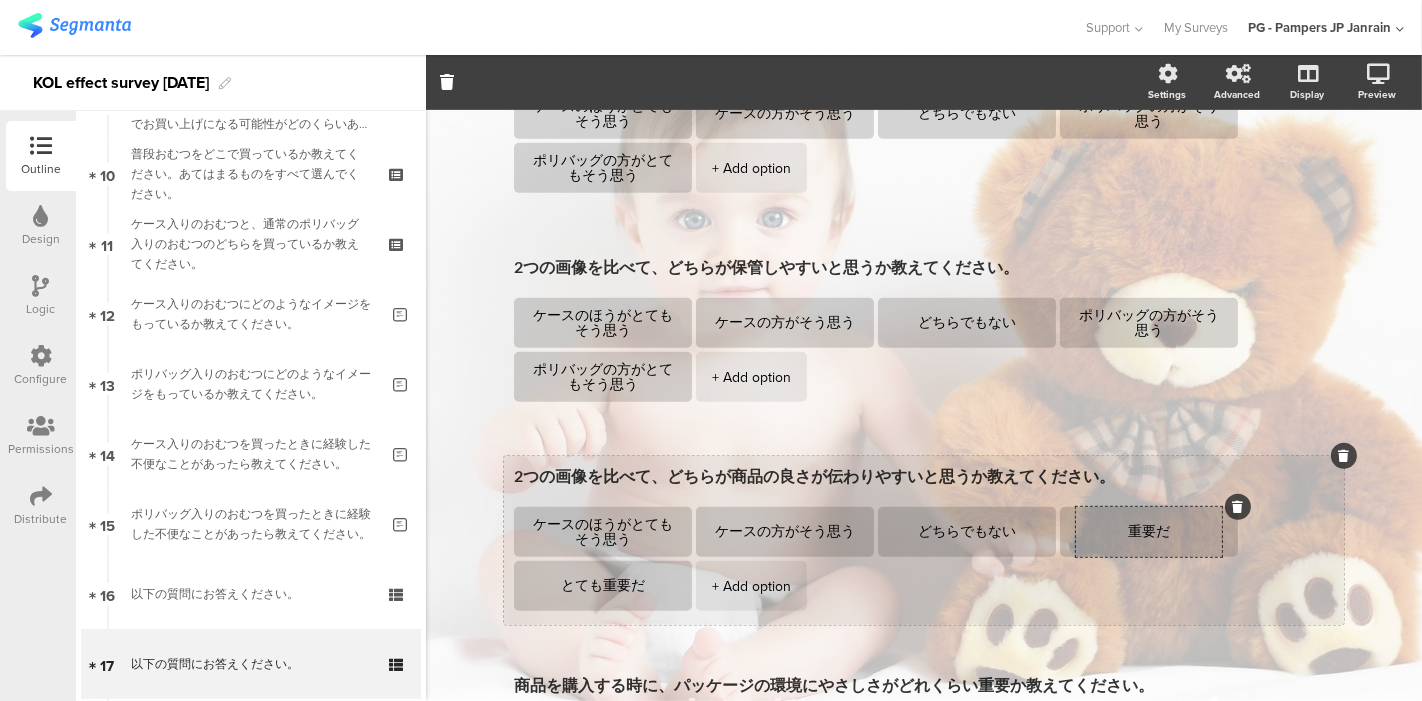 paste on "ポリバッグの方がそう思う" 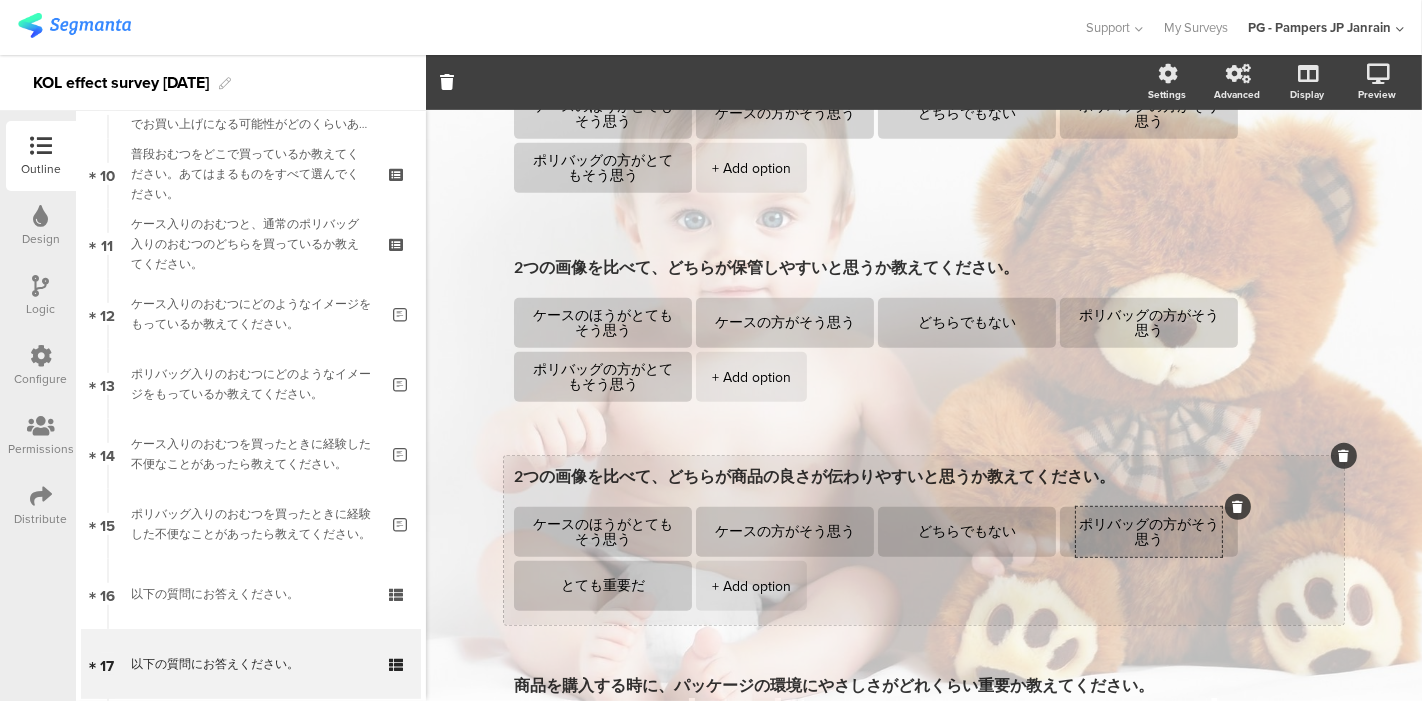 scroll, scrollTop: 0, scrollLeft: 0, axis: both 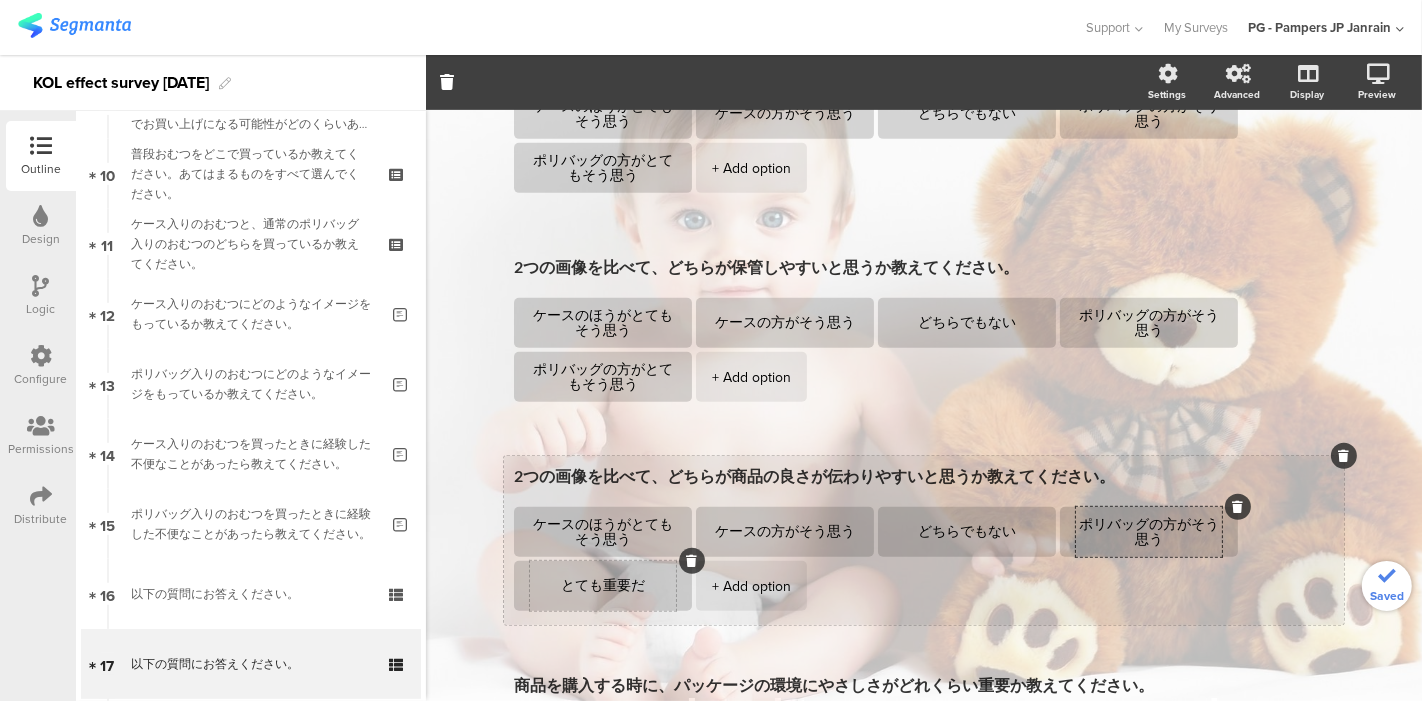 click on "とても重要だ" at bounding box center [603, 586] 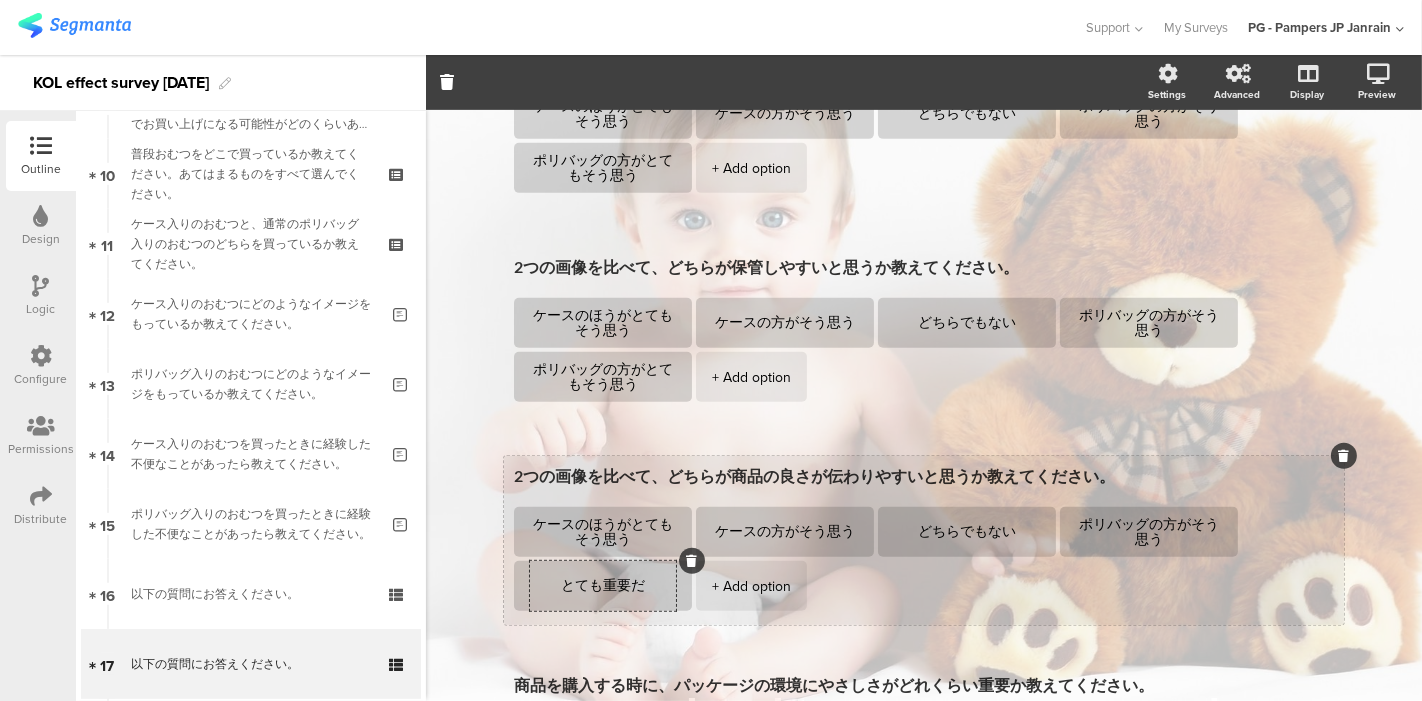 type on "ポリバッグの方がそう思う" 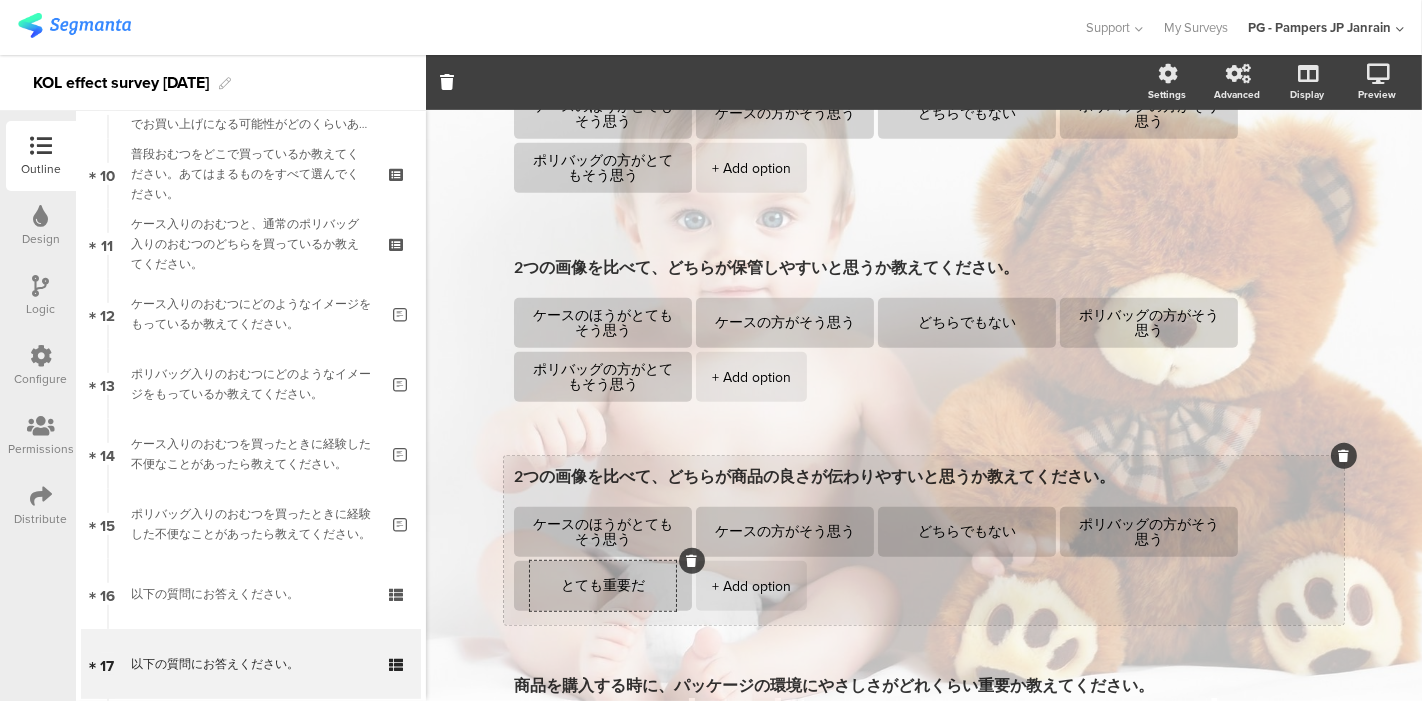 click on "とても重要だ" at bounding box center [603, 586] 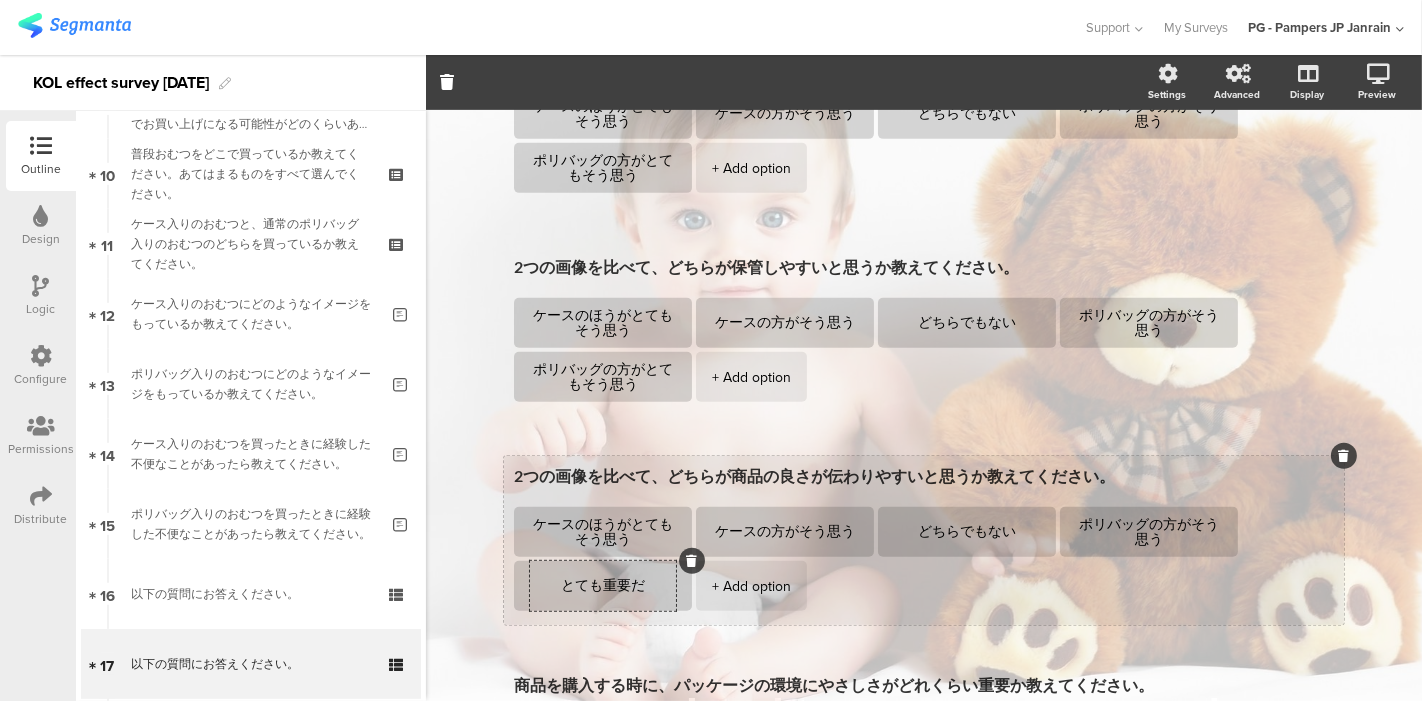 paste on "リバッグの方がとてもそう思う" 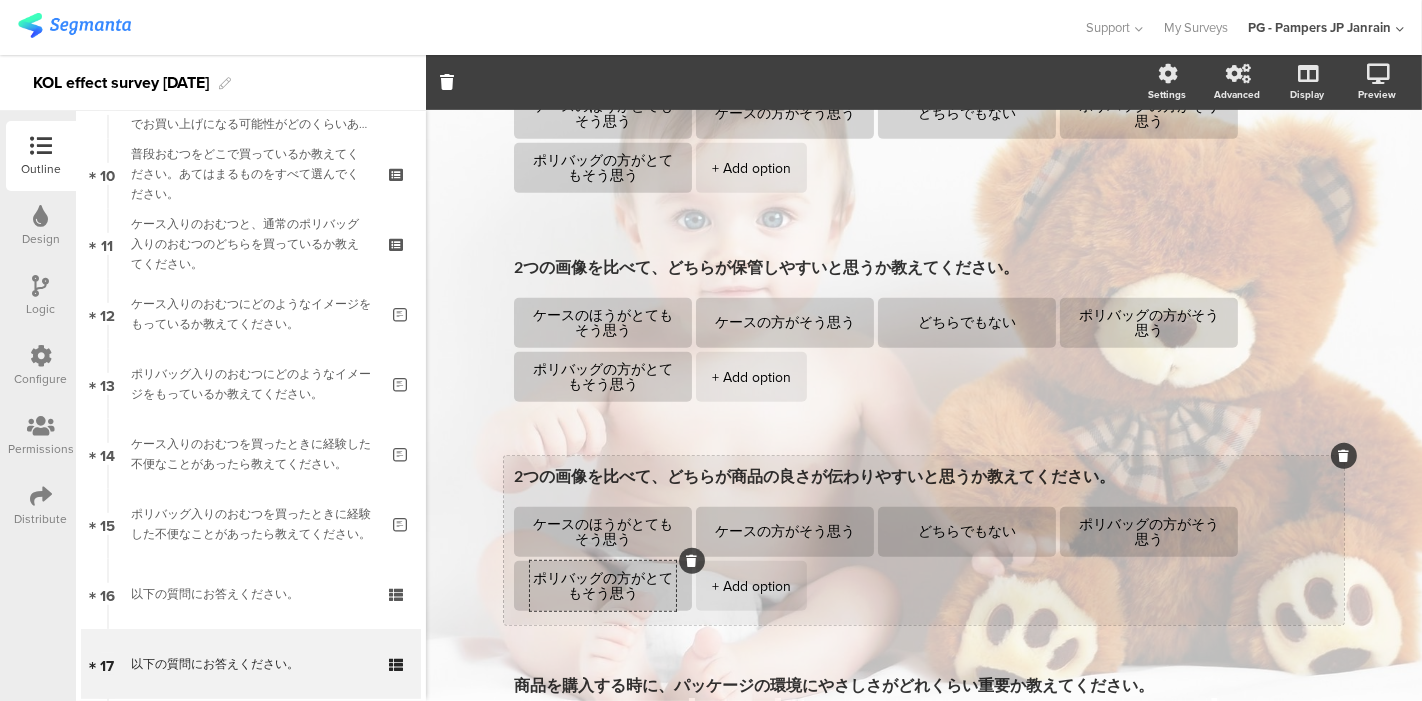 scroll, scrollTop: 0, scrollLeft: 0, axis: both 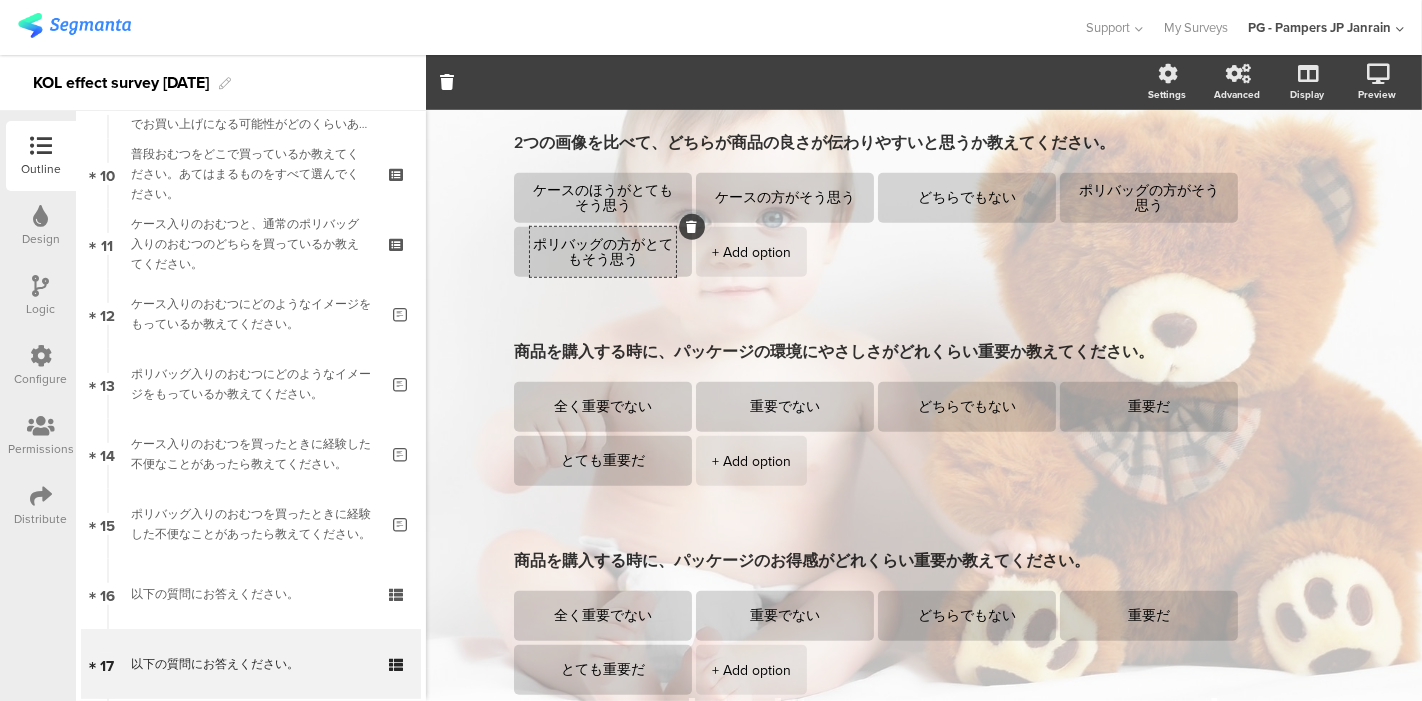 type on "ポリバッグの方がとてもそう思う" 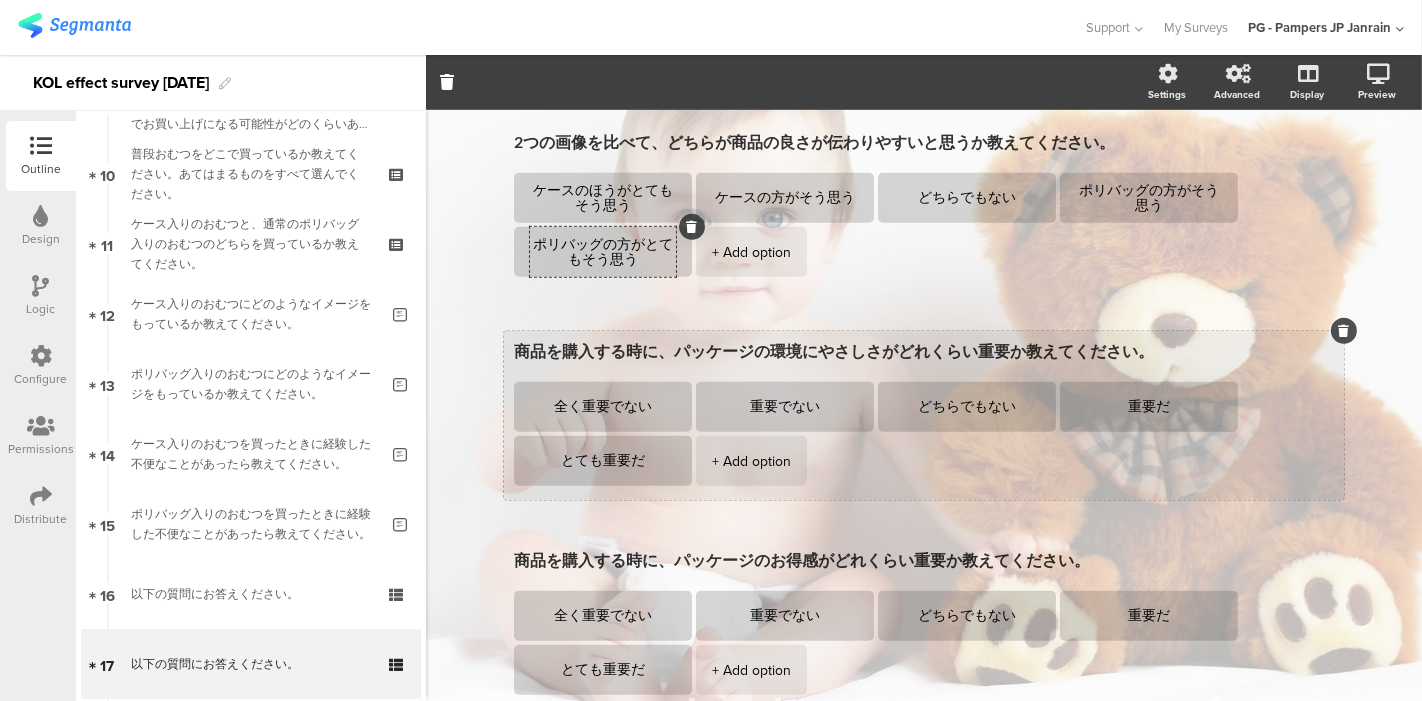 click on "商品を購入する時に、パッケージの環境にやさしさがどれくらい重要か教えてください。" at bounding box center [924, 352] 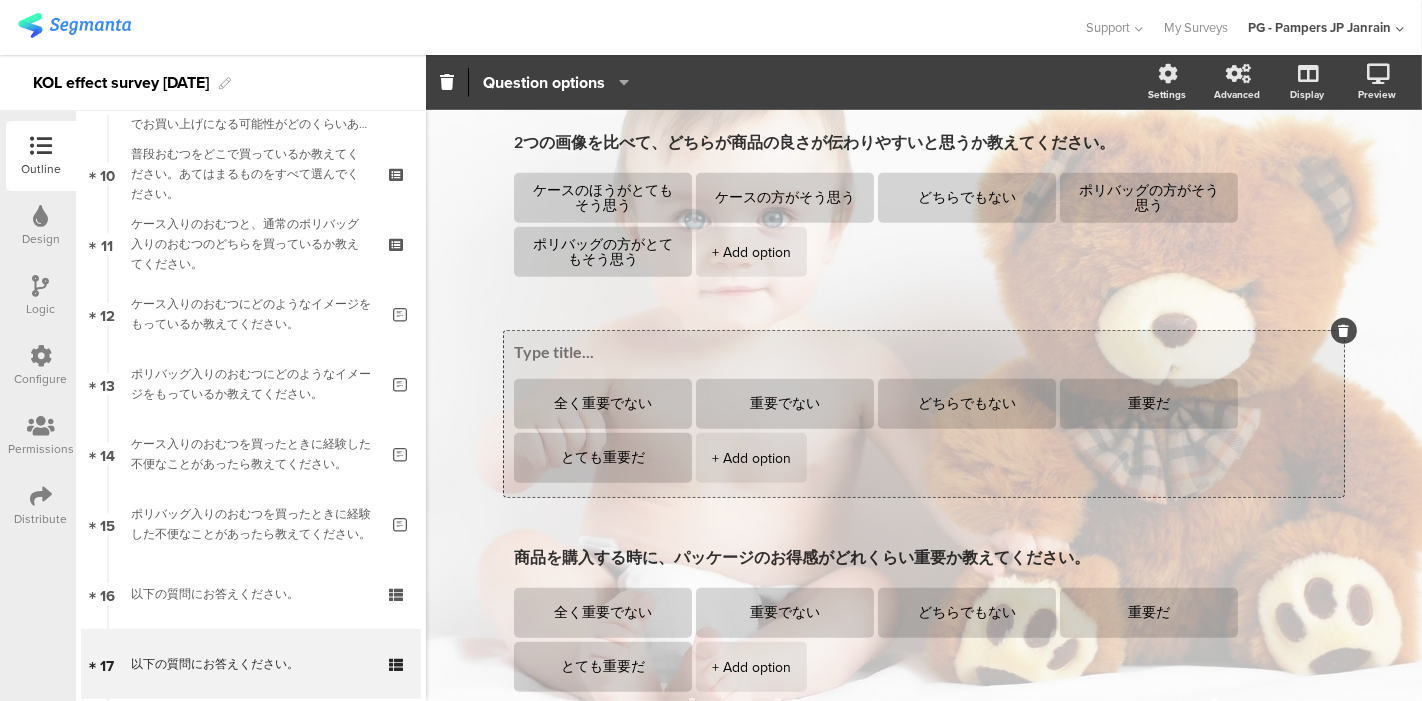 paste on "2つの画像を比べて、どちらが環境にやさしいと思うか教えてください。" 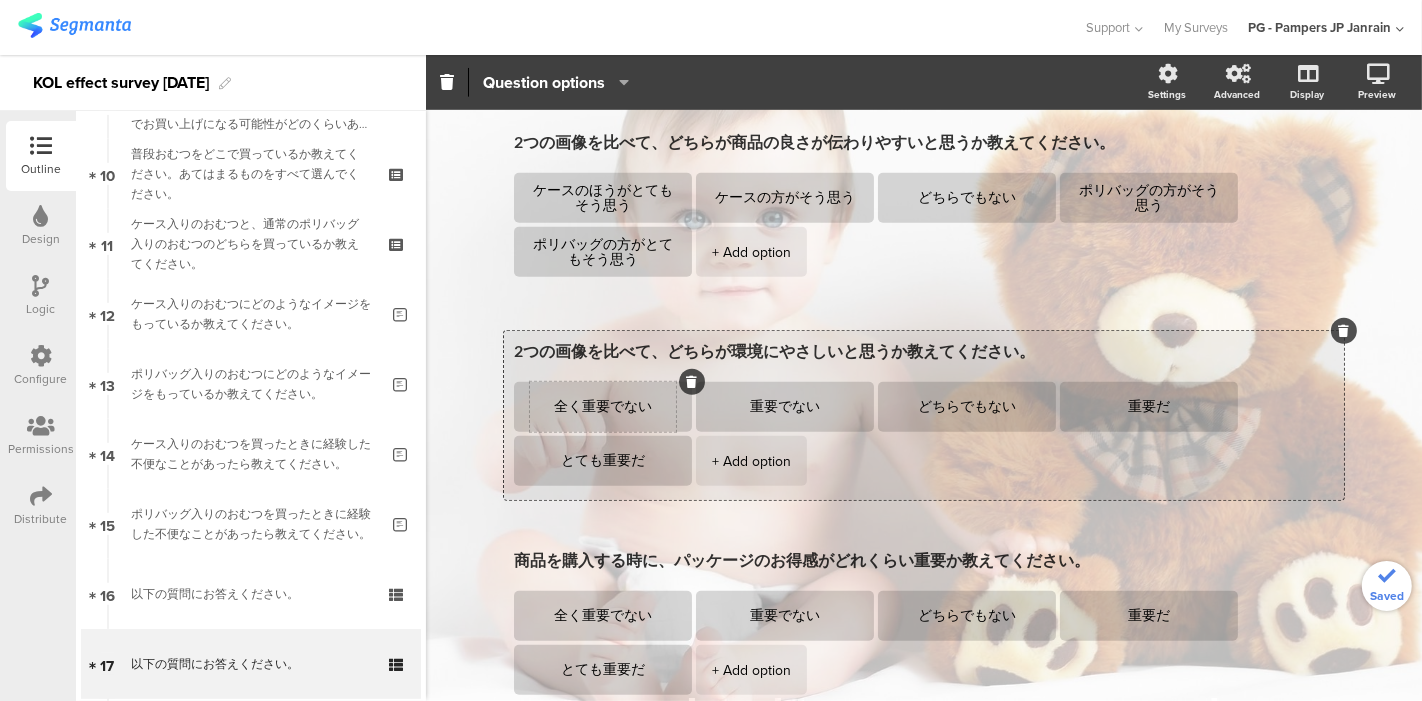 type on "2つの画像を比べて、どちらが環境にやさしいと思うか教えてください。" 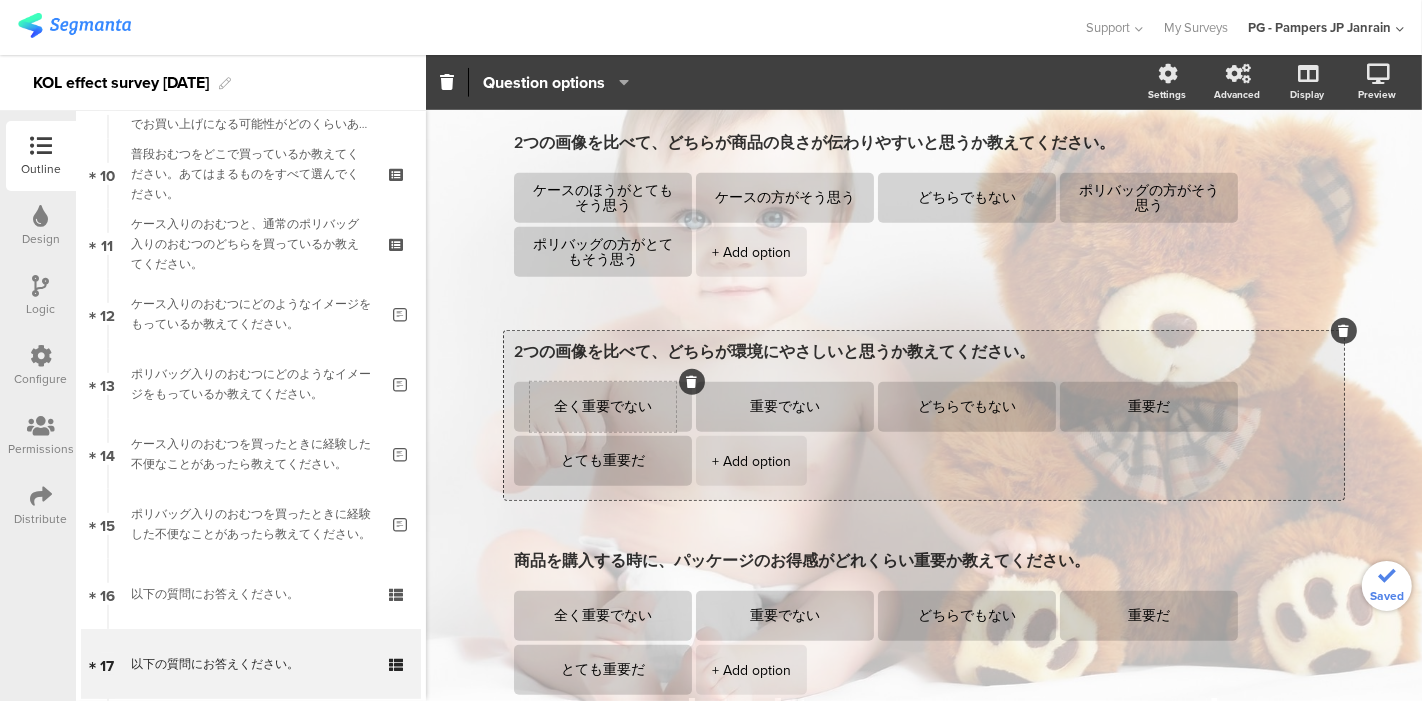 click on "全く重要でない" at bounding box center [603, 407] 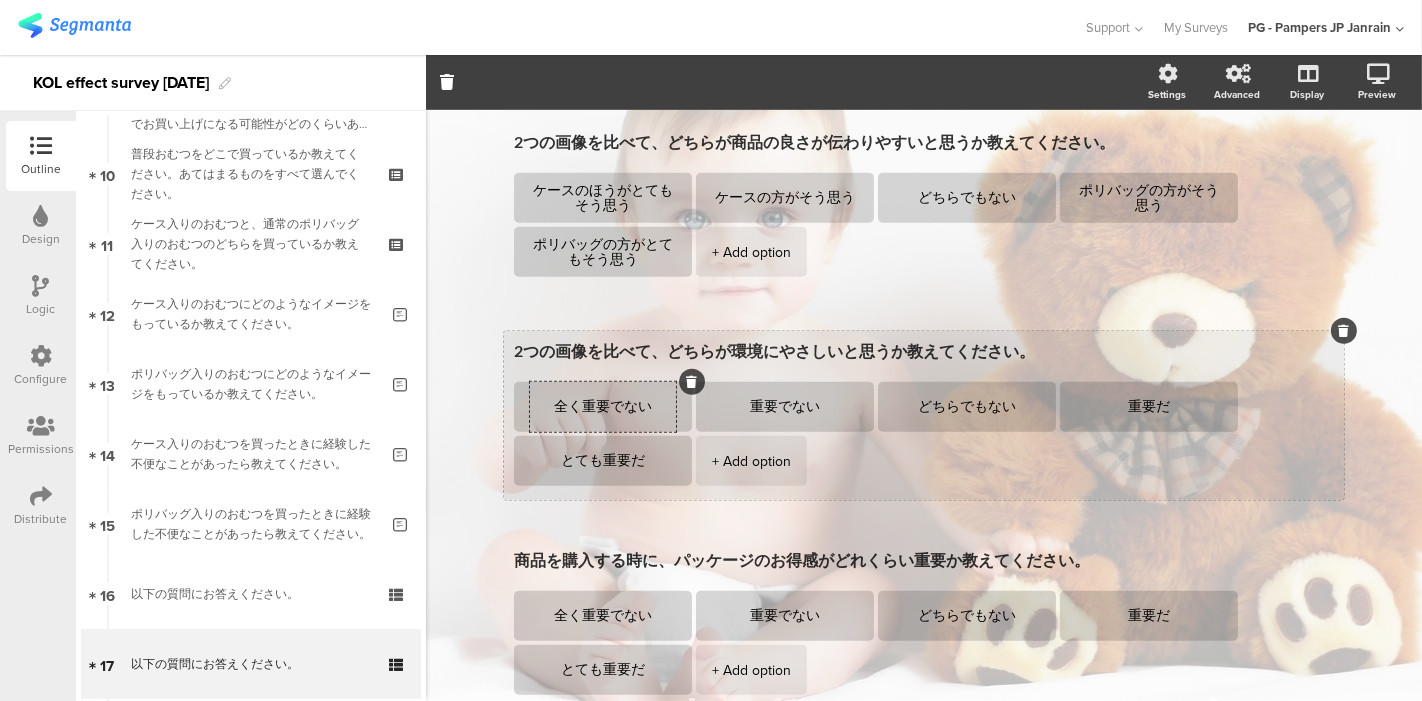 paste on "ースのほうがとてもそう思う" 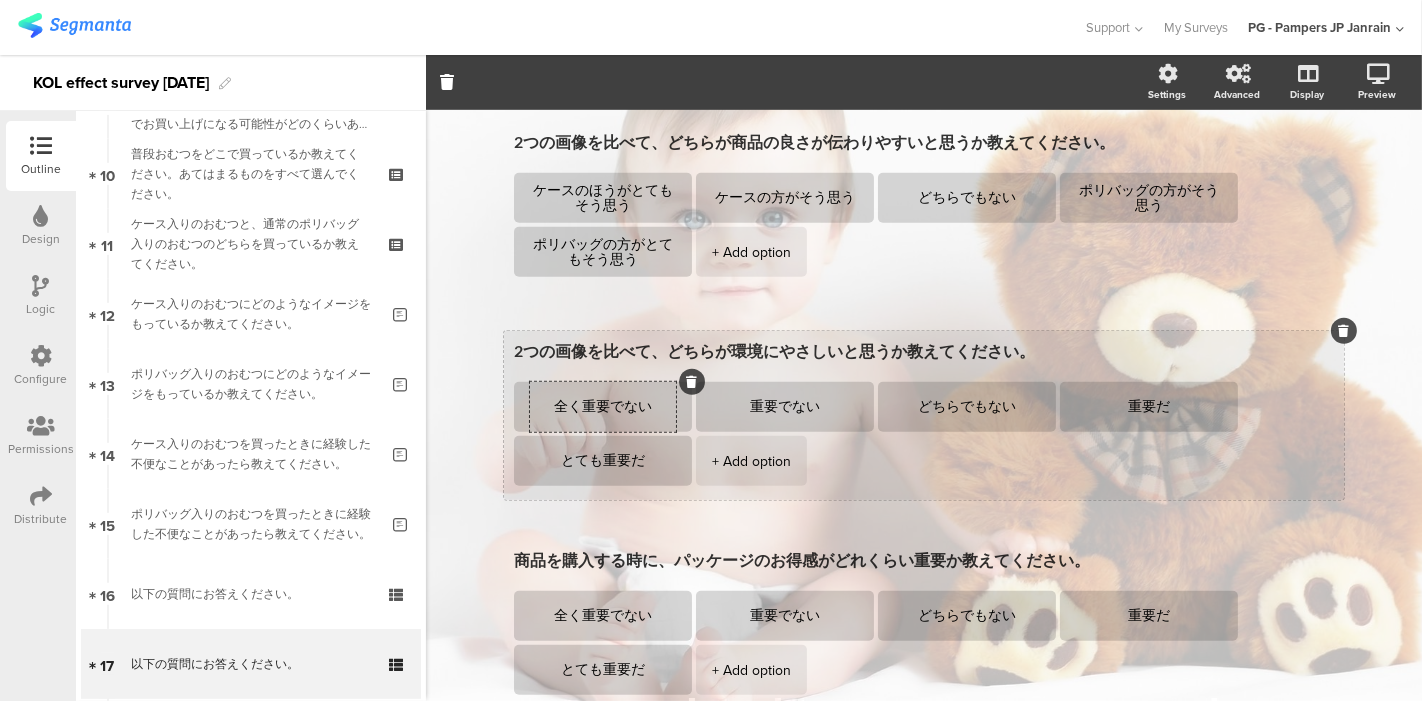 type on "全く重要でなケースのほうがとてもそう思うい" 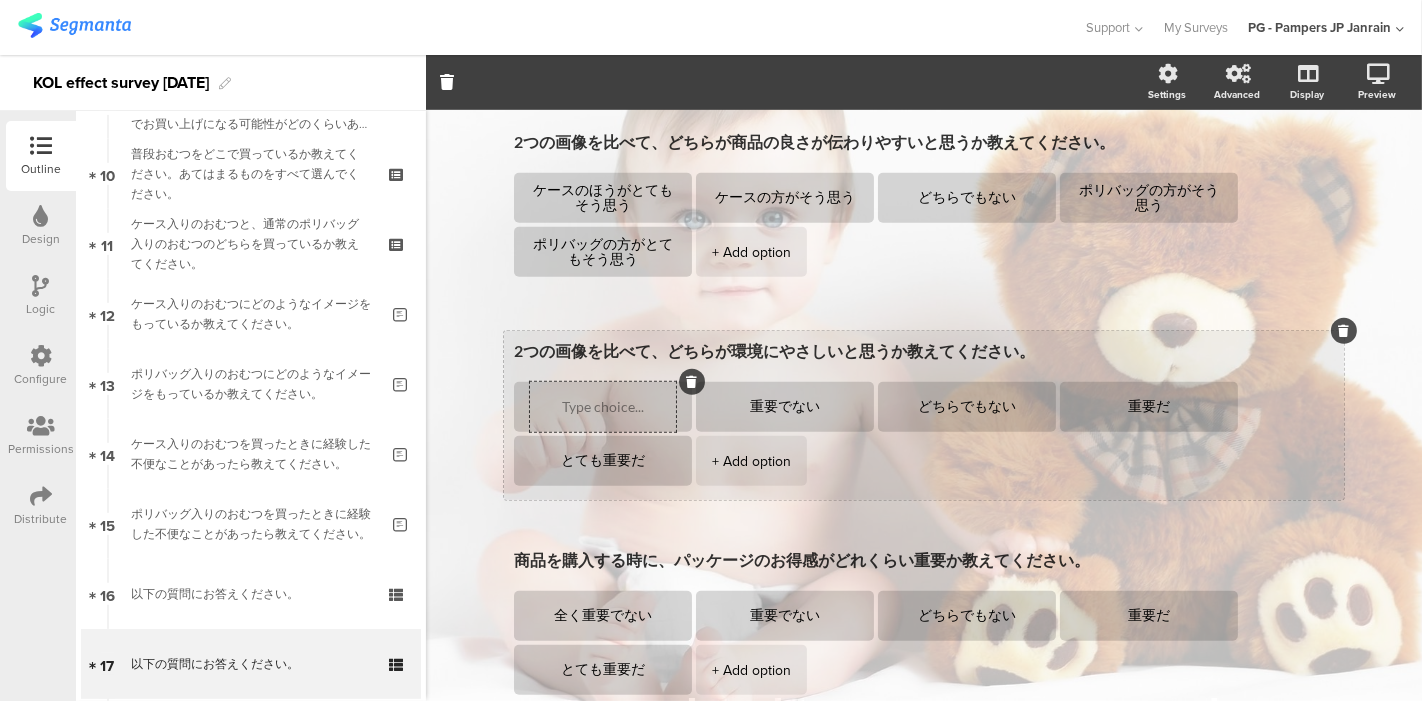 paste on "ケースのほうがとてもそう思う" 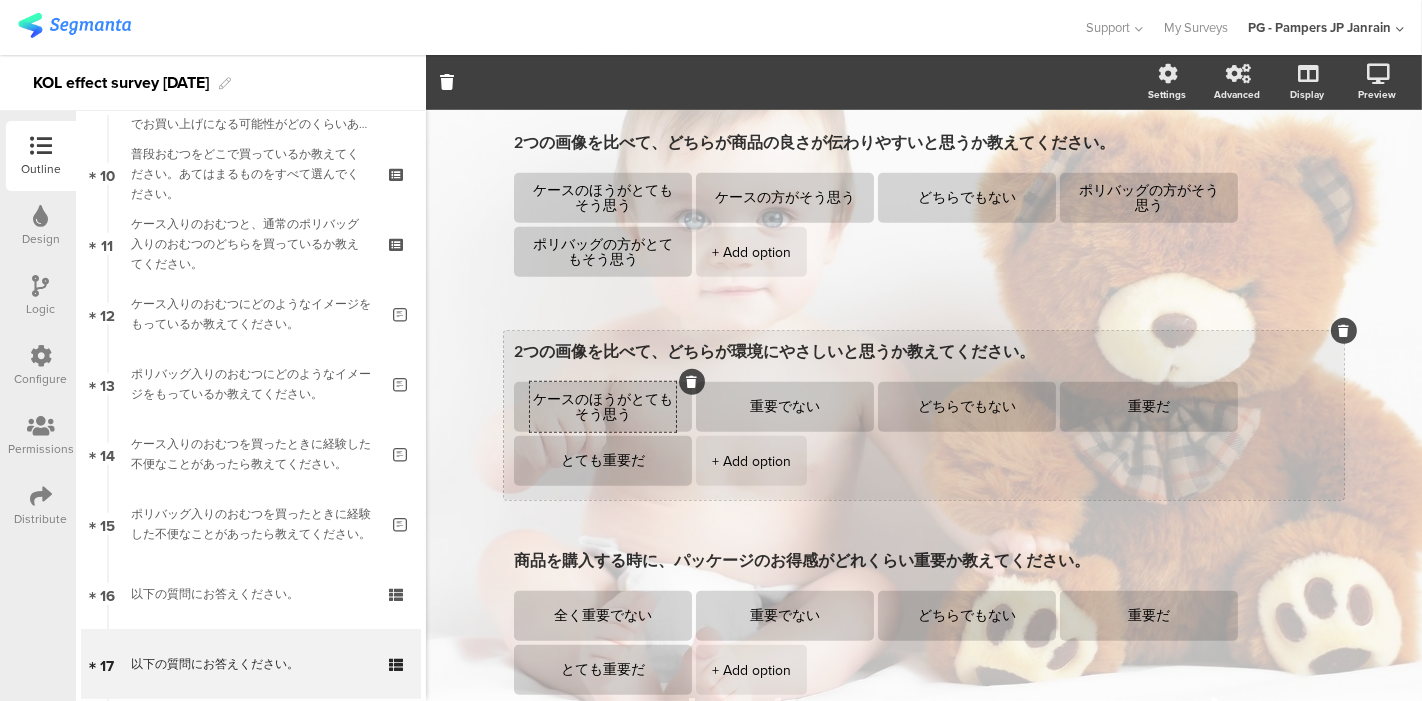 scroll, scrollTop: 0, scrollLeft: 0, axis: both 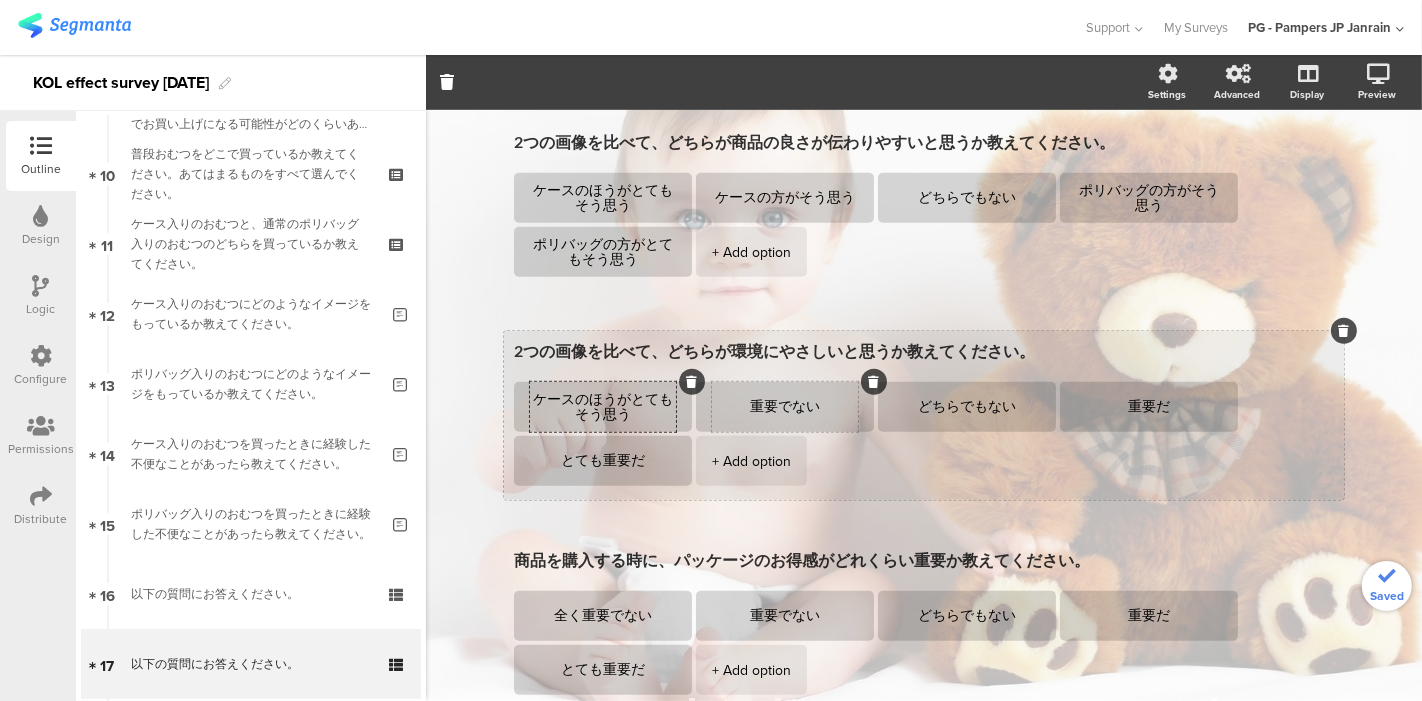 type on "ケースのほうがとてもそう思う" 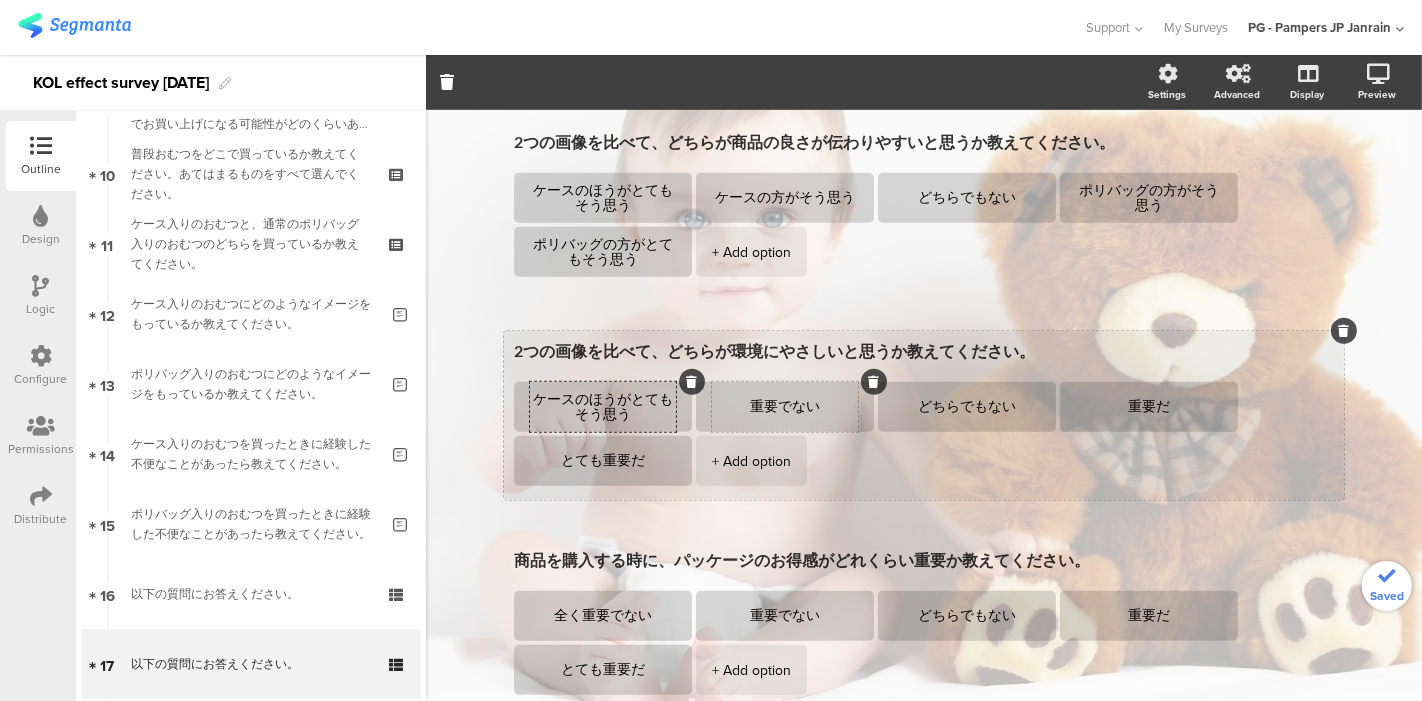 click on "重要でない" at bounding box center (785, 407) 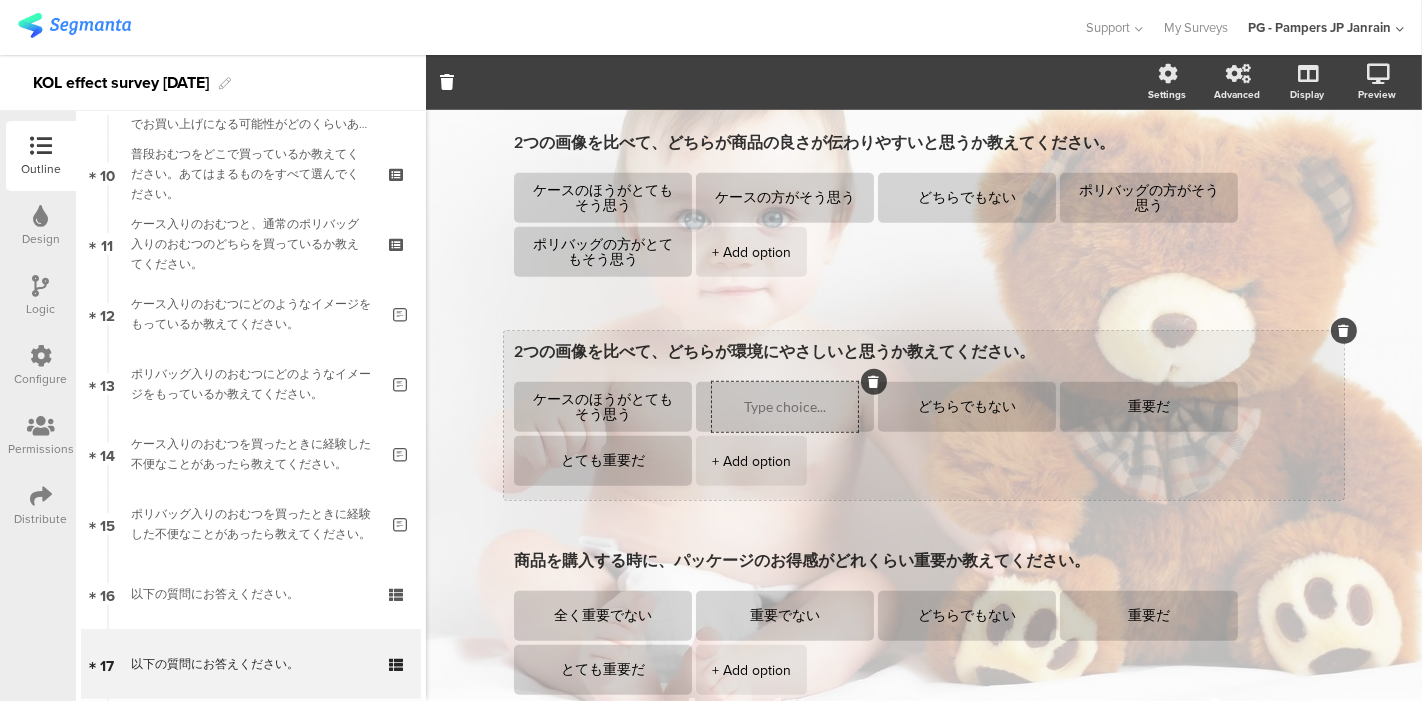 paste on "ケースの方がそう思う" 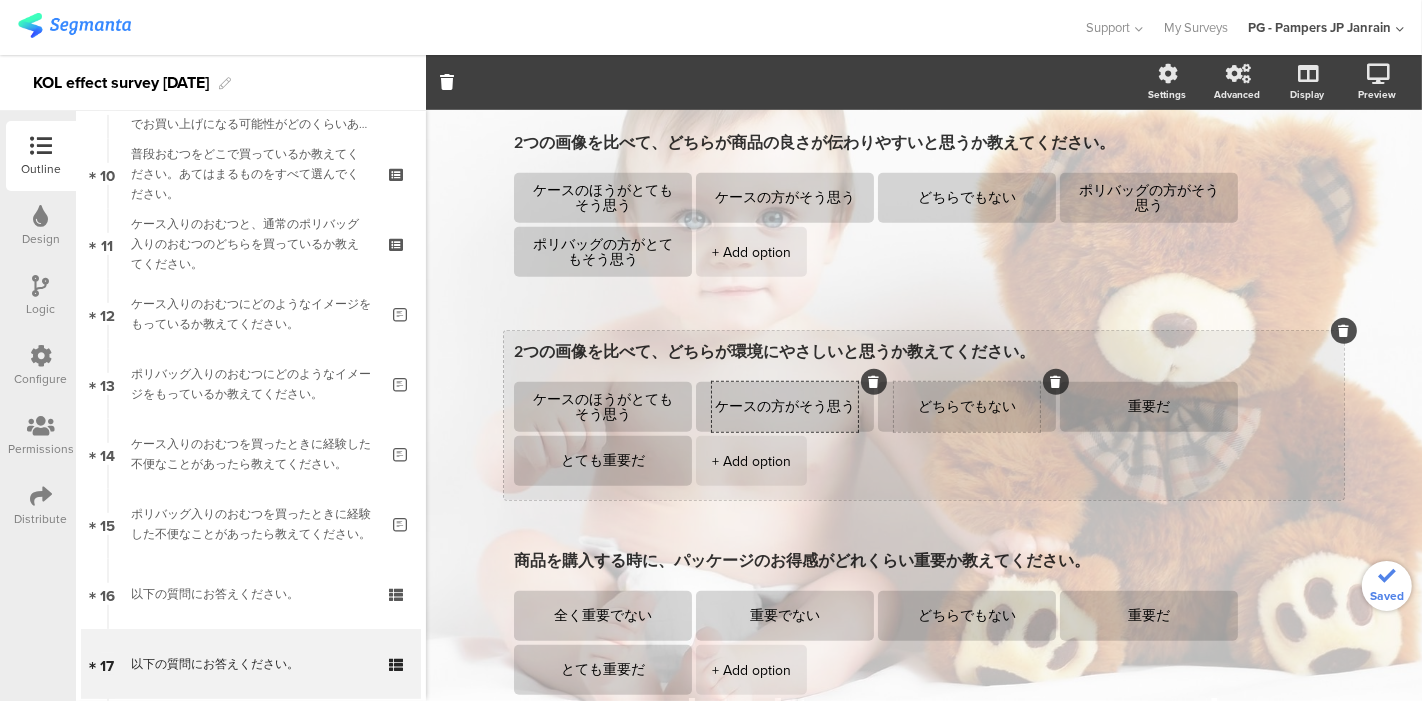 type on "ケースの方がそう思う" 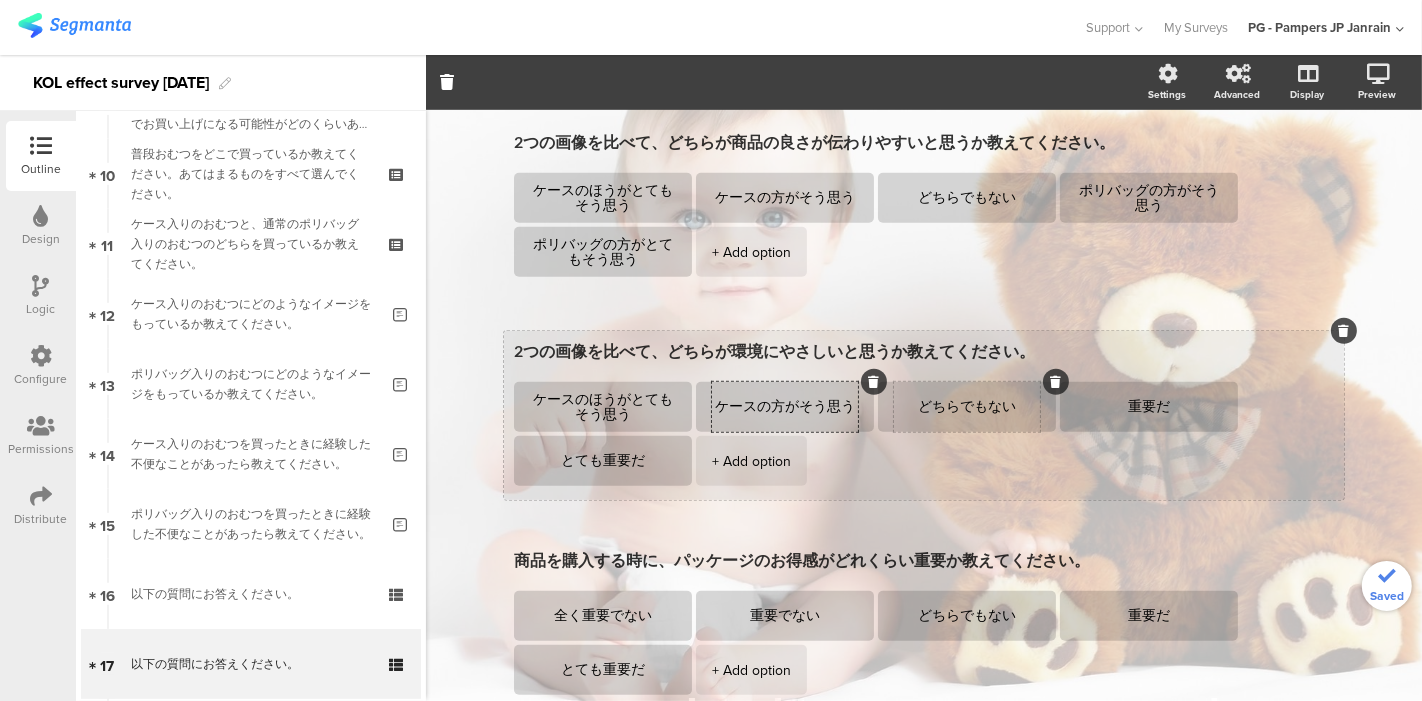 click on "どちらでもない" at bounding box center (967, 407) 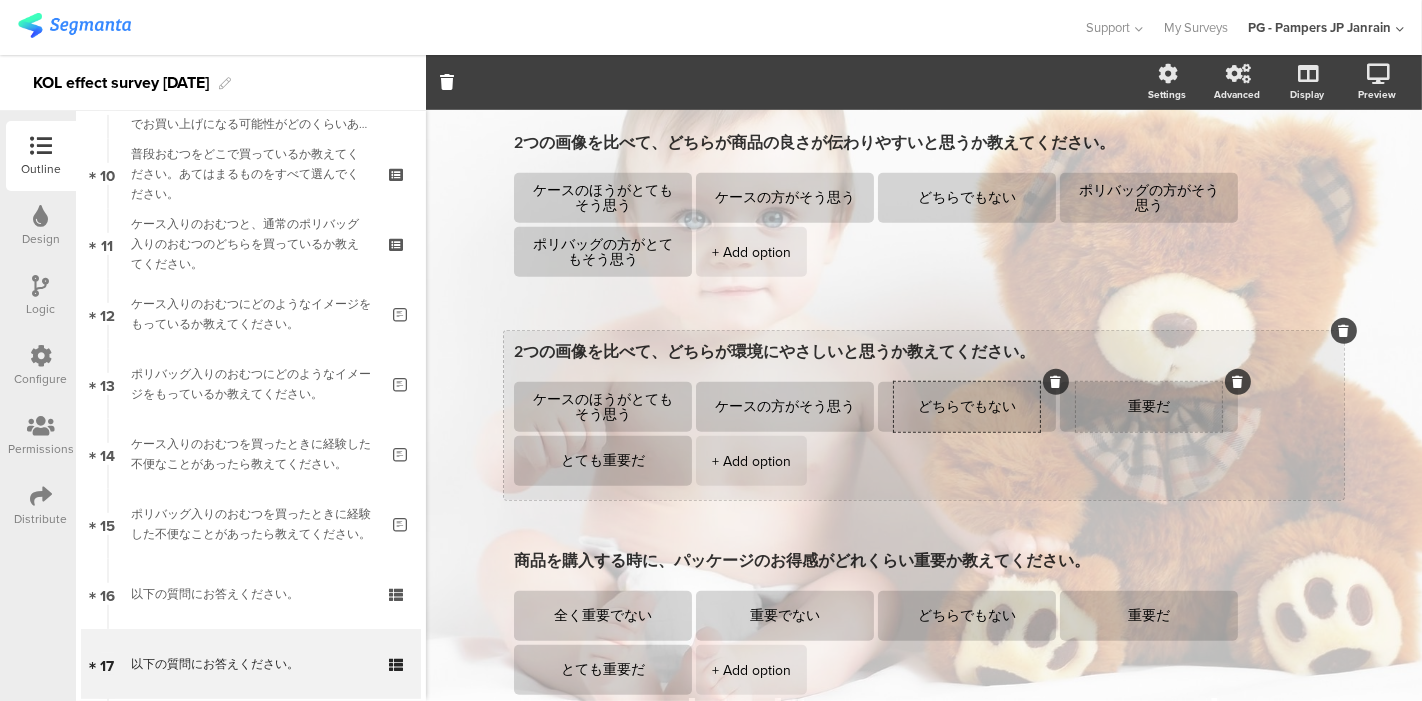 click on "重要だ" at bounding box center [1149, 407] 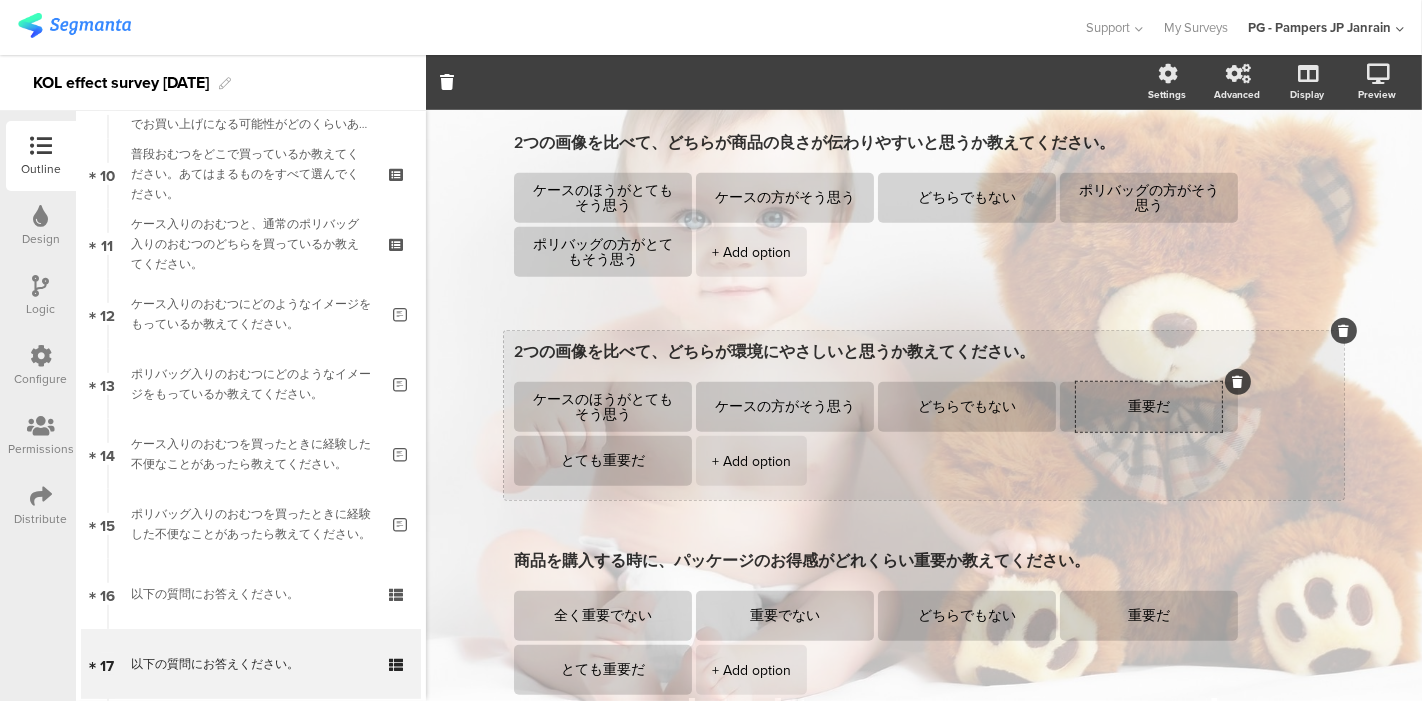 paste on "ポリバッグの方がそう思う" 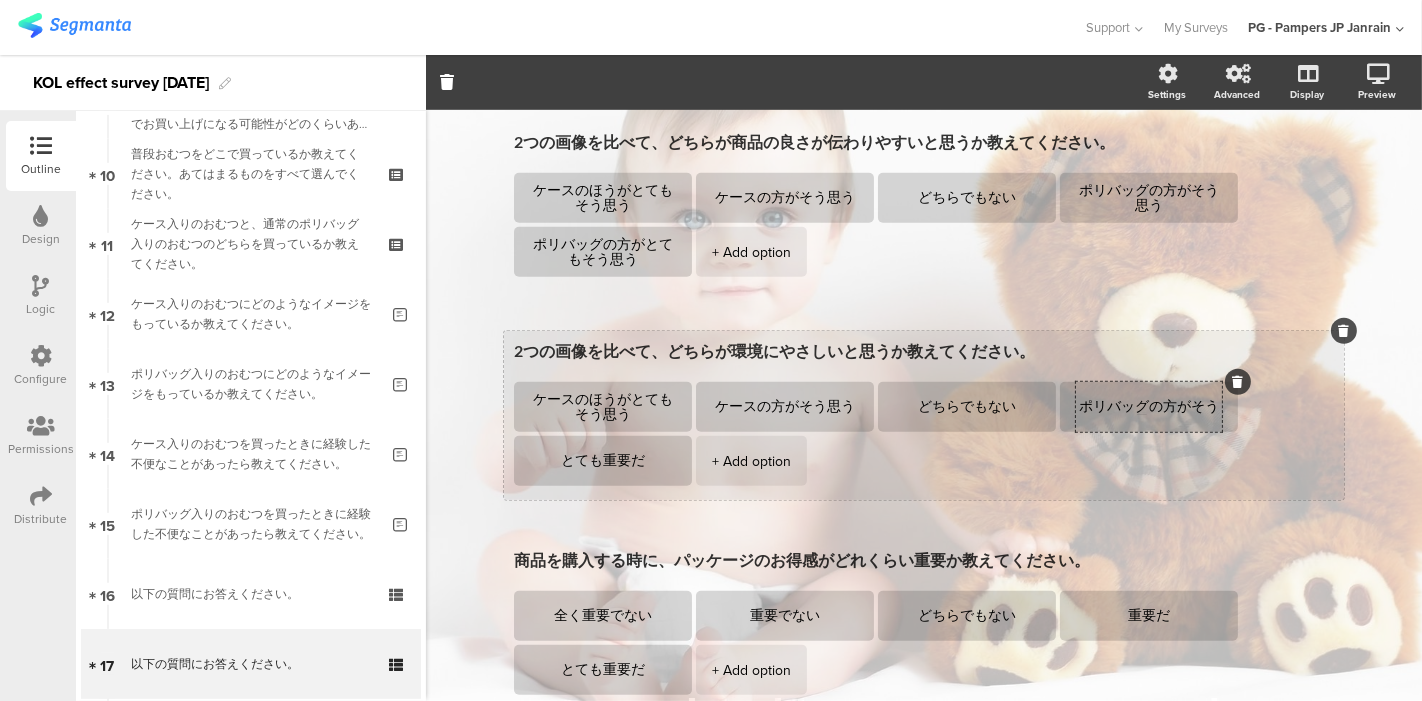 scroll, scrollTop: 0, scrollLeft: 0, axis: both 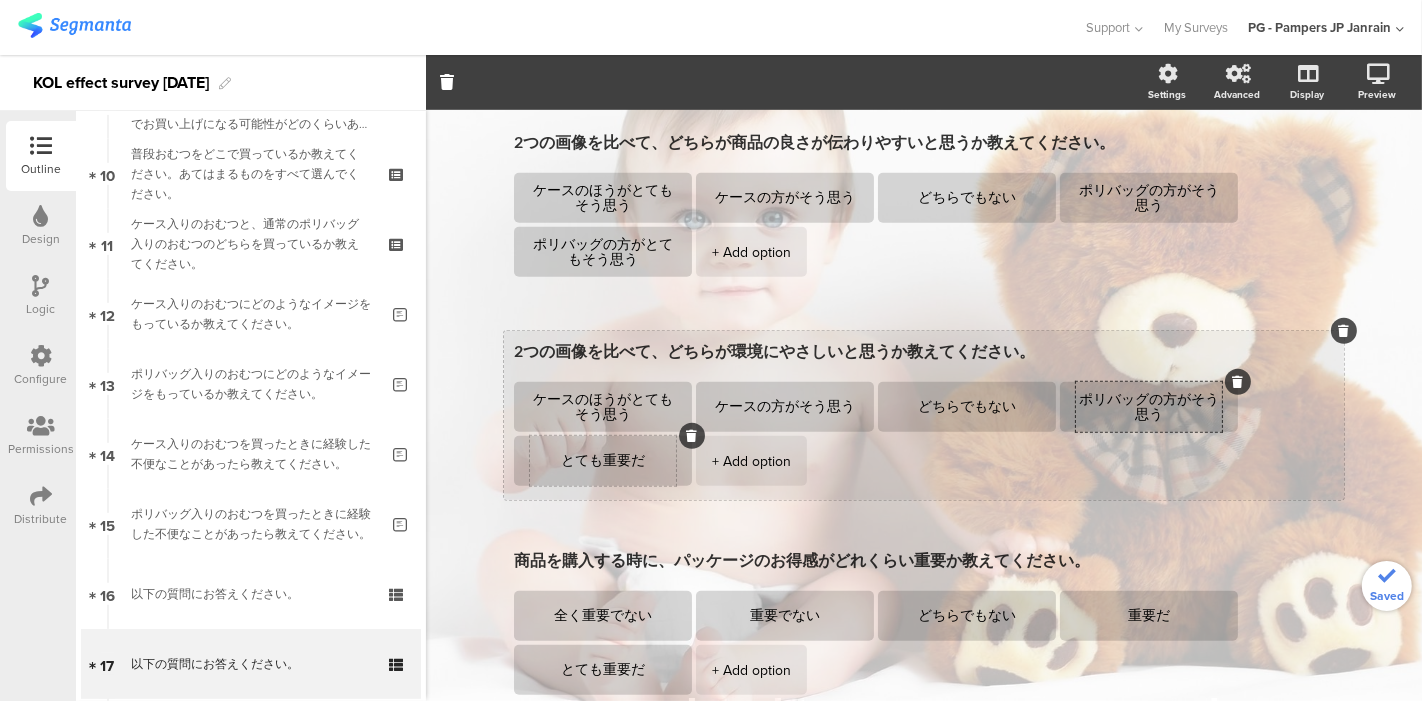 click on "とても重要だ" at bounding box center (603, 461) 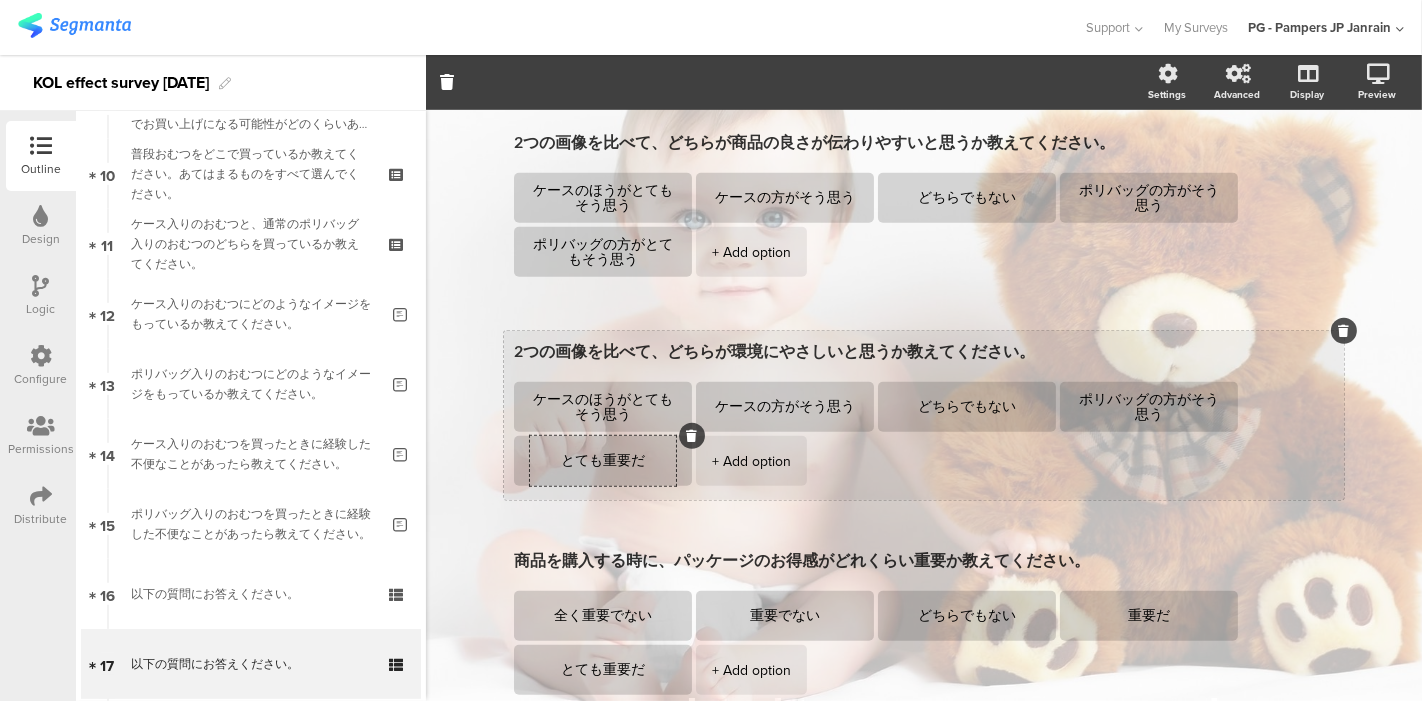 type on "ポリバッグの方がそう思う" 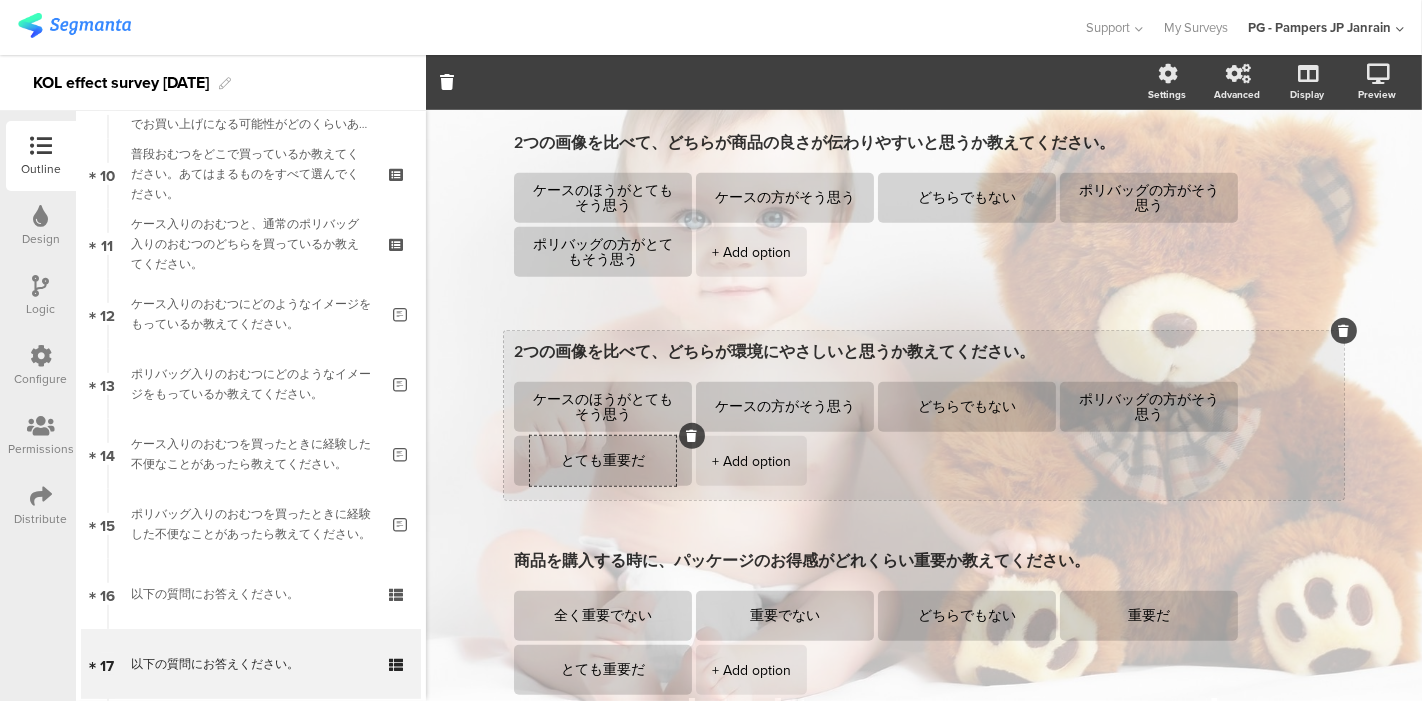click on "とても重要だ" at bounding box center (603, 461) 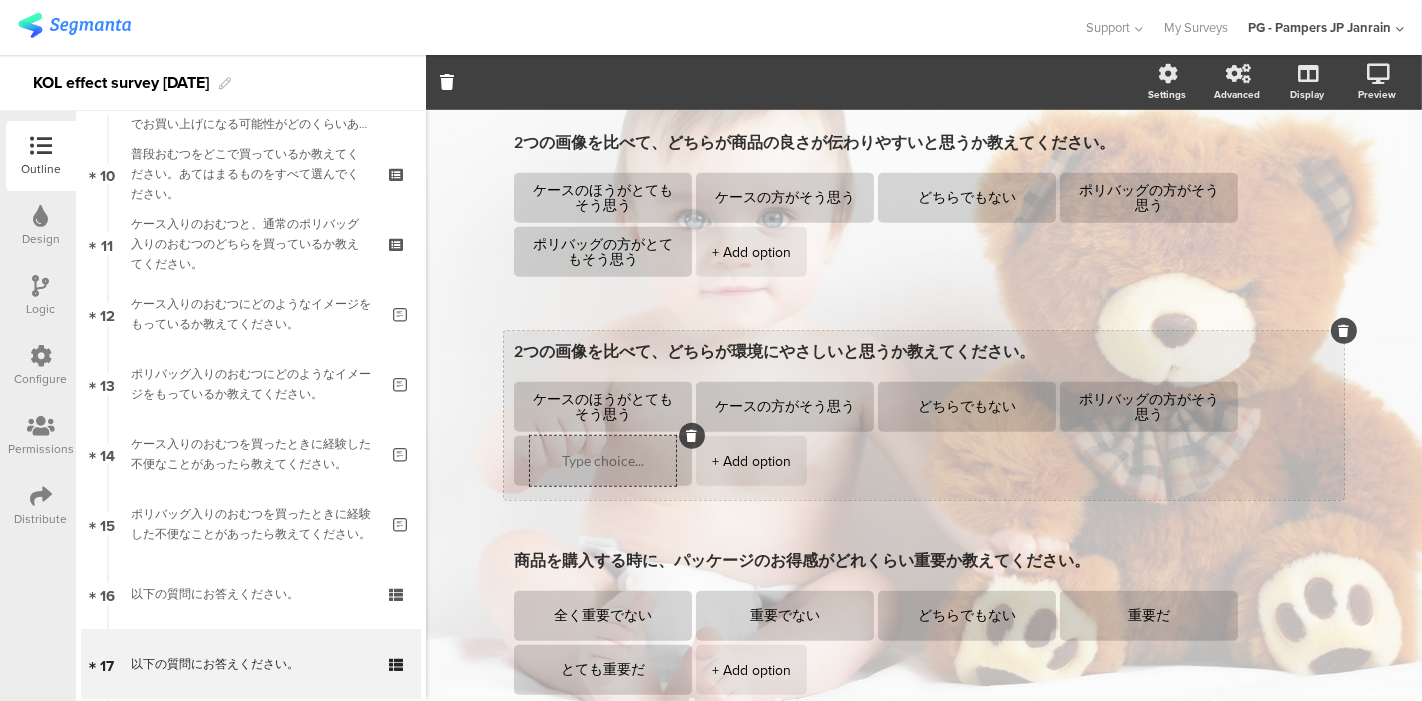 paste on "ポリバッグの方がとてもそう思う" 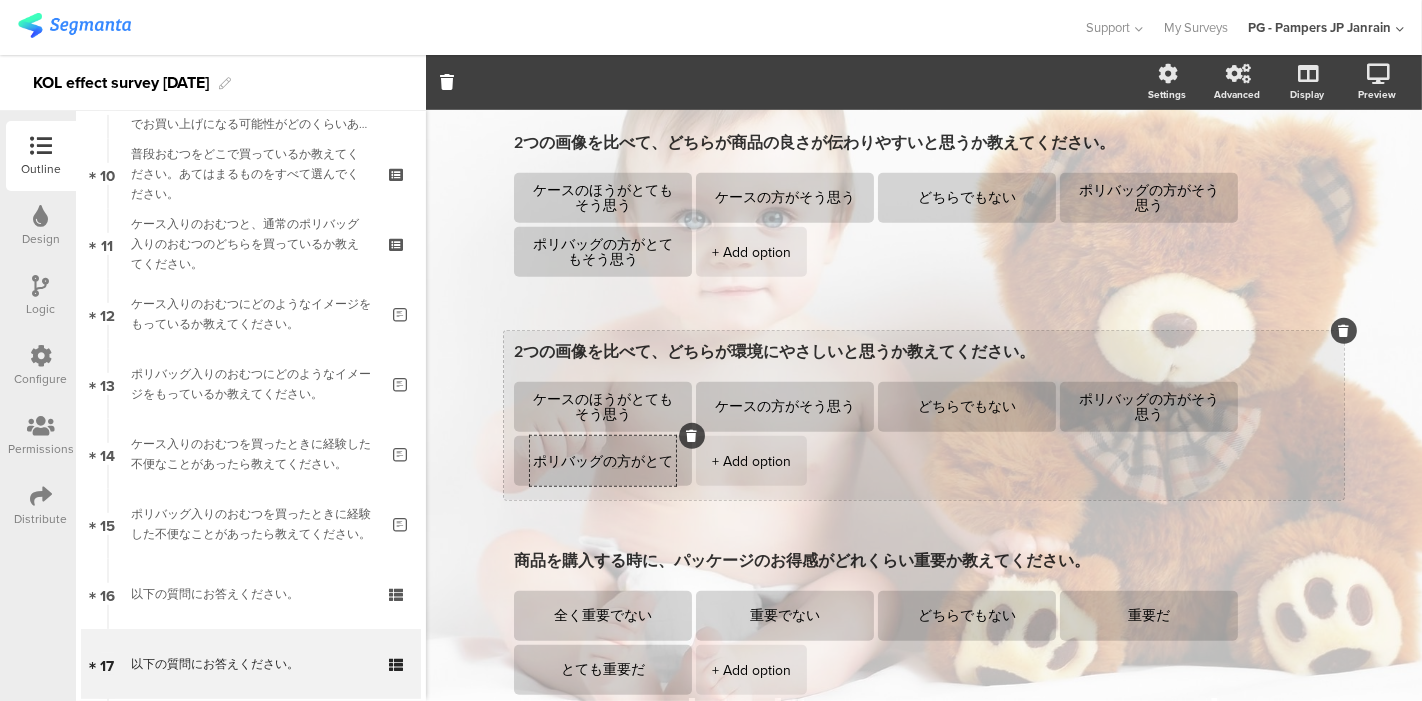 scroll, scrollTop: 0, scrollLeft: 0, axis: both 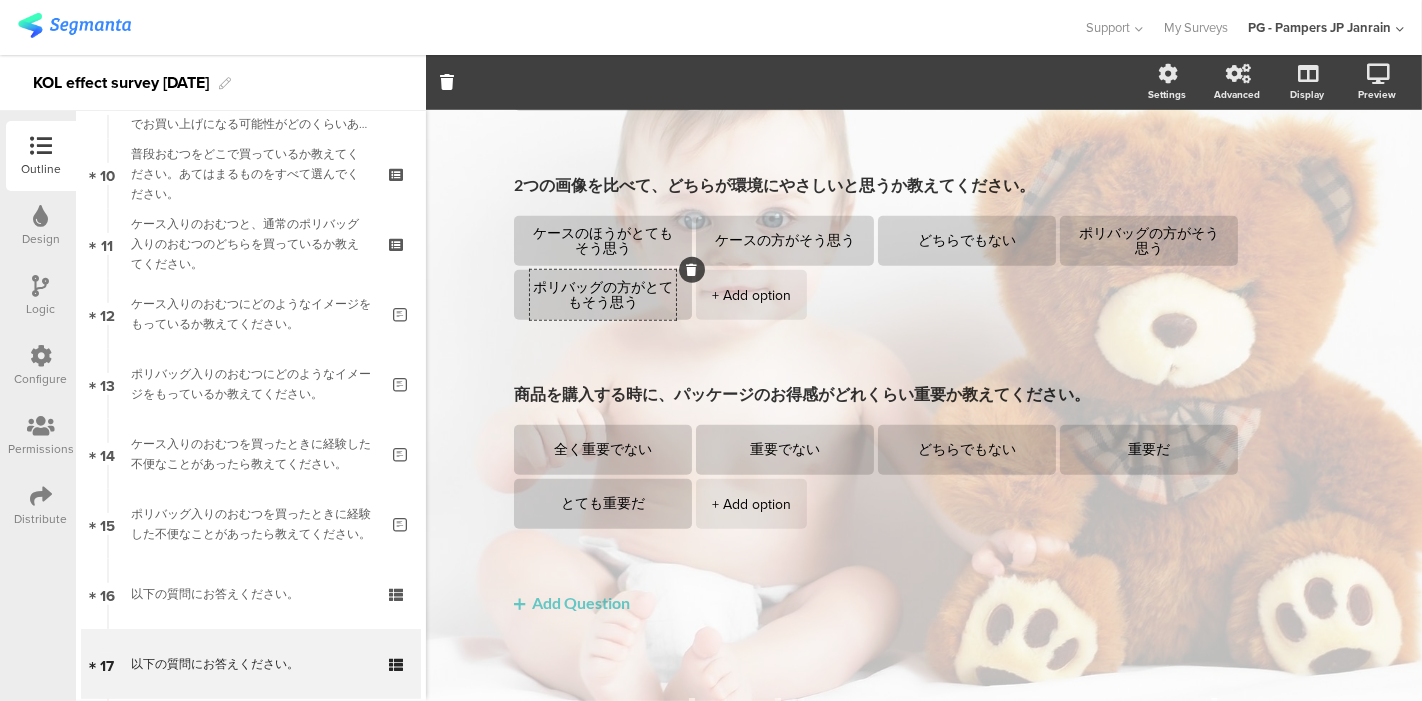 type on "ポリバッグの方がとてもそう思う" 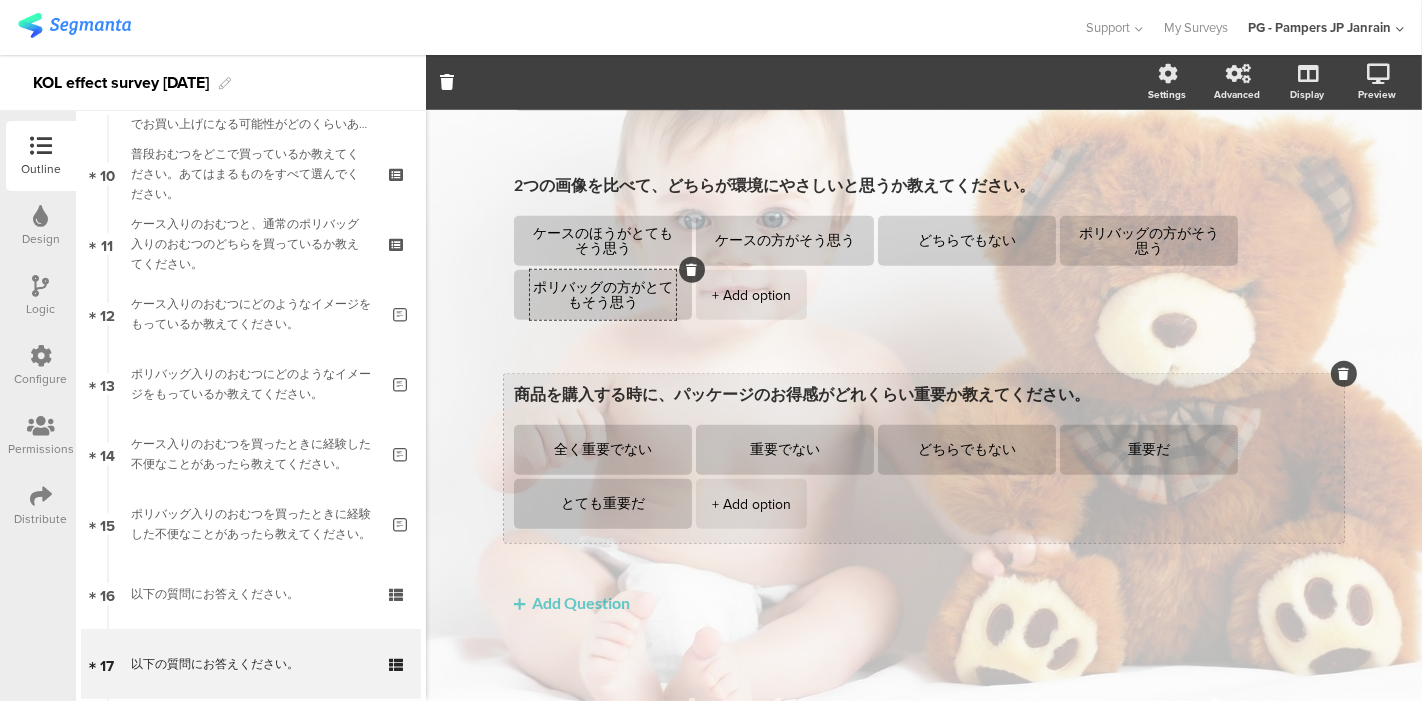 click on "商品を購入する時に、パッケージのお得感がどれくらい重要か教えてください。" at bounding box center (924, 395) 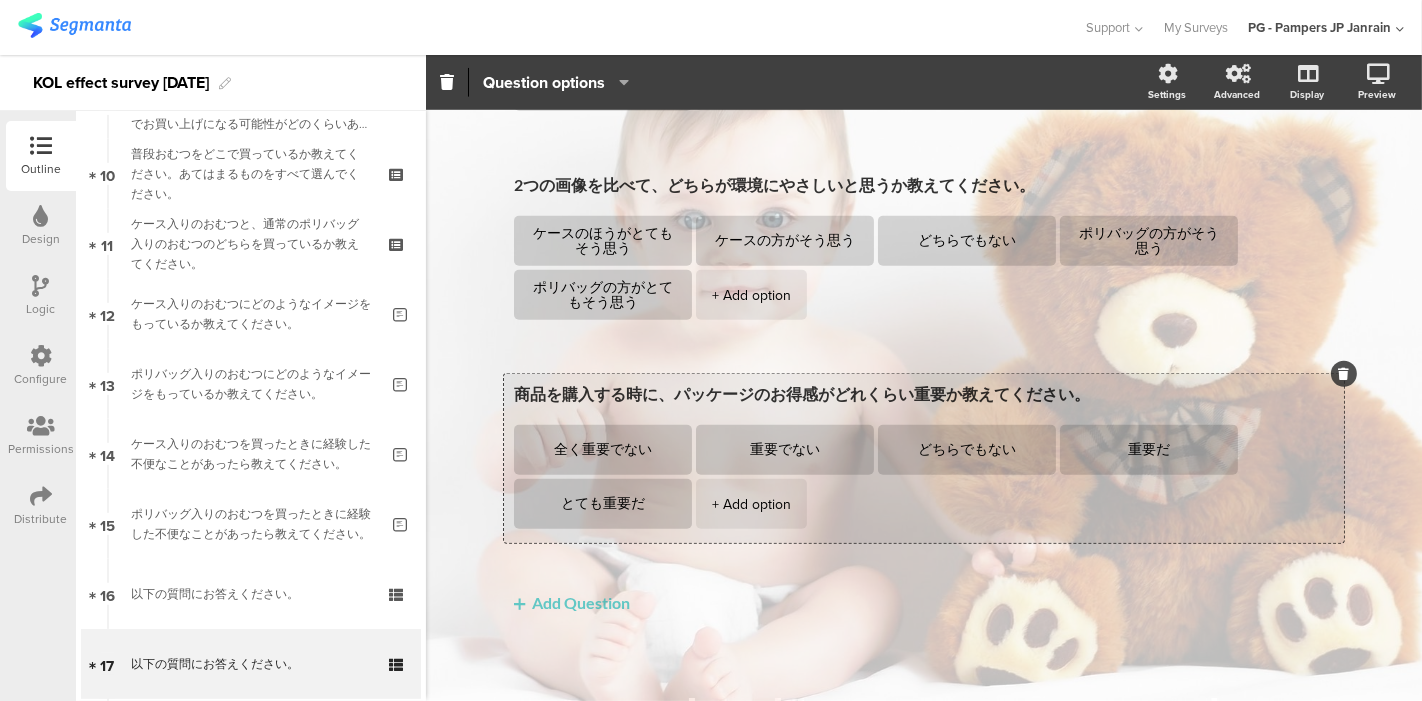 click on "商品を購入する時に、パッケージのお得感がどれくらい重要か教えてください。" at bounding box center [924, 395] 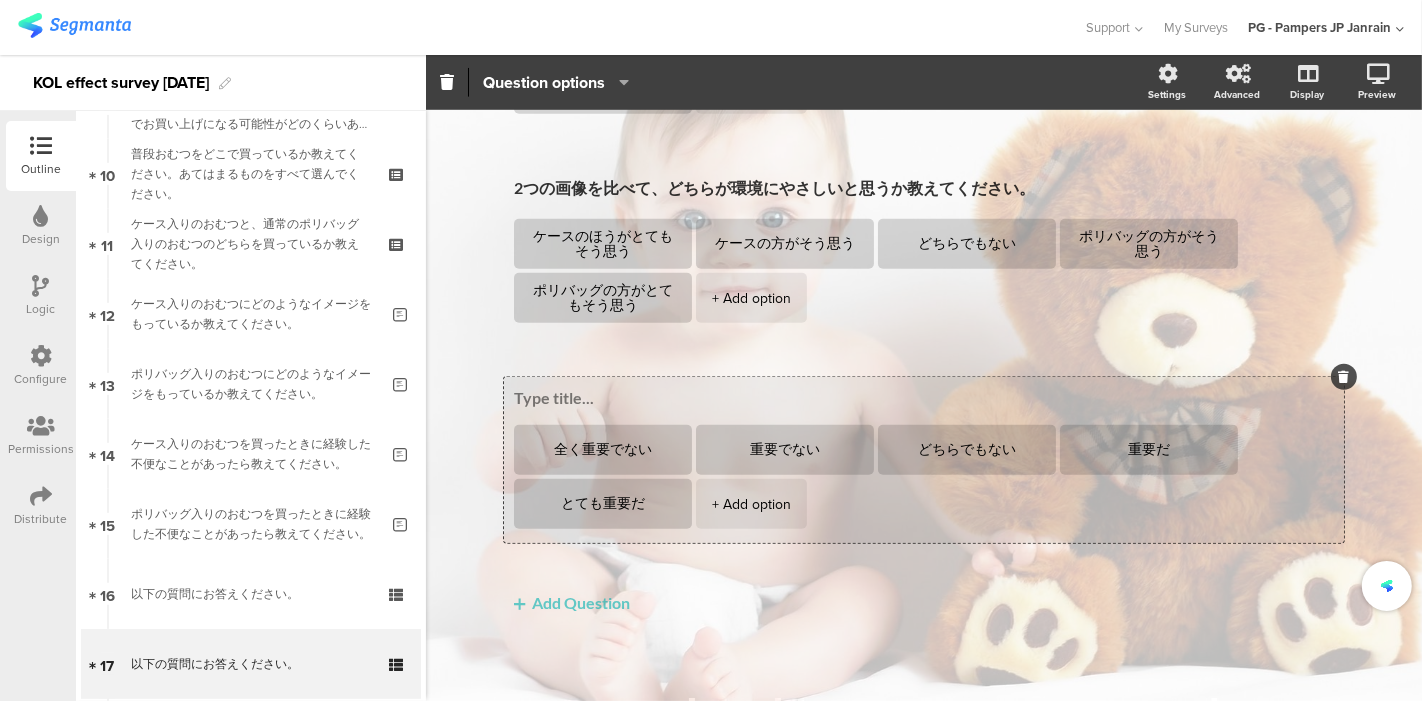 paste on "2つの画像を比べて、どちらがお得に見えるか教えてください。" 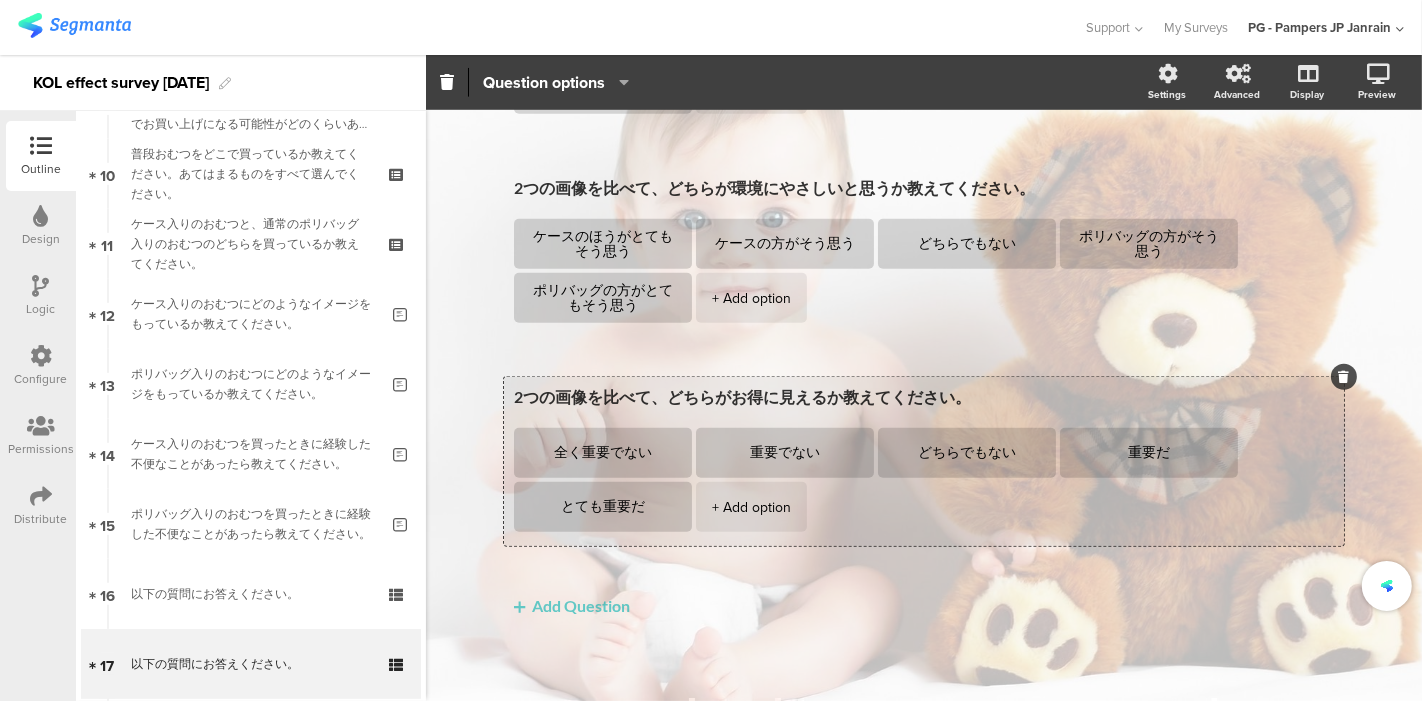 scroll, scrollTop: 1277, scrollLeft: 0, axis: vertical 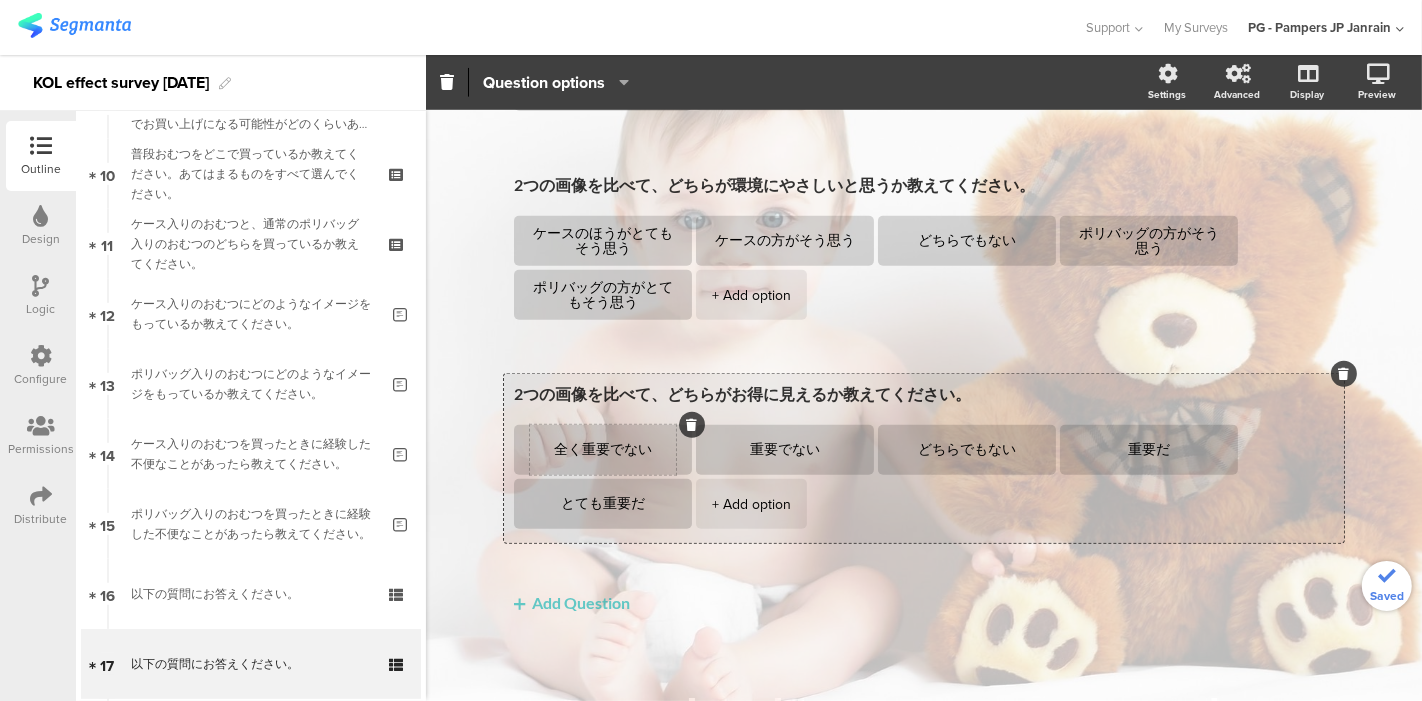 type on "2つの画像を比べて、どちらがお得に見えるか教えてください。" 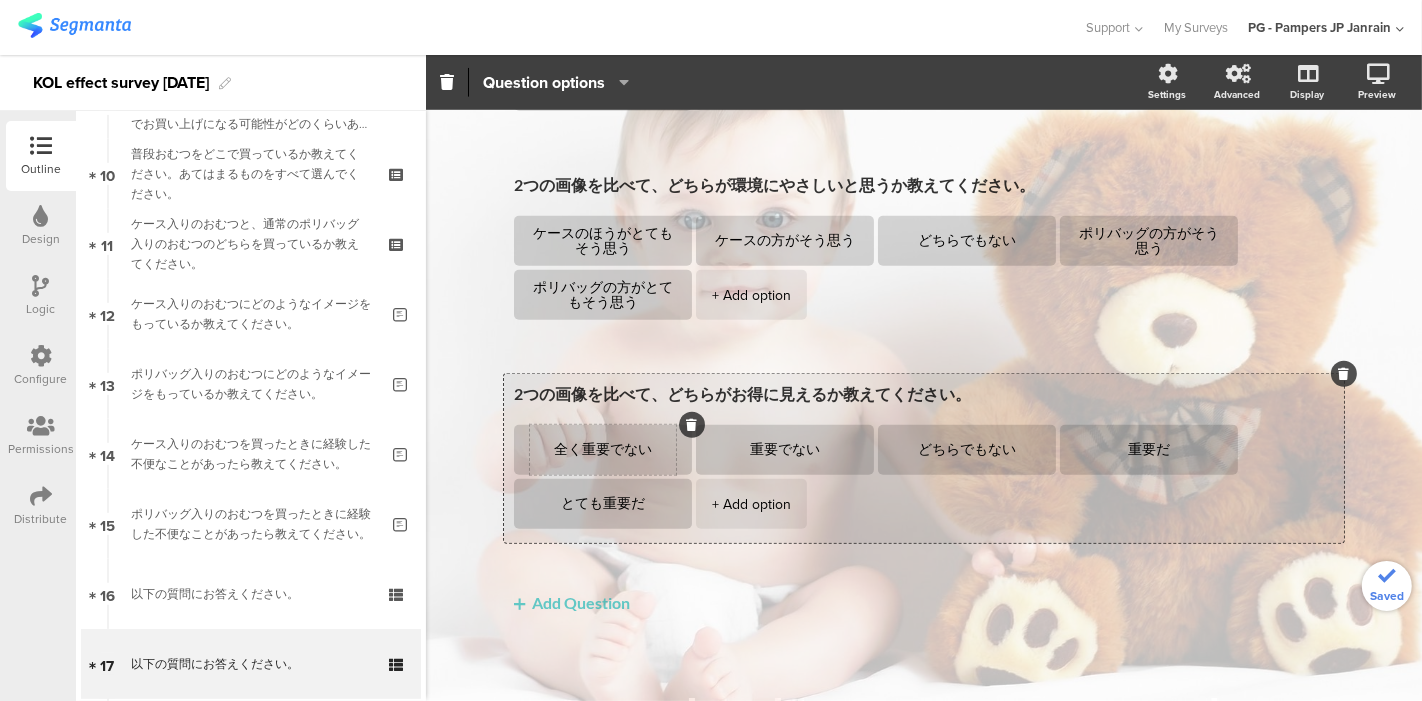 click on "全く重要でない" at bounding box center [603, 450] 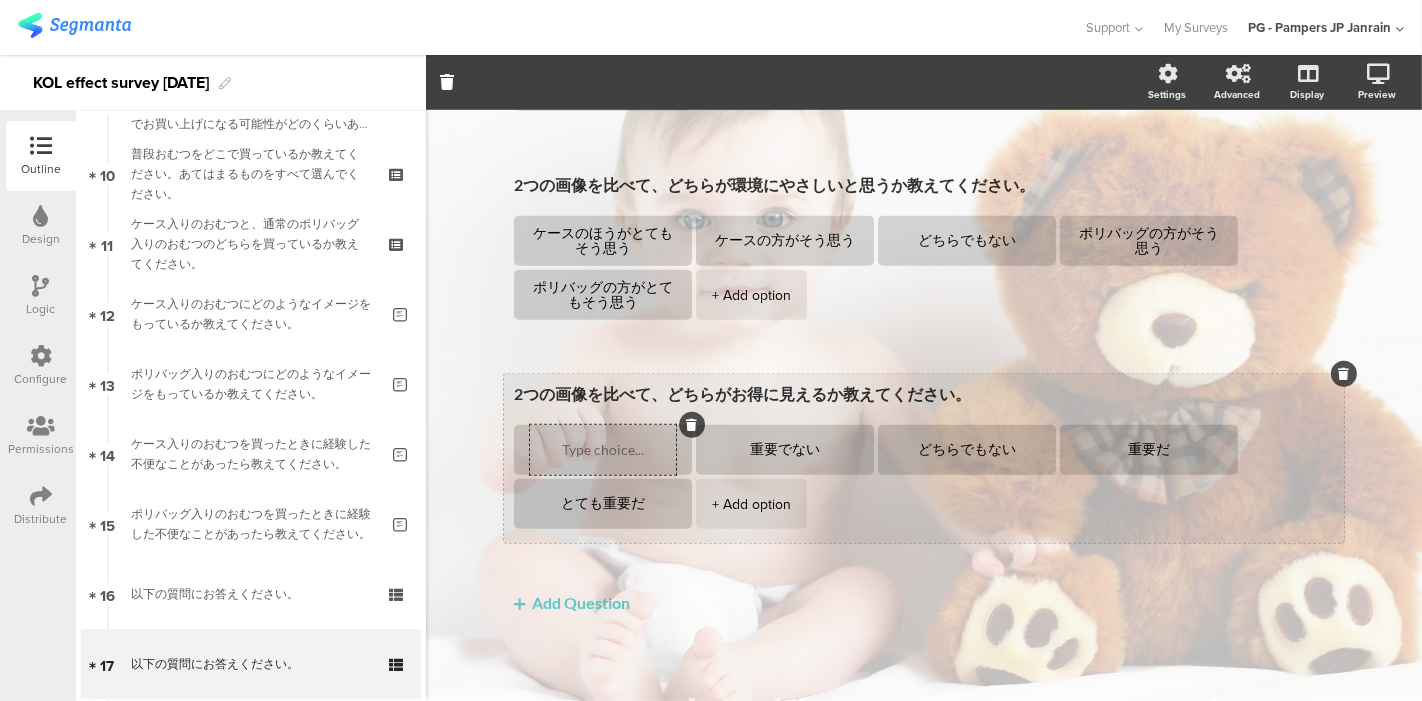 paste on "ケースのほうがとてもそう思う" 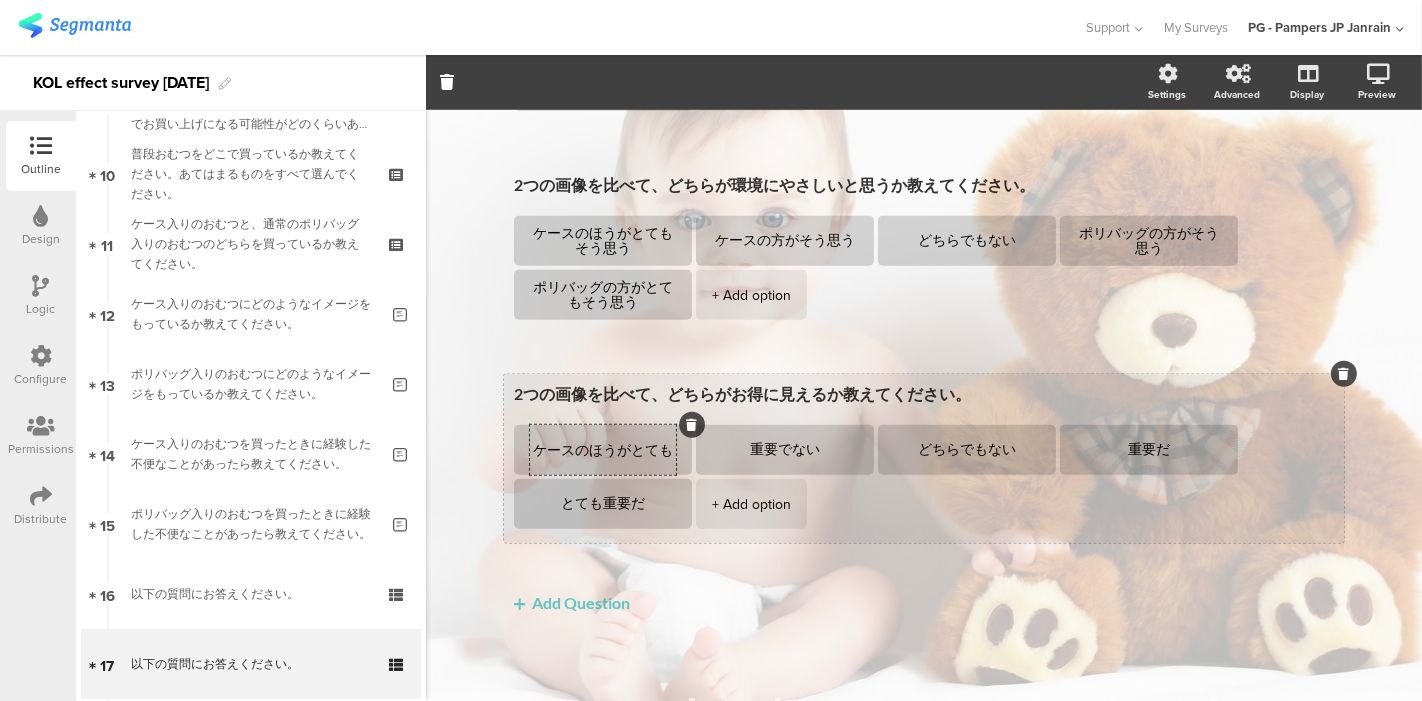 scroll, scrollTop: 0, scrollLeft: 0, axis: both 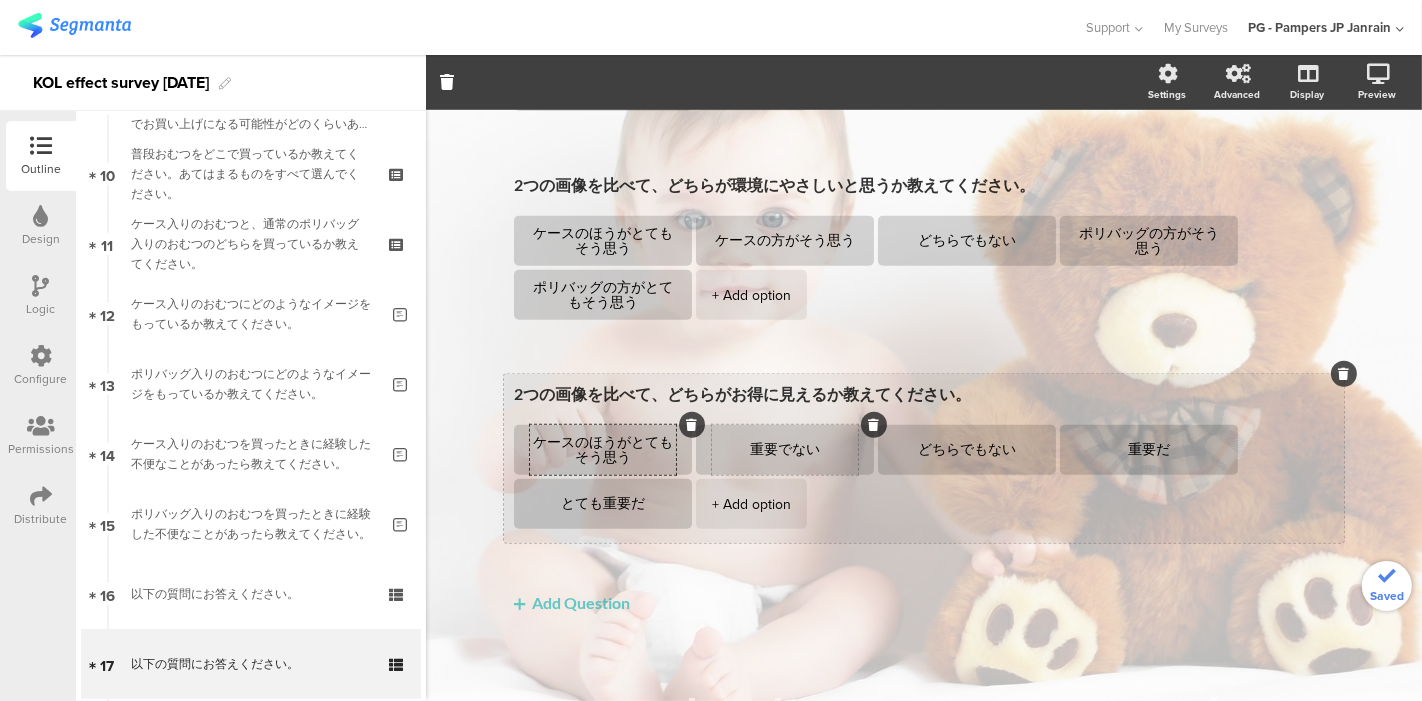 type on "ケースのほうがとてもそう思う" 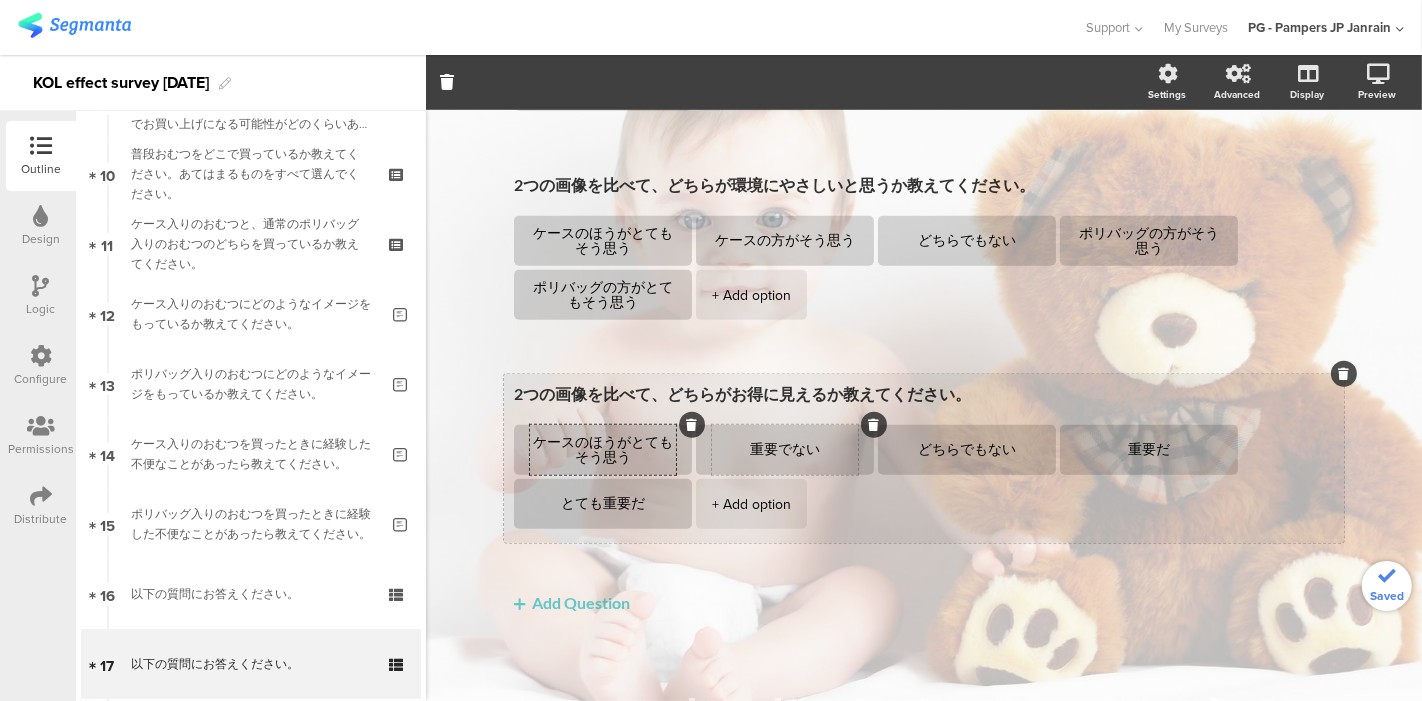 click on "重要でない" at bounding box center [785, 450] 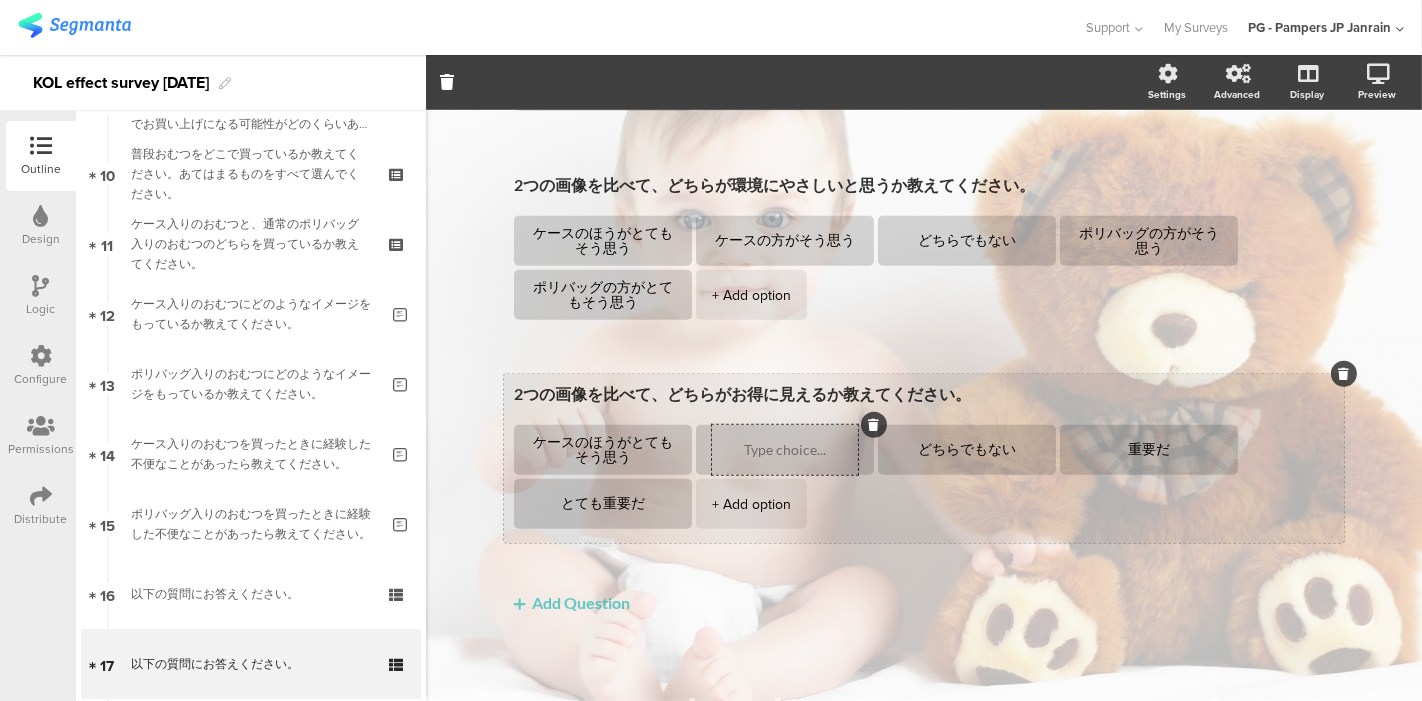 paste on "ケースの方がそう思う" 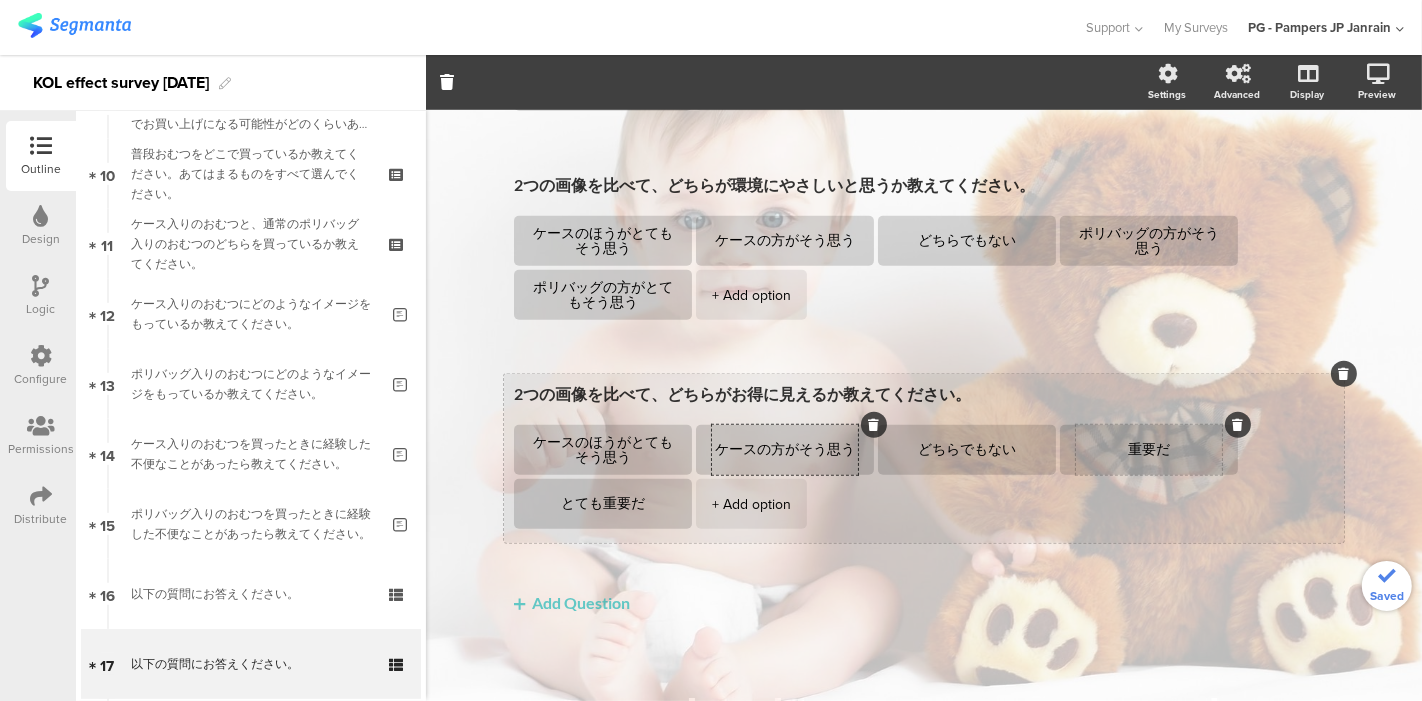 type on "ケースの方がそう思う" 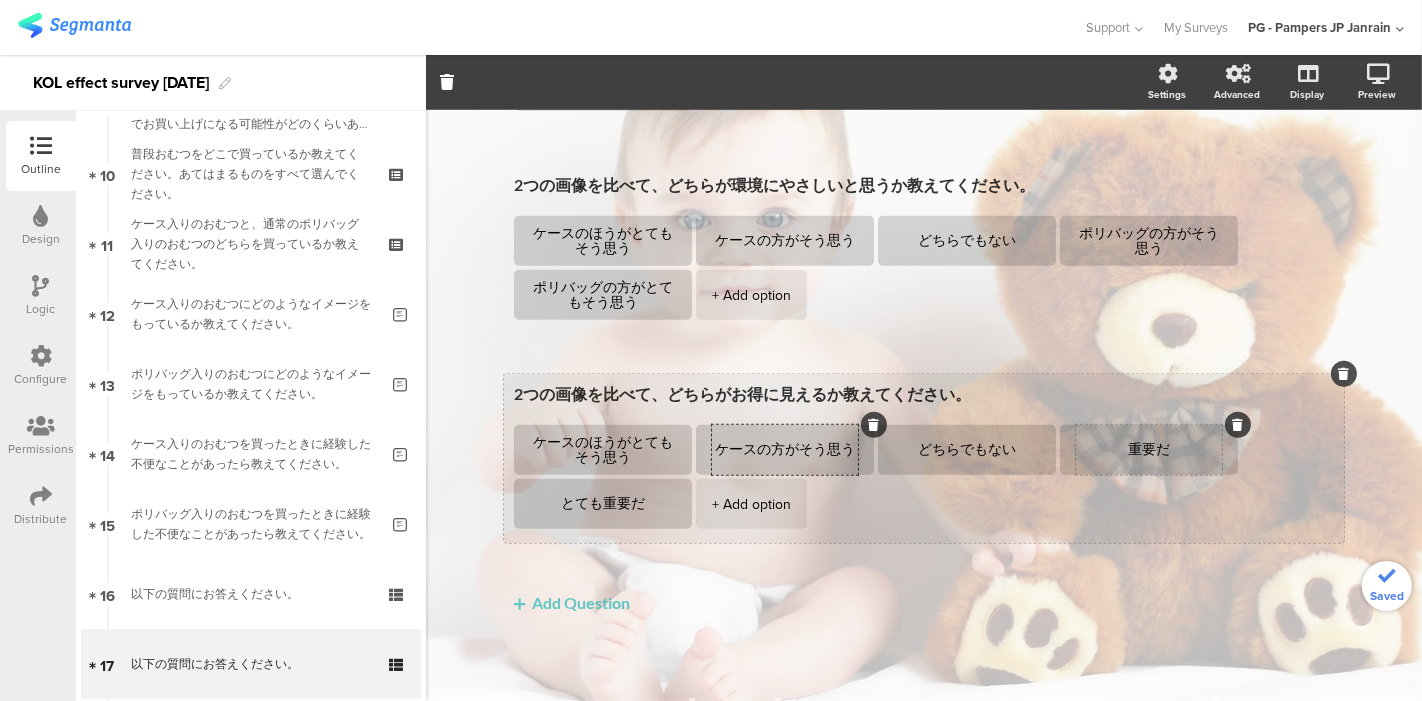 click on "重要だ" at bounding box center (1149, 450) 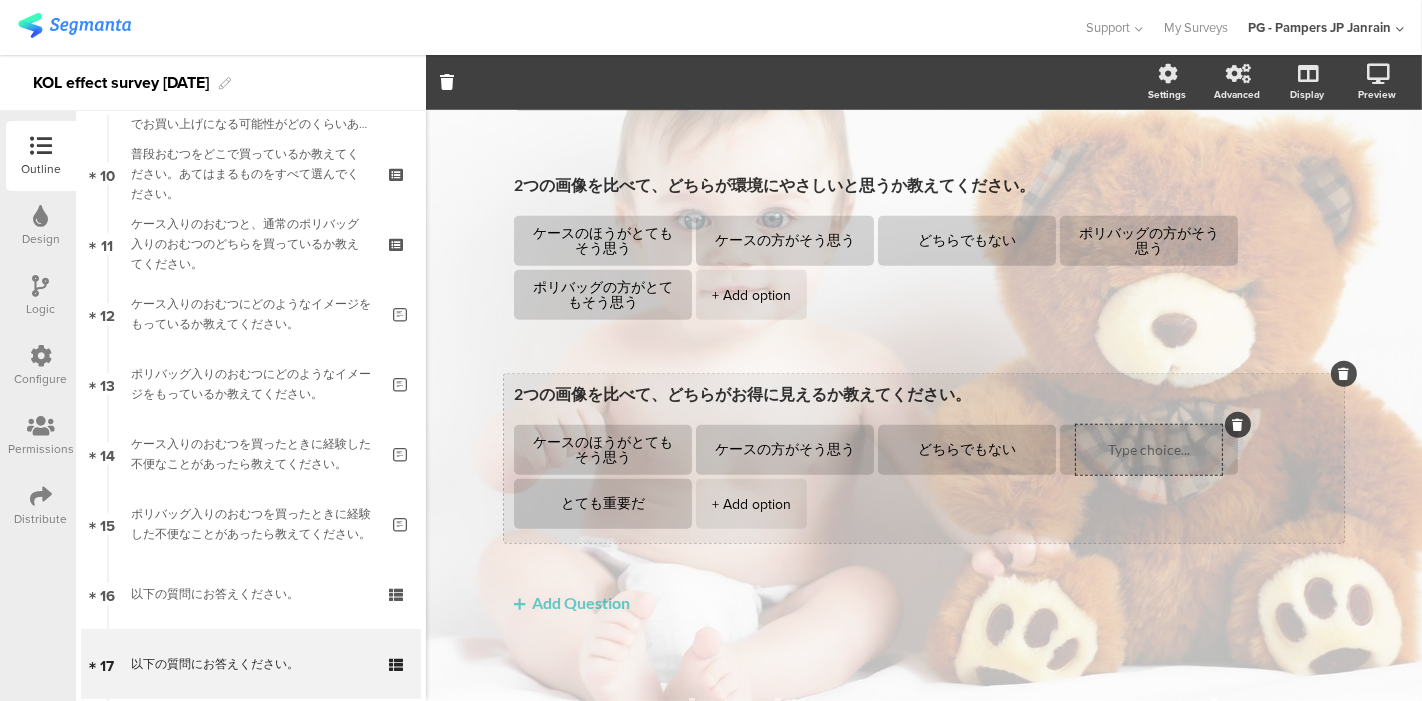 paste on "ポリバッグの方がそう思う" 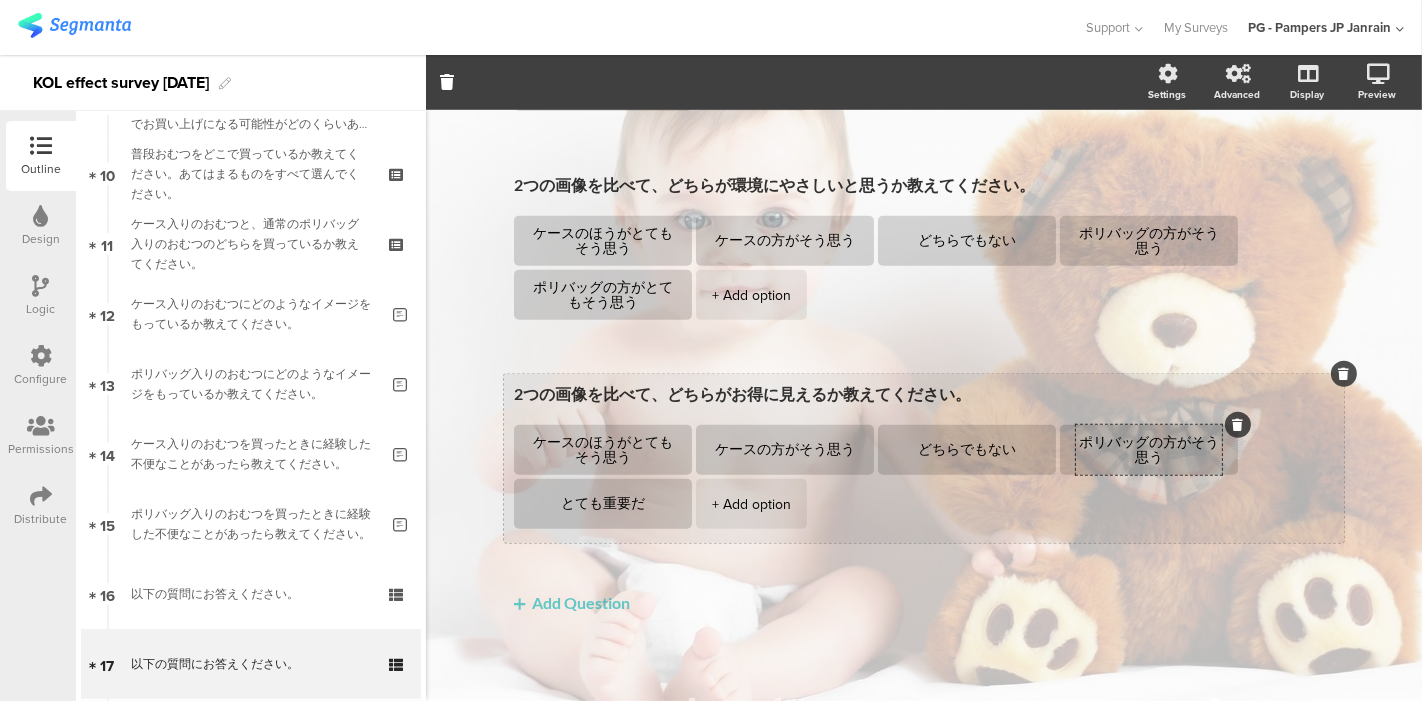scroll, scrollTop: 0, scrollLeft: 0, axis: both 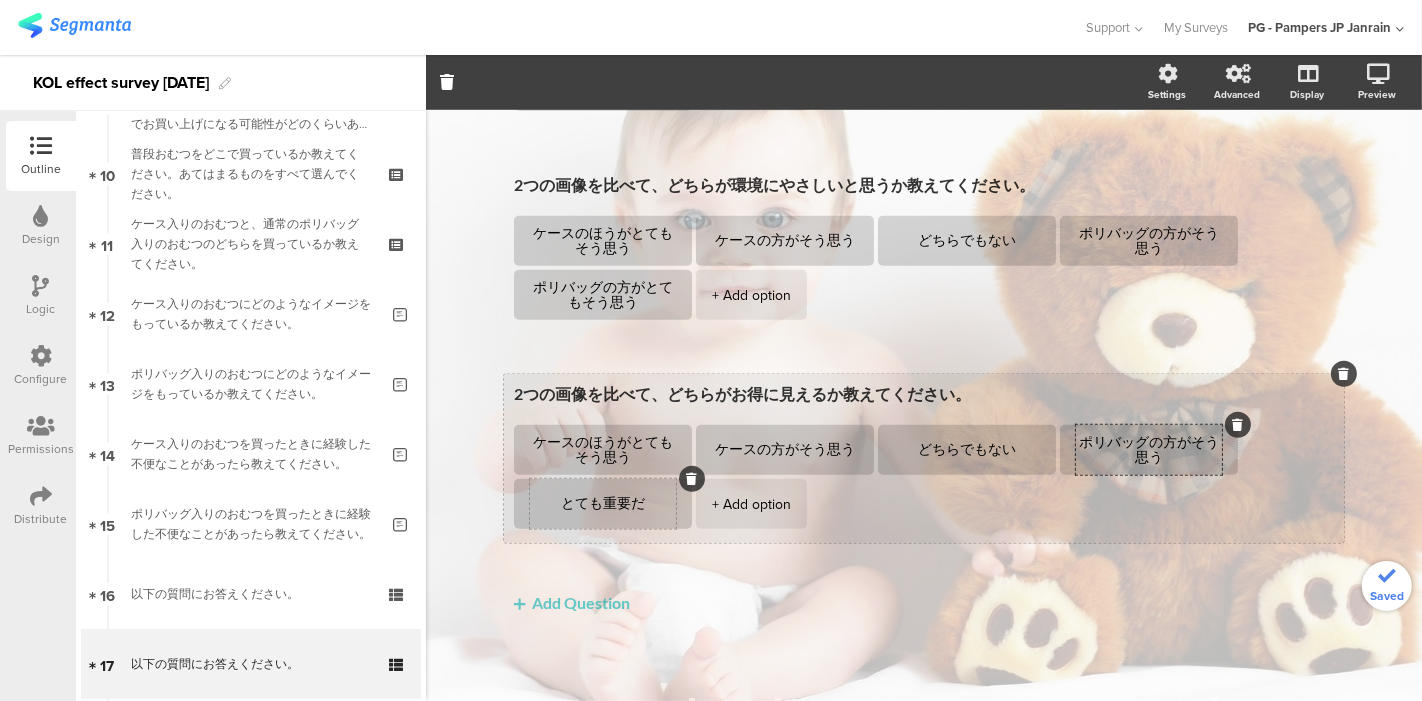 type on "ポリバッグの方がそう思う" 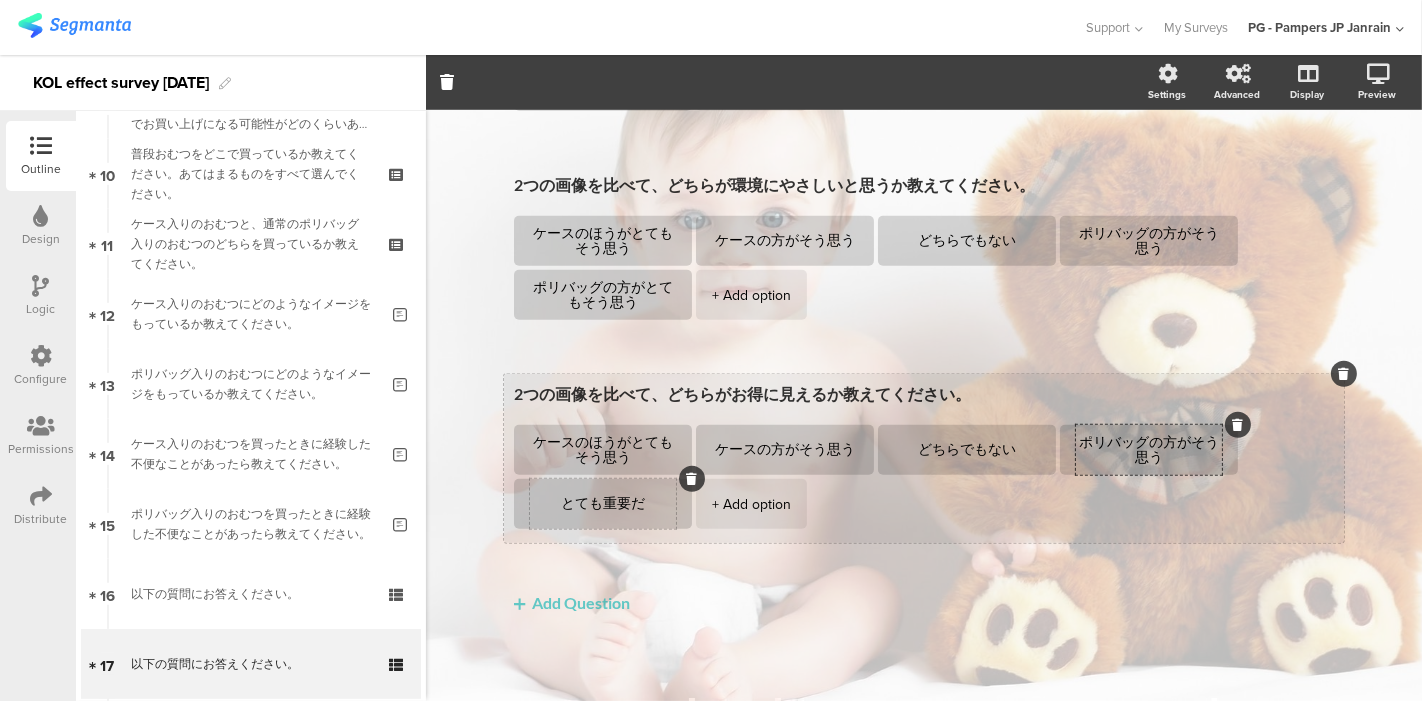 click on "とても重要だ" at bounding box center (603, 504) 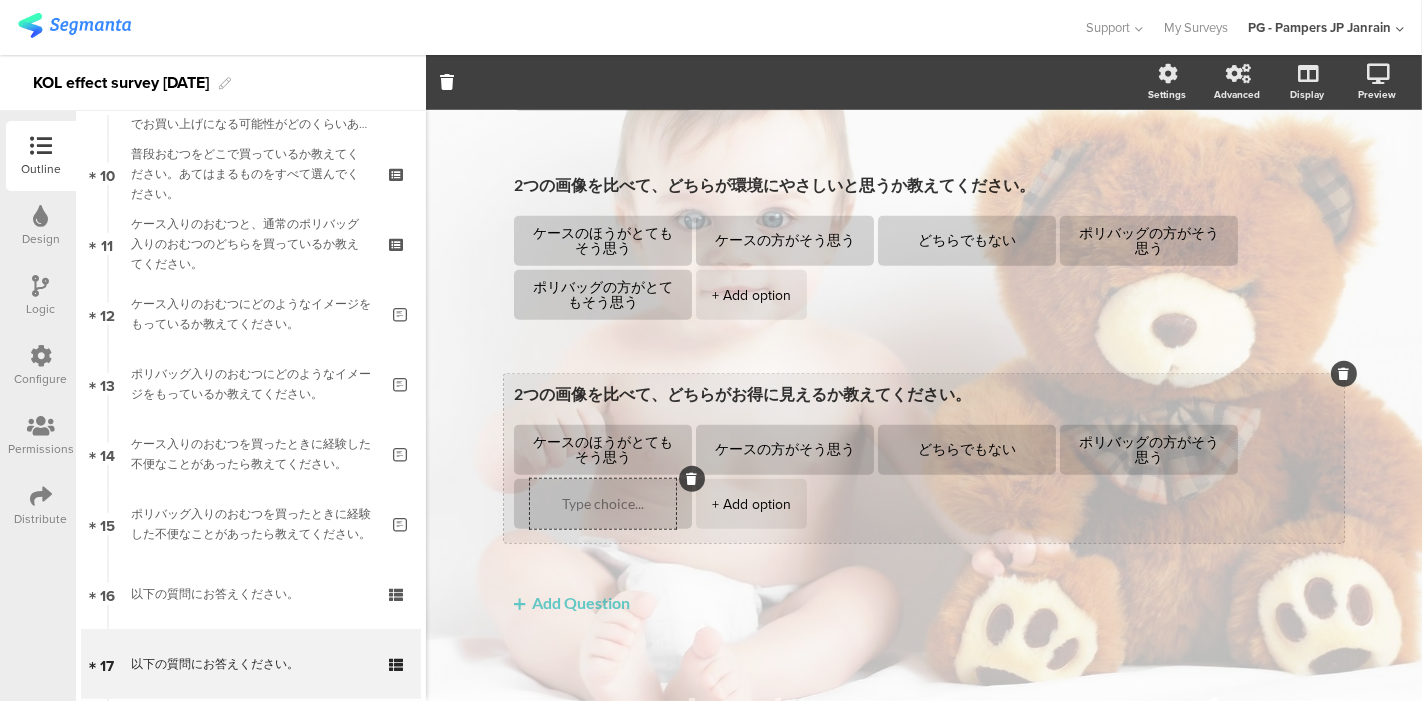 paste on "ポリバッグの方がとてもそう思う" 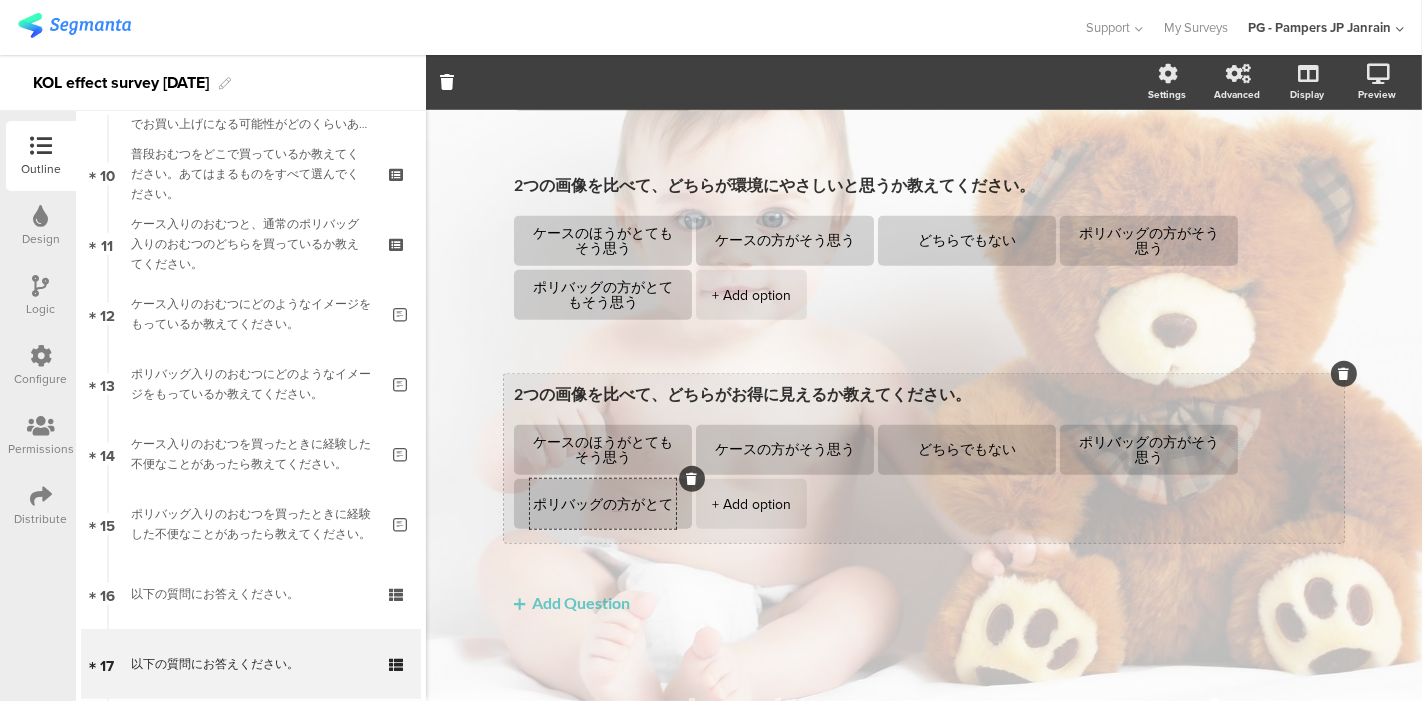 scroll, scrollTop: 0, scrollLeft: 0, axis: both 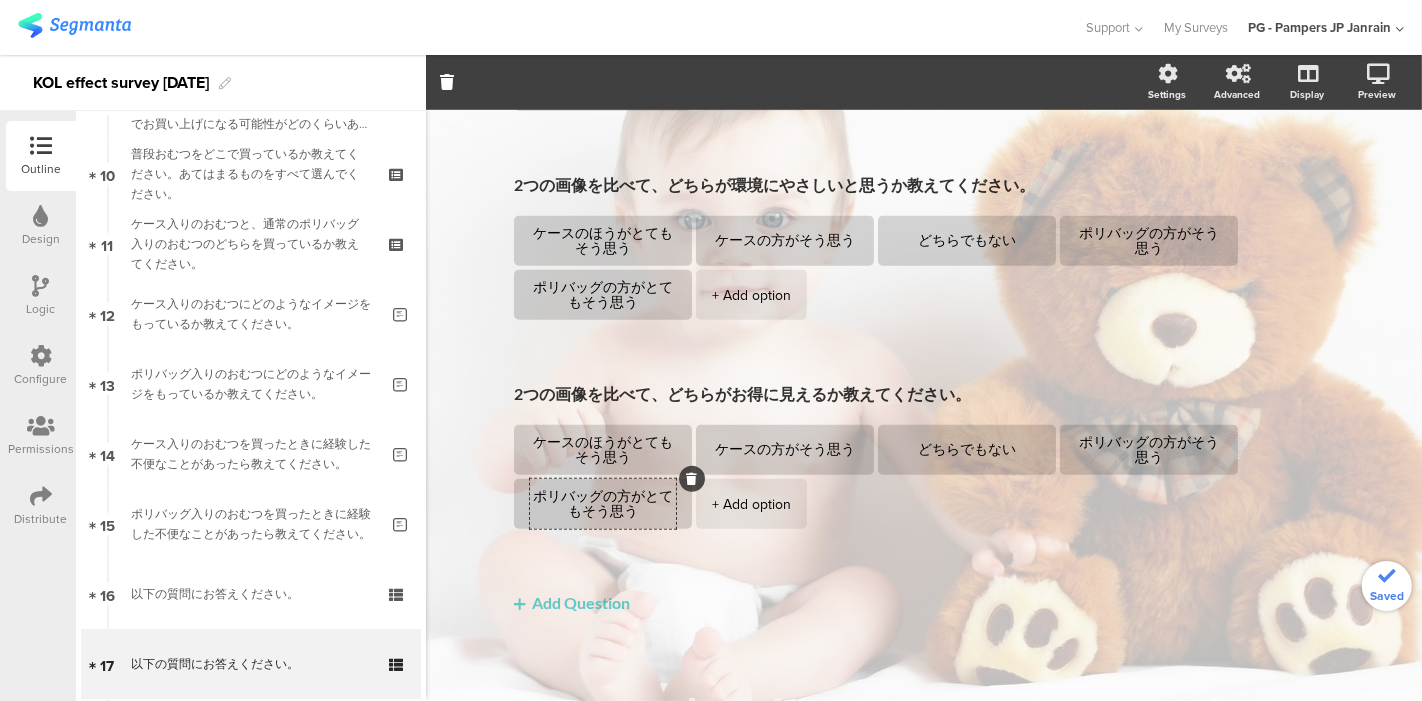 type on "ポリバッグの方がとてもそう思う" 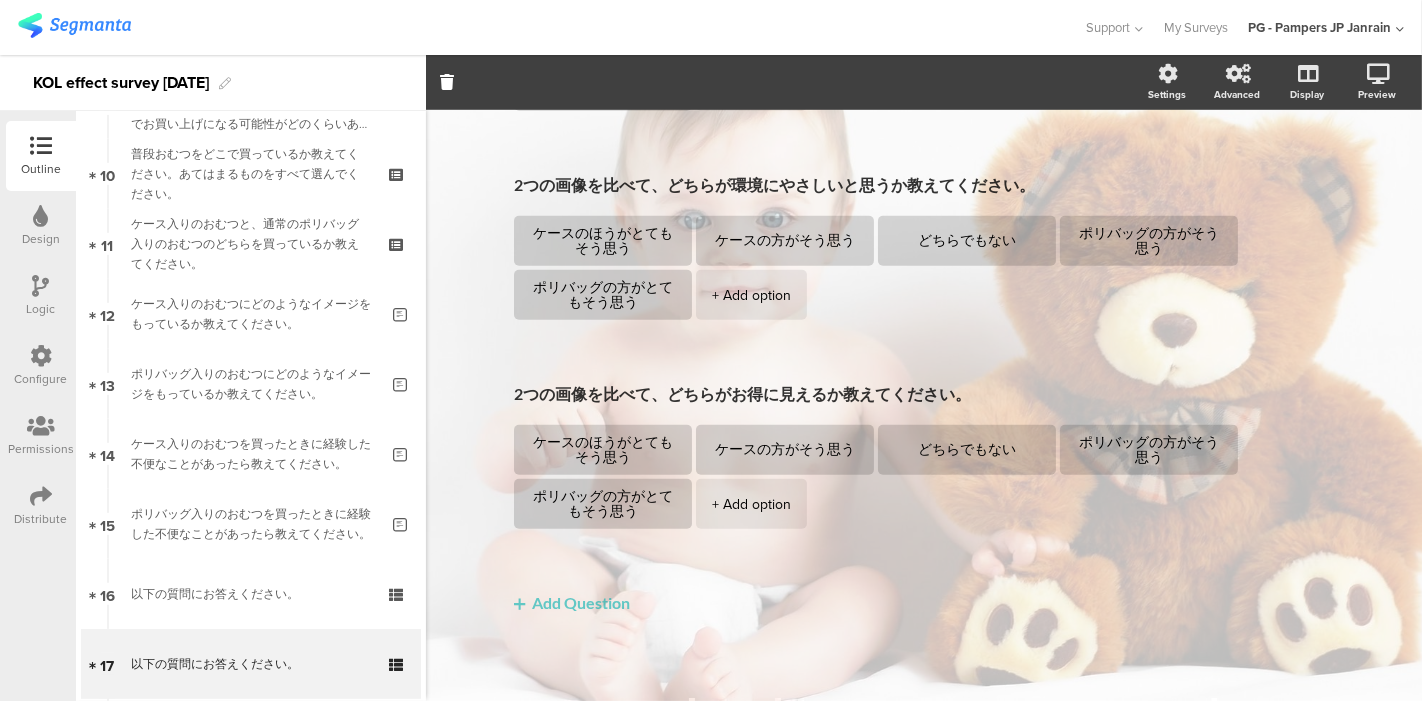 click on "2つの画像を比べて、どちらが運びやすいと思うか教えてください。
ケースのほうがとてもそう思う
ケースの方がそう思う
どちらでもない
ポリバッグの方がそう思う
ポリバッグの方がとてもそう思う
+ Add option" 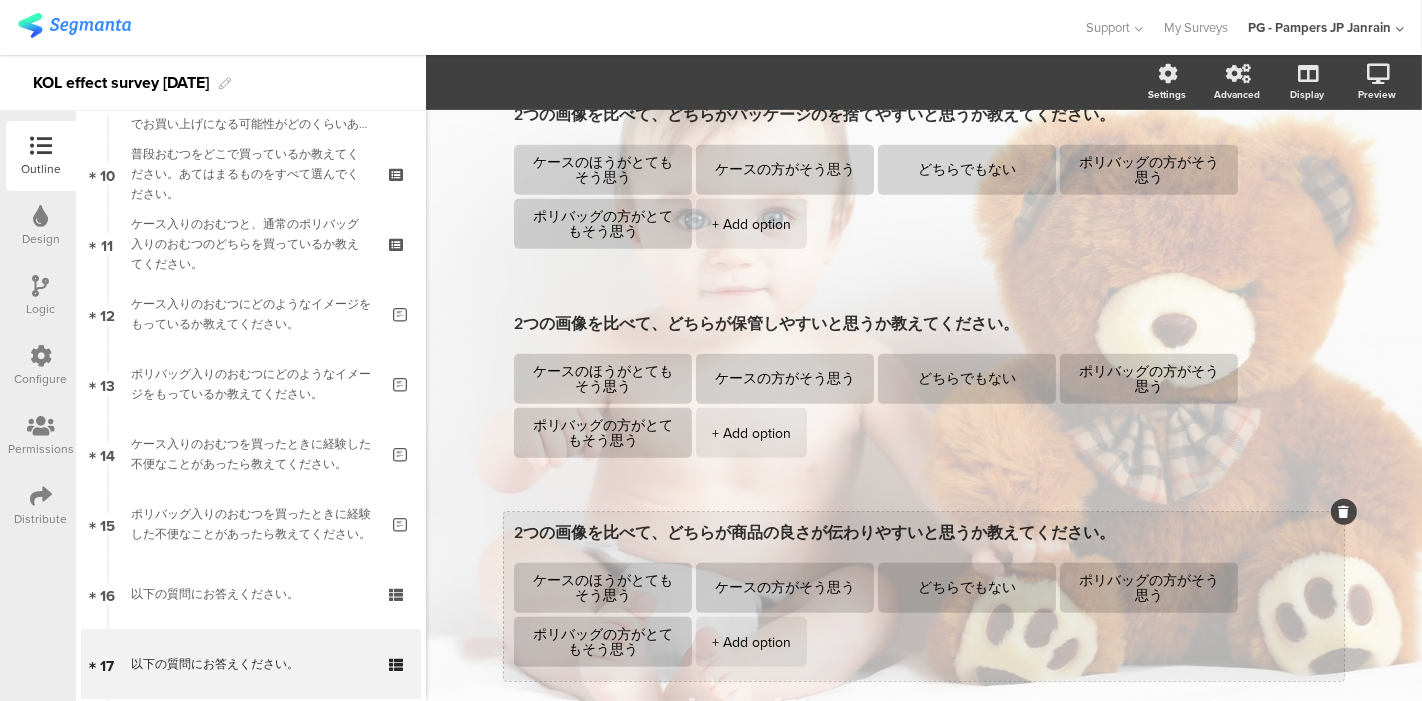 scroll, scrollTop: 1277, scrollLeft: 0, axis: vertical 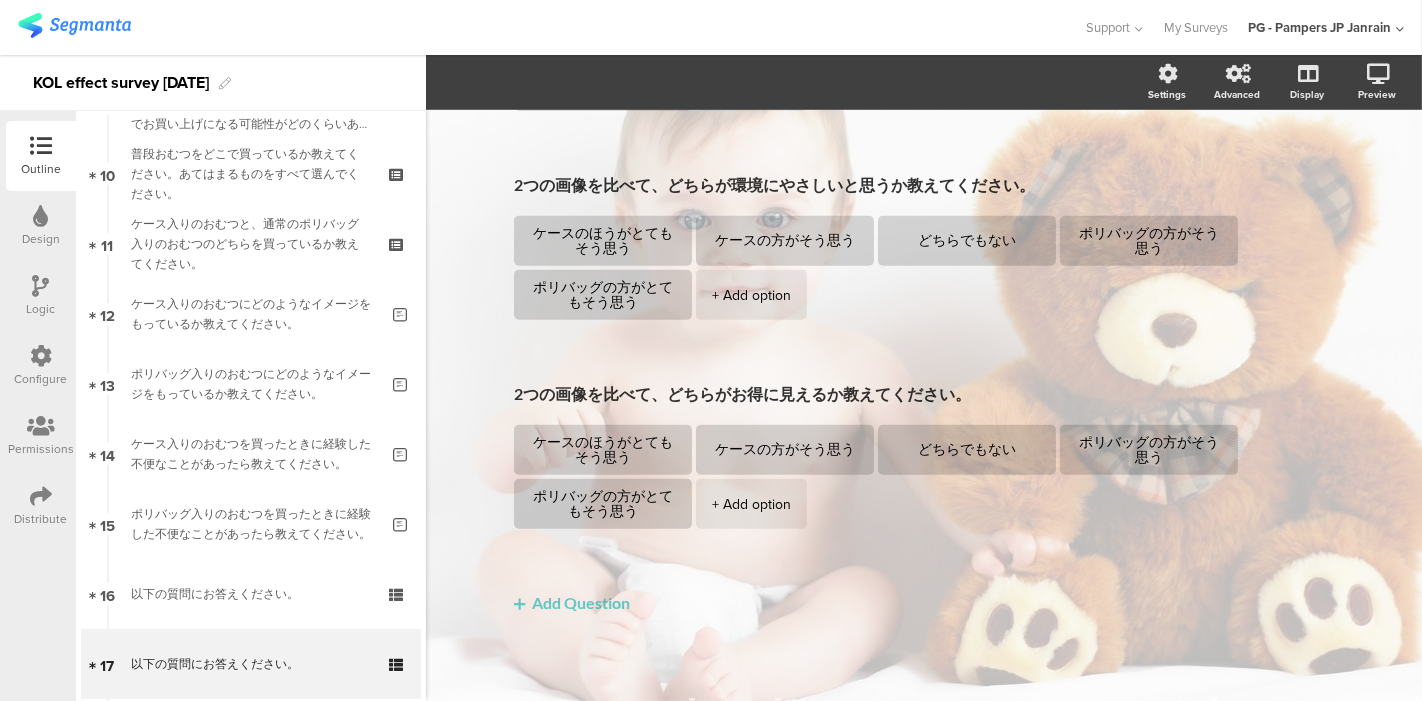 click on "Add Question" 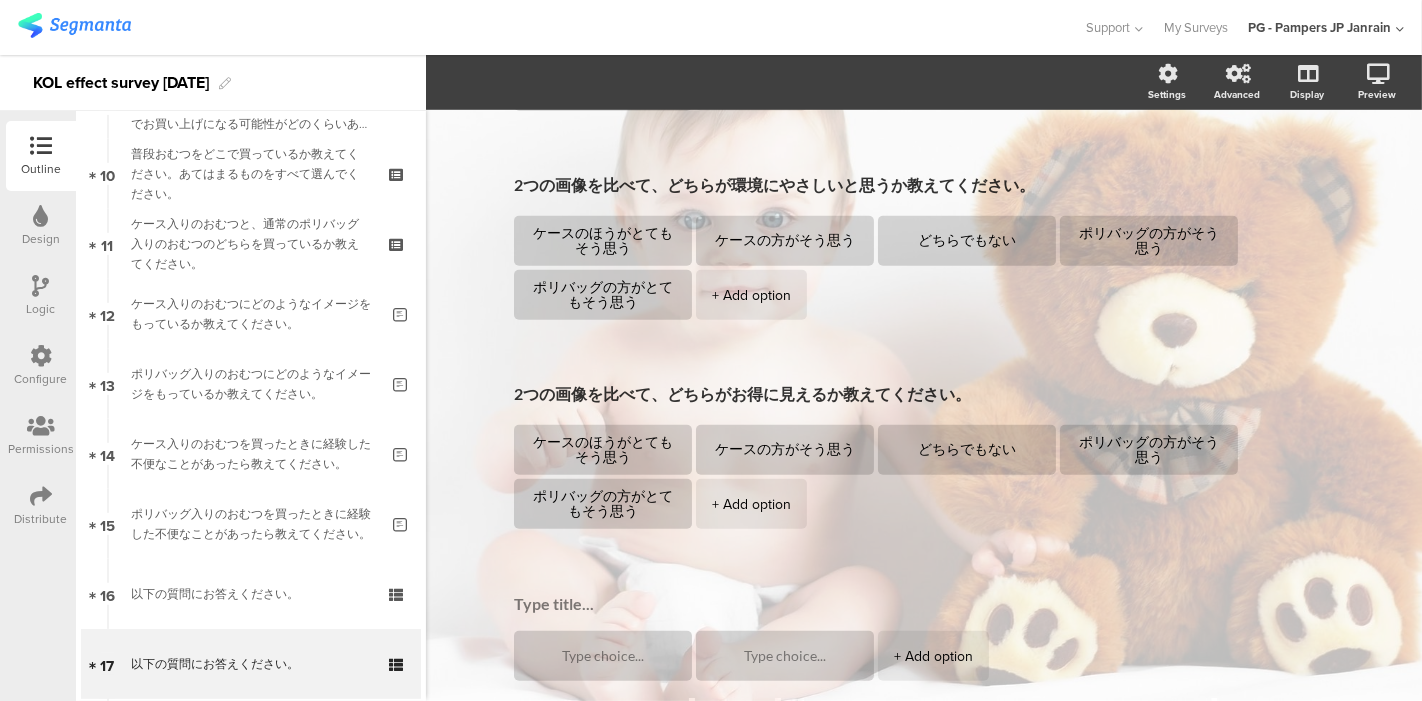 scroll, scrollTop: 1388, scrollLeft: 0, axis: vertical 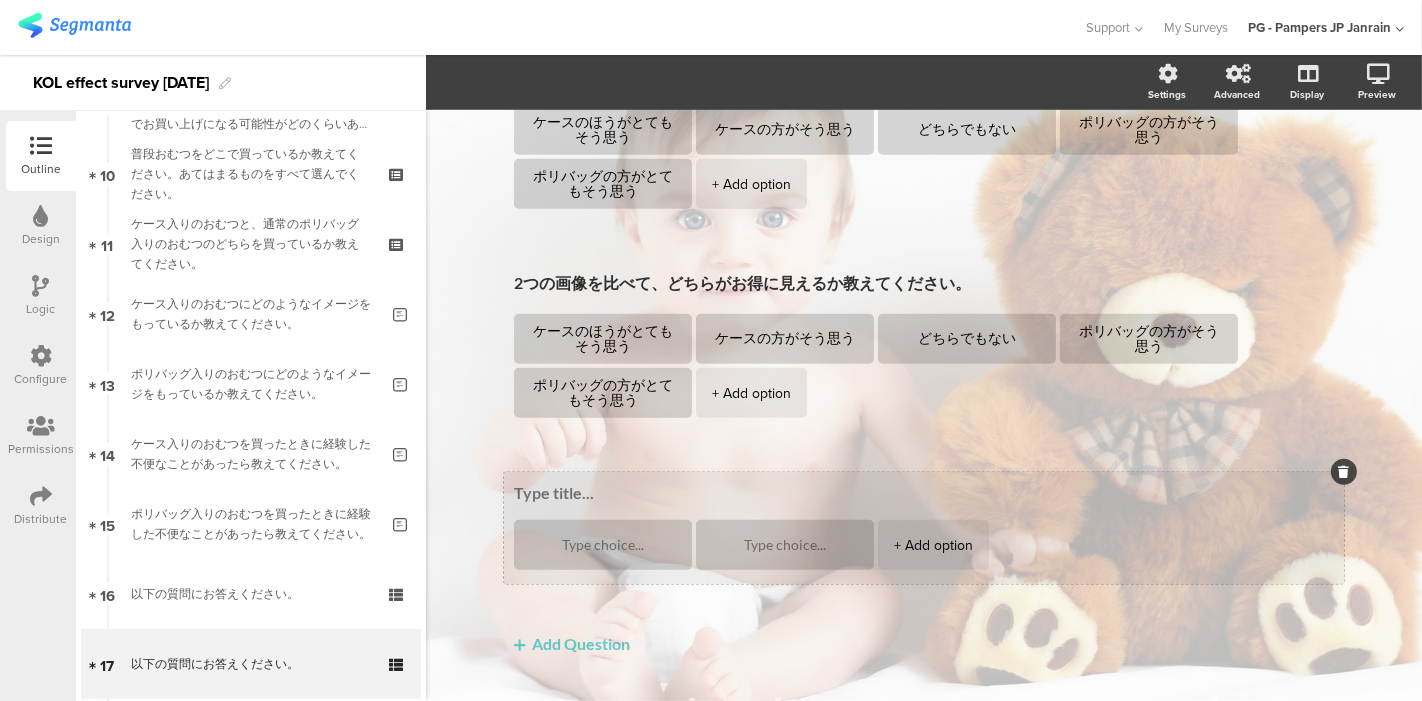click at bounding box center [1344, 472] 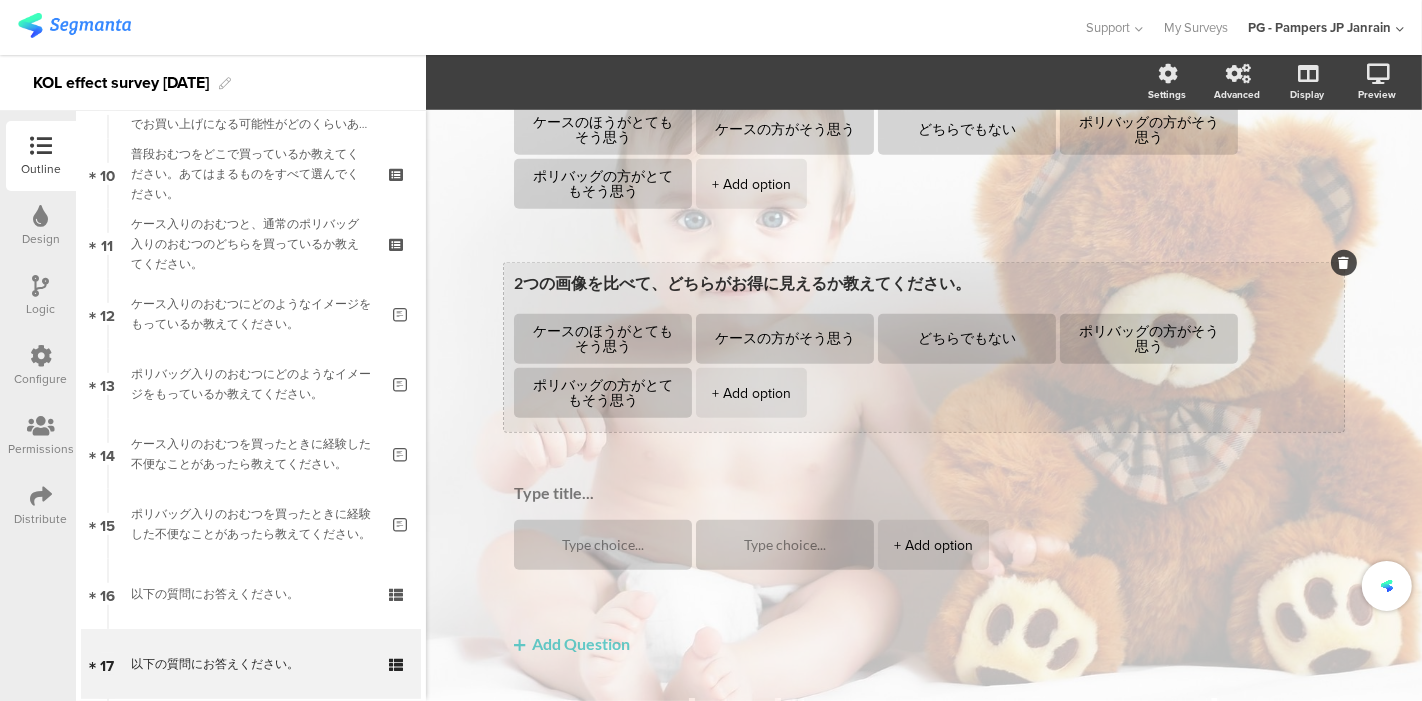 scroll, scrollTop: 1277, scrollLeft: 0, axis: vertical 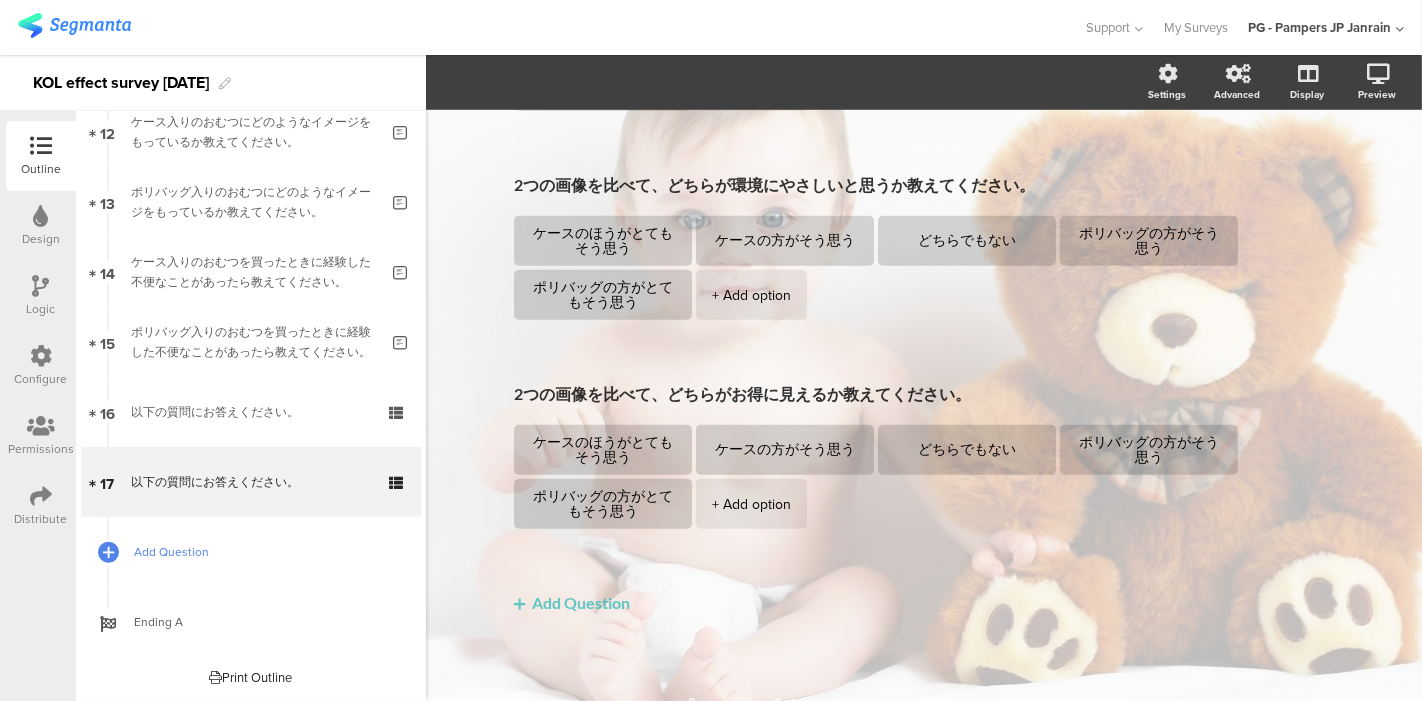 click on "Add Question" at bounding box center (262, 552) 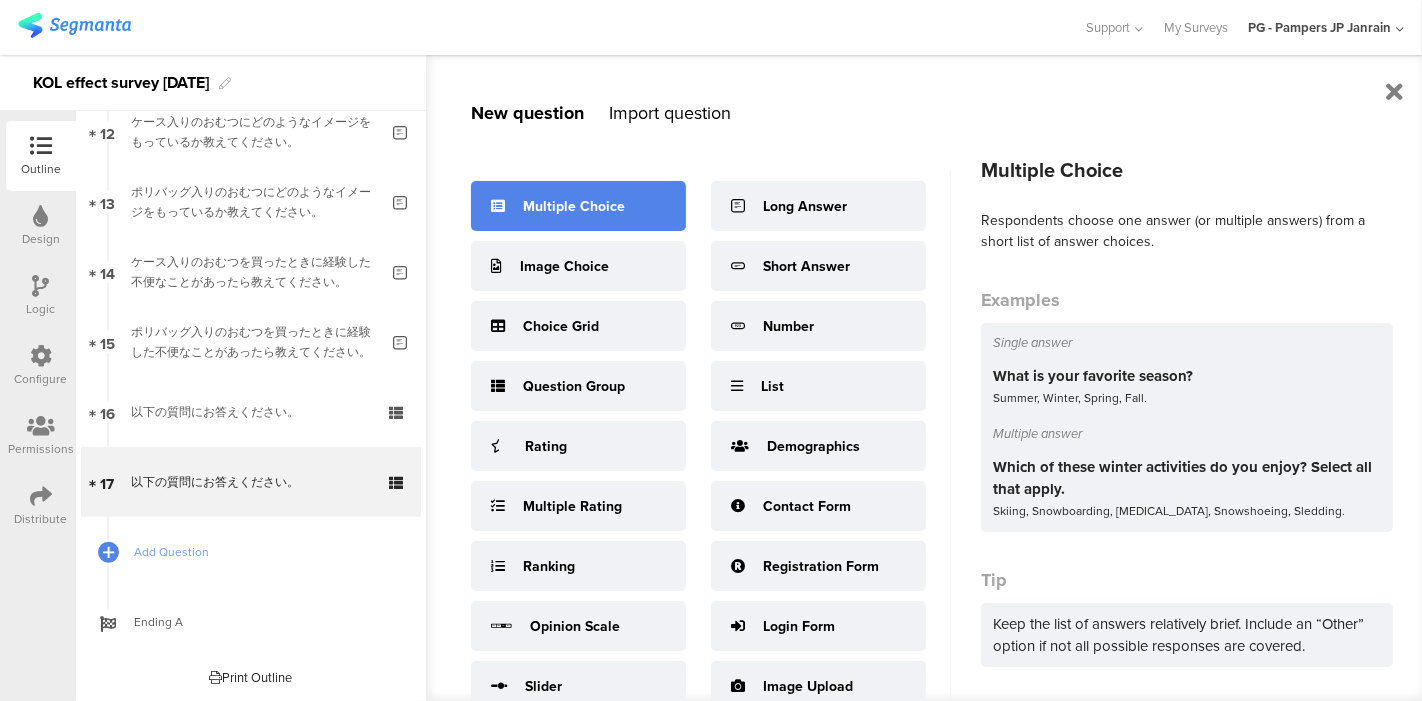 click on "Multiple Choice" at bounding box center (578, 206) 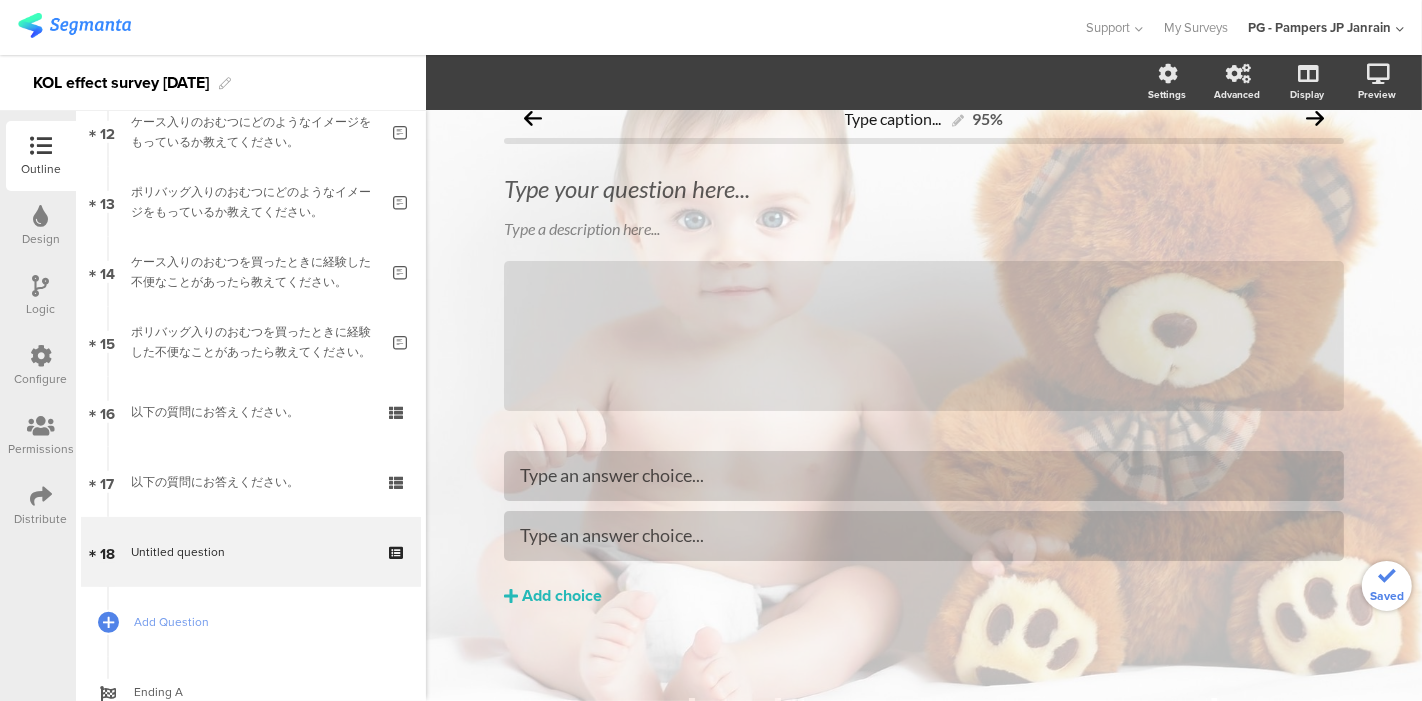 scroll, scrollTop: 21, scrollLeft: 0, axis: vertical 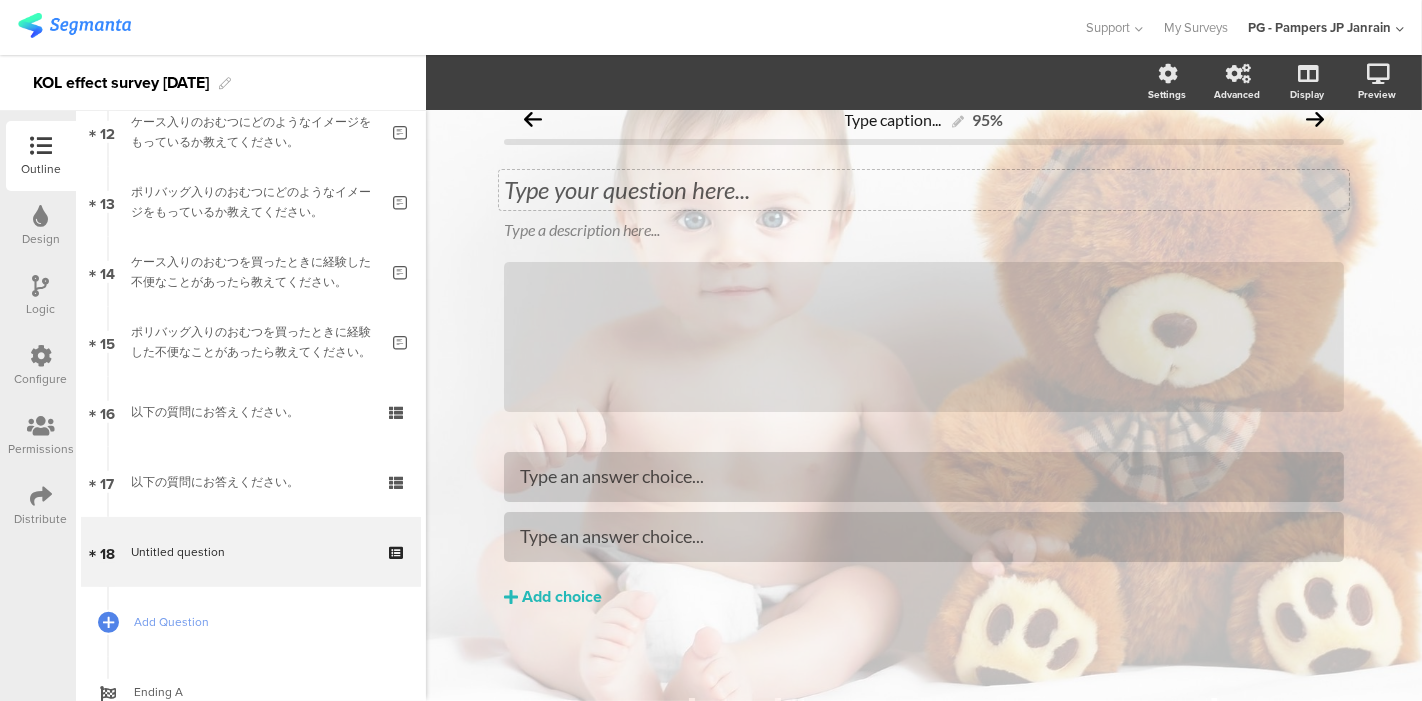 click on "Type your question here...
Type a description here...
/" 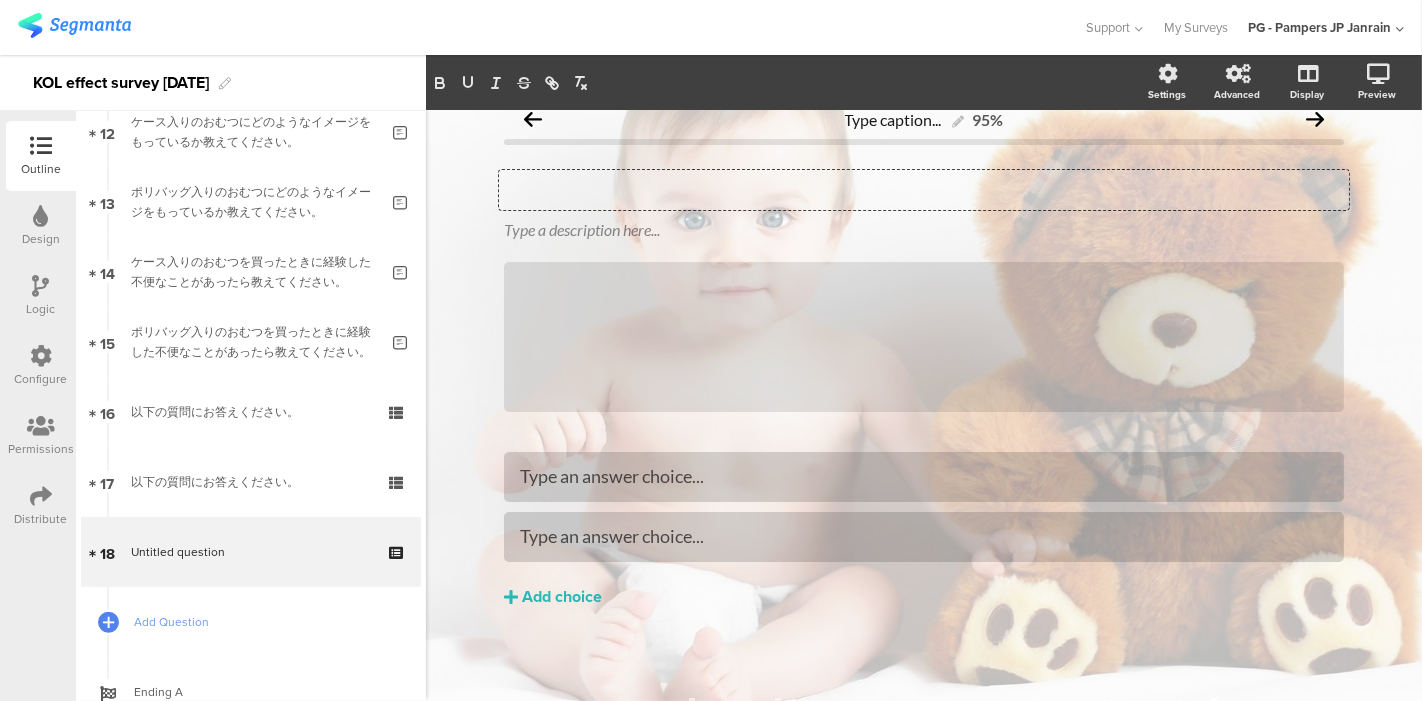 scroll, scrollTop: 0, scrollLeft: 0, axis: both 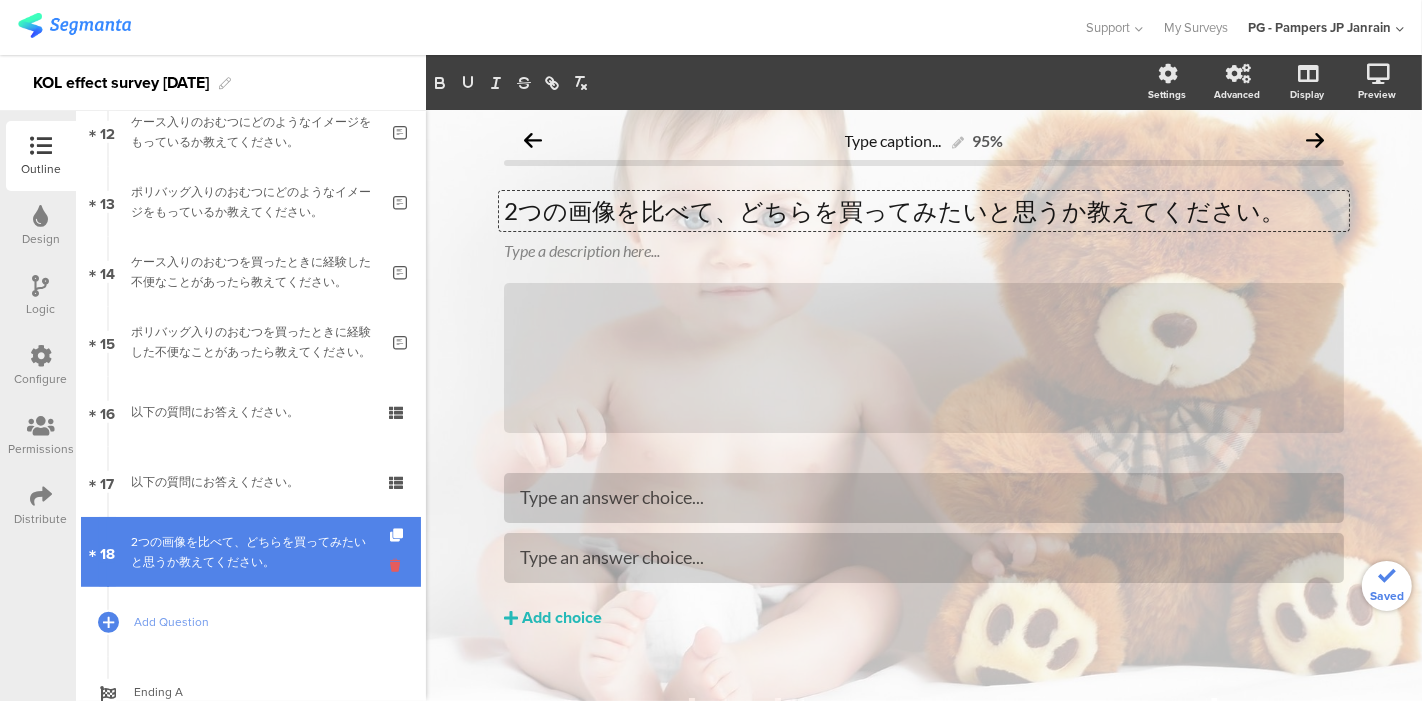 click at bounding box center [398, 565] 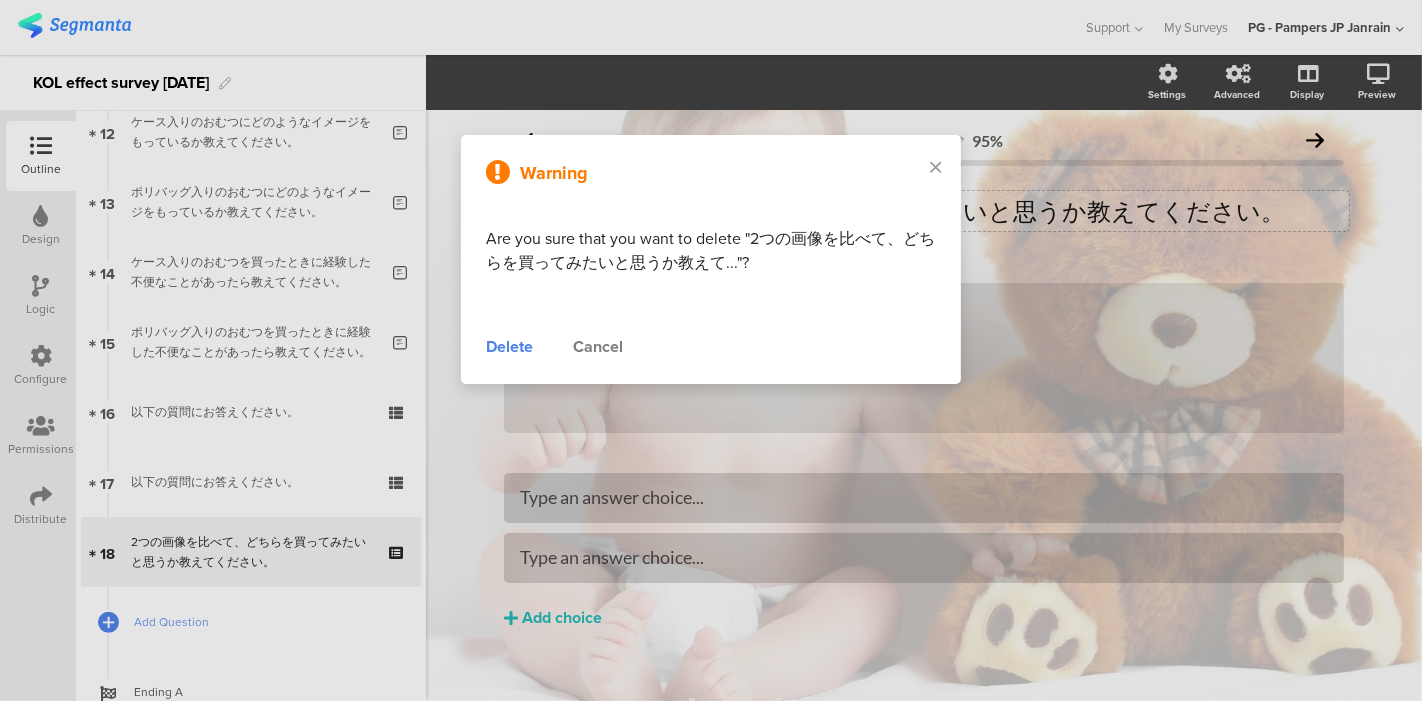 click on "Delete" at bounding box center [509, 347] 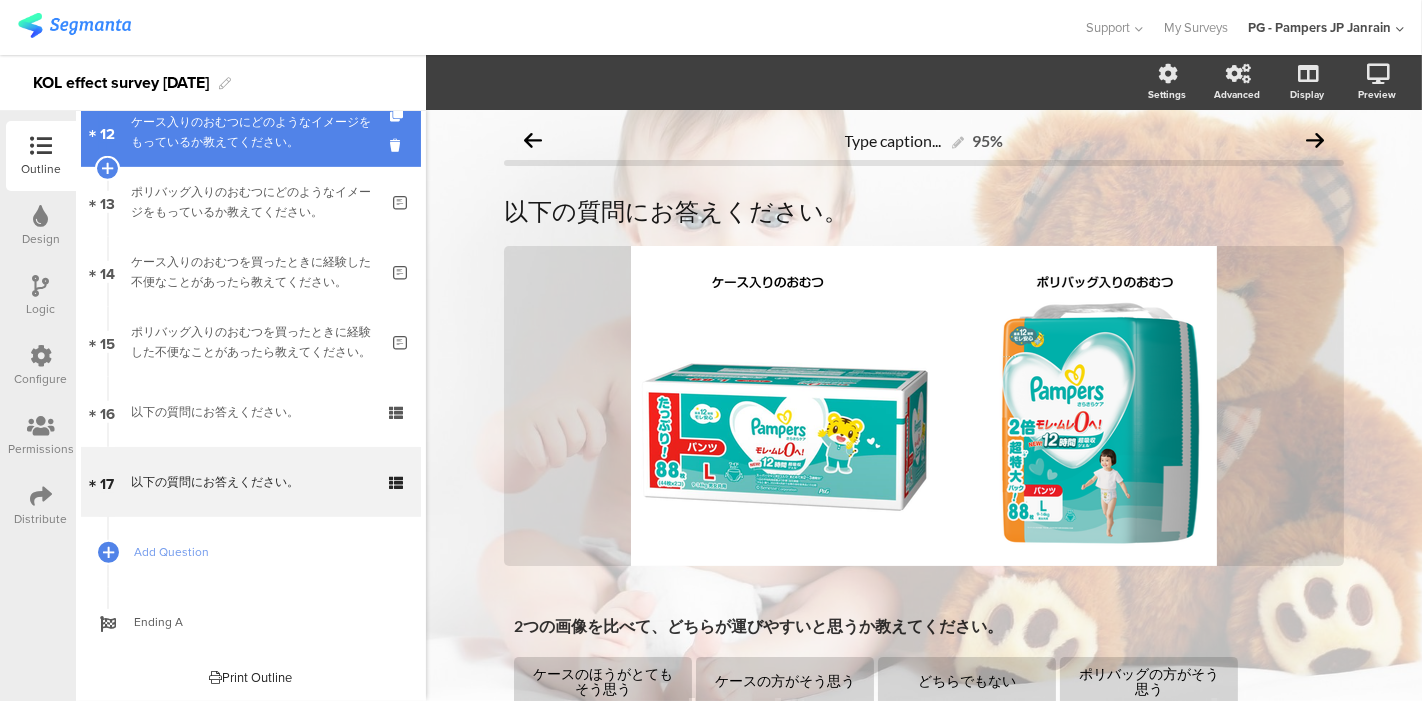 scroll, scrollTop: 642, scrollLeft: 0, axis: vertical 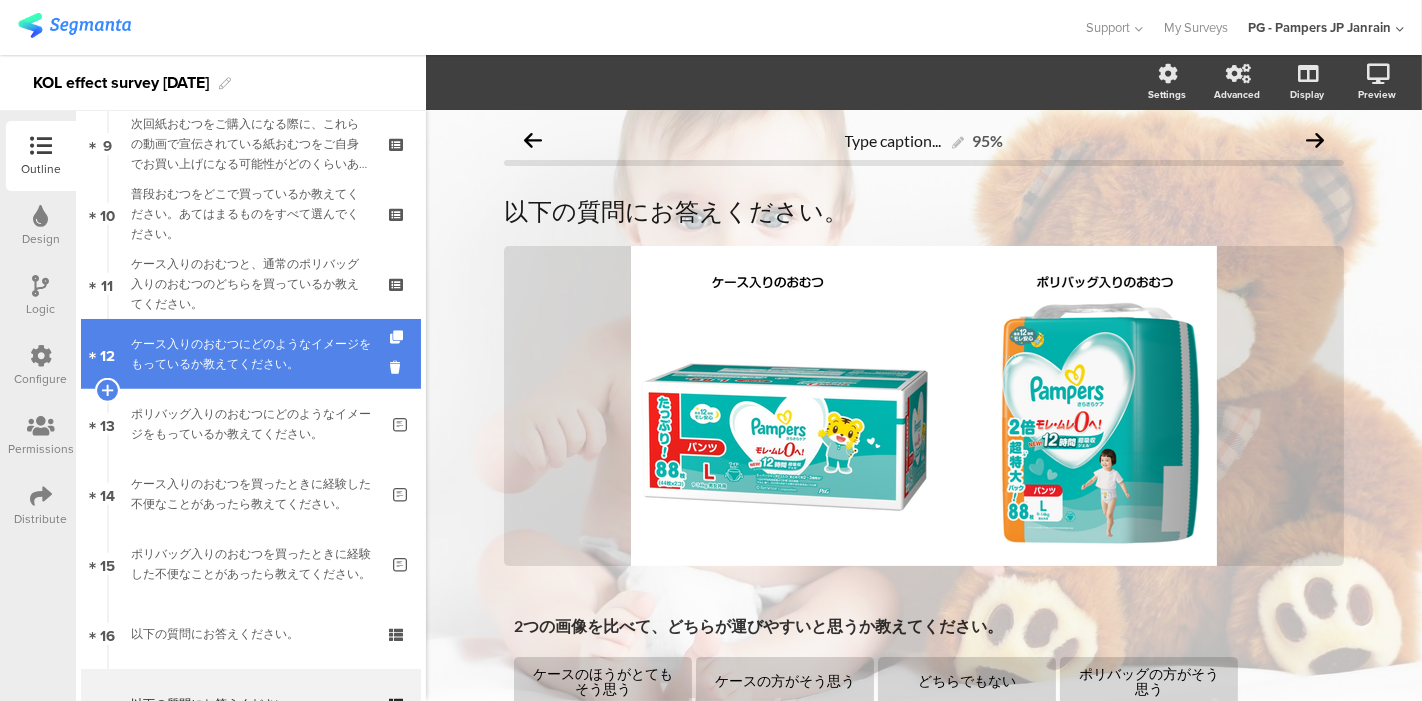 click on "ケース入りのおむつにどのようなイメージをもっているか教えてください。" at bounding box center [254, 354] 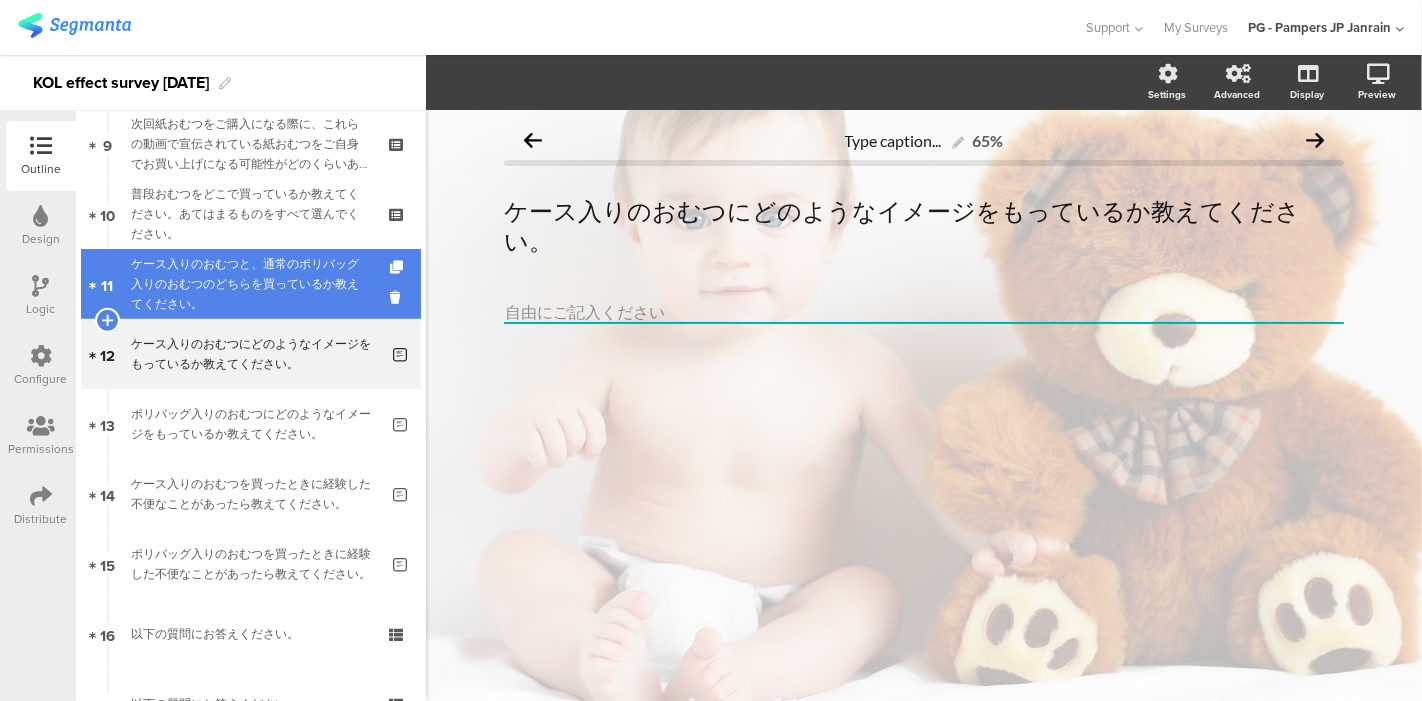 scroll, scrollTop: 2, scrollLeft: 0, axis: vertical 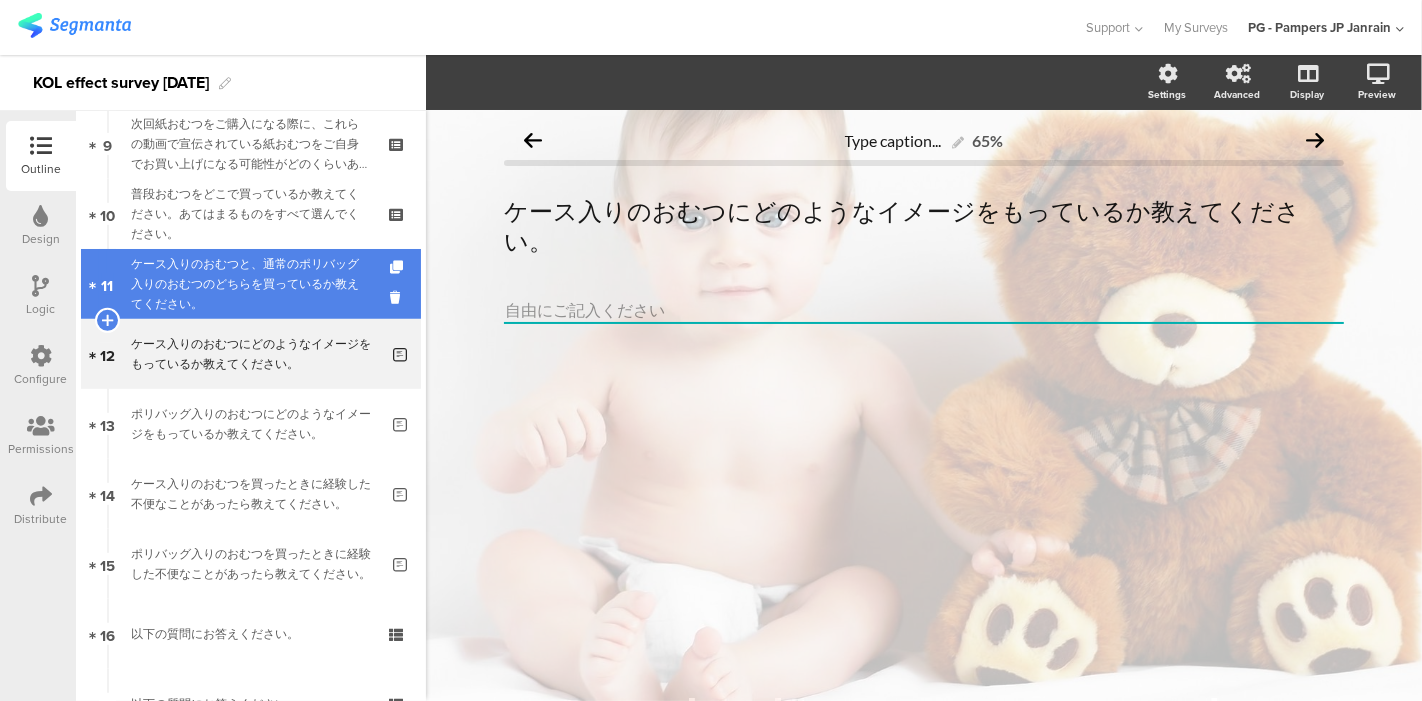click on "ケース入りのおむつと、通常のポリバッグ入りのおむつのどちらを買っているか教えてください。" at bounding box center (250, 284) 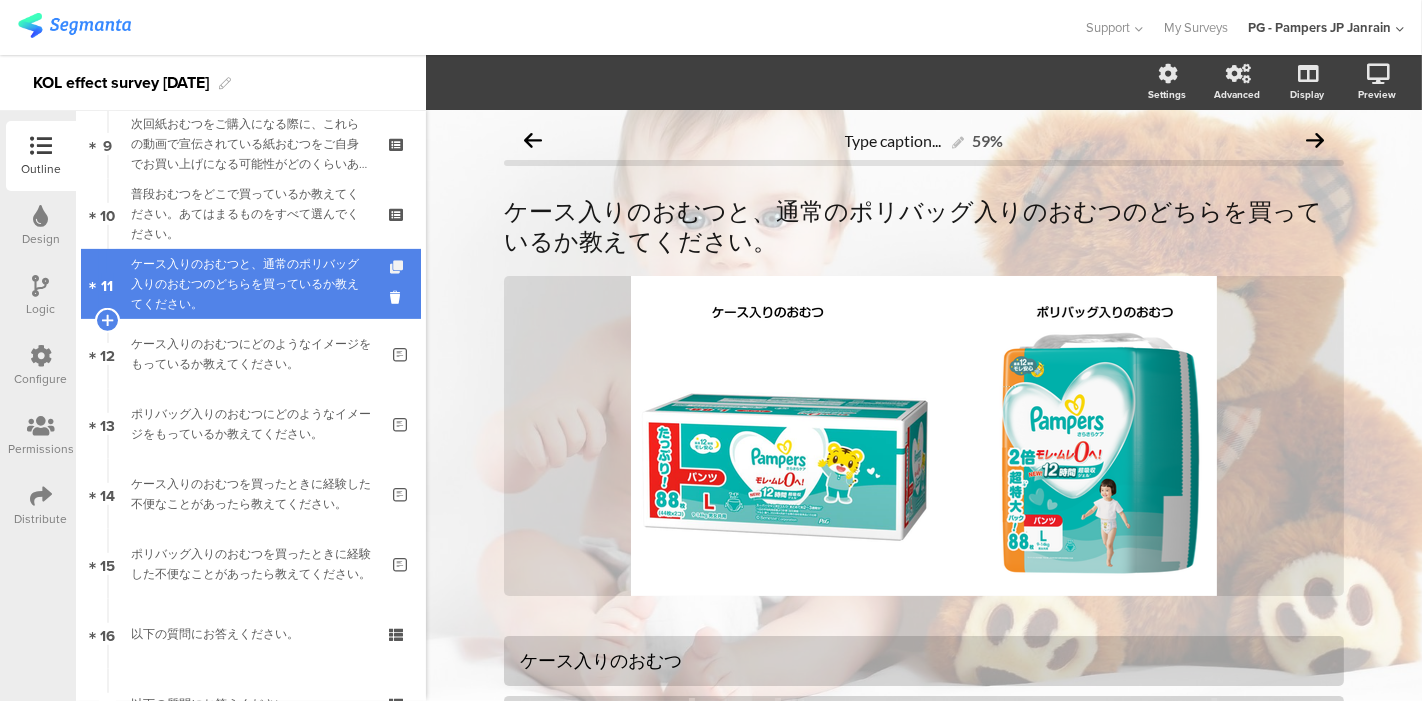 click at bounding box center (398, 267) 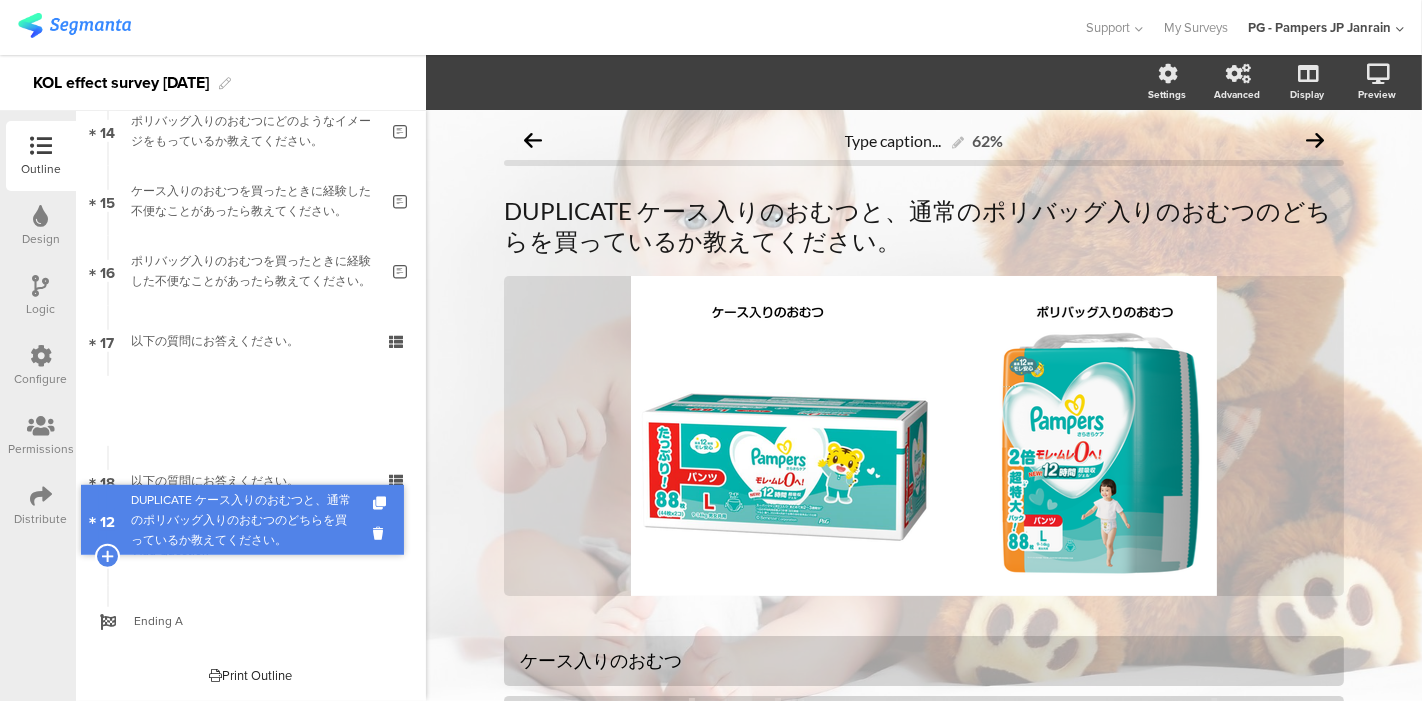 scroll, scrollTop: 934, scrollLeft: 0, axis: vertical 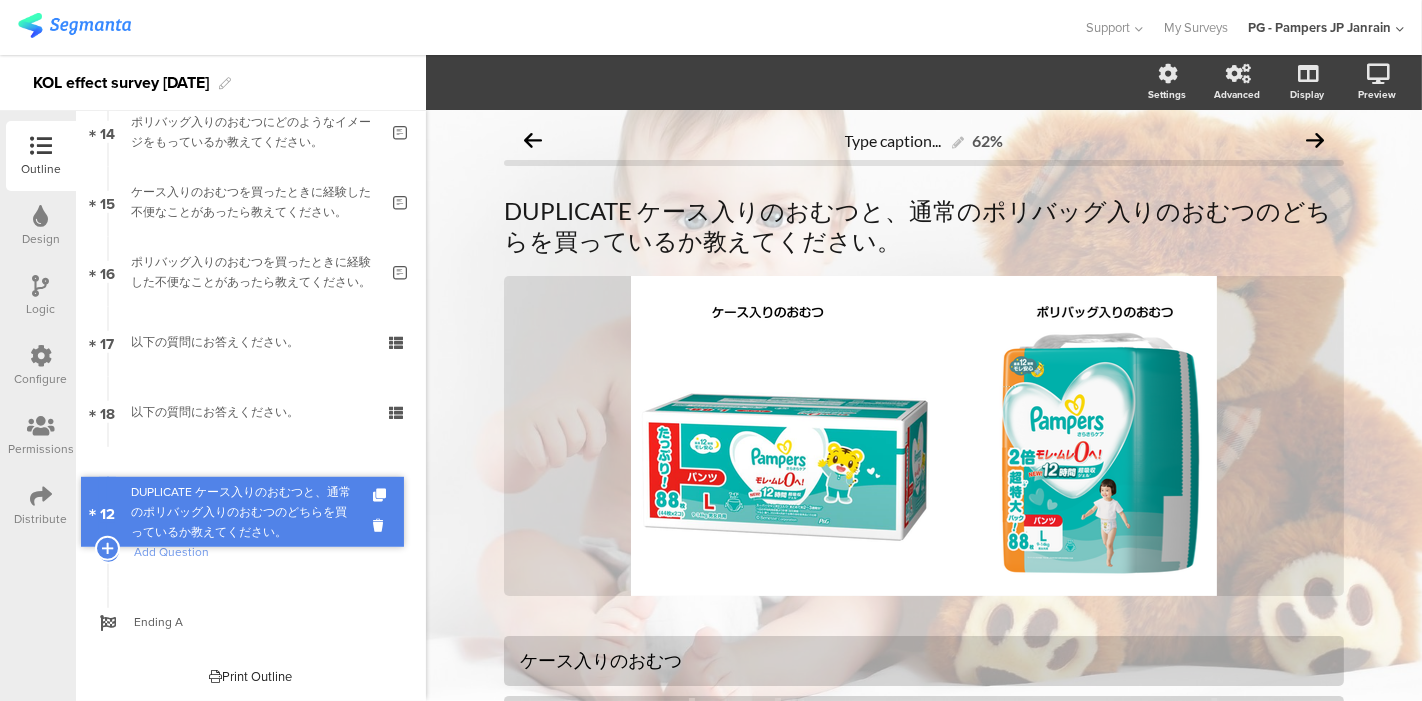 drag, startPoint x: 278, startPoint y: 364, endPoint x: 290, endPoint y: 521, distance: 157.45793 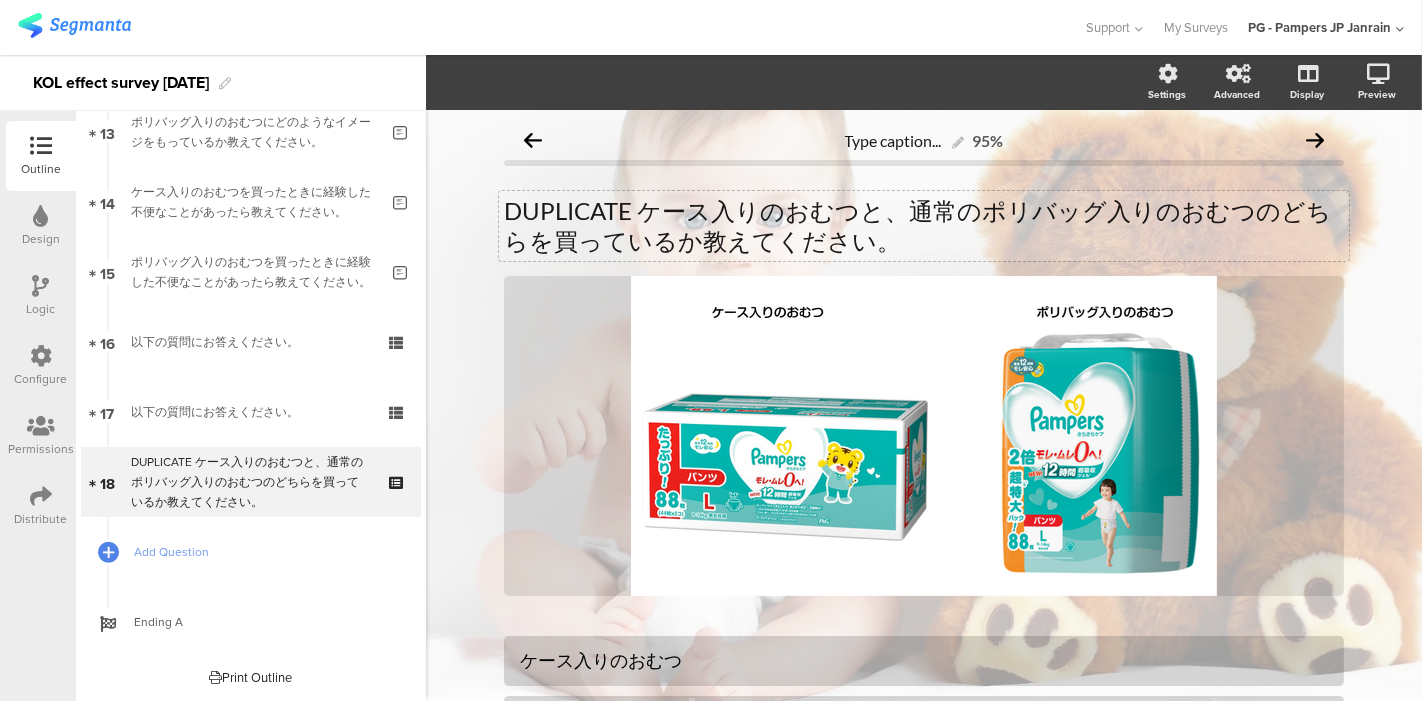 click on "DUPLICATE ケース入りのおむつと、通常のポリバッグ入りのおむつのどちらを買っているか教えてください。
DUPLICATE ケース入りのおむつと、通常のポリバッグ入りのおむつのどちらを買っているか教えてください。" 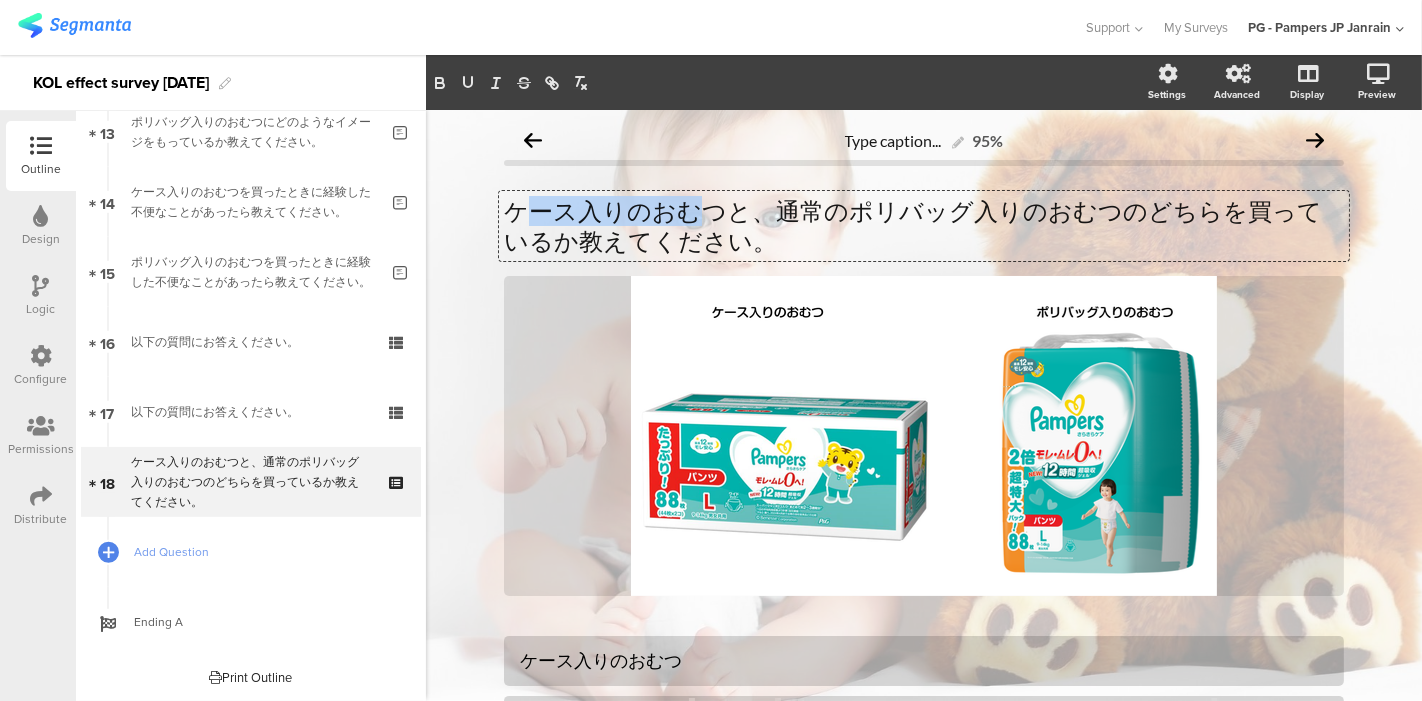 drag, startPoint x: 529, startPoint y: 205, endPoint x: 661, endPoint y: 184, distance: 133.66002 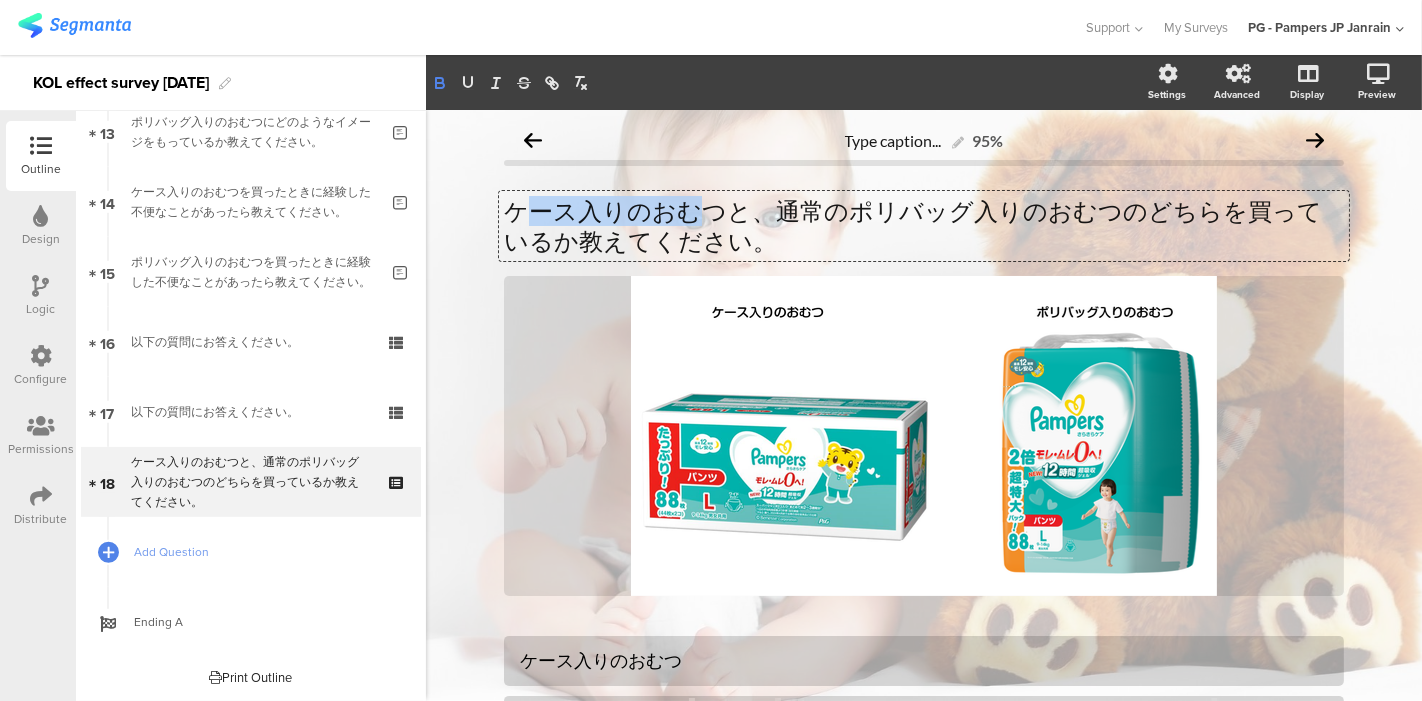 click 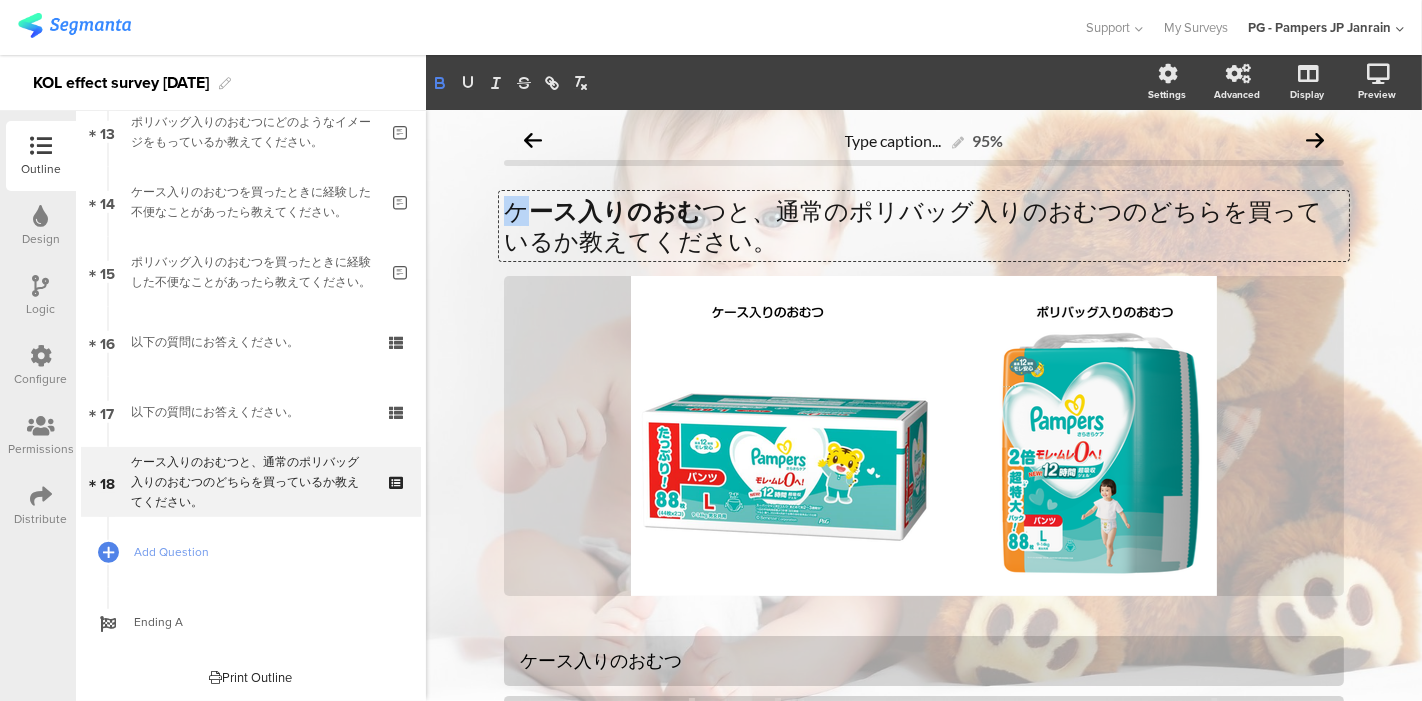 click 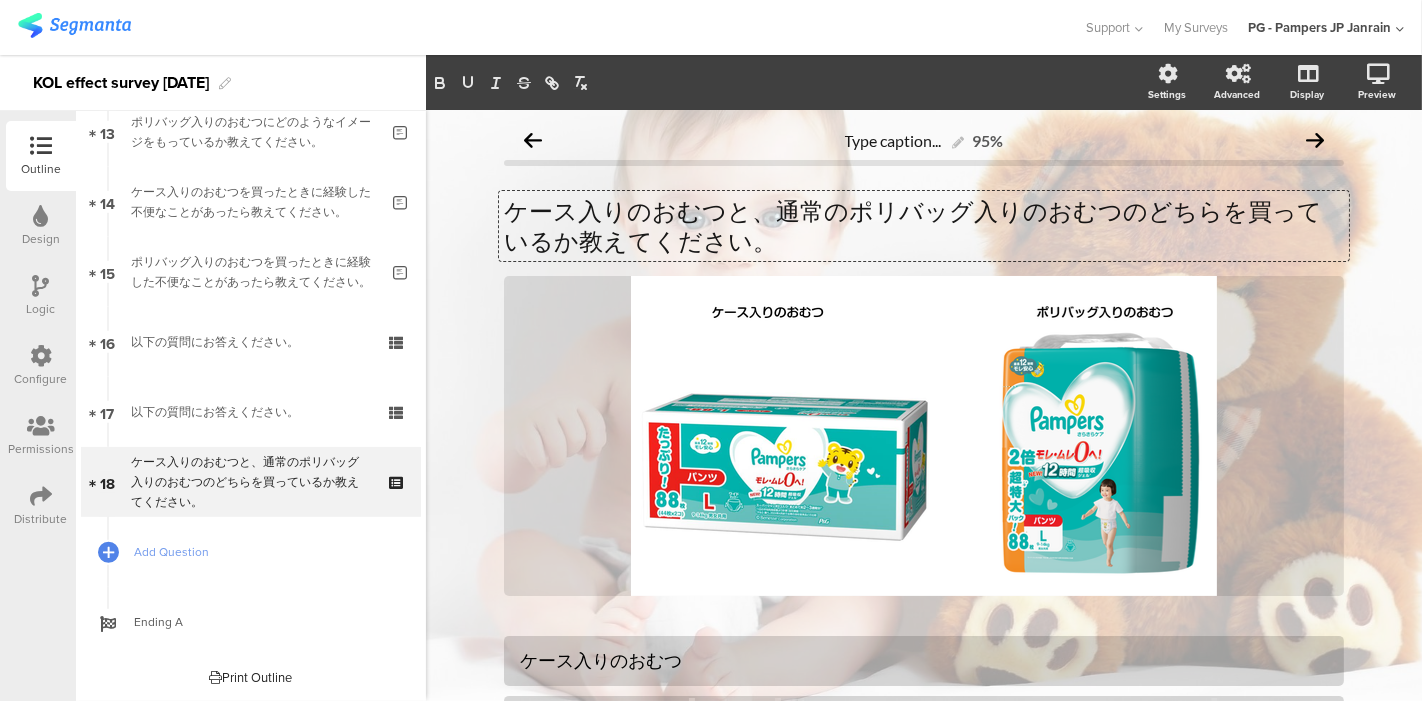 click on "ケース入りのおむつと、通常のポリバッグ入りのおむつのどちらを買っているか教えてください。
ケース入りのおむつと、通常のポリバッグ入りのおむつのどちらを買っているか教えてください。
ケース入りのおむつと、通常のポリバッグ入りのおむつのどちらを買っているか教えてください。
/" 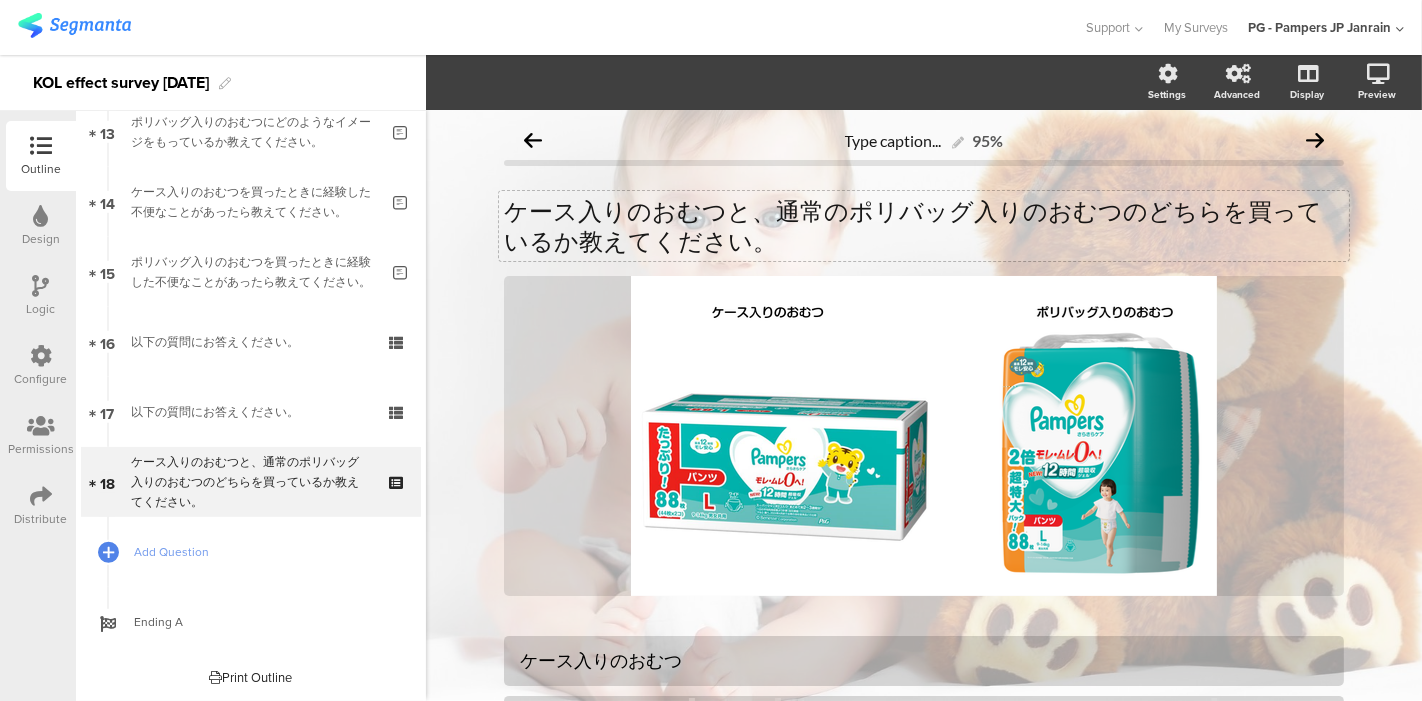 click on "ケース入りのおむつと、通常のポリバッグ入りのおむつのどちらを買っているか教えてください。
ケース入りのおむつと、通常のポリバッグ入りのおむつのどちらを買っているか教えてください。" 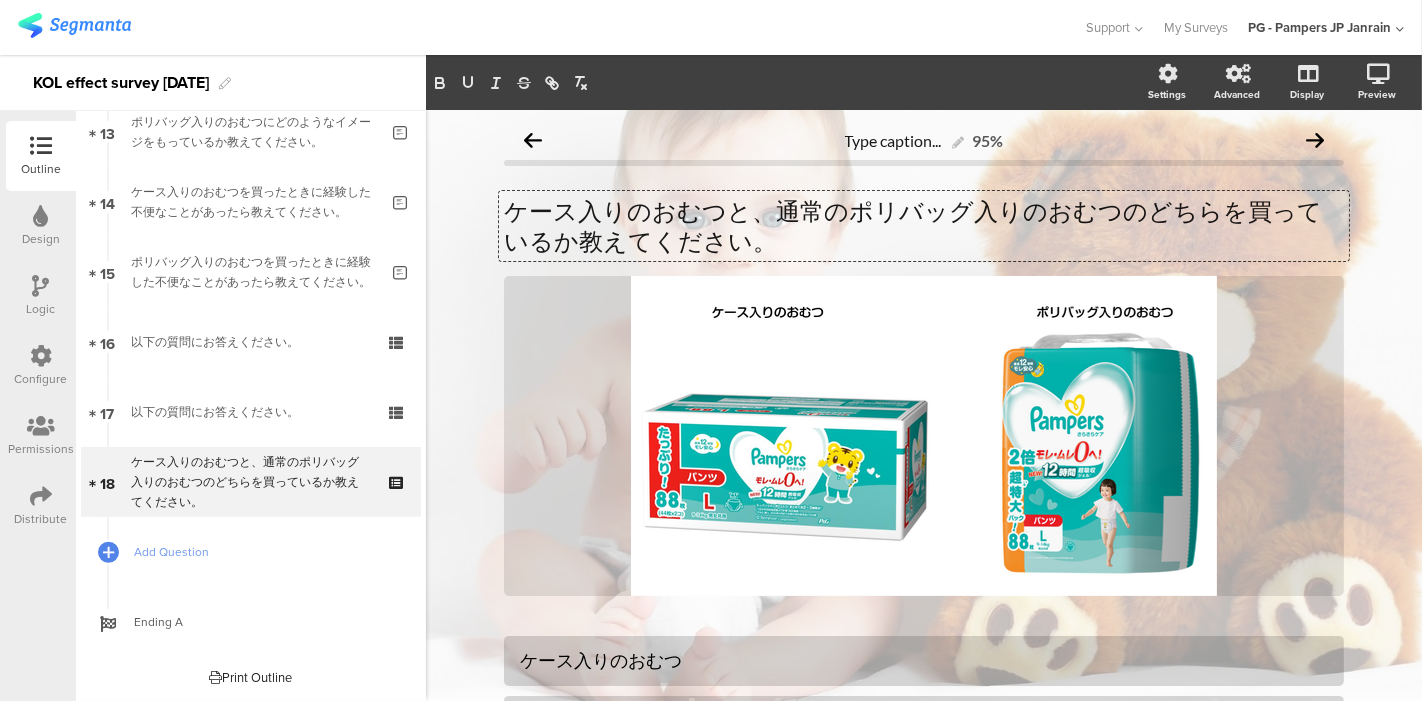 click on "ケース入りのおむつと、通常のポリバッグ入りのおむつのどちらを買っているか教えてください。" 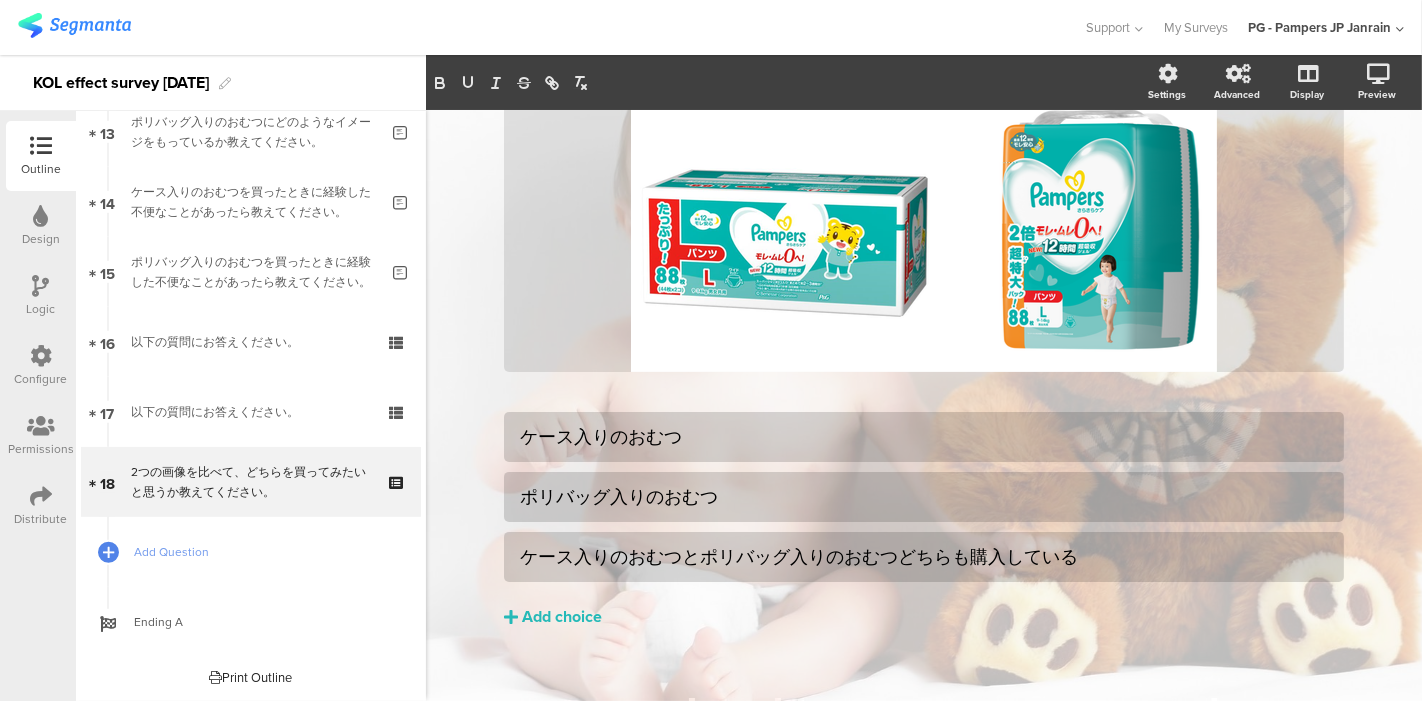 scroll, scrollTop: 214, scrollLeft: 0, axis: vertical 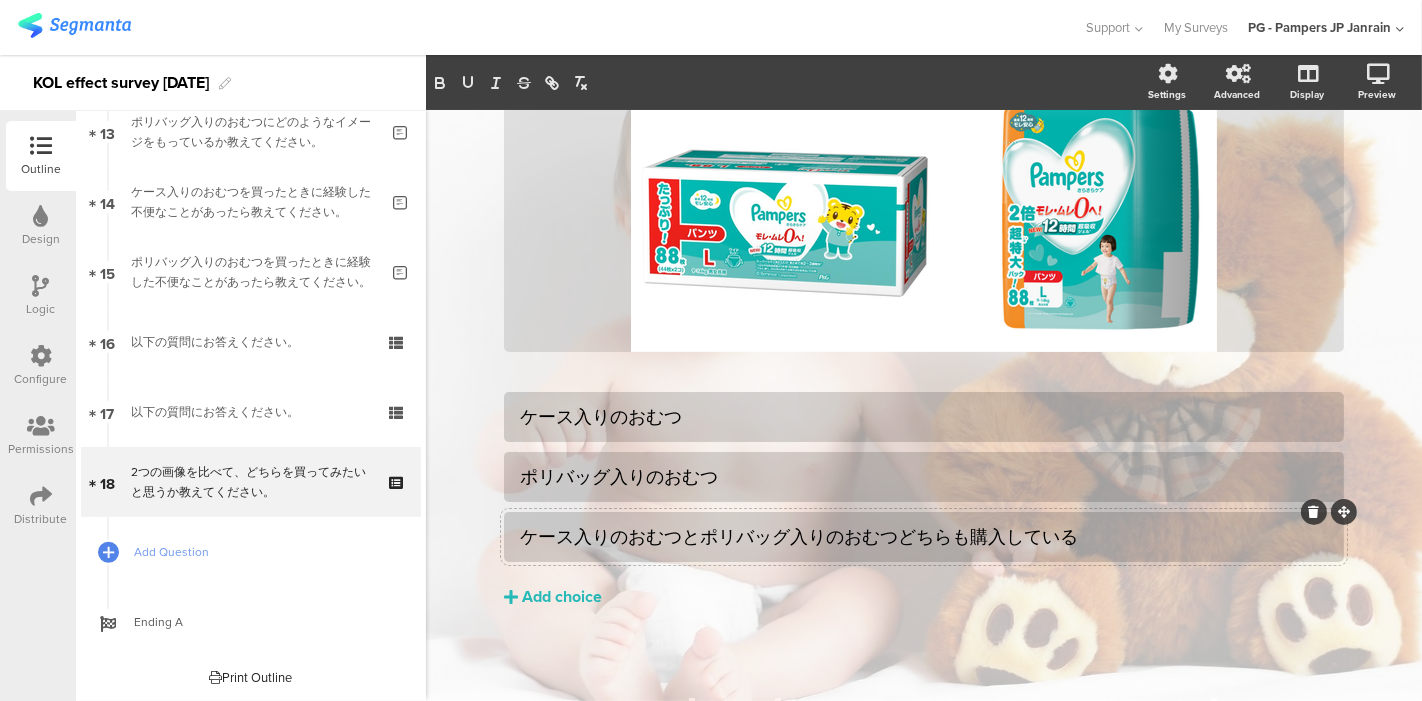 click on "ケース入りのおむつとポリバッグ入りのおむつどちらも購入している" 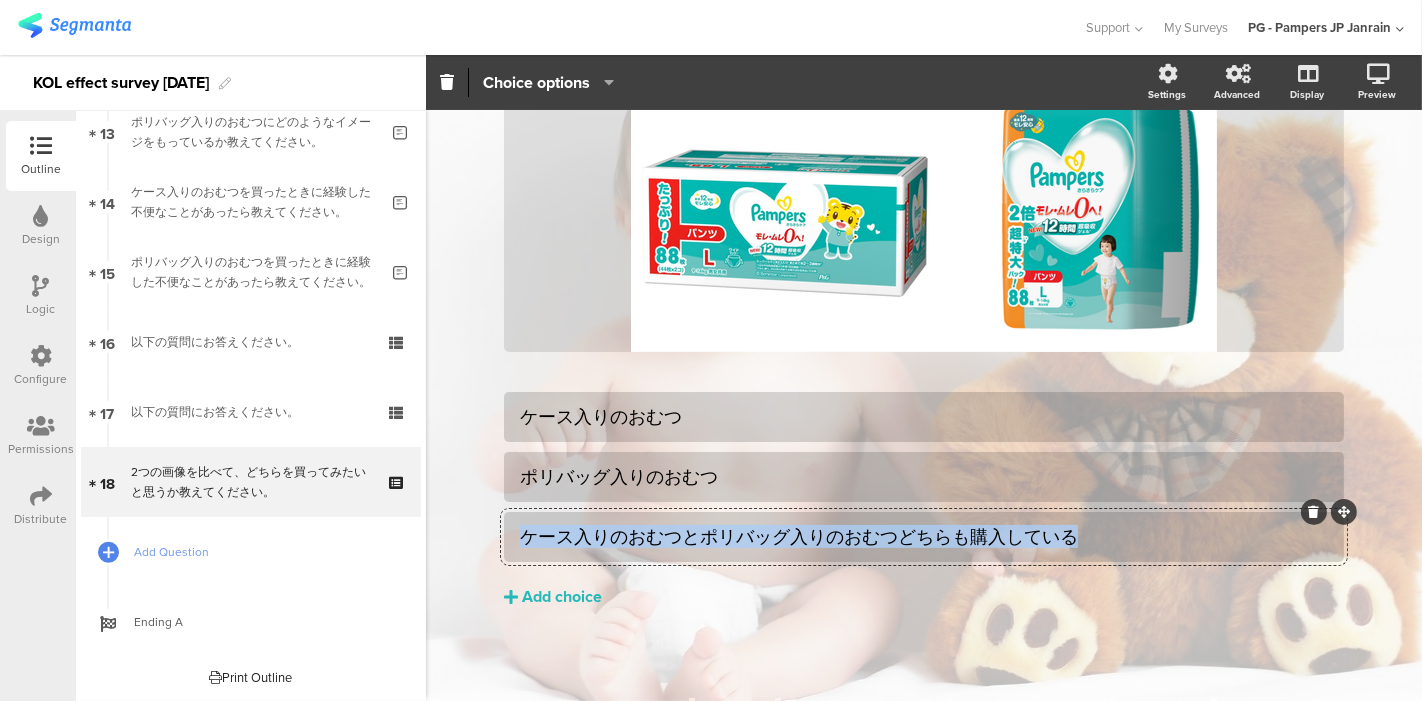 drag, startPoint x: 1080, startPoint y: 536, endPoint x: 411, endPoint y: 540, distance: 669.01196 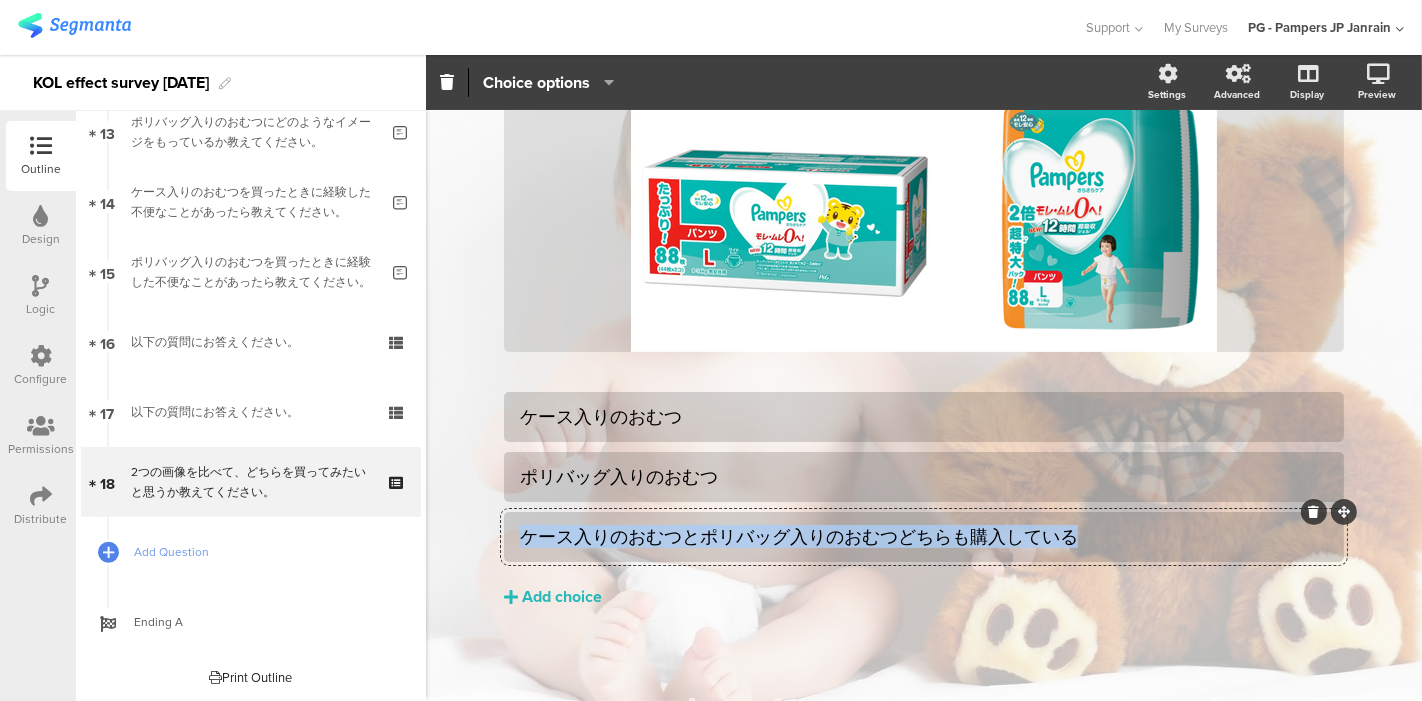 click on "Outline
Design
Logic
Configure
Permissions
Distribute
New question
Import question
Multiple Choice
Image Choice
Choice Grid
Question Group
Rating
Multiple Rating
Ranking
Opinion Scale
Slider" at bounding box center [711, 378] 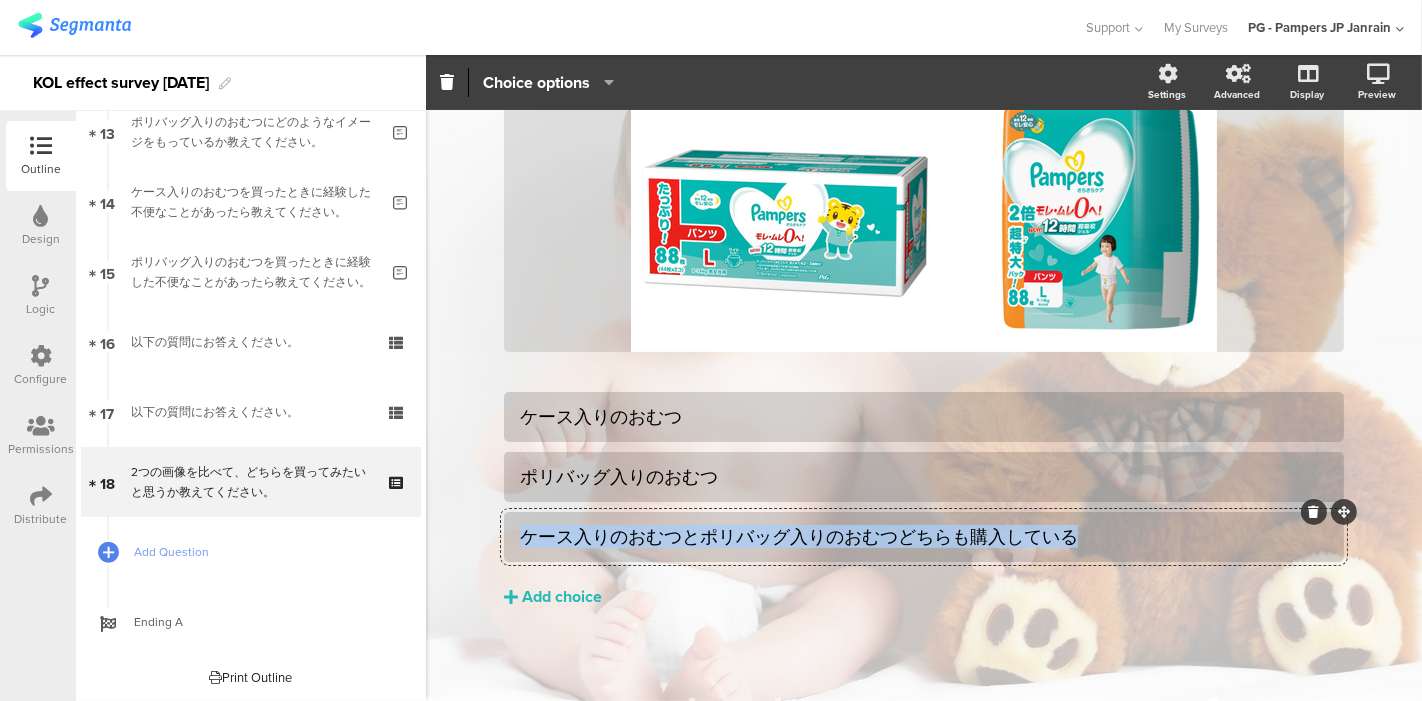 type 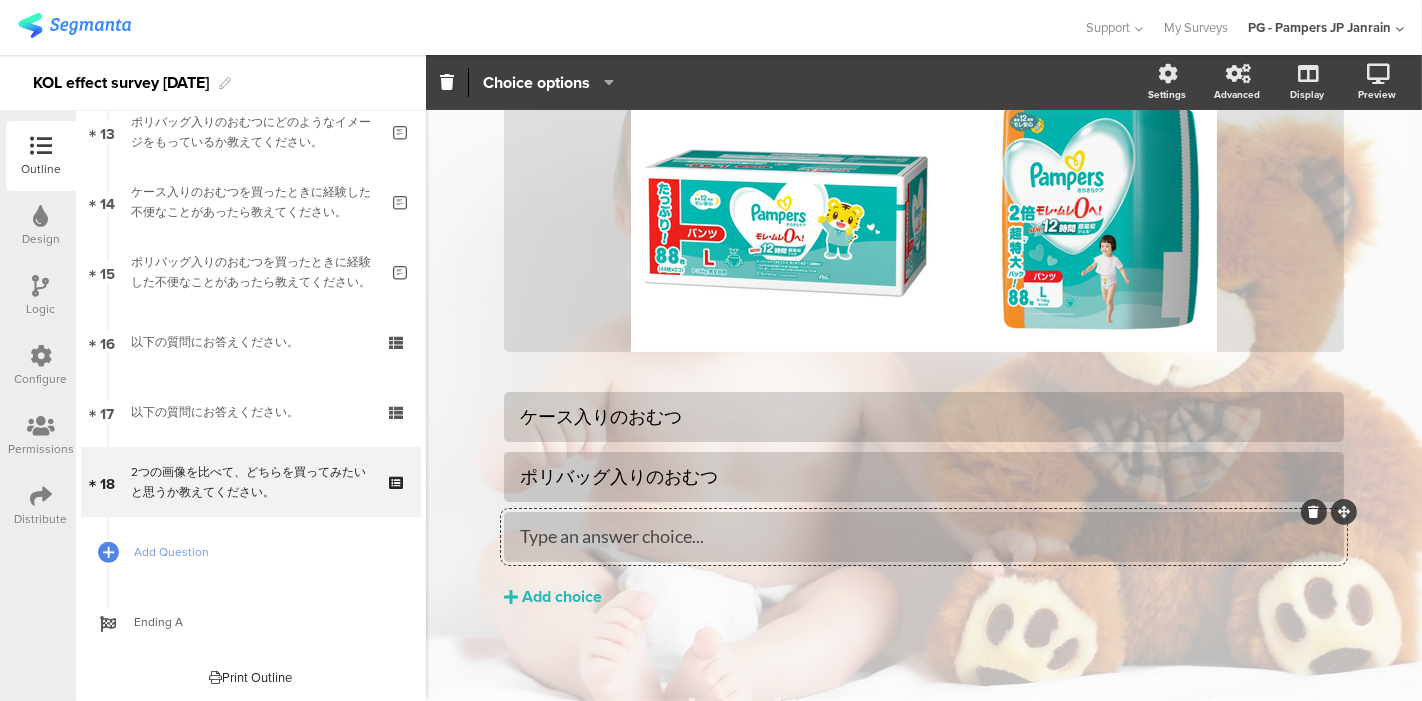 click 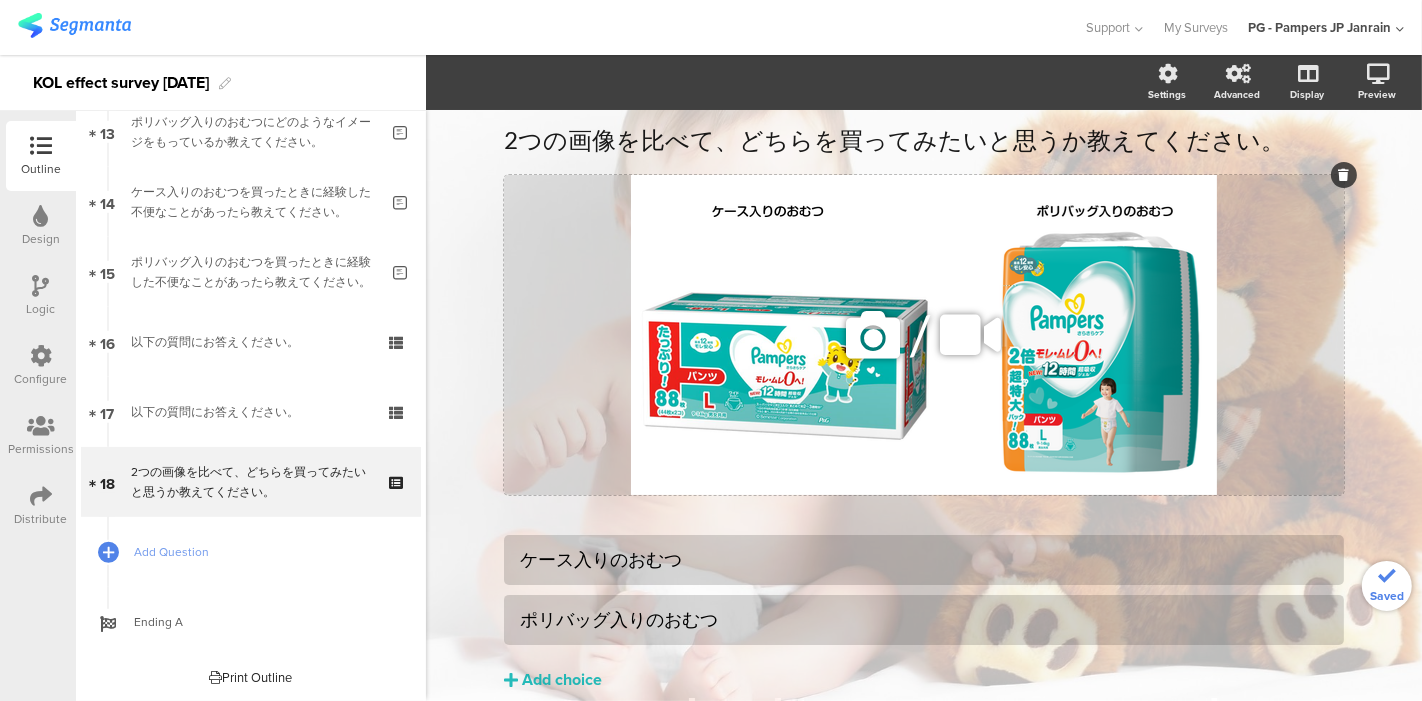 scroll, scrollTop: 0, scrollLeft: 0, axis: both 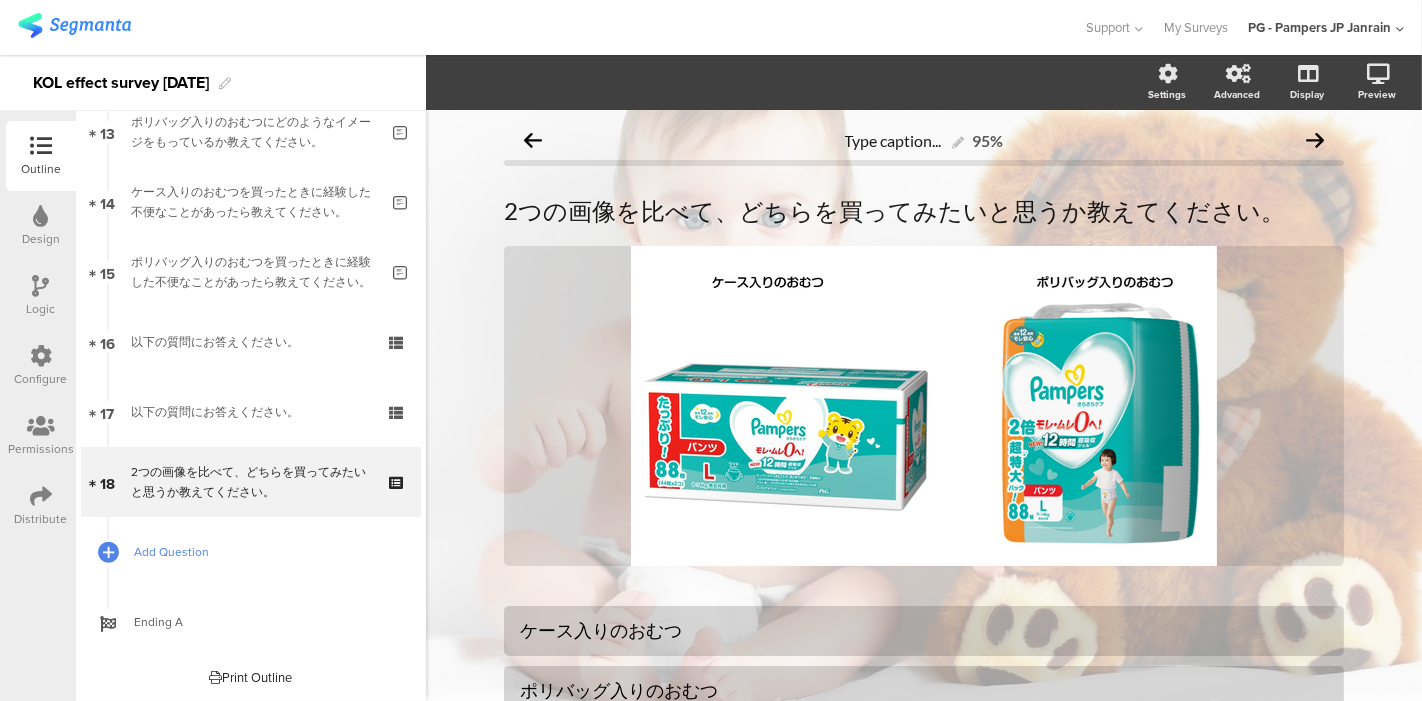 click on "Add Question" at bounding box center [262, 552] 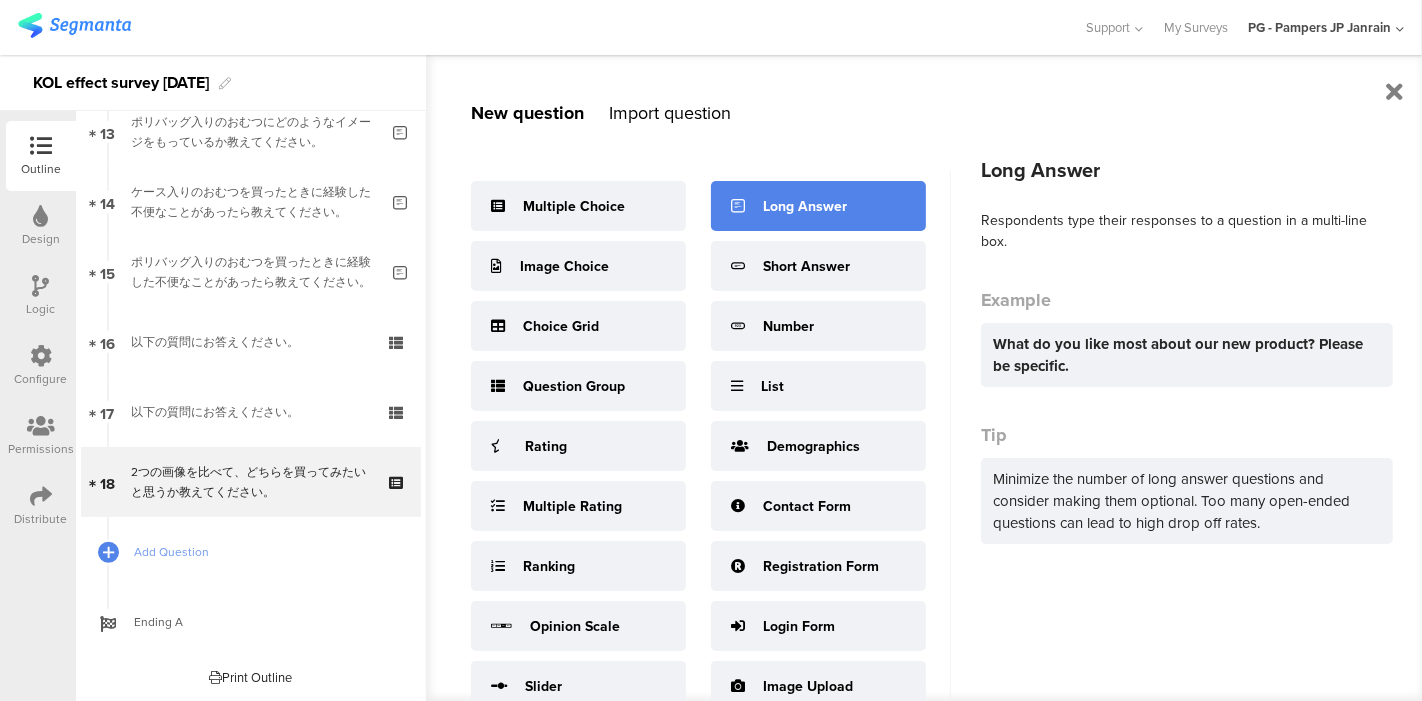 click on "Long Answer" at bounding box center [805, 206] 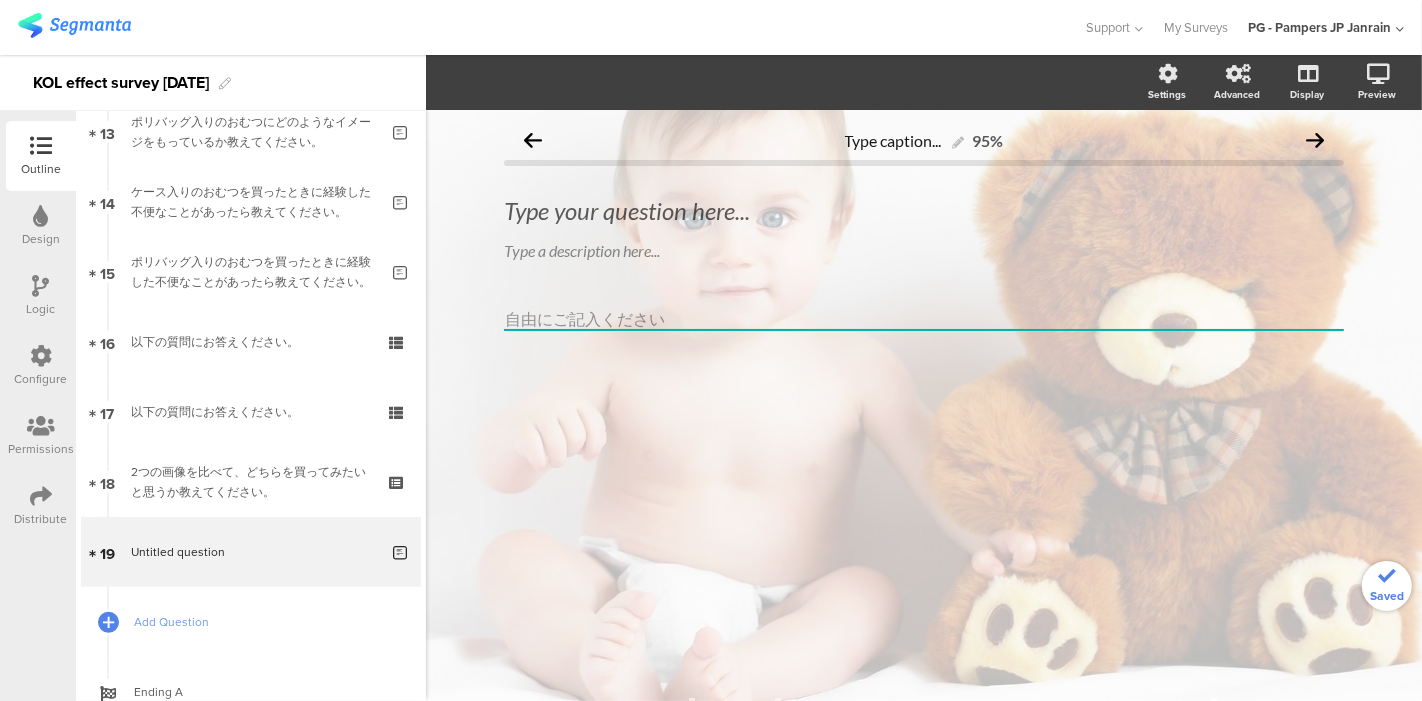 scroll, scrollTop: 2, scrollLeft: 0, axis: vertical 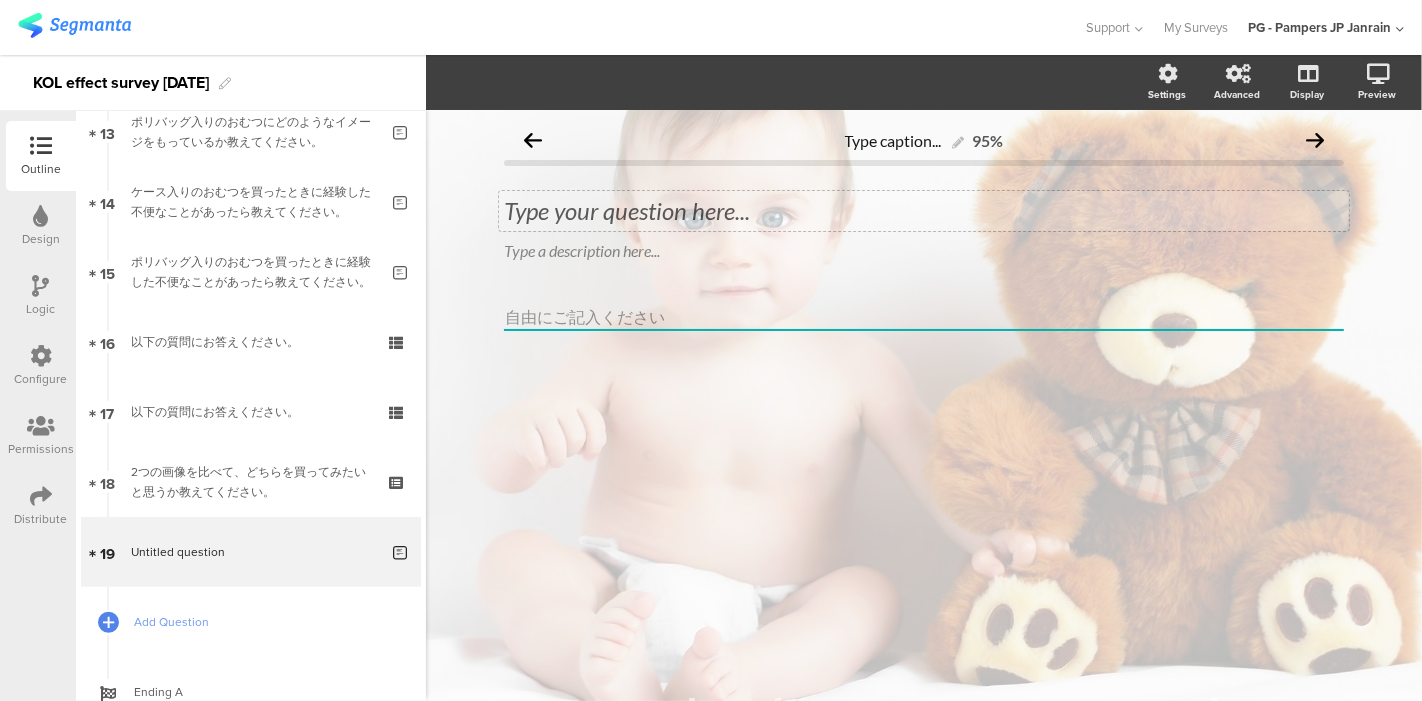 click on "Type your question here...
Type a description here..." 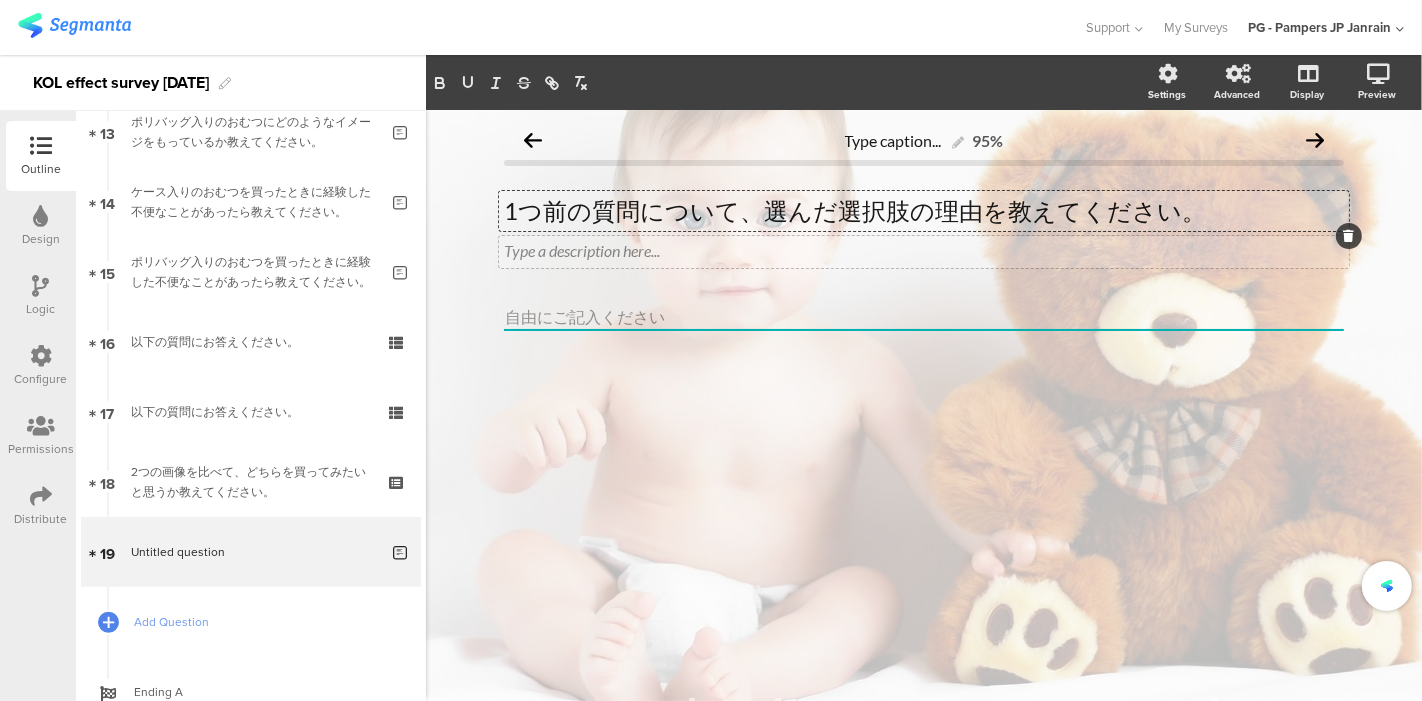 click 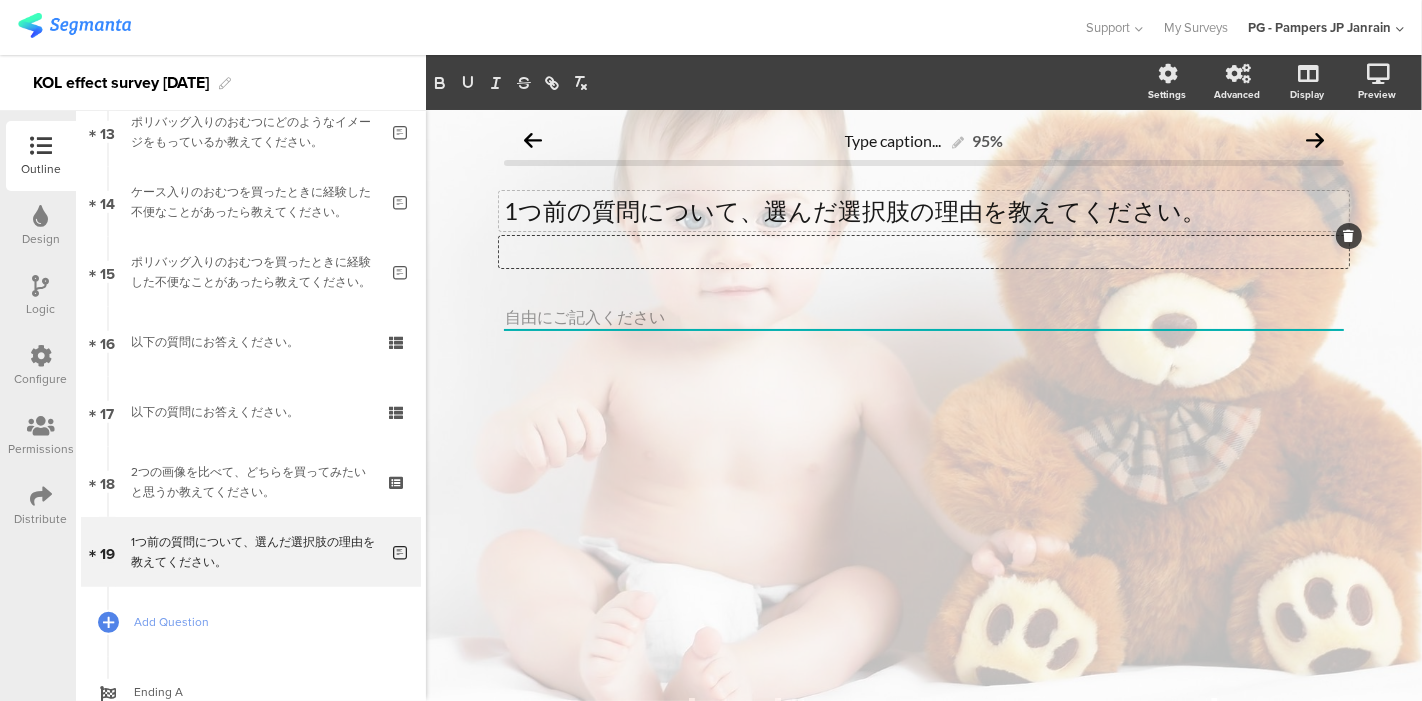 click 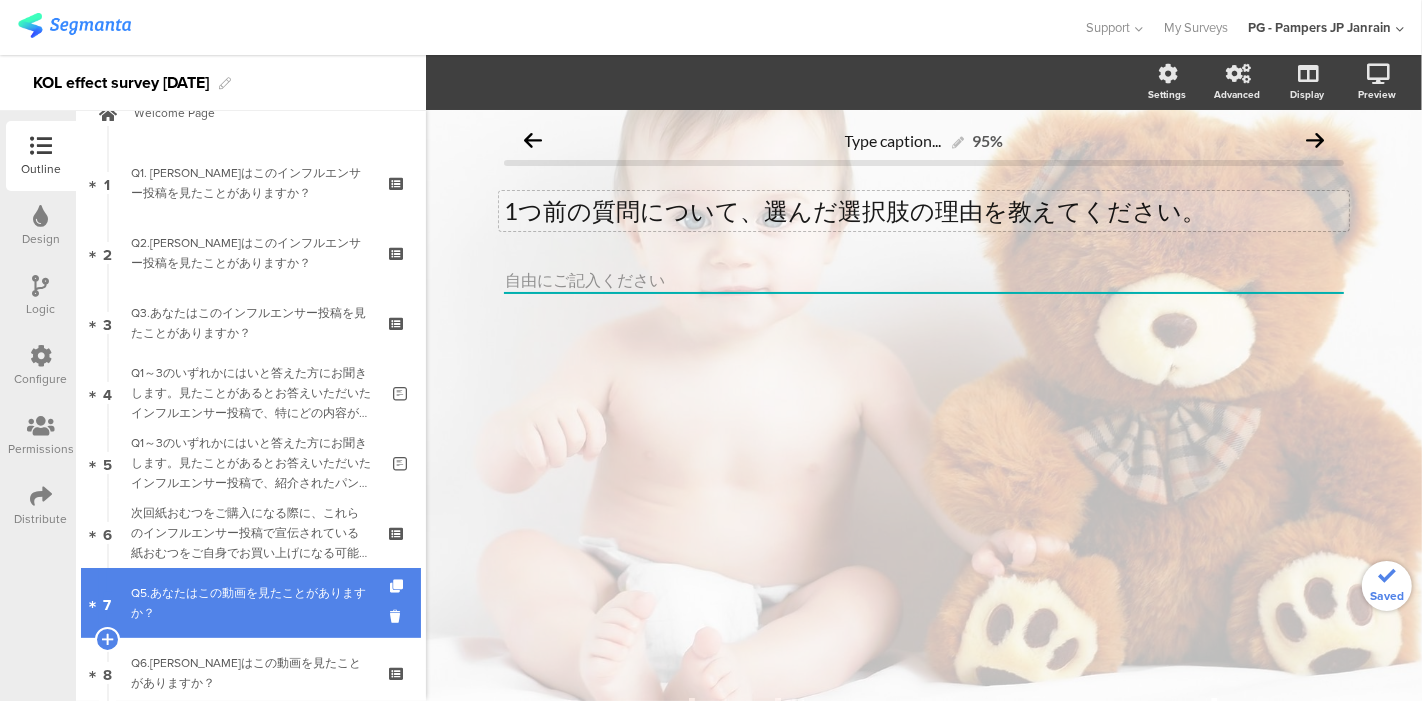 scroll, scrollTop: 0, scrollLeft: 0, axis: both 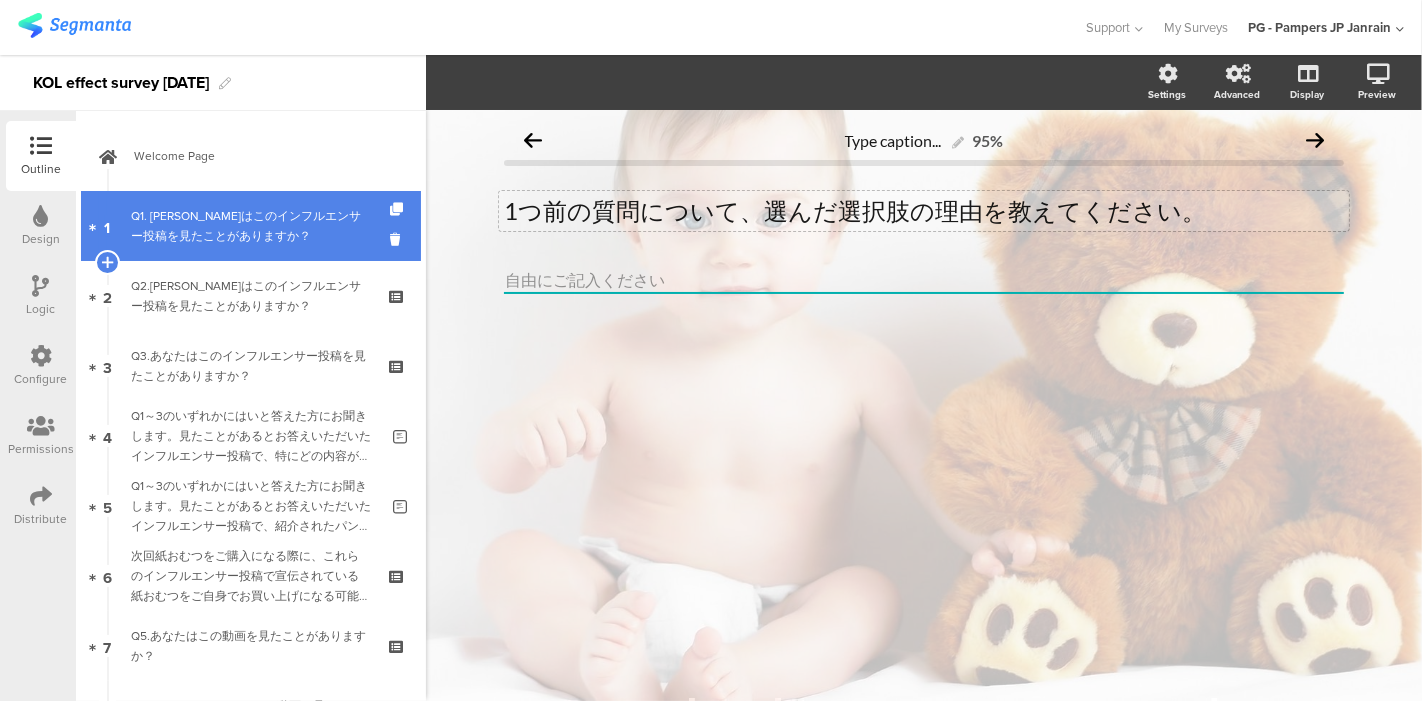 click on "Q1. あなたはこのインフルエンサー投稿を見たことがありますか？" at bounding box center [250, 226] 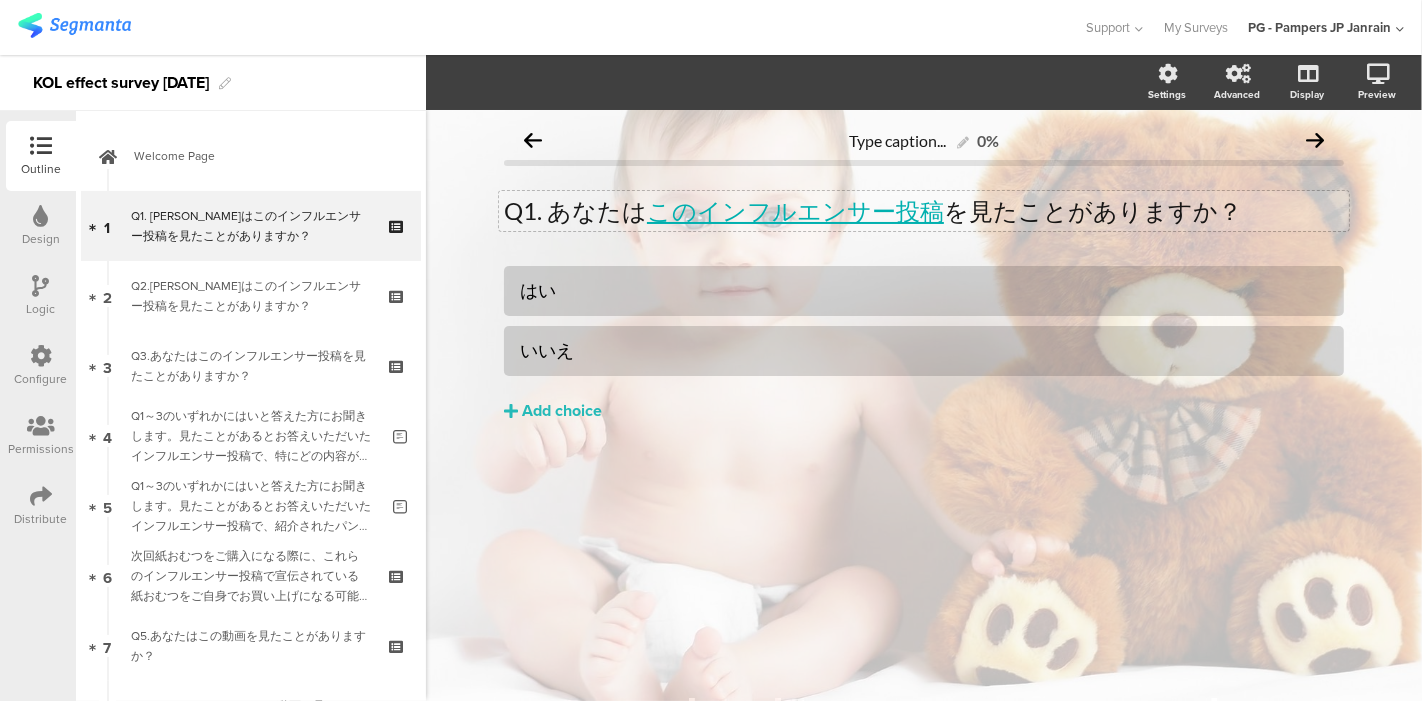 click on "このインフルエンサー投稿" 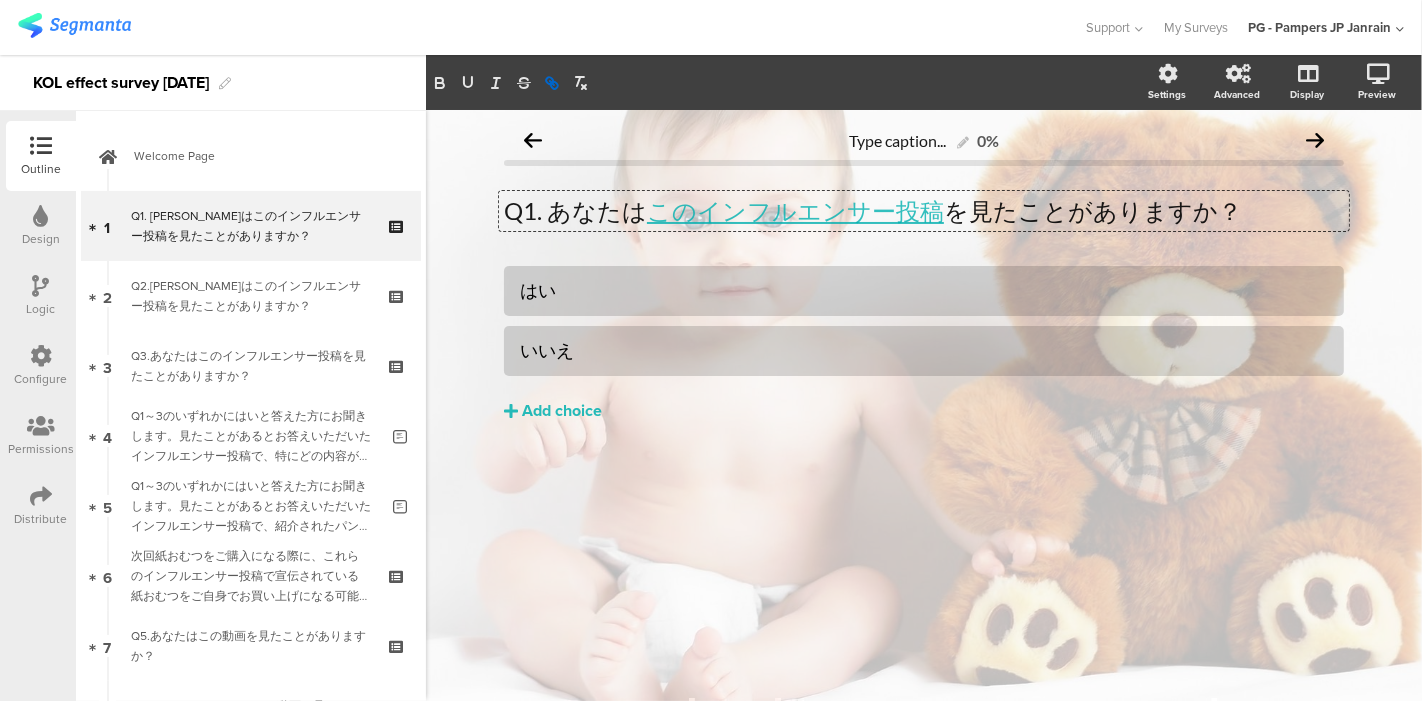 drag, startPoint x: 820, startPoint y: 215, endPoint x: 727, endPoint y: 456, distance: 258.3215 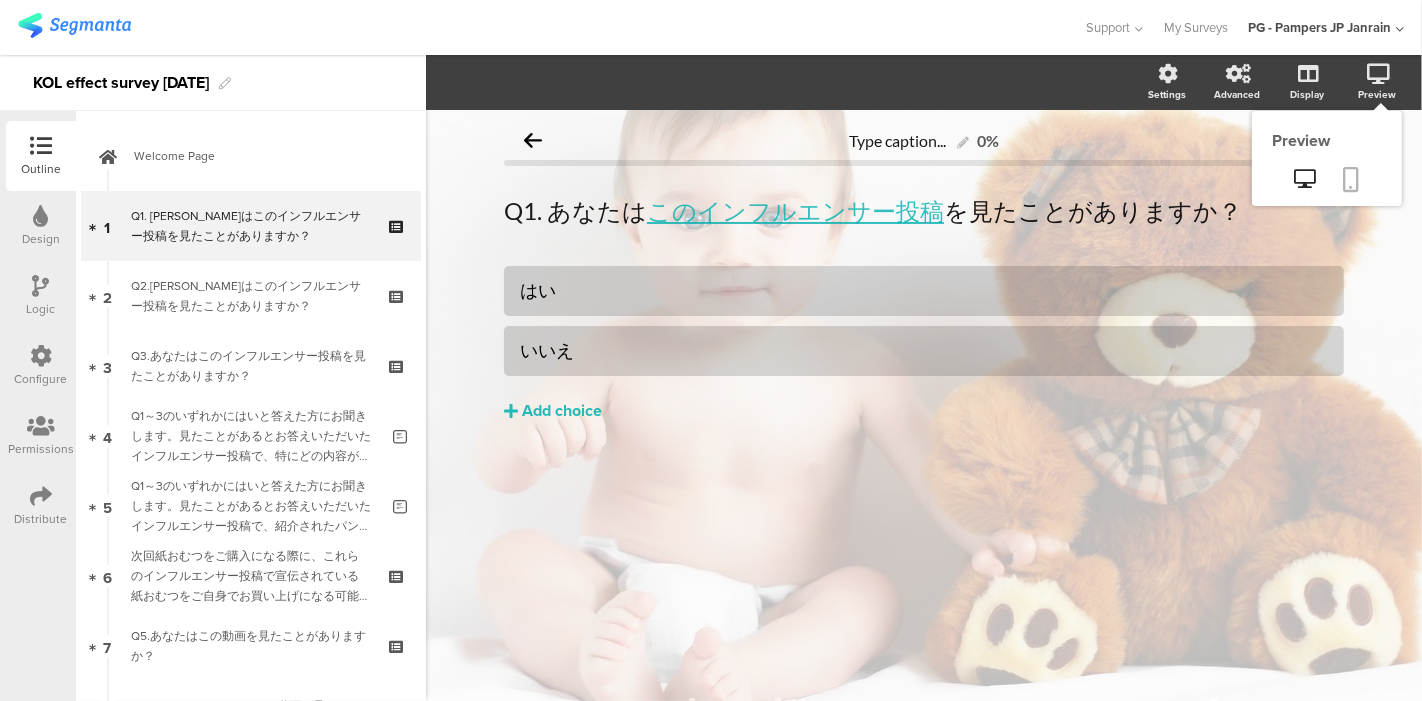 click 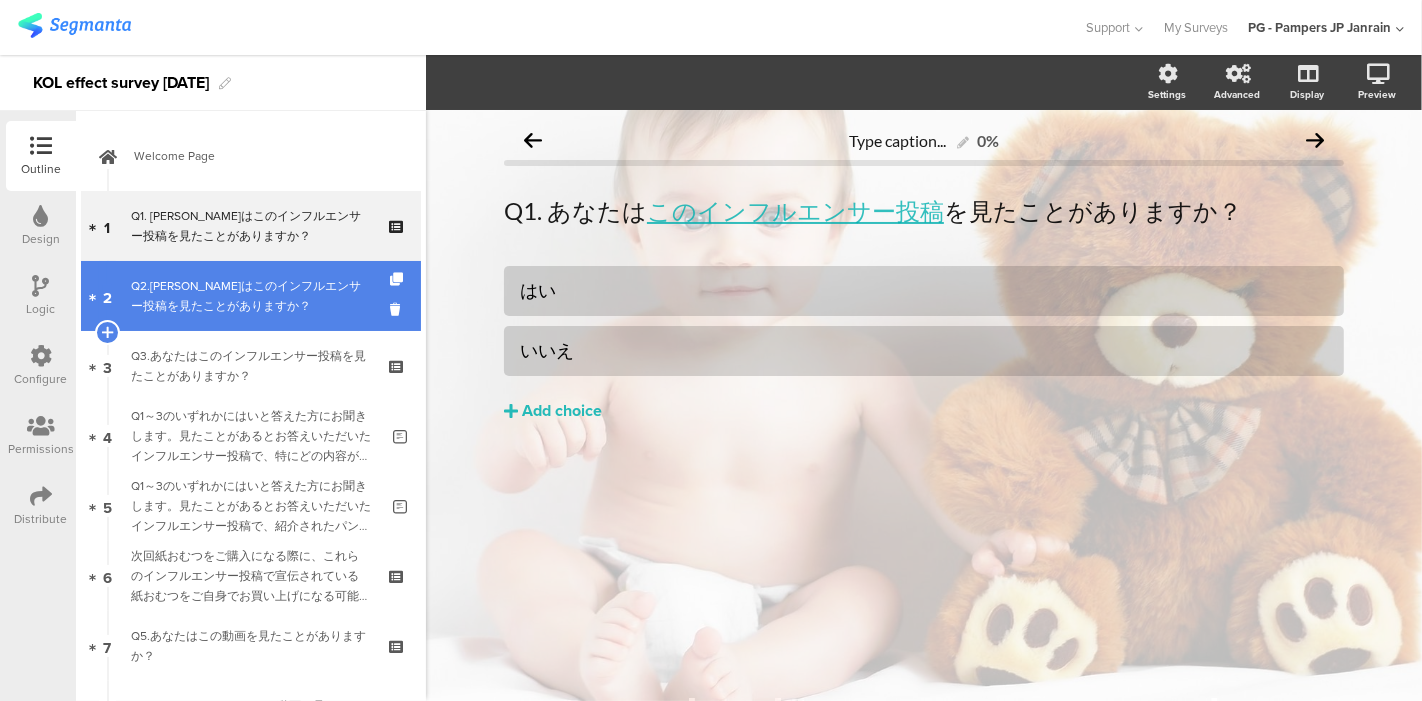 click on "Q2.あなたはこのインフルエンサー投稿を見たことがありますか？" at bounding box center (250, 296) 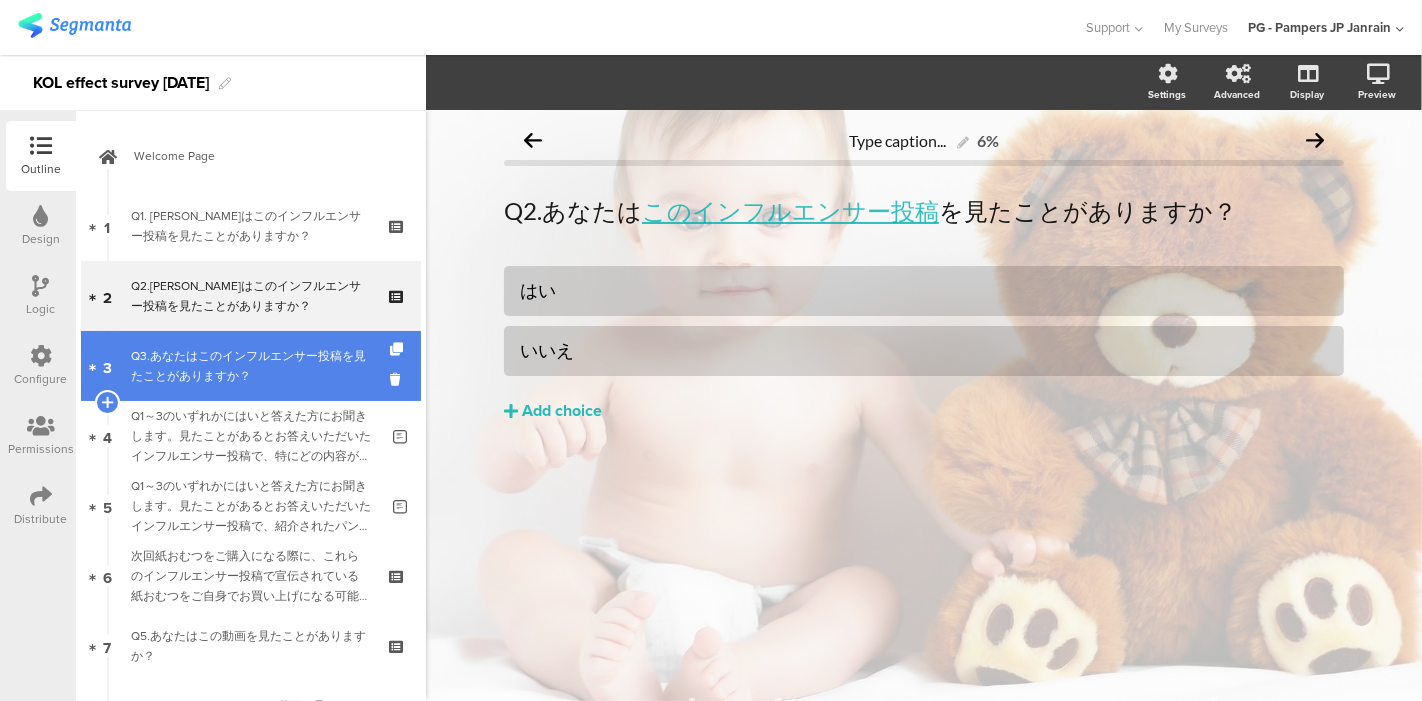 click on "Q3.あなたはこのインフルエンサー投稿を見たことがありますか？" at bounding box center [250, 366] 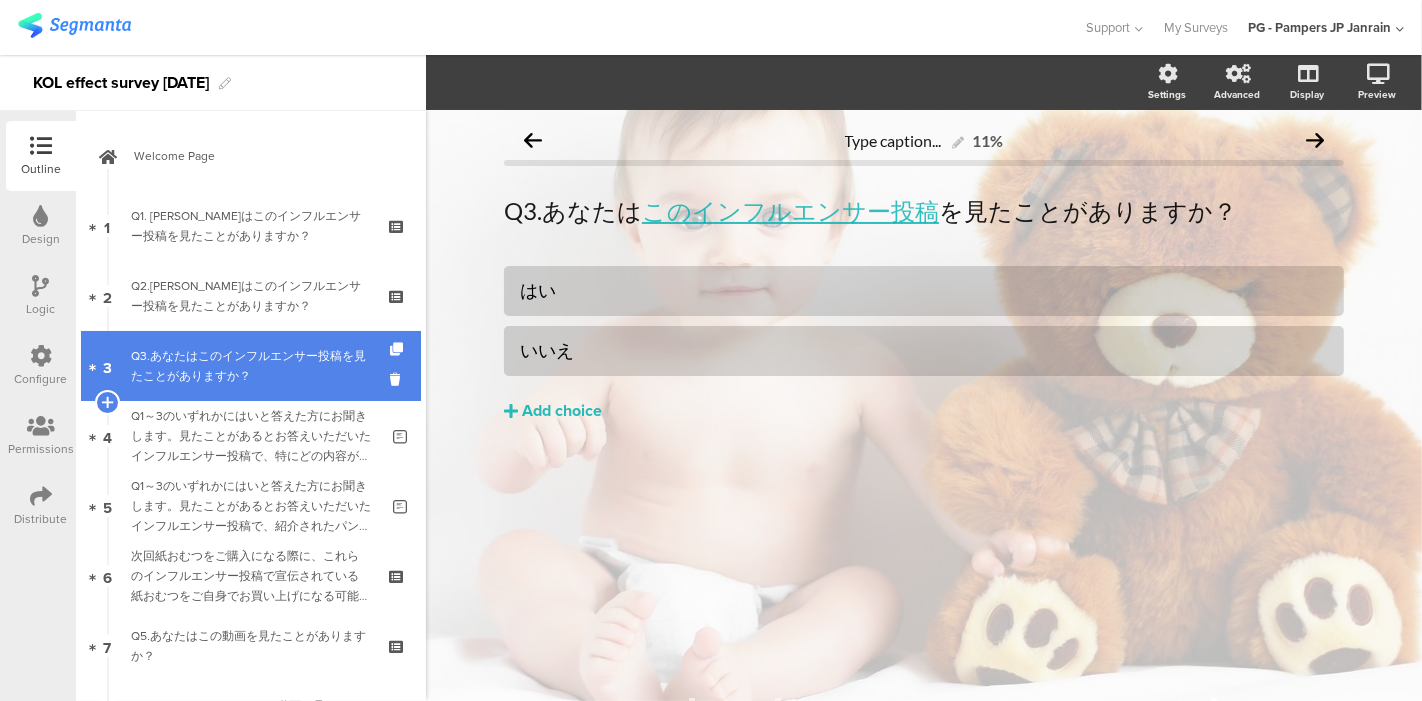 click on "3
Q3.あなたはこのインフルエンサー投稿を見たことがありますか？" at bounding box center (251, 366) 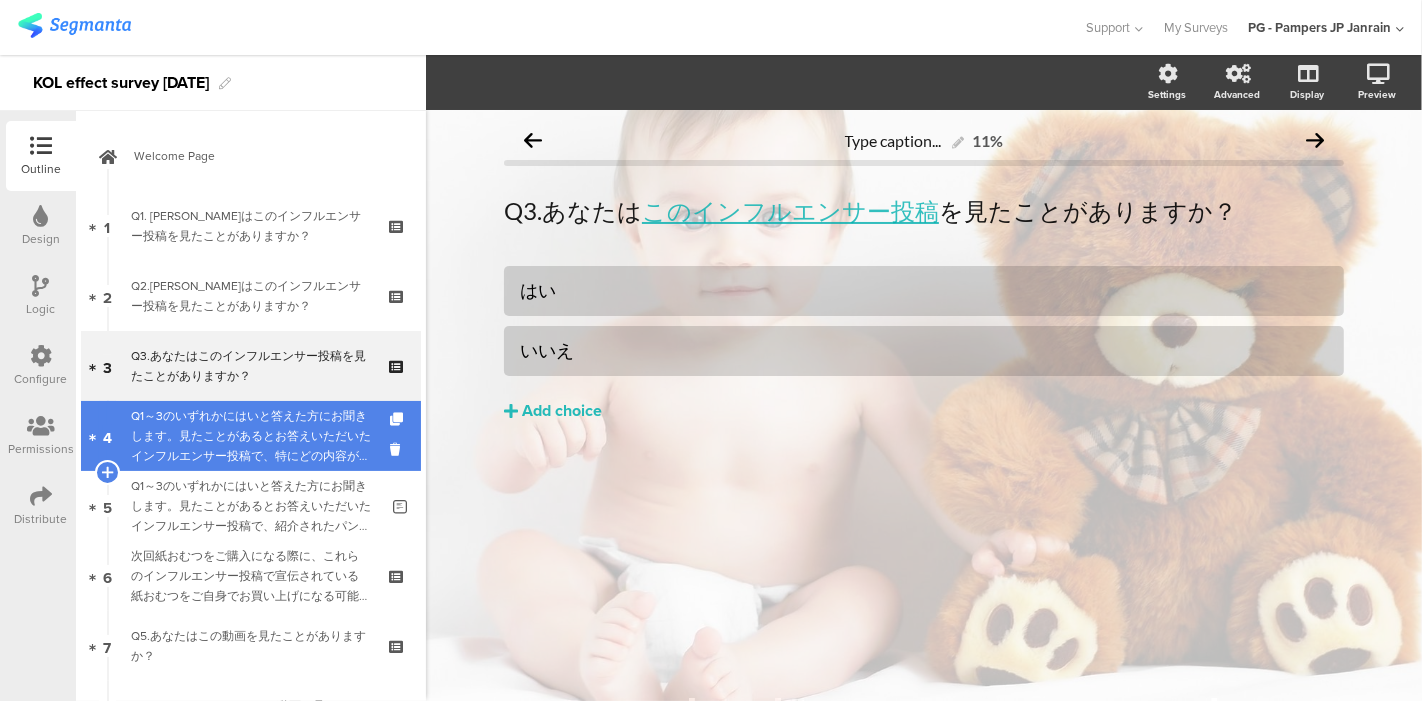 click on "Q1～3のいずれかにはいと答えた方にお聞きします。見たことがあるとお答えいただいたインフルエンサー投稿で、特にどの内容が印象に残りましたか？" at bounding box center (254, 436) 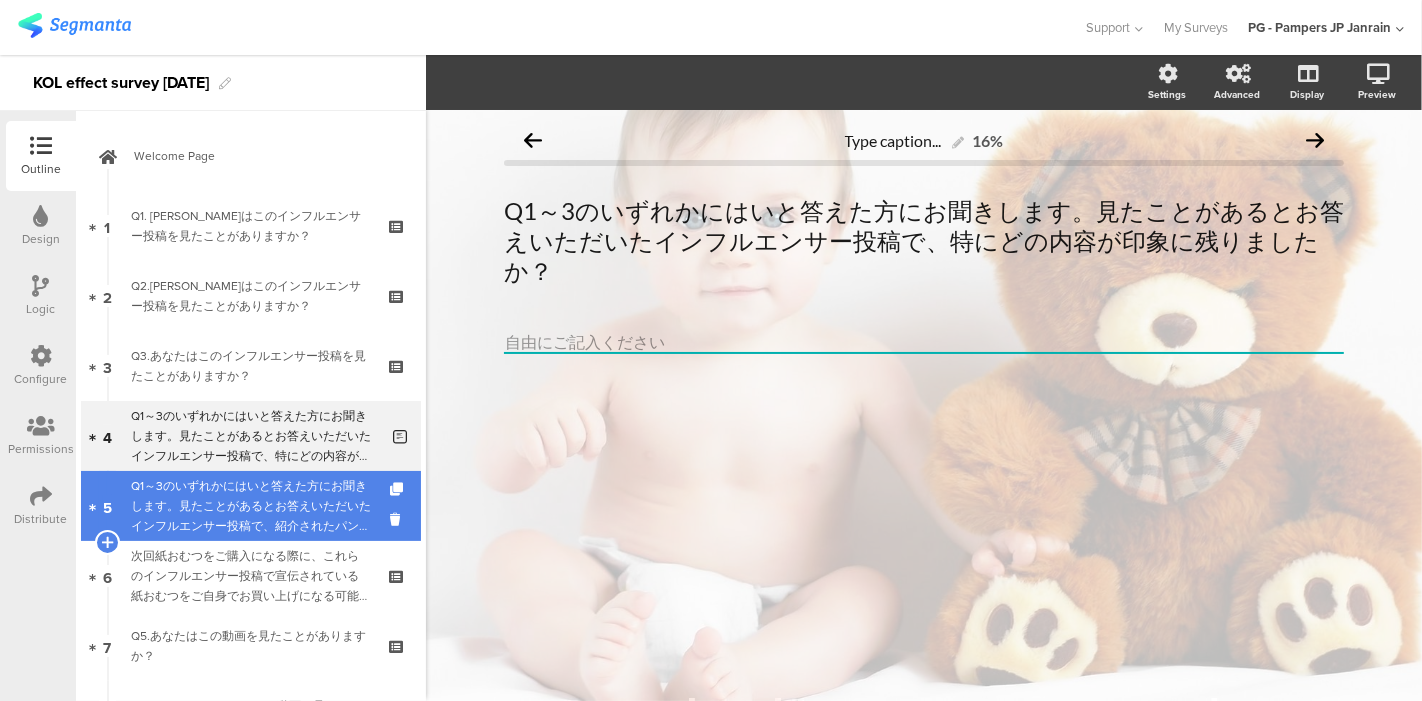 scroll, scrollTop: 2, scrollLeft: 0, axis: vertical 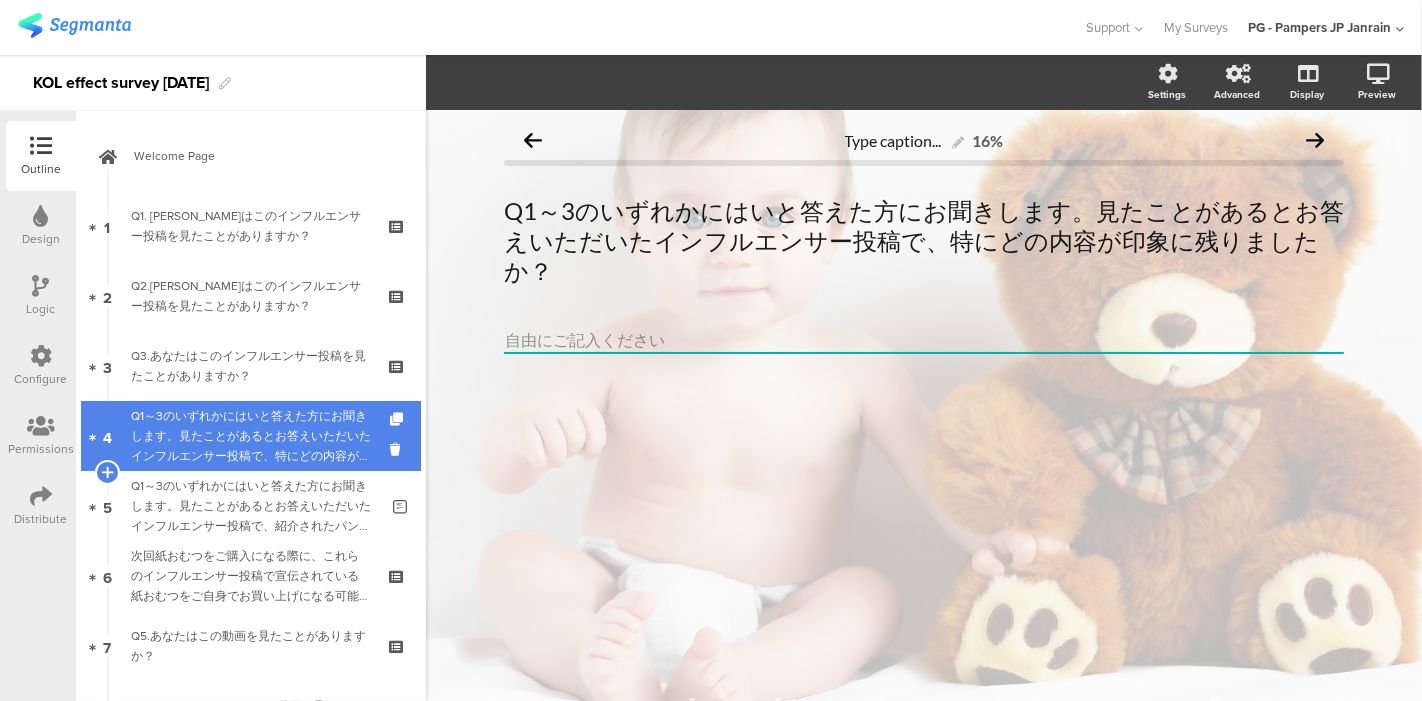 click on "Q1～3のいずれかにはいと答えた方にお聞きします。見たことがあるとお答えいただいたインフルエンサー投稿で、特にどの内容が印象に残りましたか？" at bounding box center [254, 436] 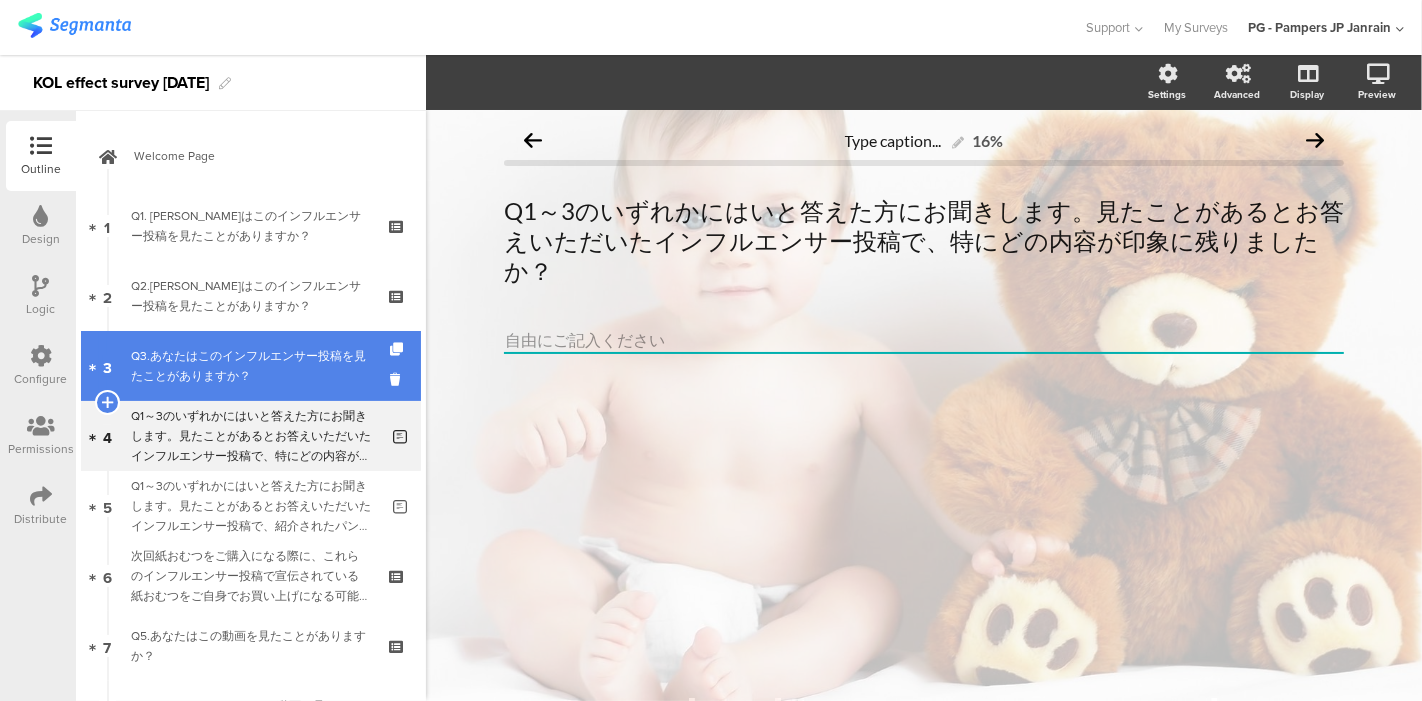 click on "Q3.あなたはこのインフルエンサー投稿を見たことがありますか？" at bounding box center (250, 366) 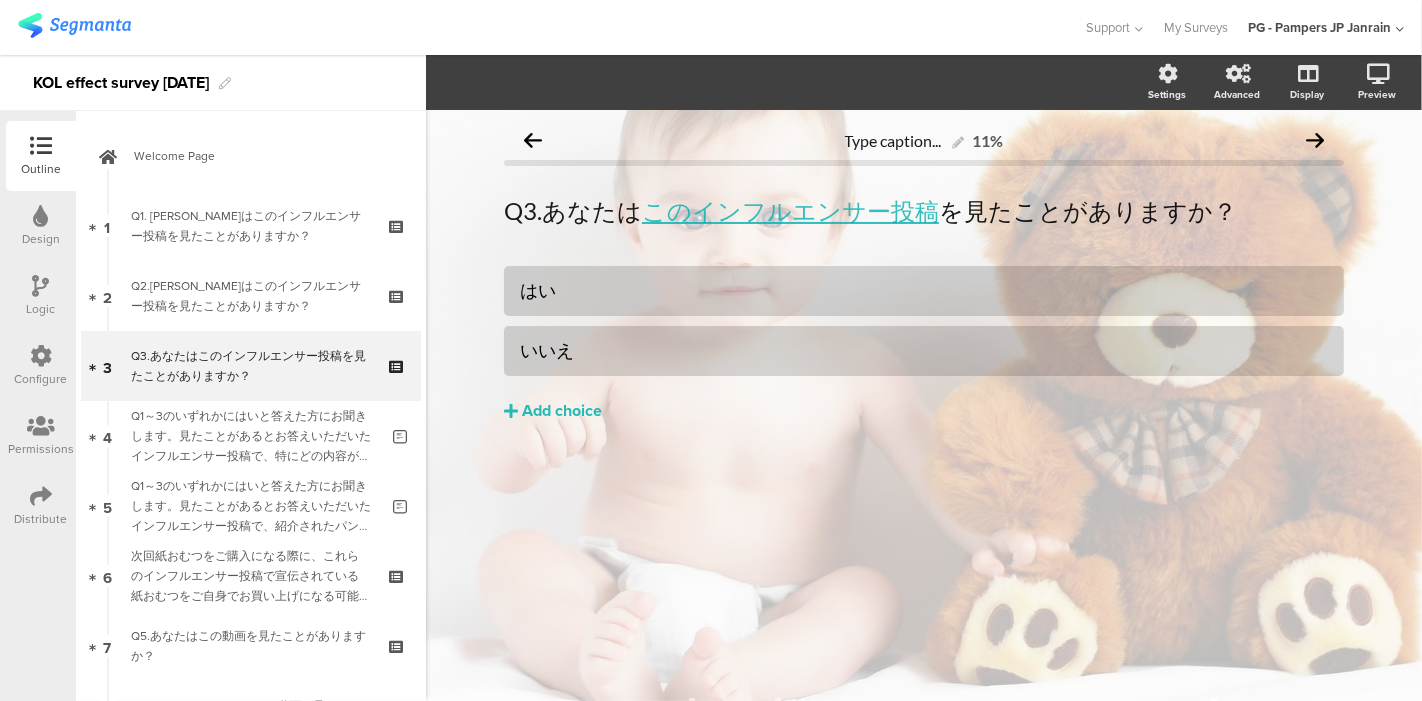 click on "Distribute" at bounding box center [41, 506] 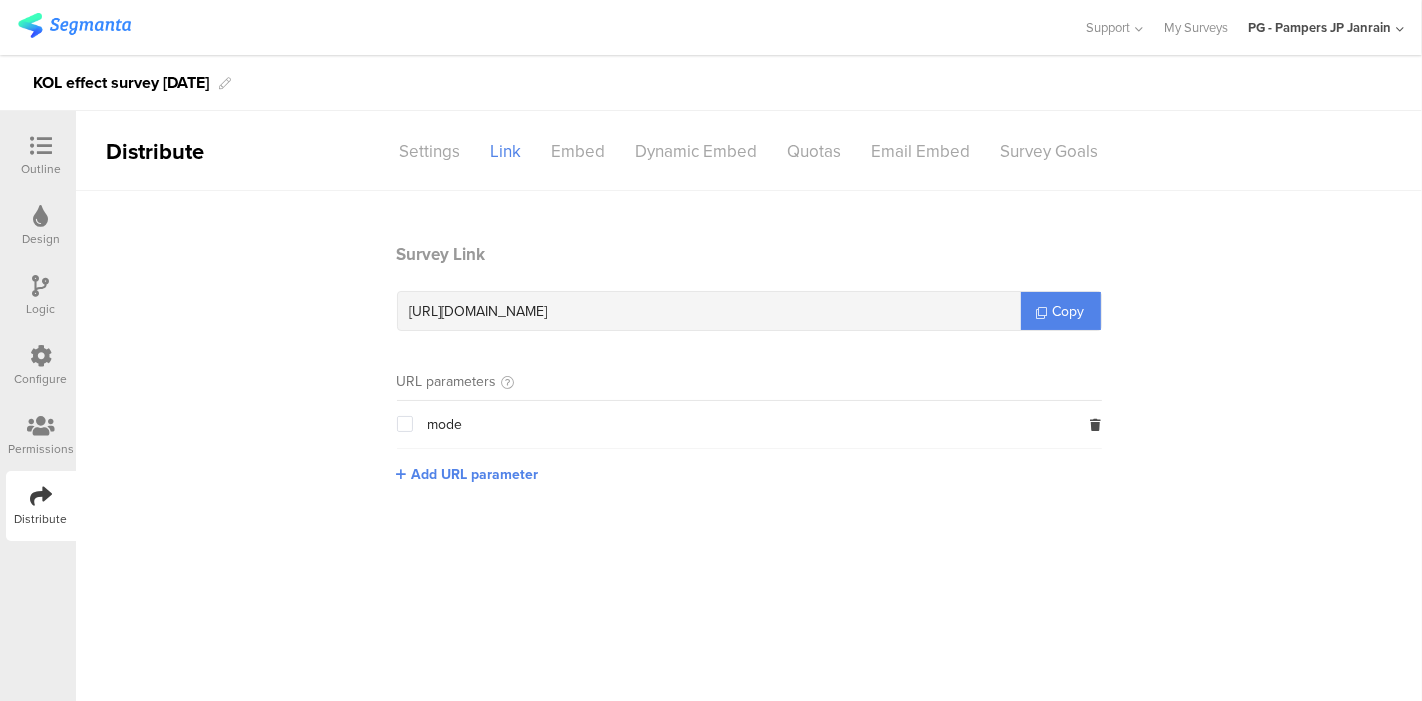 click on "Outline" at bounding box center [41, 169] 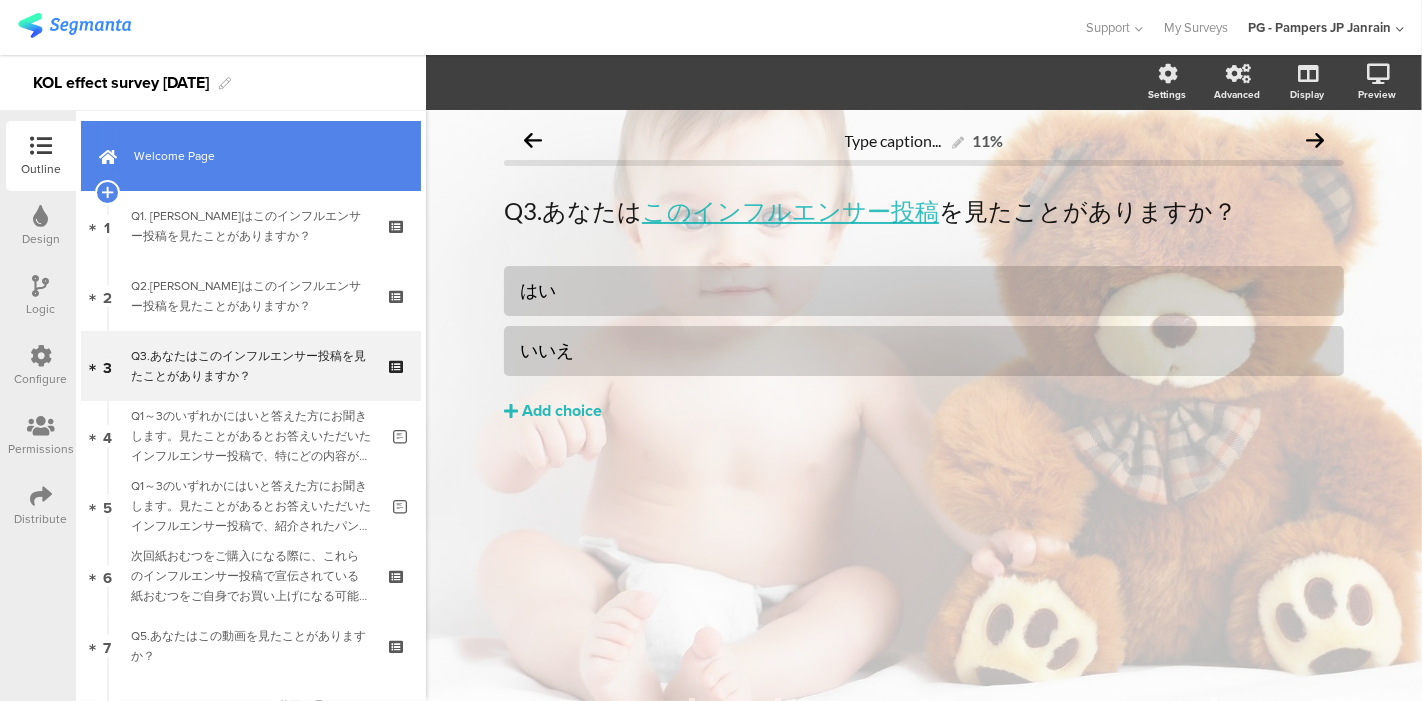 click on "Welcome Page" at bounding box center (262, 156) 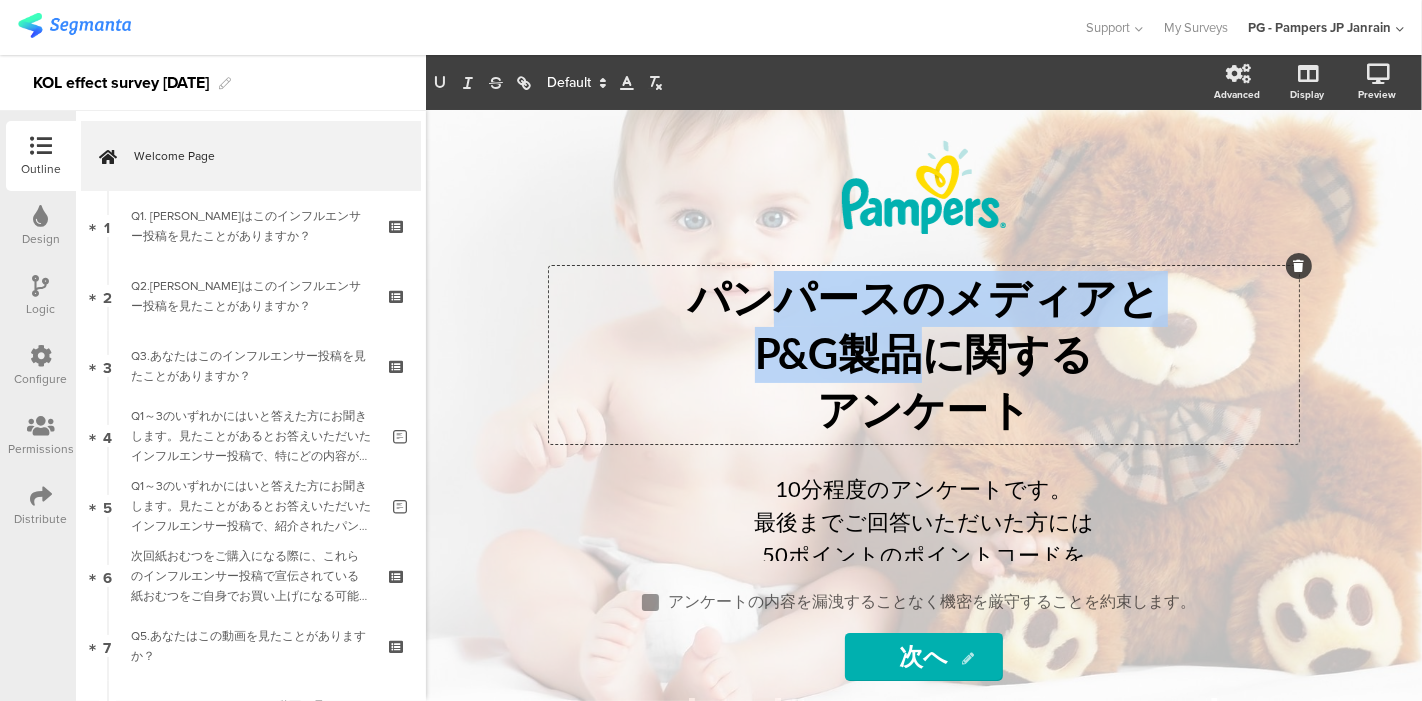 drag, startPoint x: 756, startPoint y: 368, endPoint x: 919, endPoint y: 366, distance: 163.01227 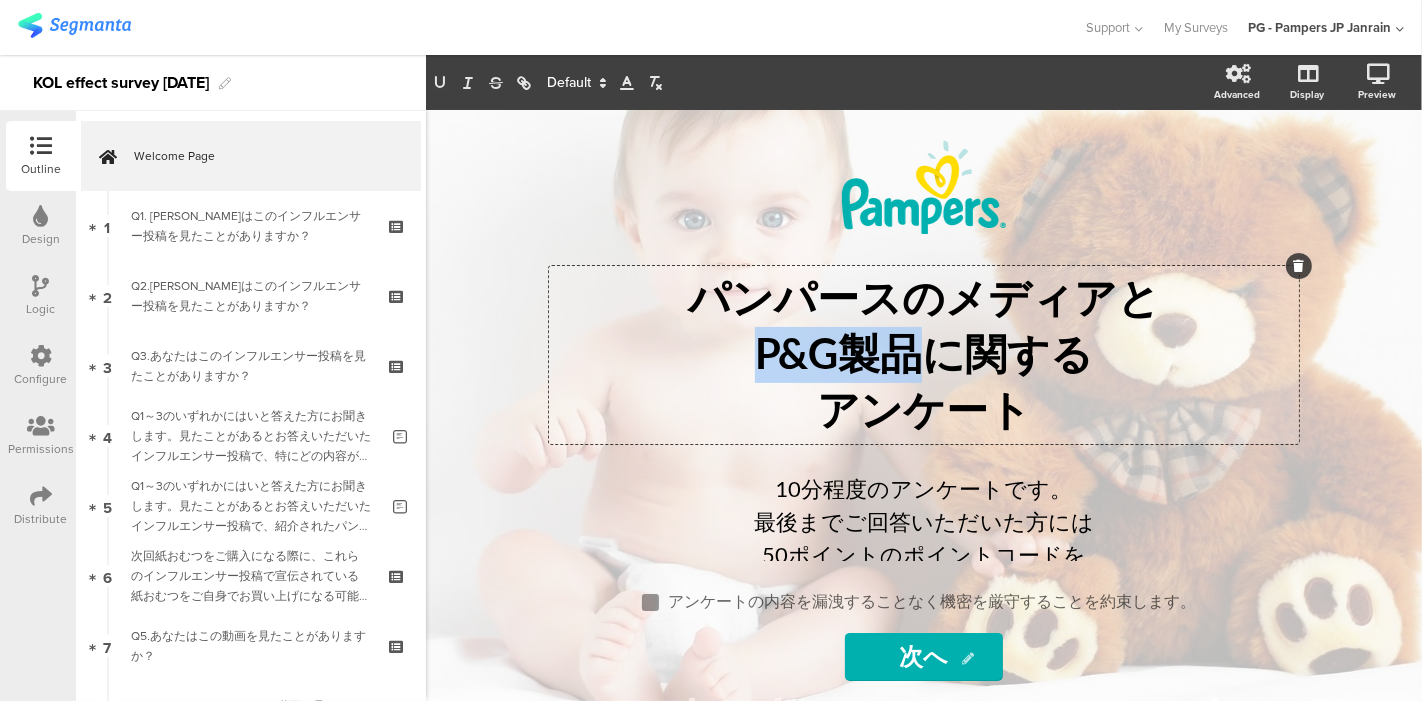 drag, startPoint x: 748, startPoint y: 373, endPoint x: 915, endPoint y: 373, distance: 167 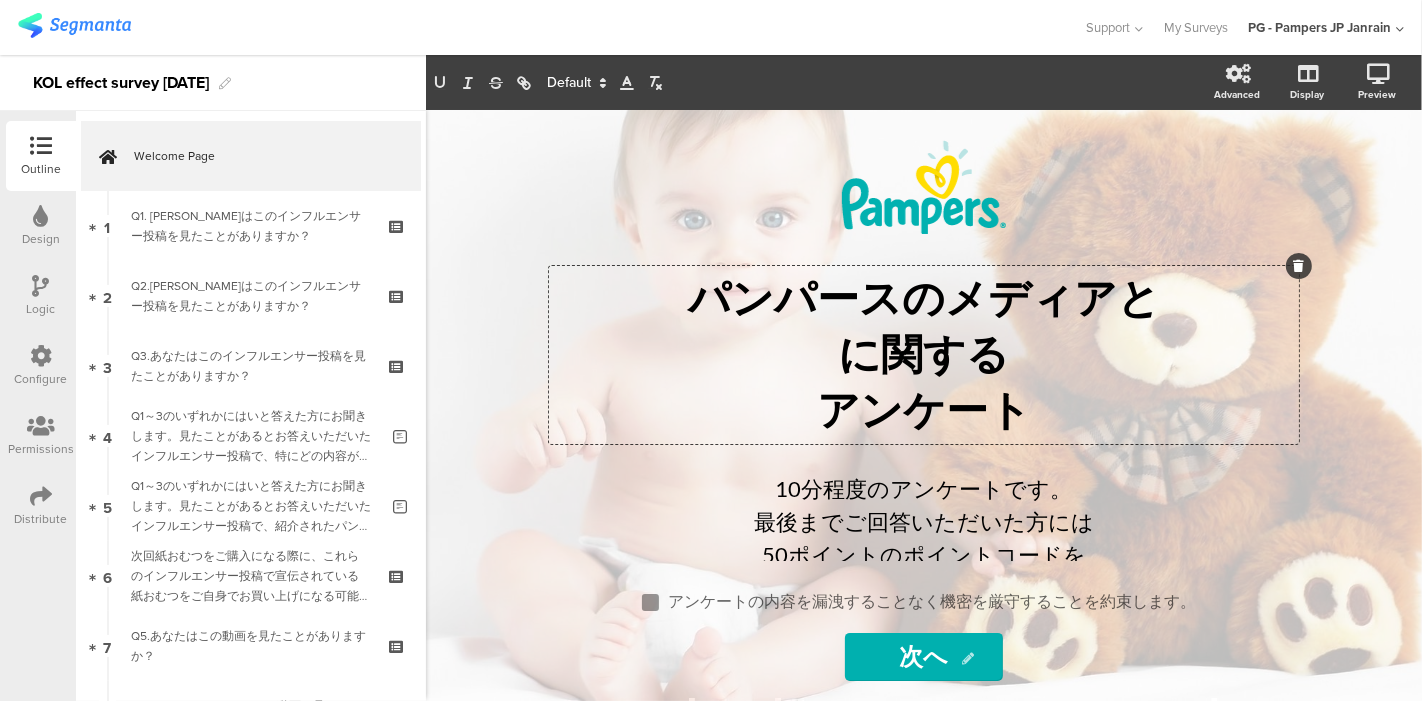 click on "に関する" 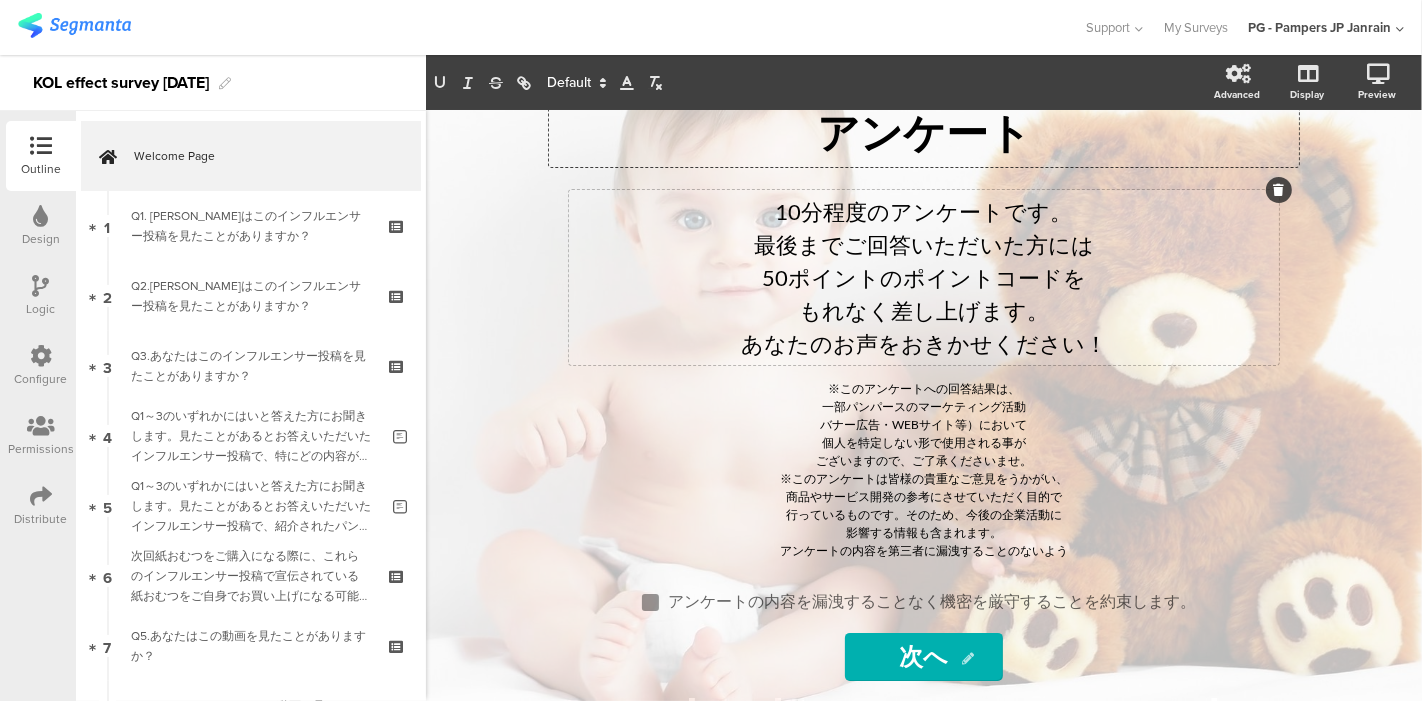 scroll, scrollTop: 0, scrollLeft: 0, axis: both 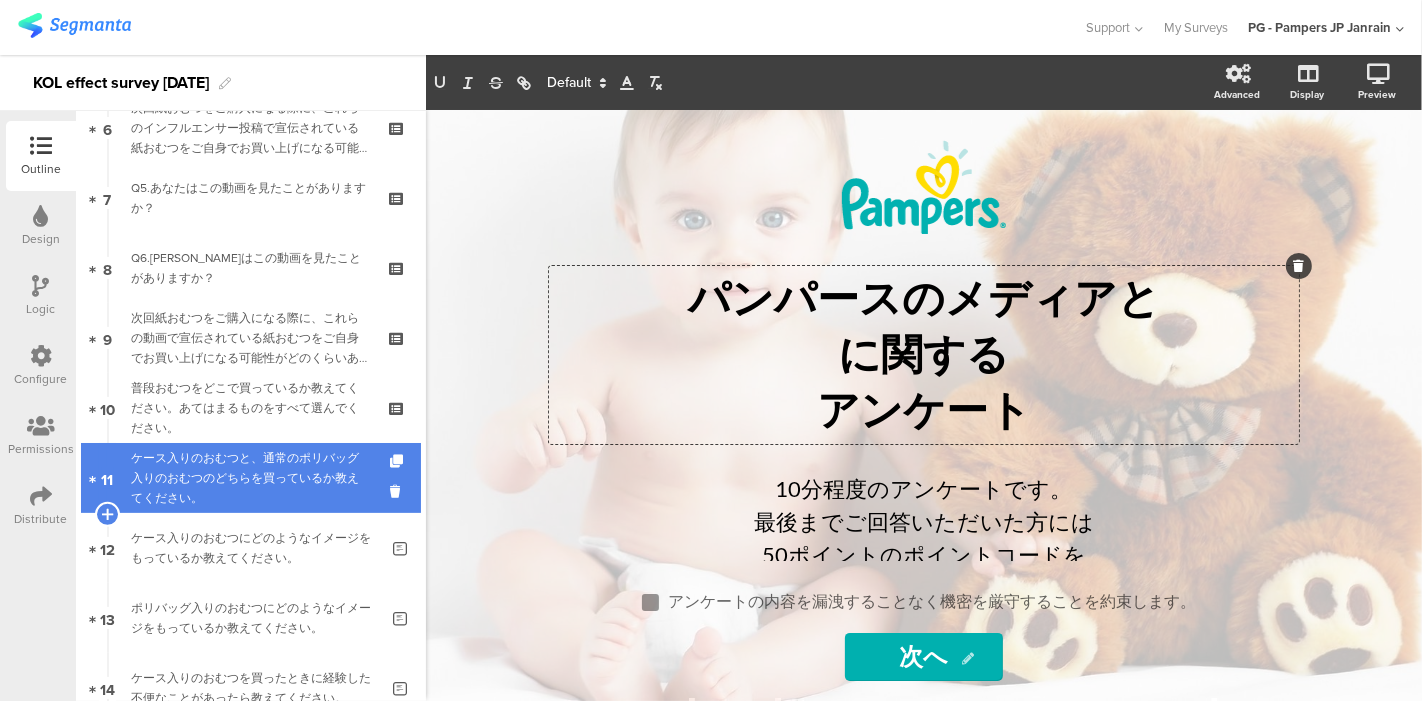 click on "ケース入りのおむつと、通常のポリバッグ入りのおむつのどちらを買っているか教えてください。" at bounding box center [250, 478] 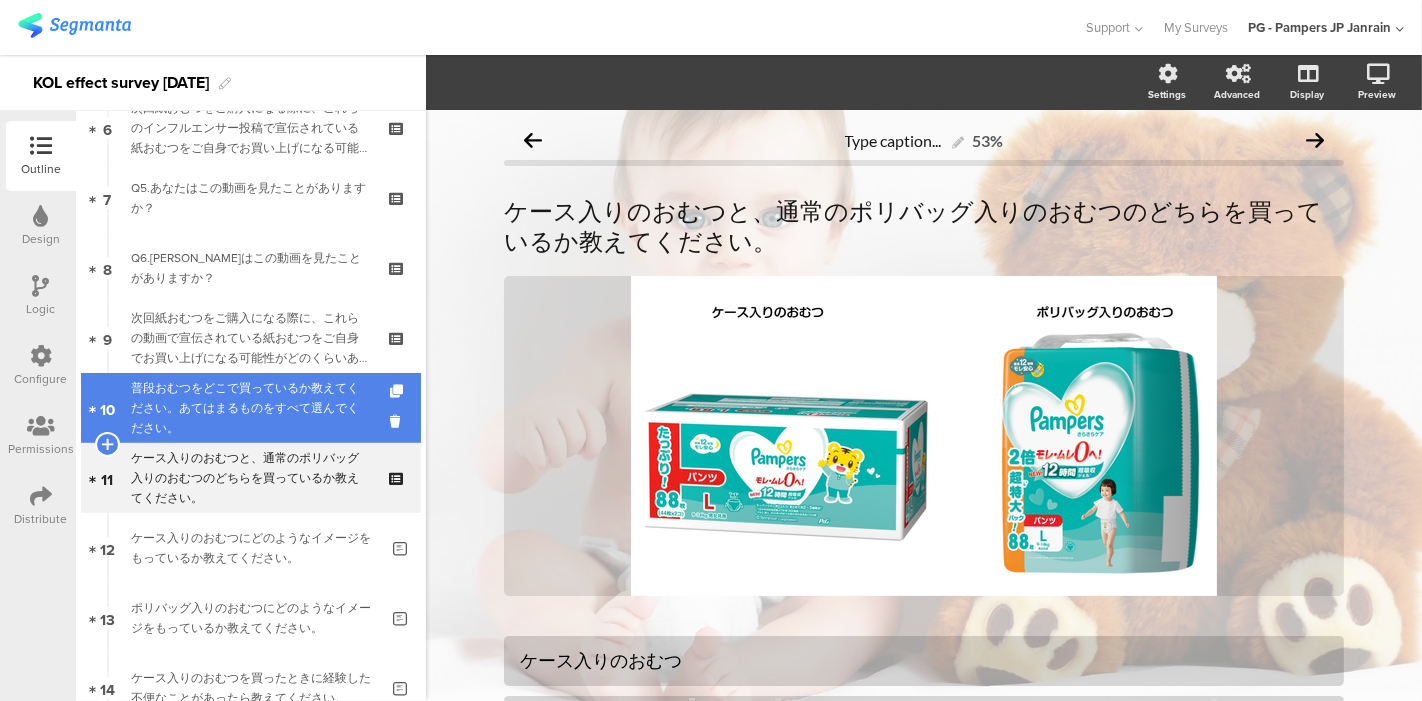 click on "普段おむつをどこで買っているか教えてください。あてはまるものをすべて選んでください。" at bounding box center (250, 408) 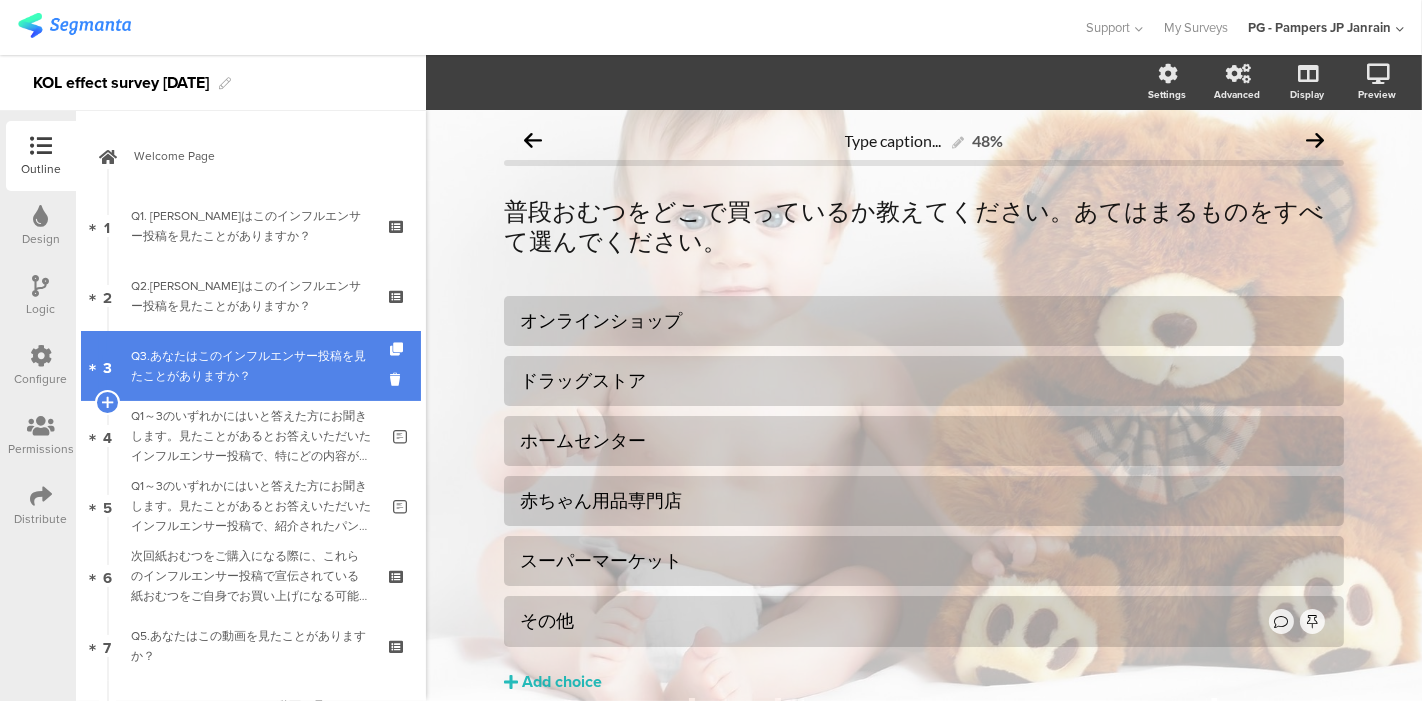 scroll, scrollTop: 0, scrollLeft: 0, axis: both 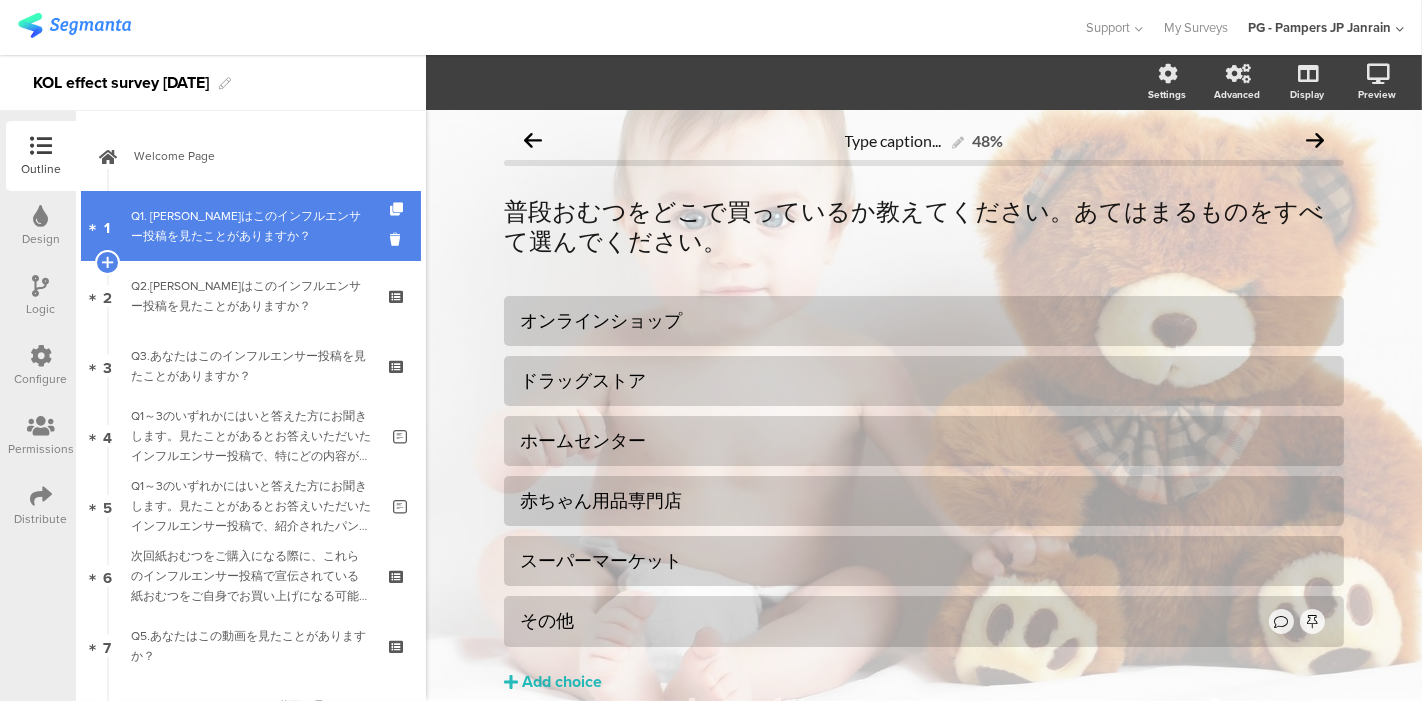 click on "1
Q1. あなたはこのインフルエンサー投稿を見たことがありますか？" at bounding box center [251, 226] 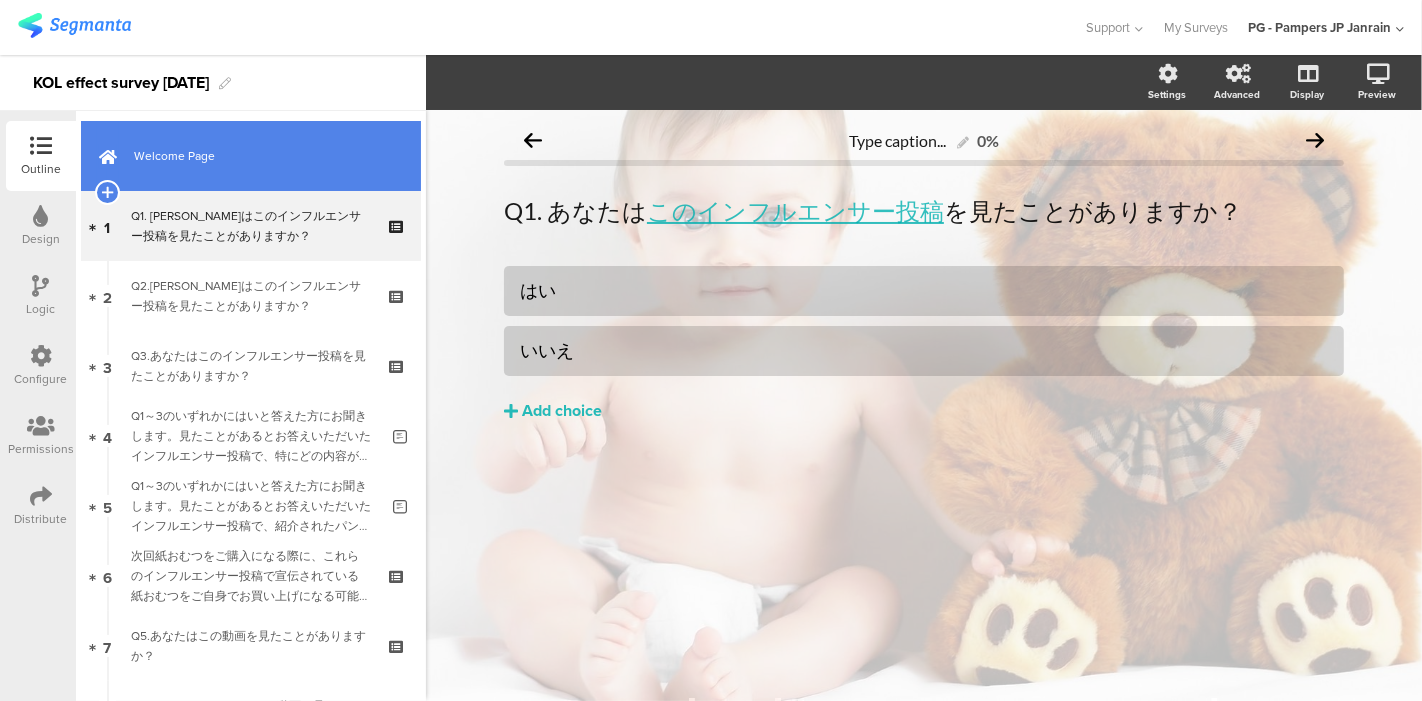 click on "Welcome Page" at bounding box center (251, 156) 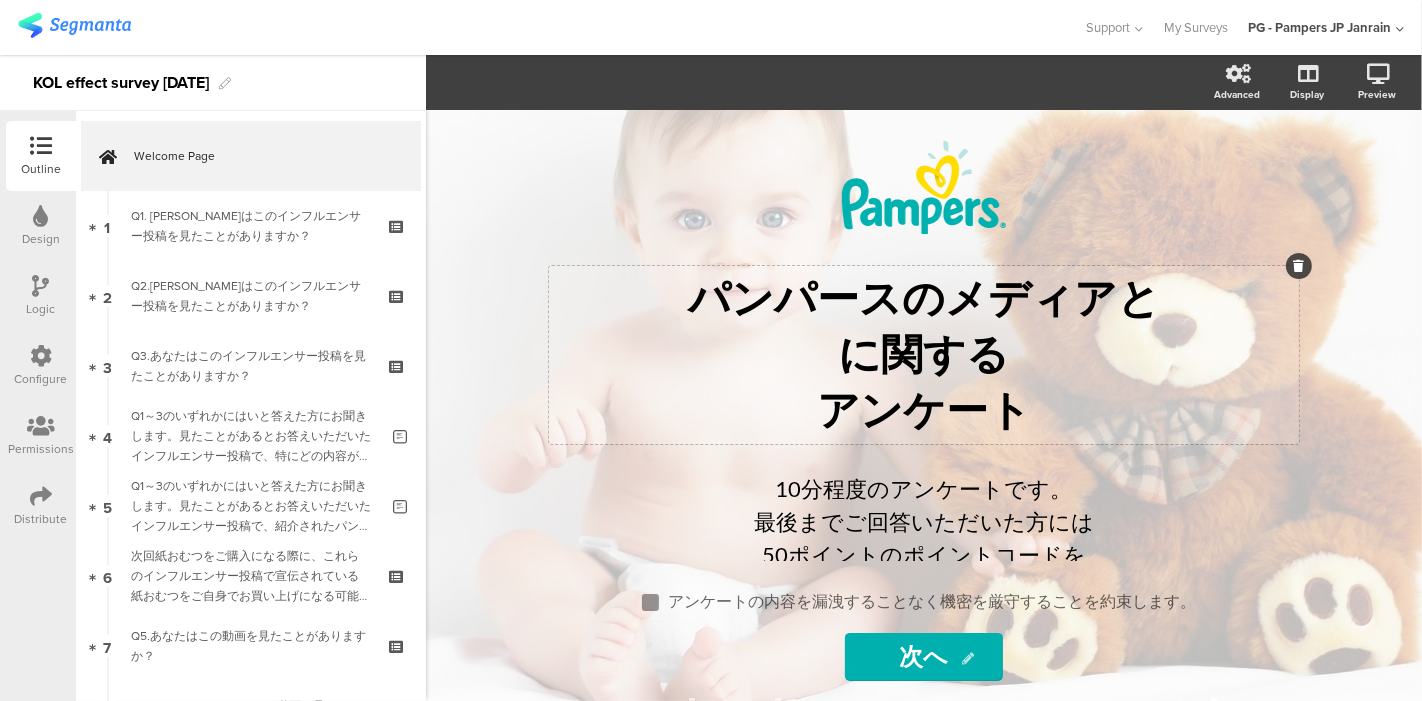 click on "に関する" 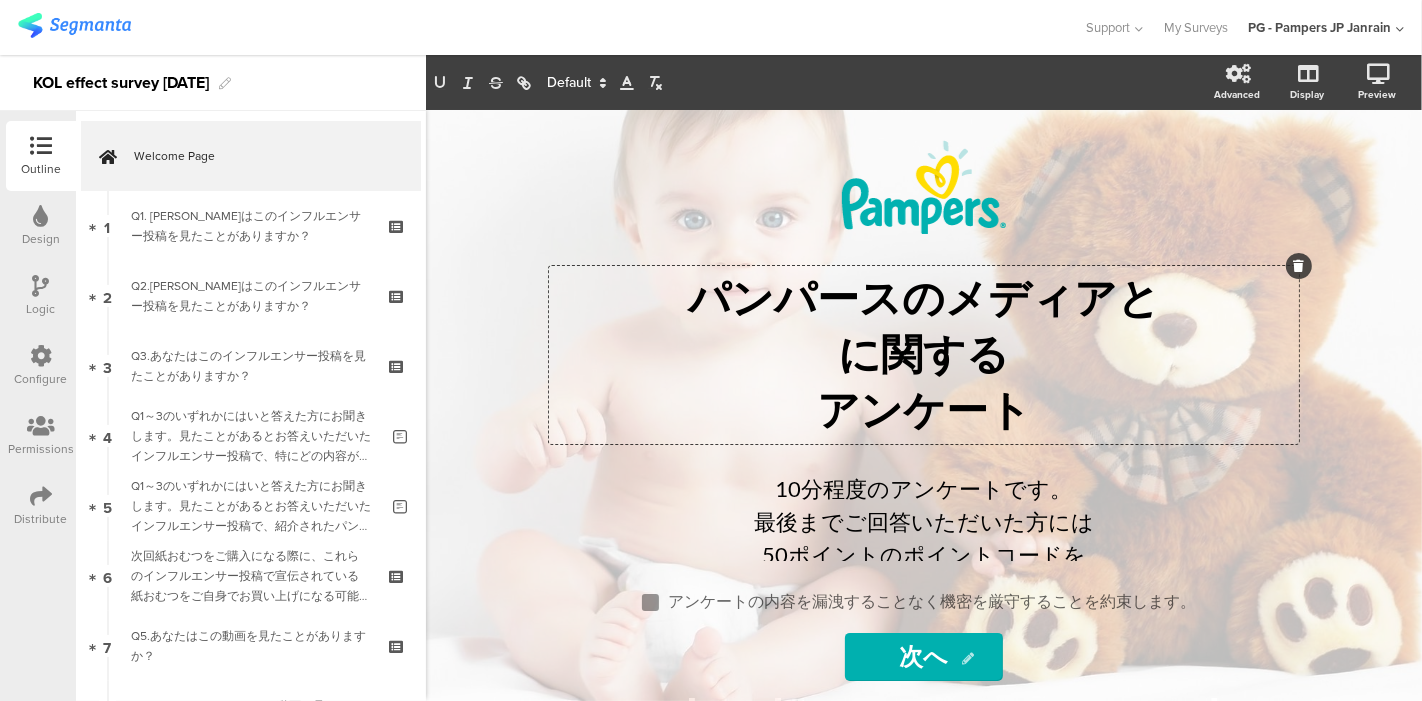 type 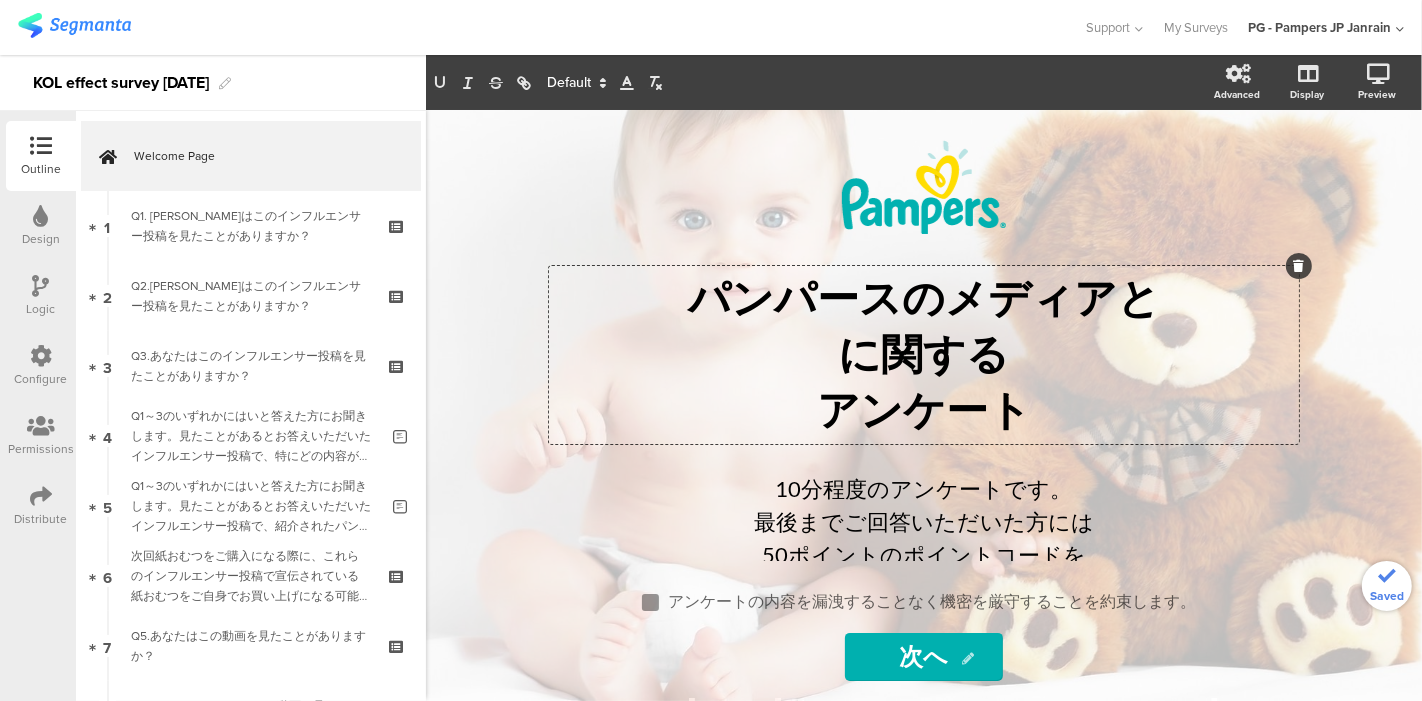 drag, startPoint x: 842, startPoint y: 363, endPoint x: 842, endPoint y: 352, distance: 11 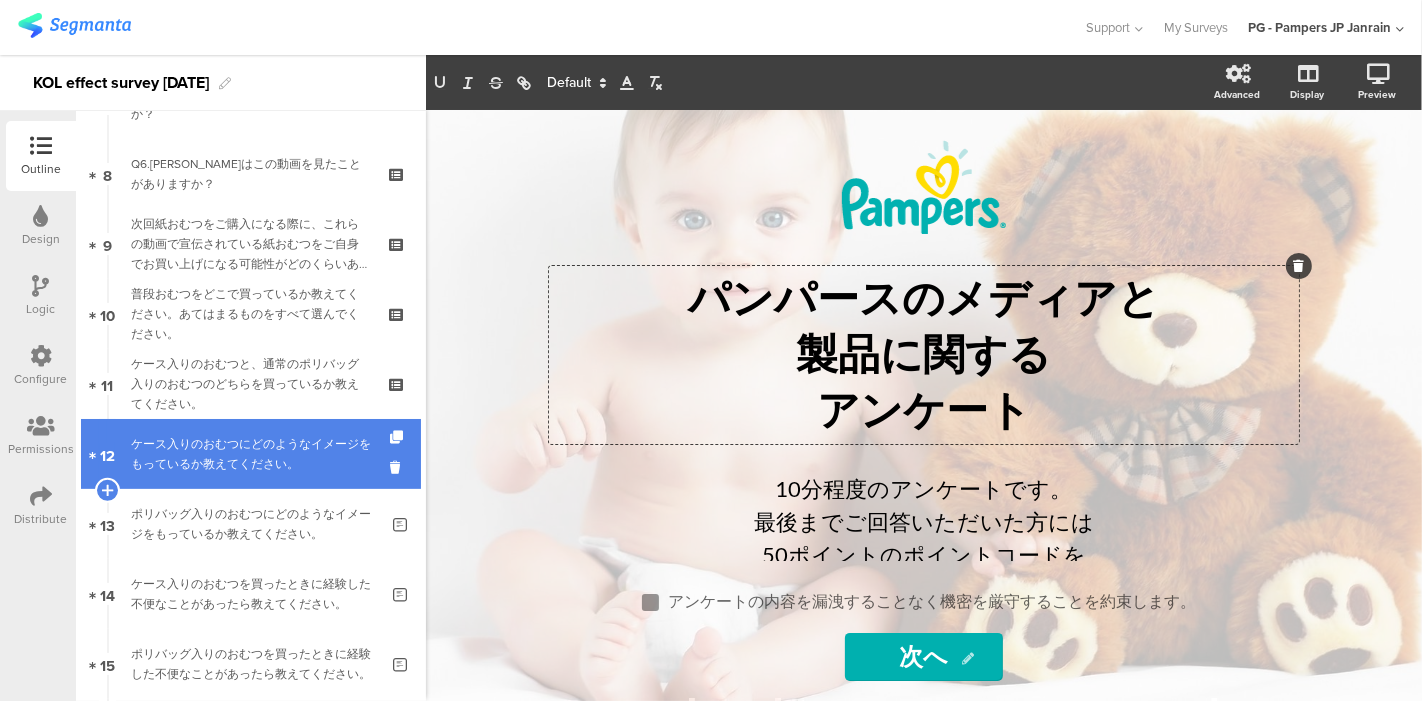 scroll, scrollTop: 671, scrollLeft: 0, axis: vertical 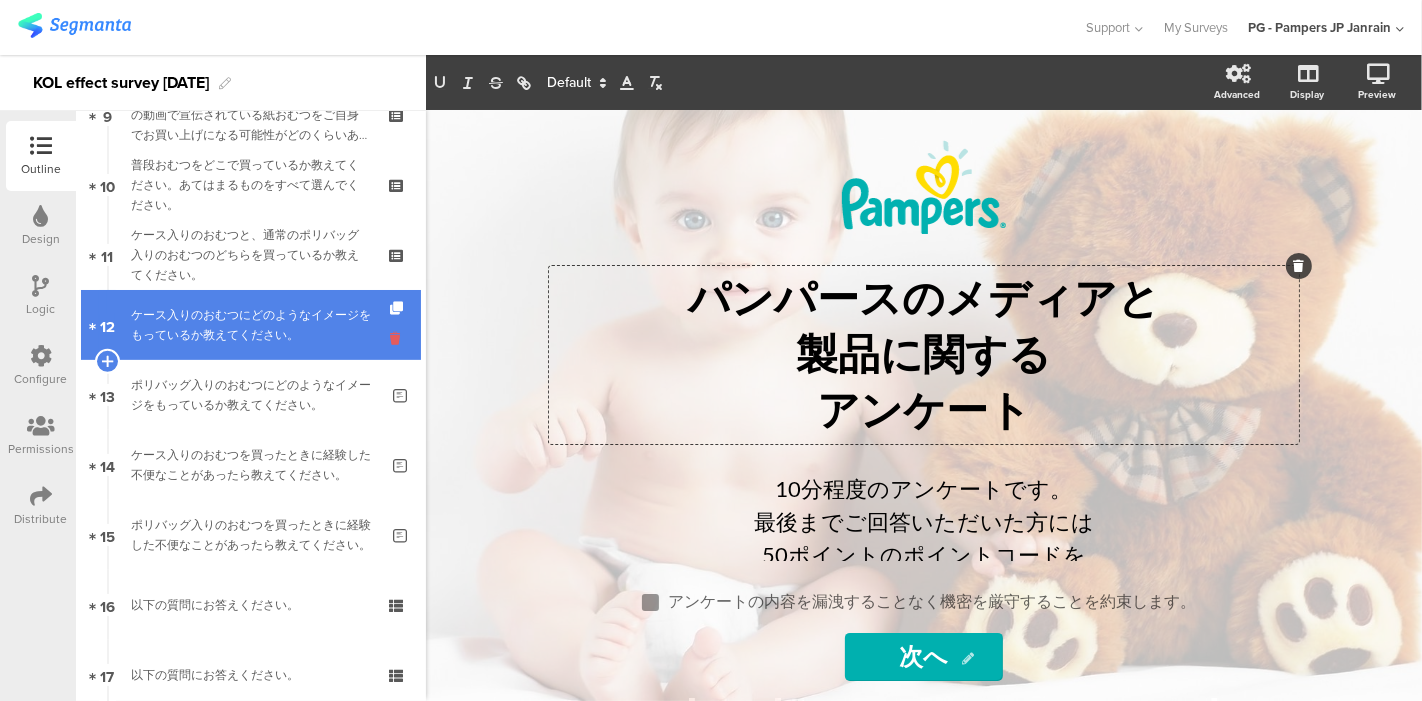 click at bounding box center [398, 338] 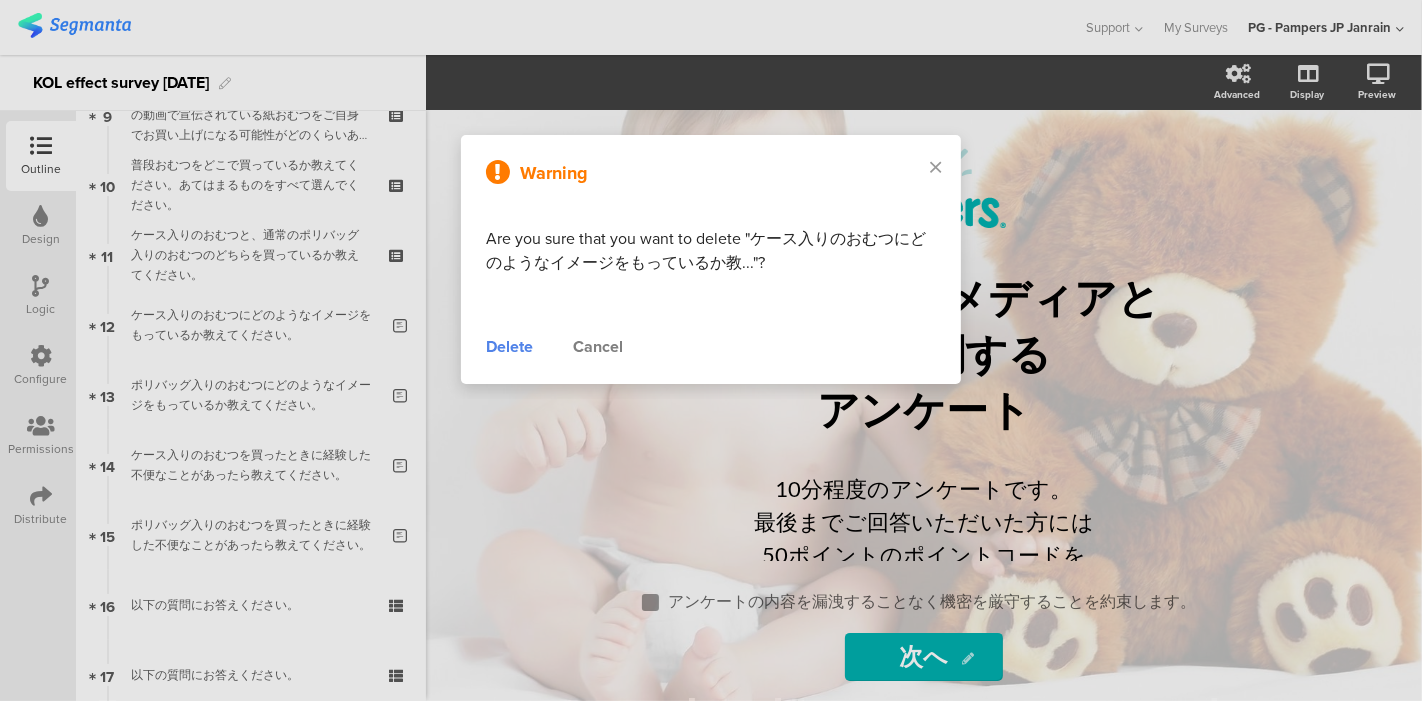 click on "Delete" at bounding box center (509, 347) 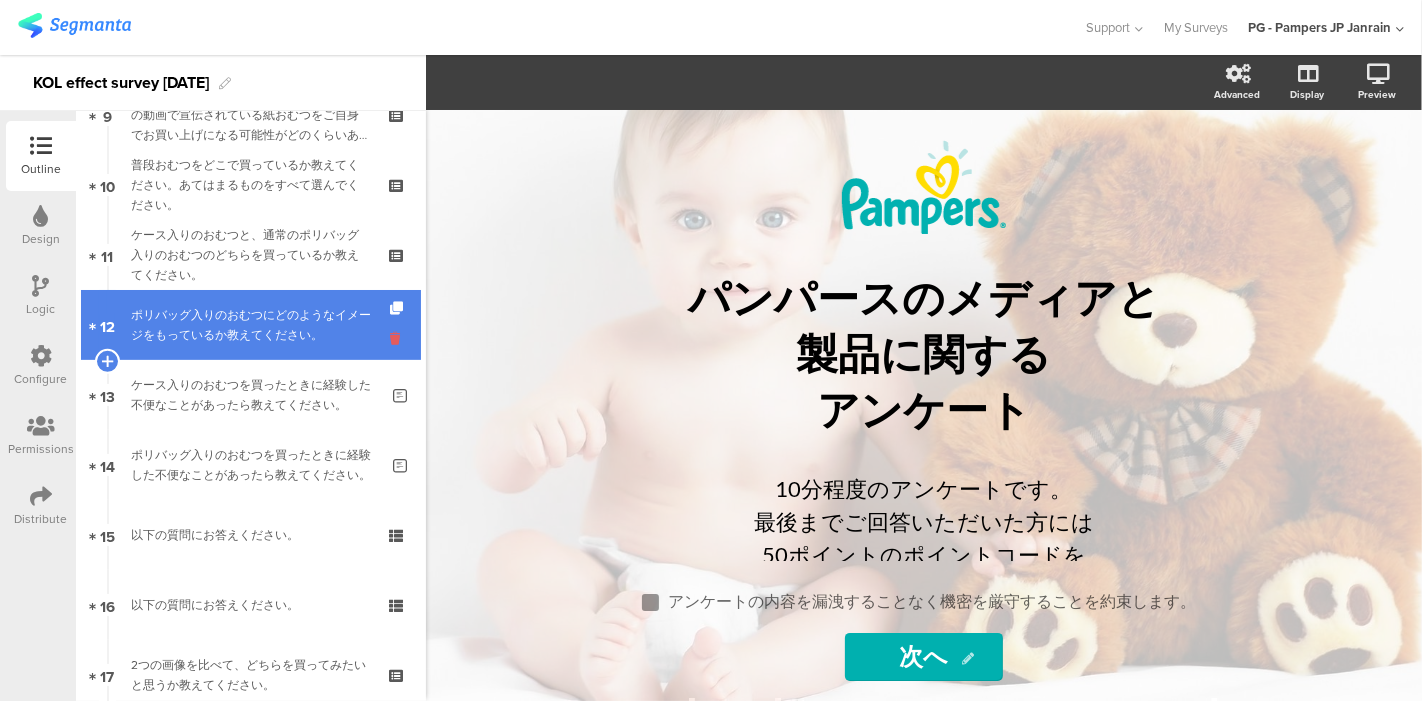 click at bounding box center (398, 338) 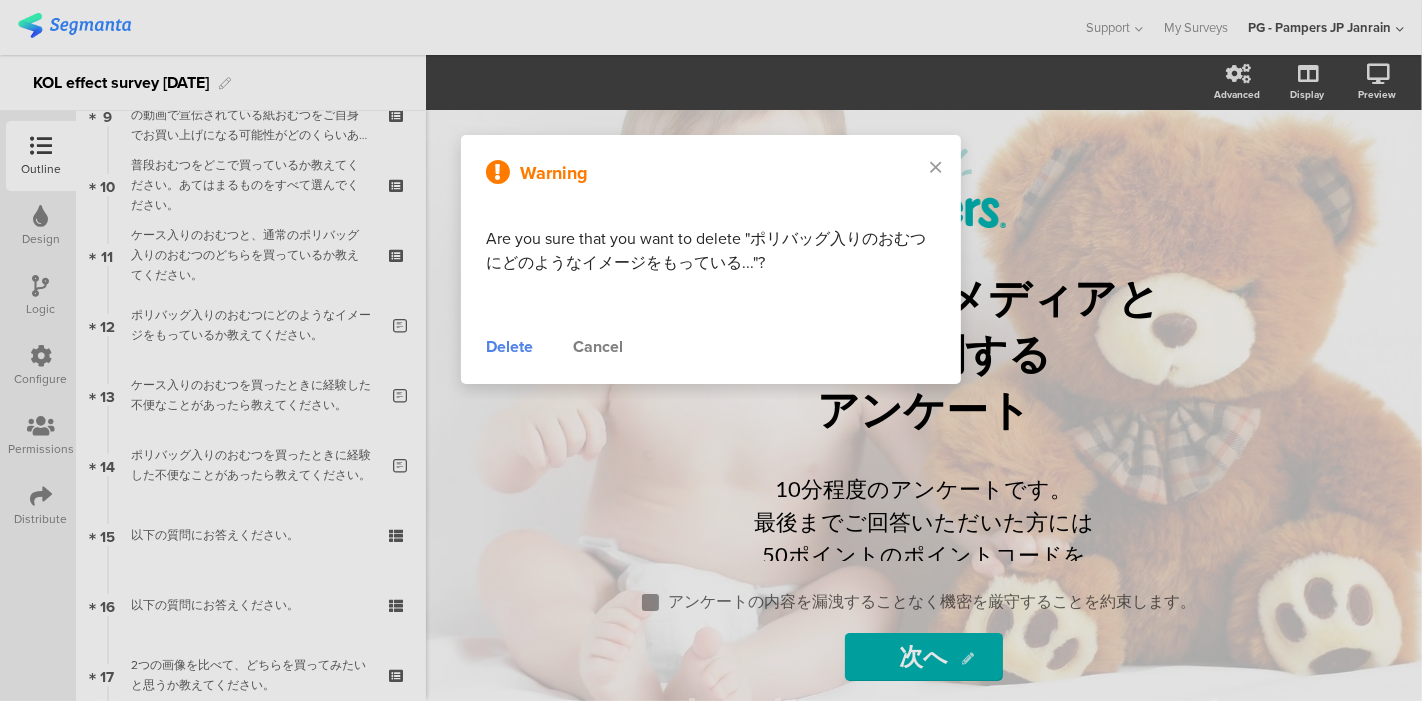 click on "Delete" at bounding box center [509, 347] 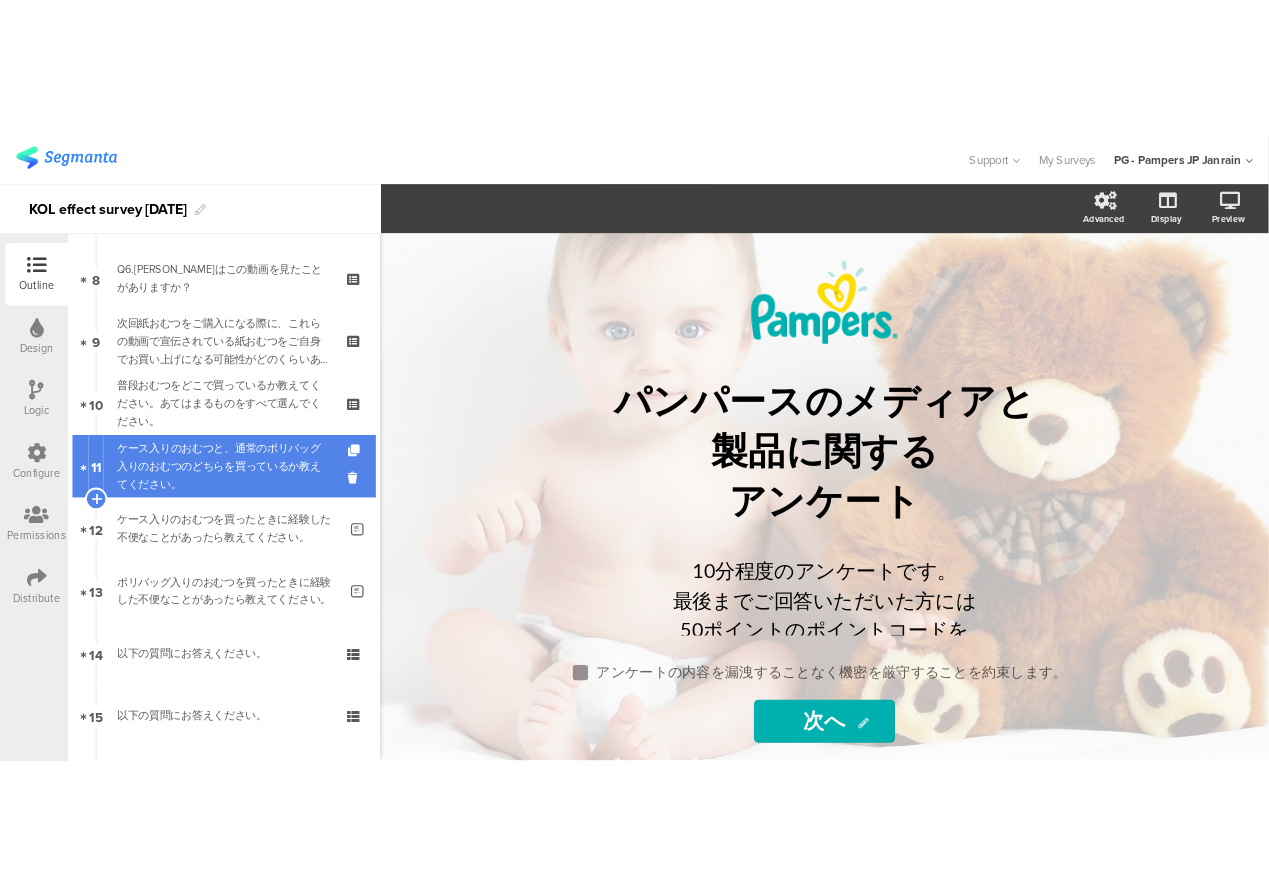 scroll, scrollTop: 864, scrollLeft: 0, axis: vertical 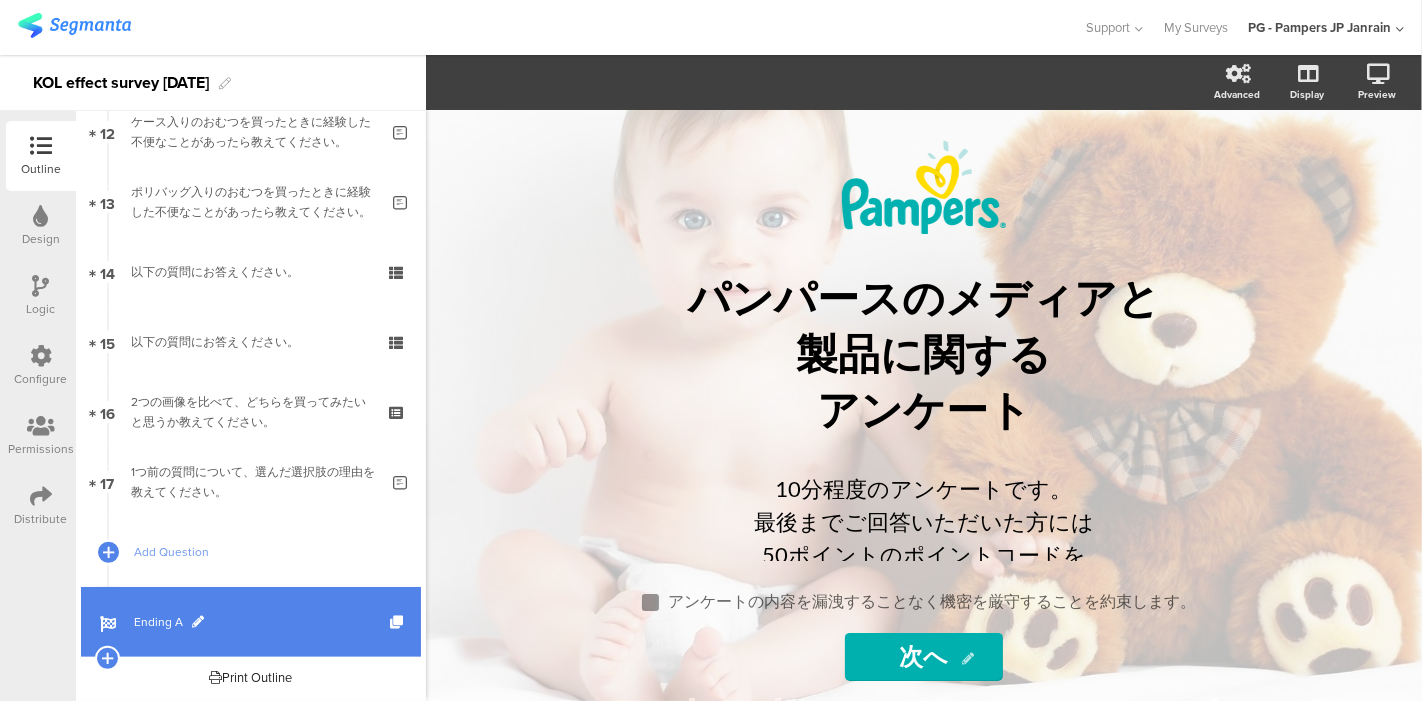 click on "Ending A" at bounding box center (251, 622) 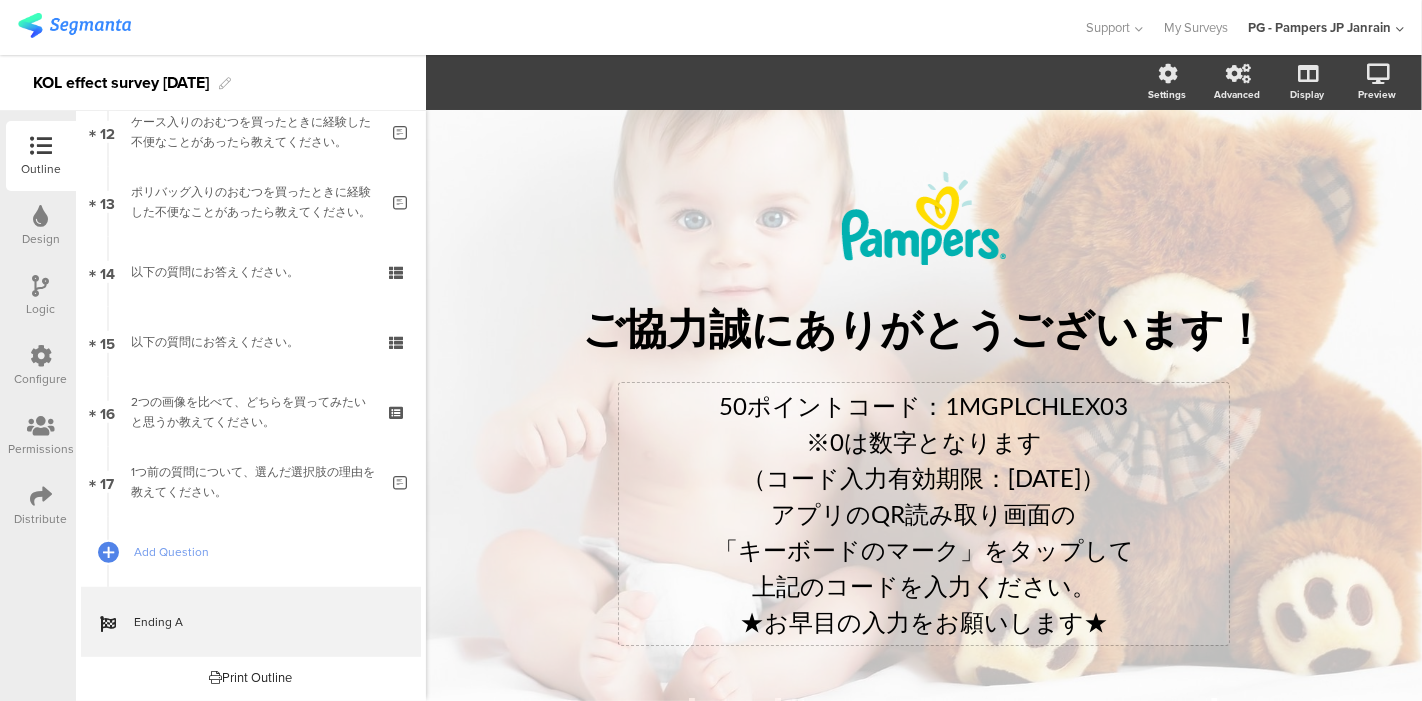 click on "50ポイントコード：1MGPLCHLEX03 ※0は数字となります （コード入力有効期限：2025年6月23日） アプリのQR読み取り画面の 「キーボードのマーク」をタップして 上記のコードを入力ください。 ★お早目の入力をお願いします★
50ポイントコード：1MGPLCHLEX03 ※0は数字となります （コード入力有効期限：2025年6月23日） アプリのQR読み取り画面の 「キーボードのマーク」をタップして 上記のコードを入力ください。 ★お早目の入力をお願いします★" 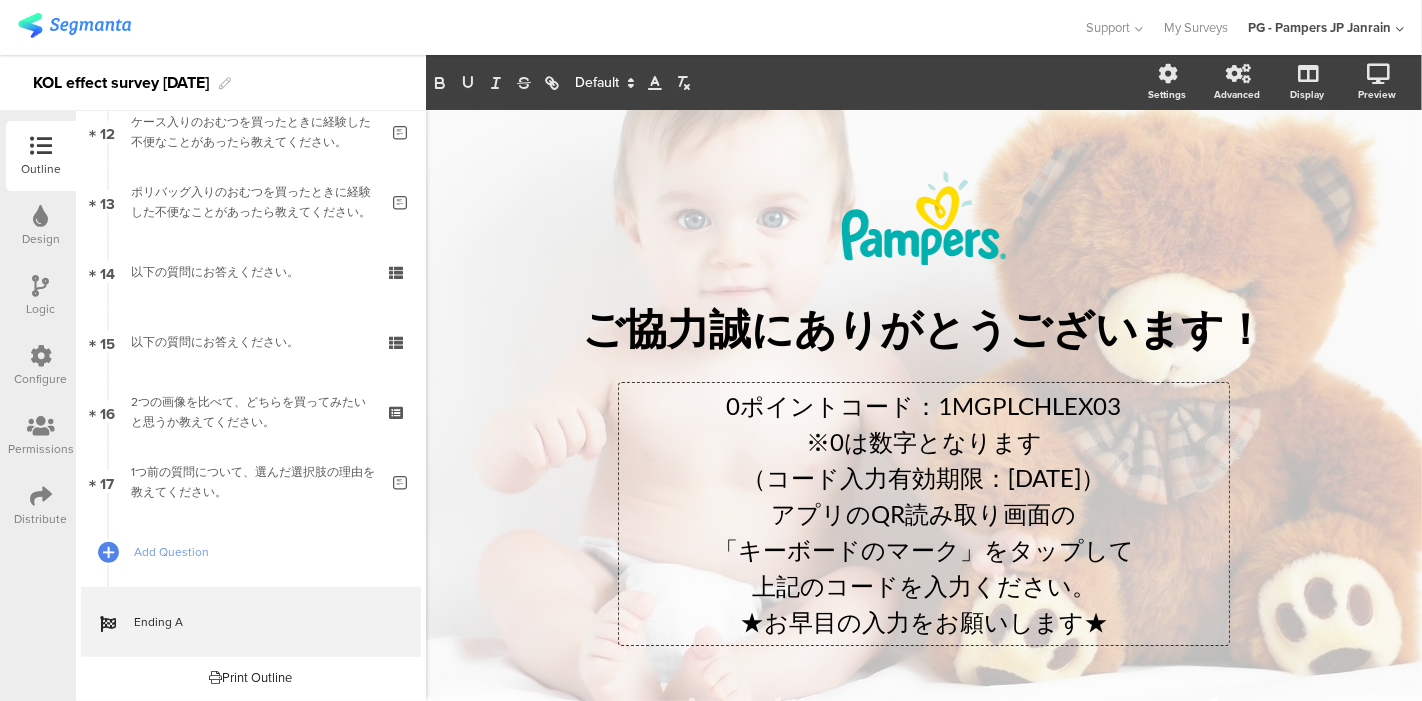 type 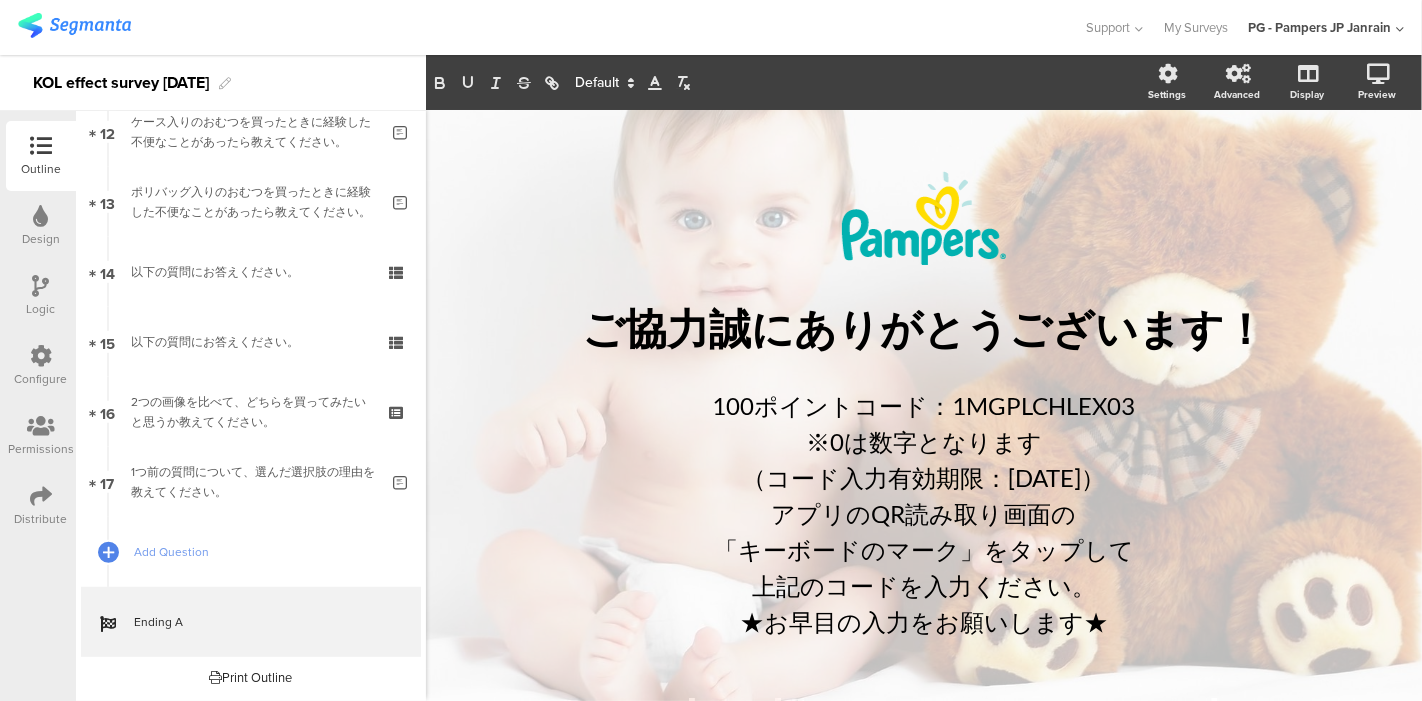 click on "/
ご協力誠にありがとうございます！
ご協力誠にありがとうございます！
100ポイントコード：1MGPLCHLEX03 ※0は数字となります （コード入力有効期限：2025年6月23日） アプリのQR読み取り画面の 「キーボードのマーク」をタップして 上記のコードを入力ください。 ★お早目の入力をお願いします★
100ポイントコード：1MGPLCHLEX03 ※0は数字となります （コード入力有効期限：2025年6月23日） アプリのQR読み取り画面の 「キーボードのマーク」をタップして 上記のコードを入力ください。 ★お早目の入力をお願いします★" 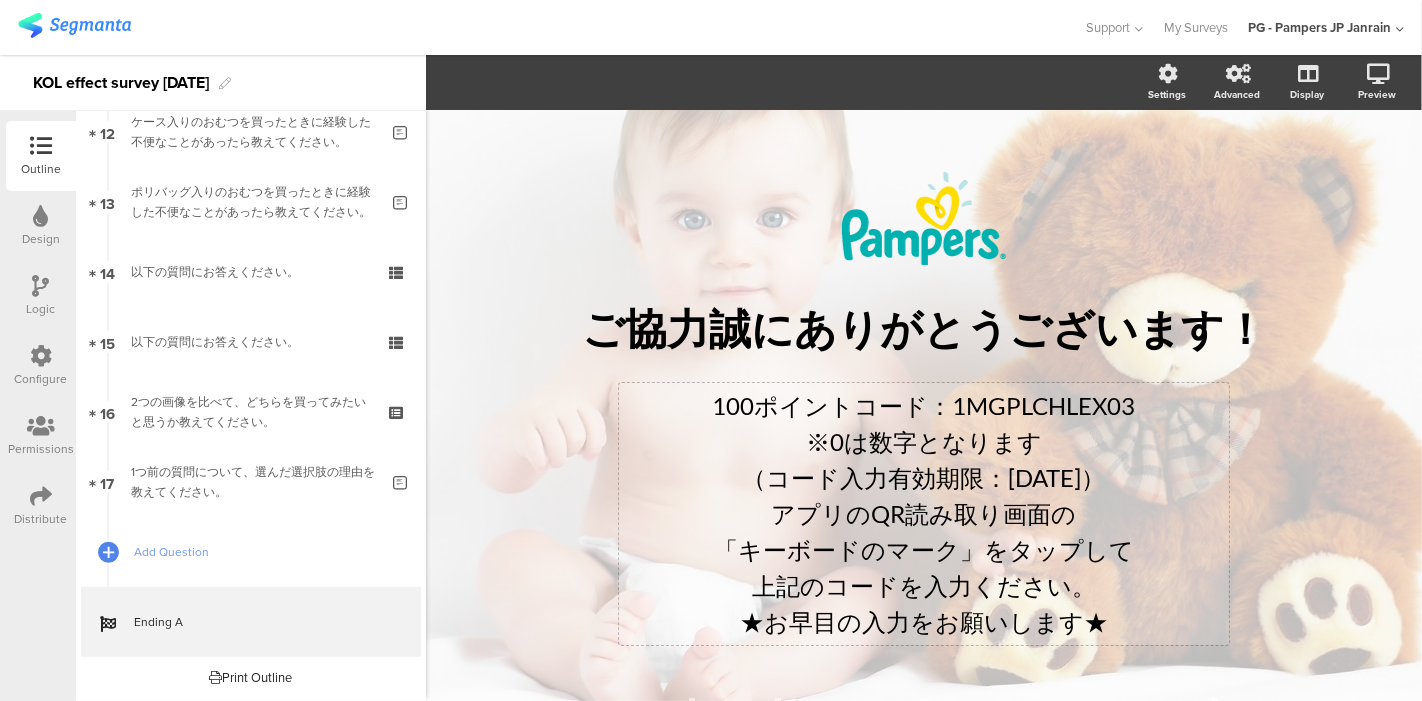 click on "※0は数字となります" 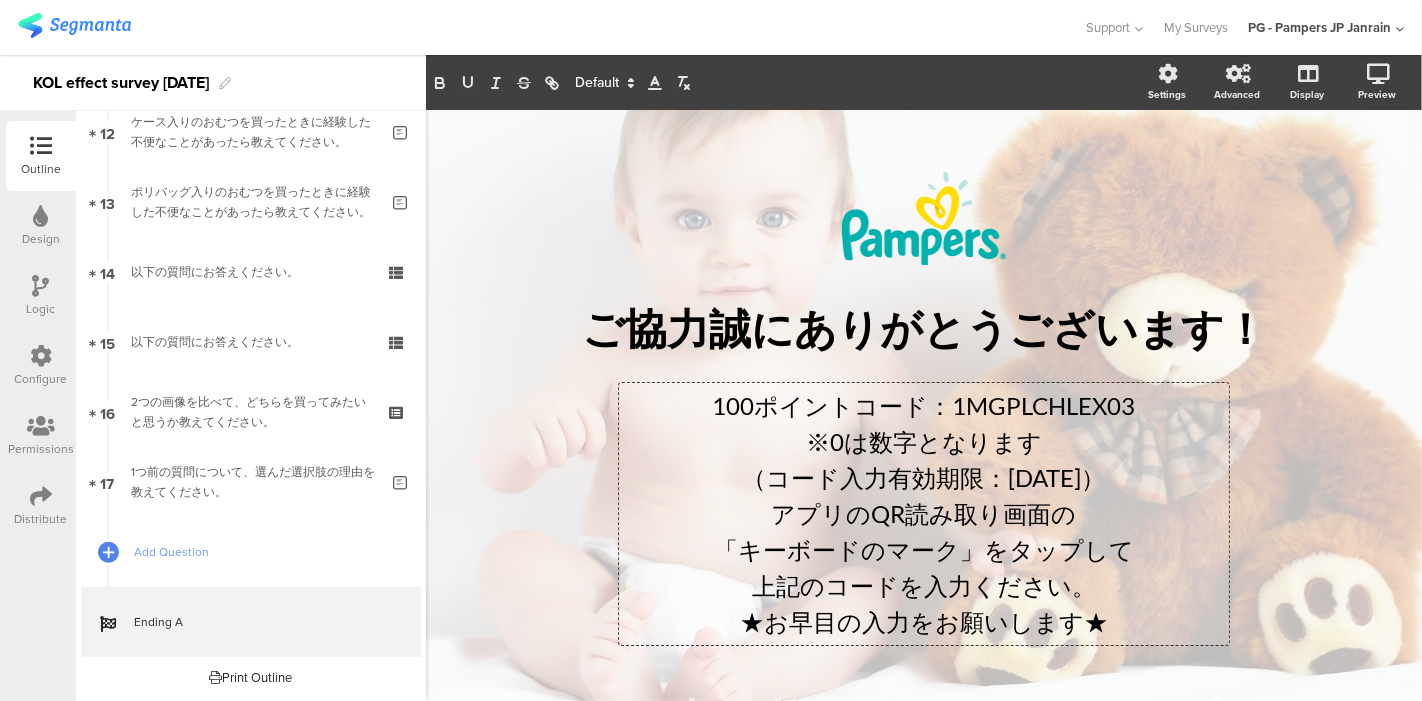 click on "（コード入力有効期限：2025年6月23日）" 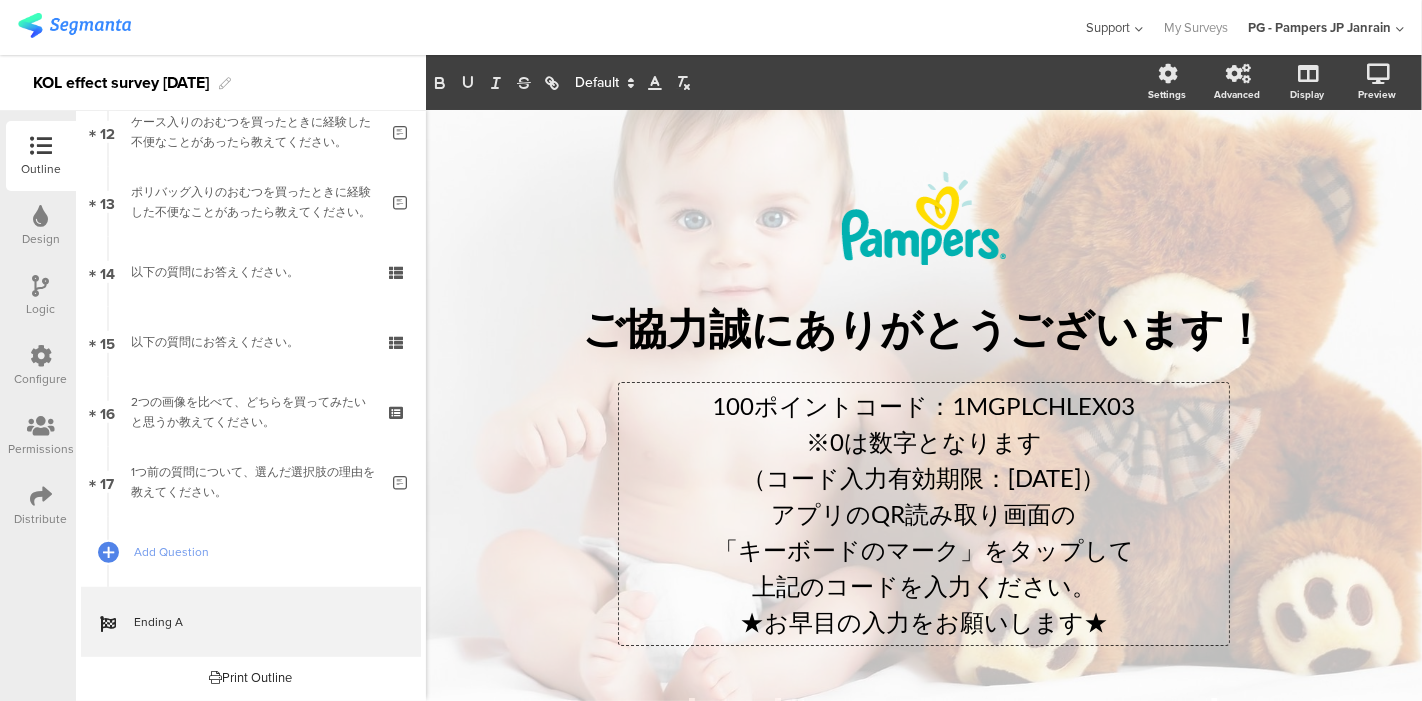 scroll, scrollTop: 671, scrollLeft: 0, axis: vertical 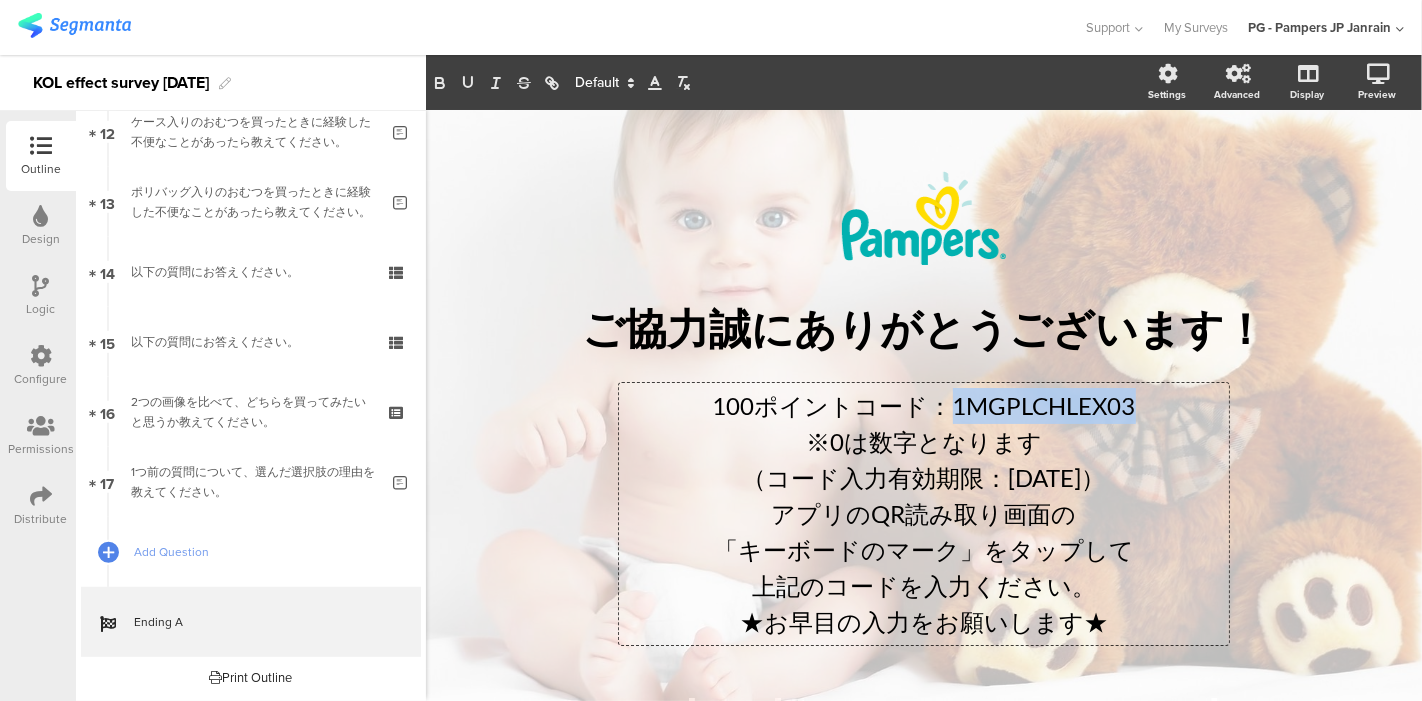 drag, startPoint x: 951, startPoint y: 407, endPoint x: 1133, endPoint y: 400, distance: 182.13457 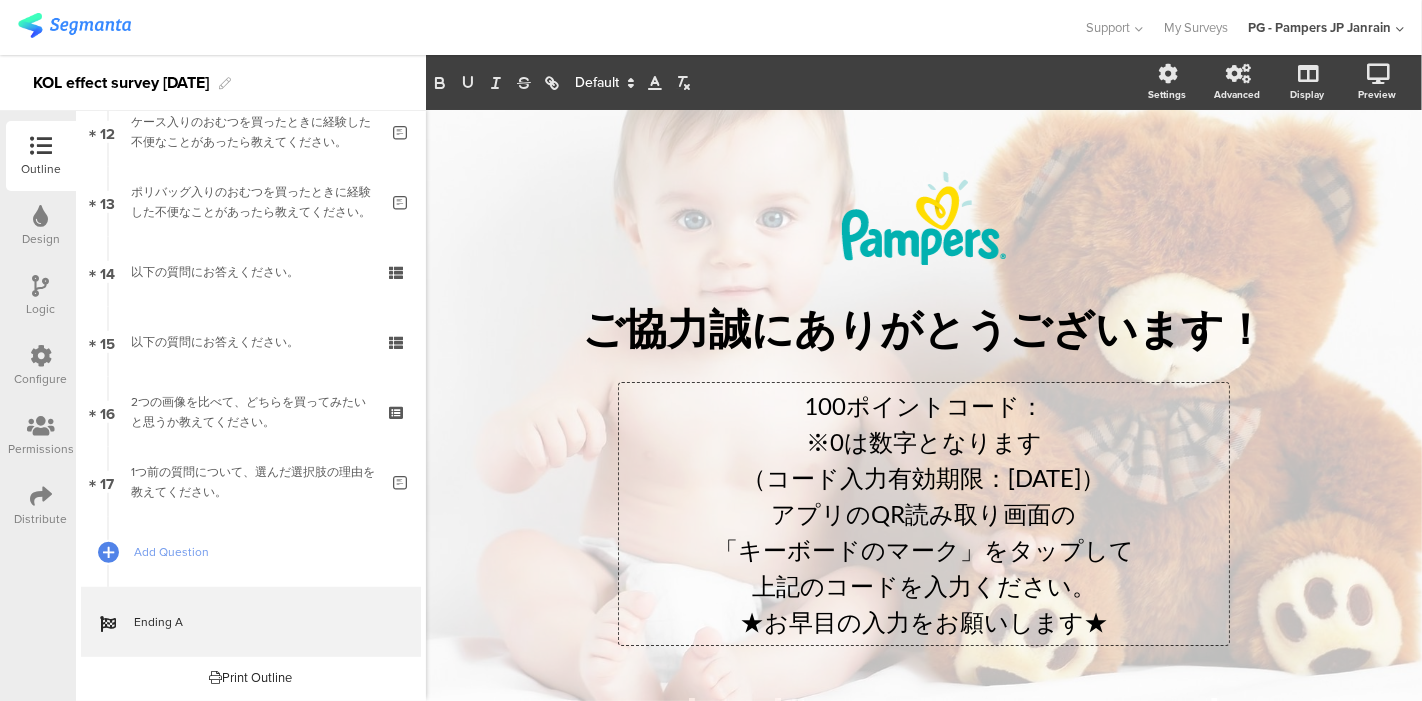 click on "100ポイントコード：" 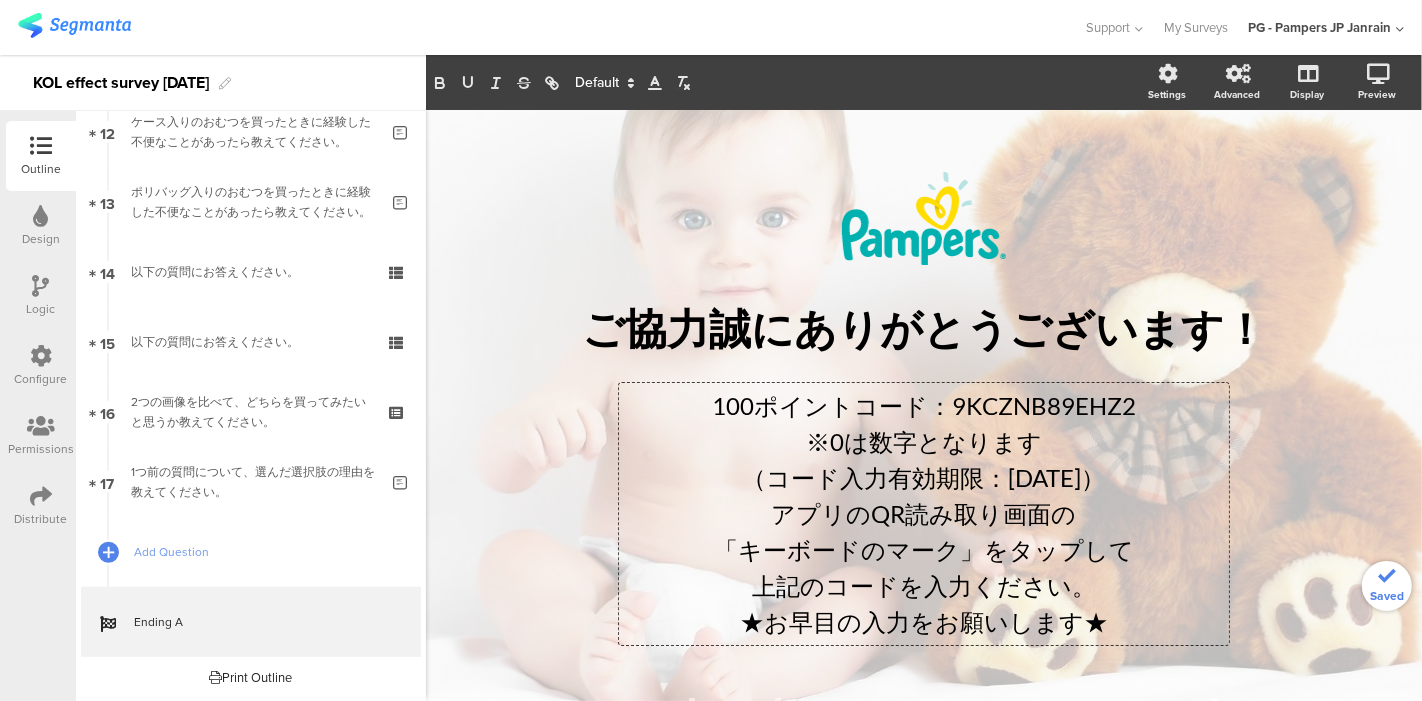 click on "/
ご協力誠にありがとうございます！
ご協力誠にありがとうございます！
100ポイントコード：9KCZNB89EHZ2 ※0は数字となります （コード入力有効期限：2025年7月25日） アプリのQR読み取り画面の 「キーボードのマーク」をタップして 上記のコードを入力ください。 ★お早目の入力をお願いします★
100ポイントコード：9KCZNB89EHZ2 ※0は数字となります （コード入力有効期限：2025年7月25日） アプリのQR読み取り画面の 「キーボードのマーク」をタップして 上記のコードを入力ください。 ★お早目の入力をお願いします★
100ポイントコード：9KCZNB89EHZ2 ※0は数字となります （コード入力有効期限：2025年7月25日） アプリのQR読み取り画面の" 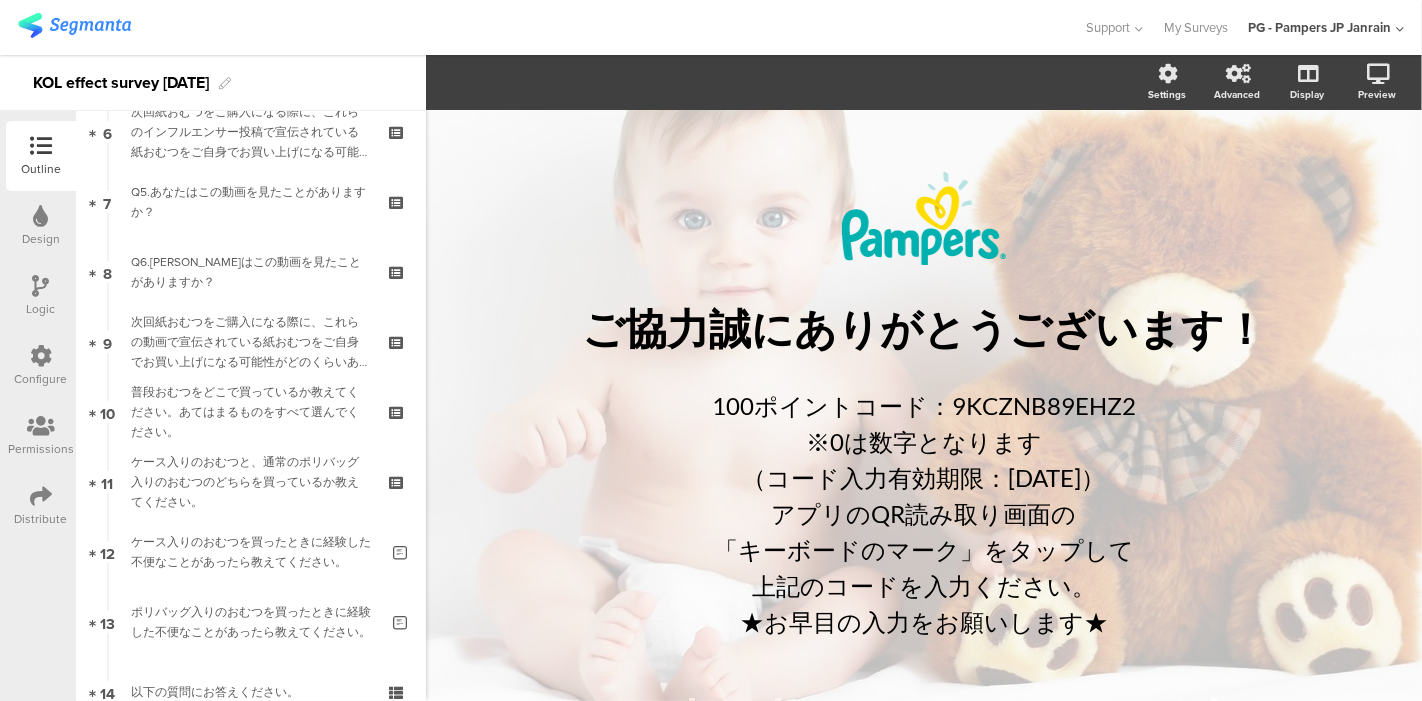 scroll, scrollTop: 0, scrollLeft: 0, axis: both 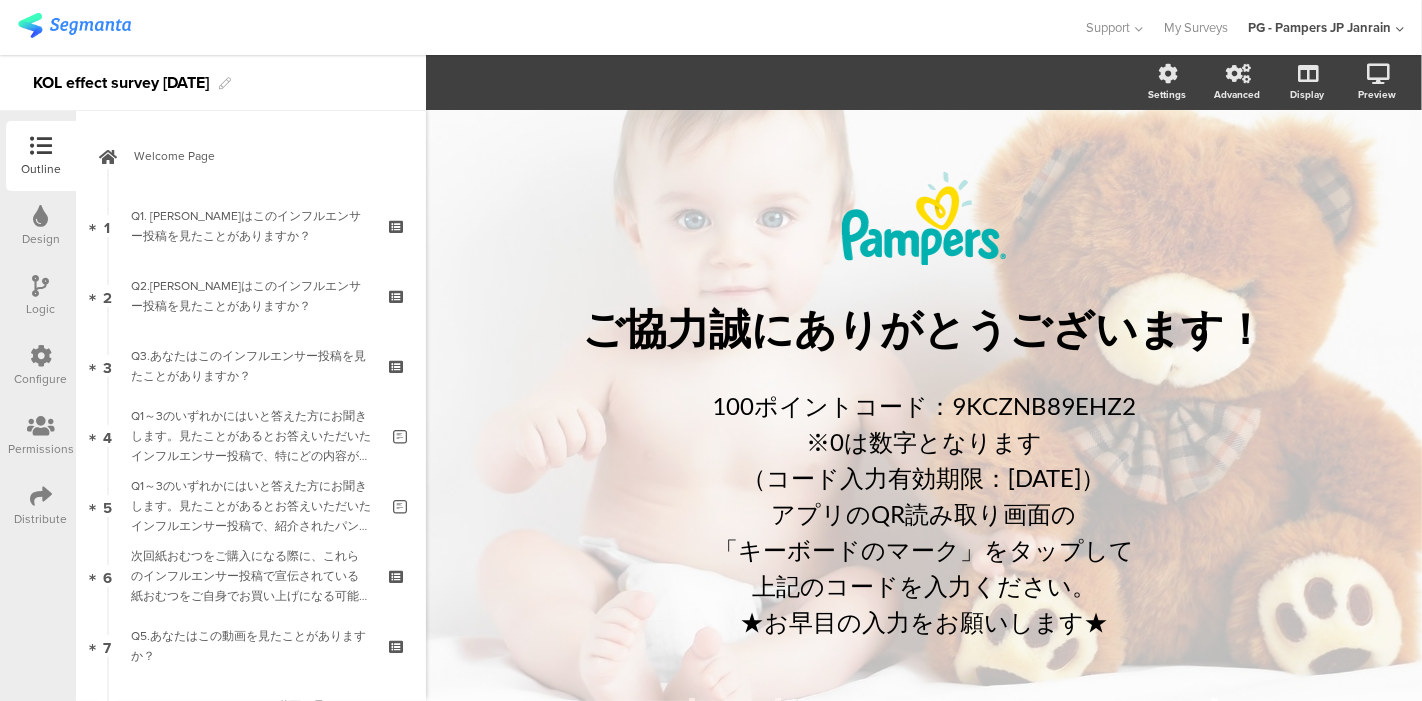click on "Distribute" at bounding box center (41, 506) 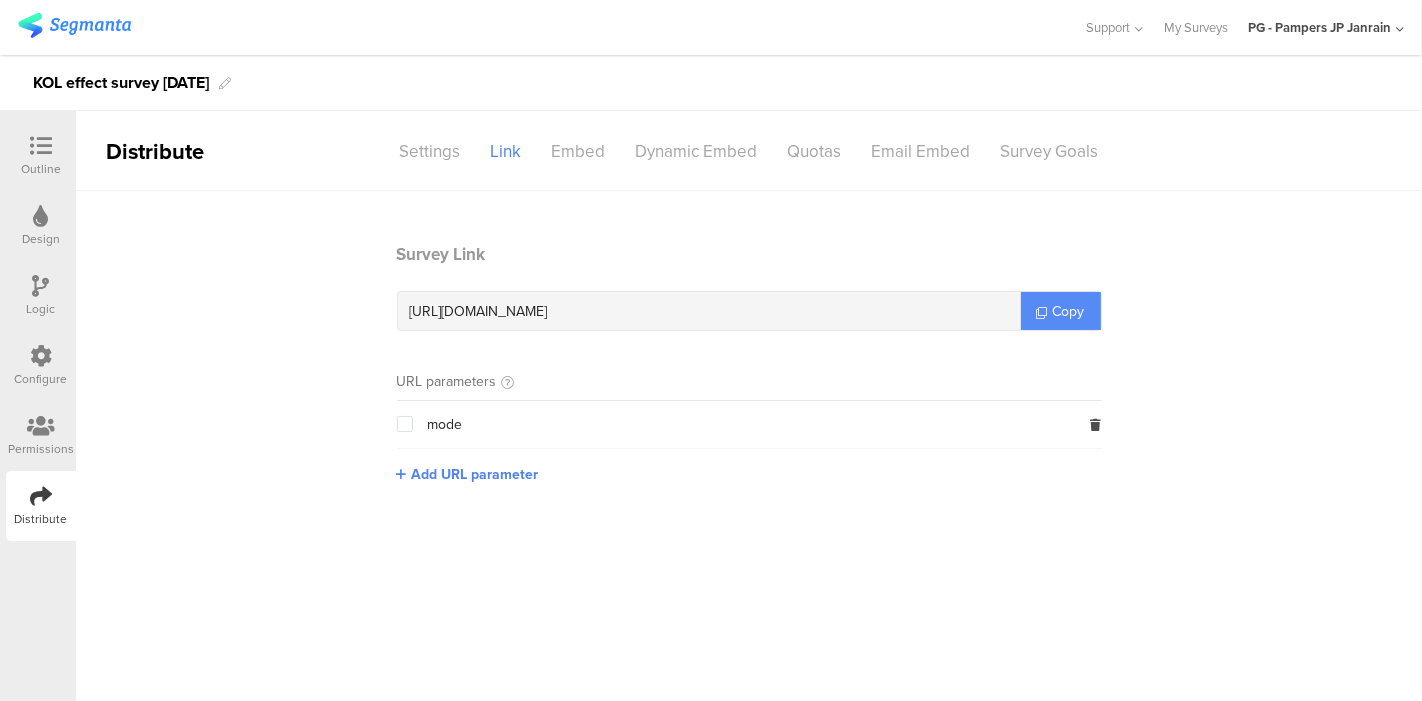 click on "Copy" at bounding box center (1061, 311) 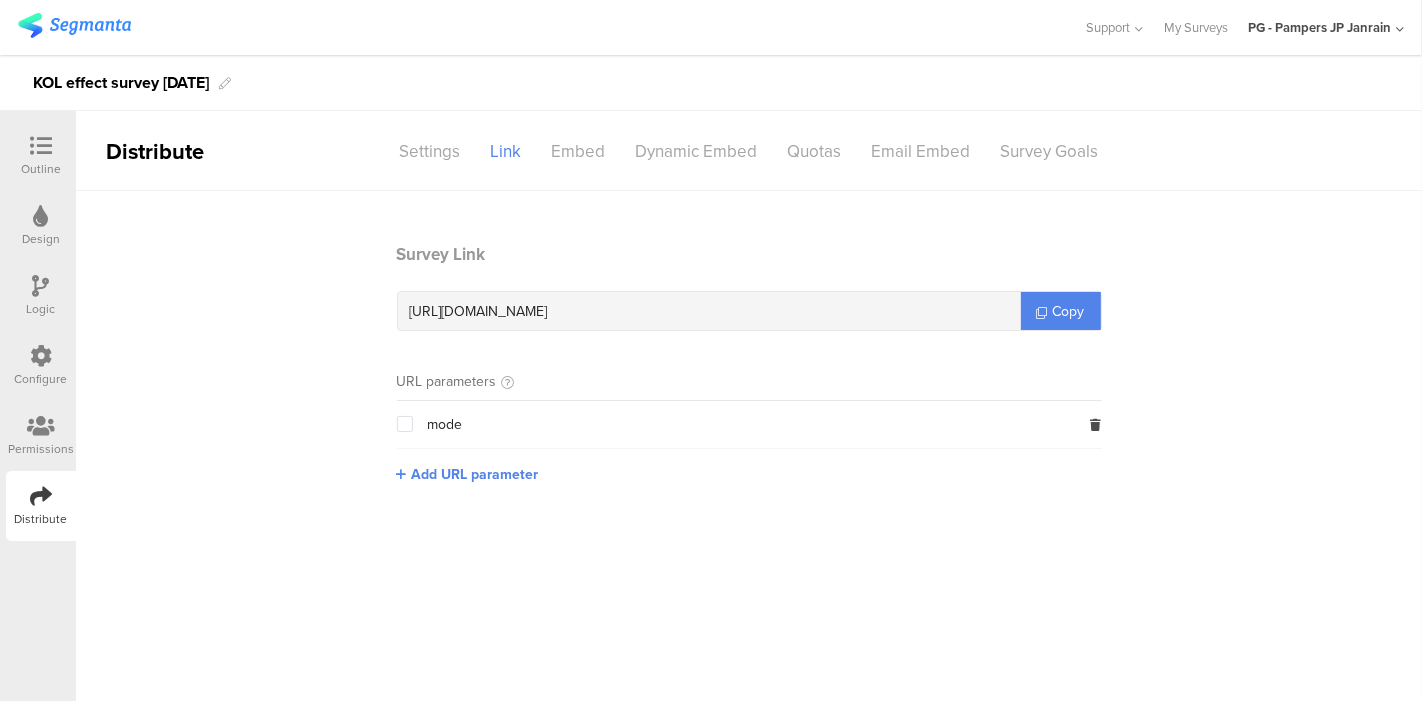 click at bounding box center [41, 146] 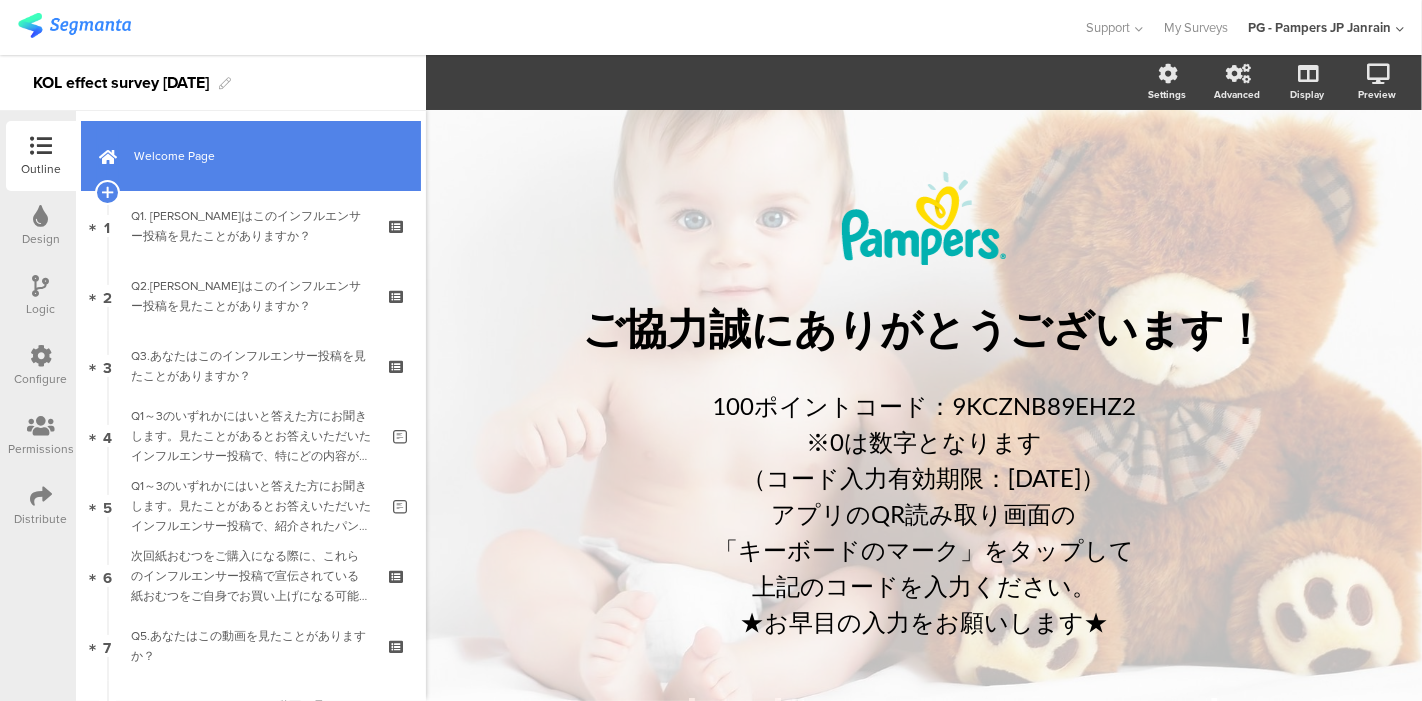 click on "Welcome Page" at bounding box center [262, 156] 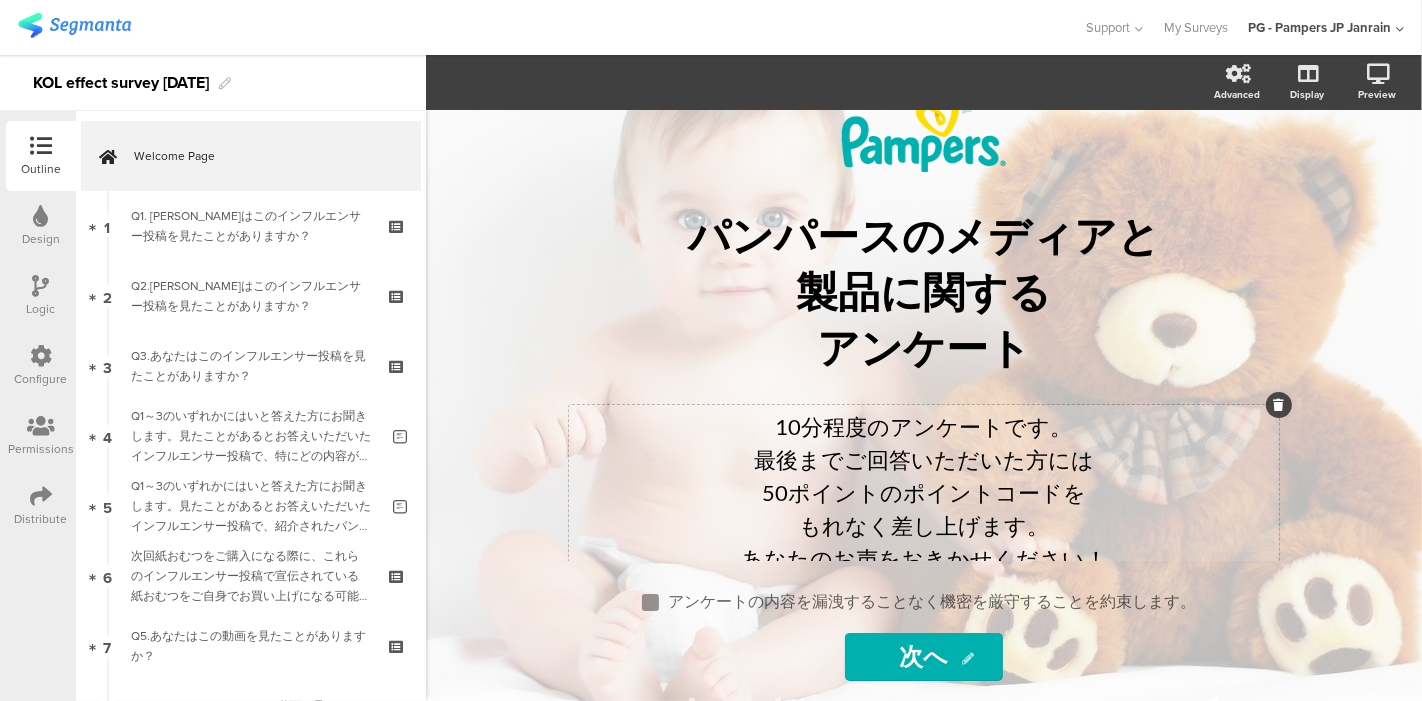 scroll, scrollTop: 111, scrollLeft: 0, axis: vertical 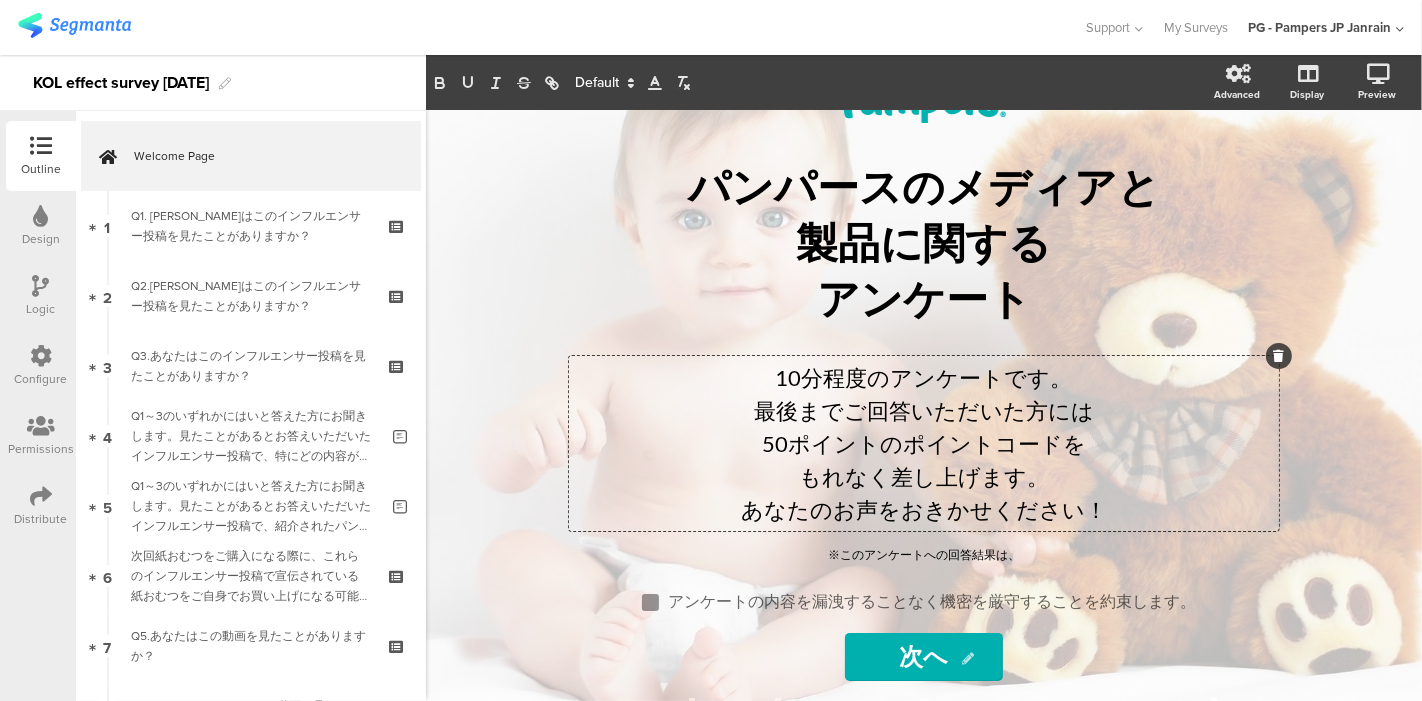 click on "/
パンパースのメディアと 製品に関する アンケート
パンパースのメディアと 製品に関する アンケート
10分程度のアンケートです。 最後までご回答いただいた方には 50ポイントのポイントコードを もれなく差し上げます。 あなたのお声をおきかせください！
10分程度のアンケートです。 最後までご回答いただいた方には 50ポイントのポイントコードを もれなく差し上げます。 あなたのお声をおきかせください！
10分程度のアンケートです。 最後までご回答いただいた方には 50ポイントのポイントコードを もれなく差し上げます。 あなたのお声をおきかせください！" 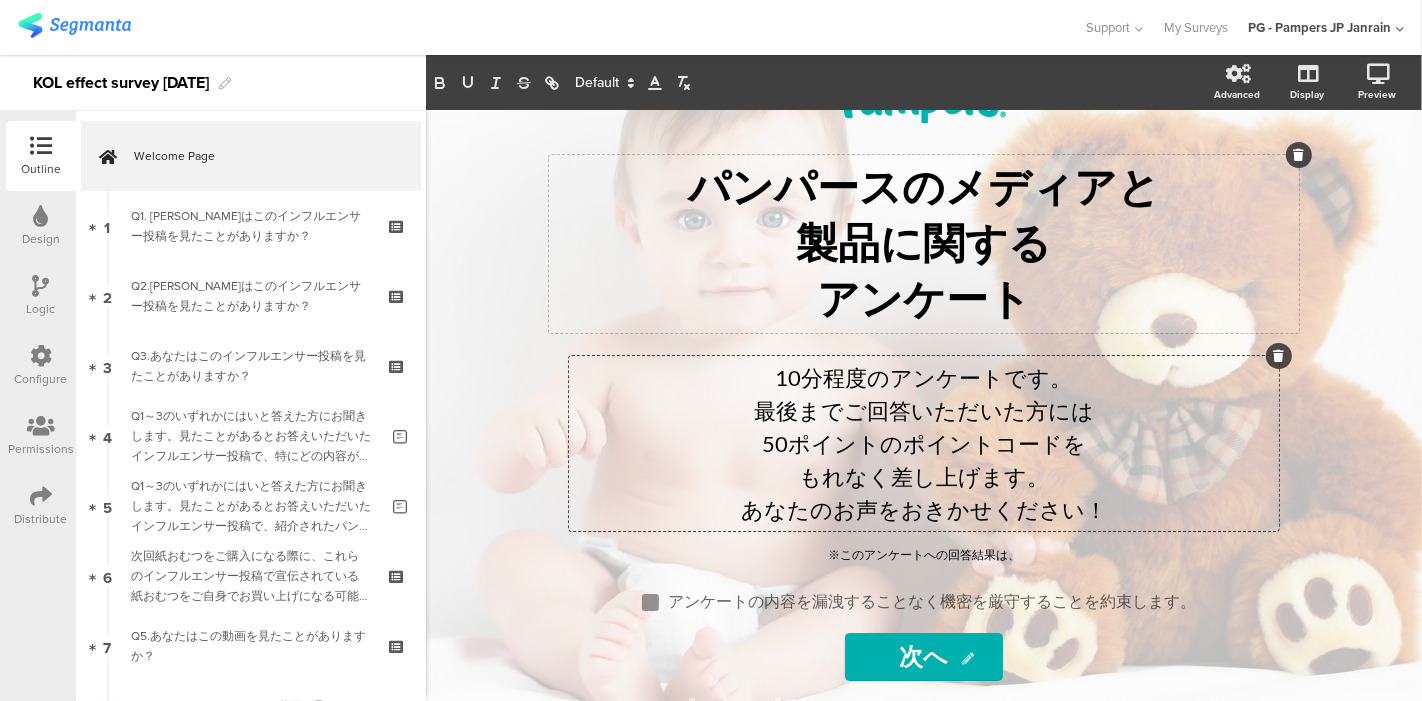 scroll, scrollTop: 0, scrollLeft: 0, axis: both 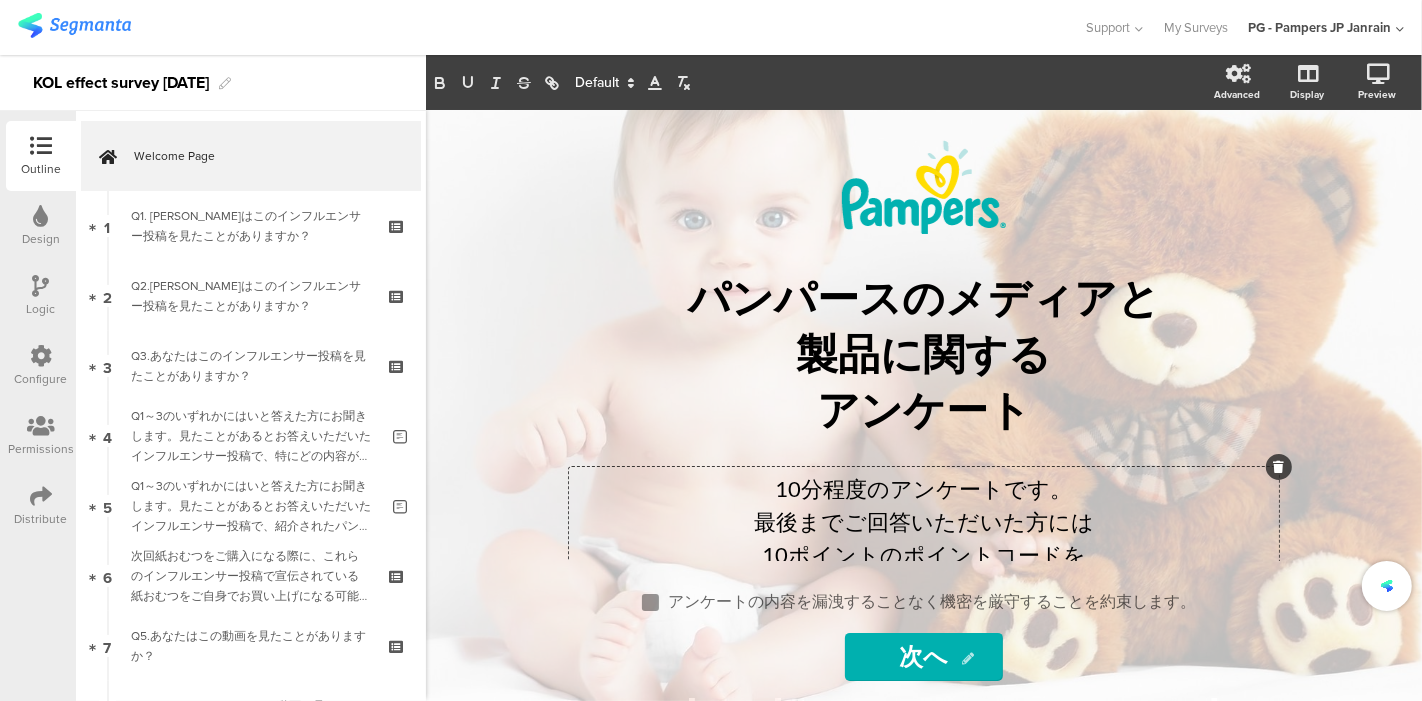 type 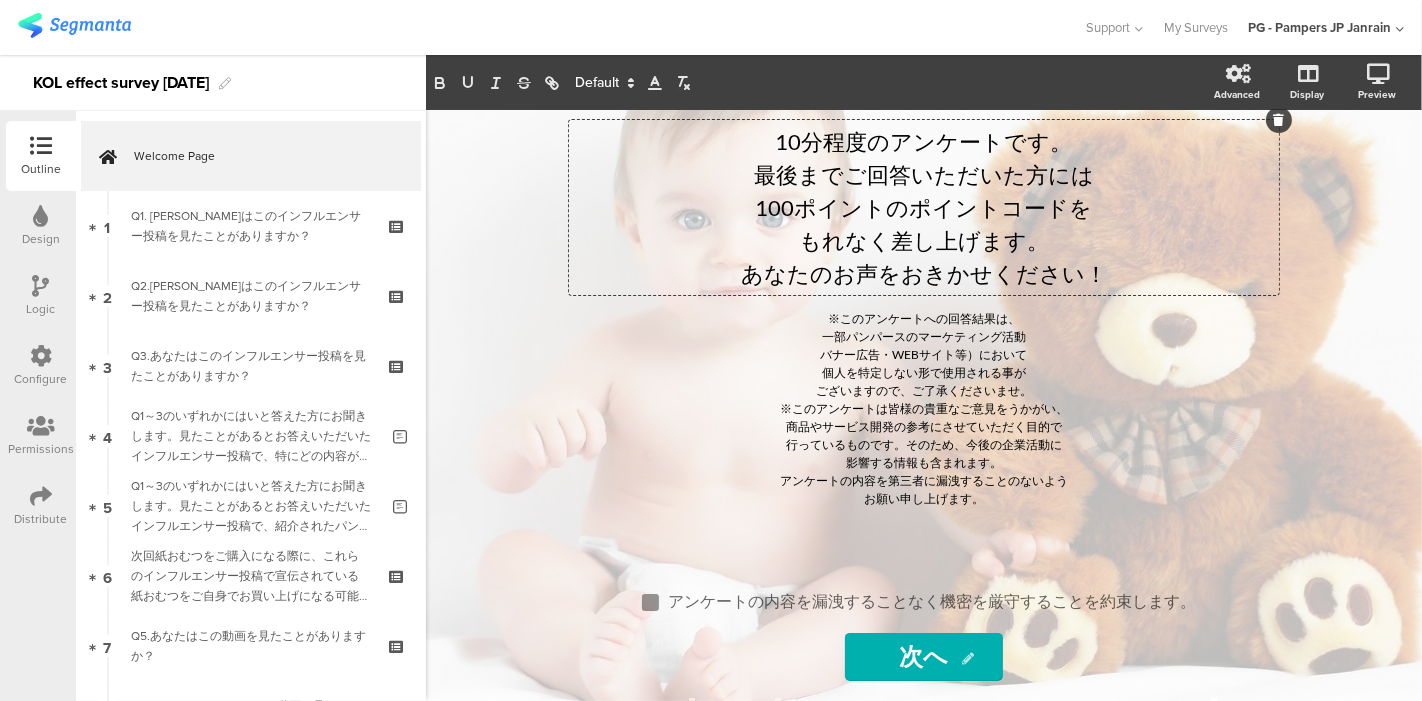 scroll, scrollTop: 354, scrollLeft: 0, axis: vertical 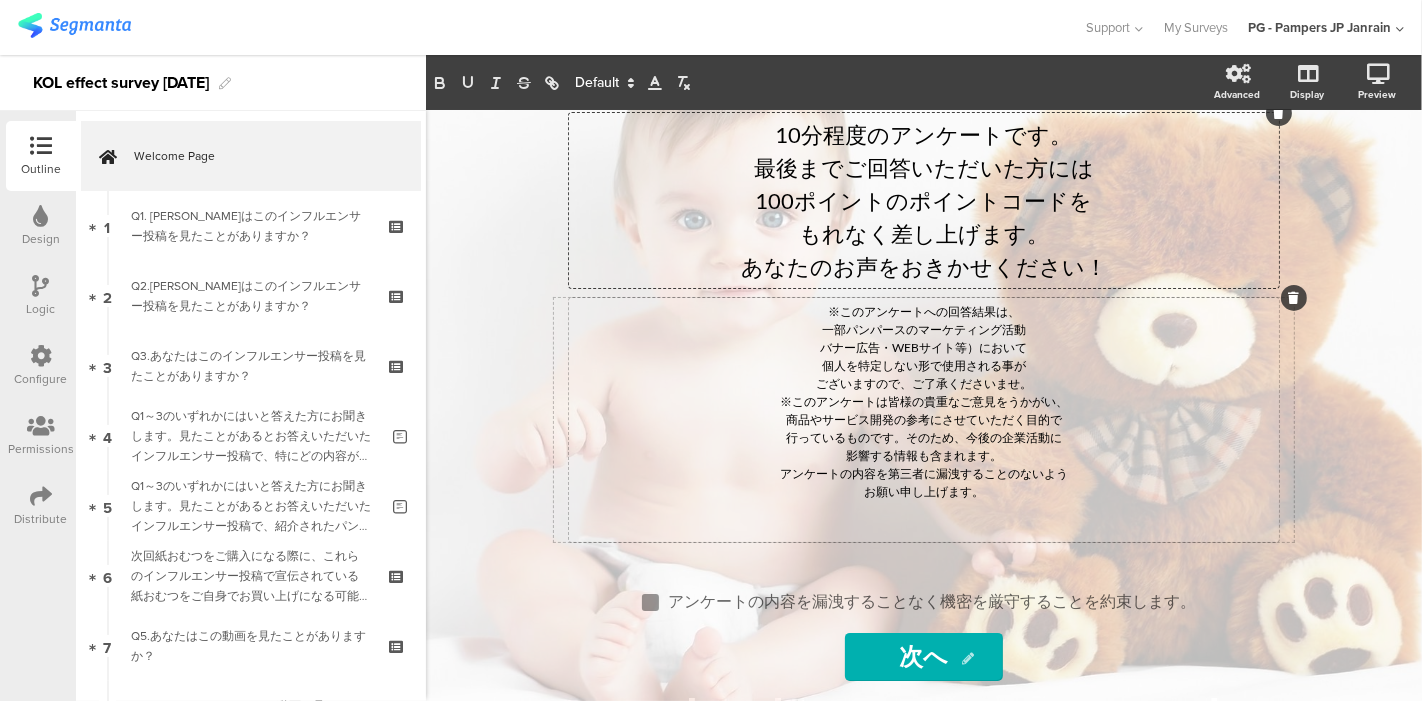 click on "※このアンケートへの回答結果は、 一部パンパースのマーケティング活動 バナー広告・WEBサイト等）において 個人を特定しない形で使用される事が ございますので、ご了承くださいませ。 ※このアンケートは皆様の貴重なご意見をうかがい、 商品やサービス開発の参考にさせていただく目的で 行っているものです。そのため、今後の企業活動に 影響する情報も含まれます。 アンケートの内容を第三者に漏洩することのないよう お願い申し上げます。
※このアンケートへの回答結果は、 一部パンパースのマーケティング活動 バナー広告・WEBサイト等）において 個人を特定しない形で使用される事が ございますので、ご了承くださいませ。 ※このアンケートは皆様の貴重なご意見をうかがい、 商品やサービス開発の参考にさせていただく目的で" 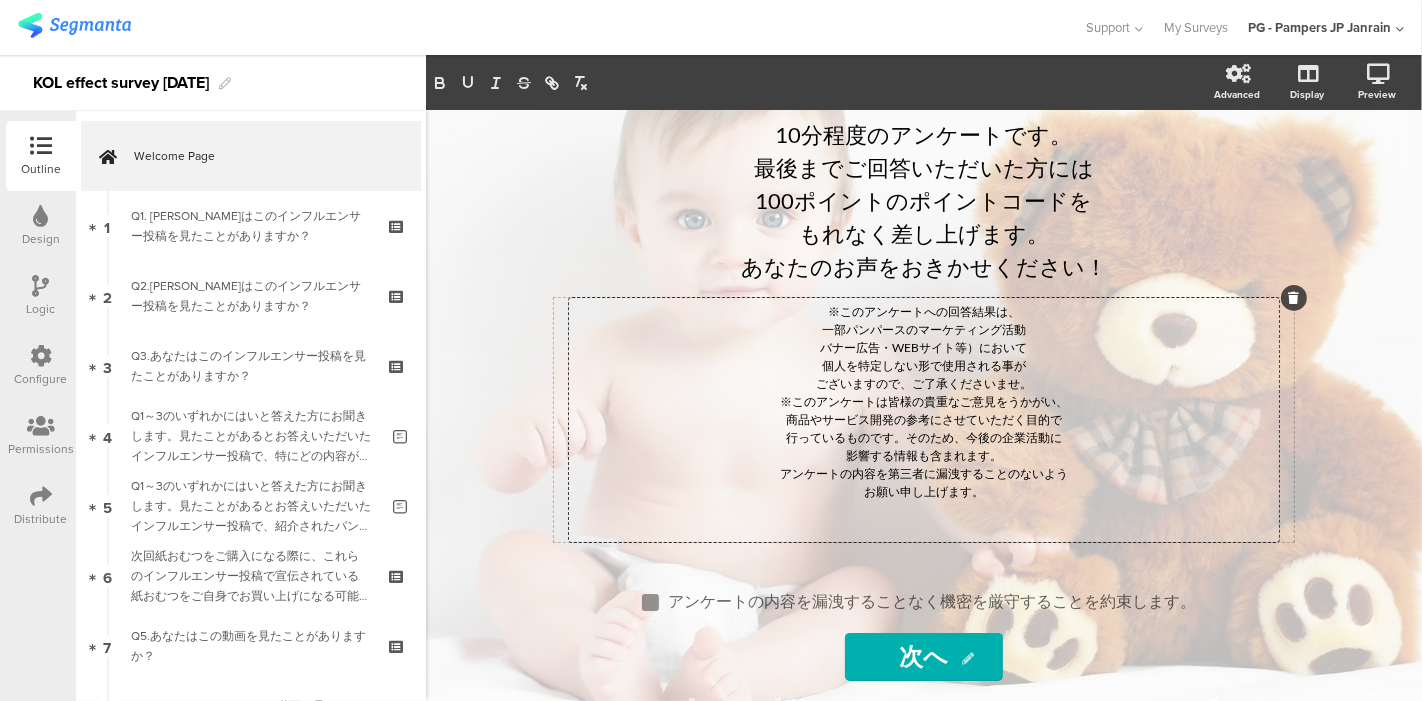 type 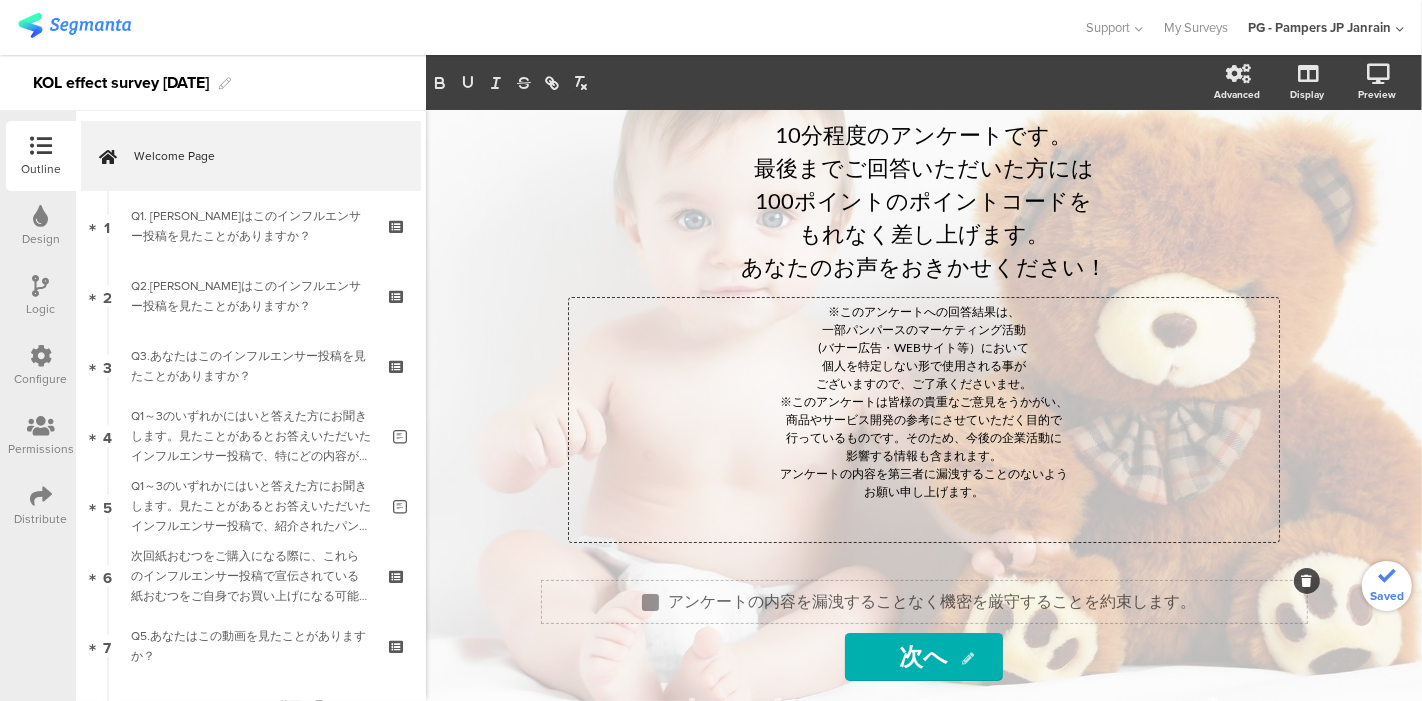 click on "アンケートの内容を漏洩することなく機密を厳守することを約束します。
アンケートの内容を漏洩することなく機密を厳守することを約束します。" 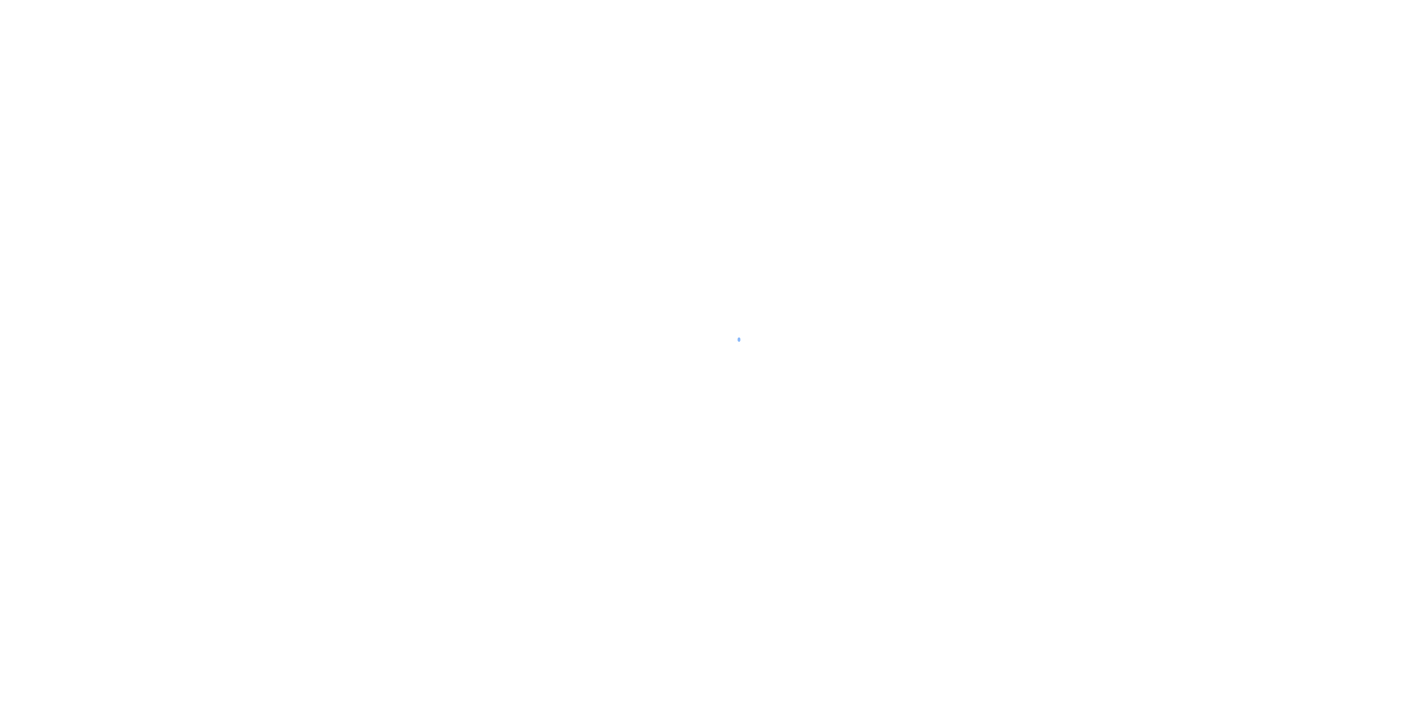 scroll, scrollTop: 0, scrollLeft: 0, axis: both 